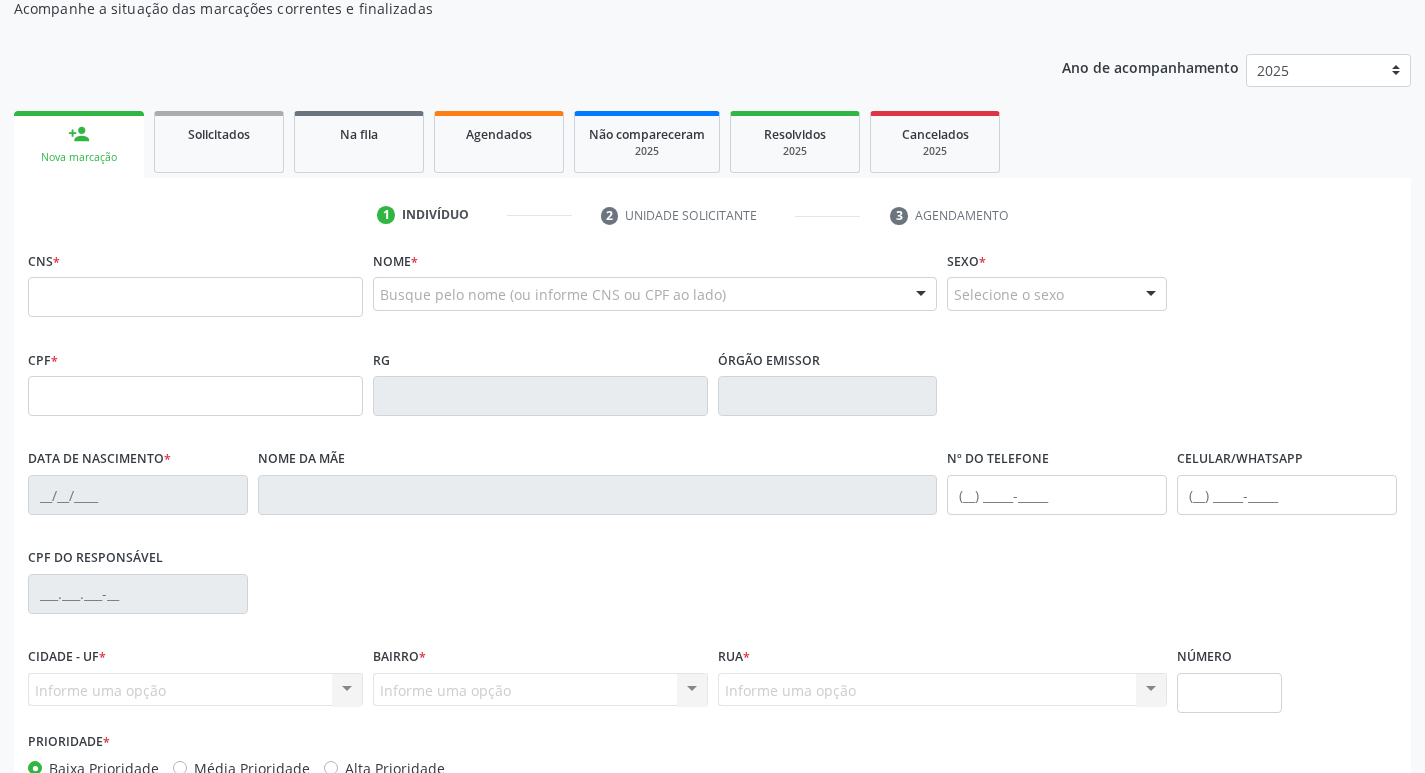 scroll, scrollTop: 200, scrollLeft: 0, axis: vertical 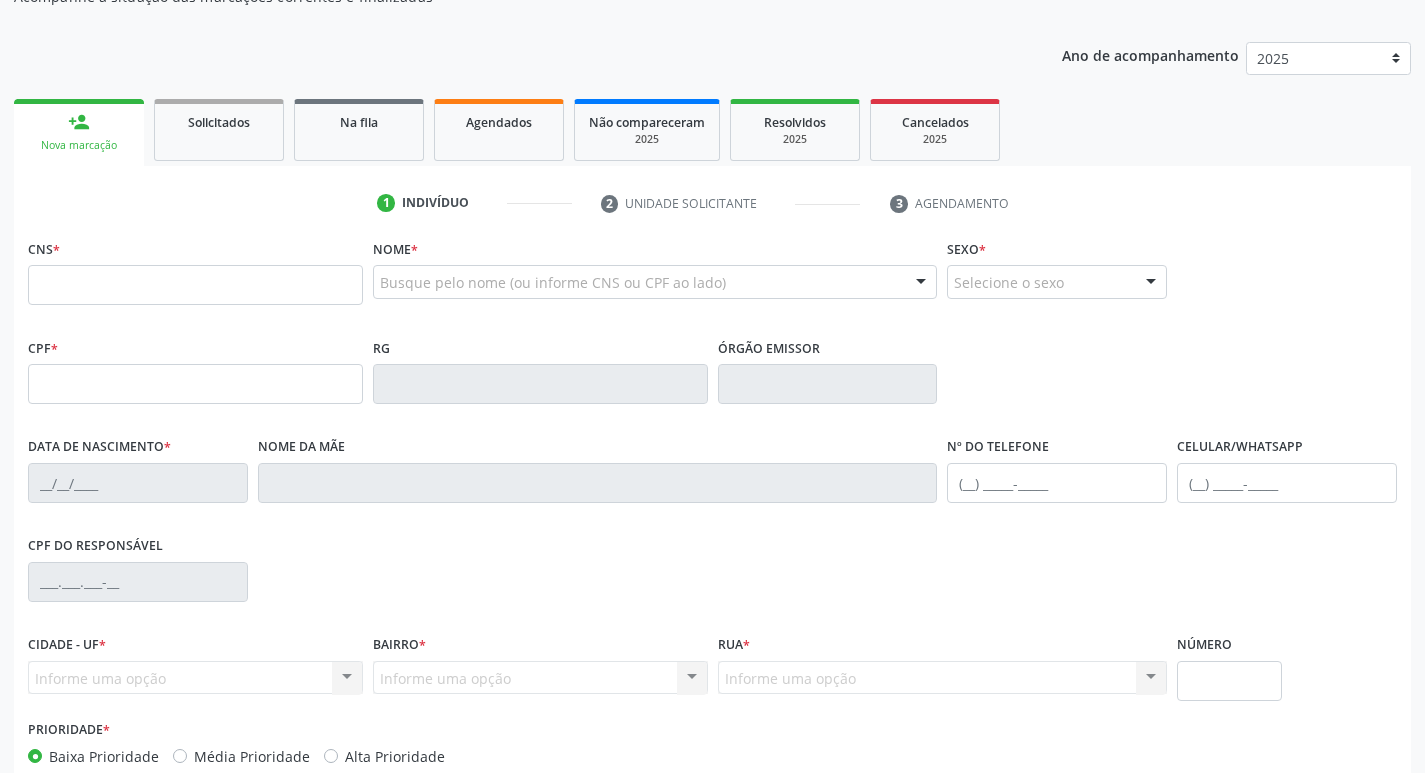click at bounding box center (195, 285) 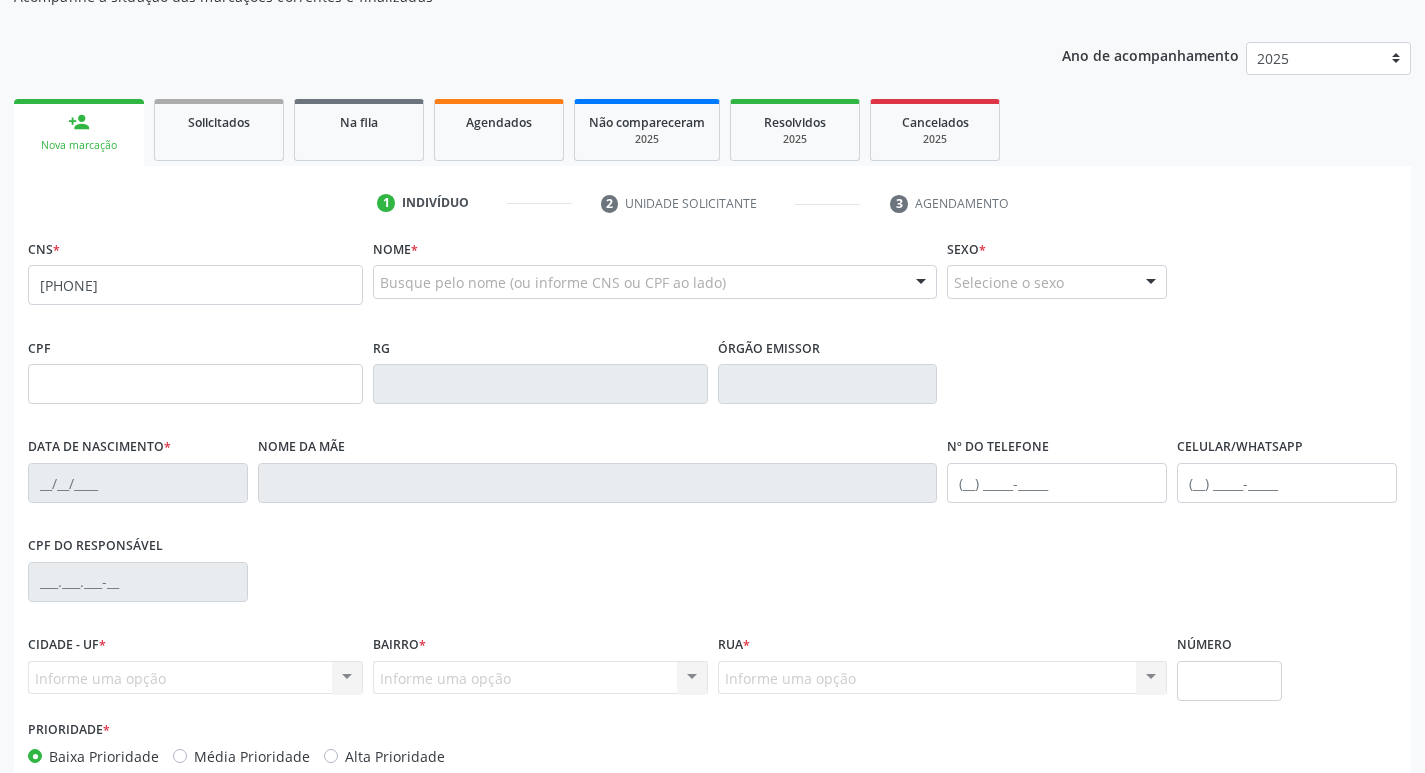 type on "704 6041 1187 6929" 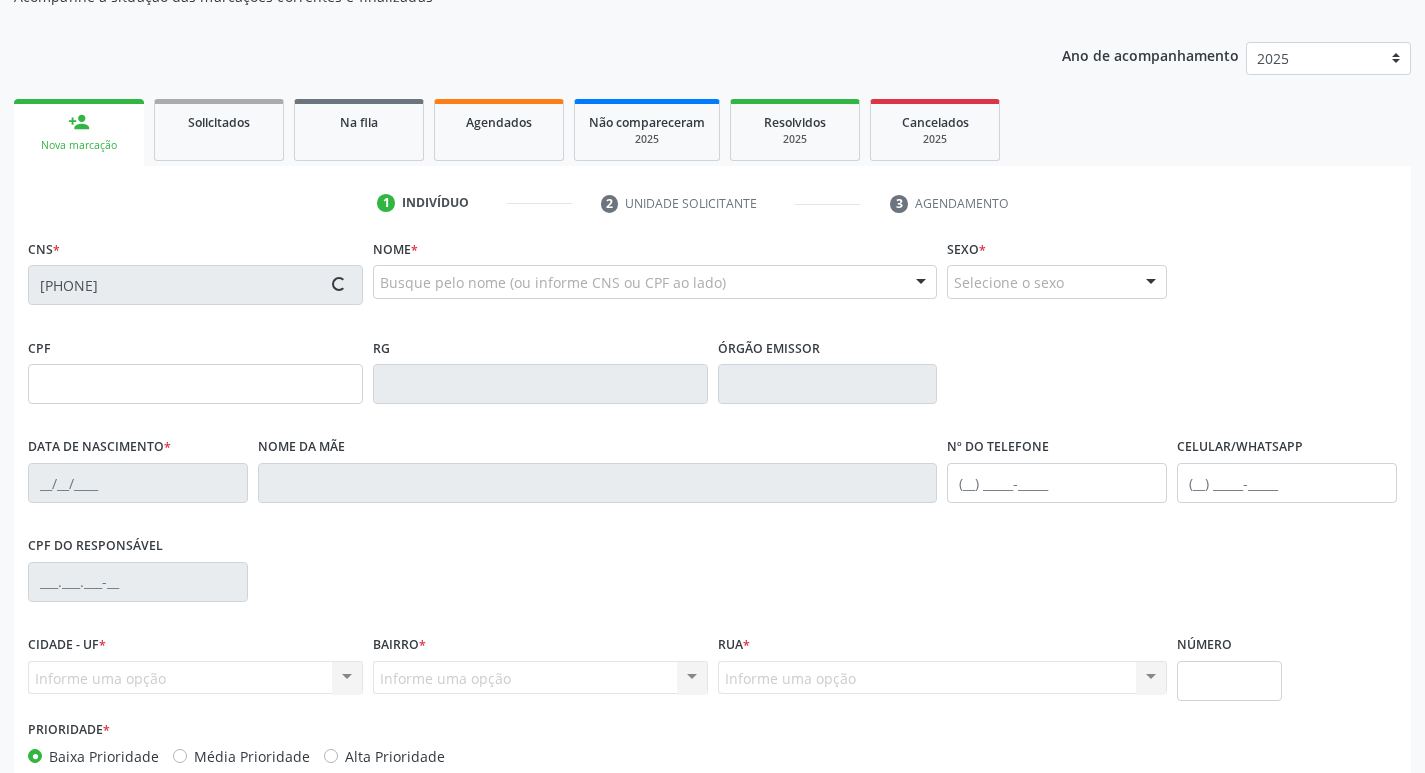 type on "29/07/2001" 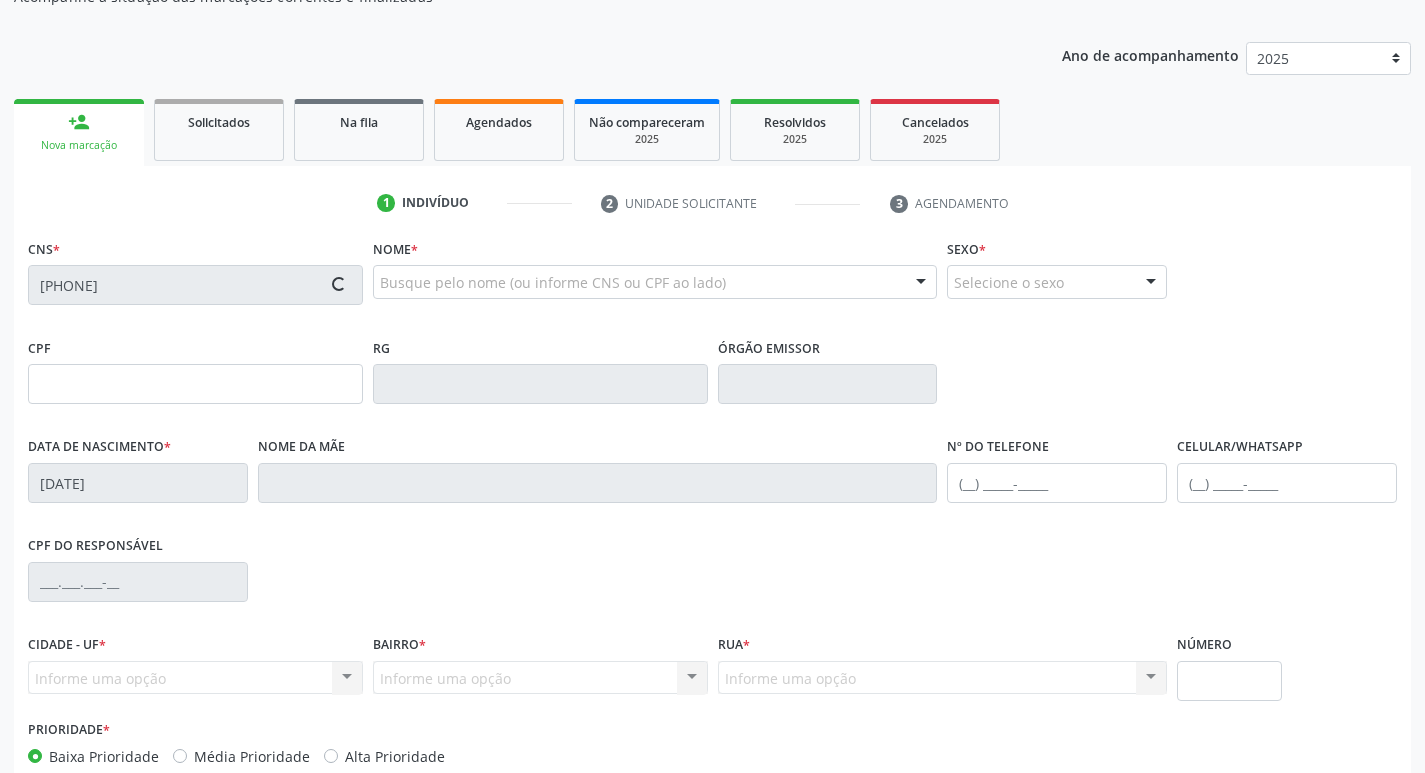 type on "Rita Evania da Silva Mourato" 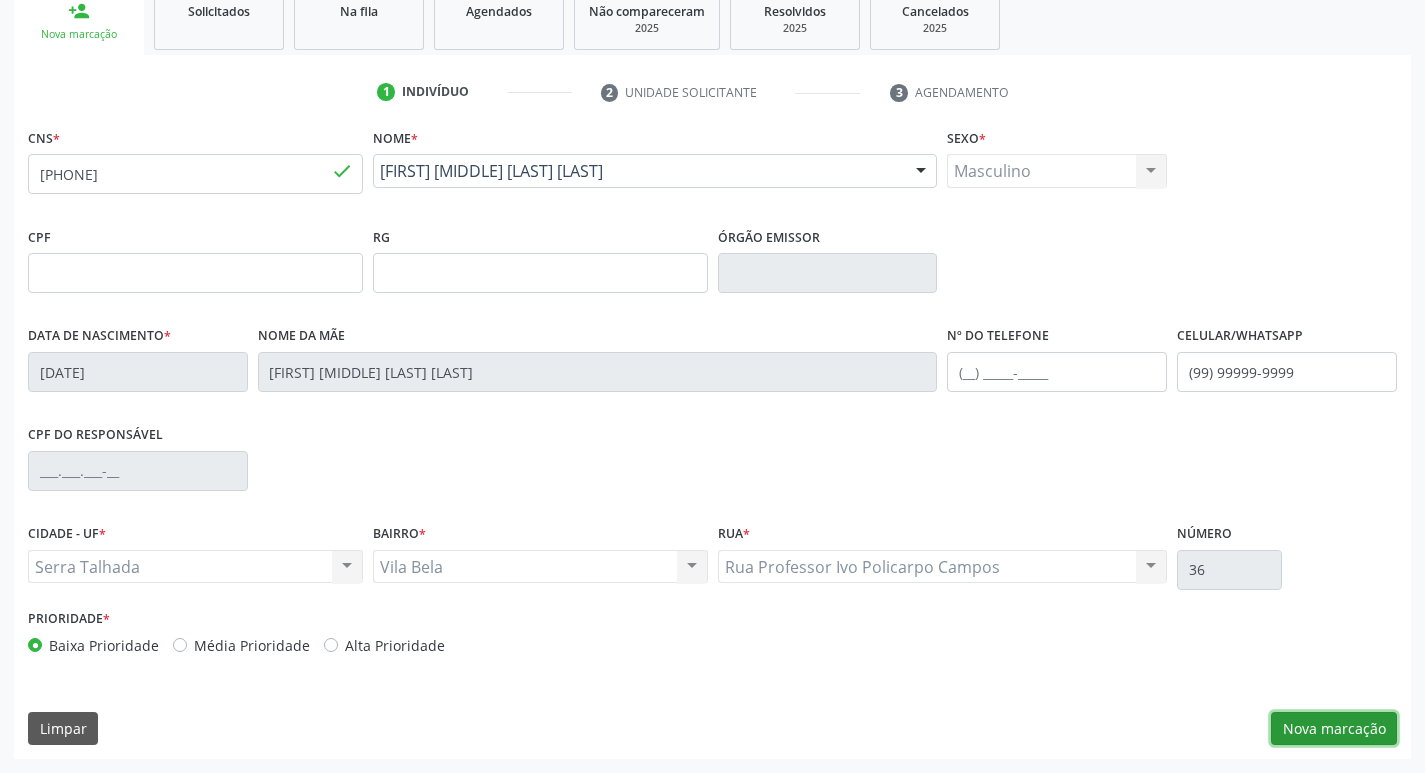 click on "Nova marcação" at bounding box center [1334, 729] 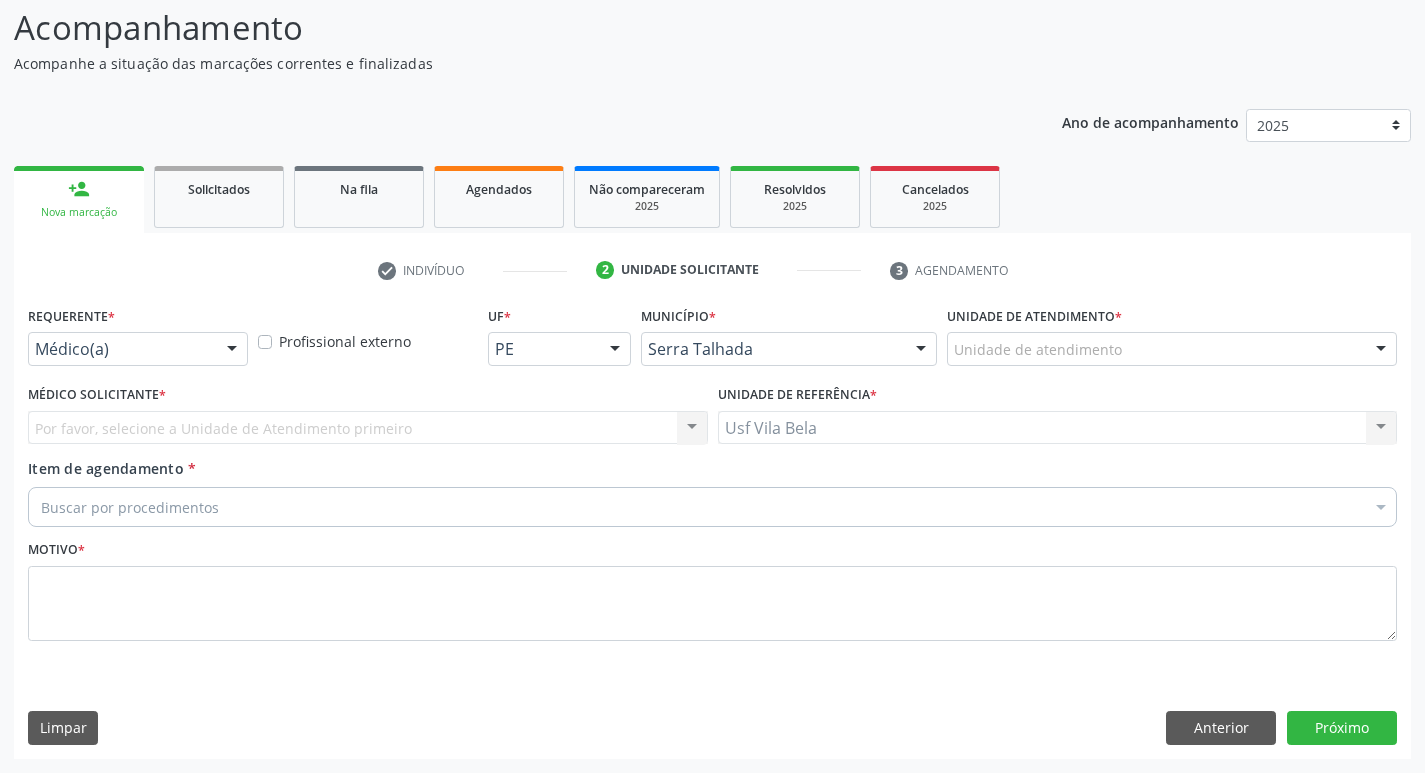 scroll, scrollTop: 133, scrollLeft: 0, axis: vertical 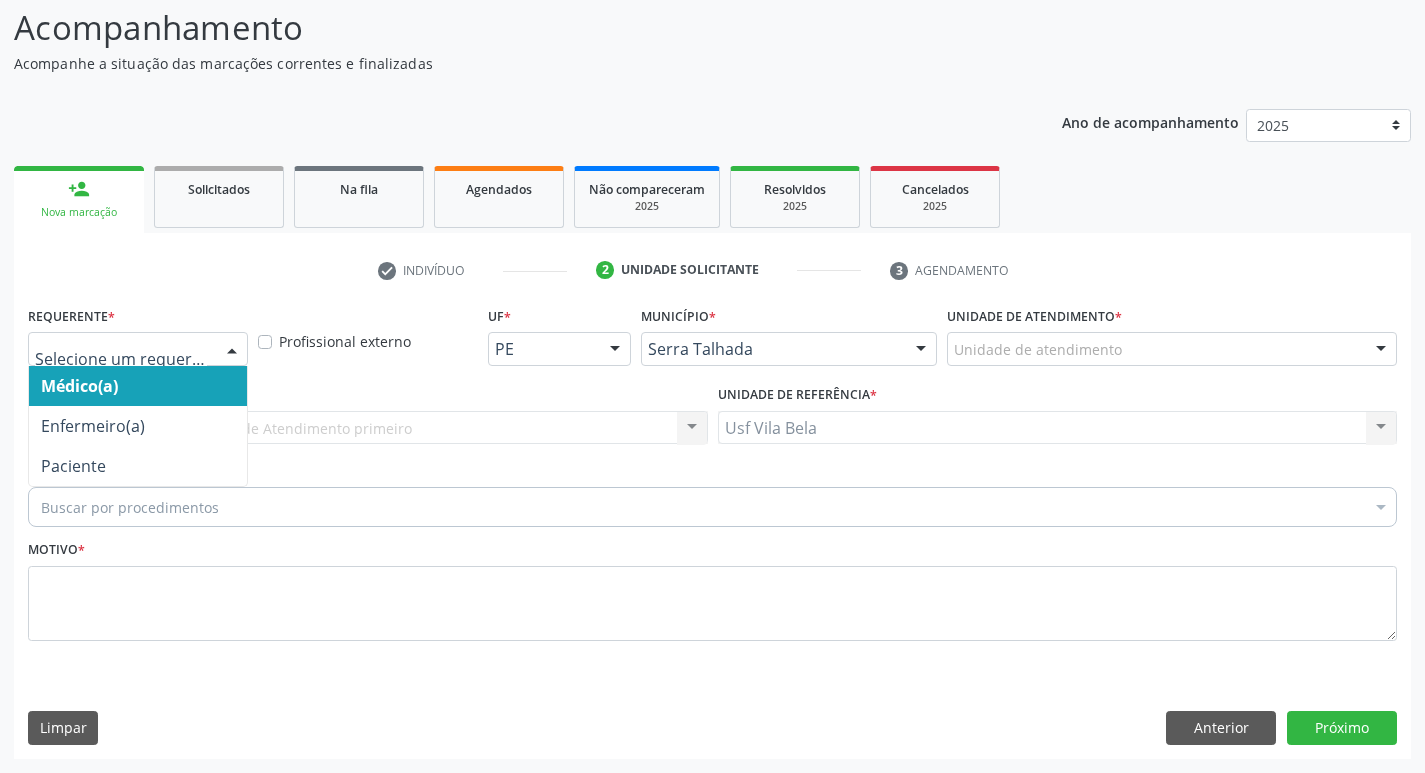 click at bounding box center [232, 350] 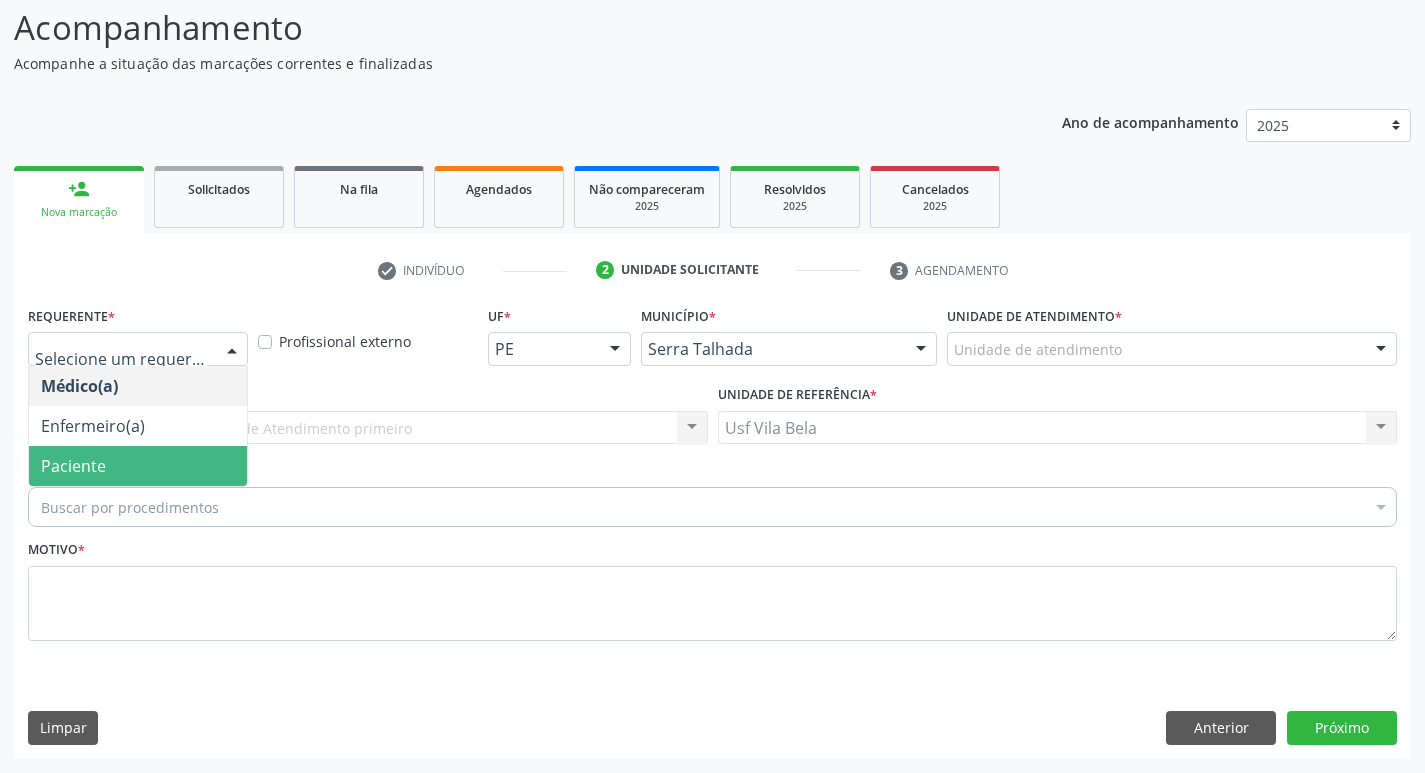 click on "Paciente" at bounding box center [138, 466] 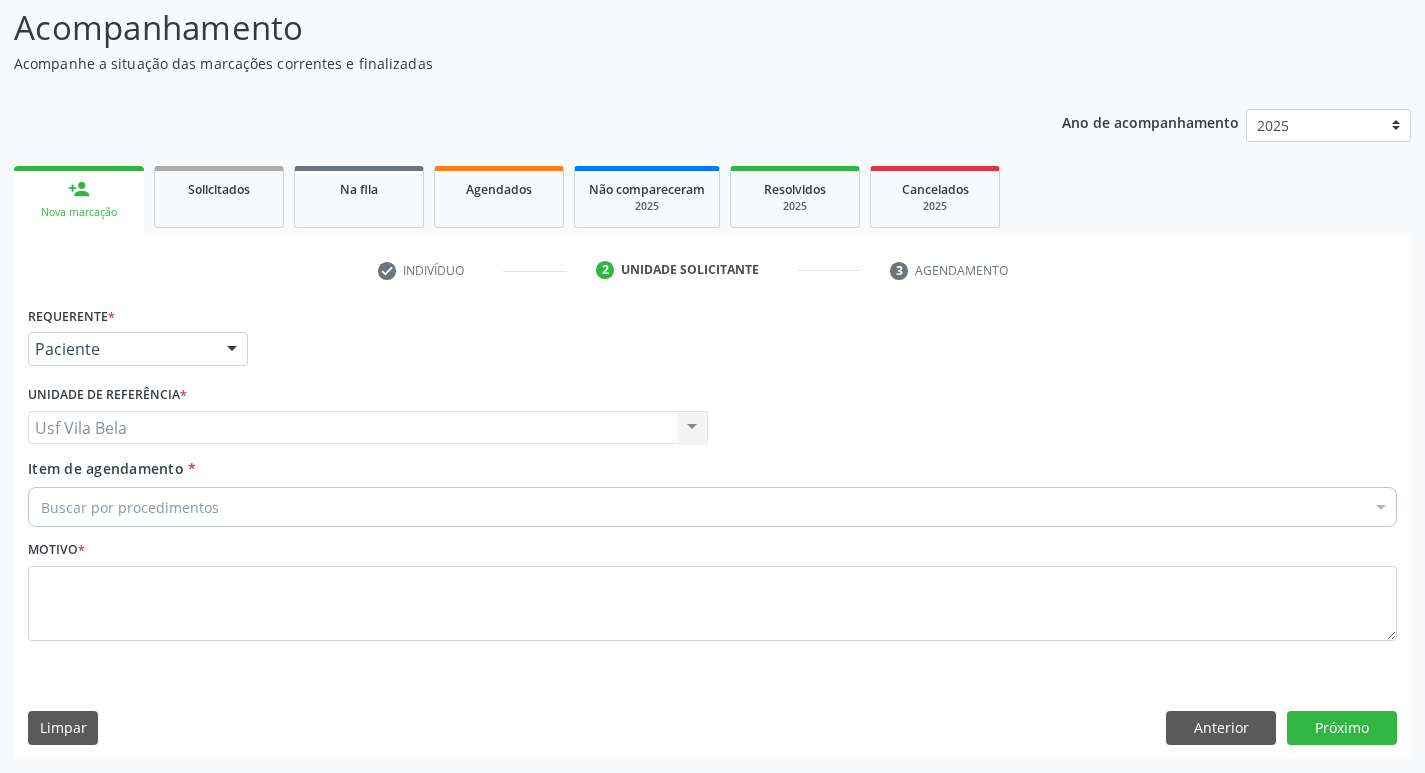 click on "Buscar por procedimentos" at bounding box center (712, 507) 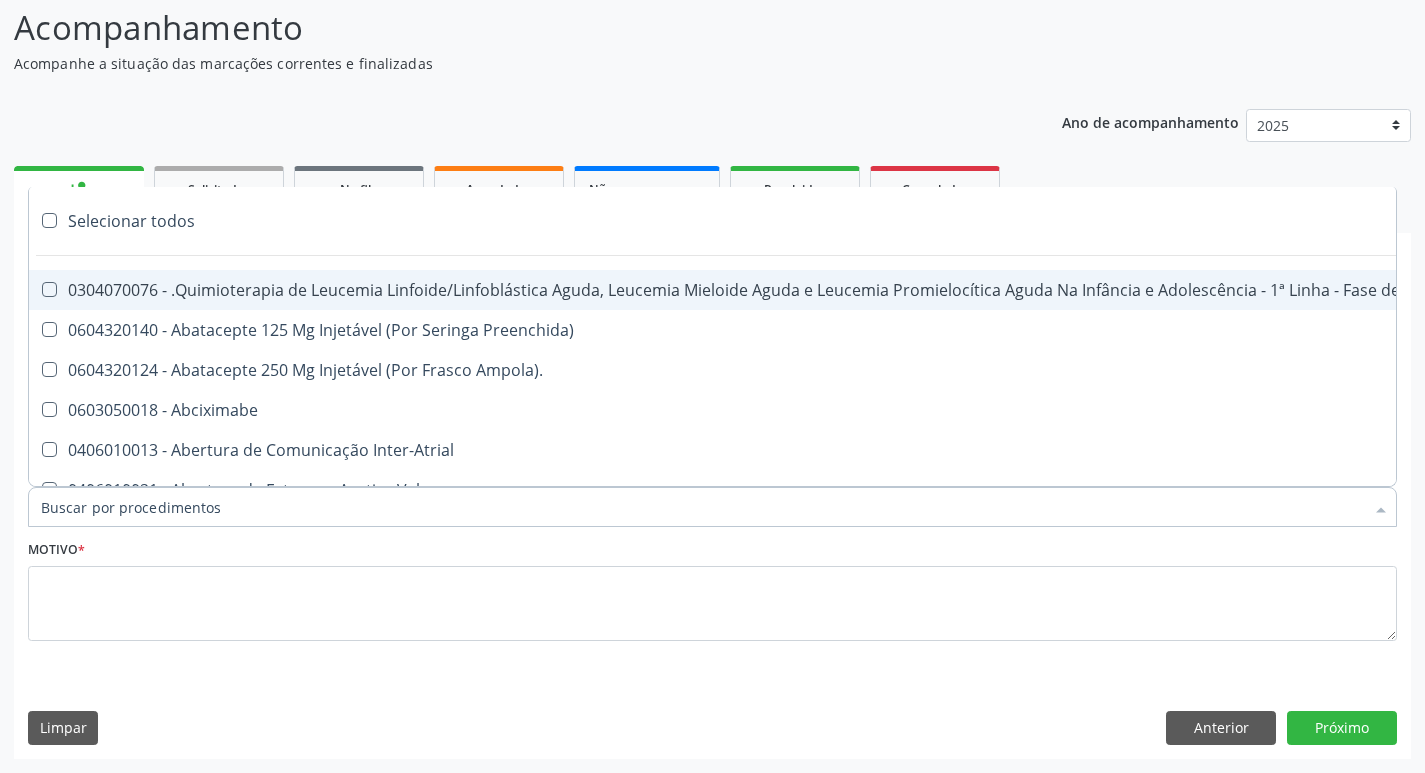 click on "Item de agendamento
*" at bounding box center [702, 507] 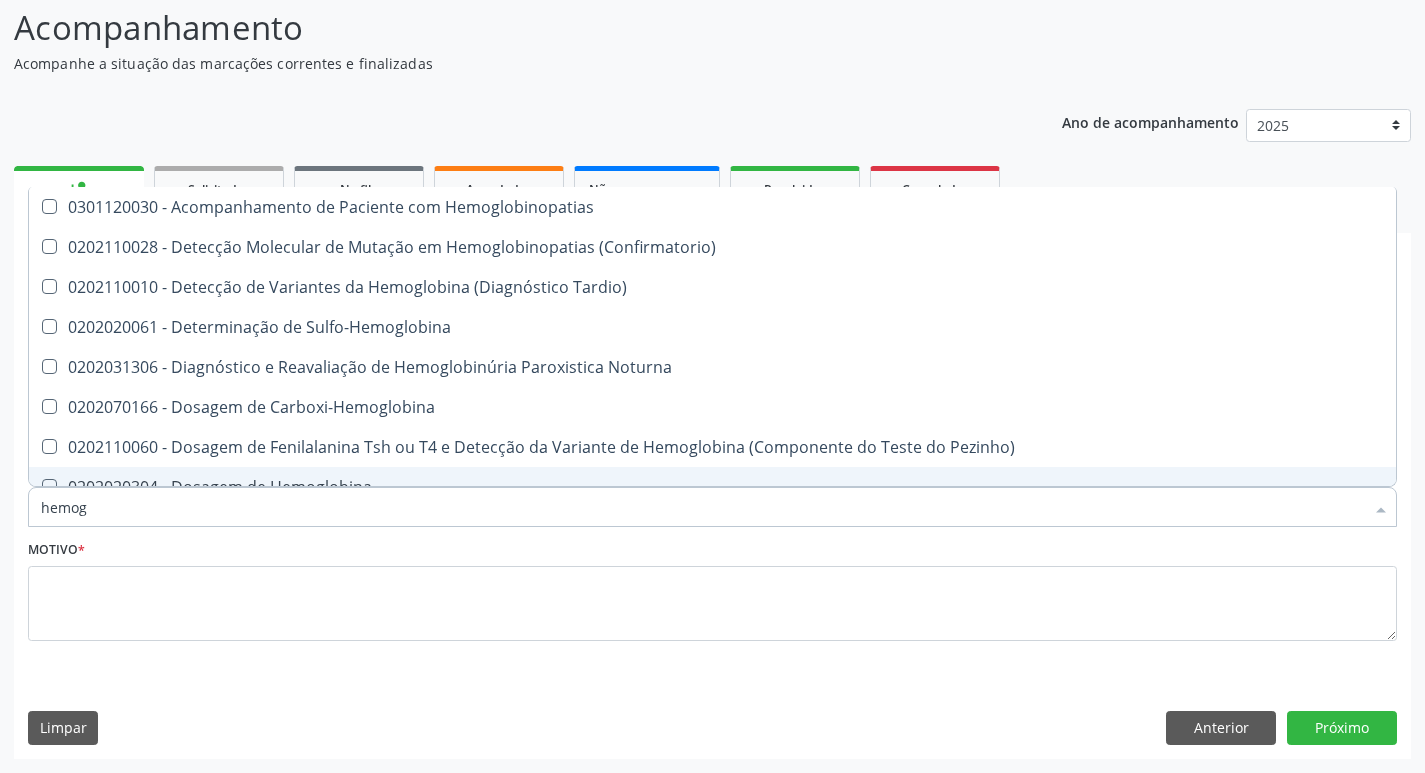 type on "hemogr" 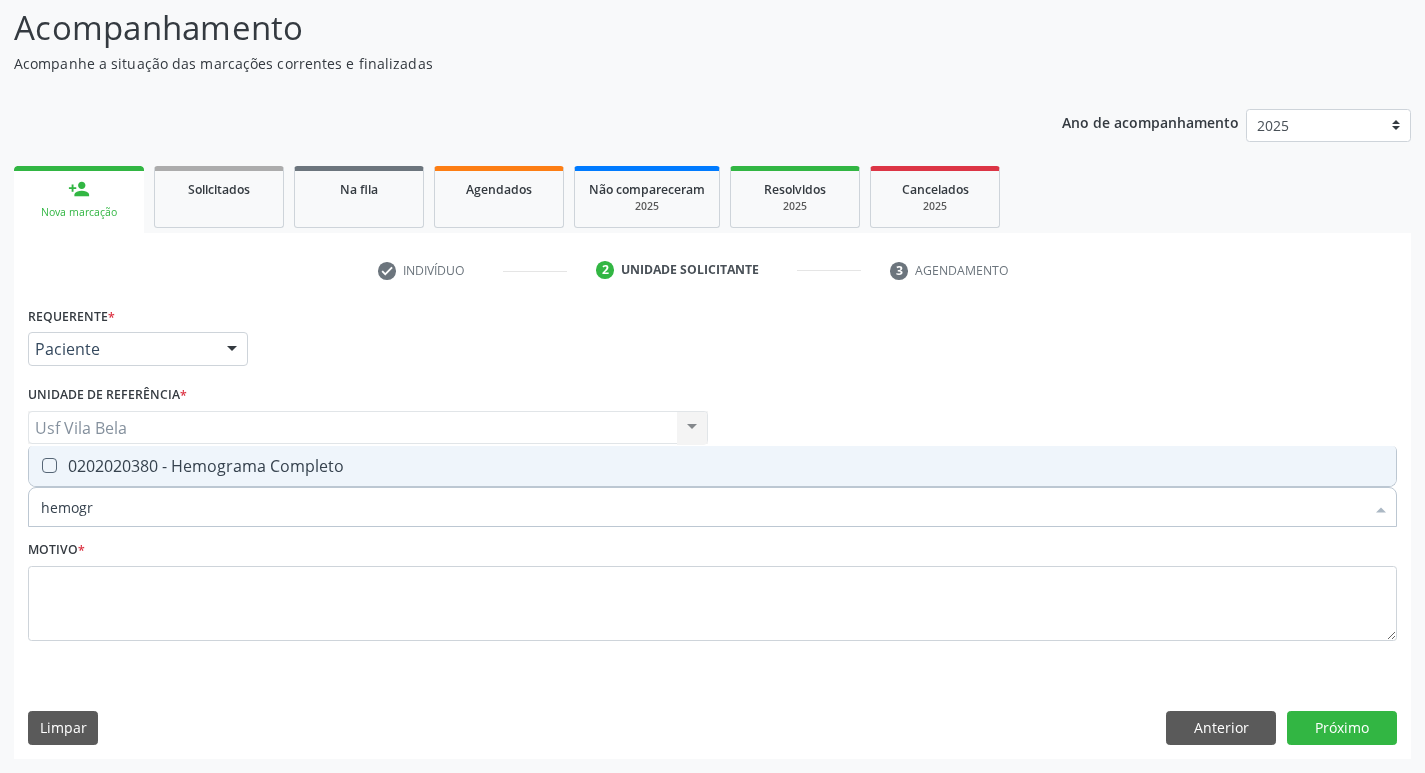 click on "0202020380 - Hemograma Completo" at bounding box center (712, 466) 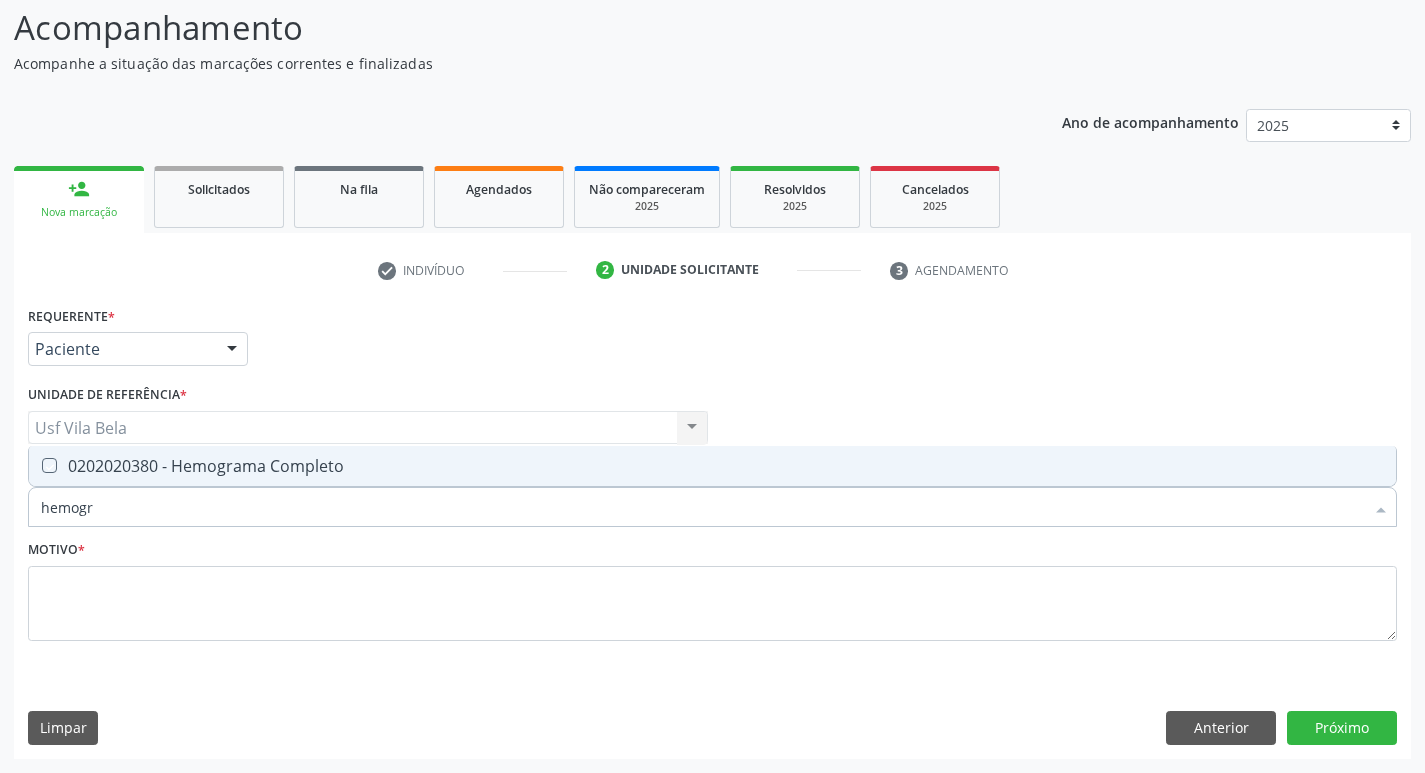 checkbox on "true" 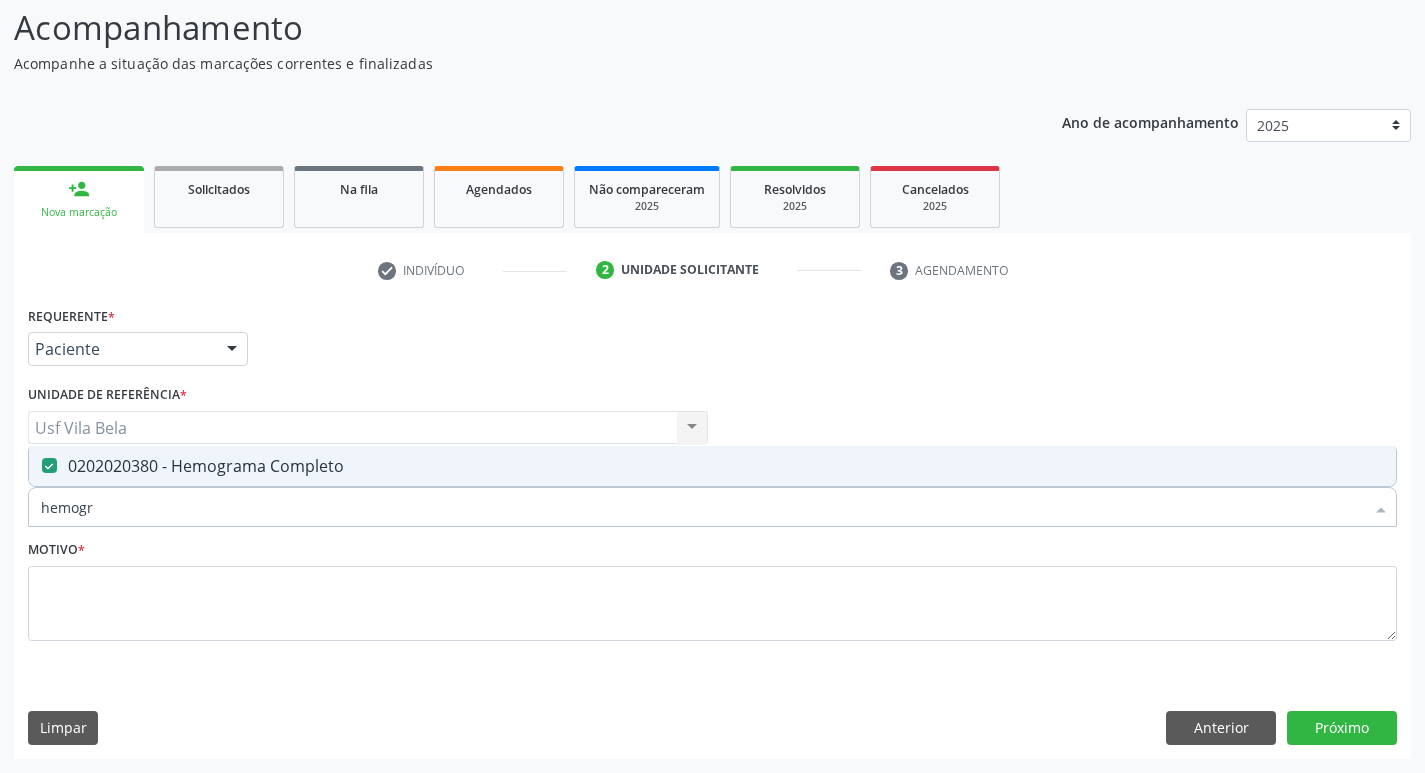 drag, startPoint x: 106, startPoint y: 511, endPoint x: 6, endPoint y: 539, distance: 103.84604 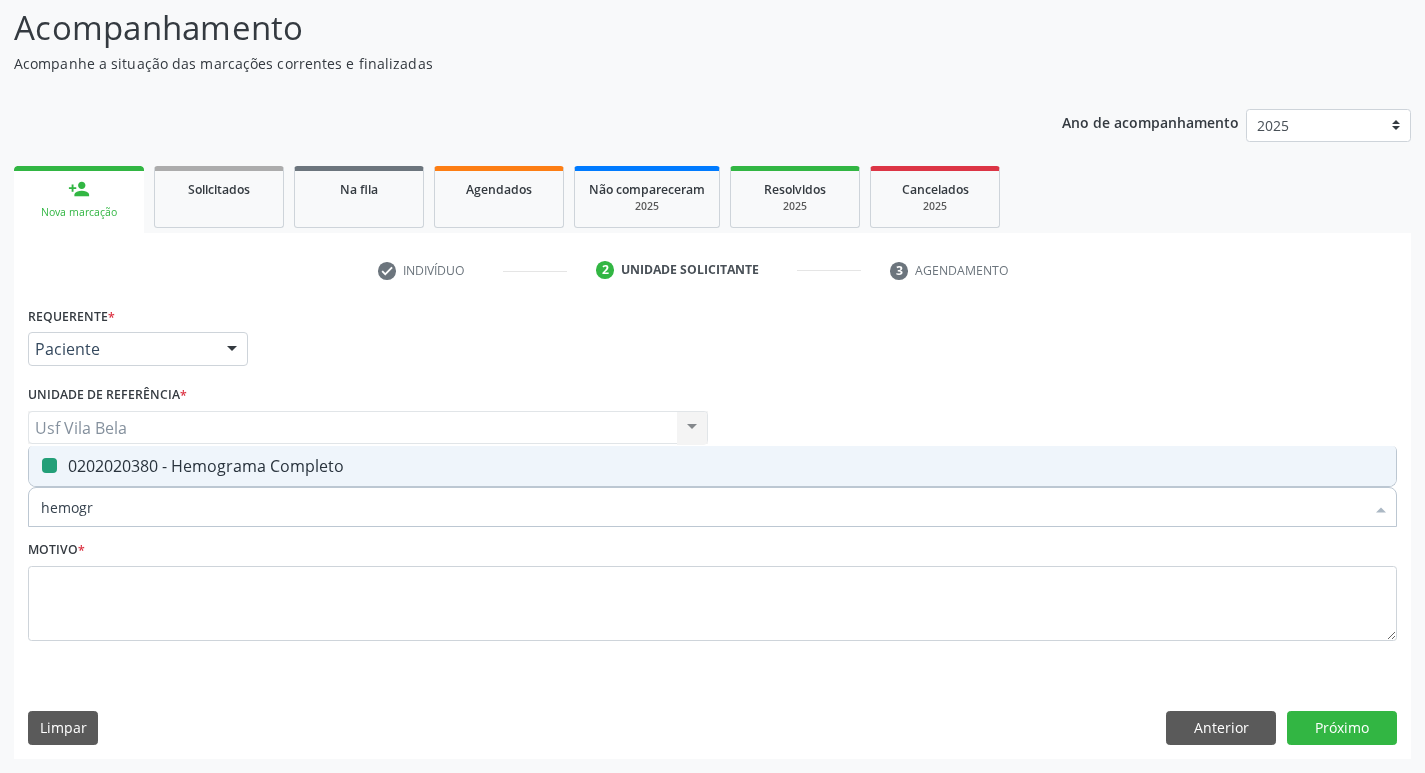 type 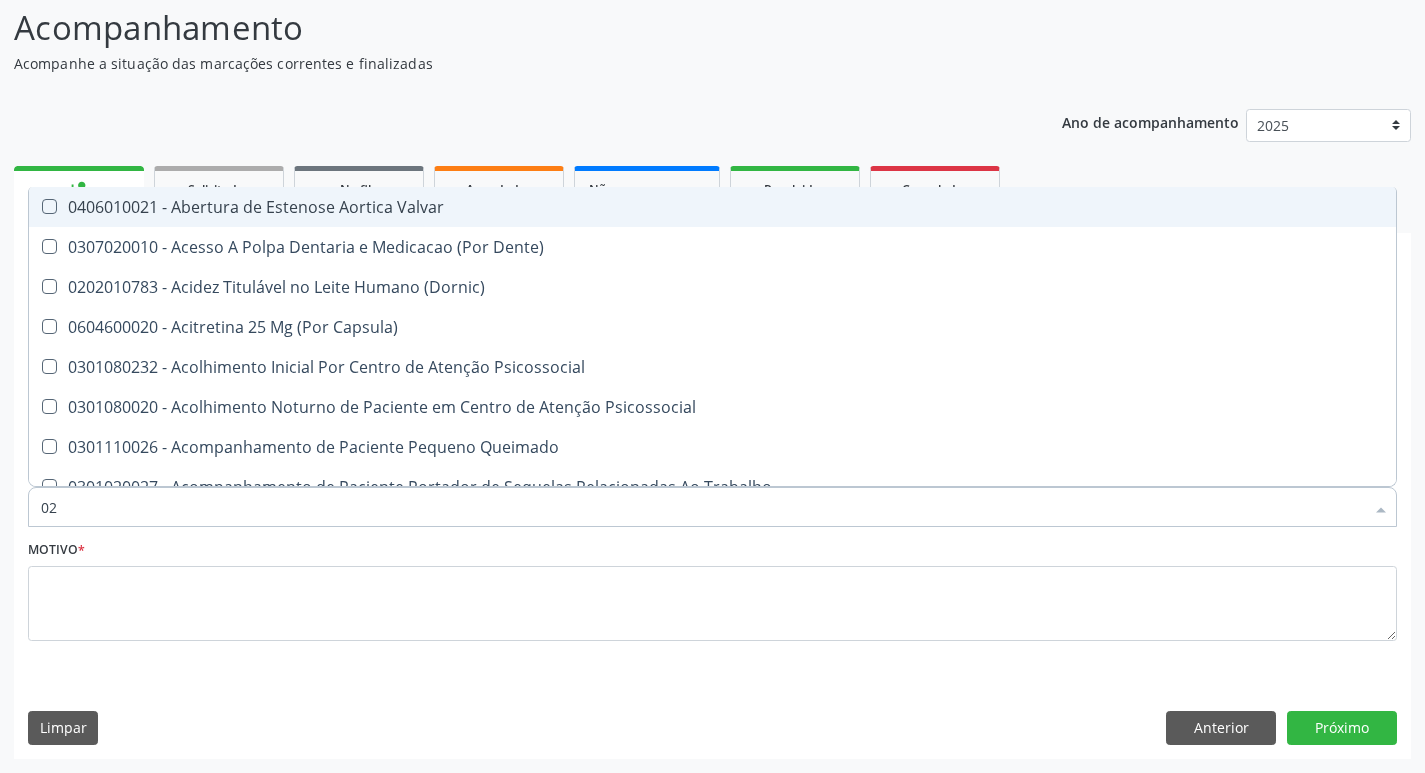 type on "020" 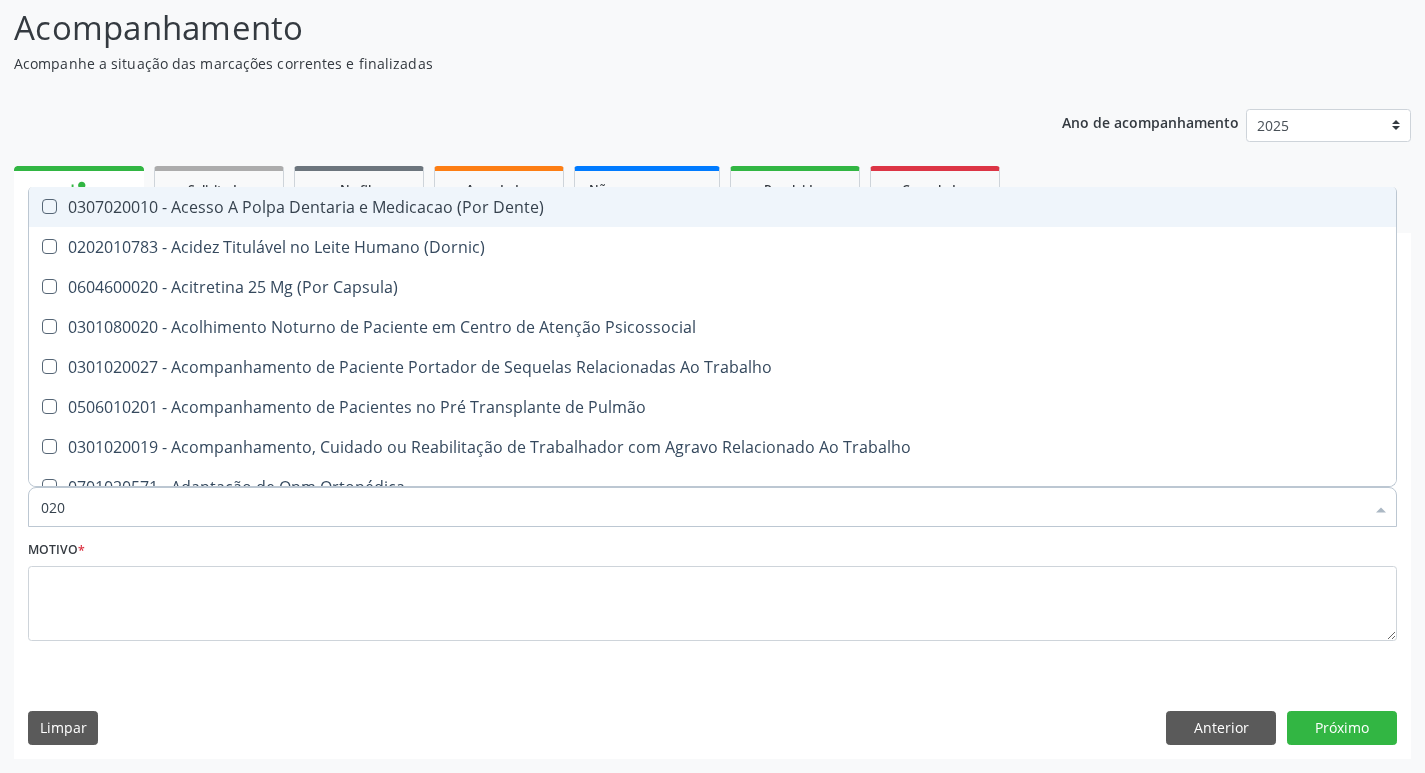 type on "0202" 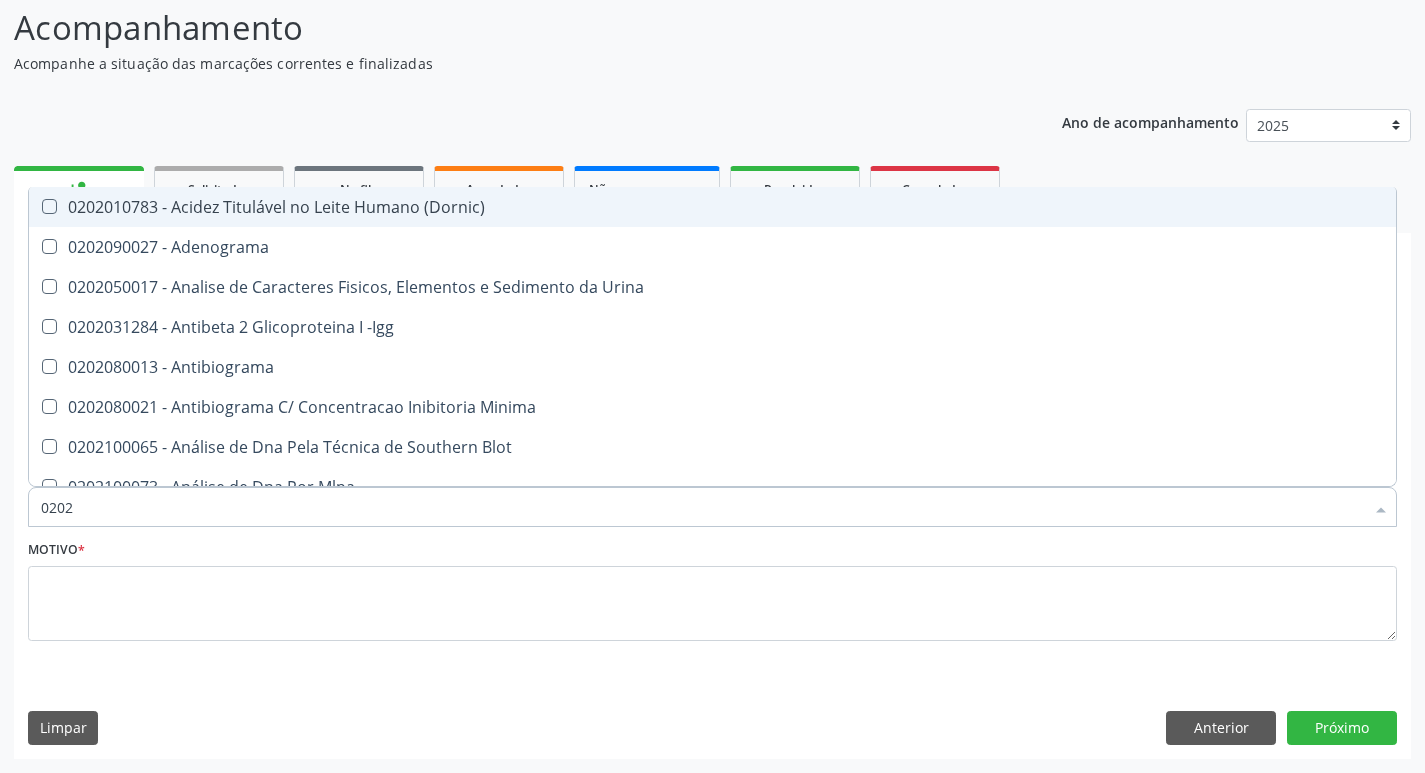 type on "02020" 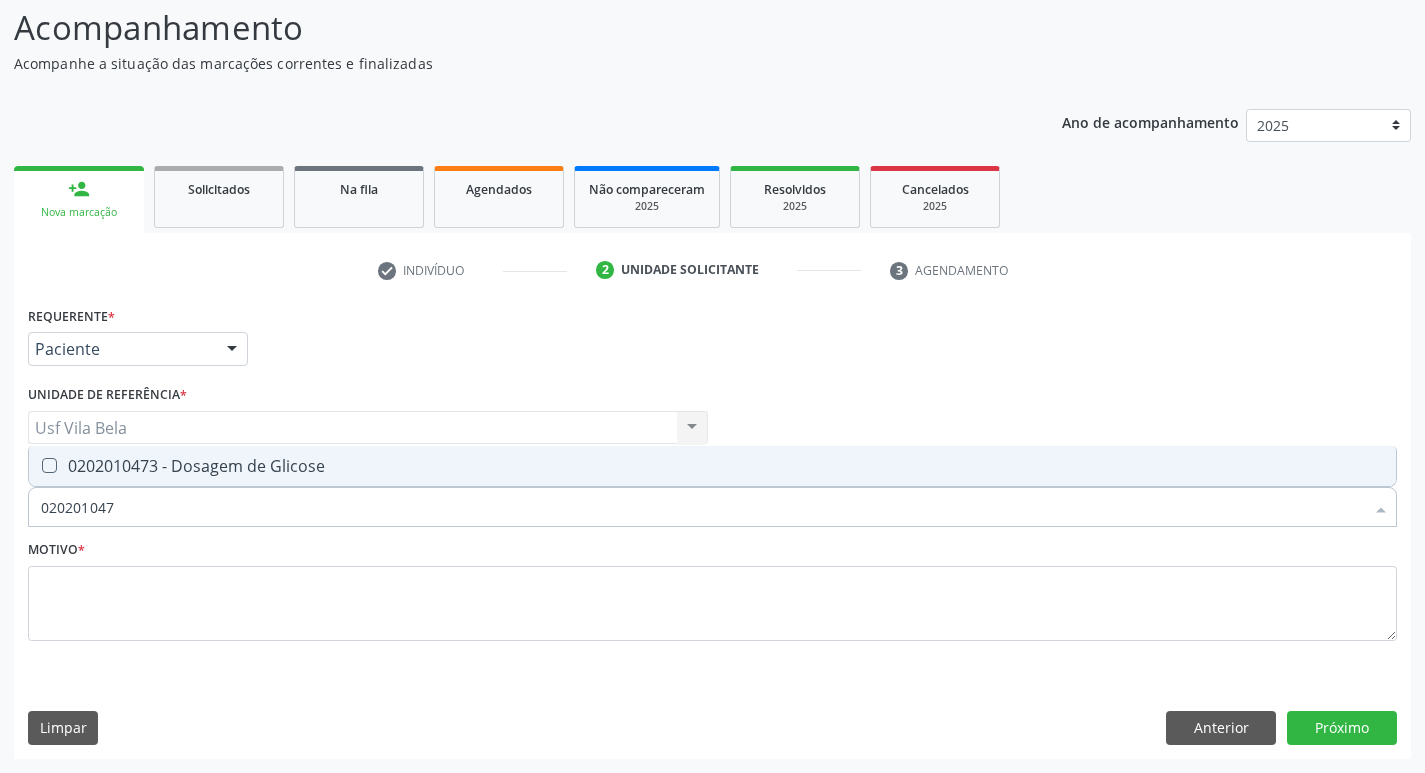 type on "0202010473" 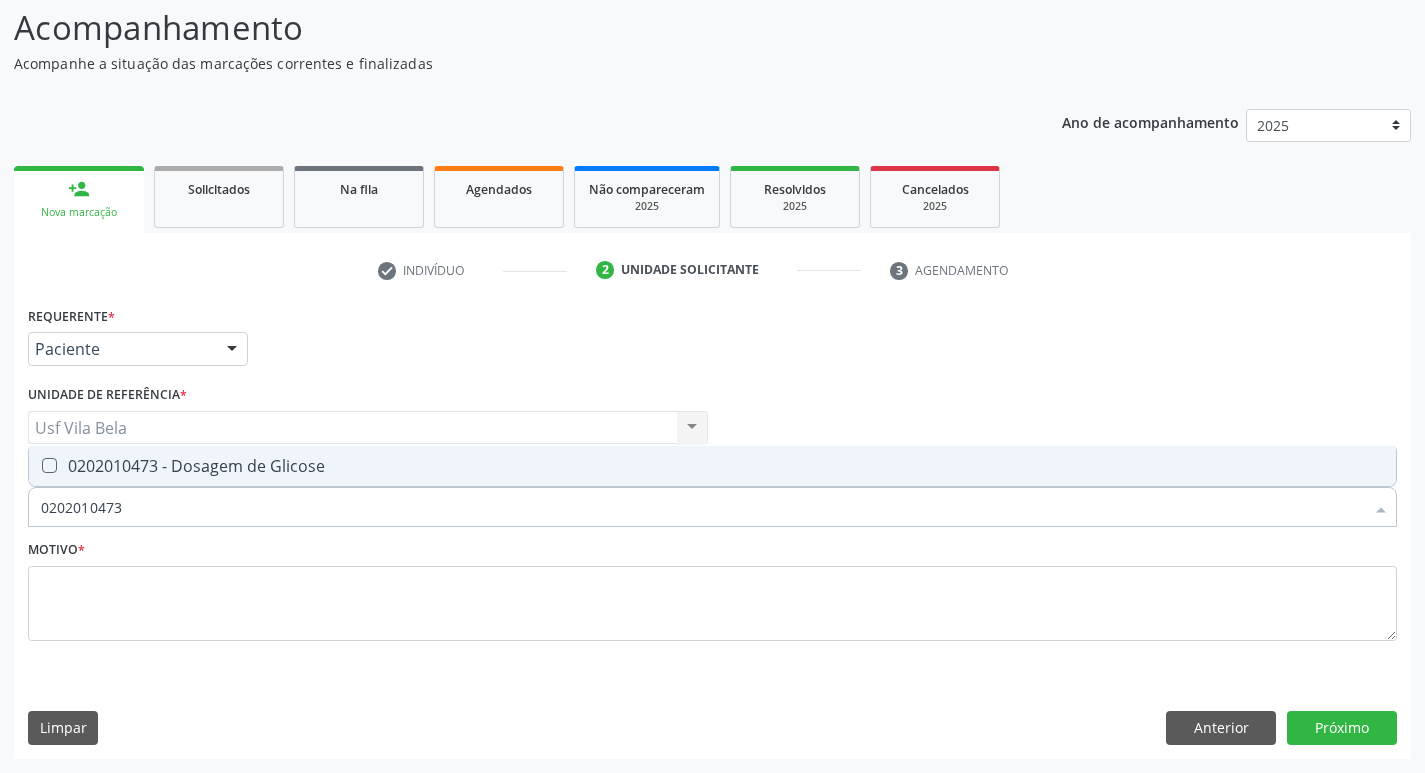 click on "0202010473 - Dosagem de Glicose" at bounding box center (712, 466) 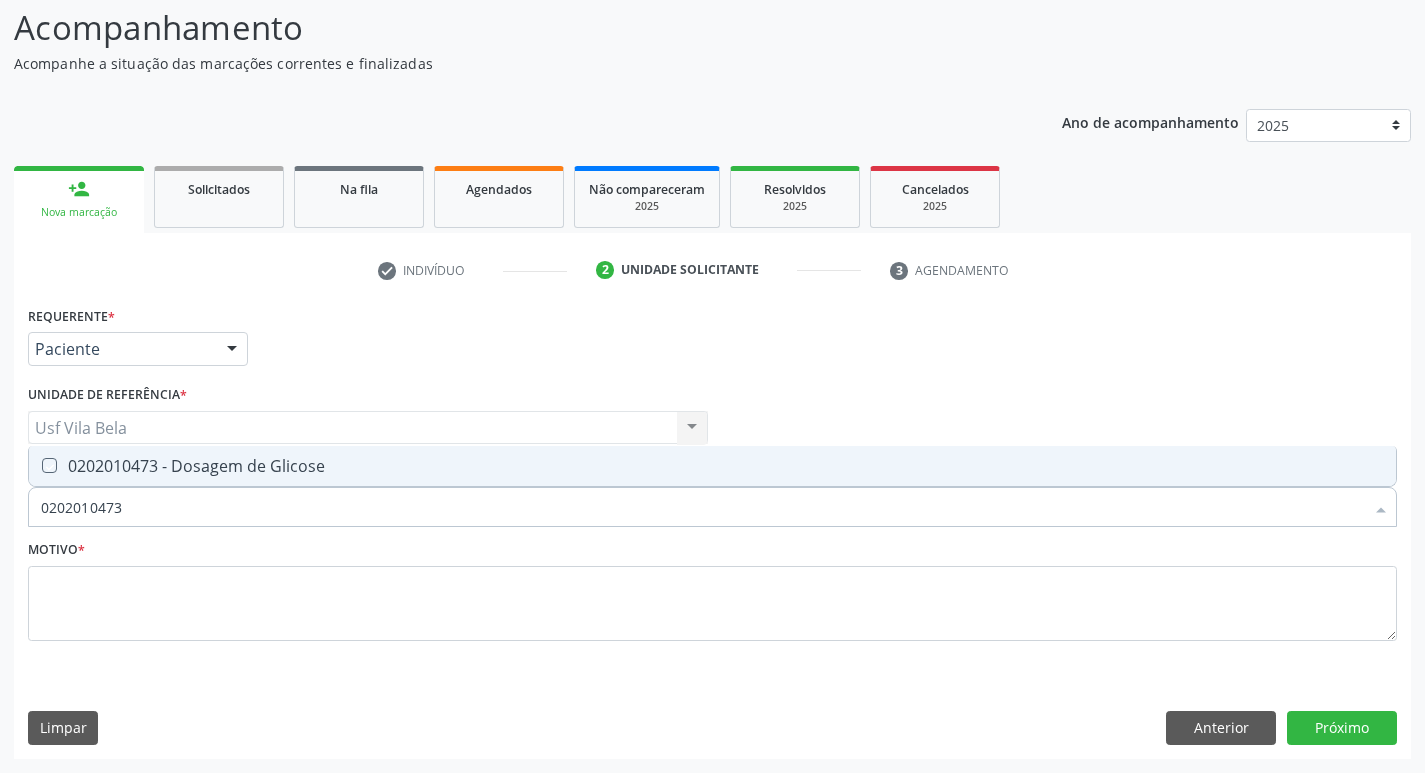 checkbox on "true" 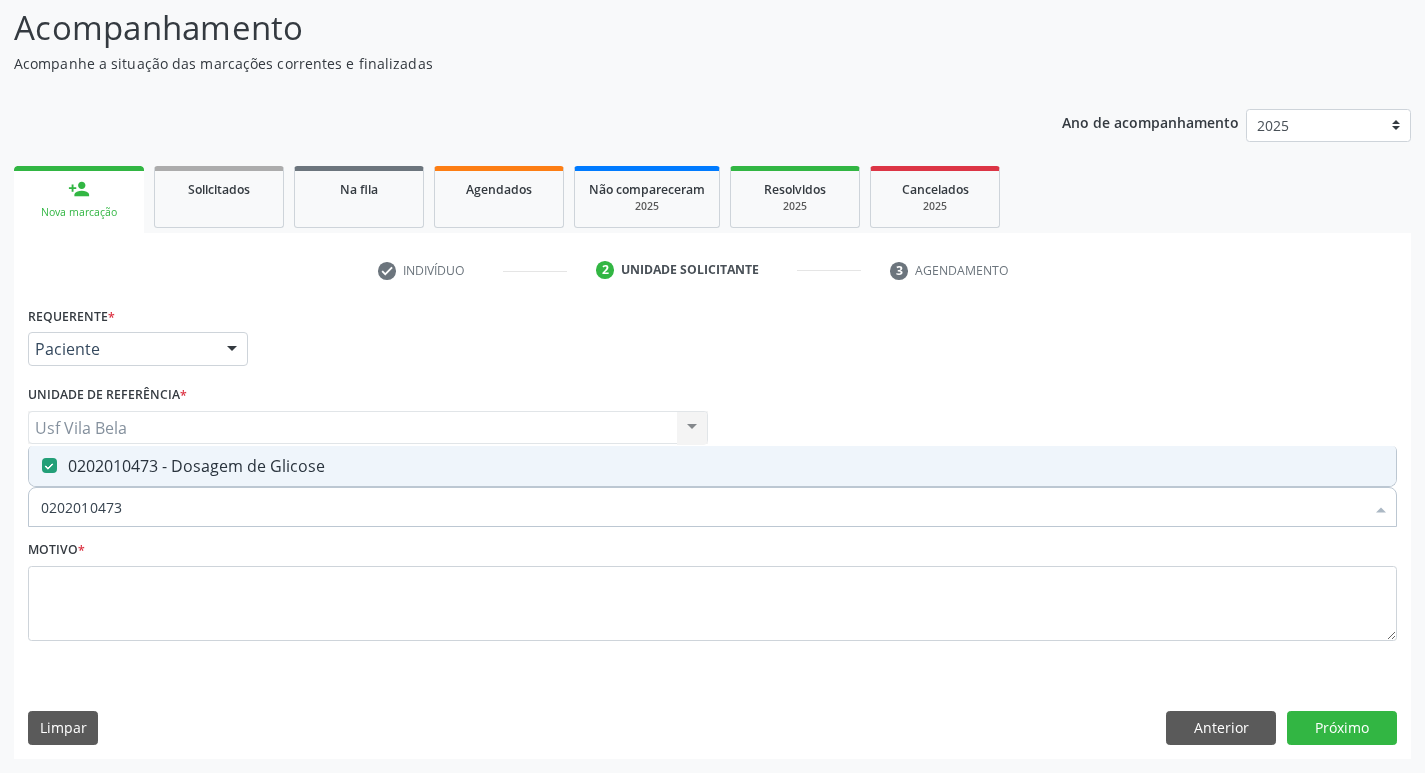drag, startPoint x: 90, startPoint y: 528, endPoint x: 1, endPoint y: 552, distance: 92.17918 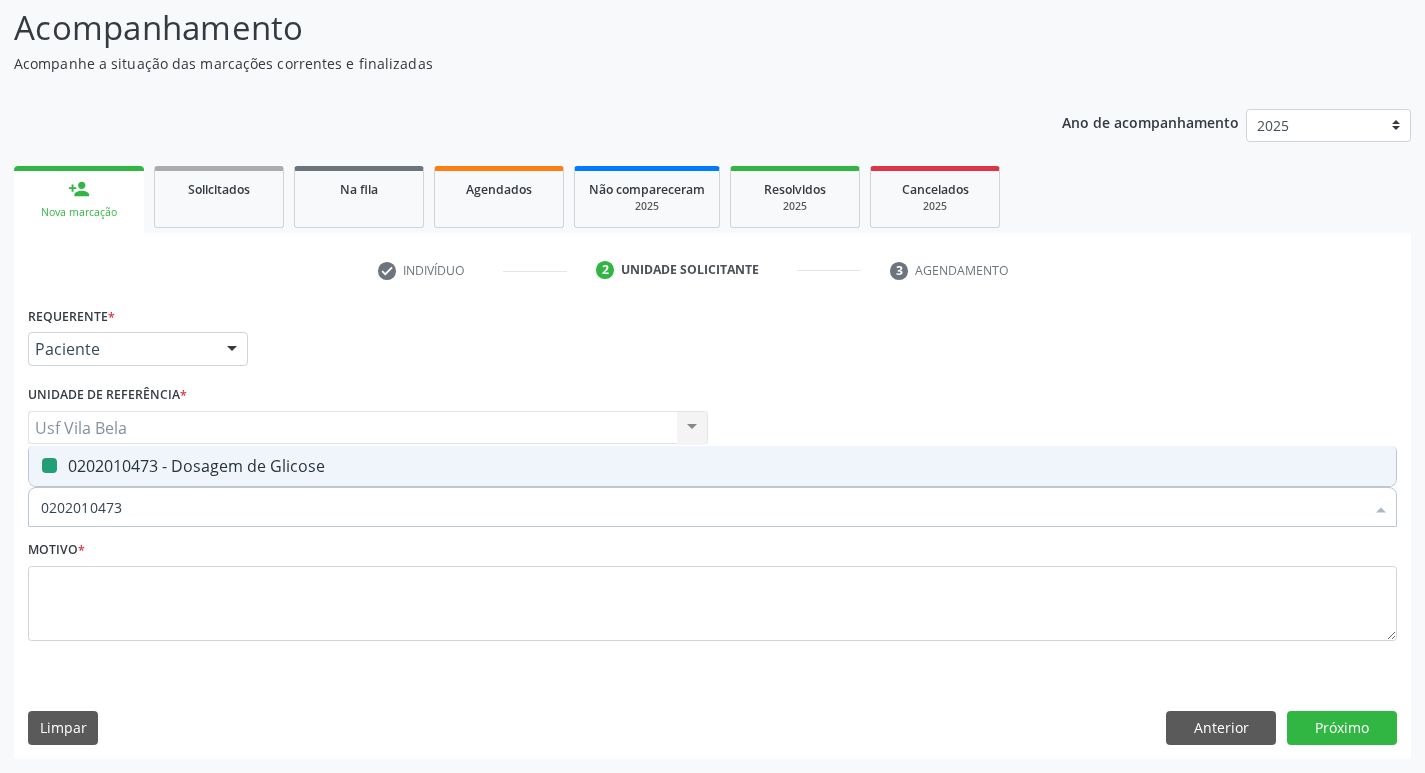 type 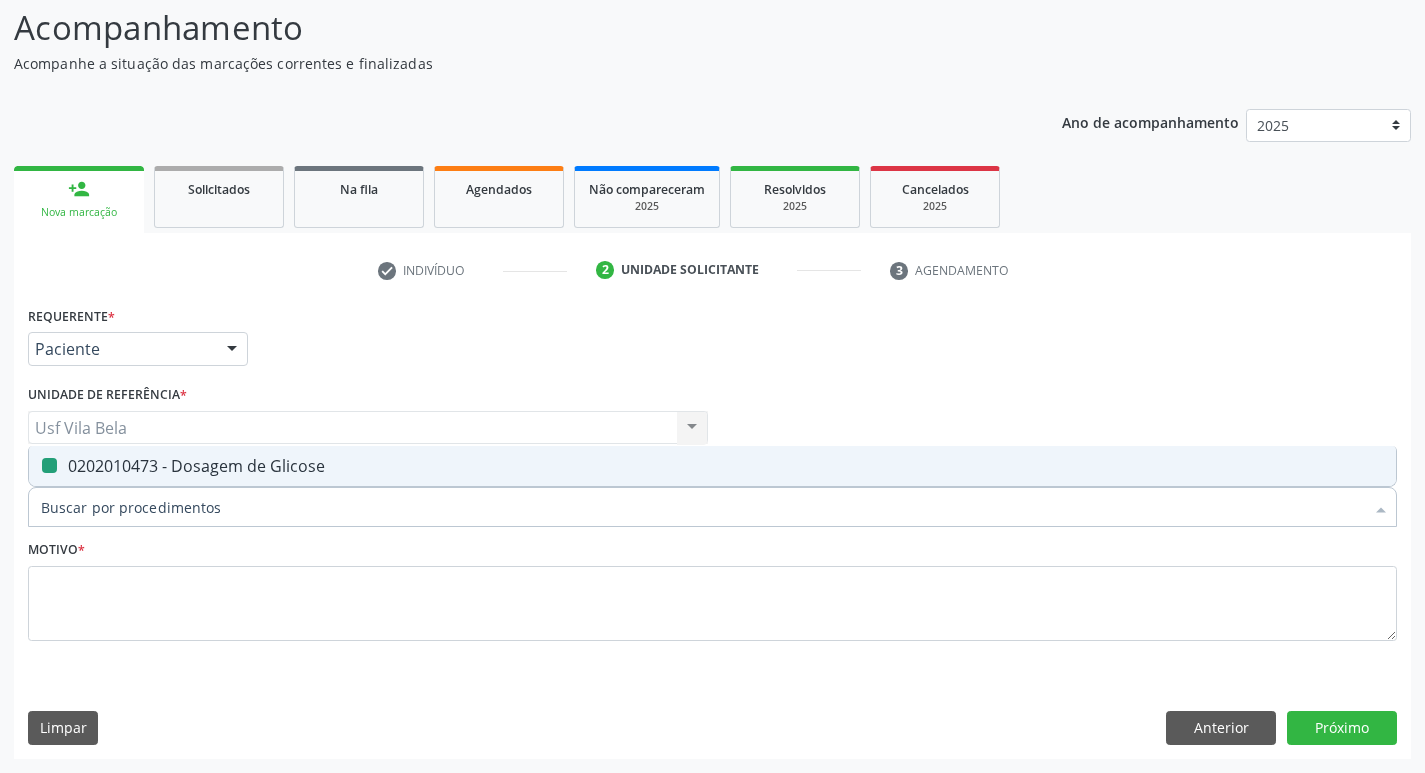 checkbox on "false" 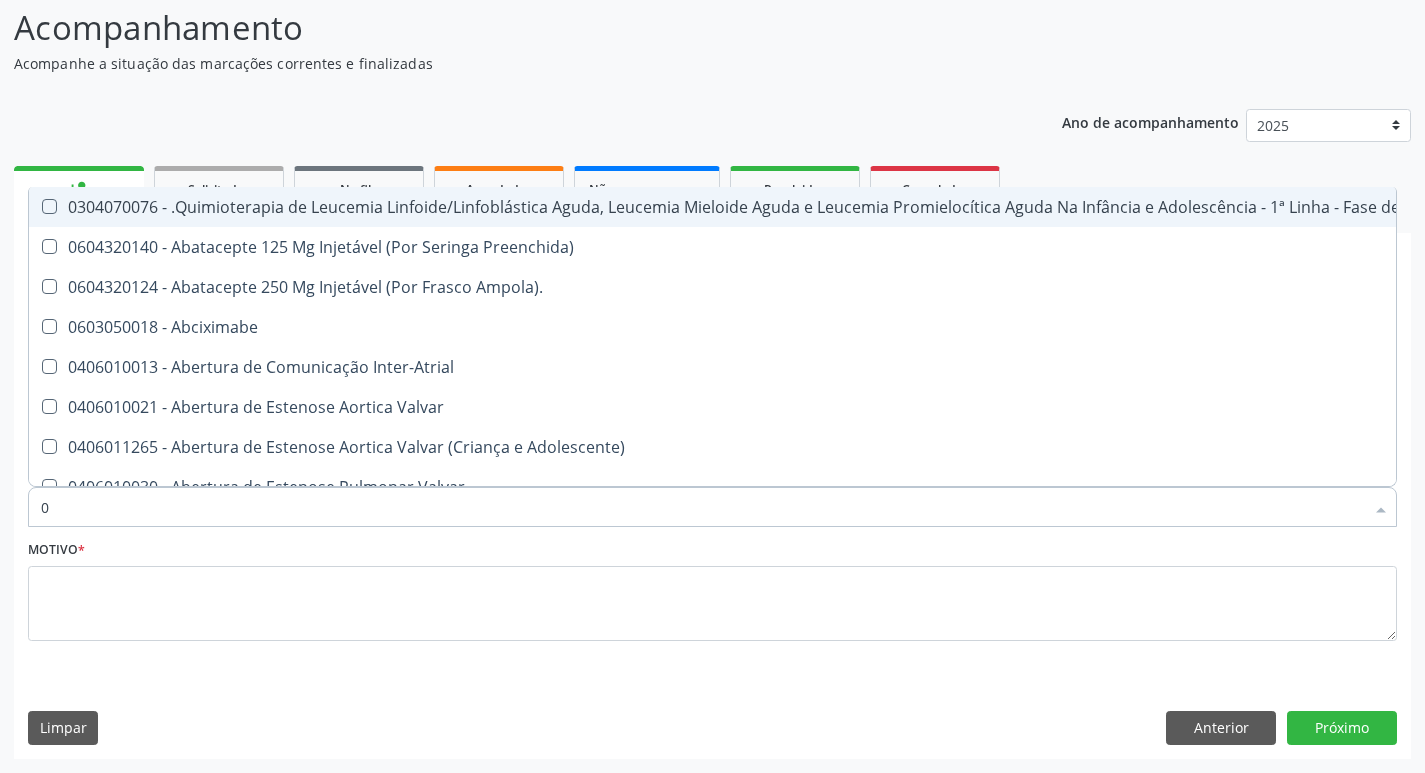 type on "02" 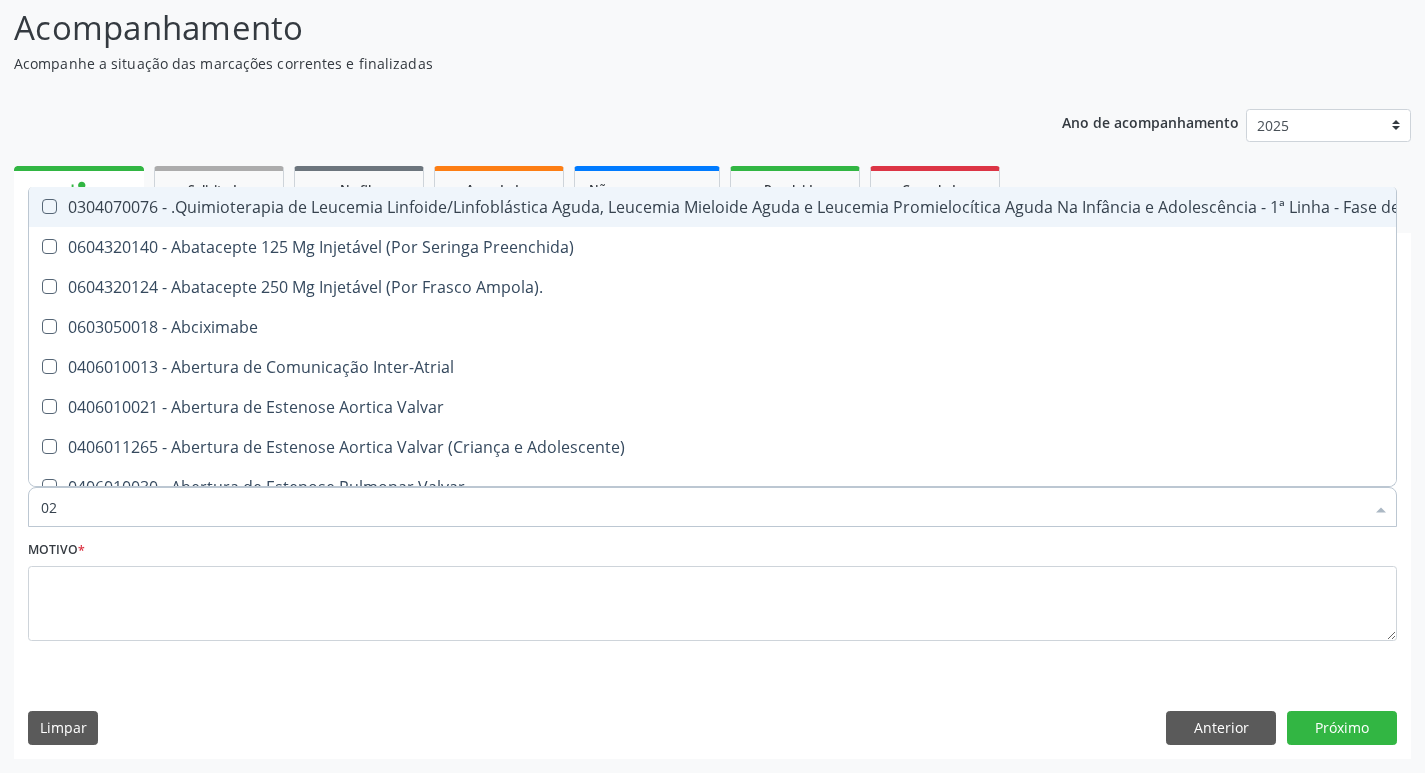 checkbox on "true" 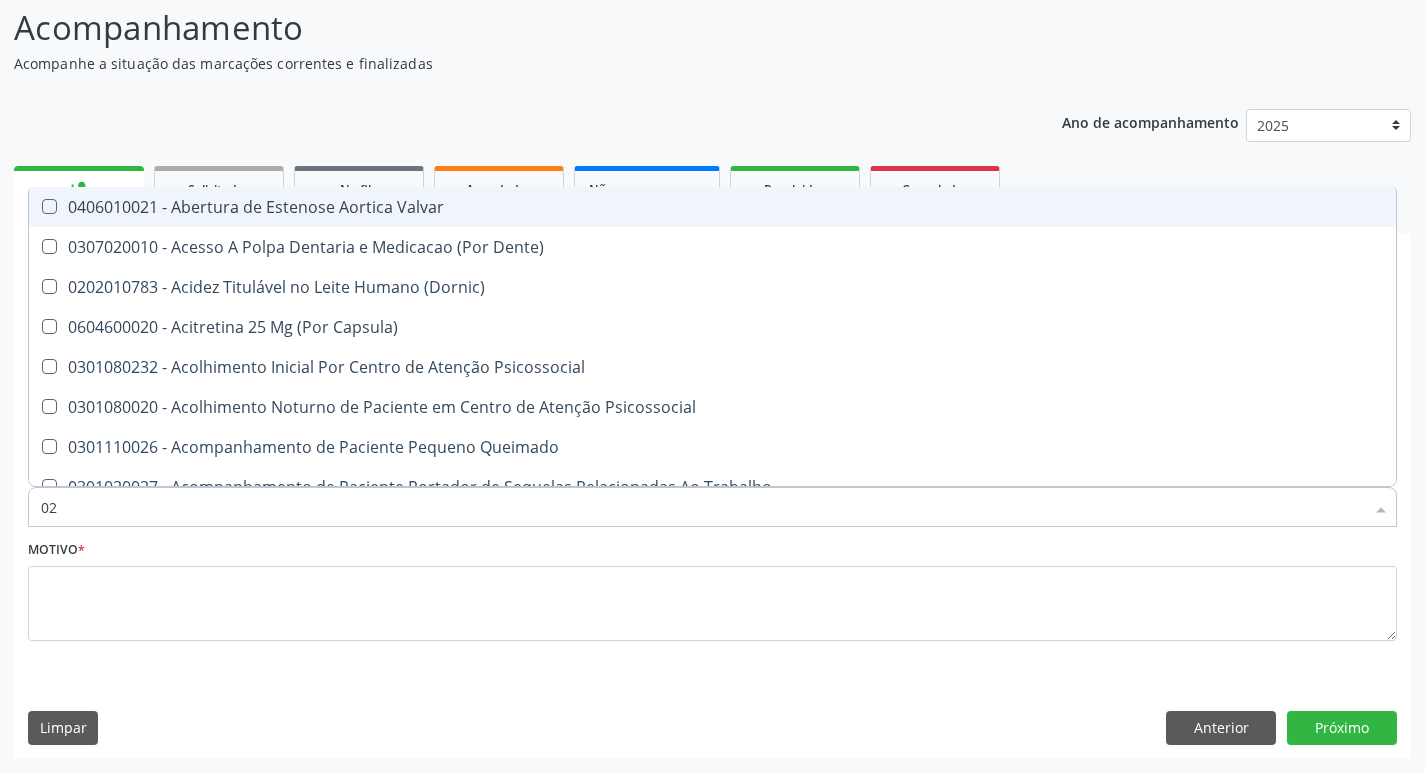 type on "020" 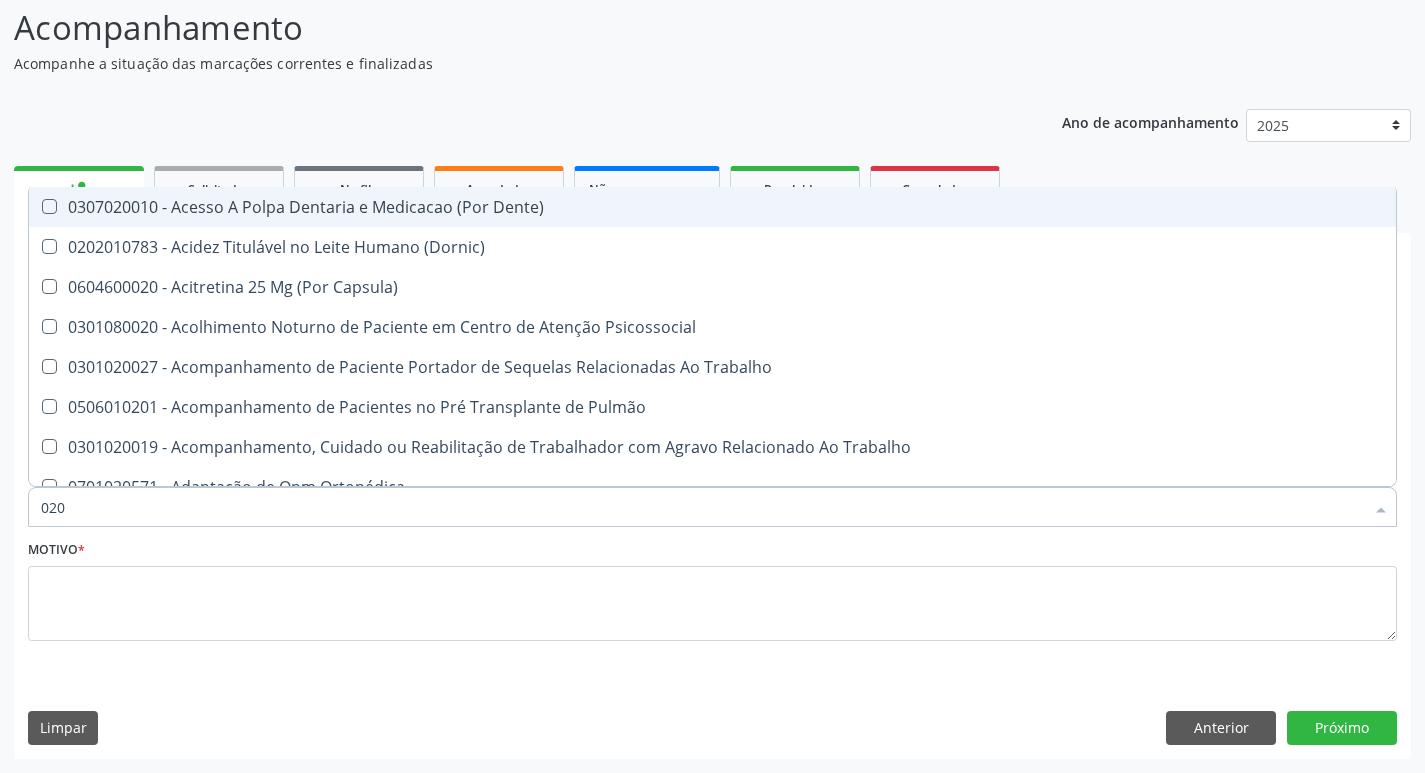 type on "0202" 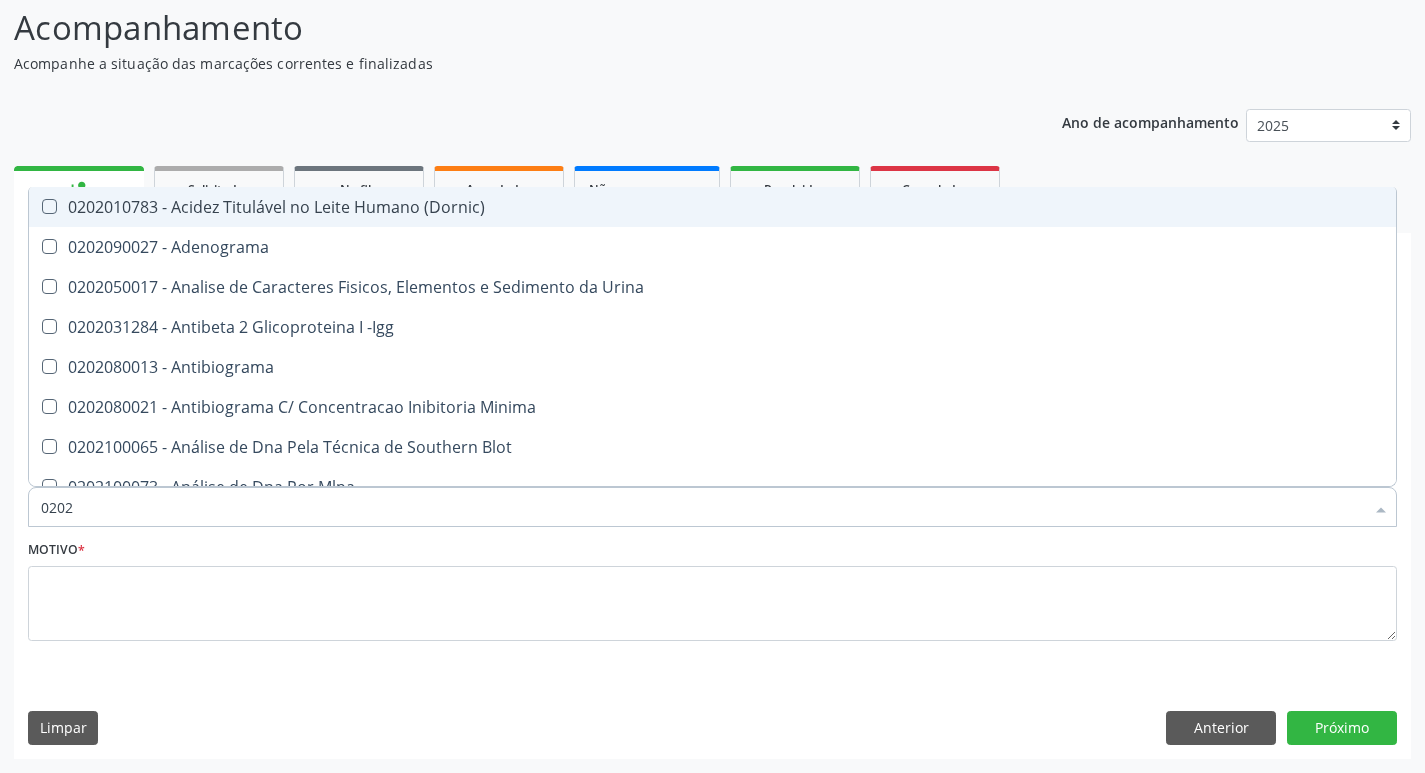 type on "02020" 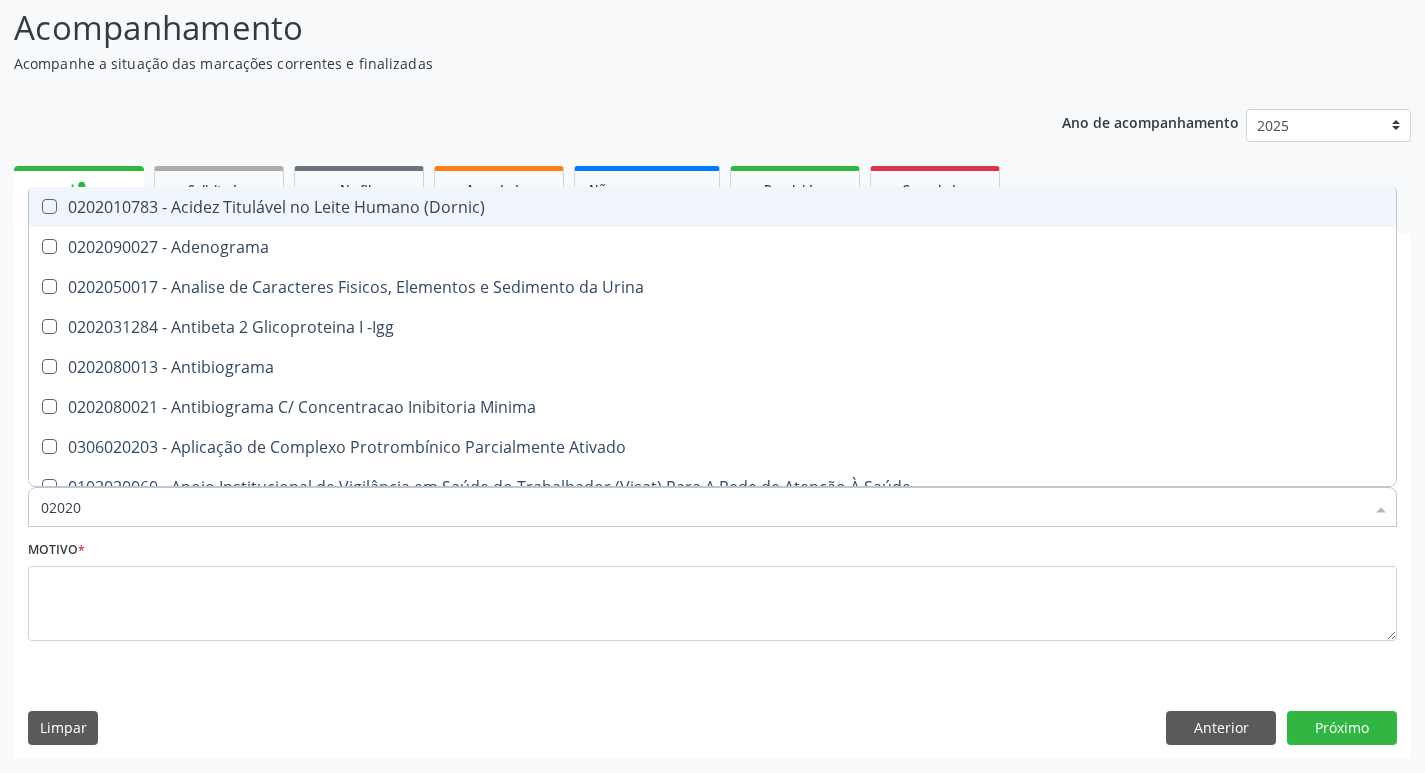 type on "020201" 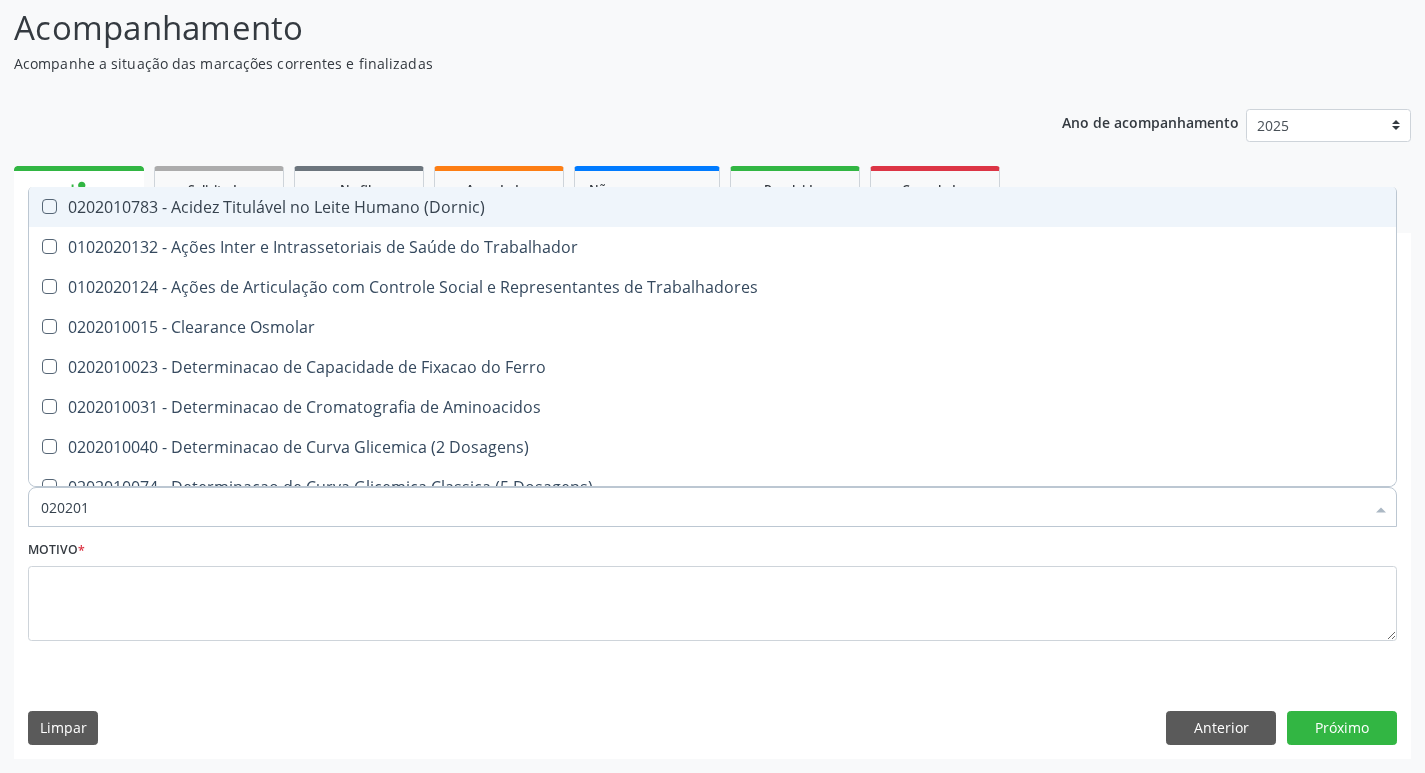 type on "0202010" 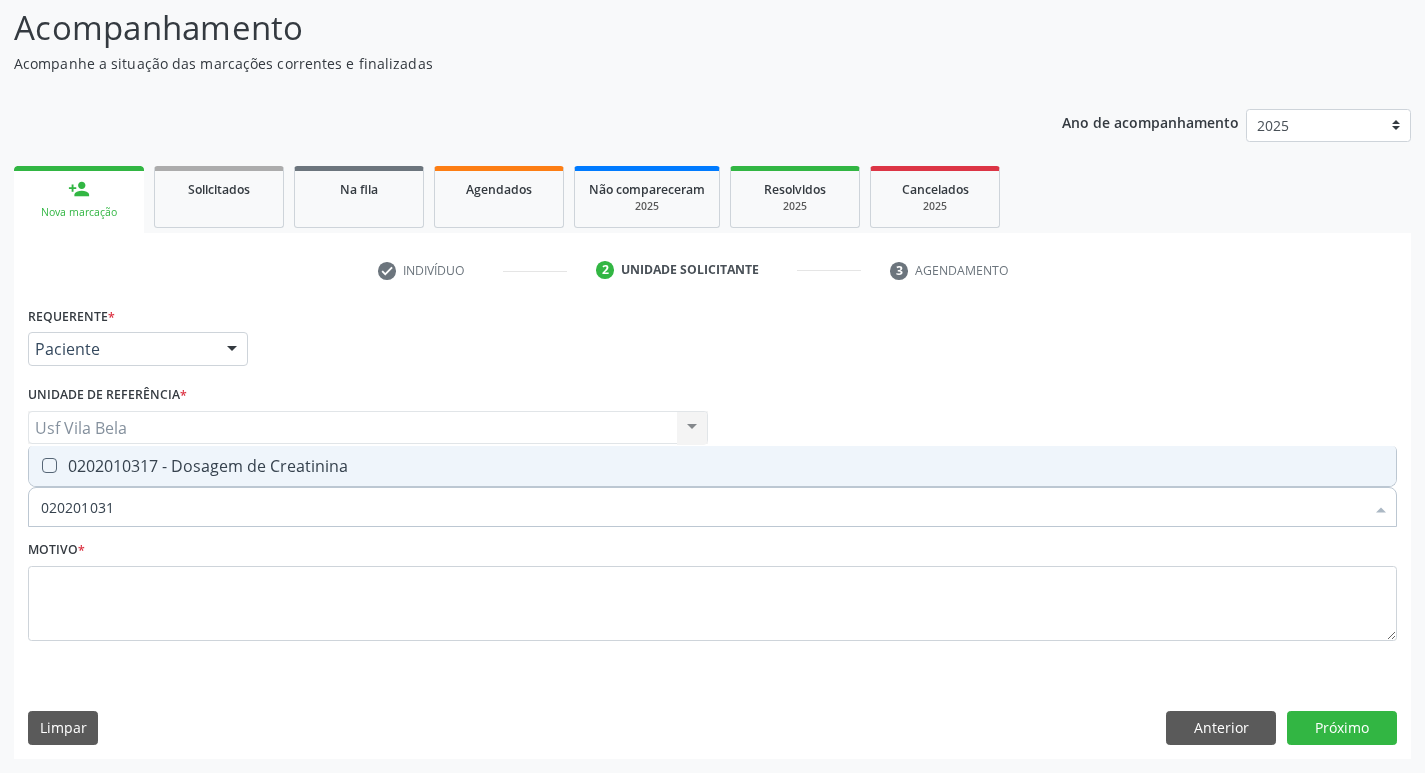 type on "0202010317" 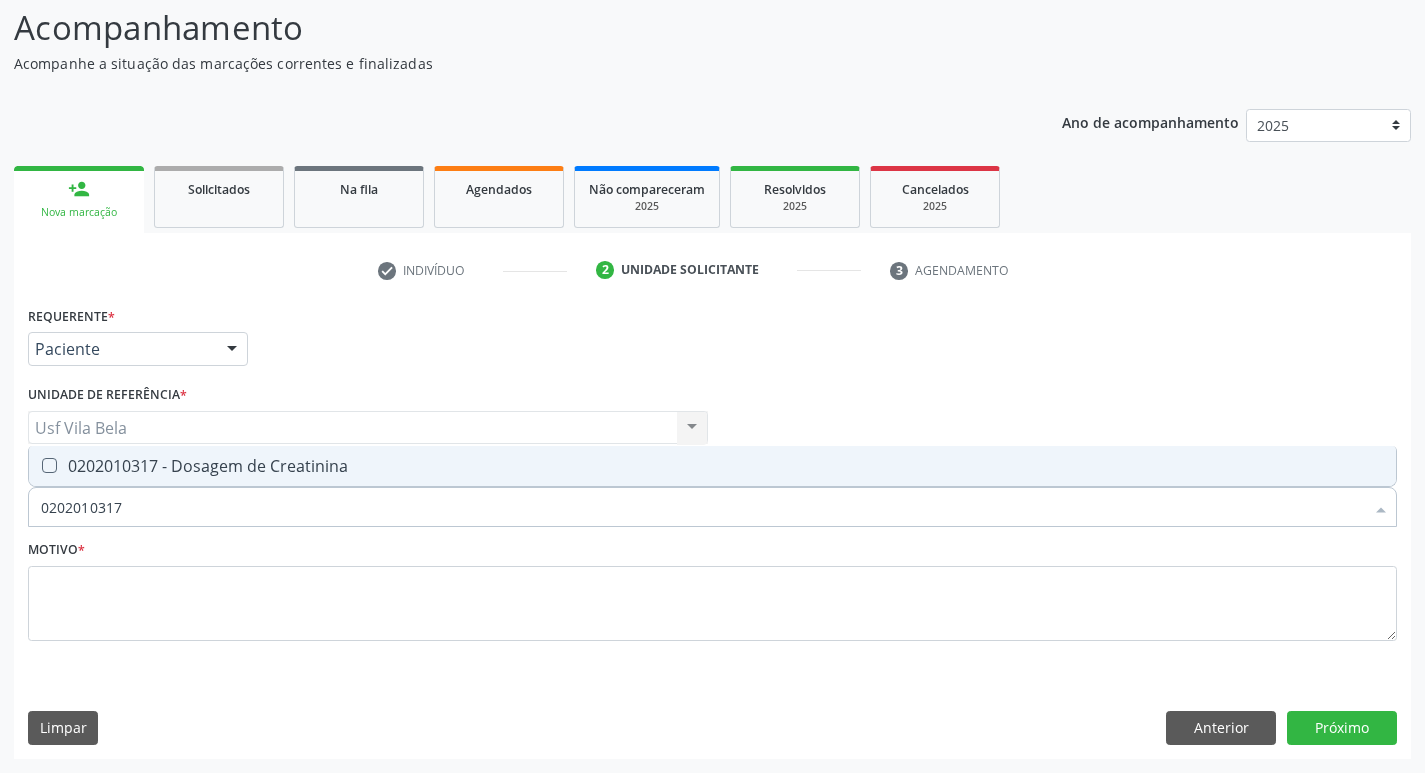 drag, startPoint x: 106, startPoint y: 467, endPoint x: 130, endPoint y: 490, distance: 33.24154 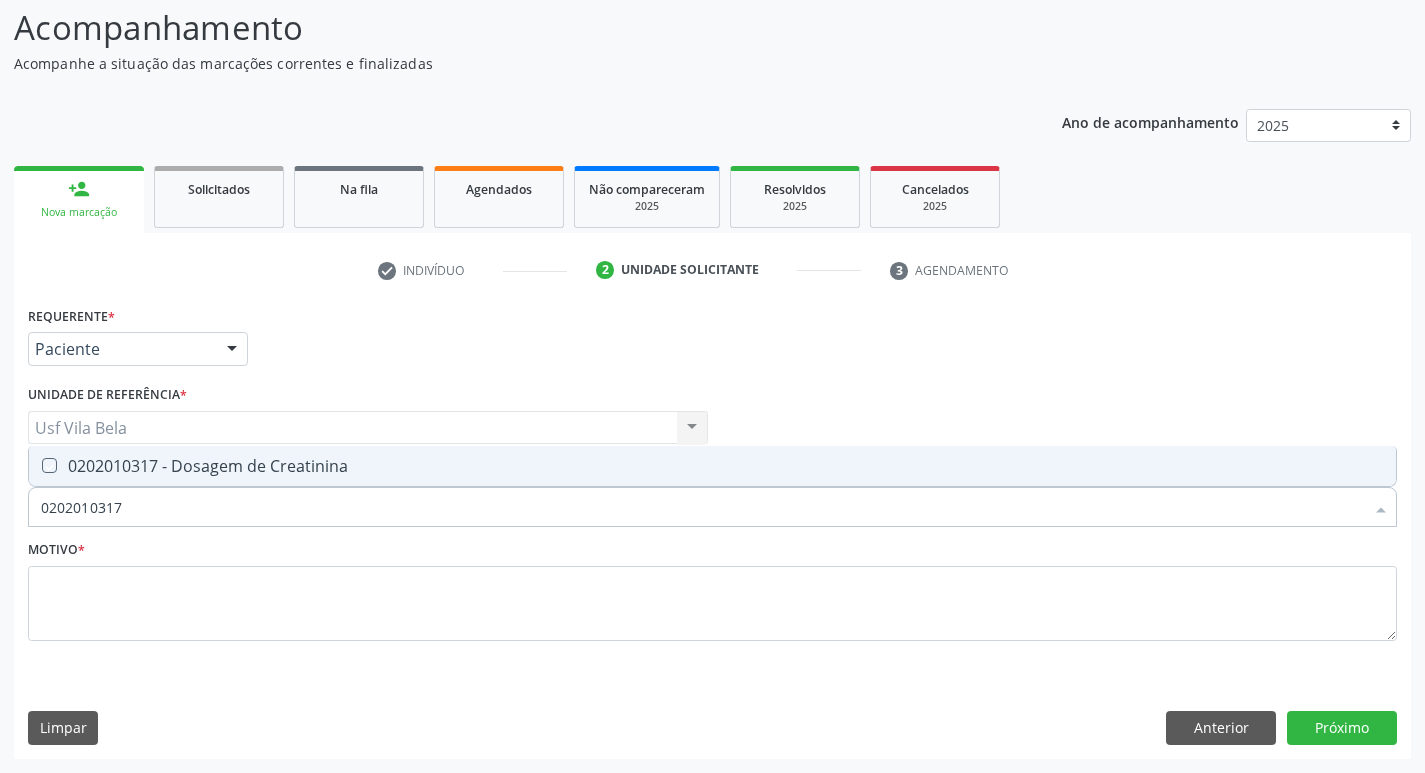 checkbox on "true" 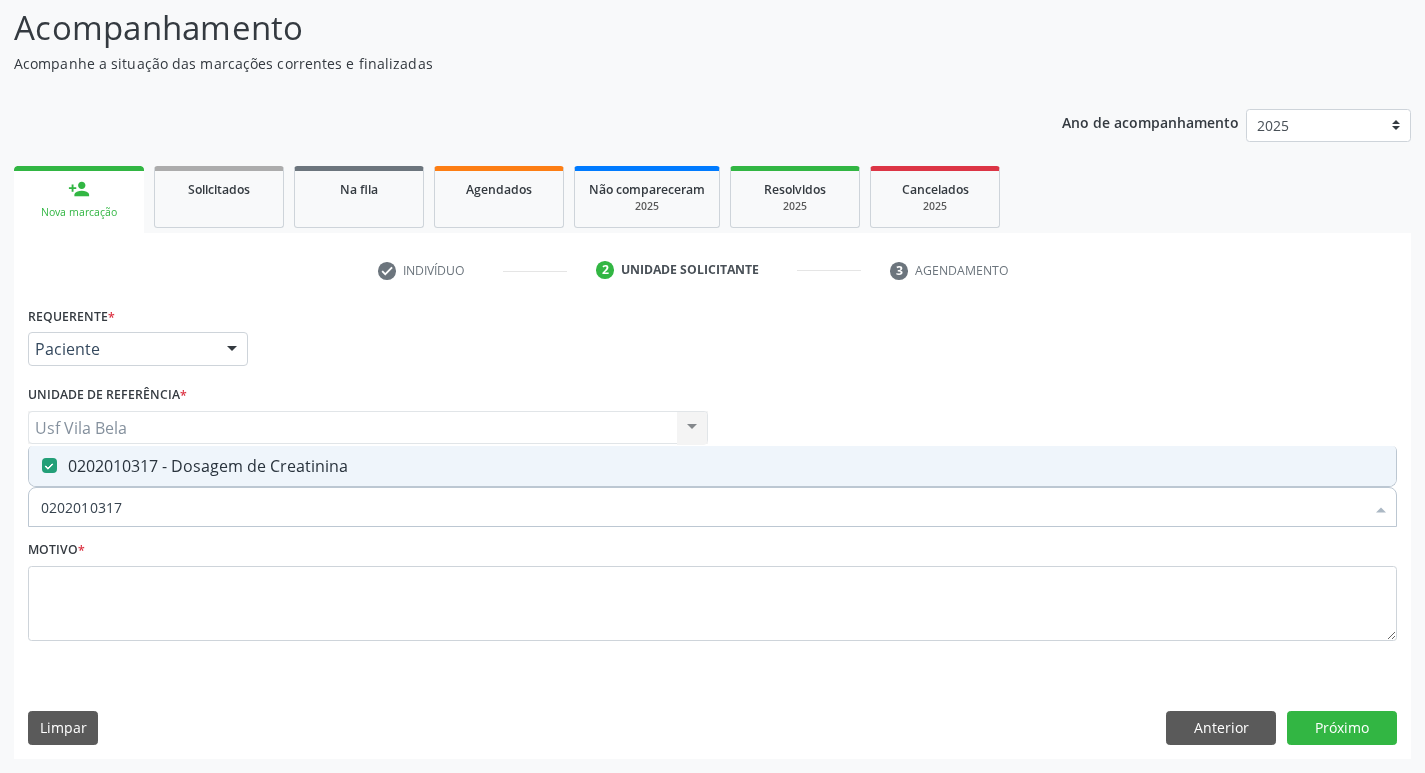 drag, startPoint x: 120, startPoint y: 503, endPoint x: 0, endPoint y: 491, distance: 120.59851 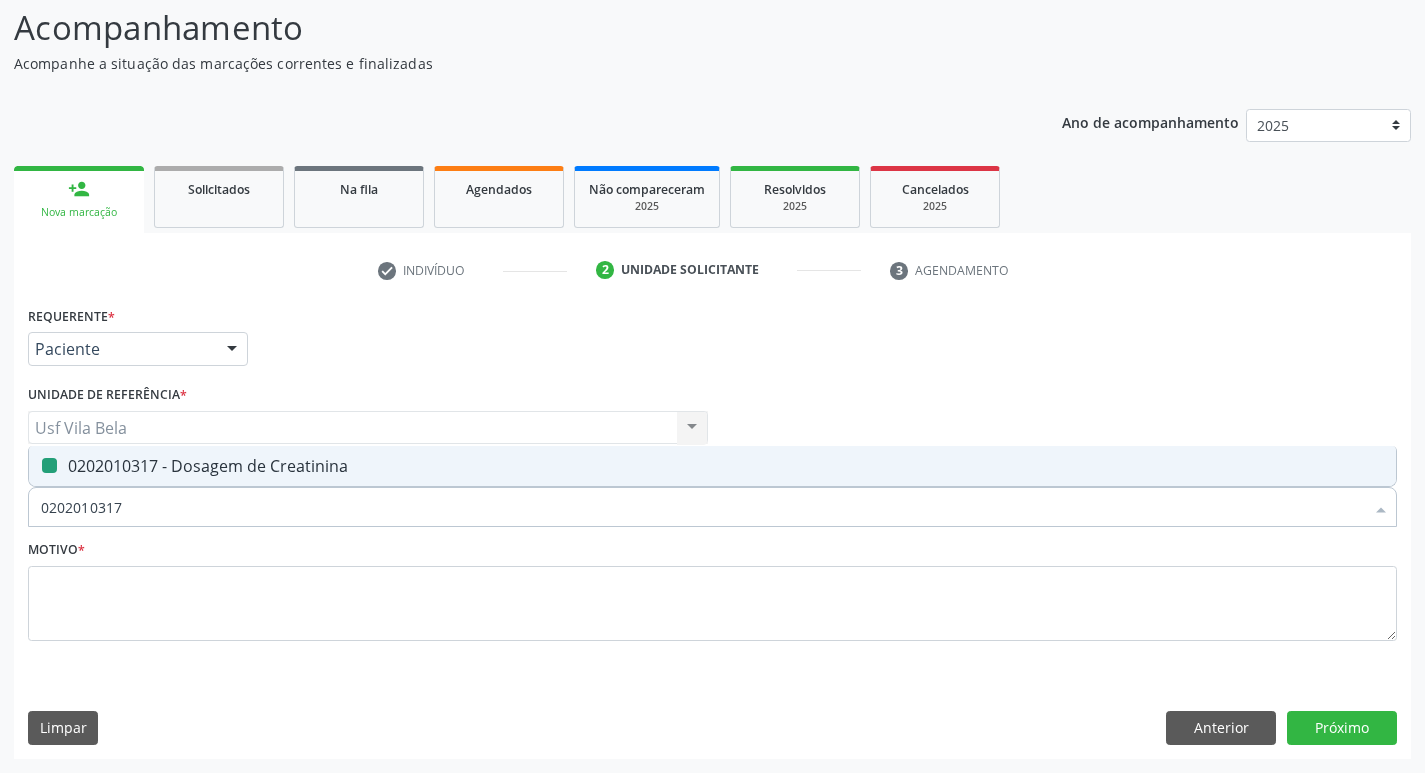 type 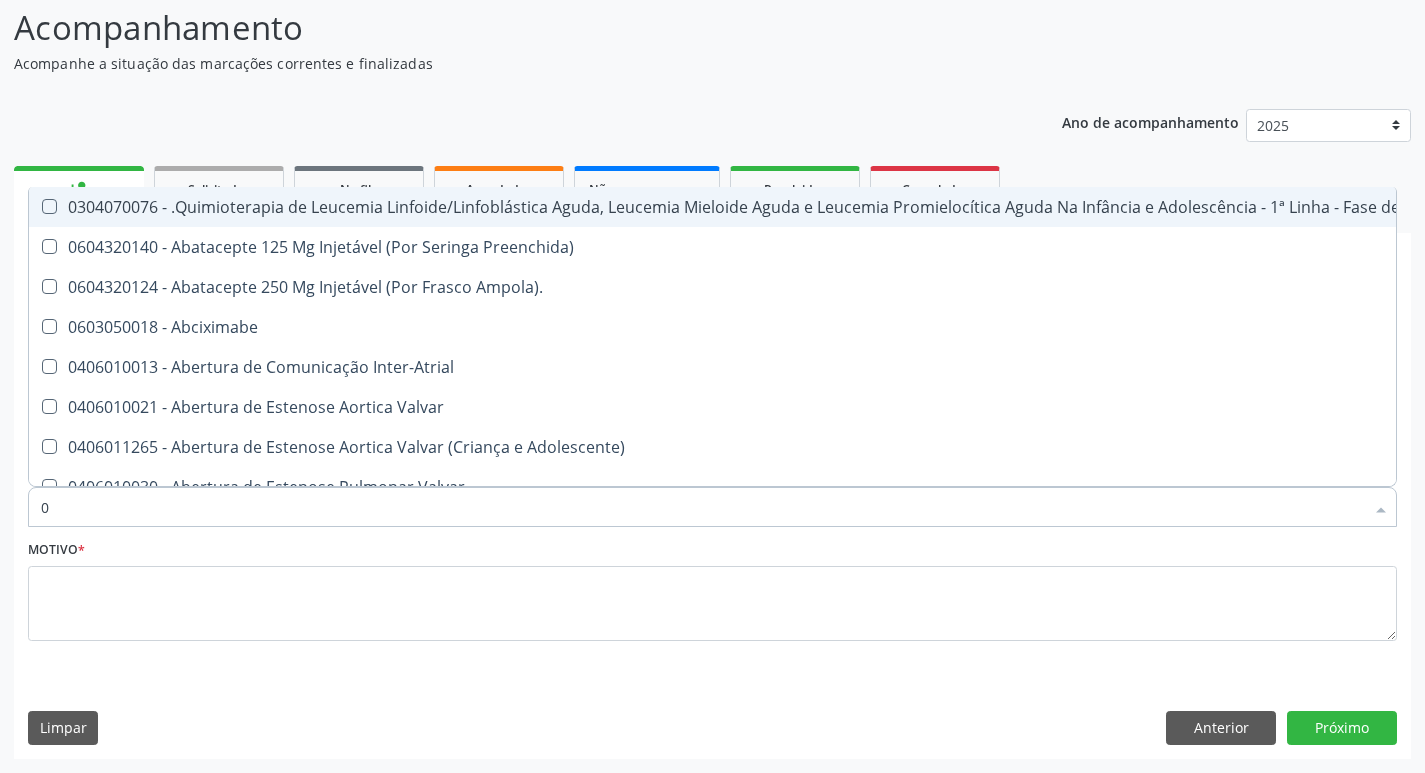 type on "02" 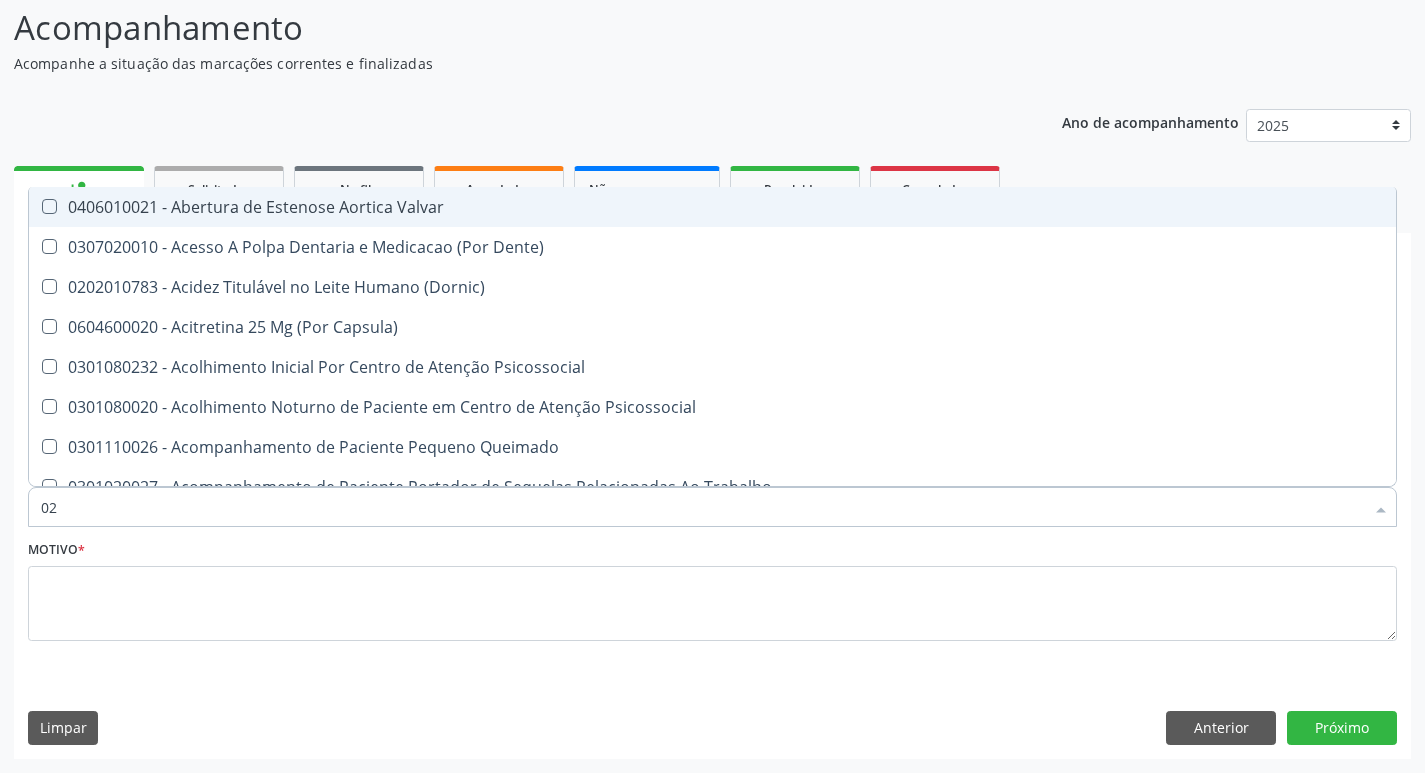 type on "020" 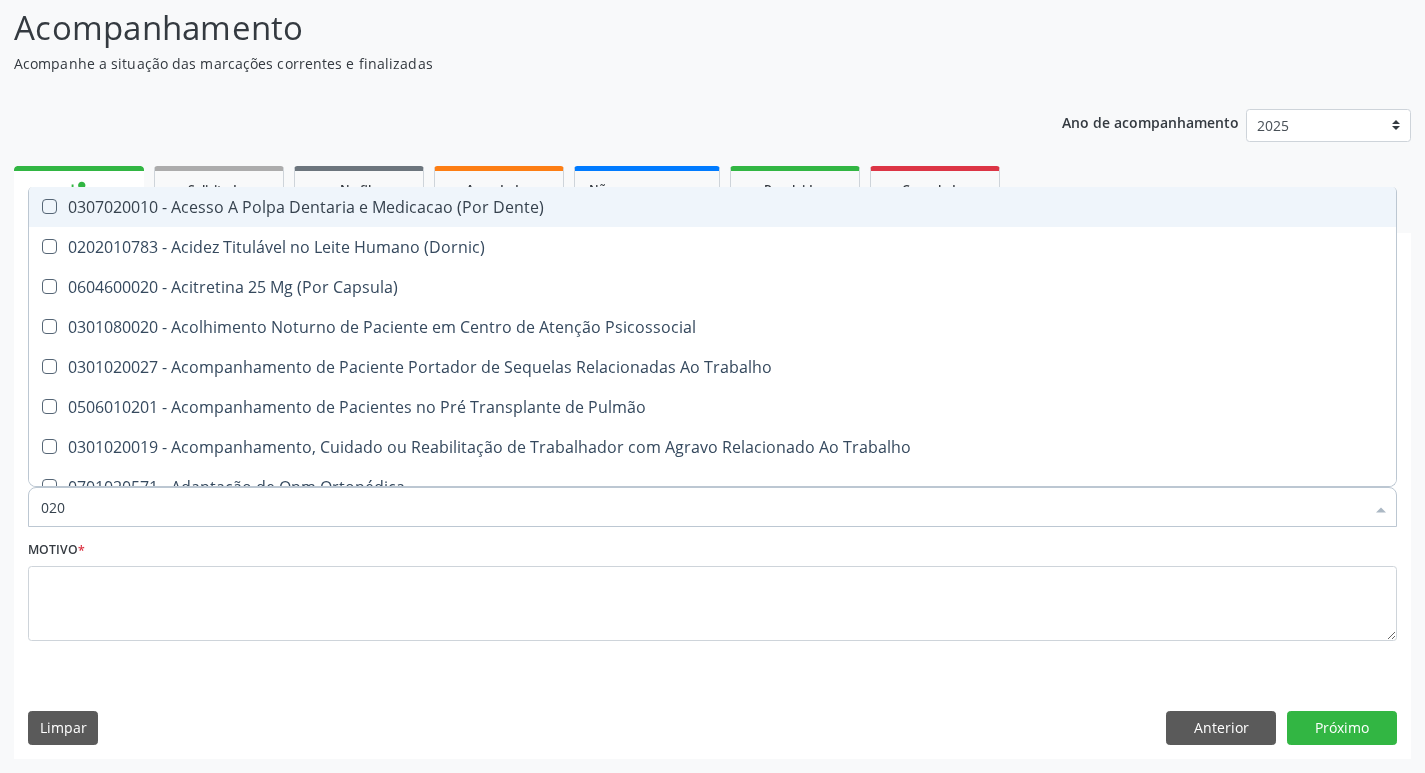 type on "0202" 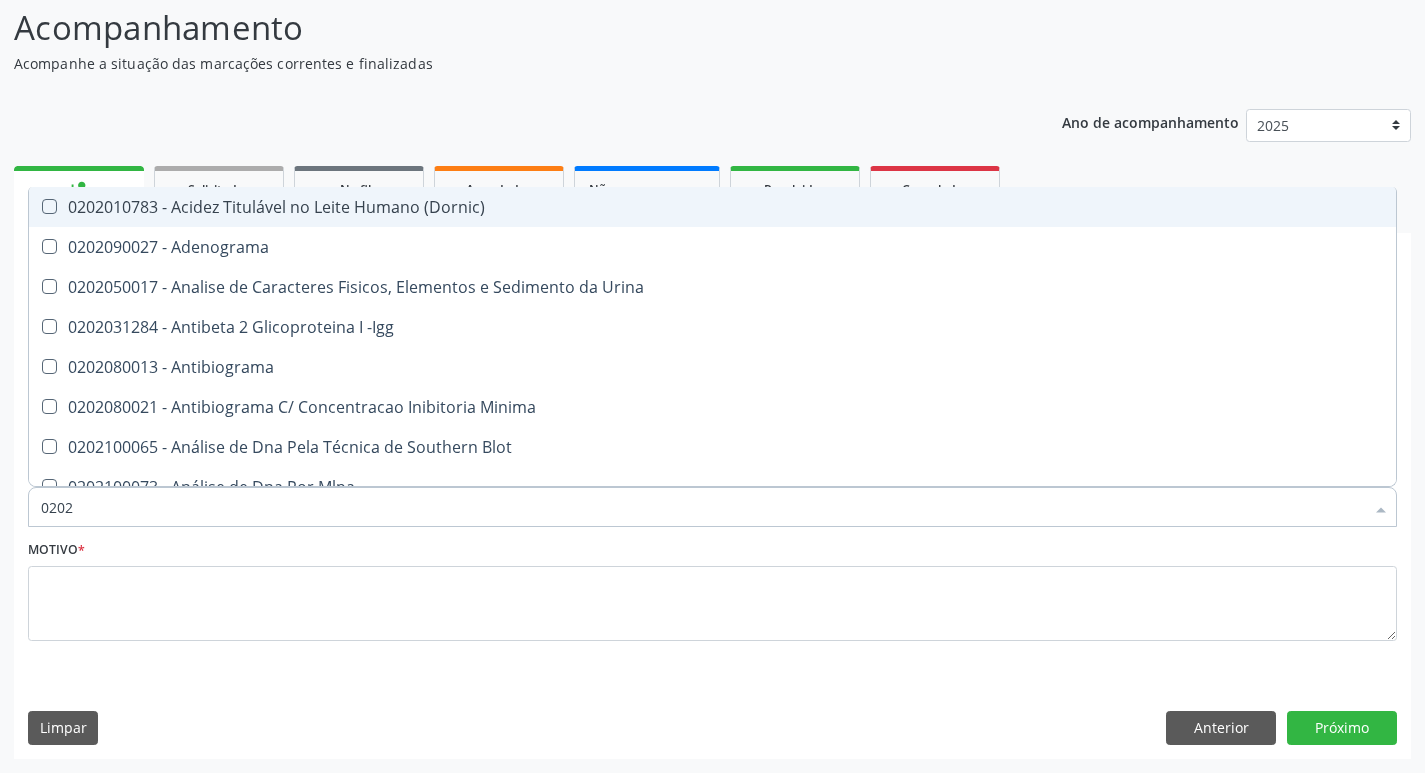 type on "02020" 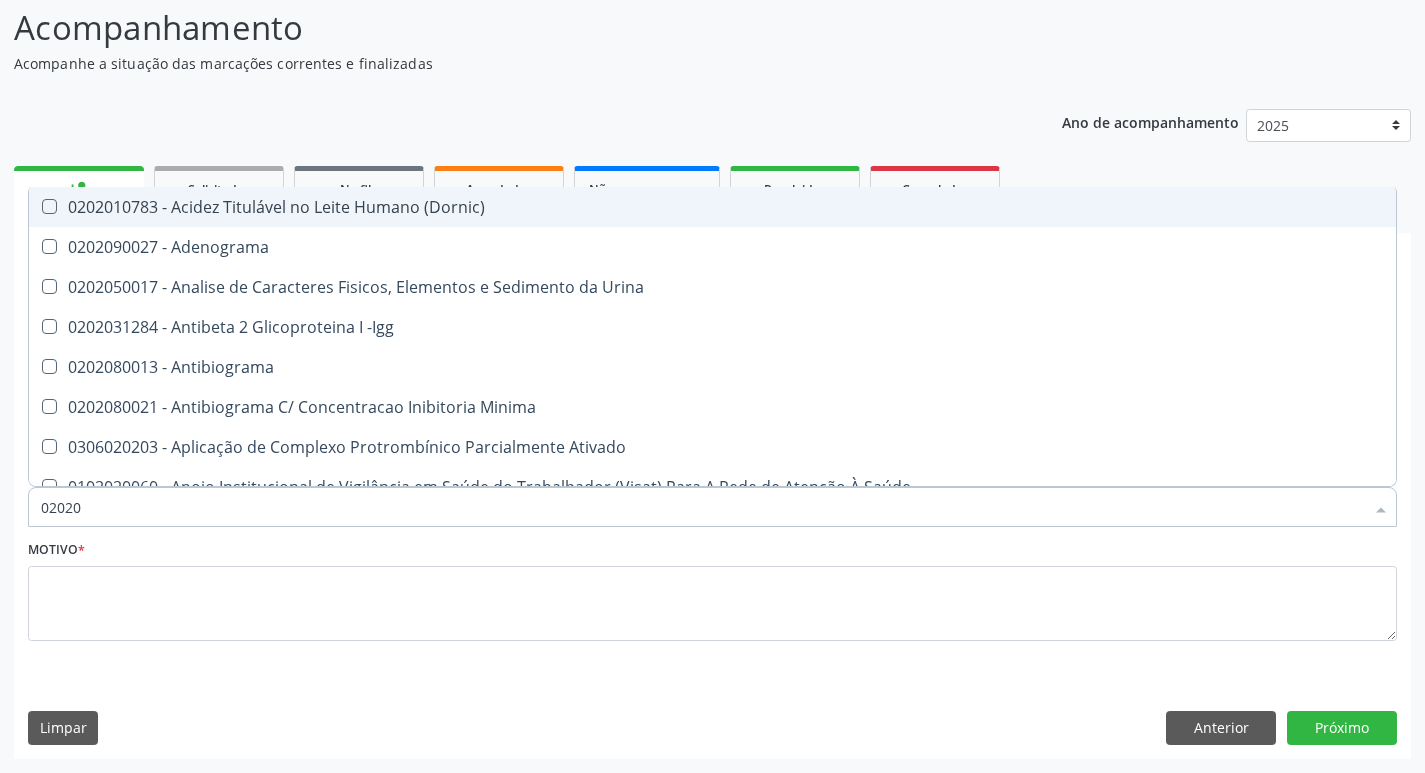 type on "020201" 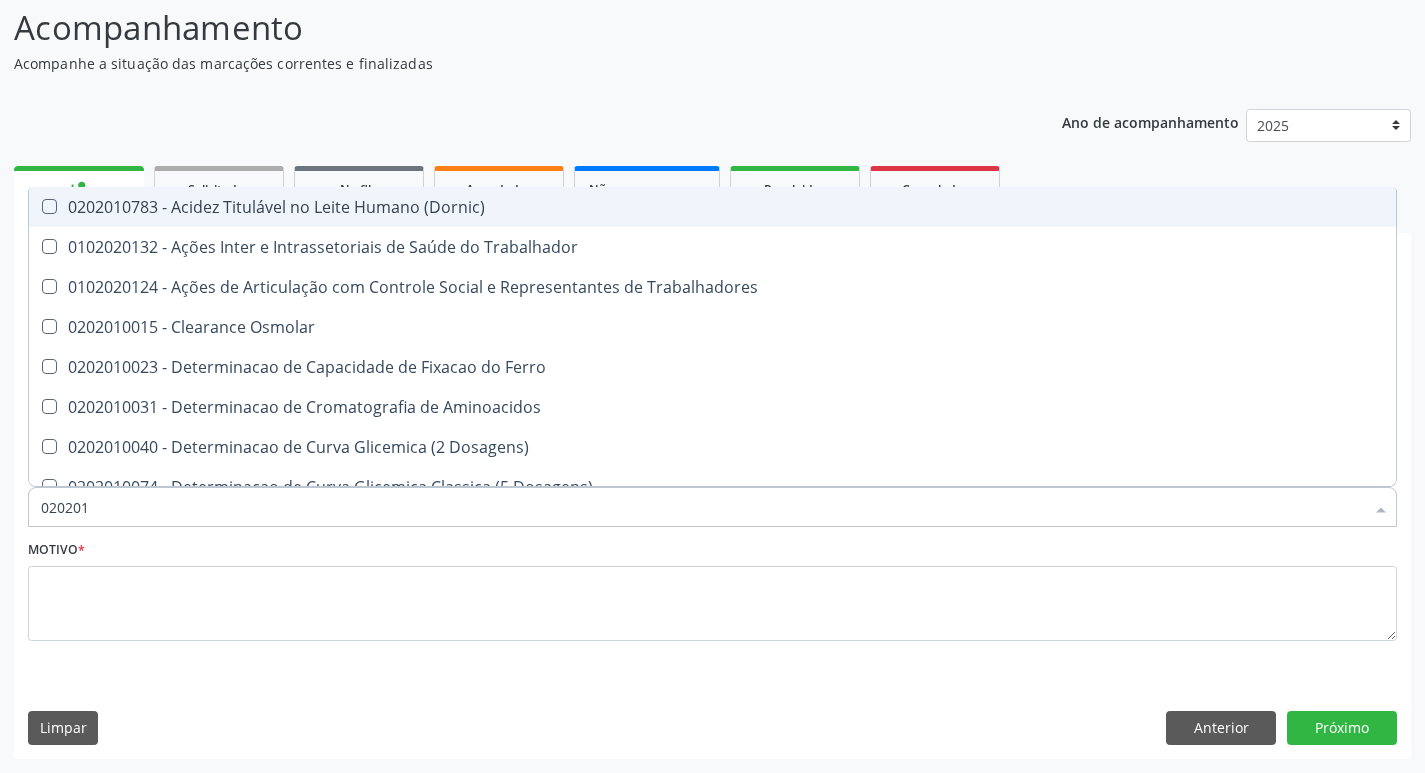 type on "0202010" 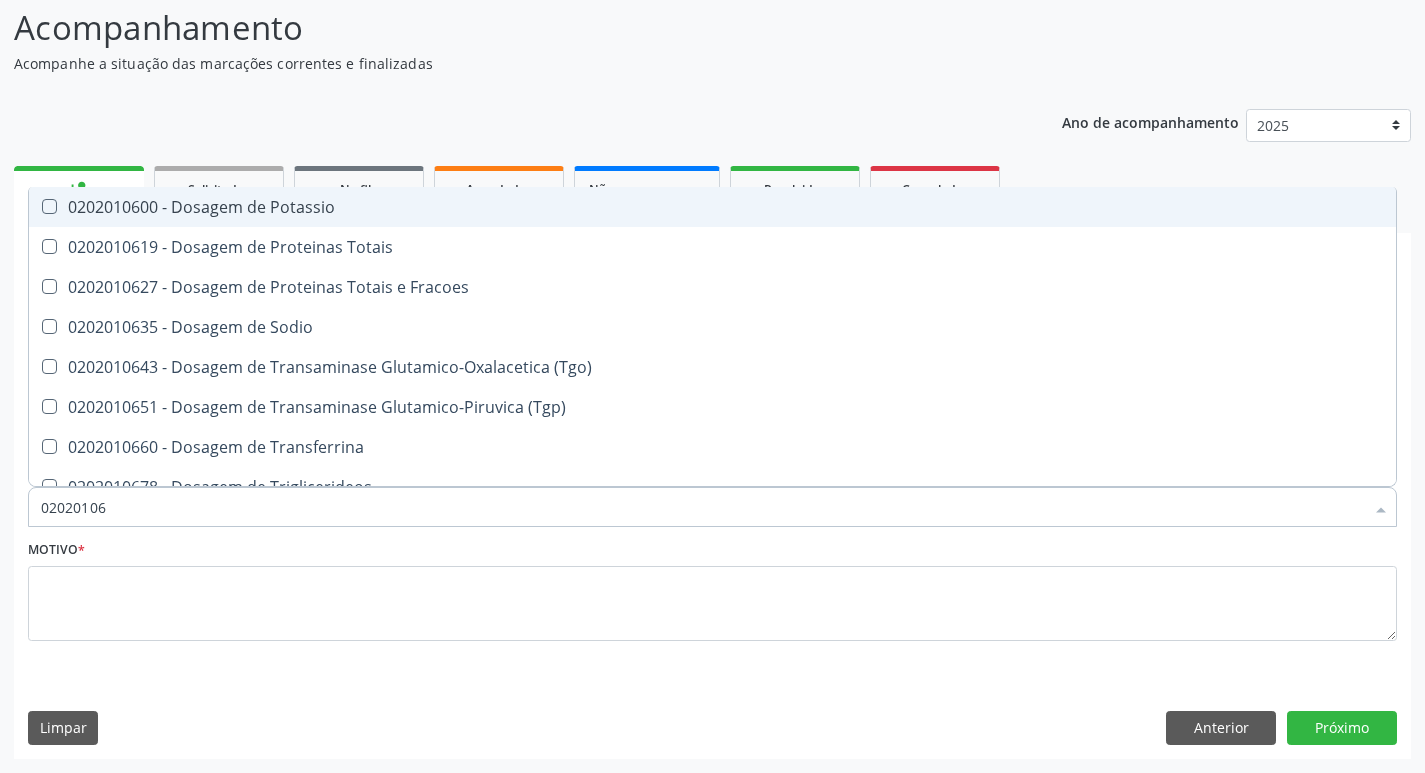 type on "020201069" 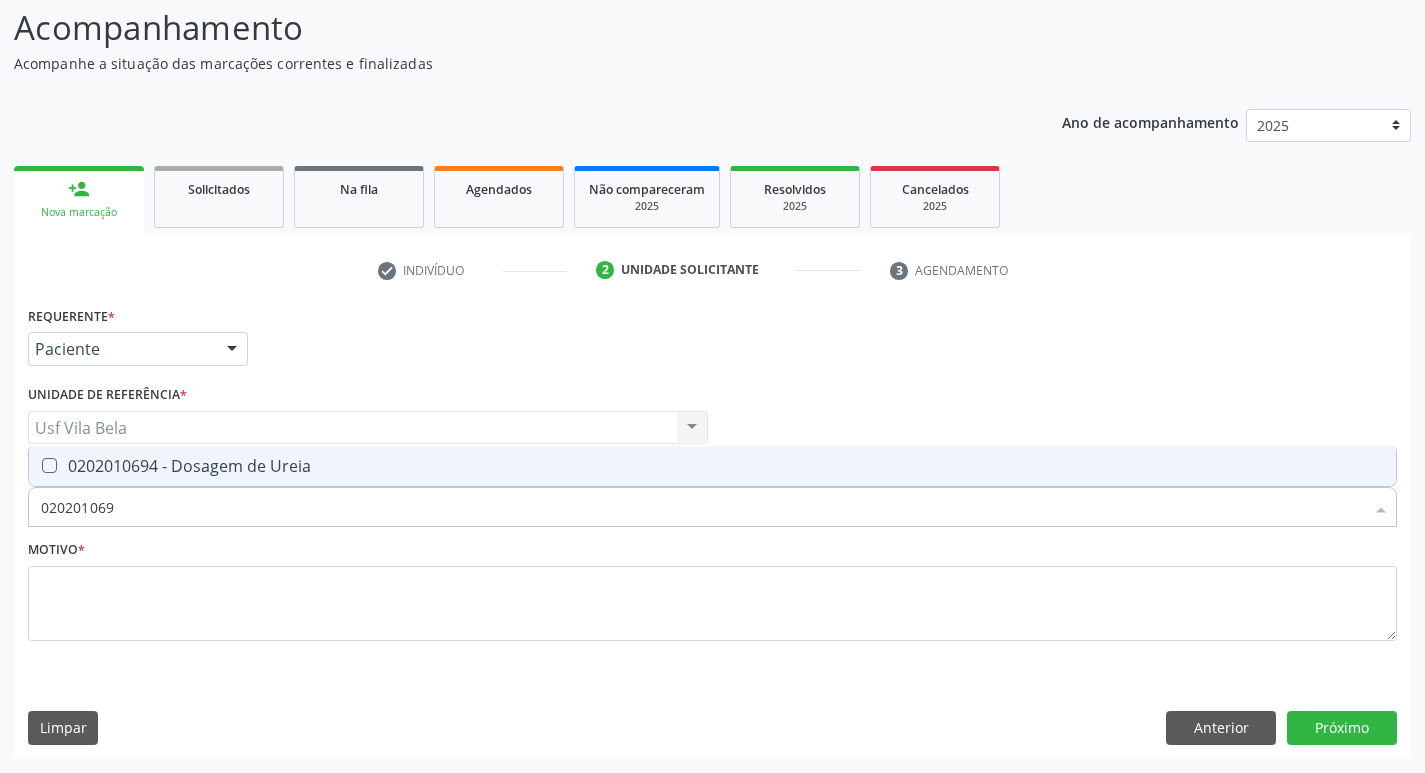 click on "0202010694 - Dosagem de Ureia" at bounding box center [712, 466] 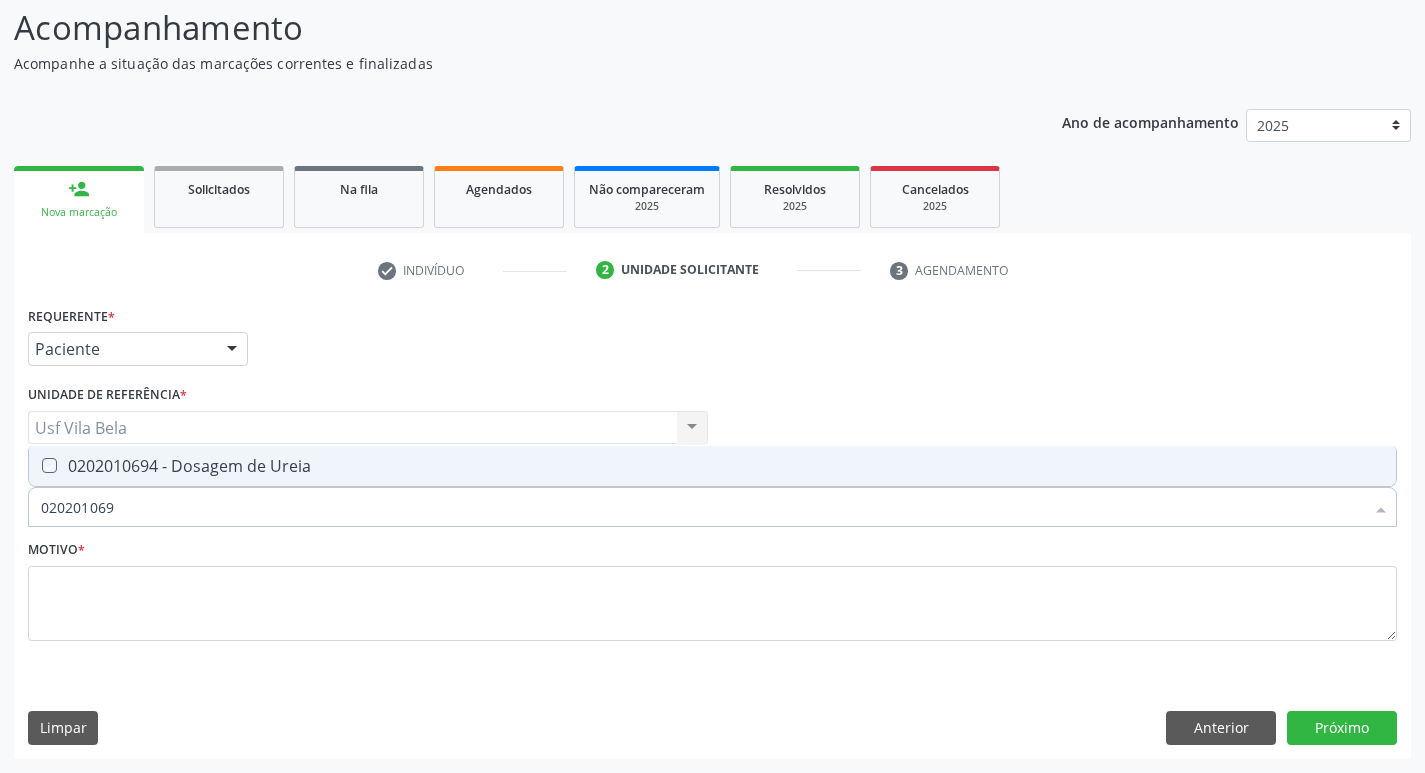 checkbox on "true" 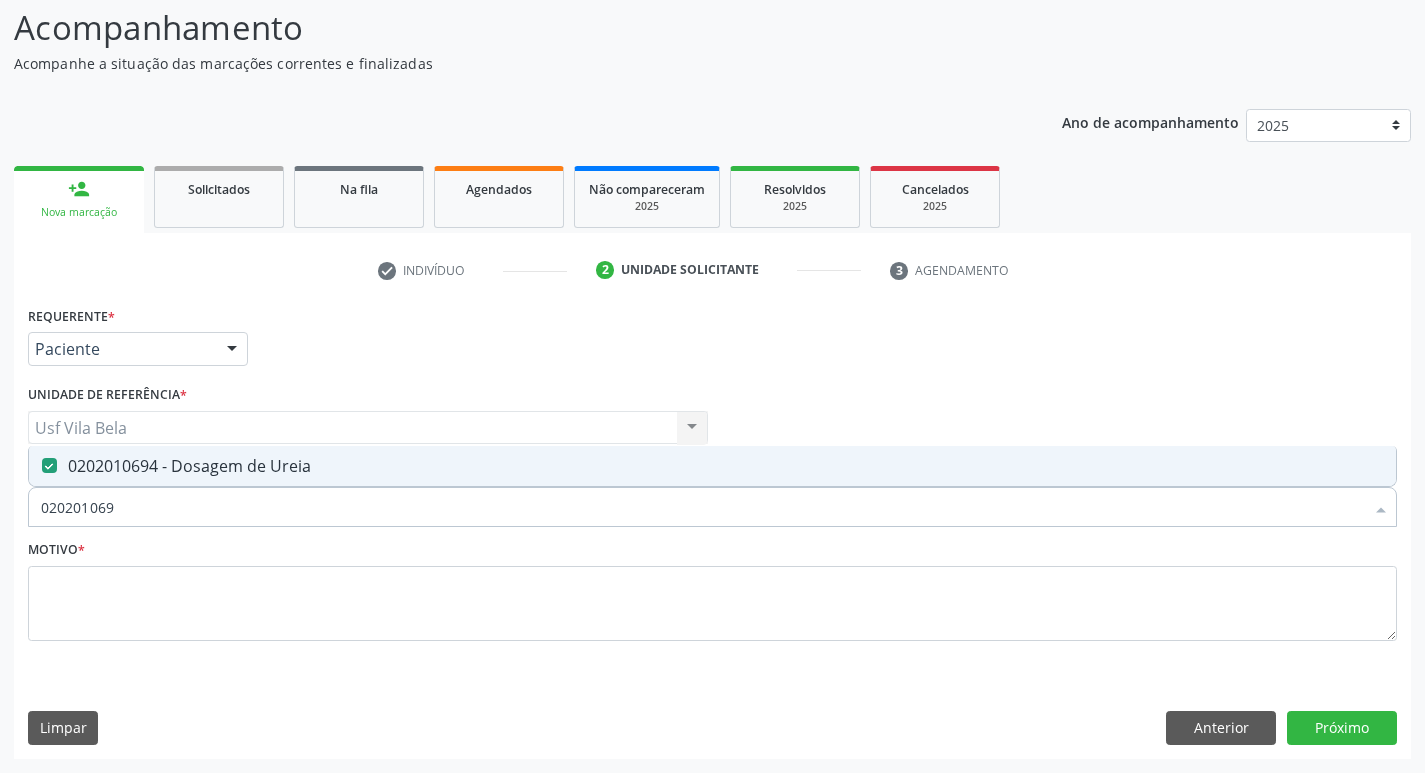 drag, startPoint x: 33, startPoint y: 498, endPoint x: 51, endPoint y: 500, distance: 18.110771 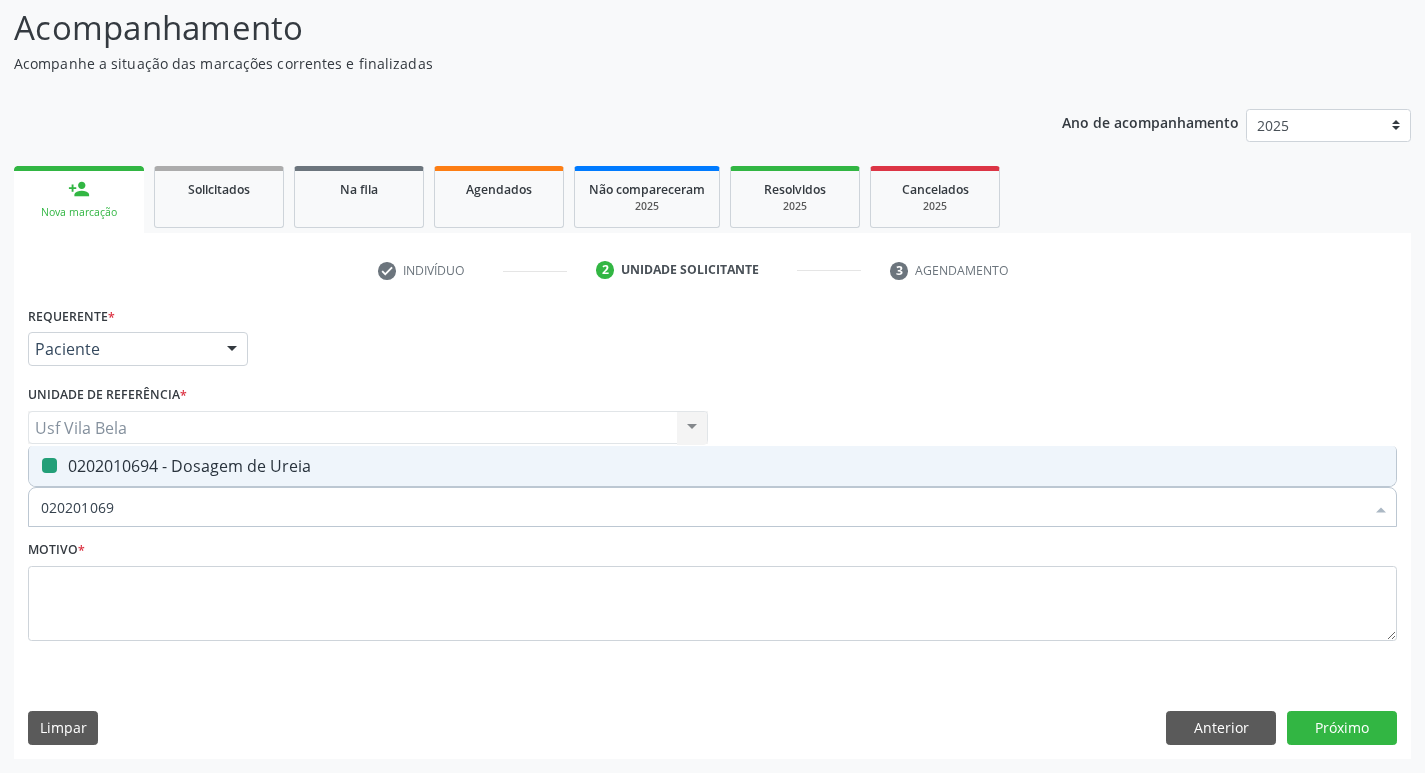 type 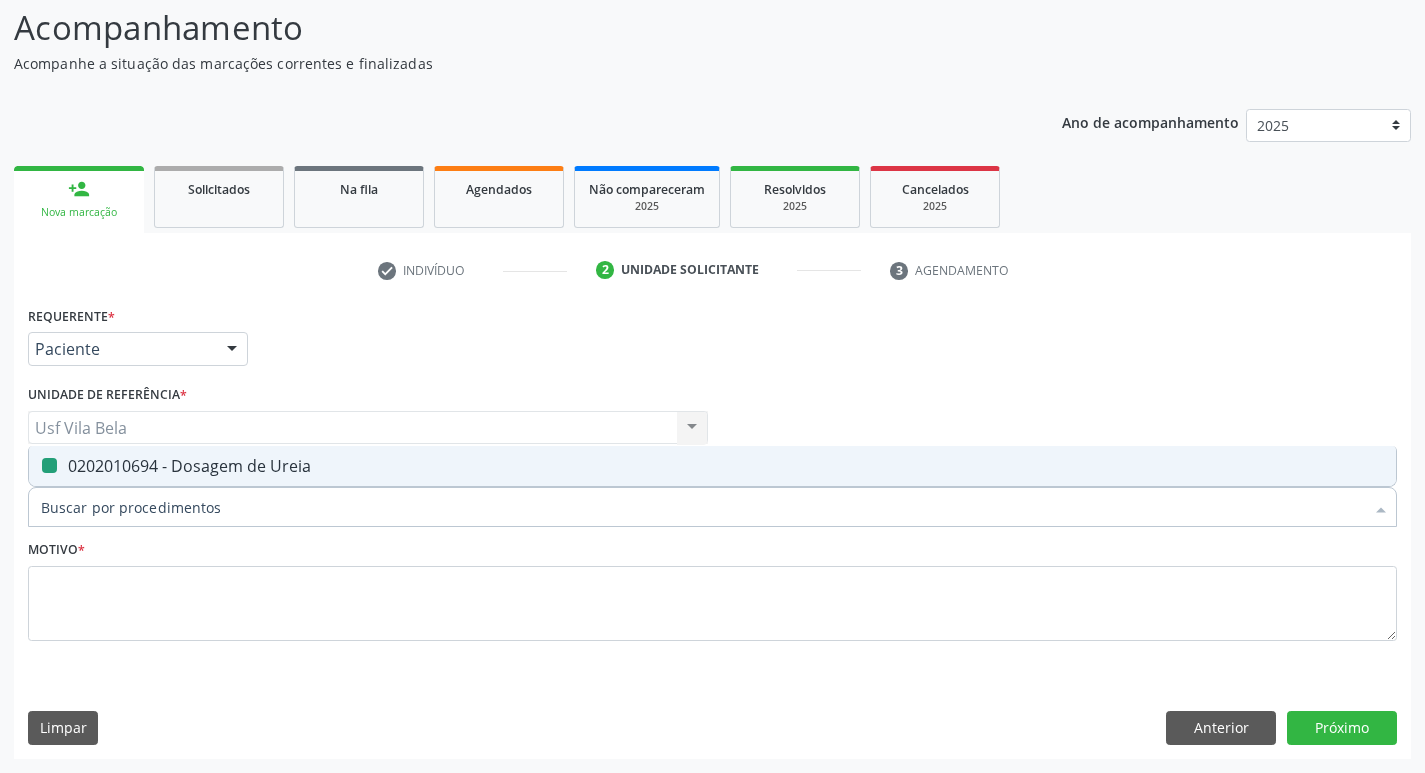 checkbox on "false" 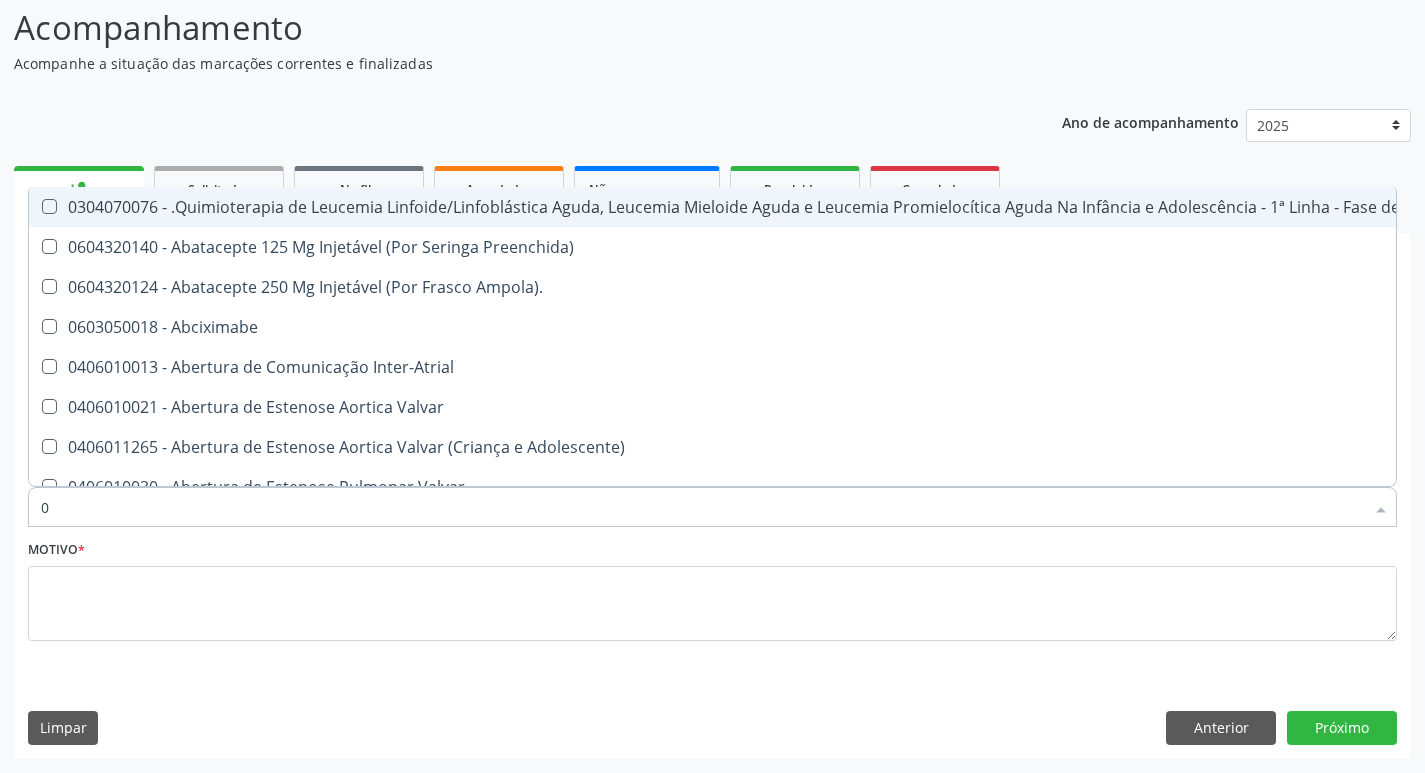 type on "02" 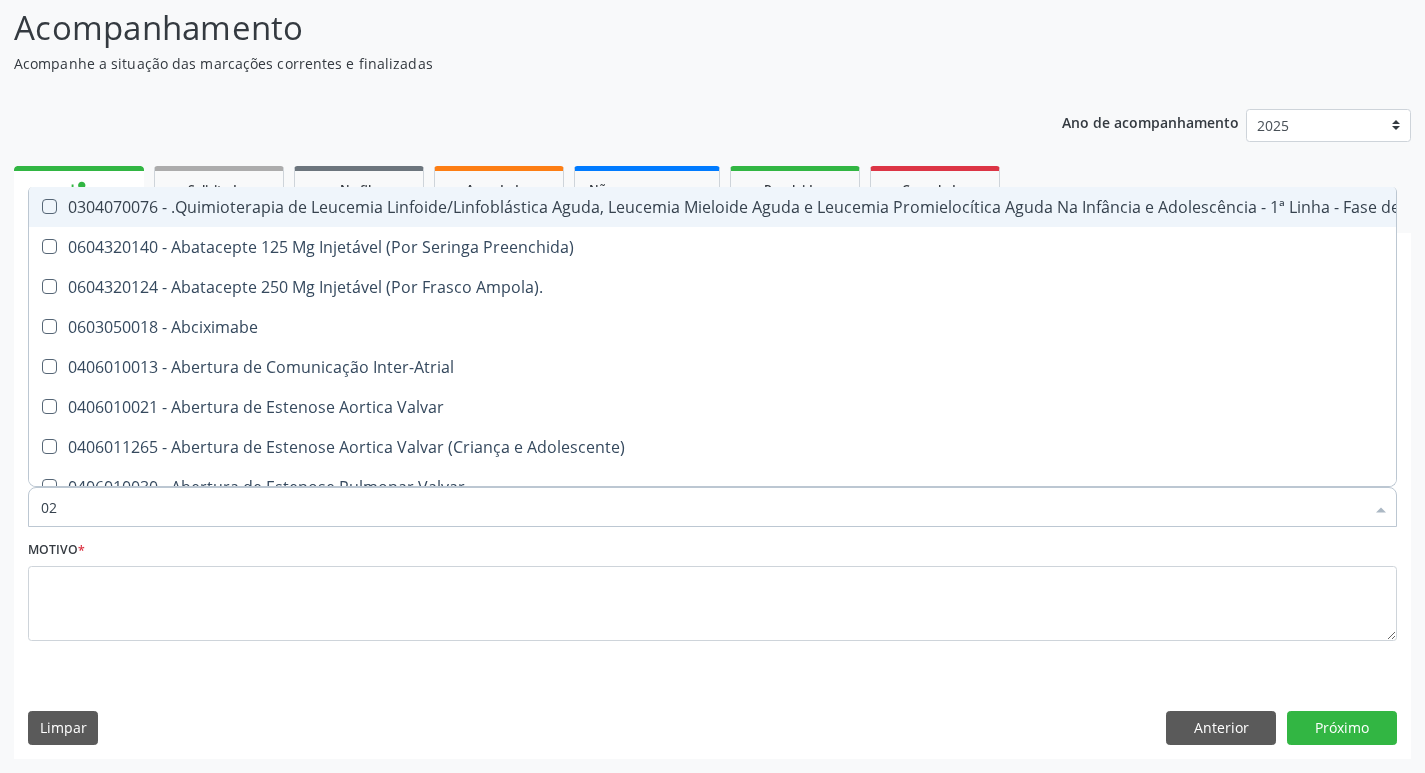 checkbox on "true" 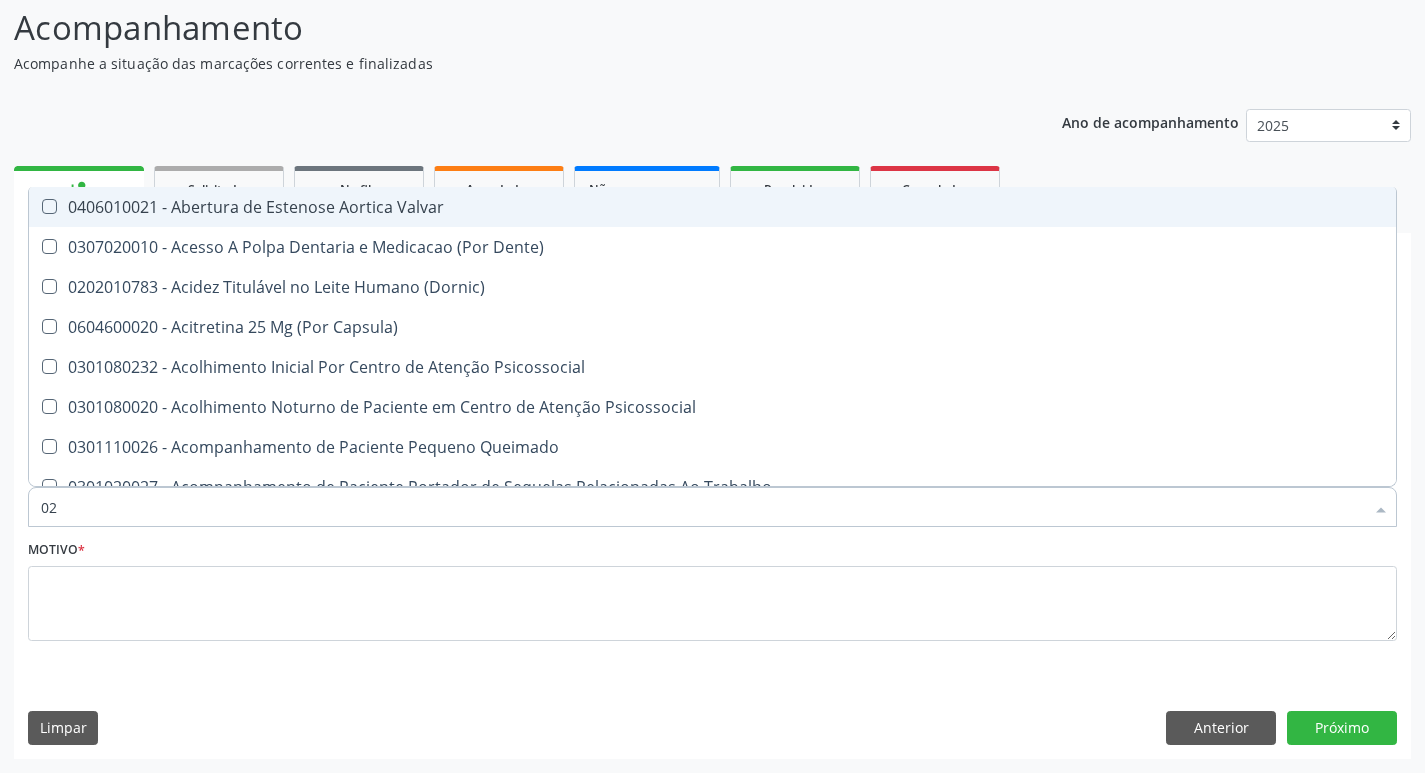 type on "020" 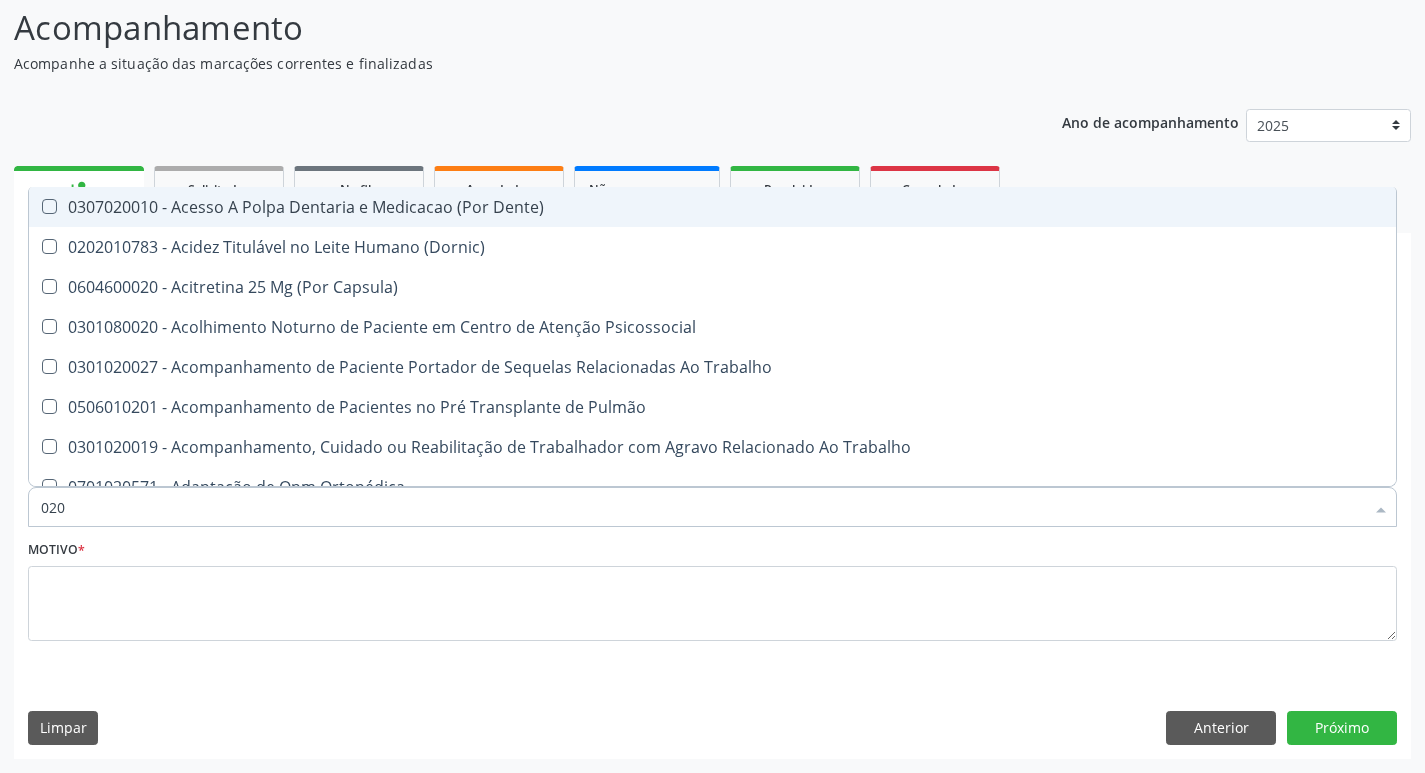 type on "0202" 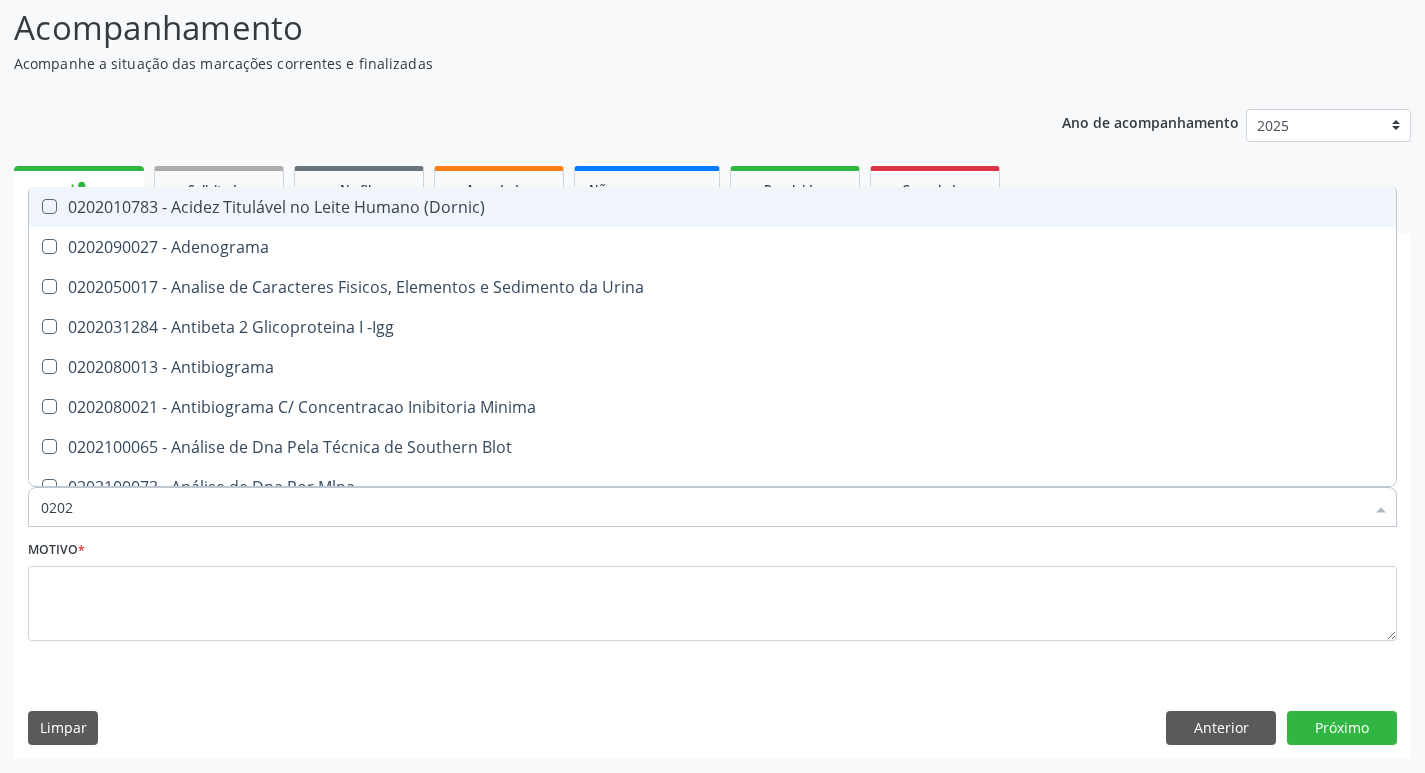 type on "02020" 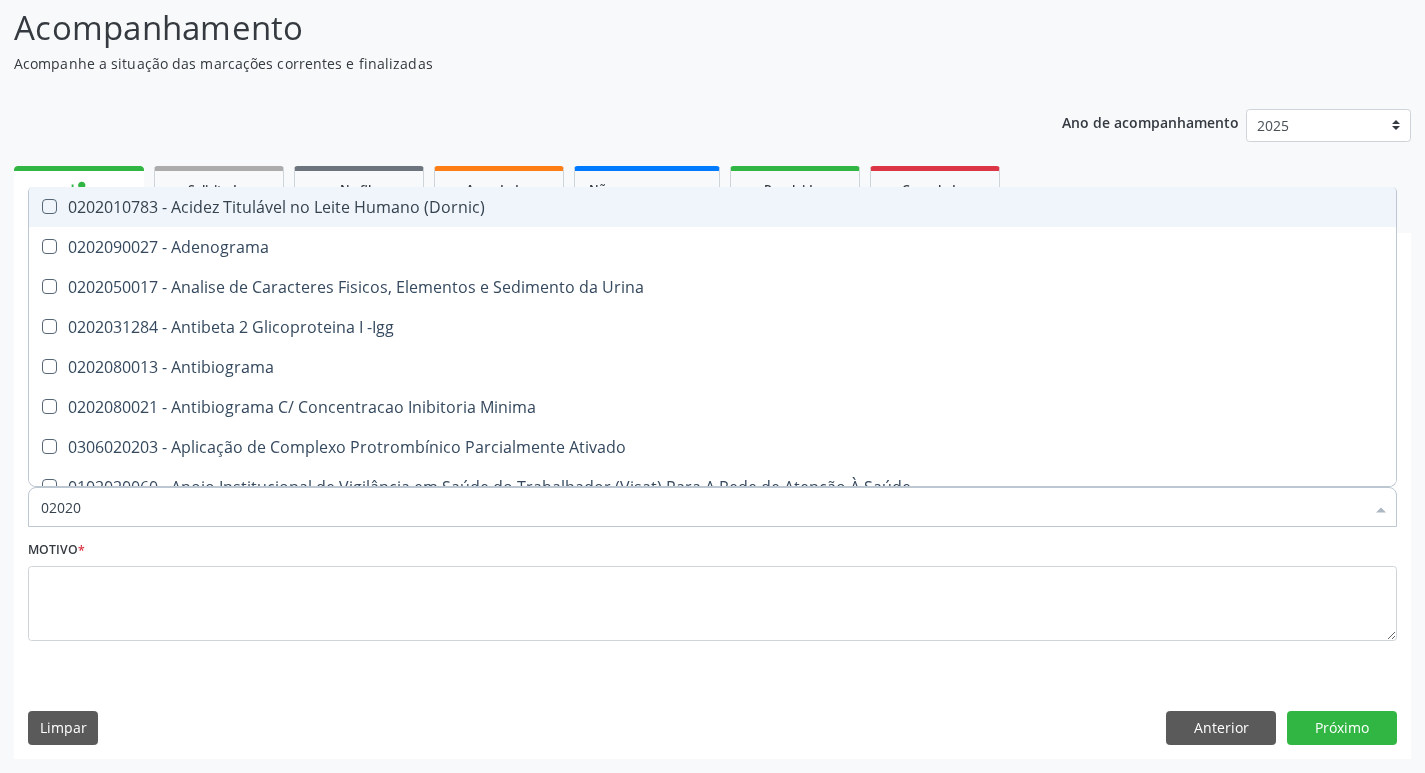 type on "020201" 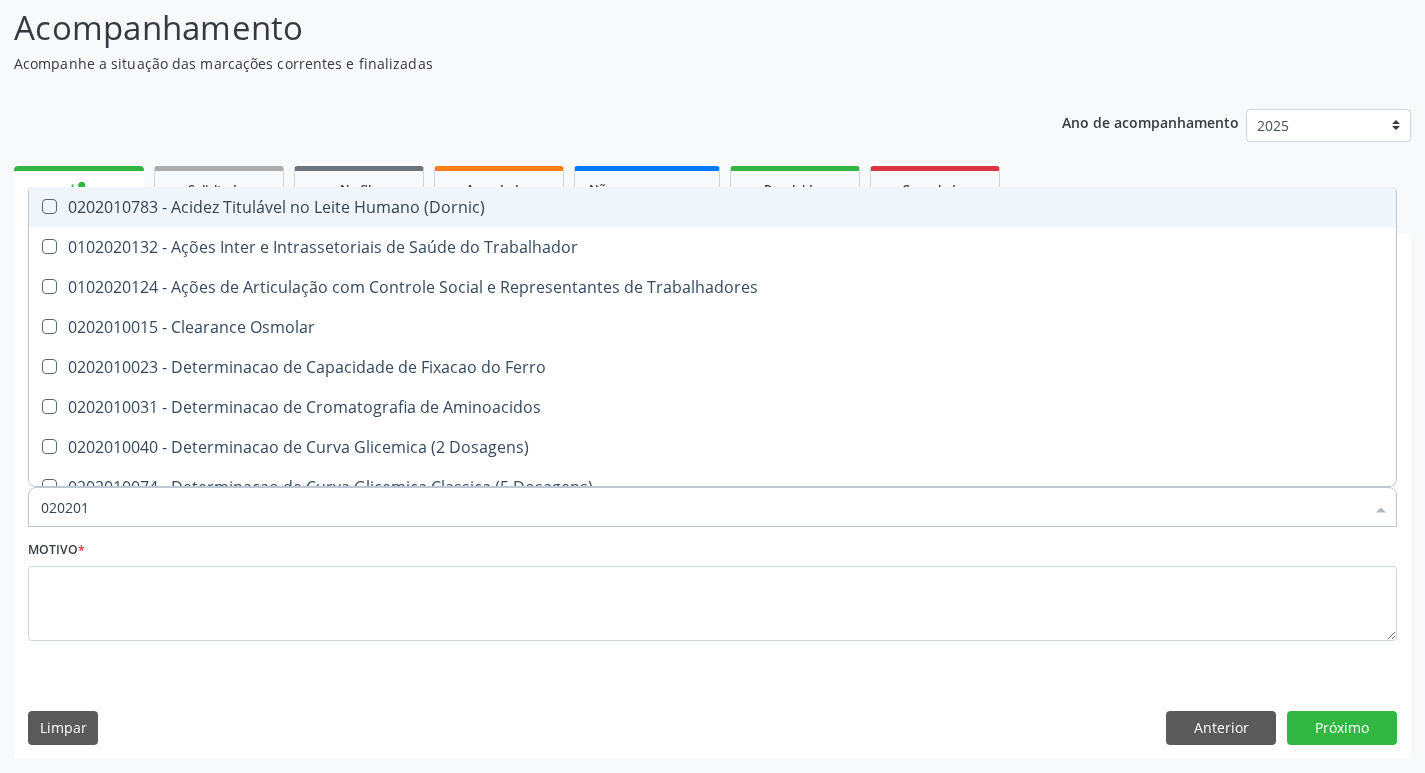 type on "0202010" 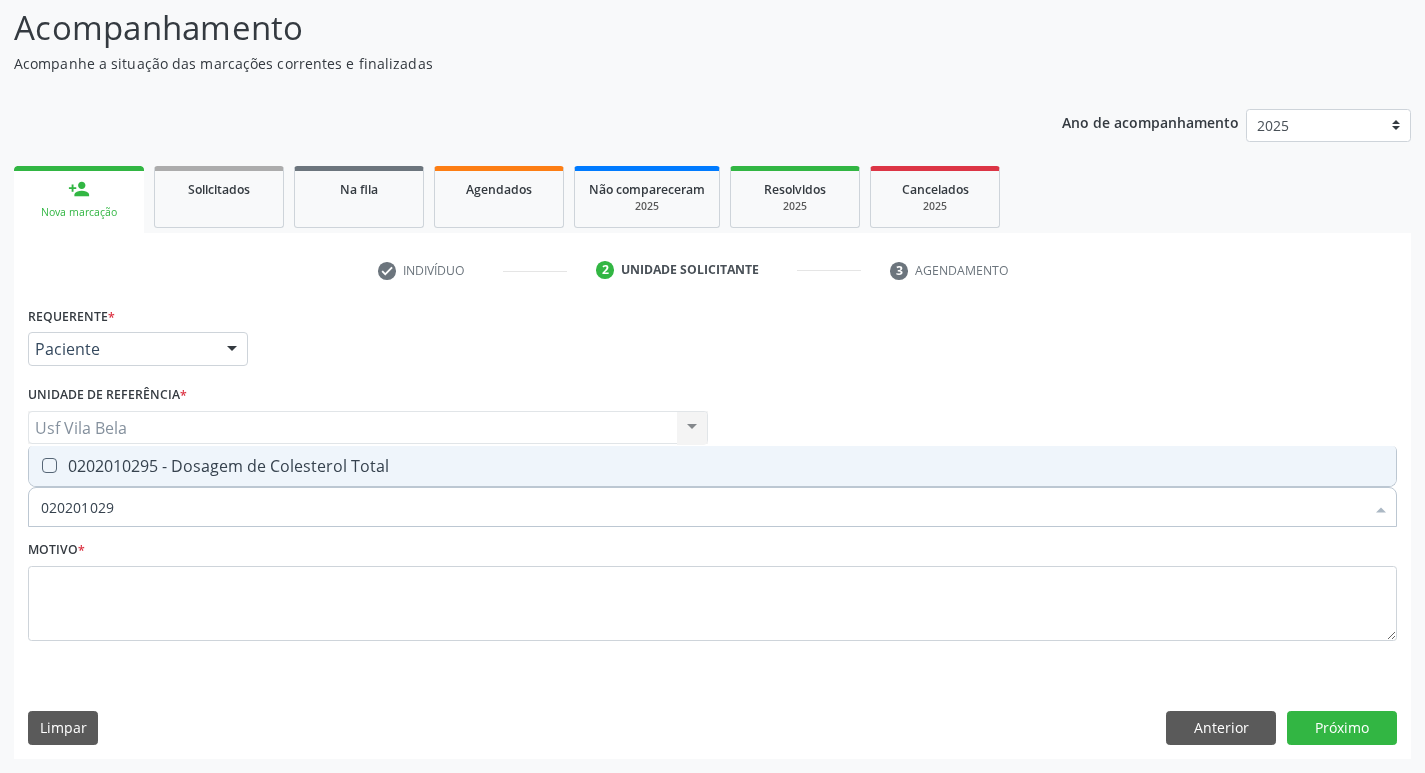 type on "0202010295" 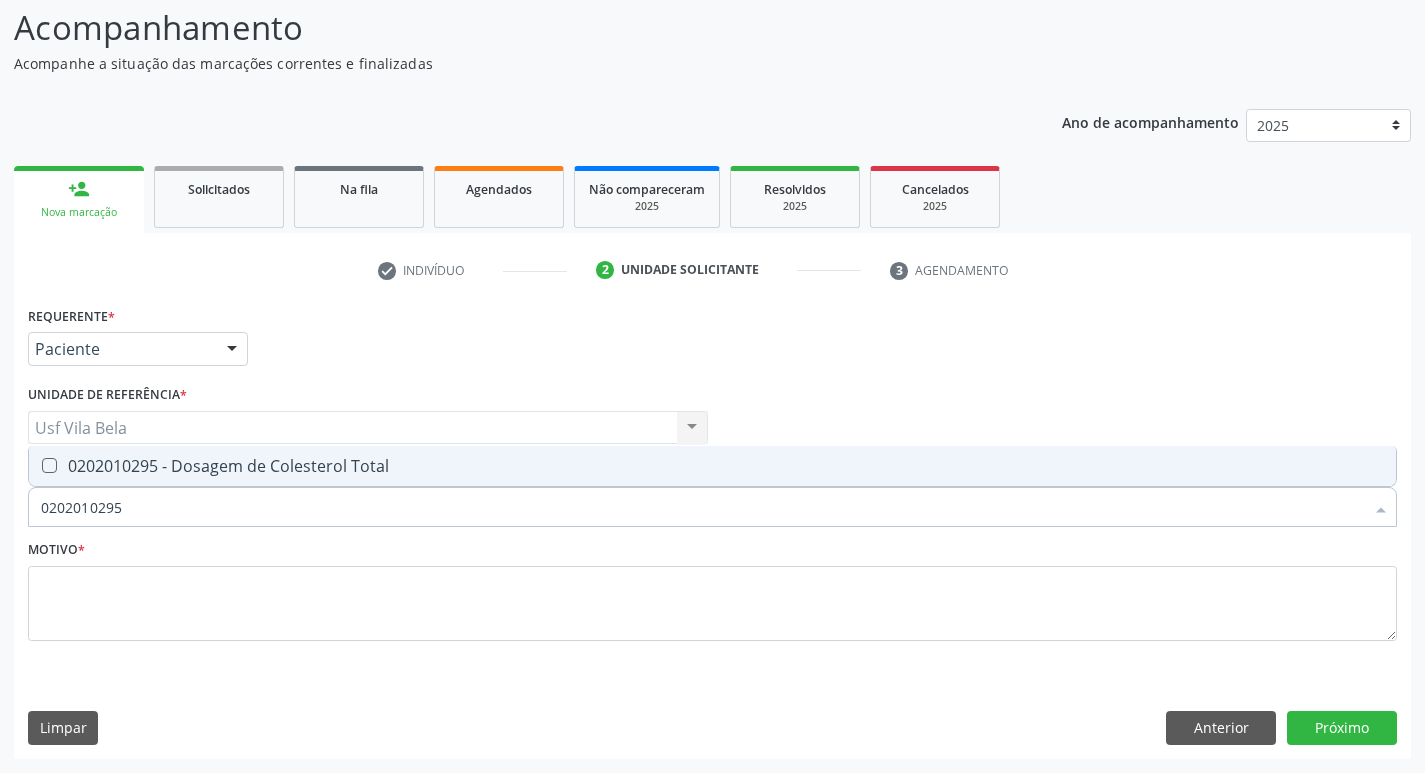 click on "0202010295 - Dosagem de Colesterol Total" at bounding box center (712, 466) 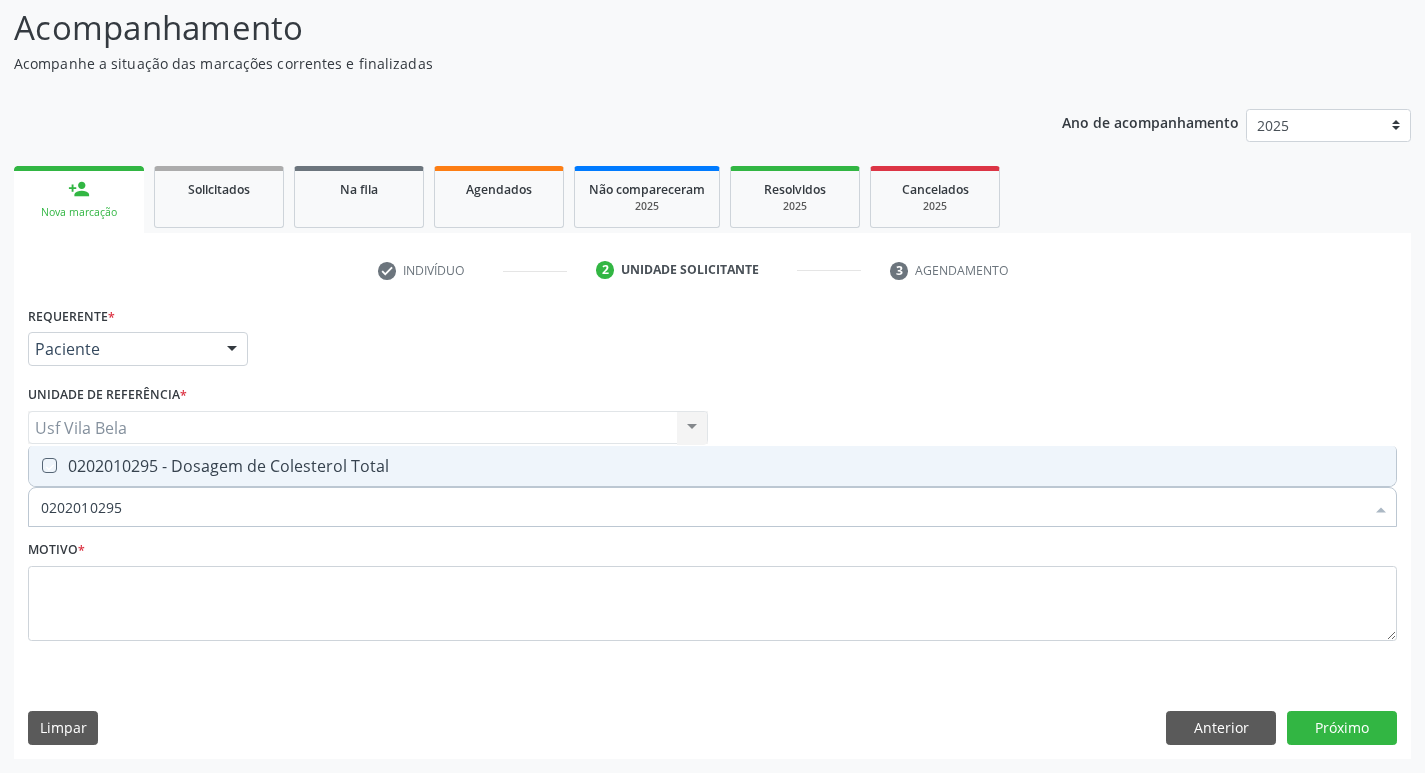 checkbox on "true" 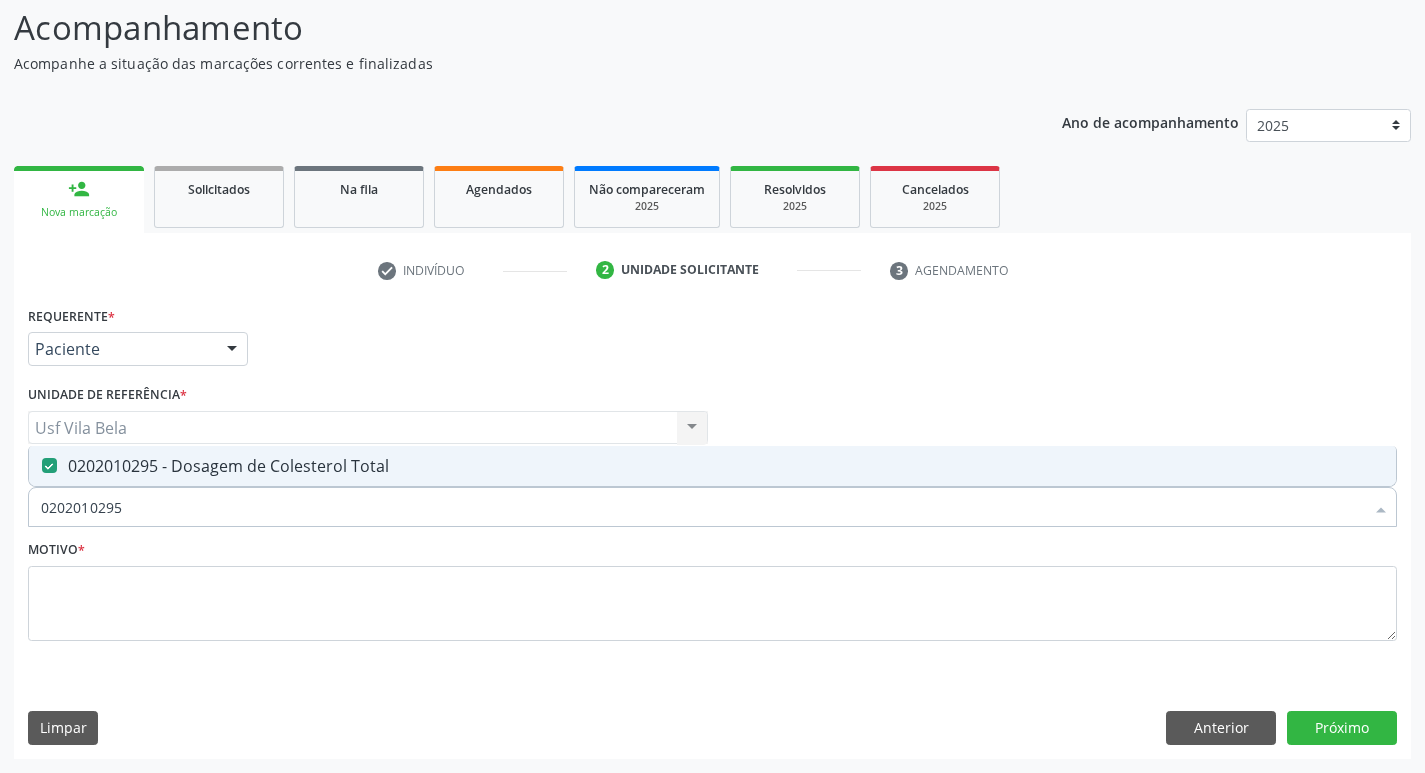 drag, startPoint x: 61, startPoint y: 500, endPoint x: 5, endPoint y: 500, distance: 56 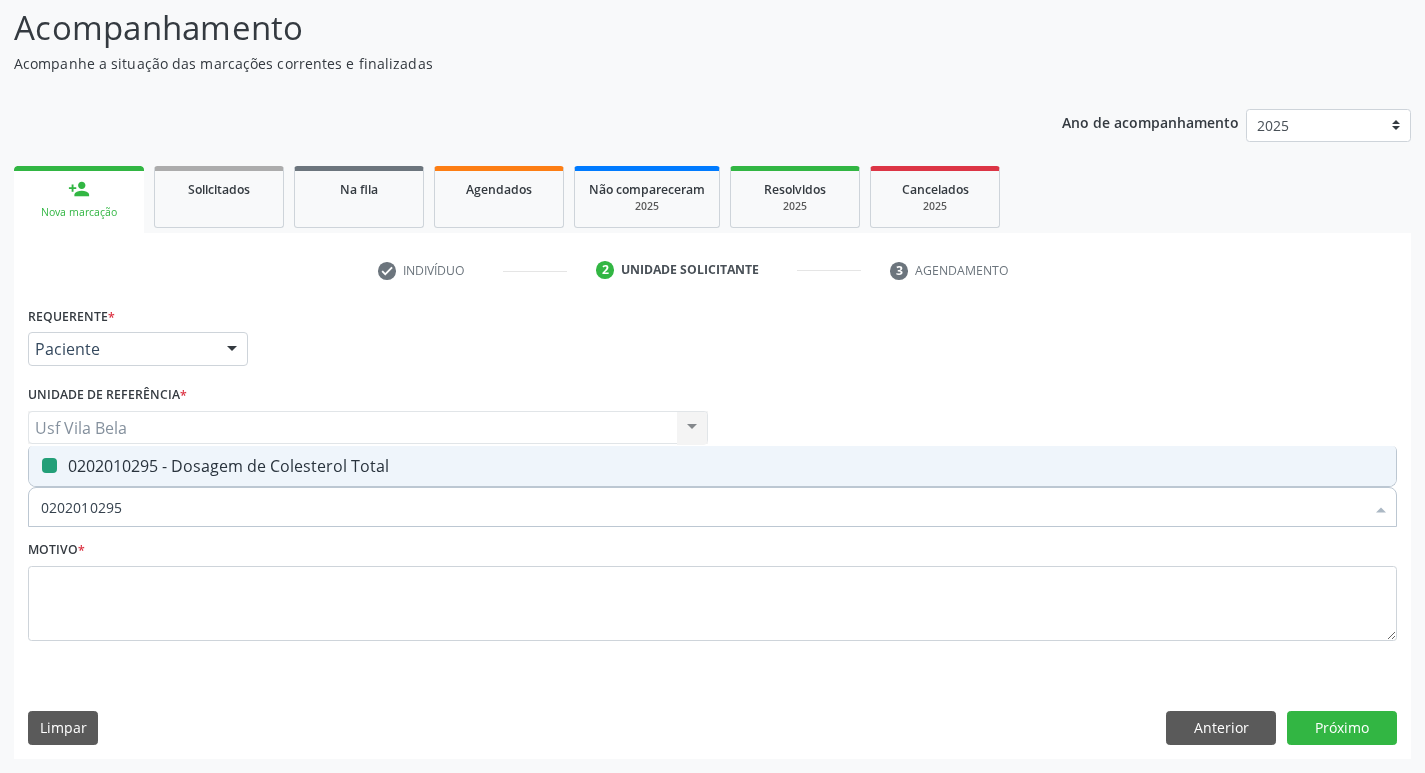 type 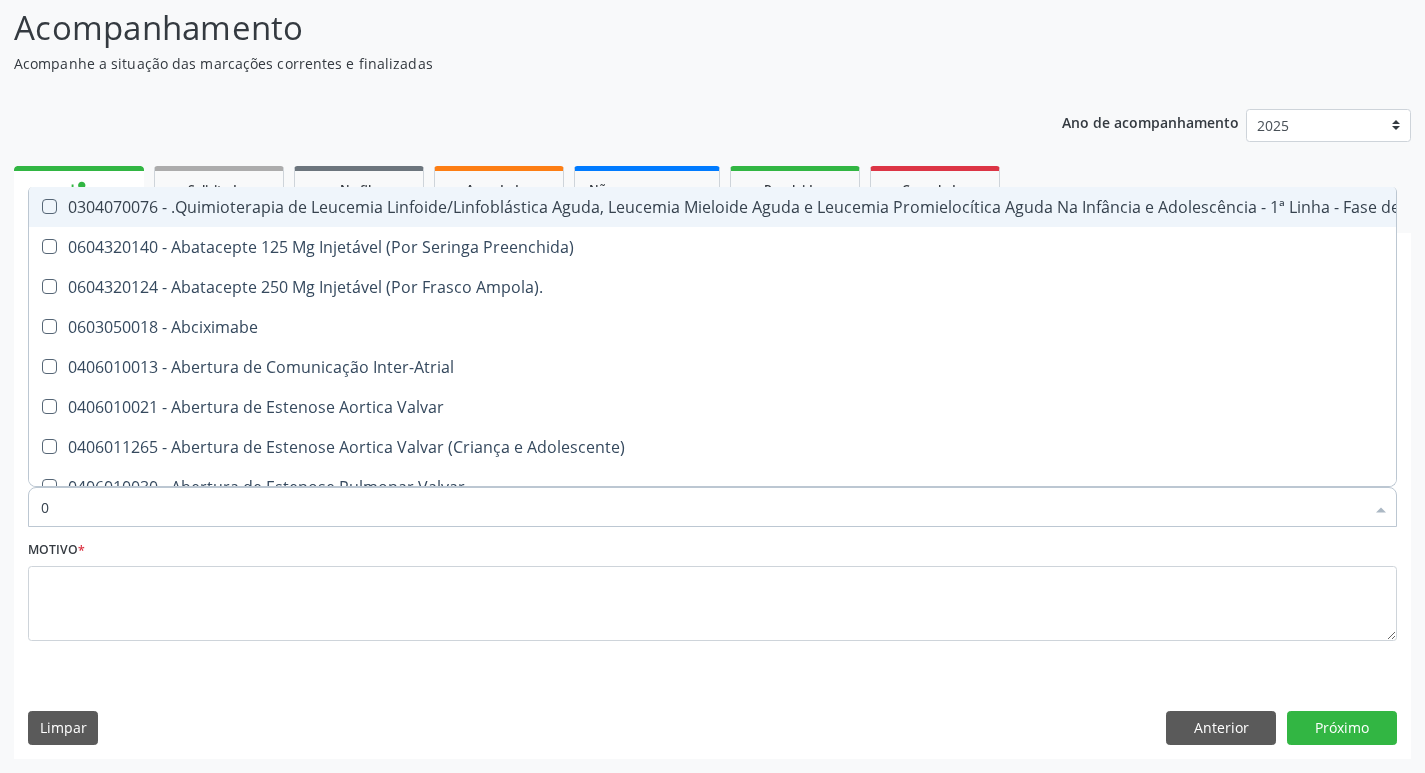 type on "02" 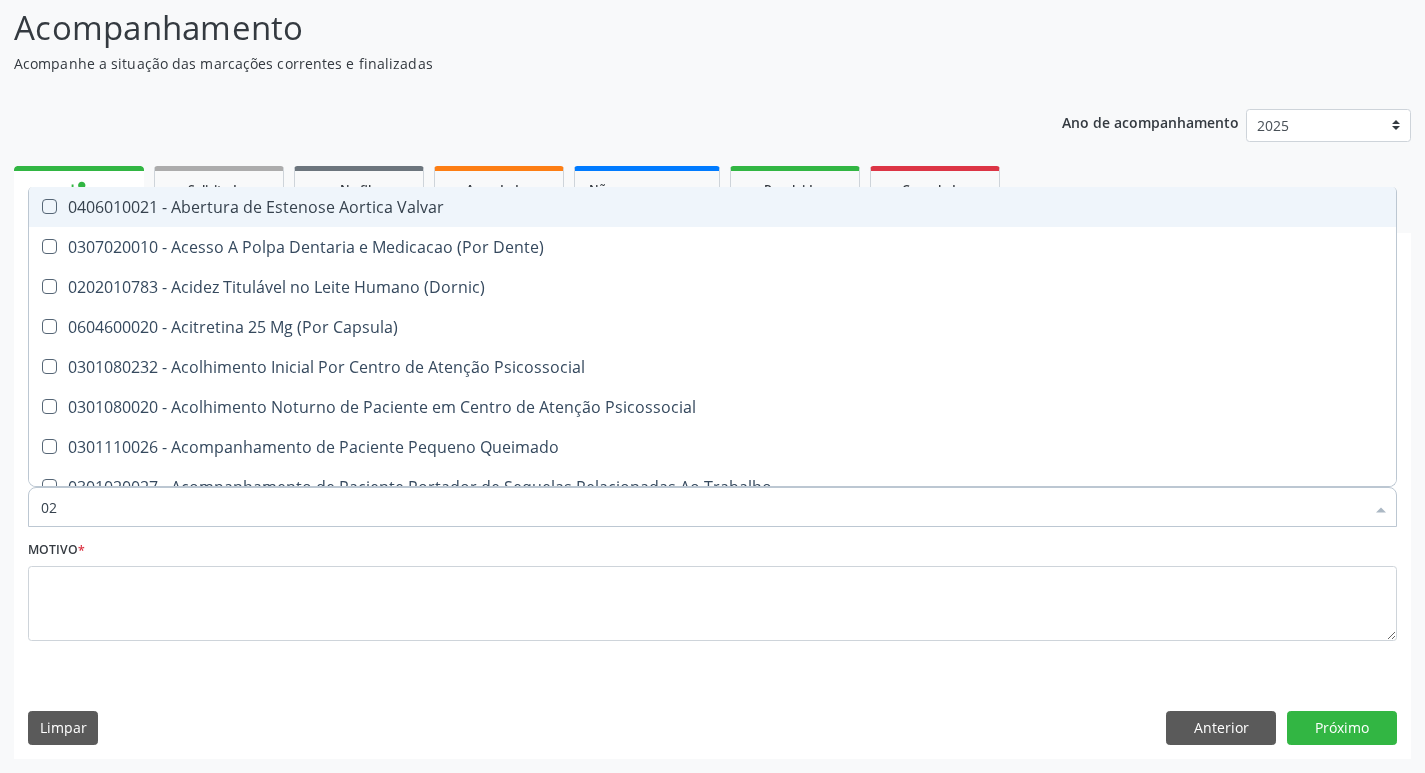 type on "020" 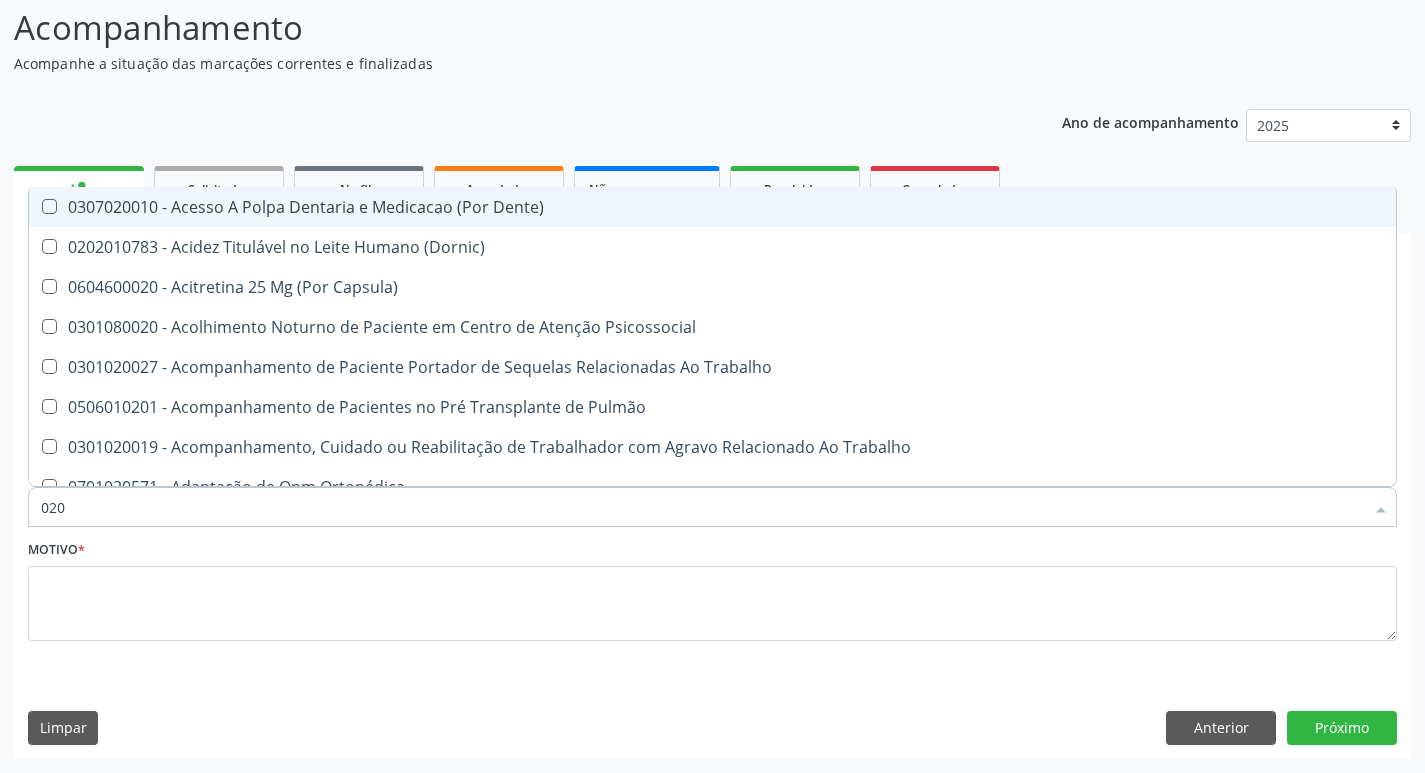 type on "0202" 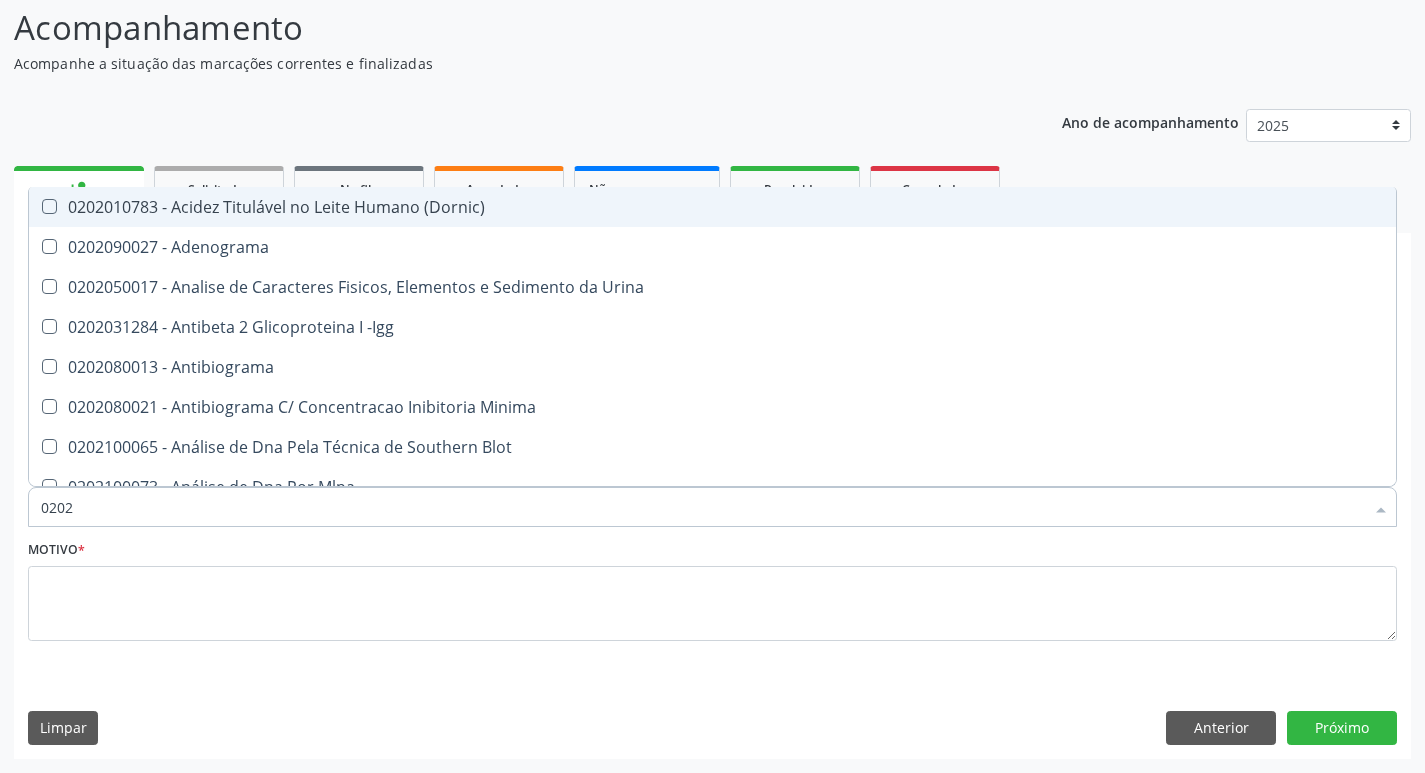 type on "02020" 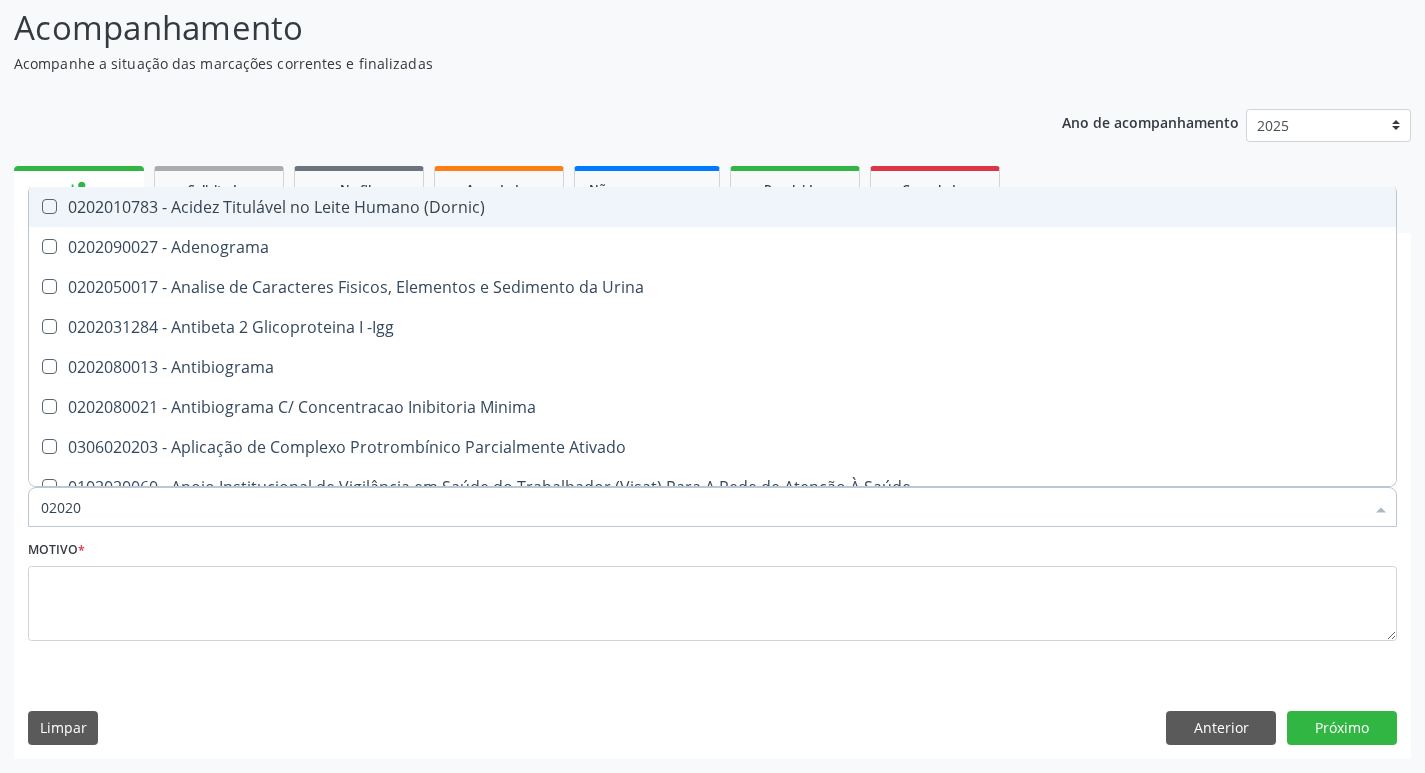 type on "020201" 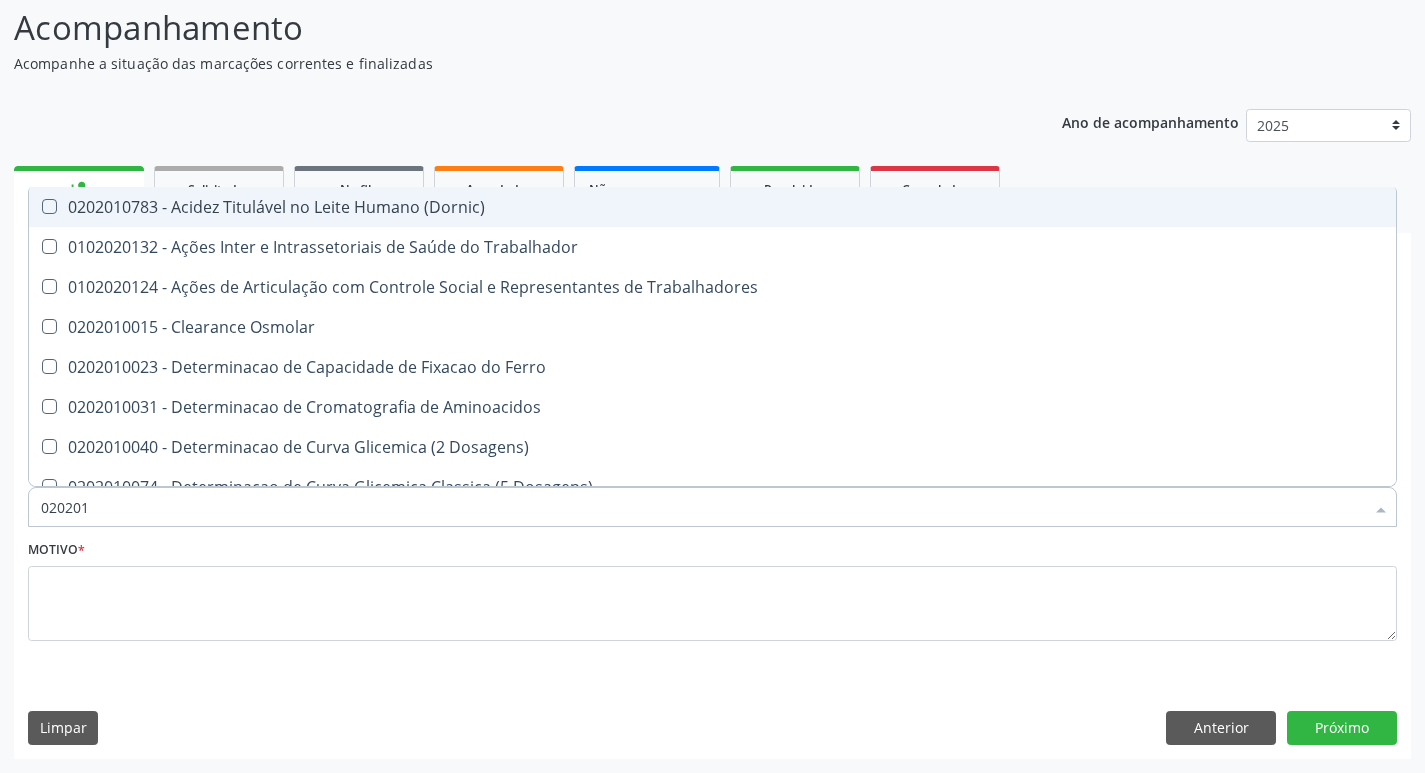 type on "0202010" 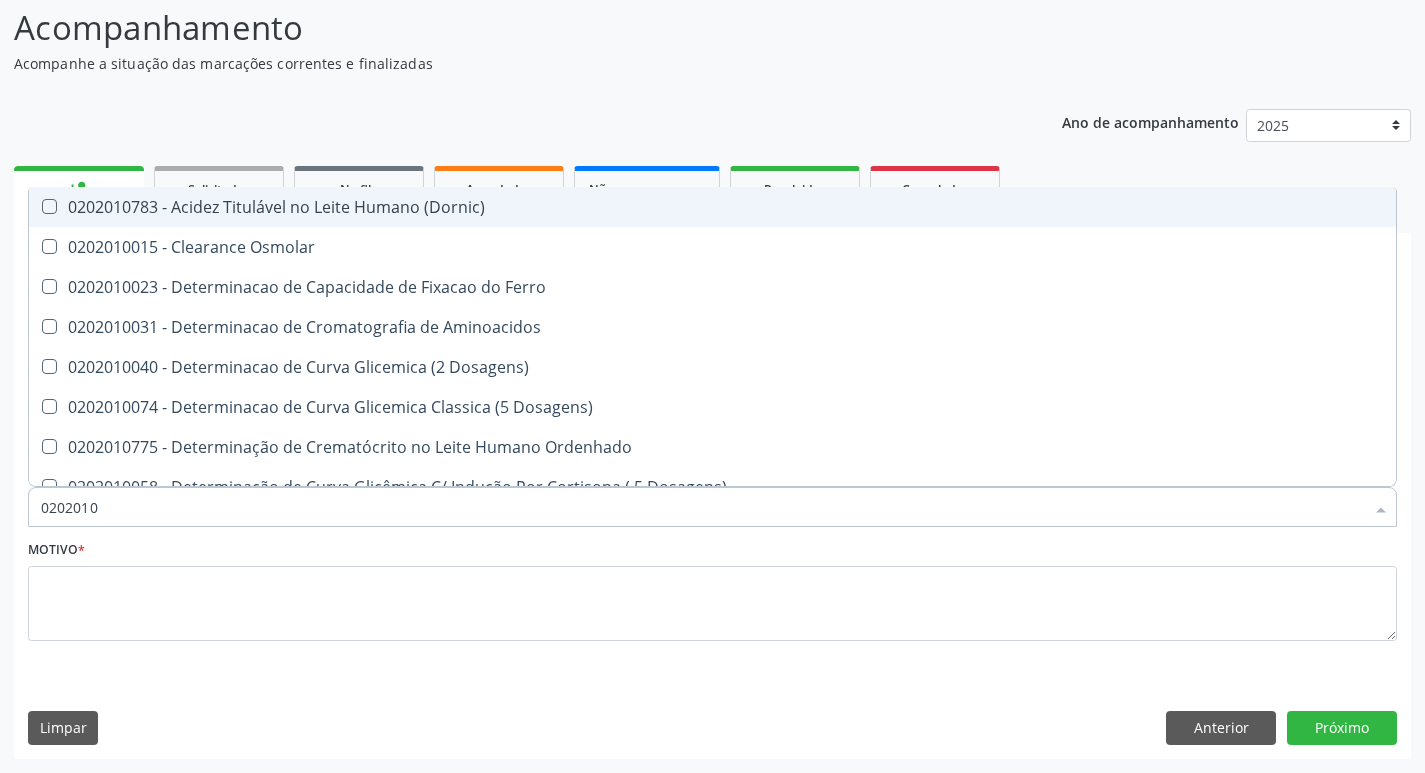 type on "02020106" 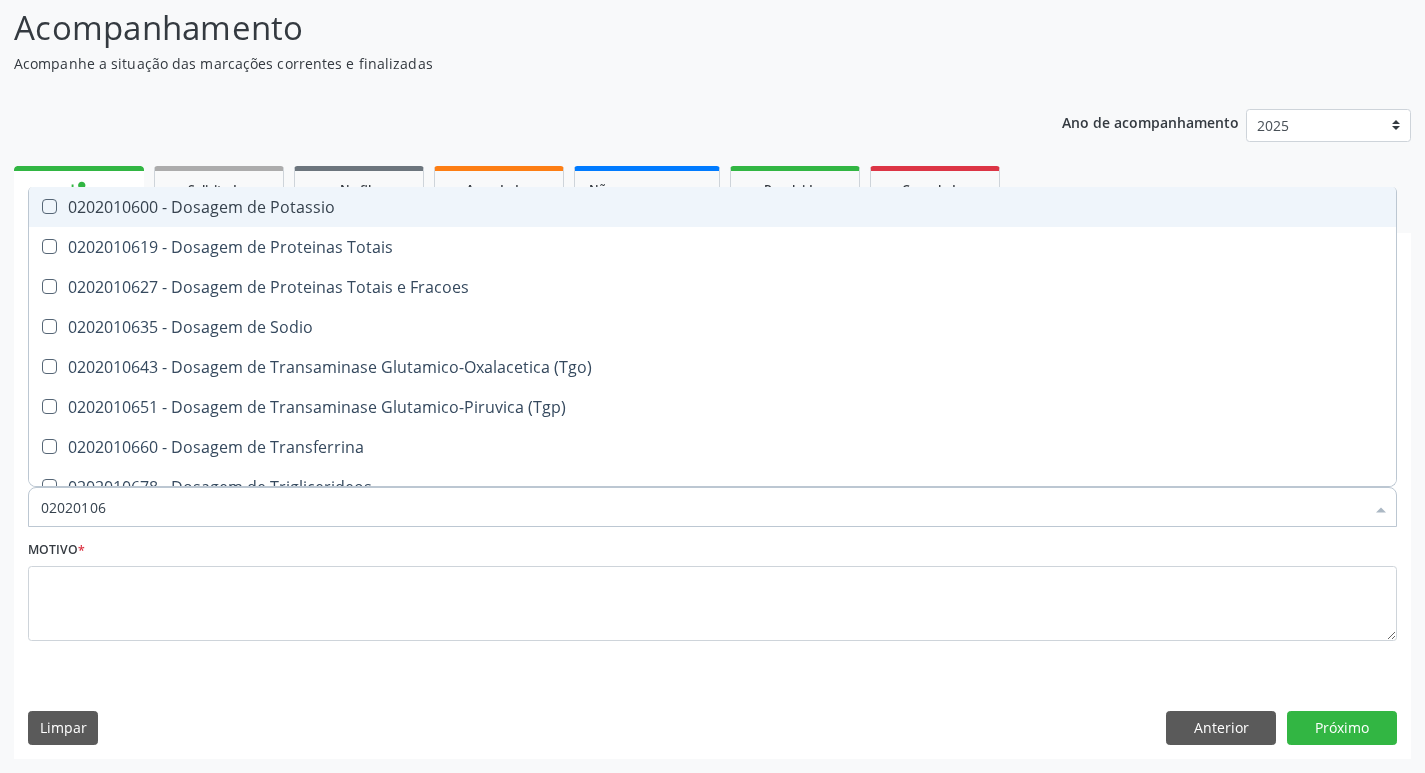 type on "020201064" 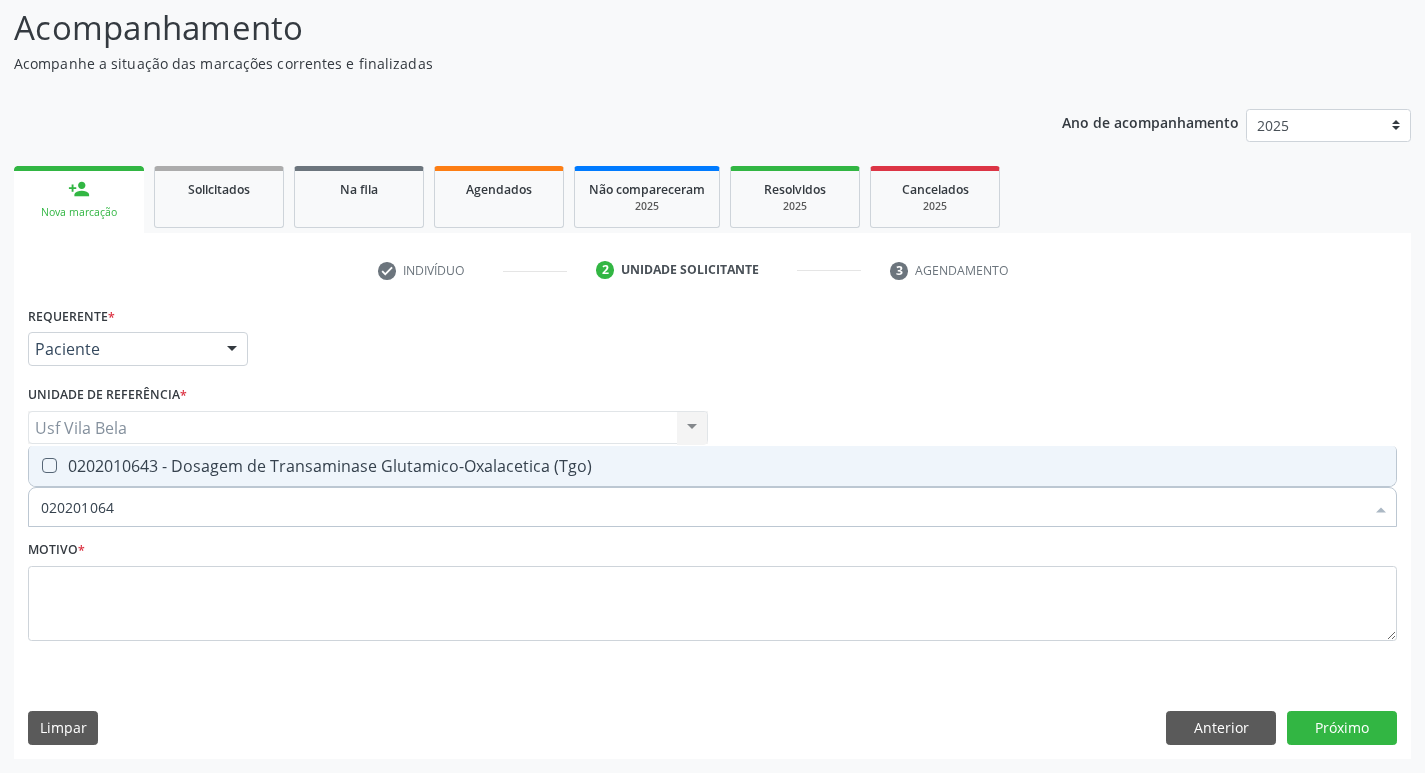 click on "0202010643 - Dosagem de Transaminase Glutamico-Oxalacetica (Tgo)" at bounding box center (712, 466) 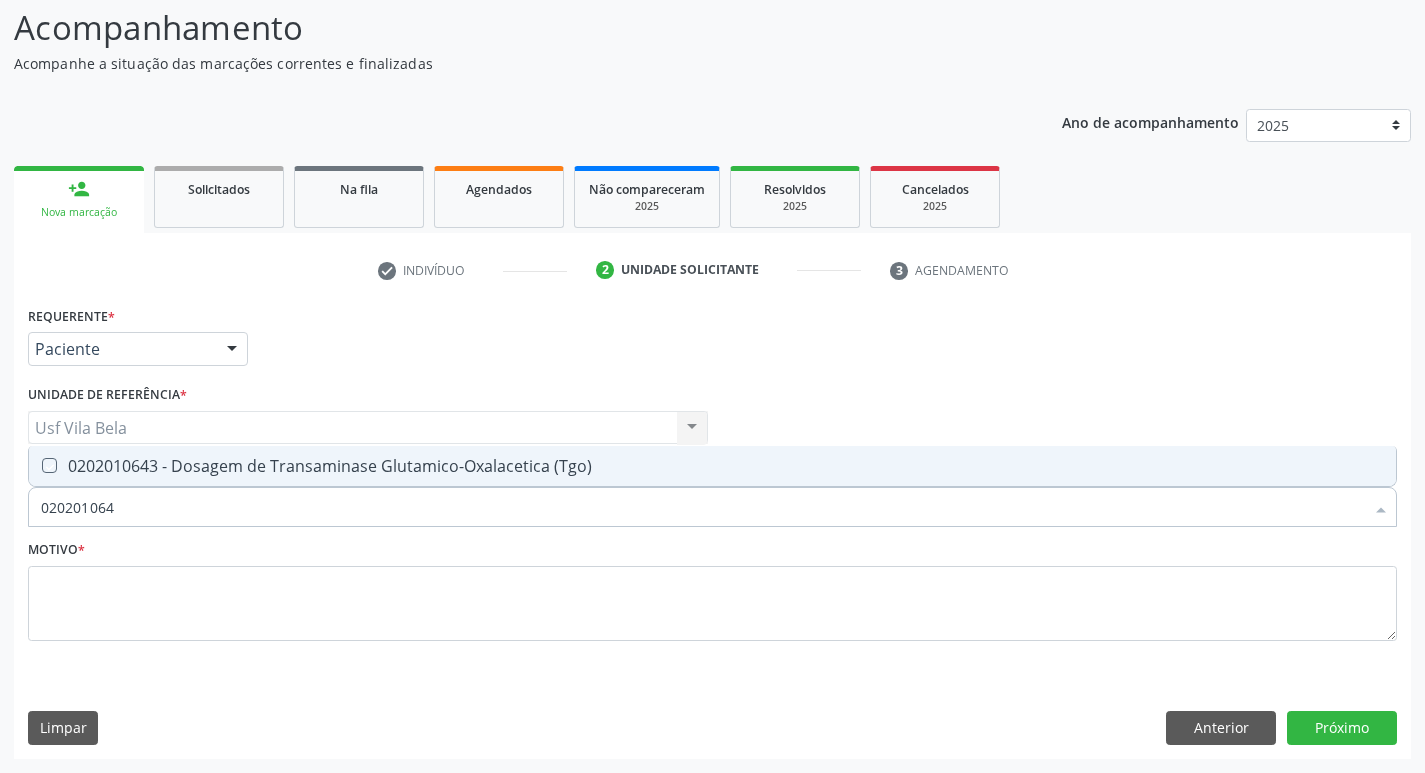 checkbox on "true" 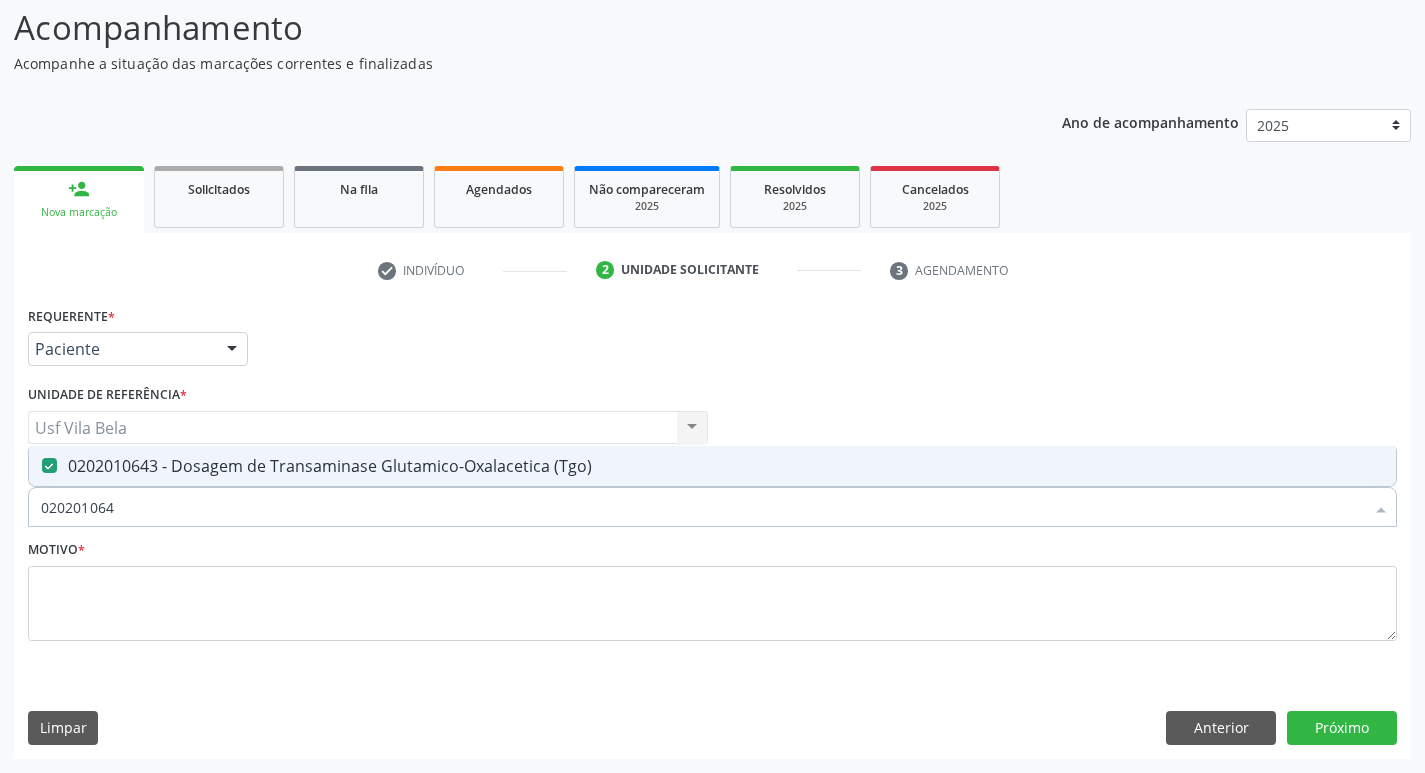 drag, startPoint x: 118, startPoint y: 510, endPoint x: 0, endPoint y: 490, distance: 119.682915 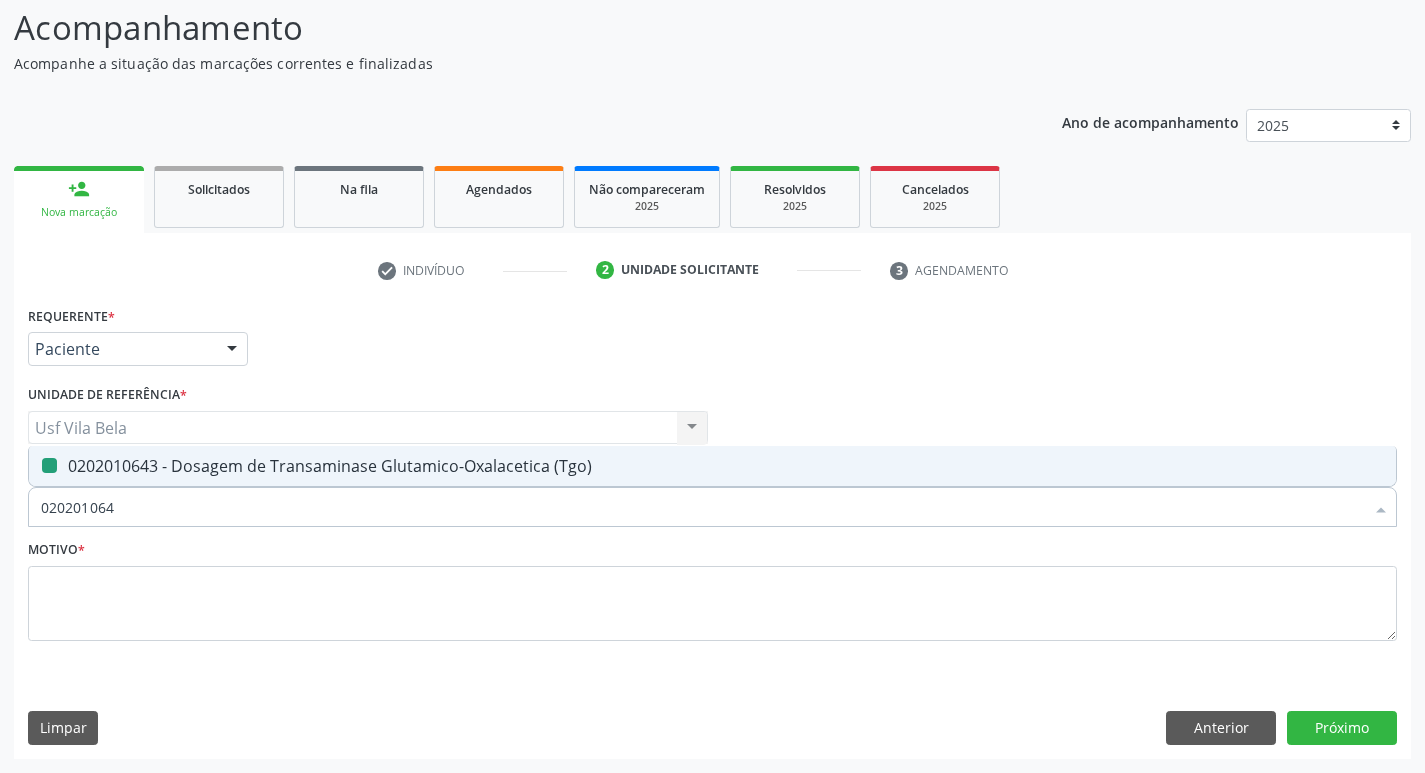 type 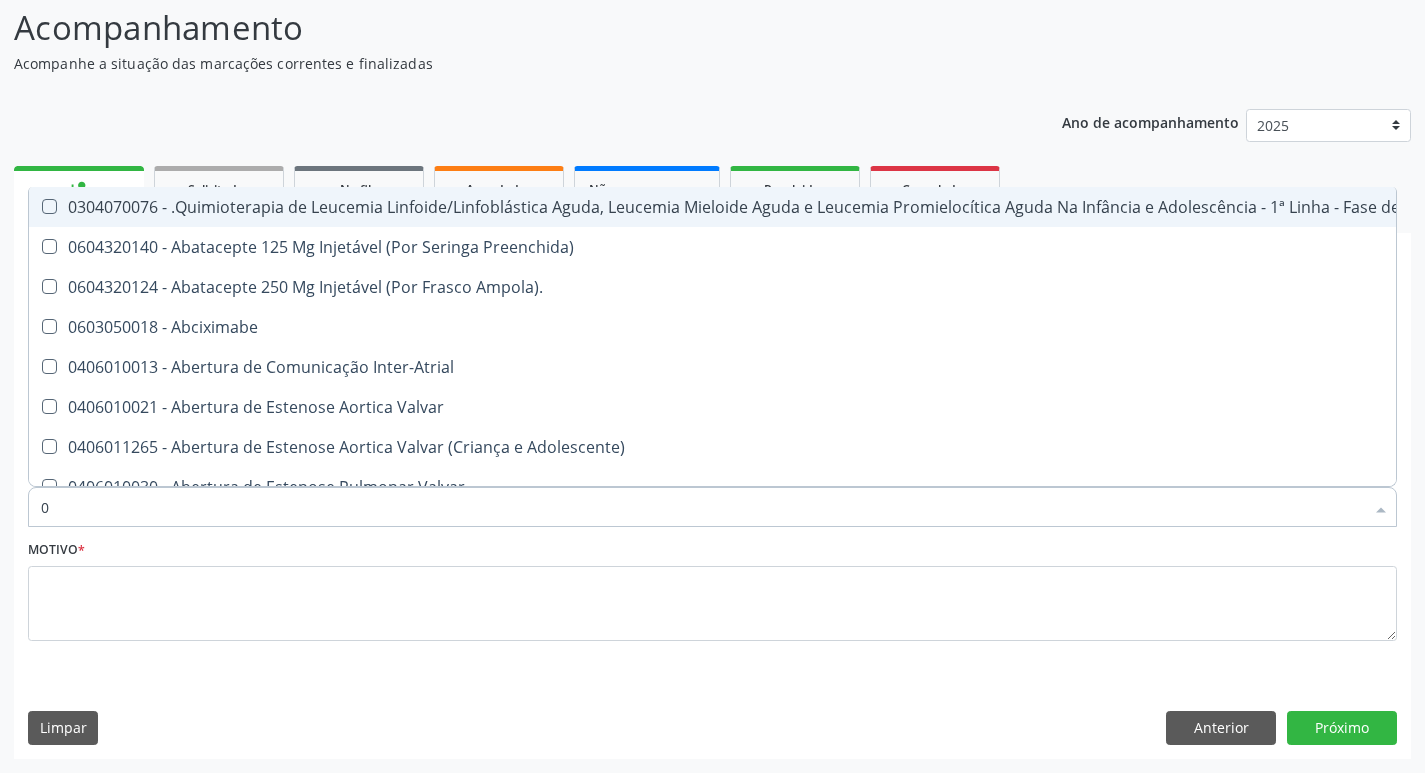 type on "02" 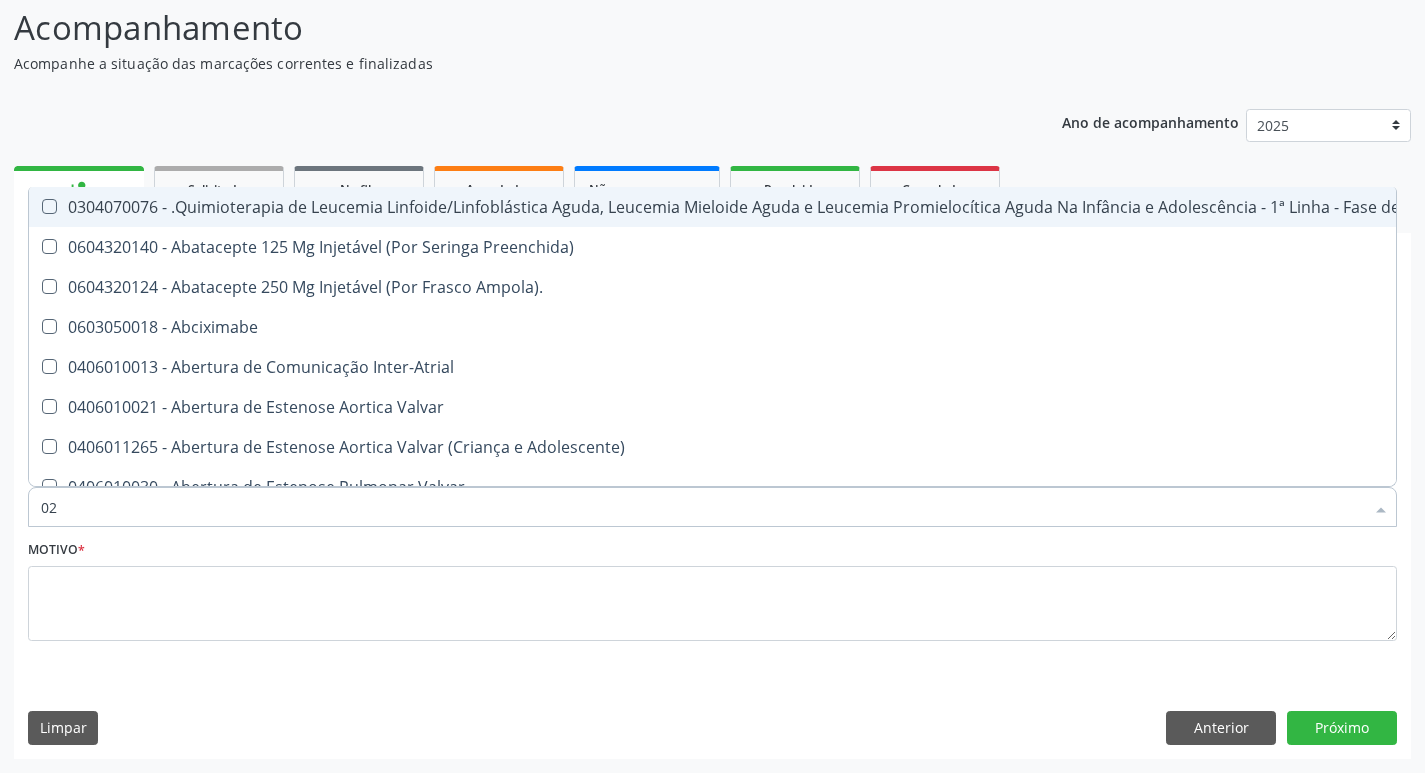 checkbox on "true" 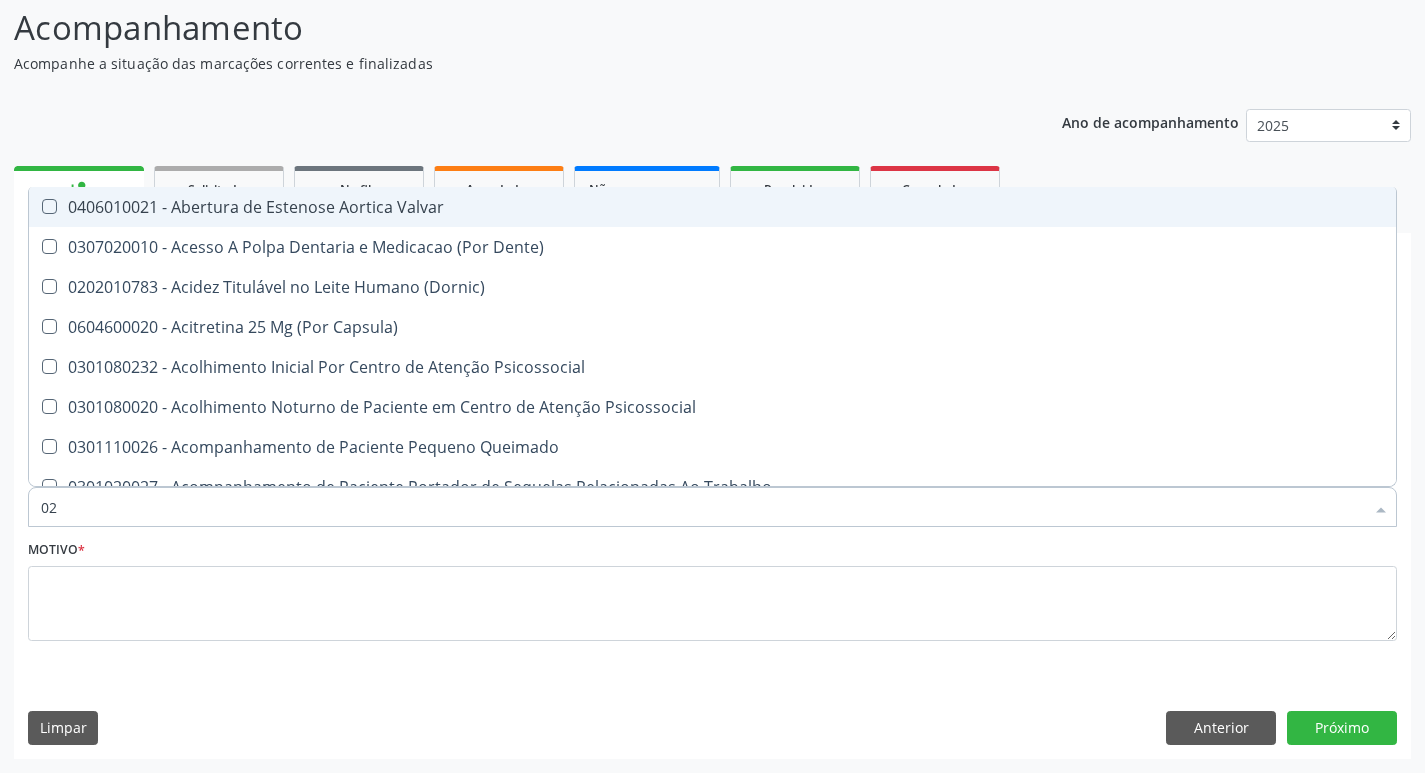 type on "020" 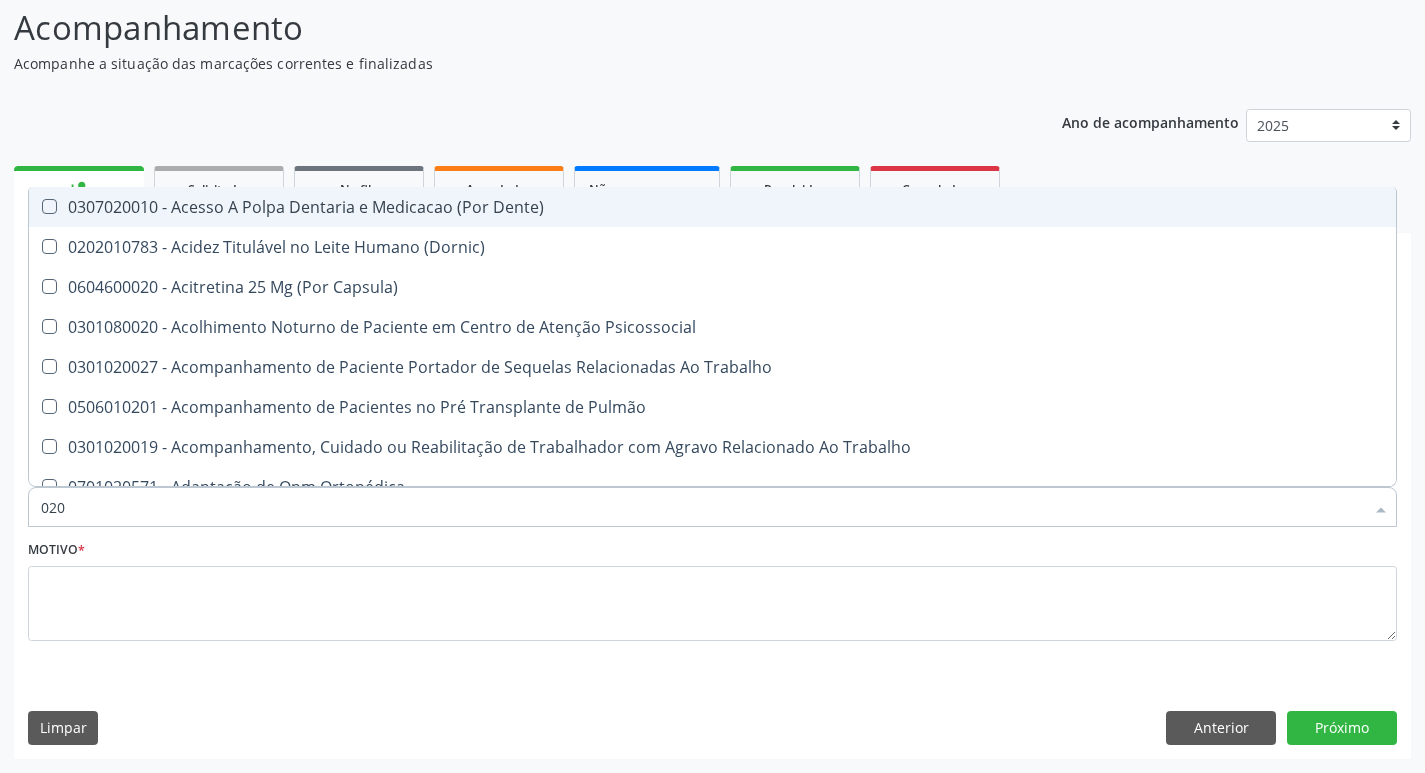 type on "0202" 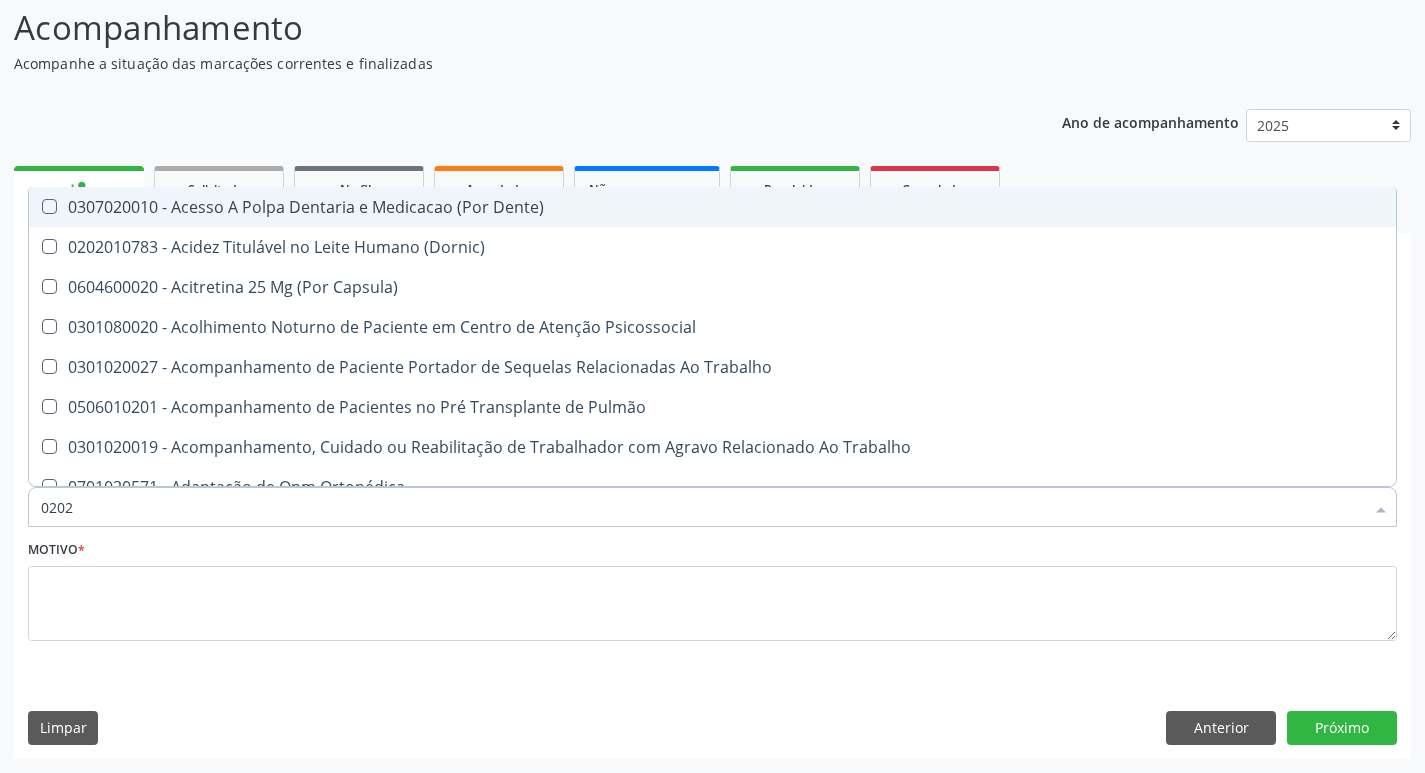 checkbox on "true" 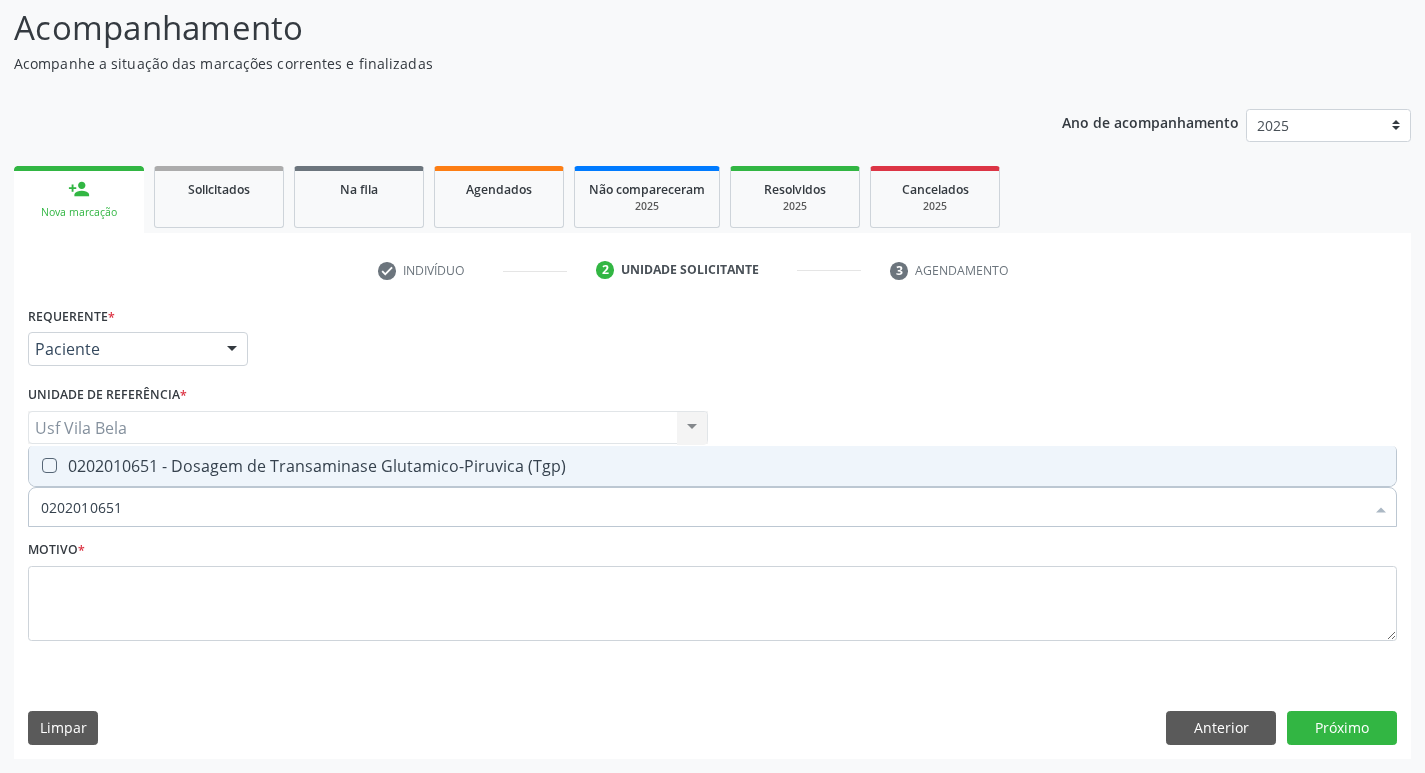 click on "0202010651 - Dosagem de Transaminase Glutamico-Piruvica (Tgp)" at bounding box center [712, 466] 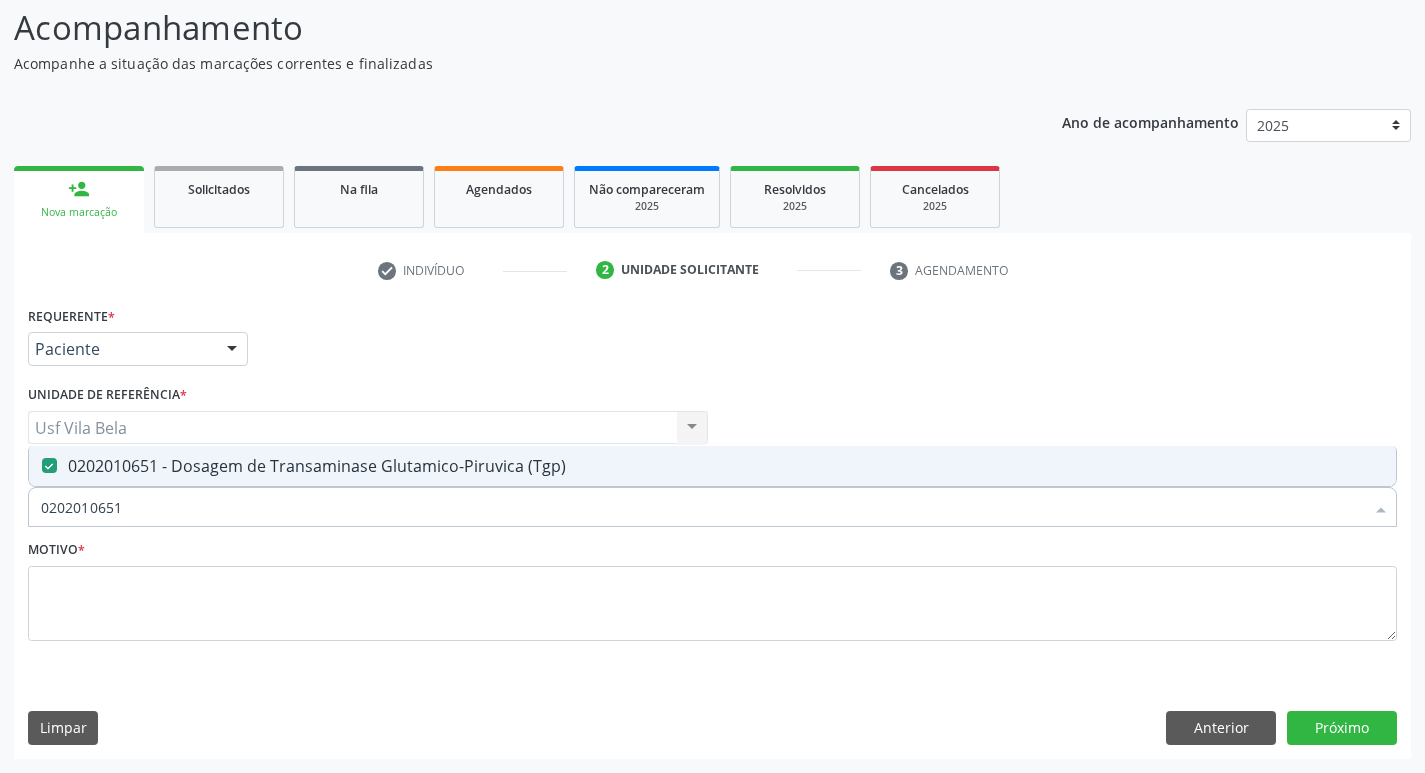 drag, startPoint x: 17, startPoint y: 513, endPoint x: 0, endPoint y: 503, distance: 19.723083 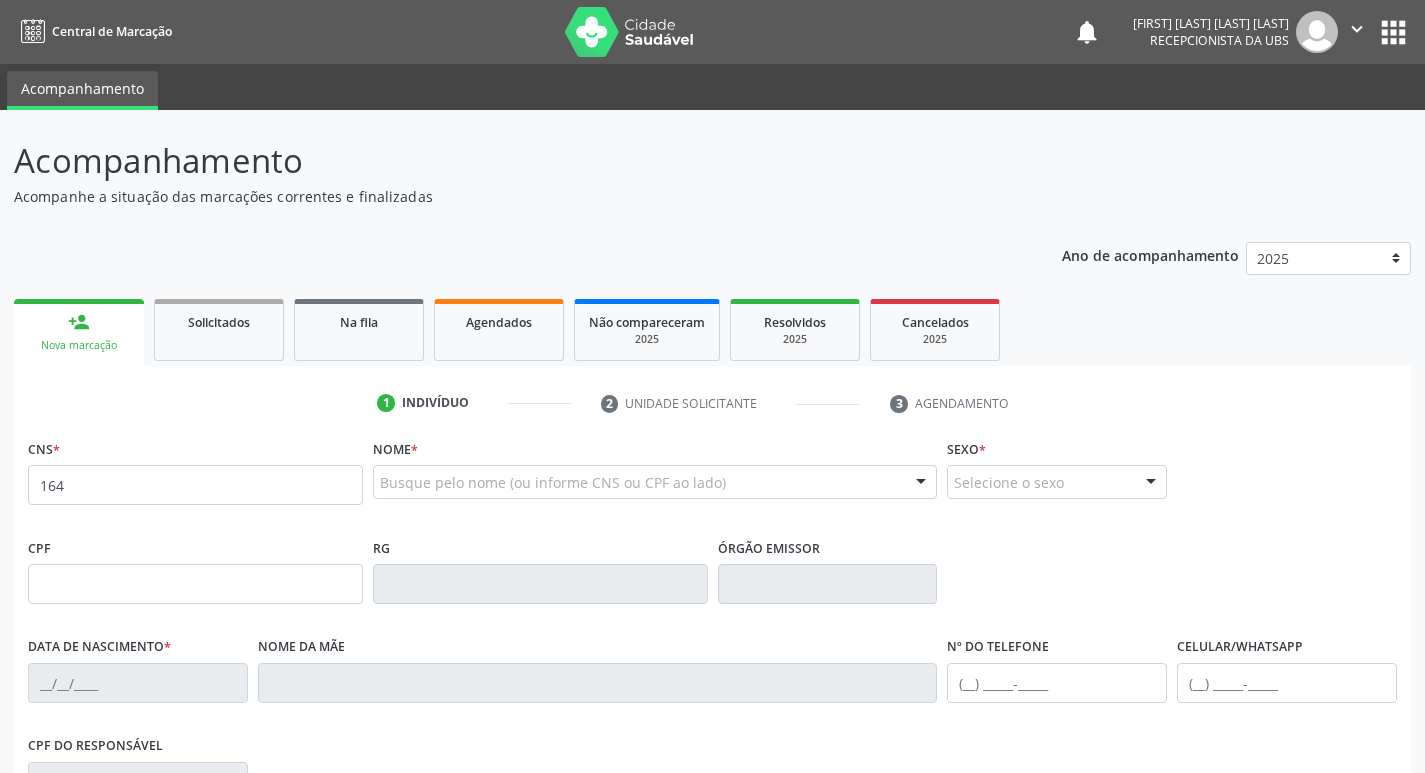 scroll, scrollTop: 0, scrollLeft: 0, axis: both 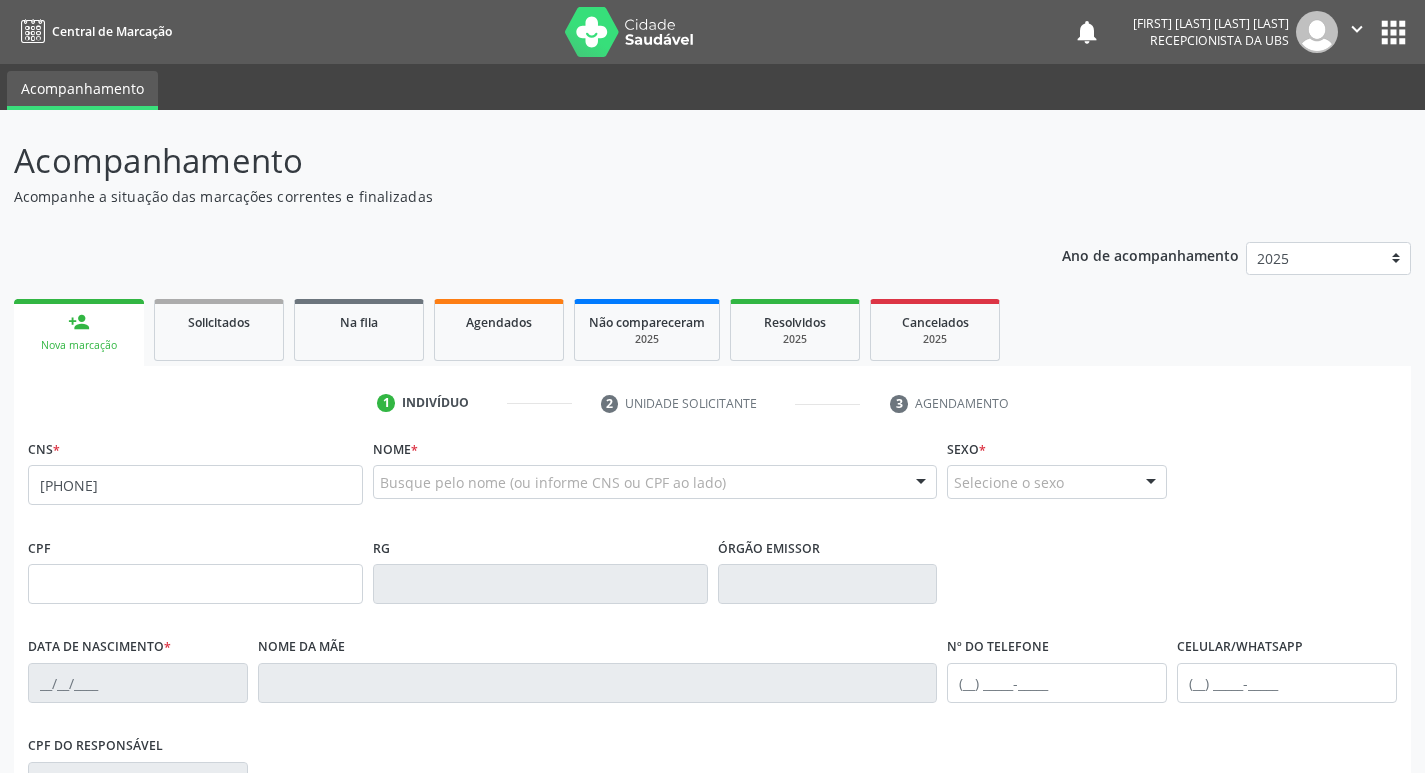 type on "164 2612 0597 0003" 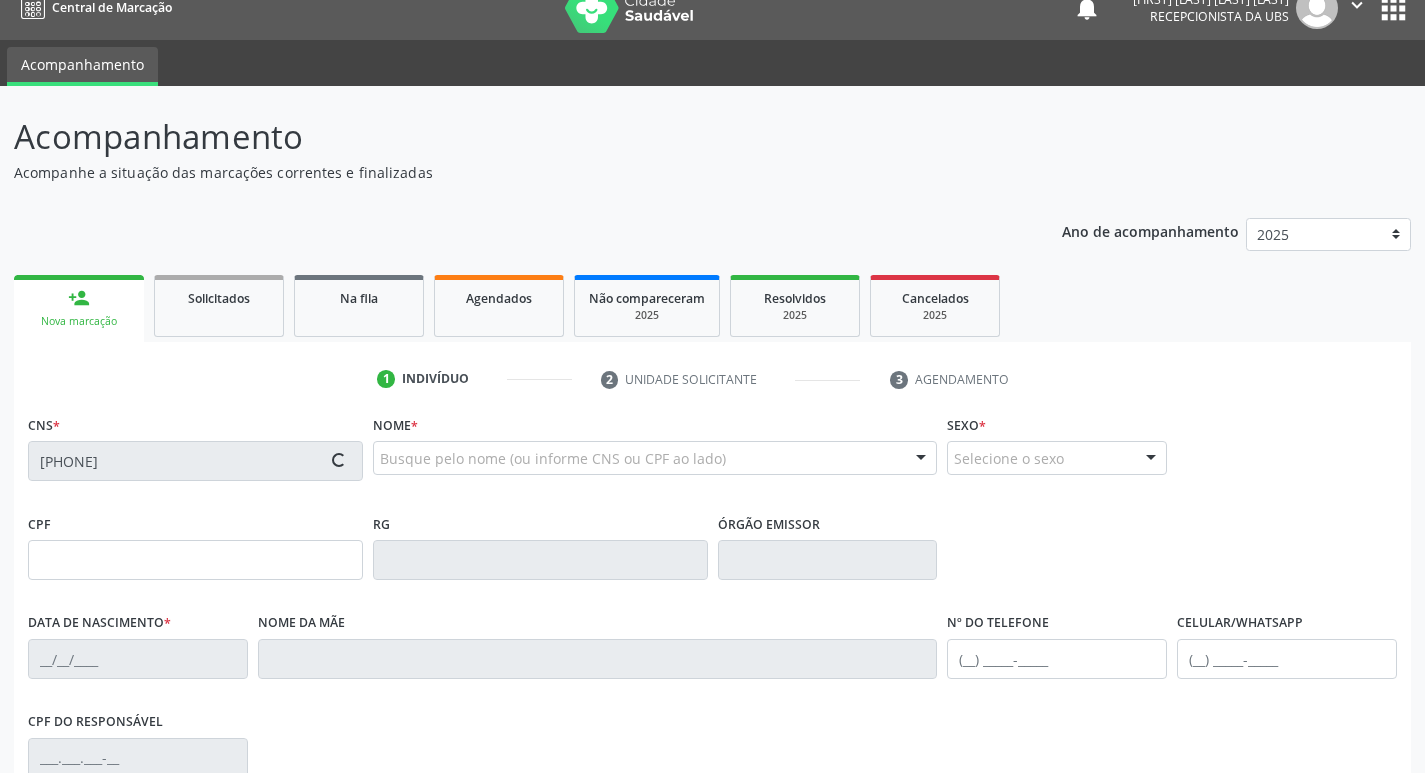 type on "219.012.768-80" 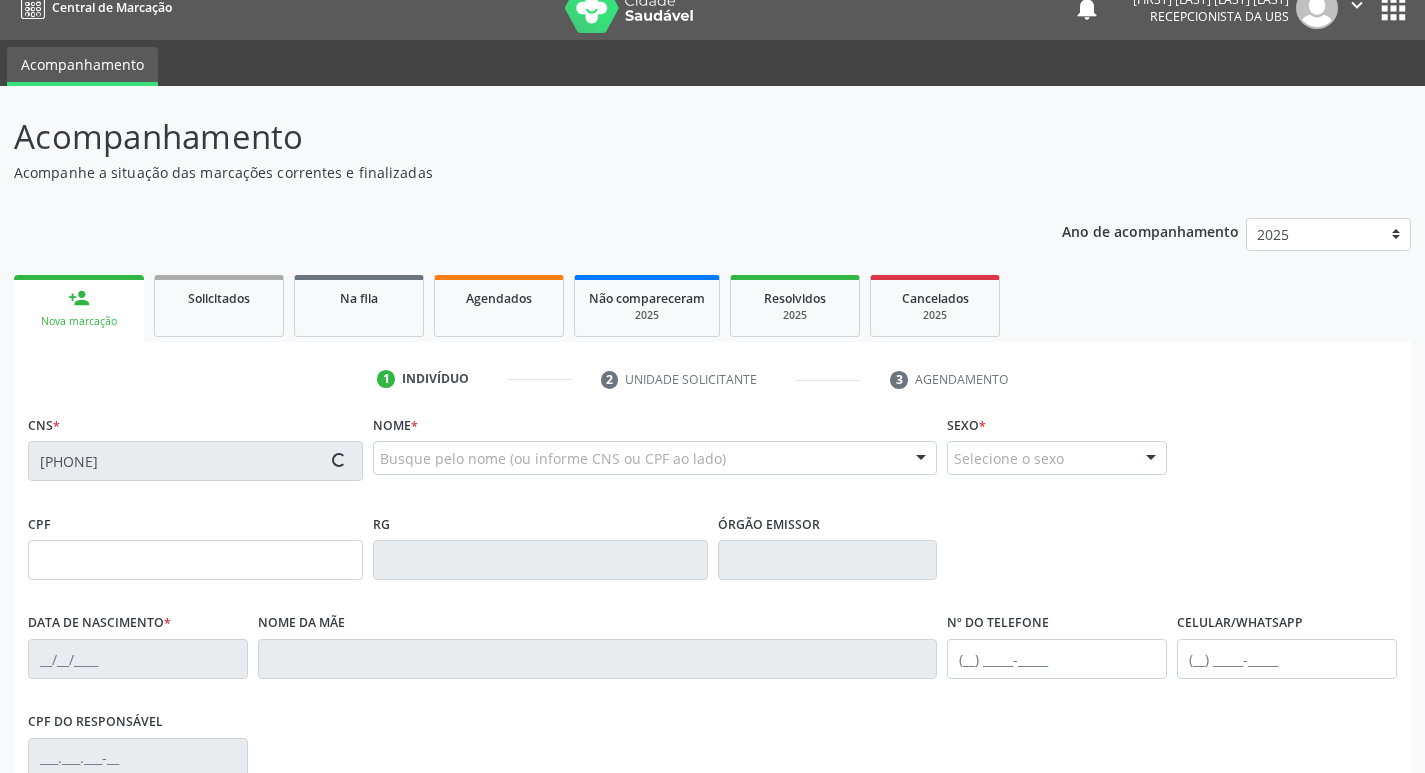 type on "08/03/1979" 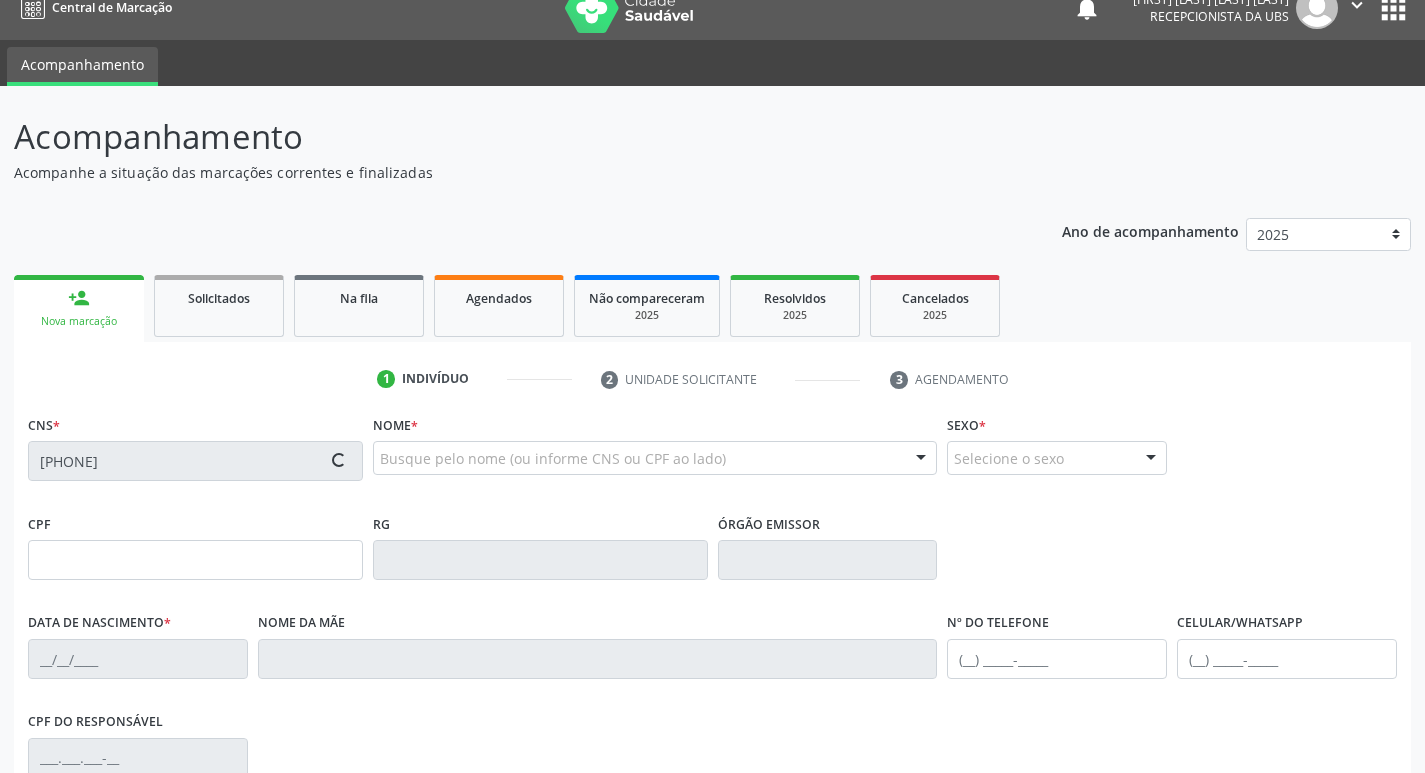 type on "(87) 99963-0636" 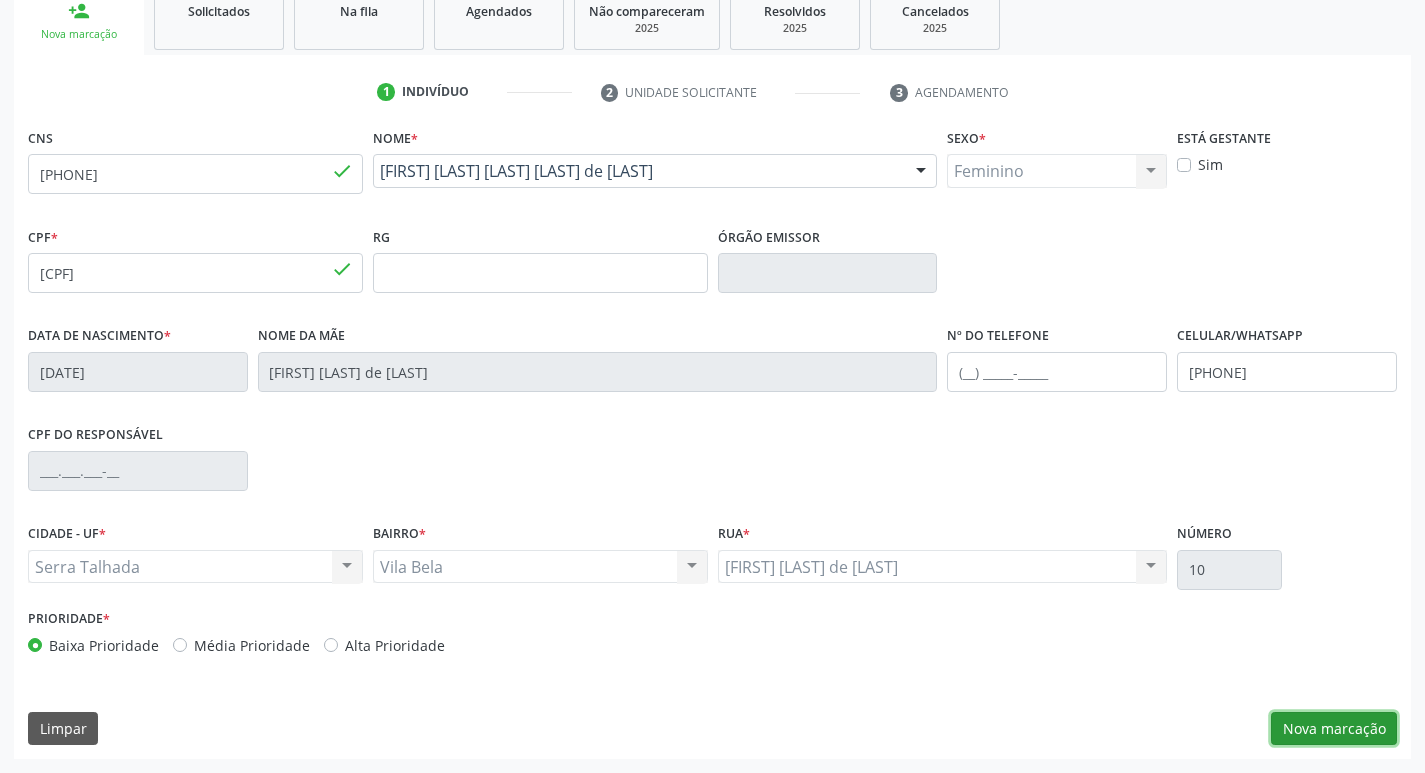 click on "Nova marcação" at bounding box center [1334, 729] 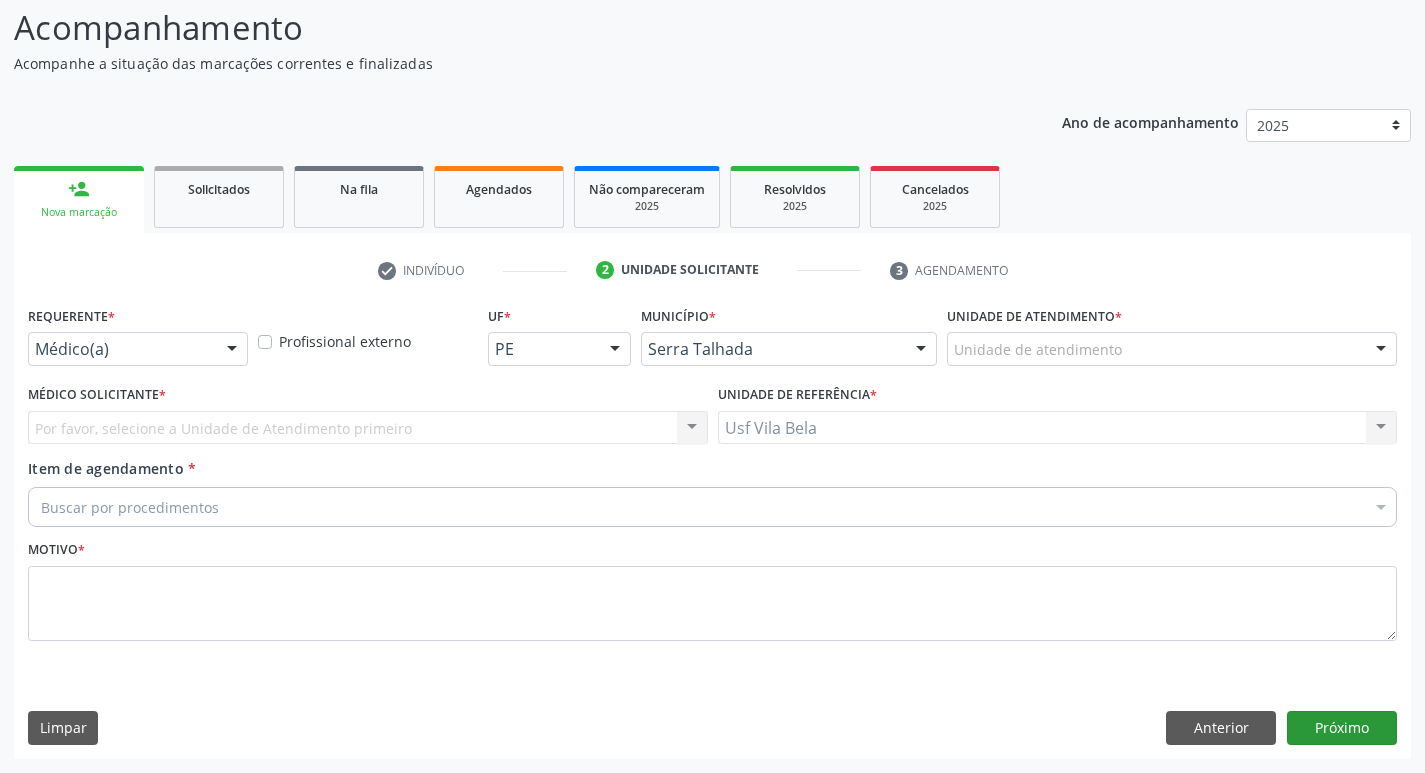 scroll, scrollTop: 133, scrollLeft: 0, axis: vertical 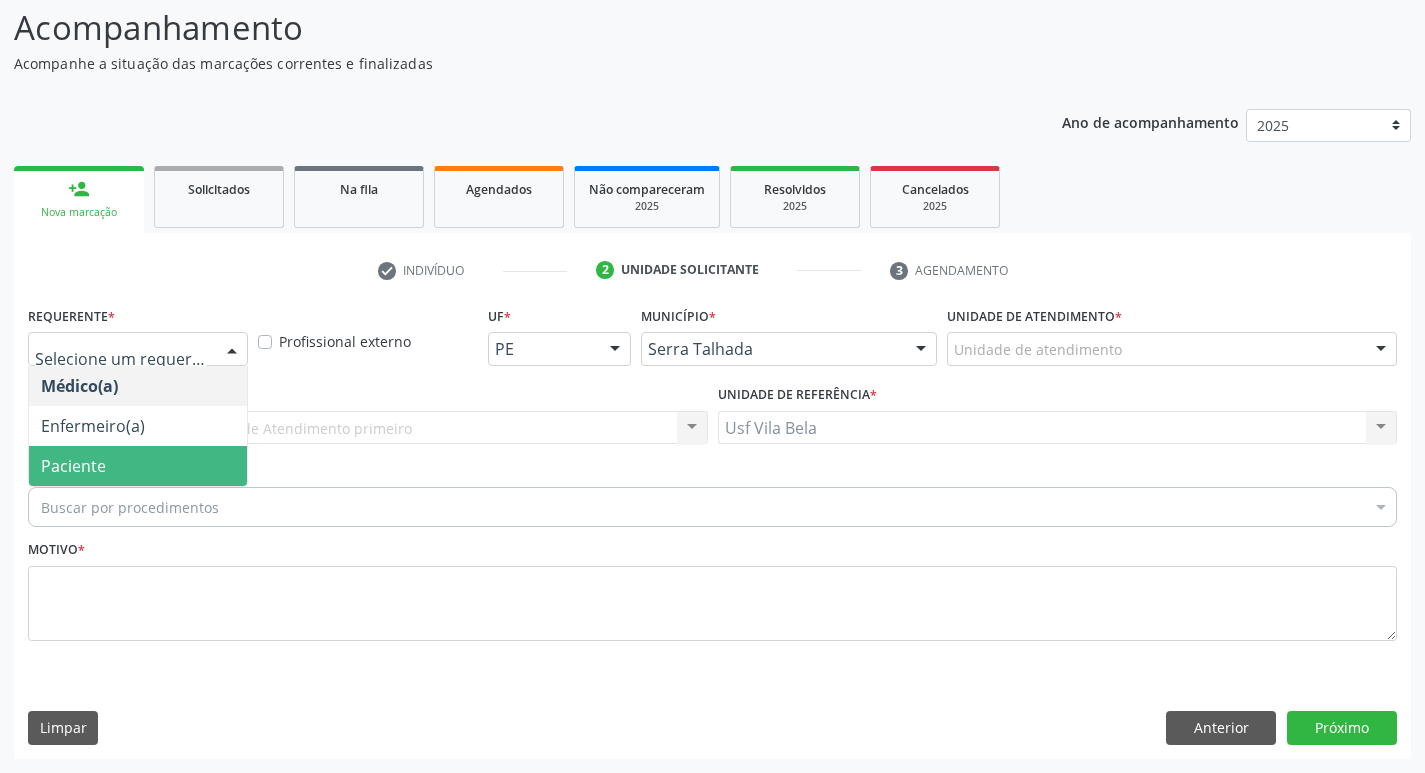 click on "Paciente" at bounding box center [73, 466] 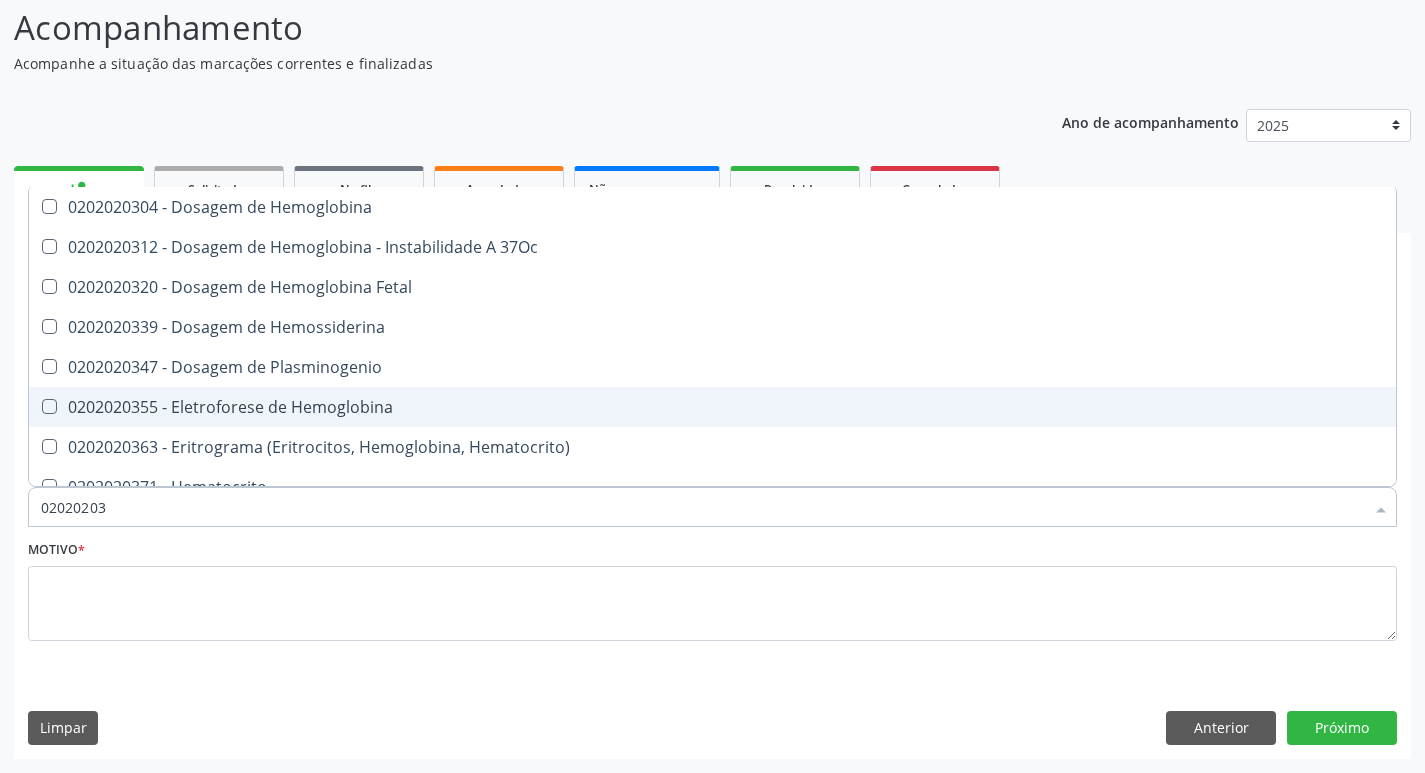 type on "020202038" 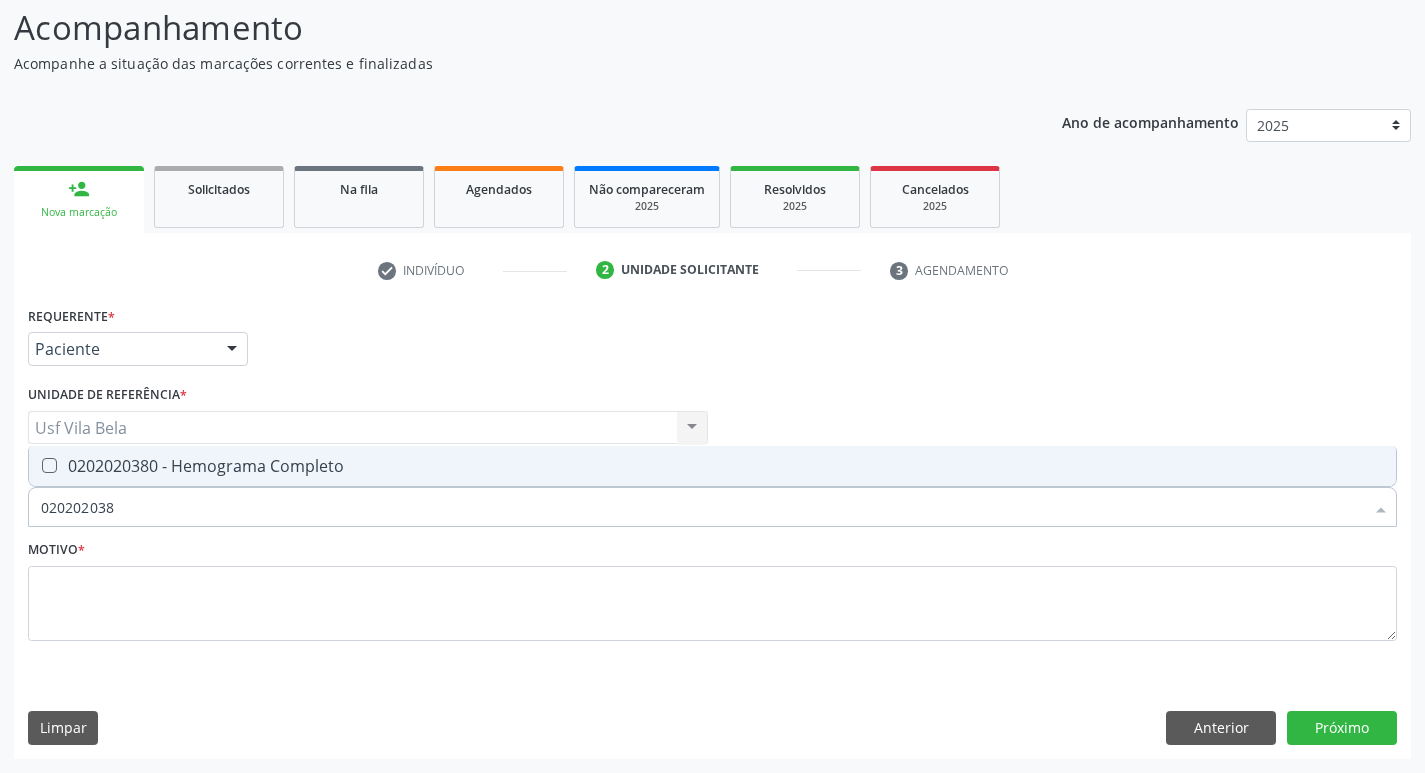 drag, startPoint x: 150, startPoint y: 472, endPoint x: 98, endPoint y: 511, distance: 65 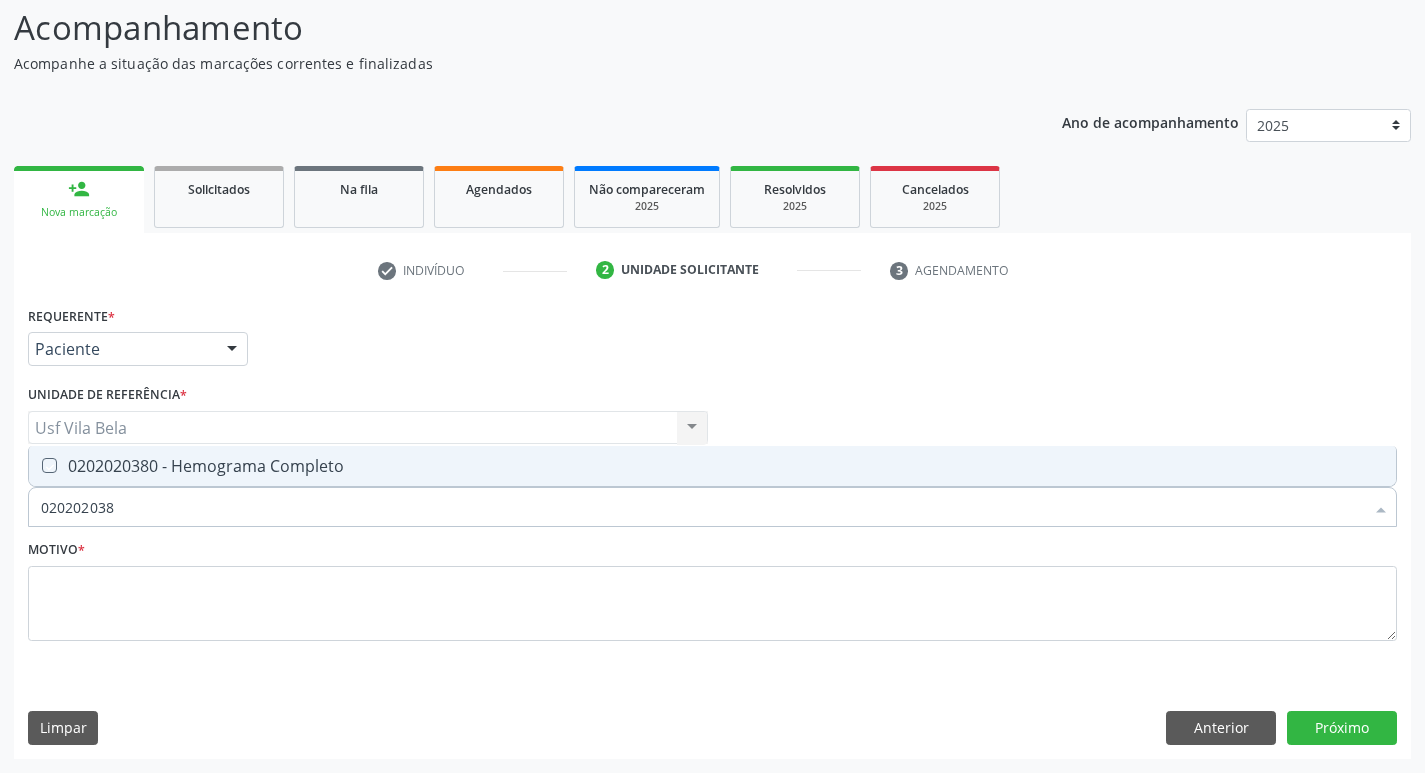 checkbox on "true" 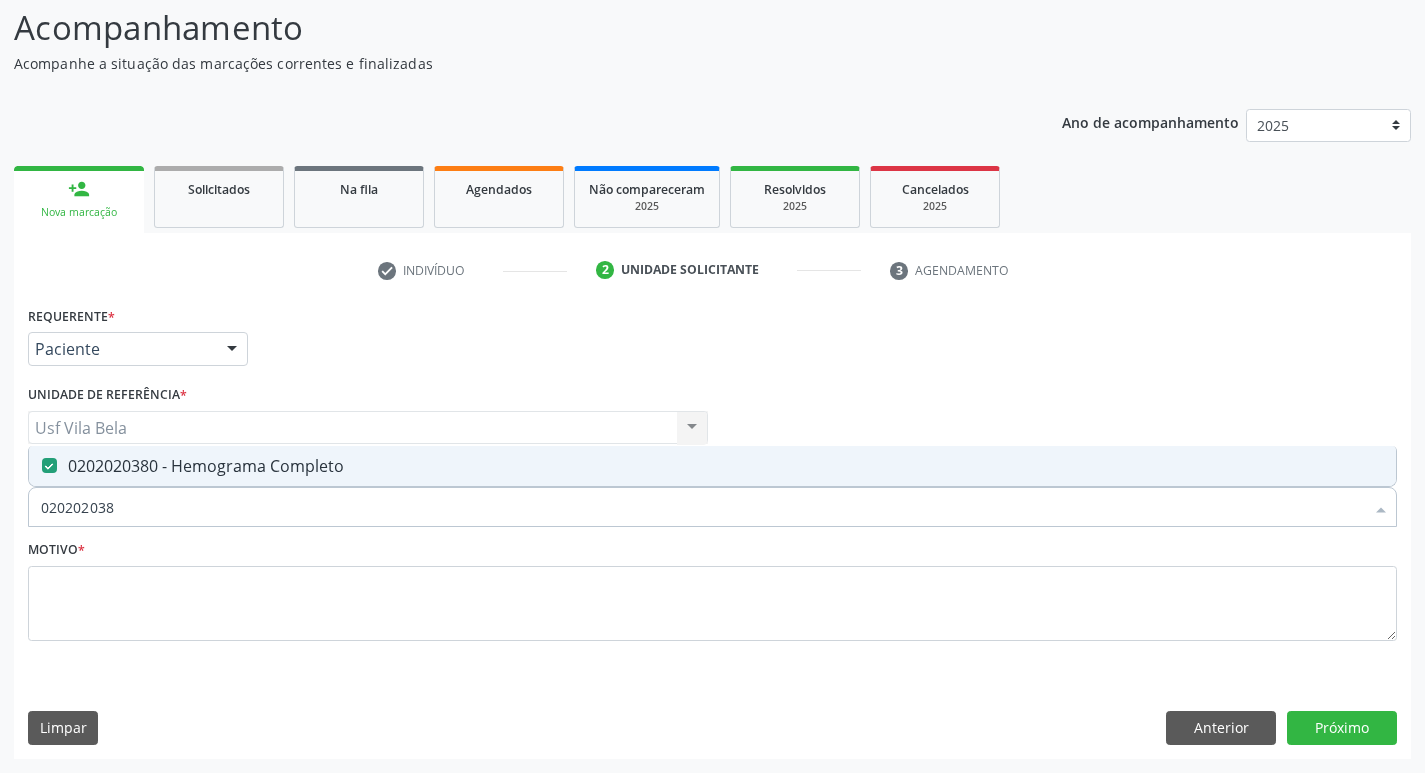 drag, startPoint x: 98, startPoint y: 511, endPoint x: 131, endPoint y: 506, distance: 33.37664 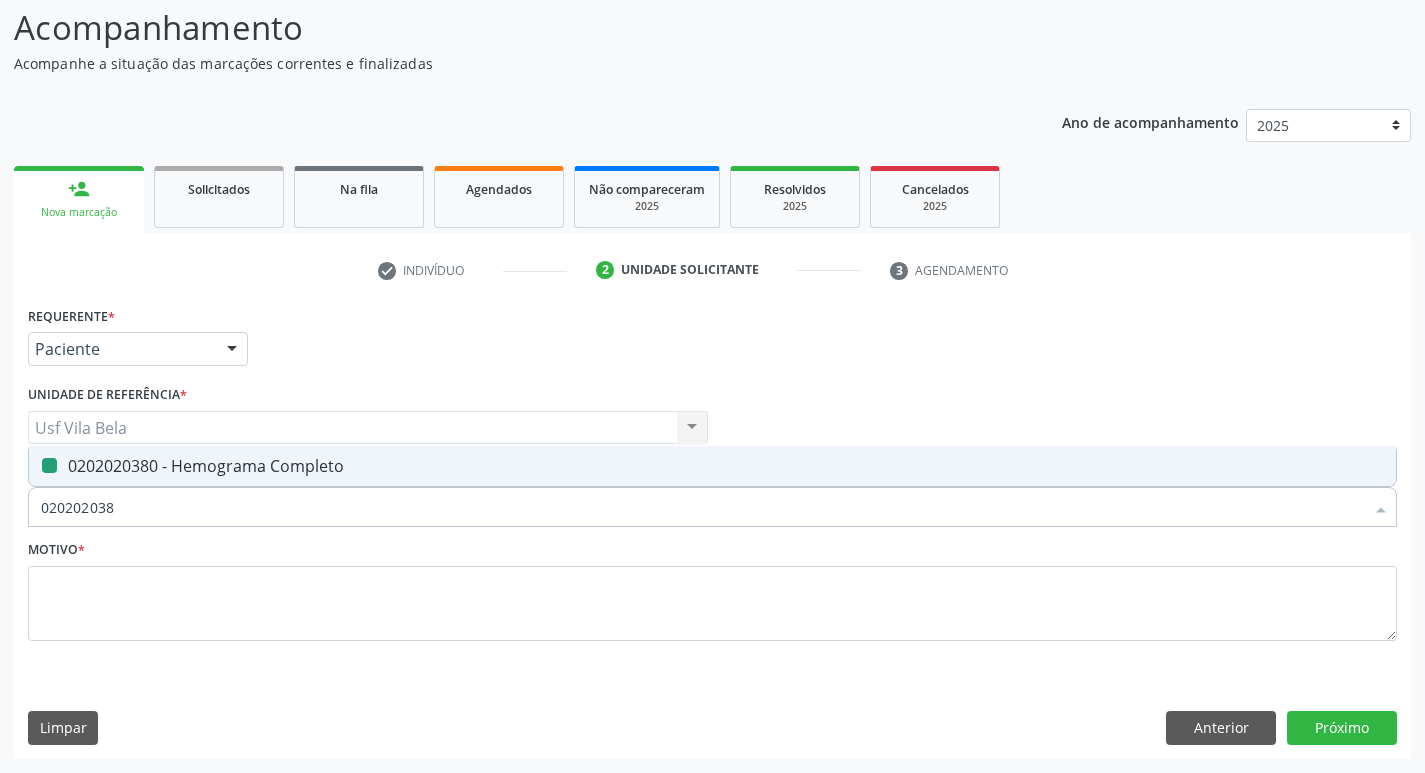 type on "038202020" 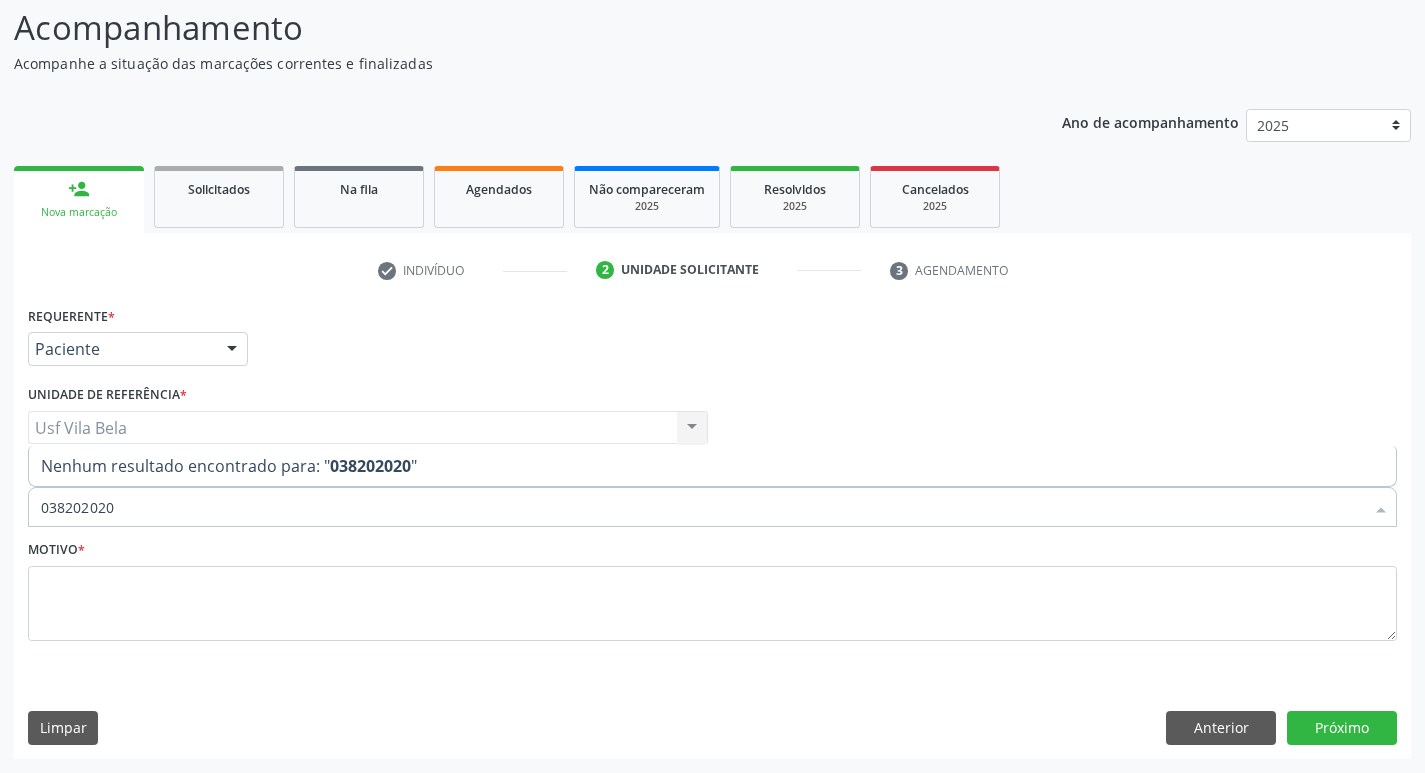 drag, startPoint x: 175, startPoint y: 512, endPoint x: 147, endPoint y: 515, distance: 28.160255 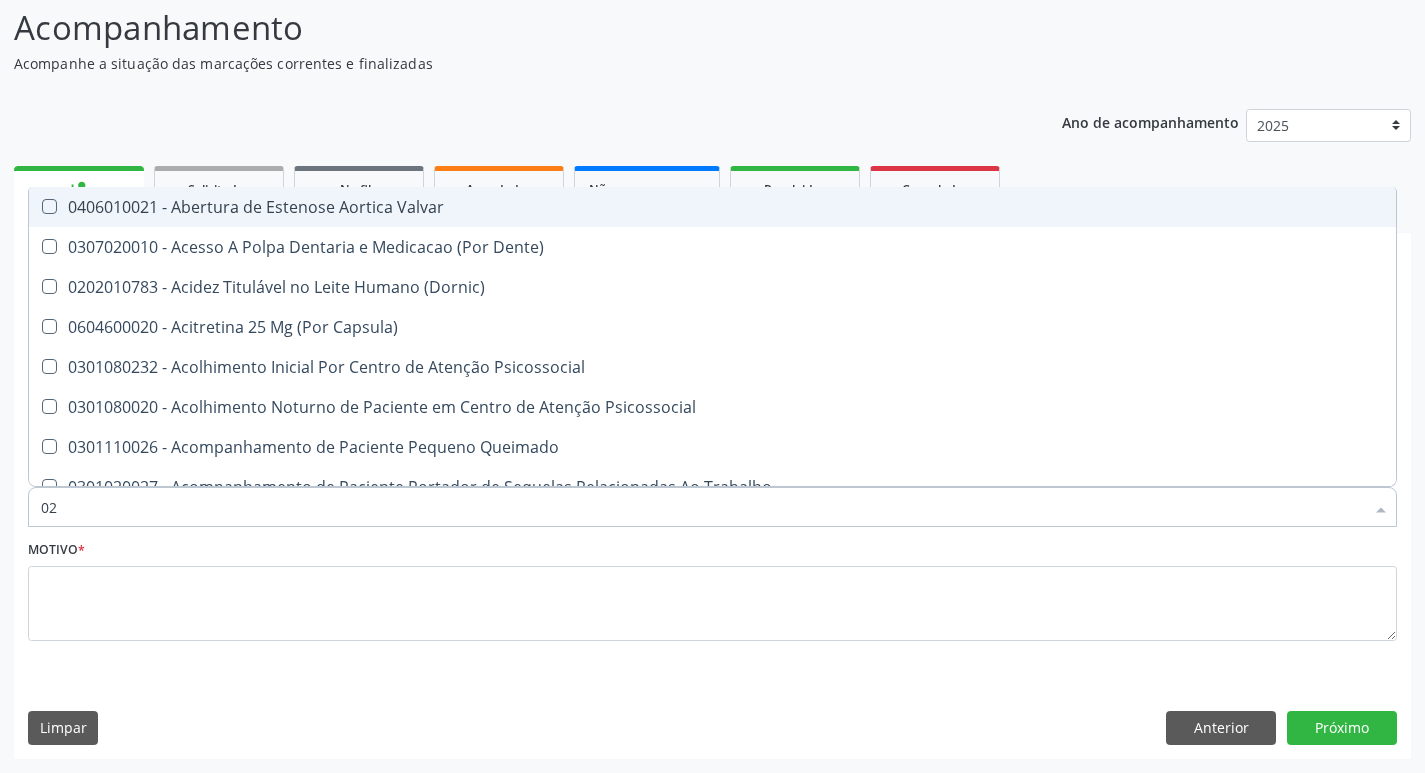 type on "020" 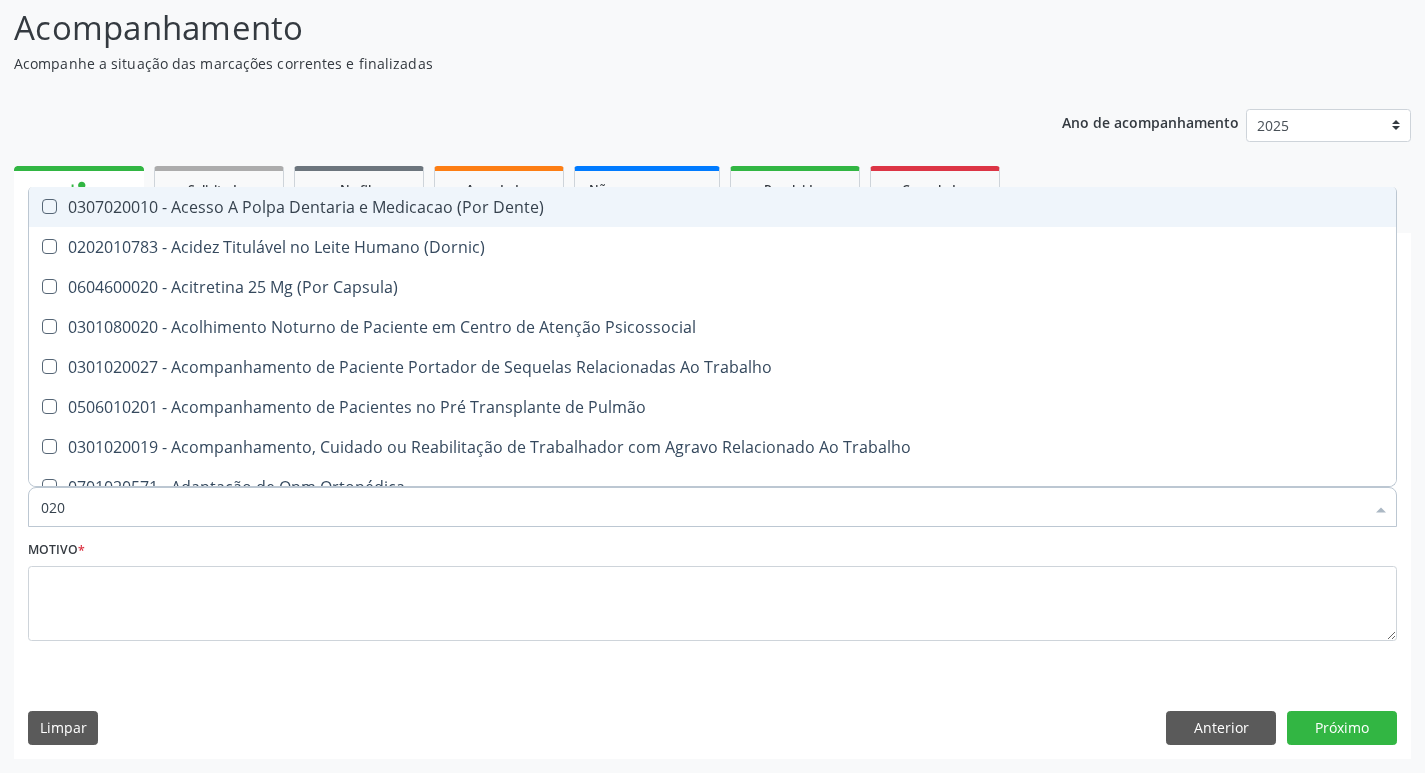 type on "0202" 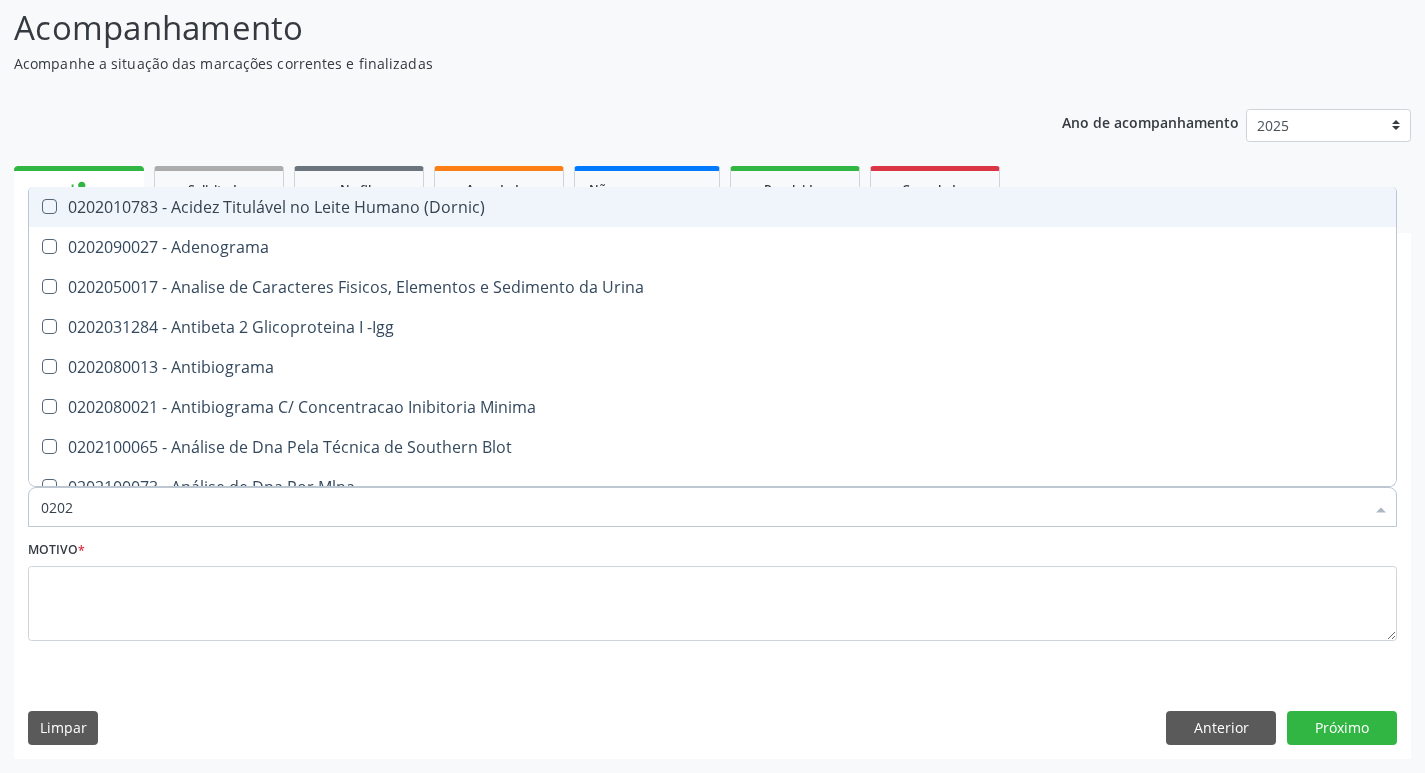 type on "02020" 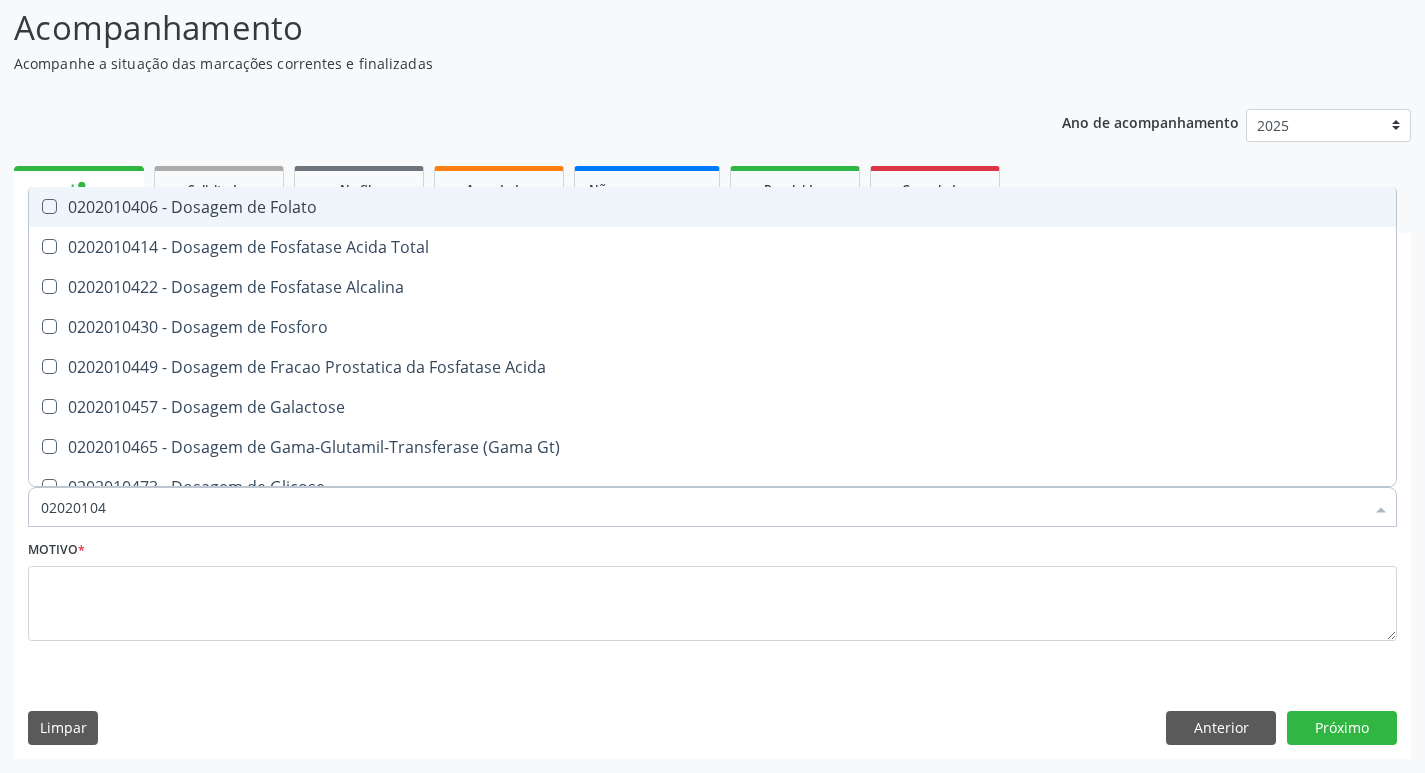 type on "020201047" 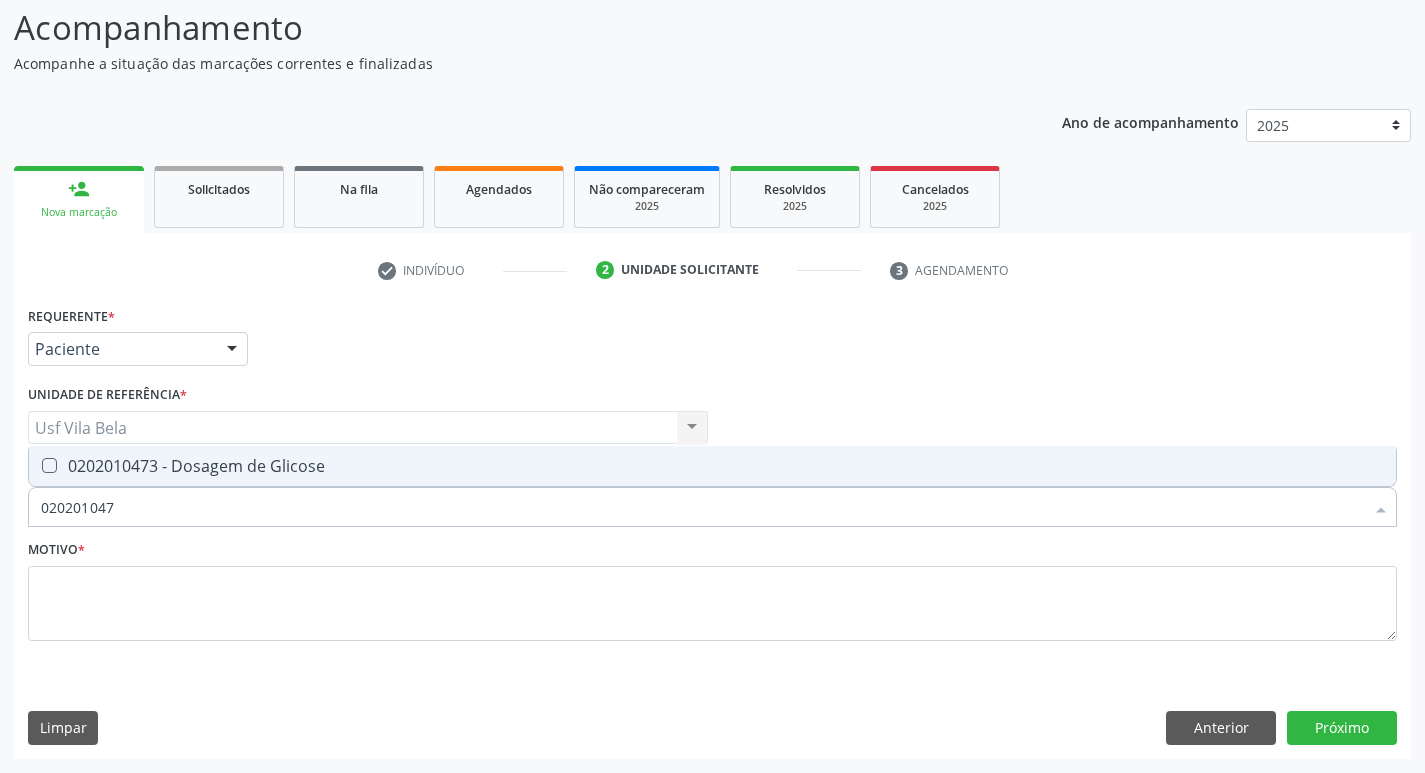 click on "0202010473 - Dosagem de Glicose" at bounding box center (712, 466) 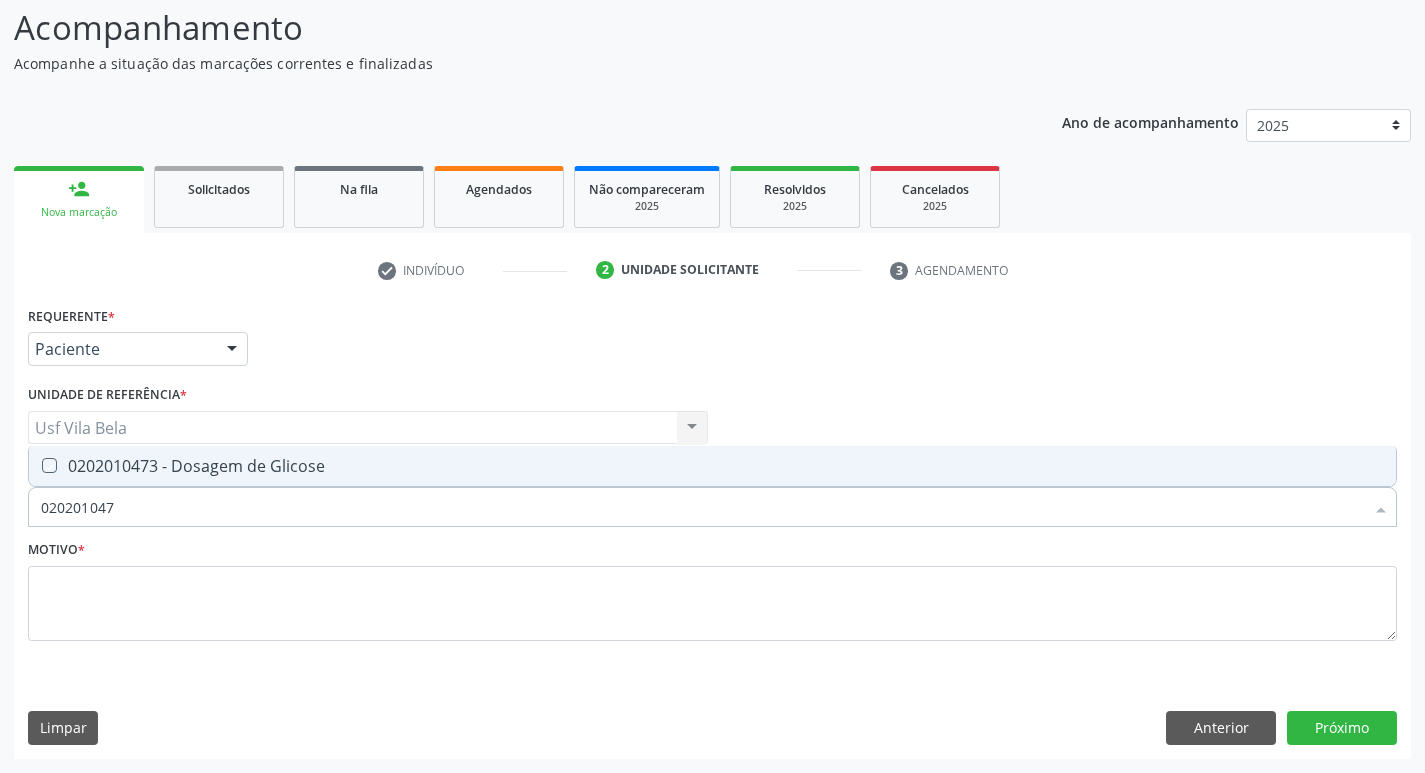 checkbox on "true" 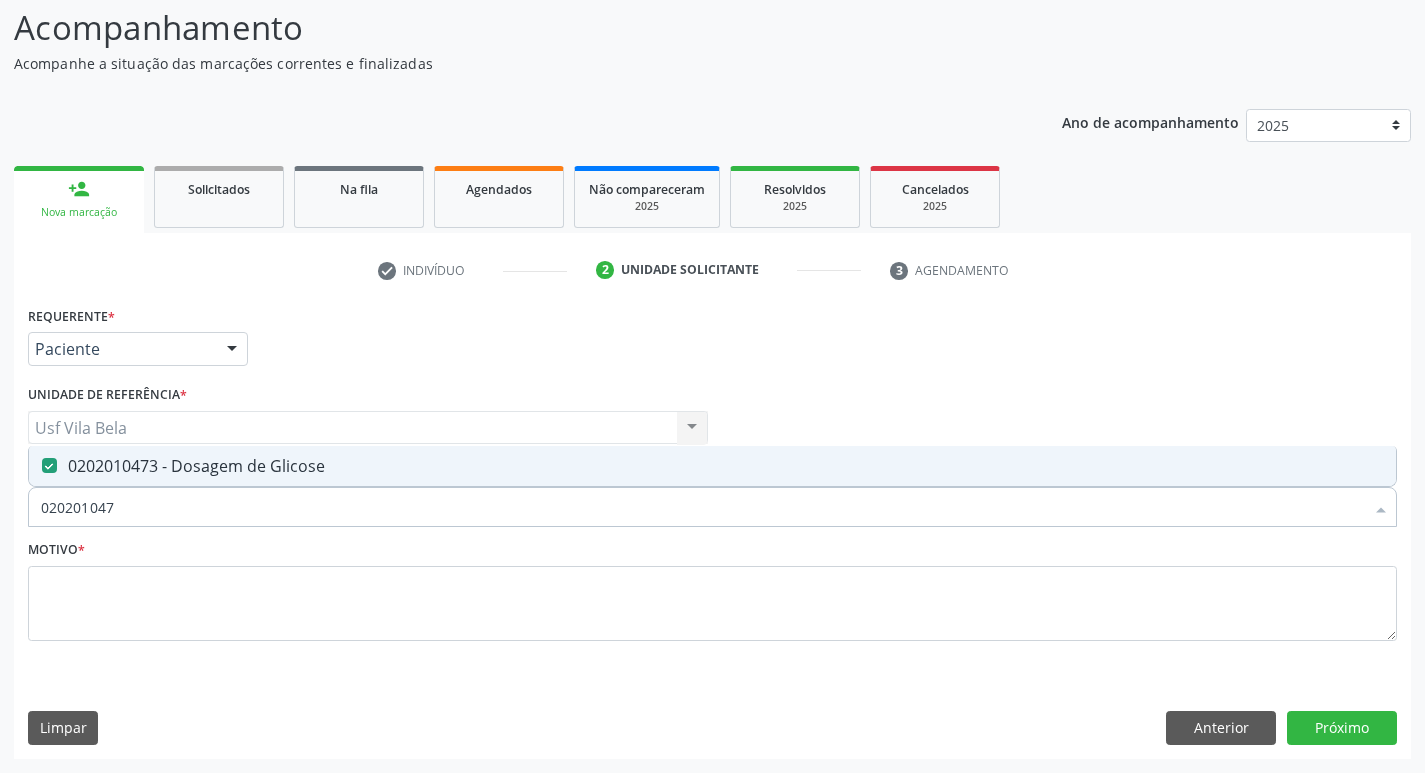 drag, startPoint x: 205, startPoint y: 511, endPoint x: 36, endPoint y: 511, distance: 169 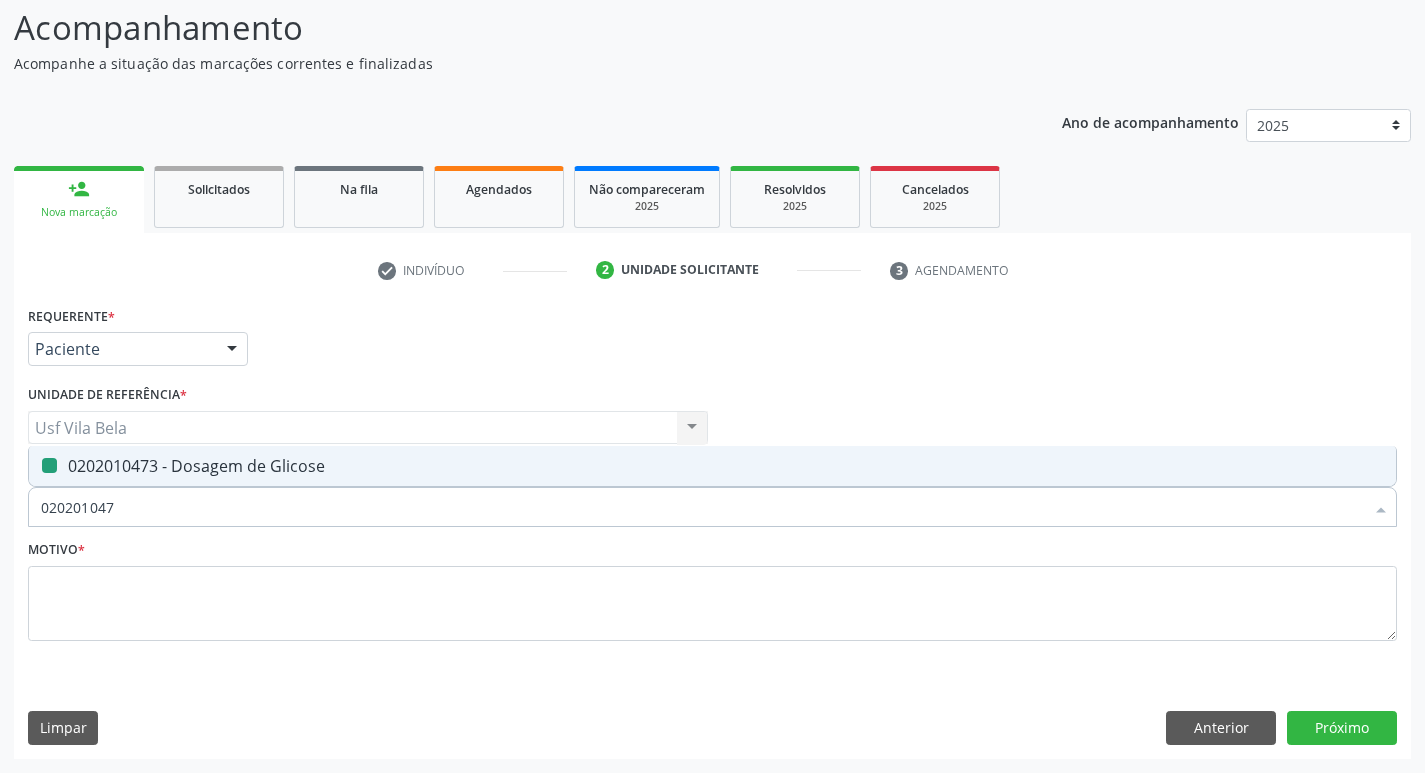 type 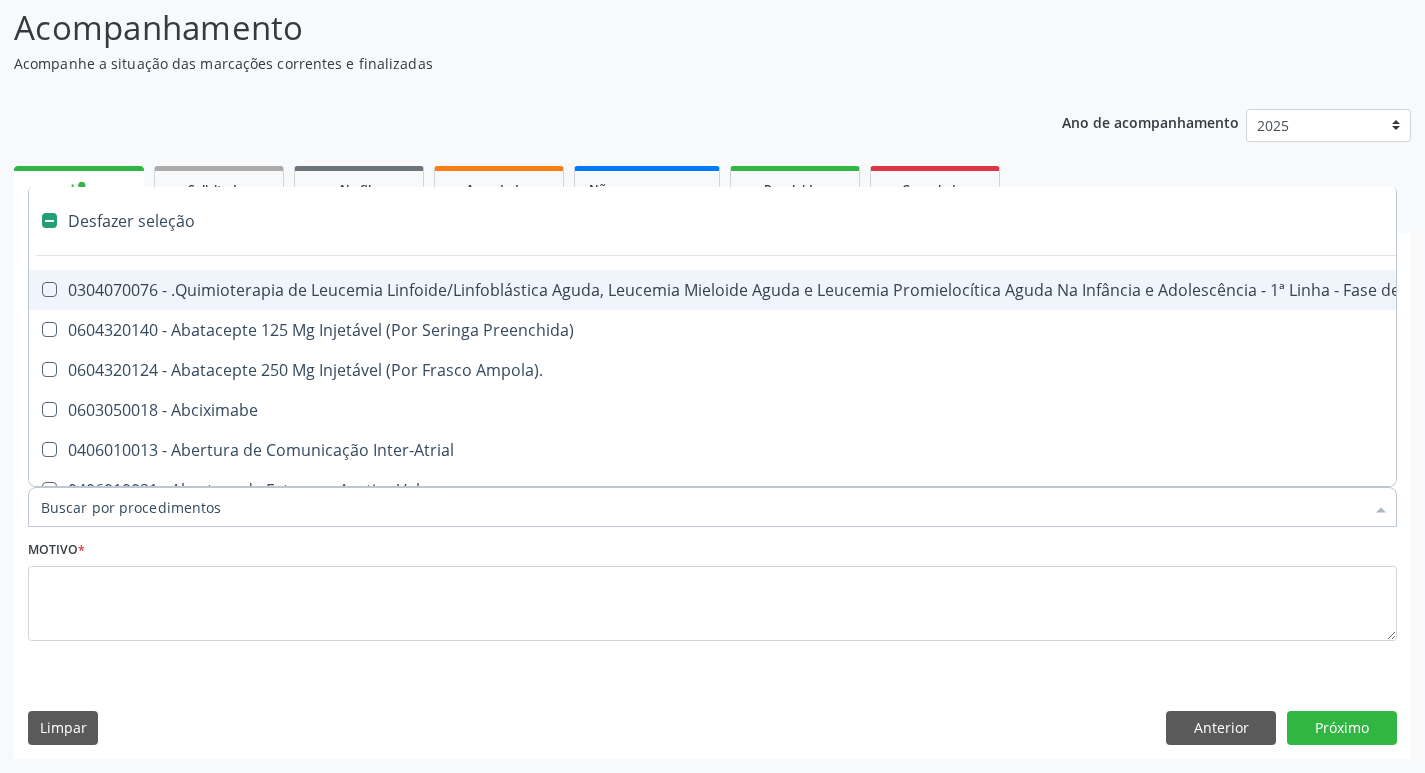 type on "," 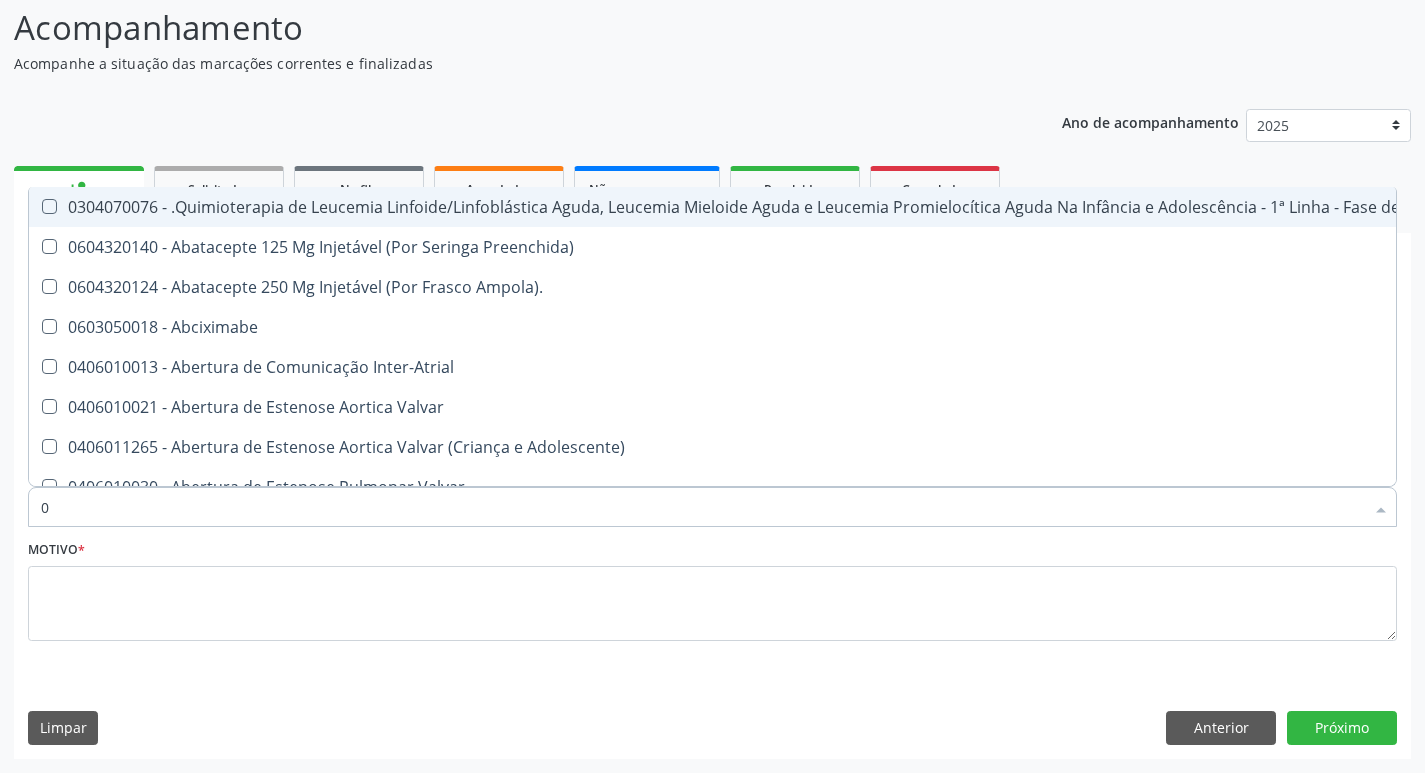 type on "02" 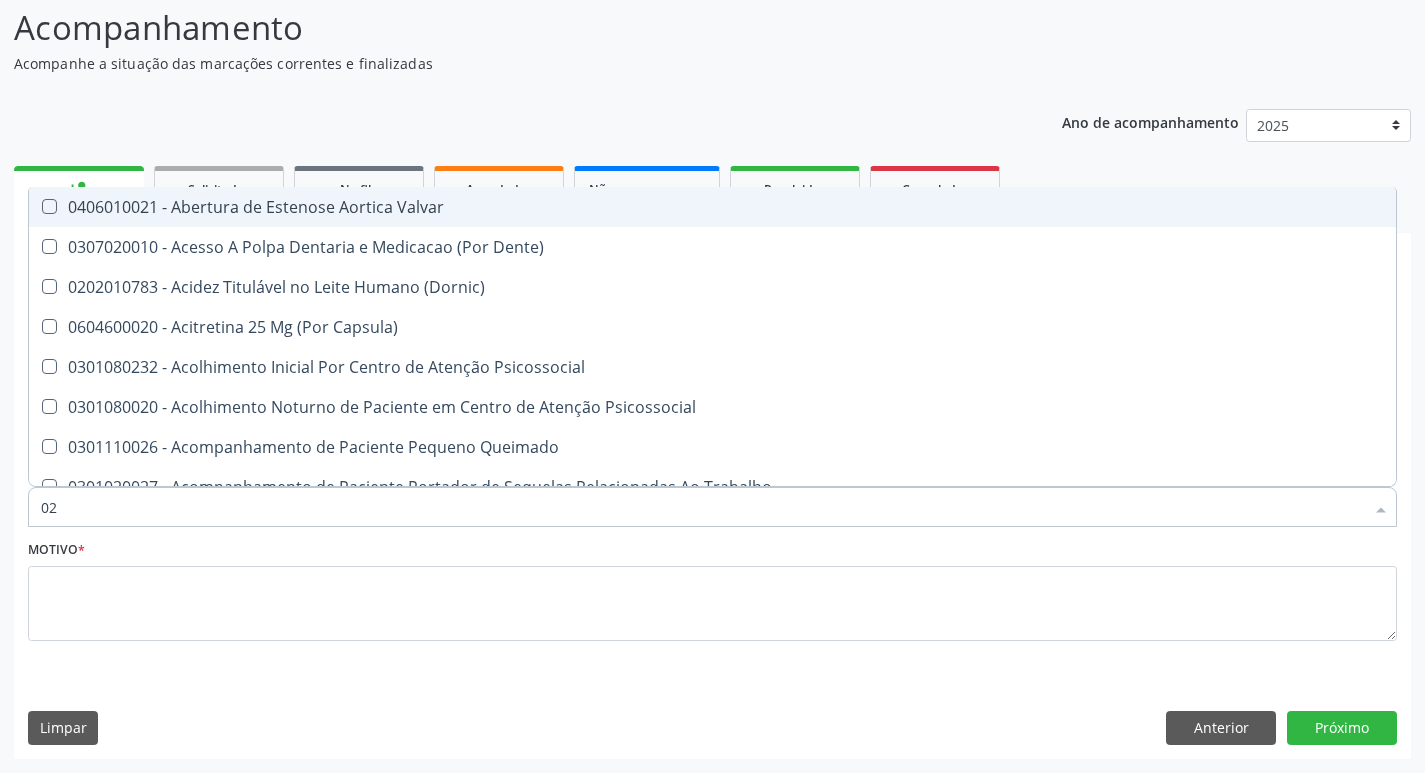 type on "020" 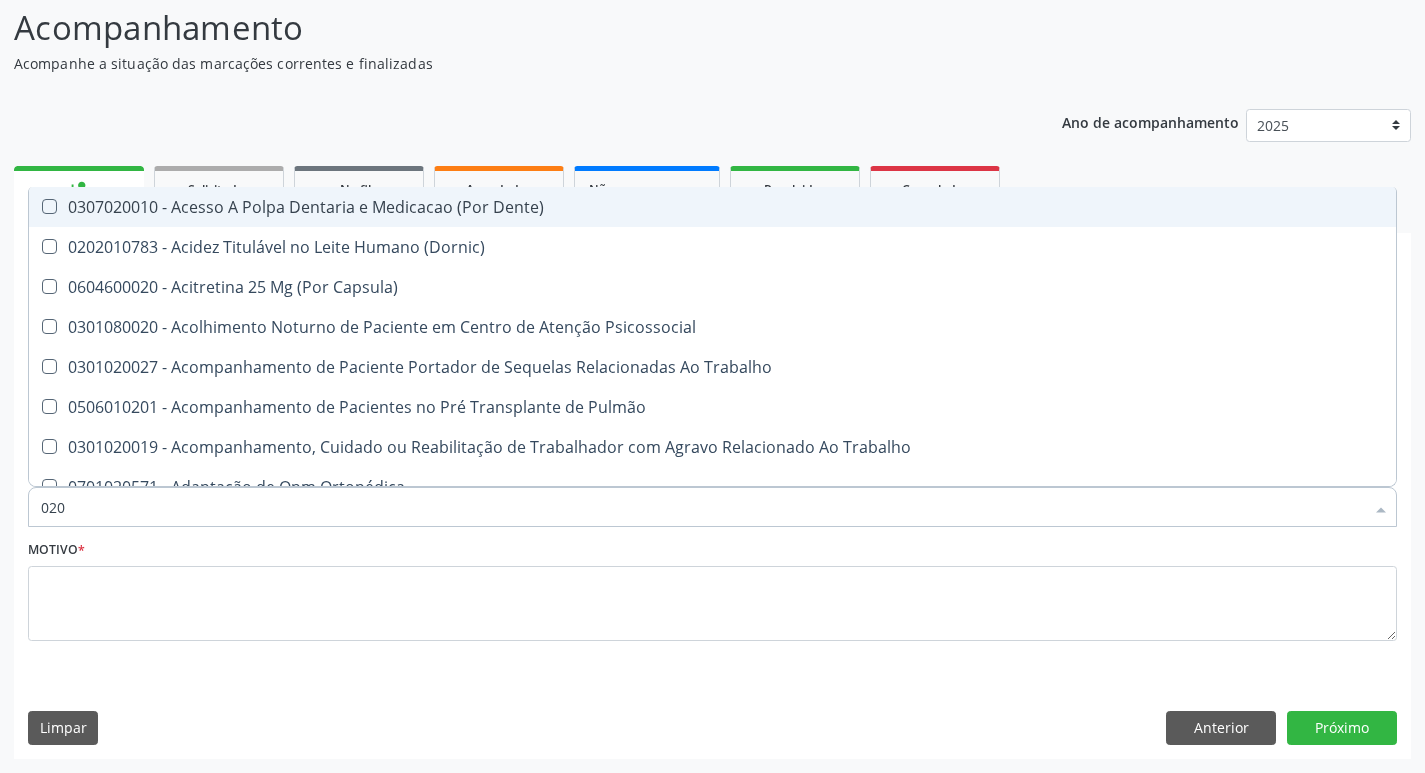 type on "0202" 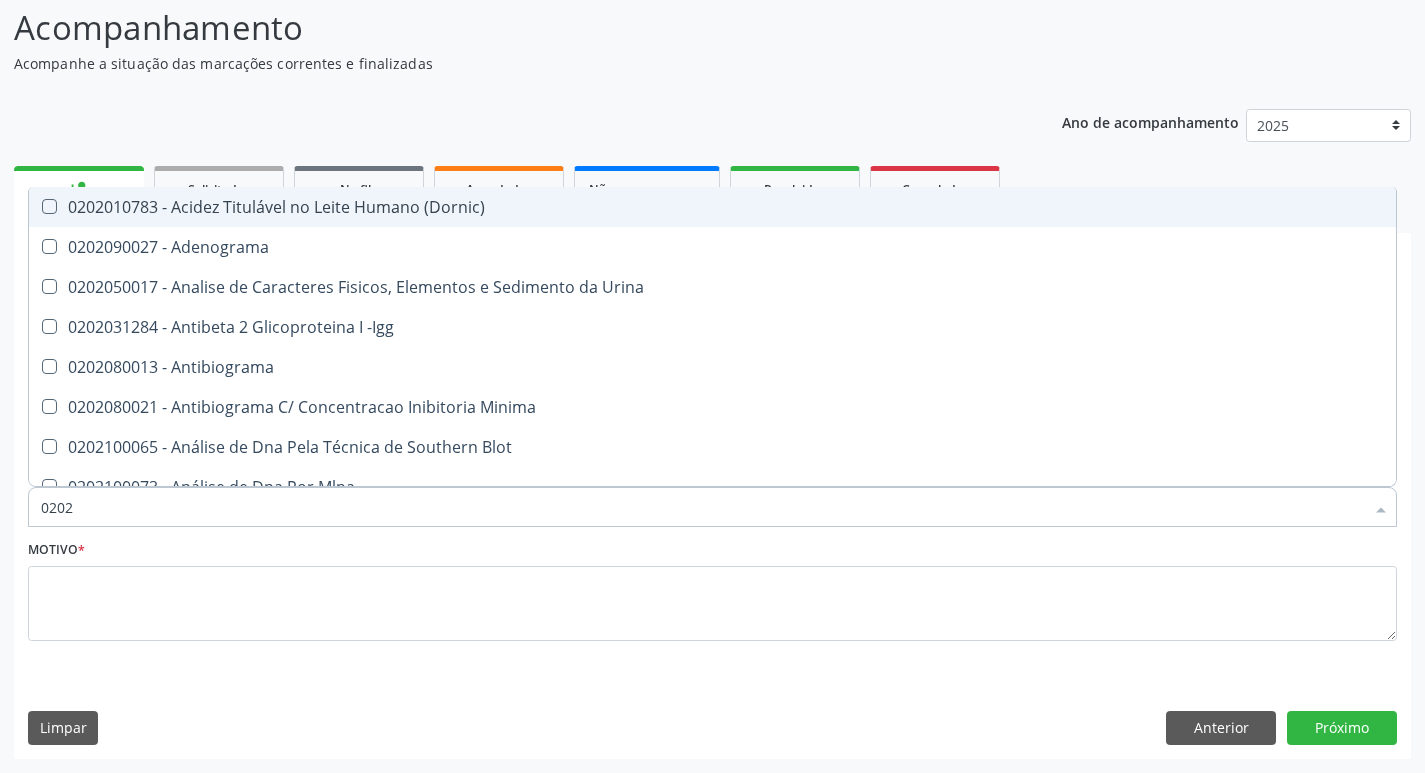 type on "02020" 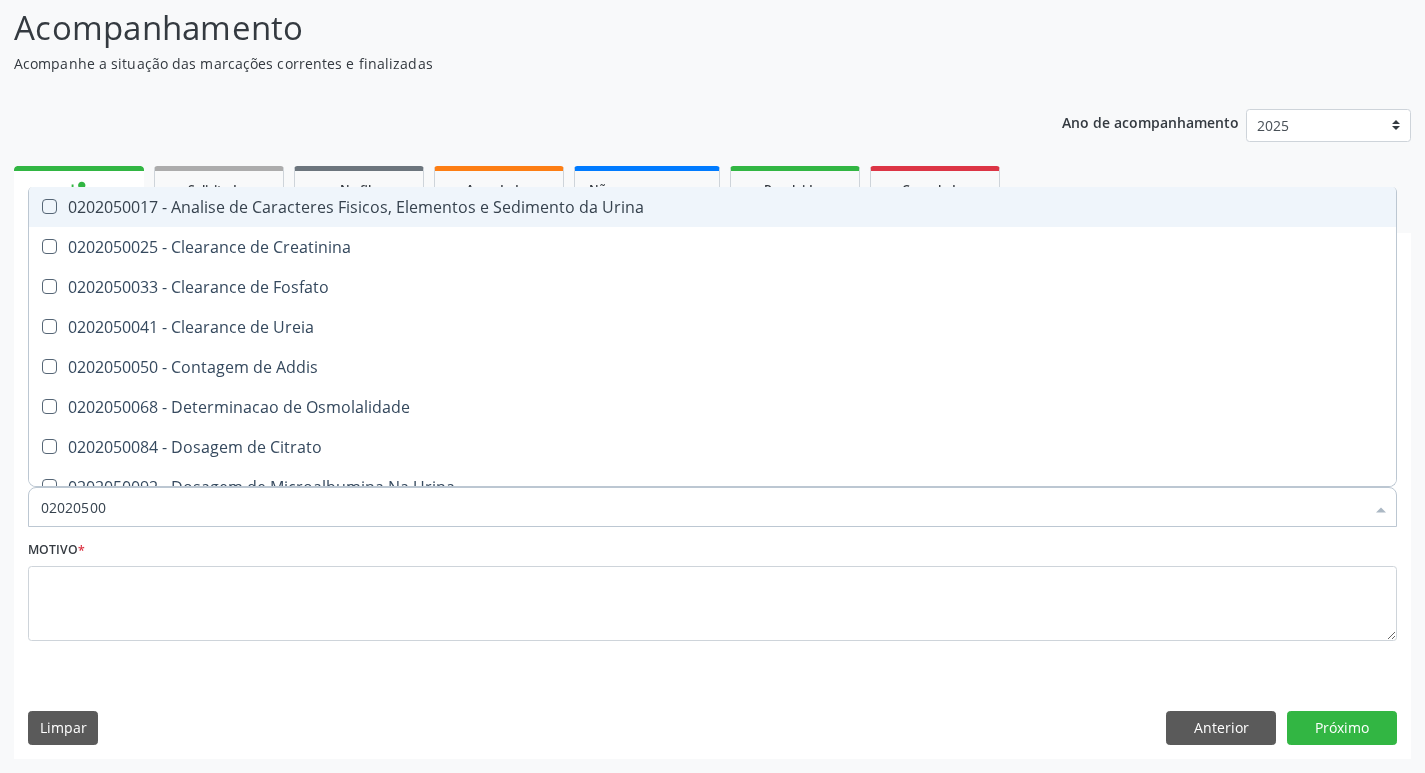 type on "020205001" 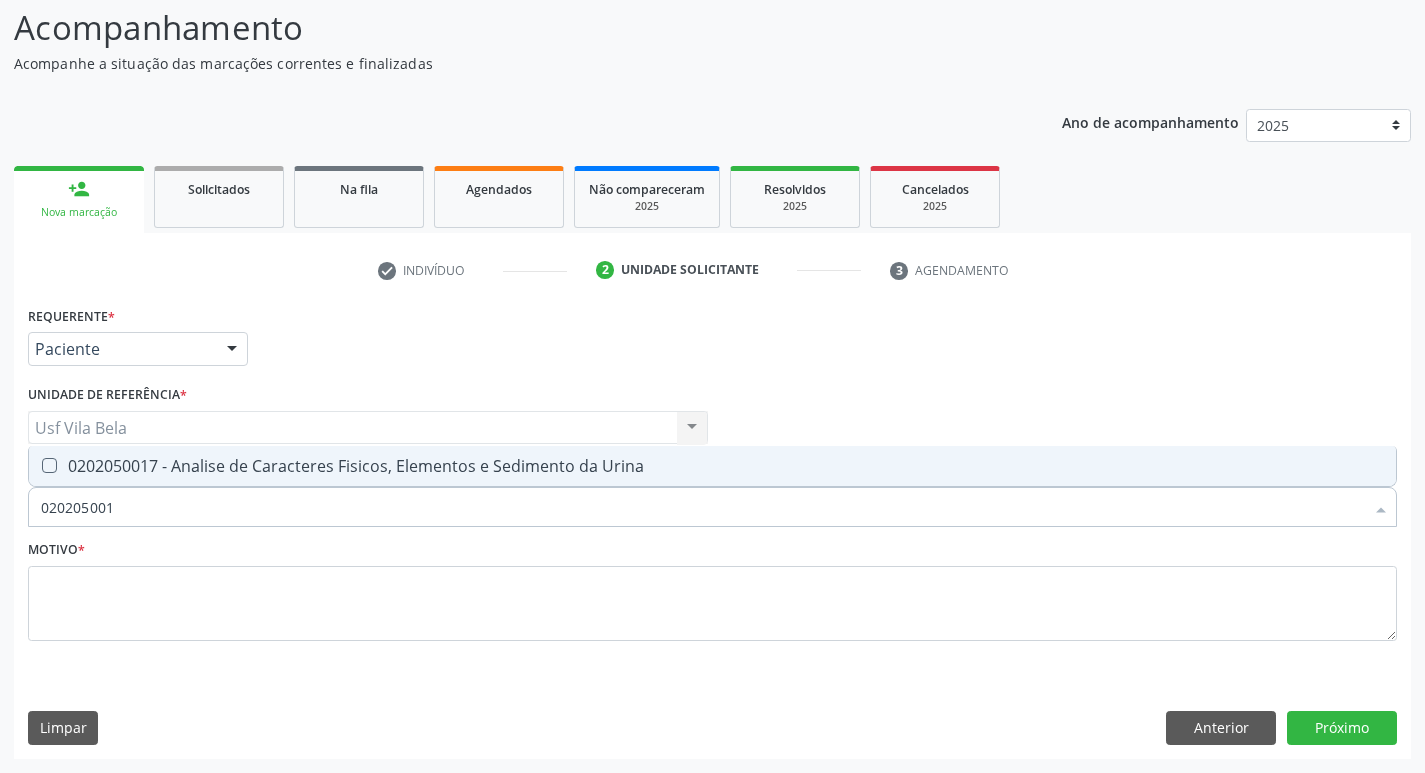 drag, startPoint x: 71, startPoint y: 449, endPoint x: 74, endPoint y: 460, distance: 11.401754 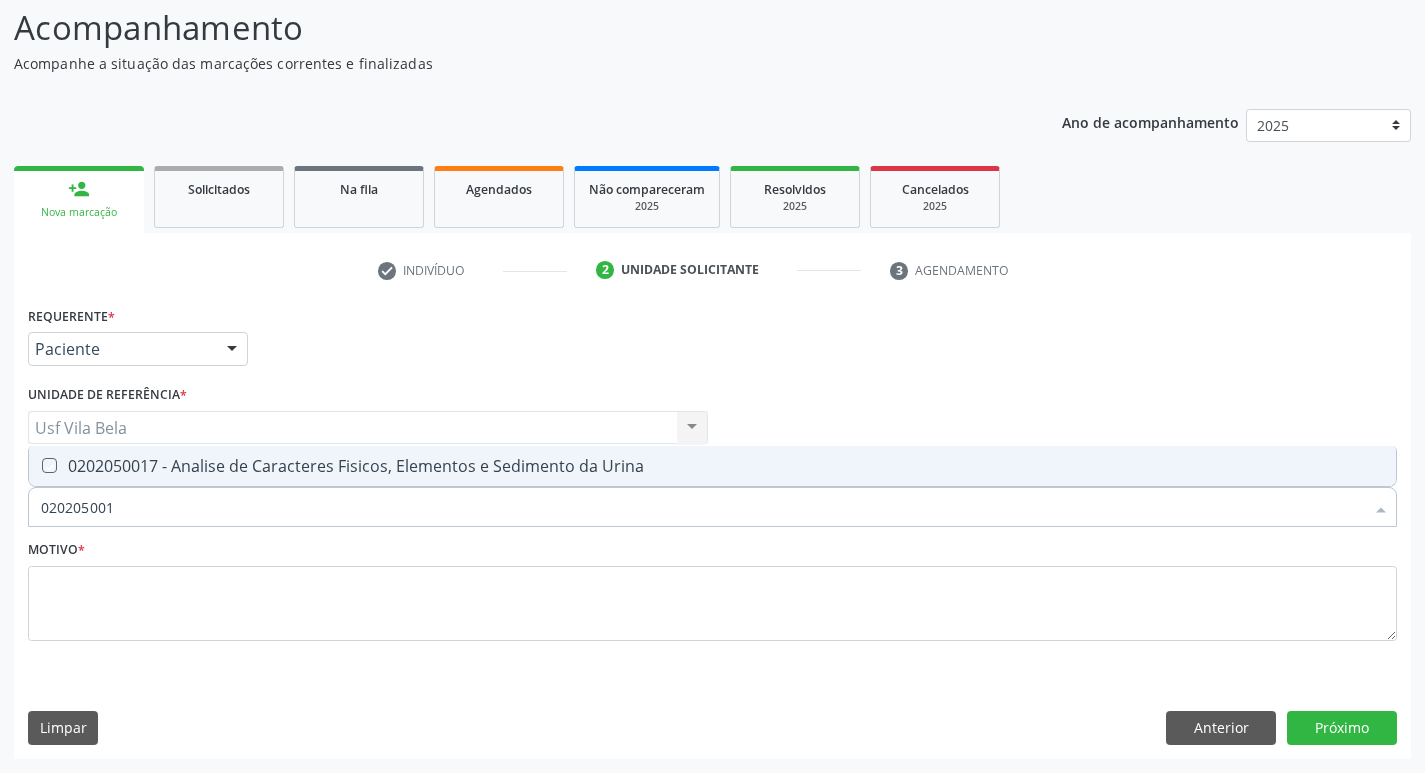 checkbox on "true" 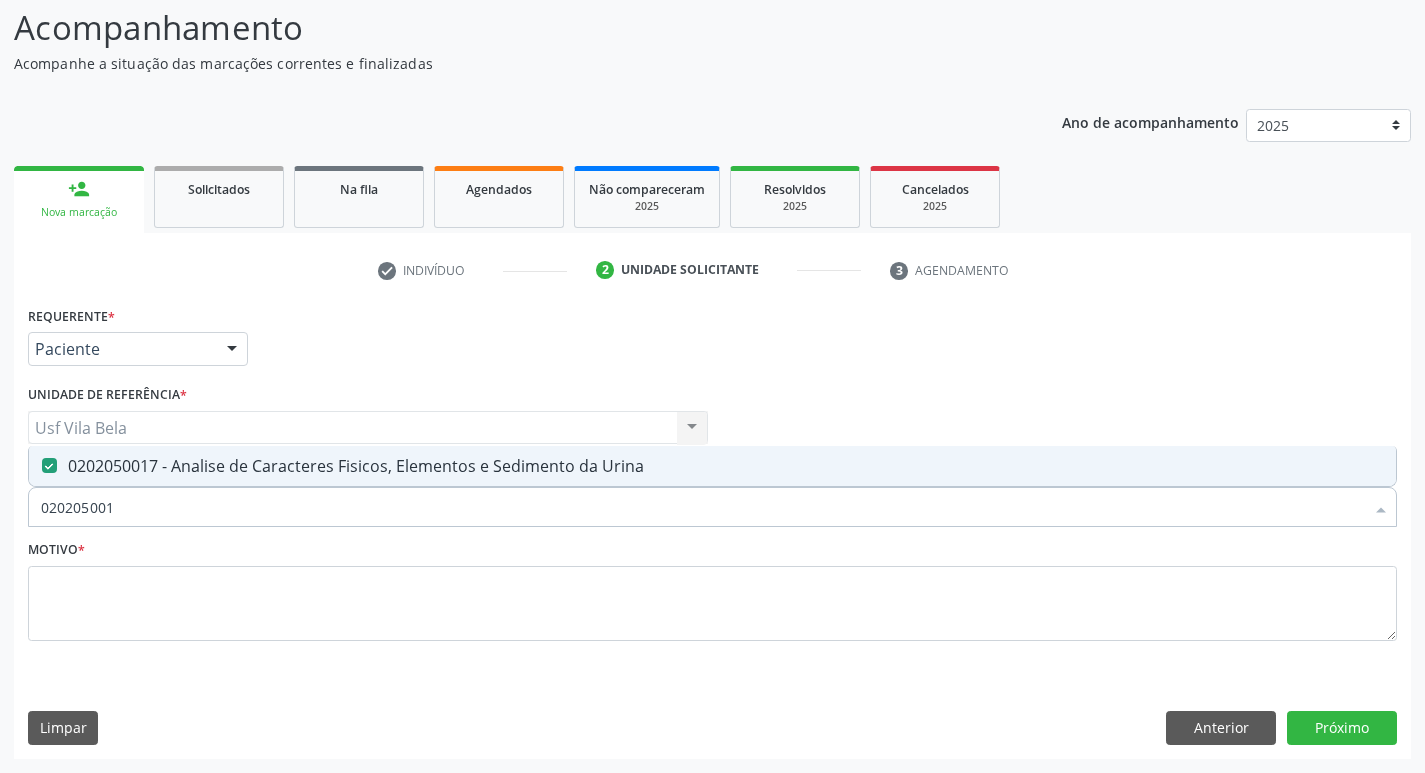 drag, startPoint x: 58, startPoint y: 499, endPoint x: 0, endPoint y: 499, distance: 58 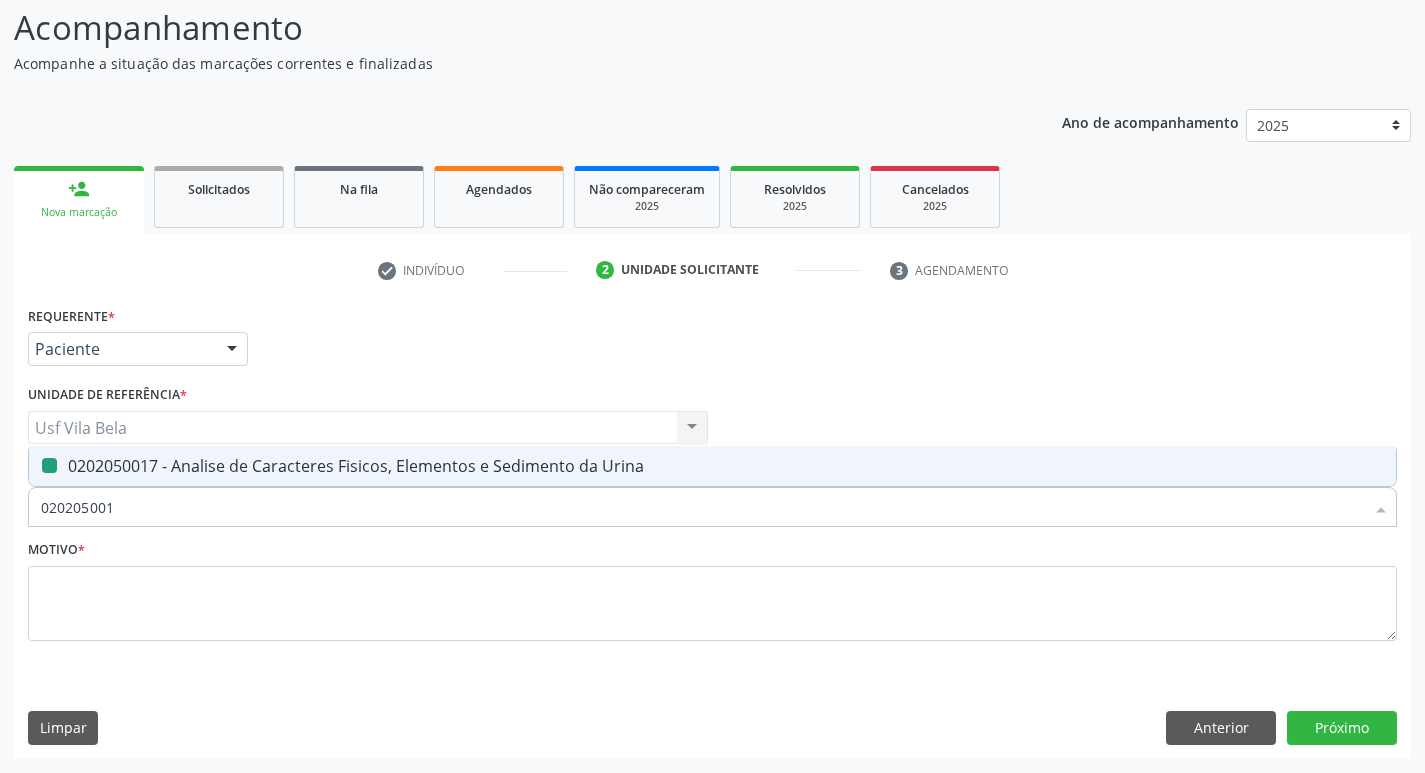 type 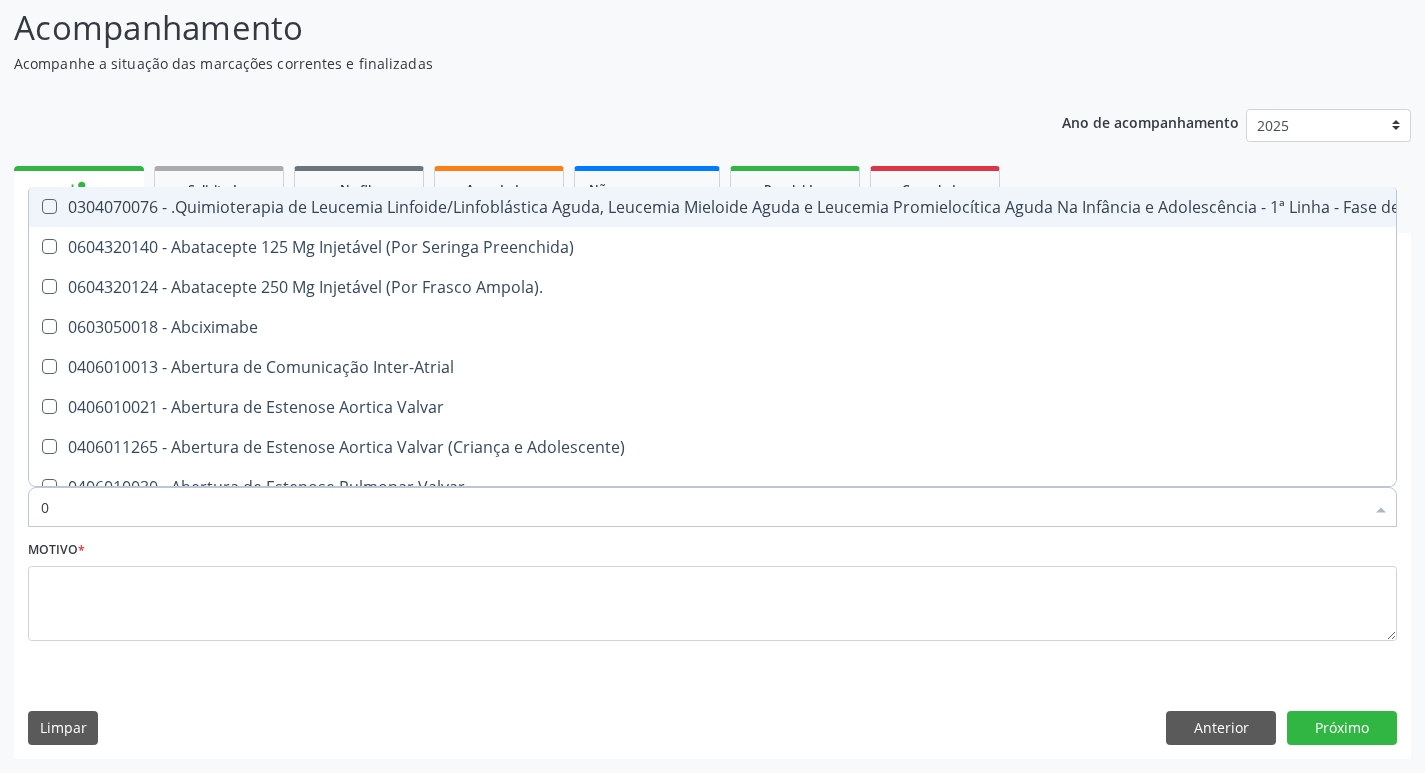 type on "02" 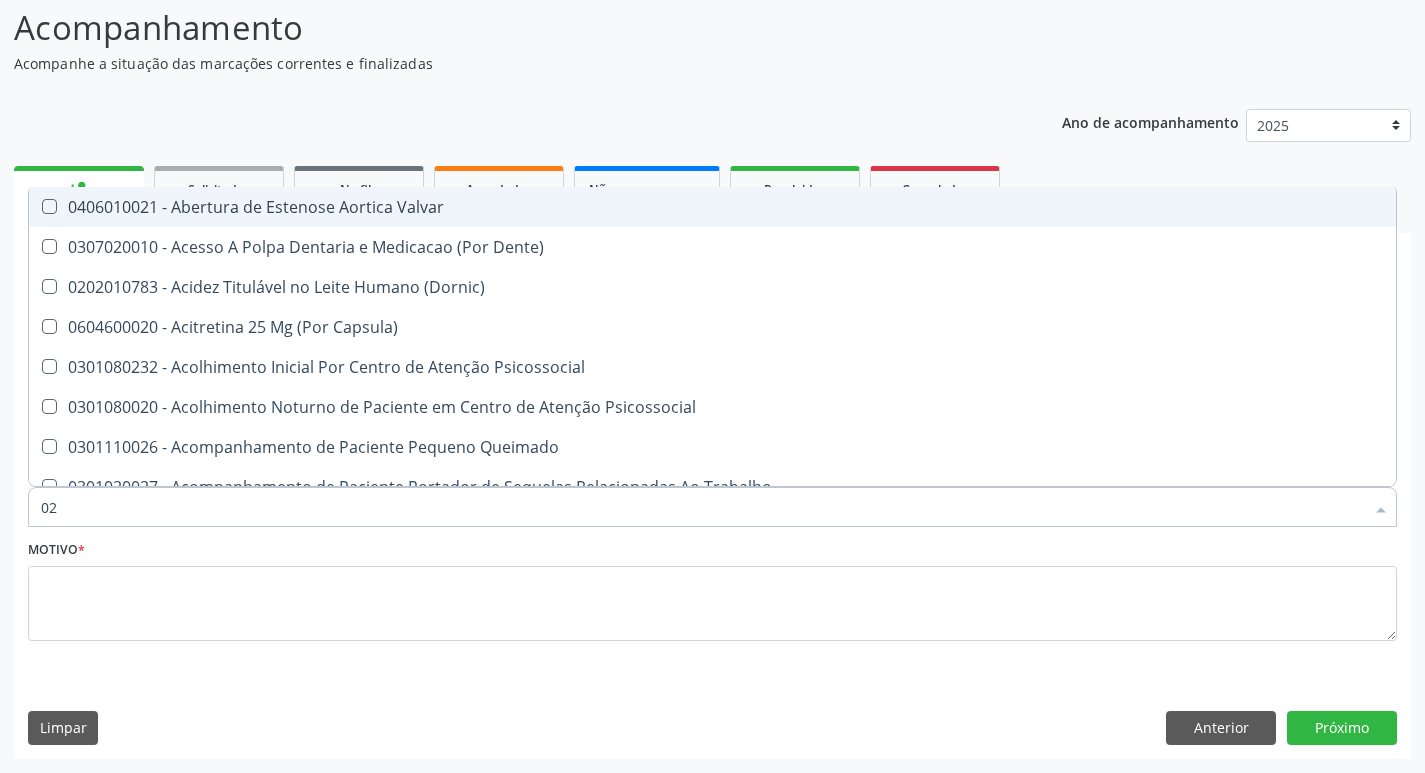 type on "020" 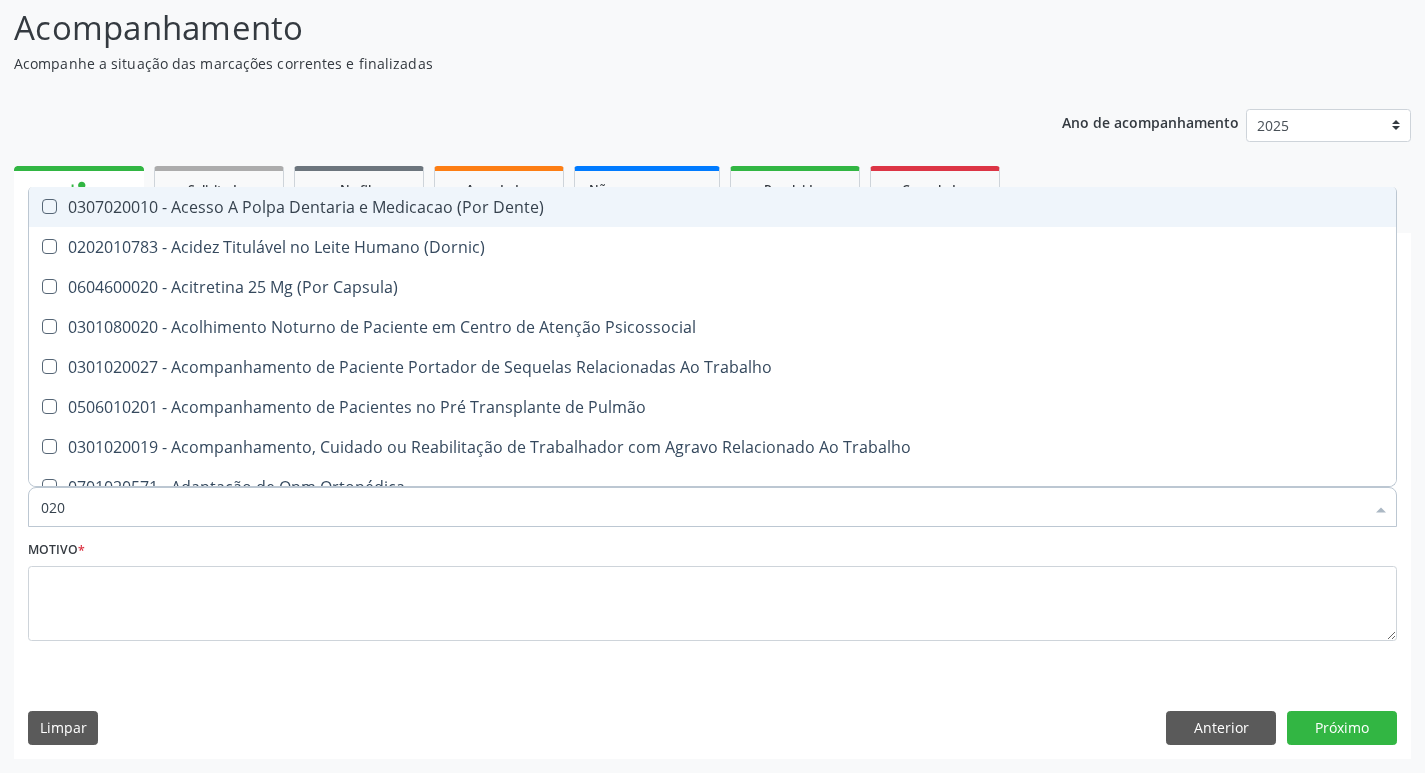 type on "0202" 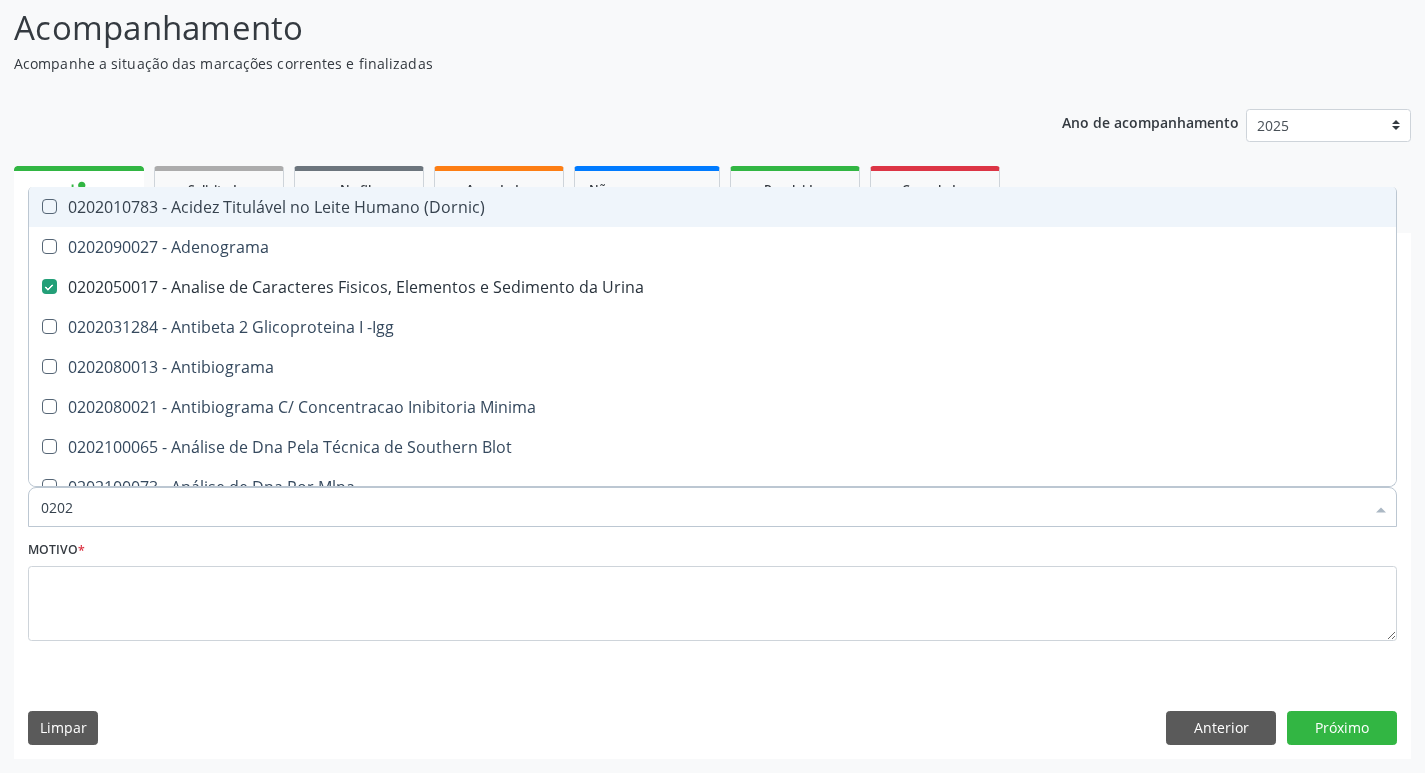 type on "02020" 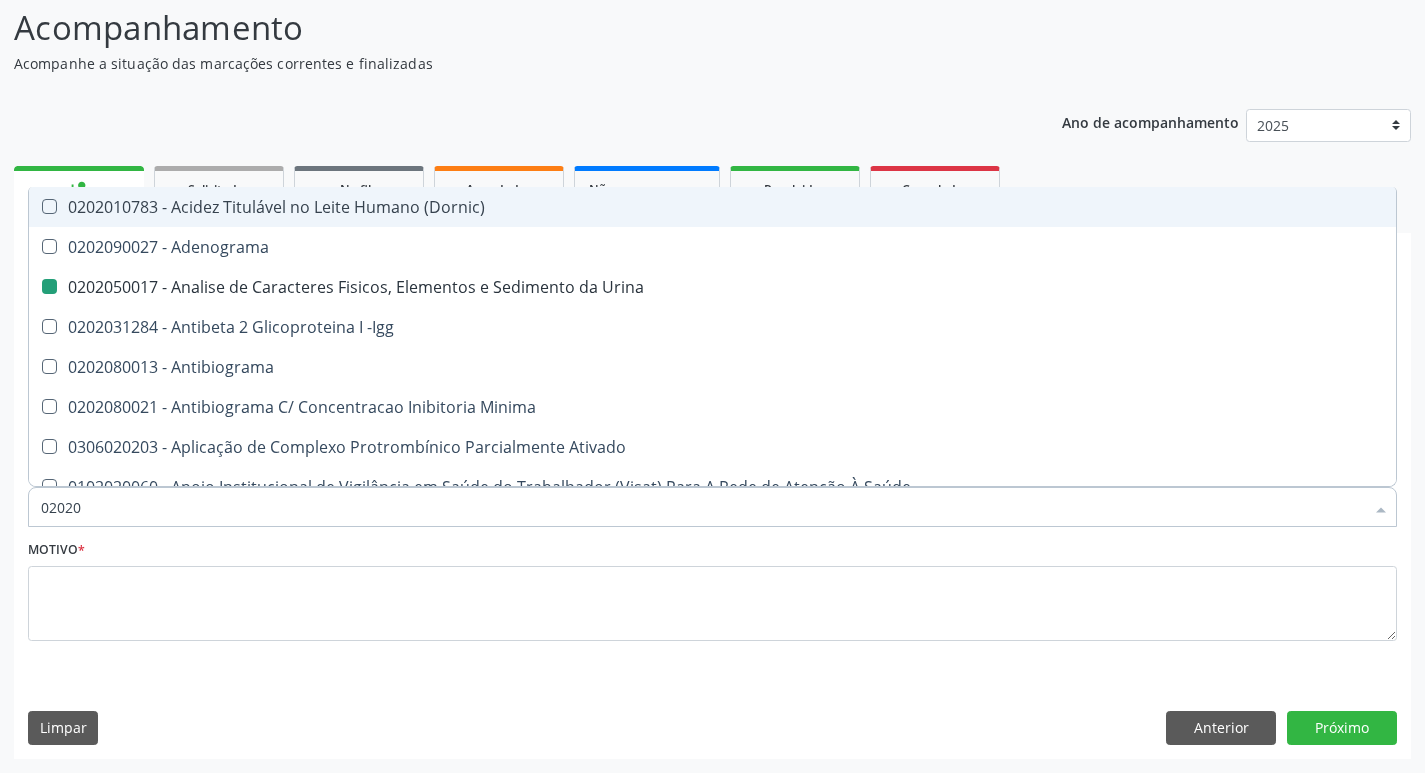 type on "020208" 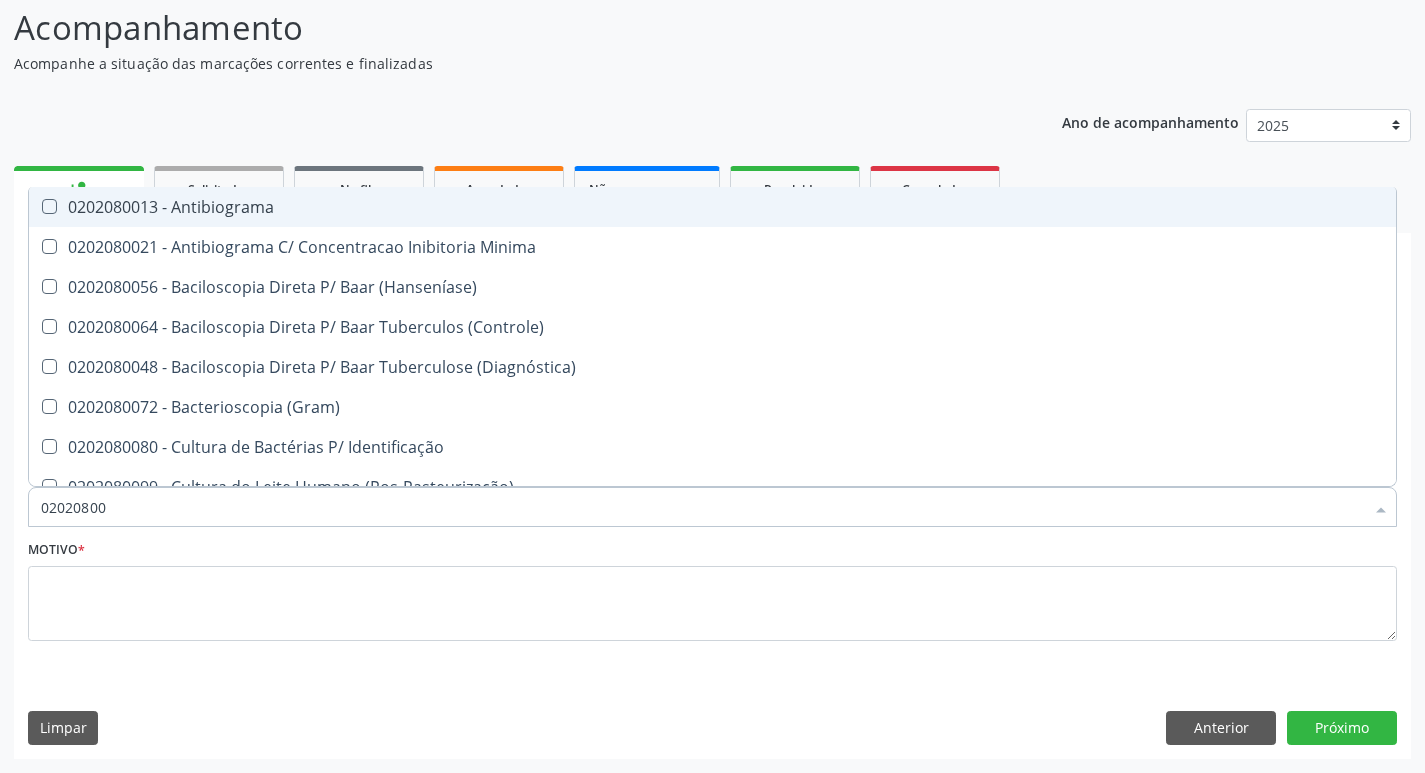 type on "020208008" 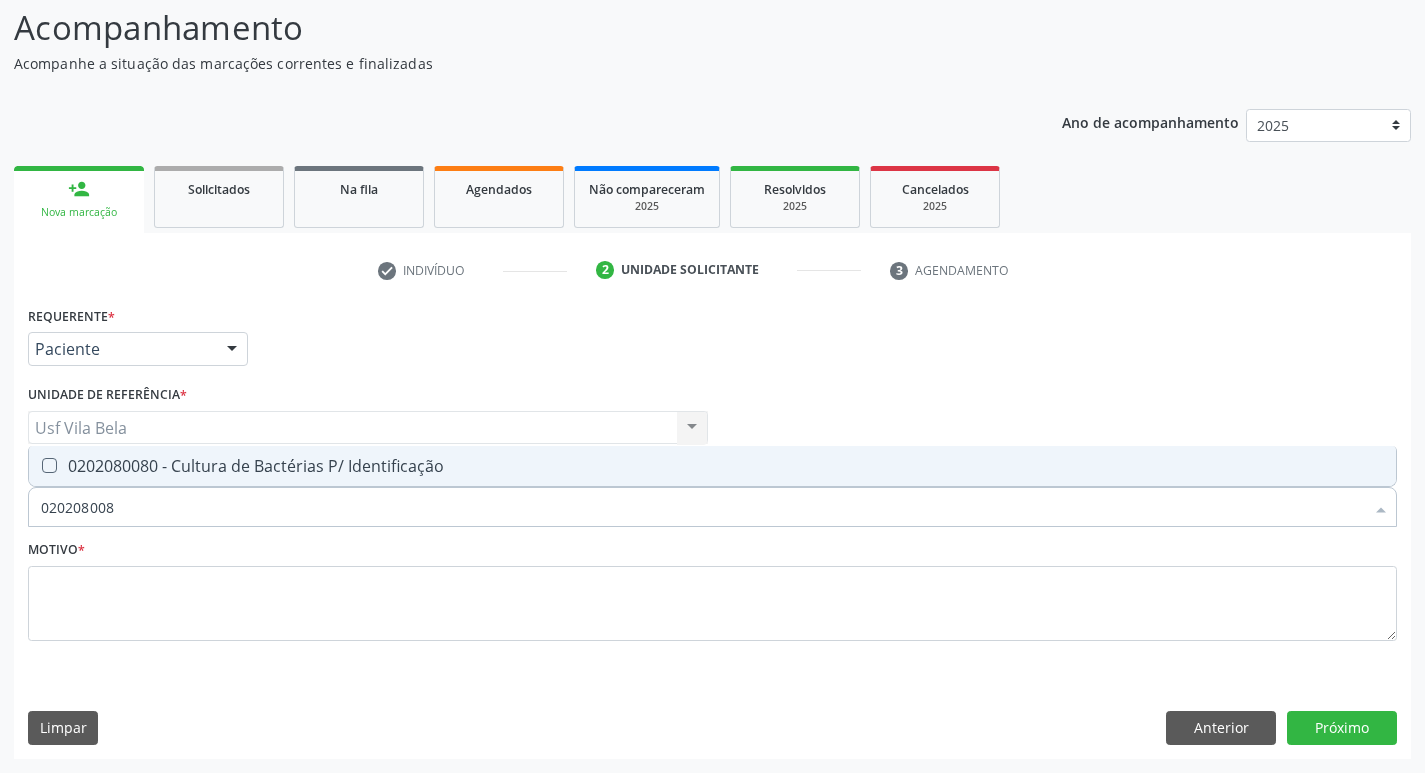 drag, startPoint x: 42, startPoint y: 464, endPoint x: 86, endPoint y: 477, distance: 45.88028 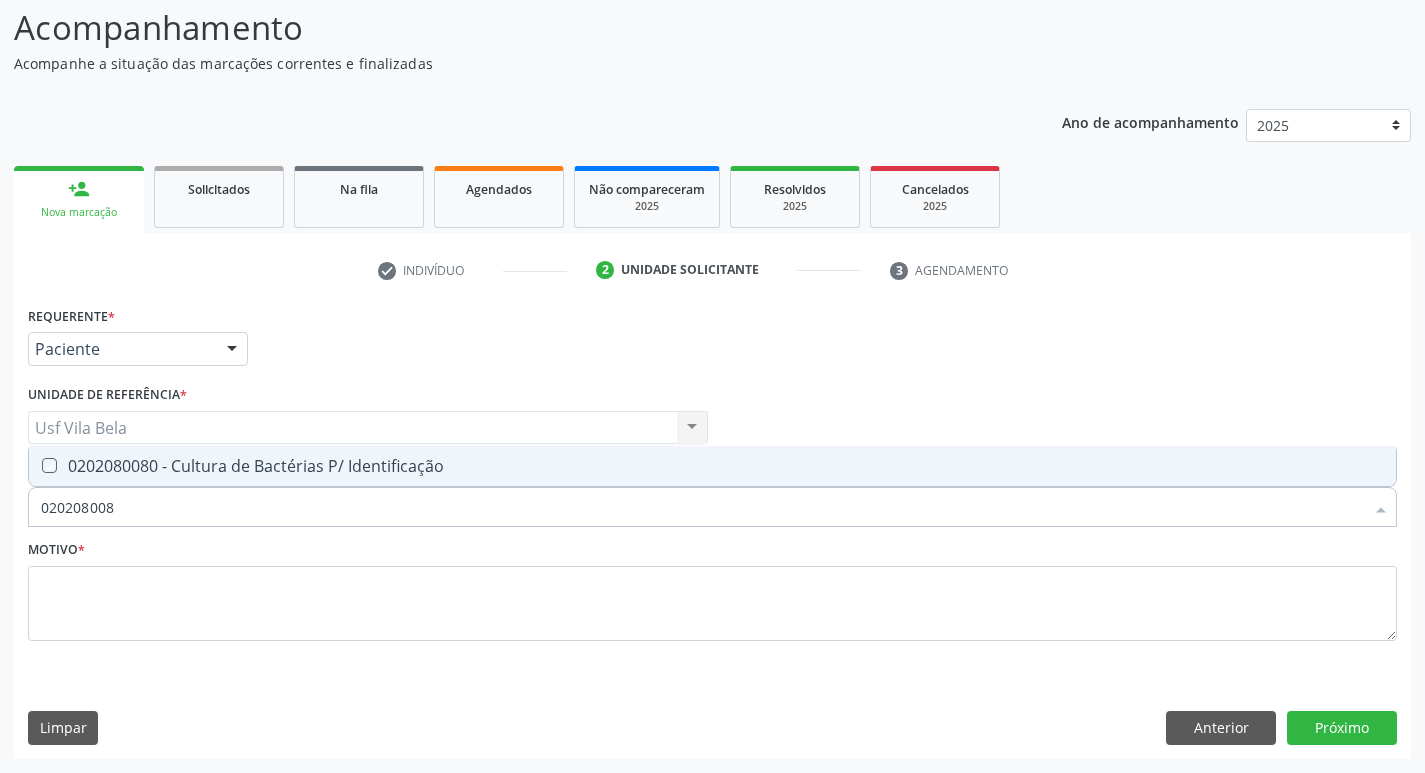 click at bounding box center (35, 465) 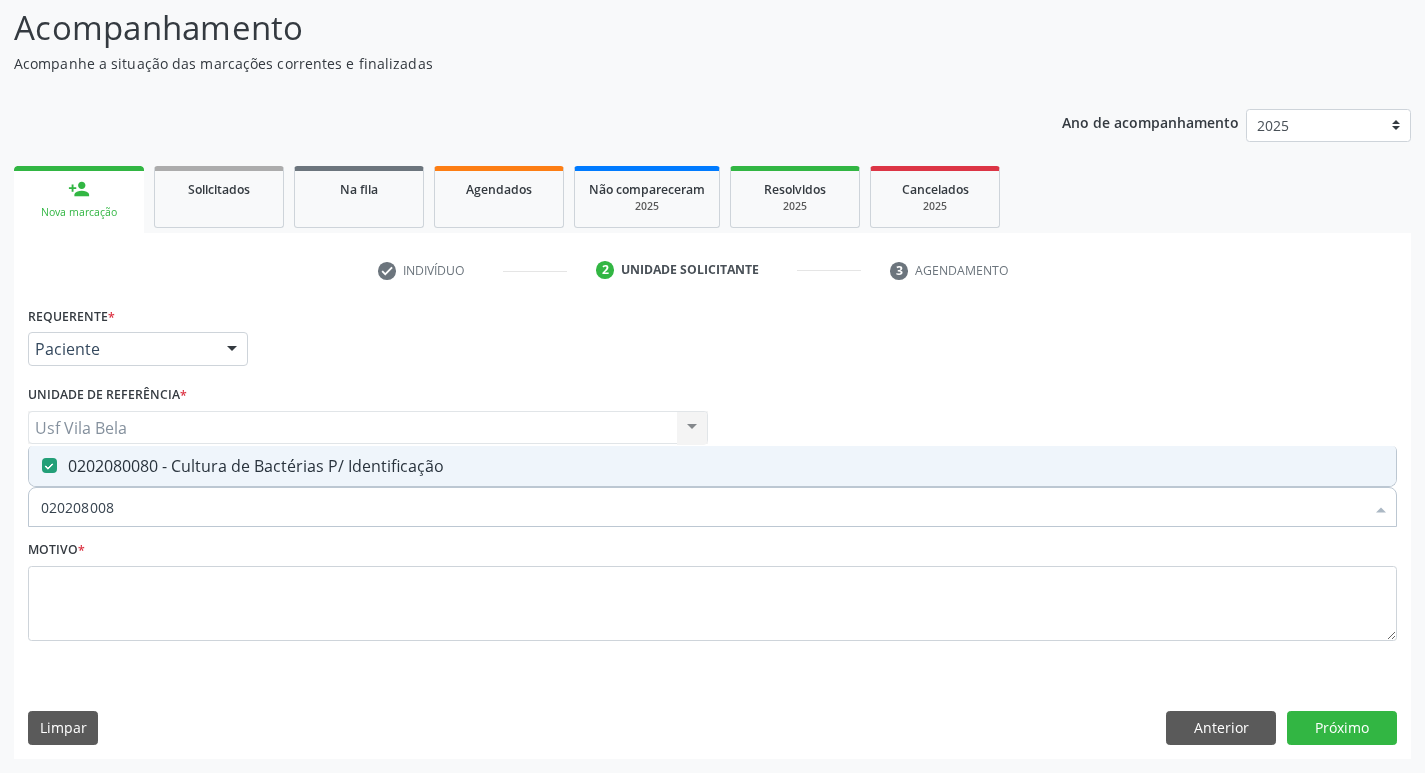 drag, startPoint x: 153, startPoint y: 493, endPoint x: 0, endPoint y: 508, distance: 153.73354 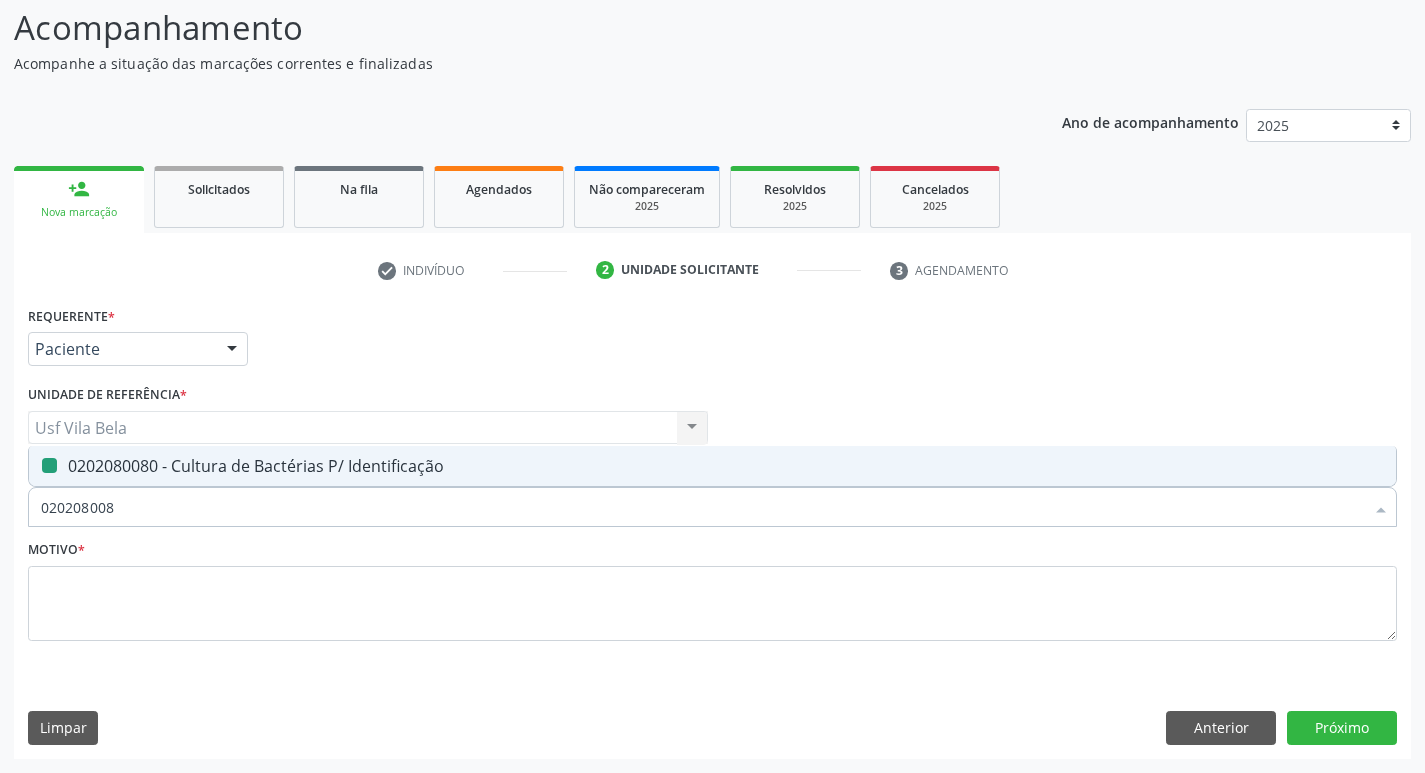 type 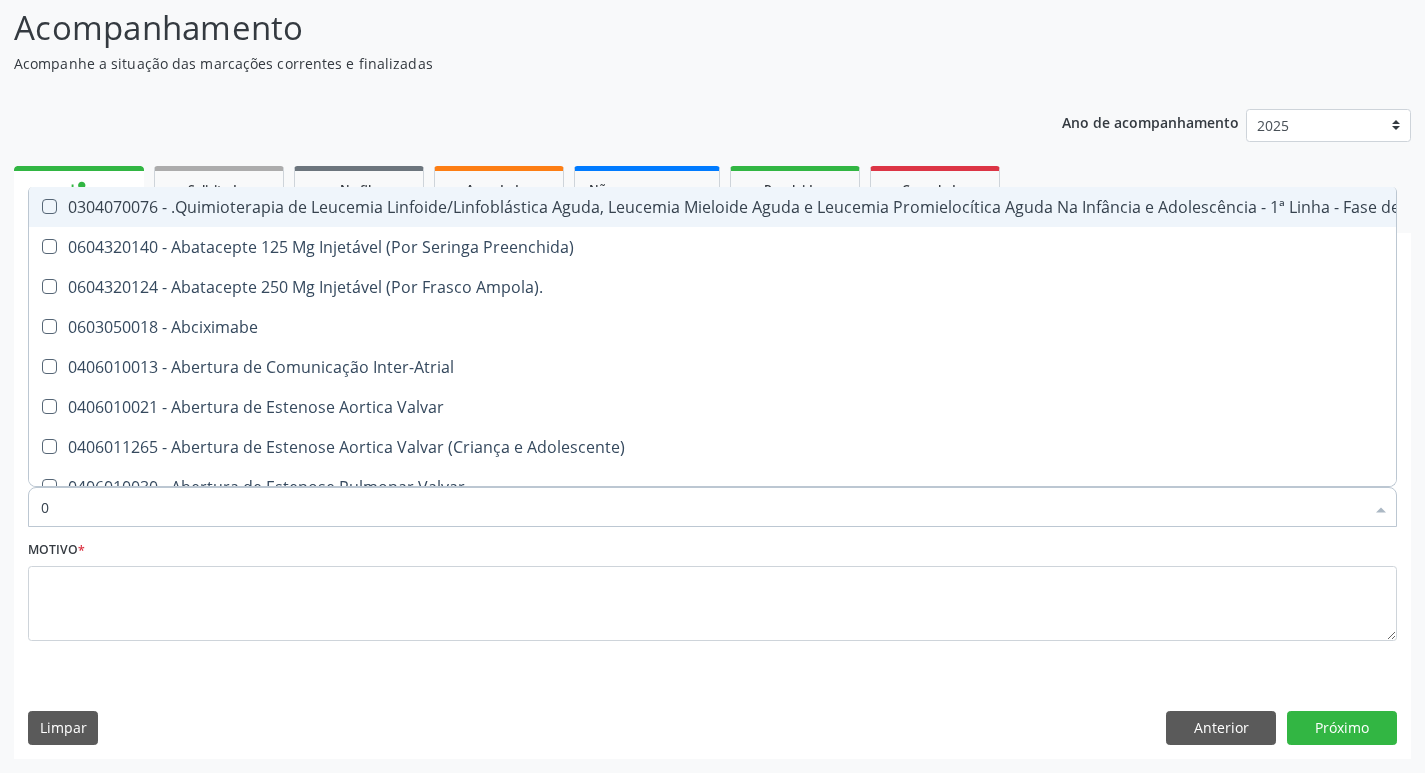 type on "02" 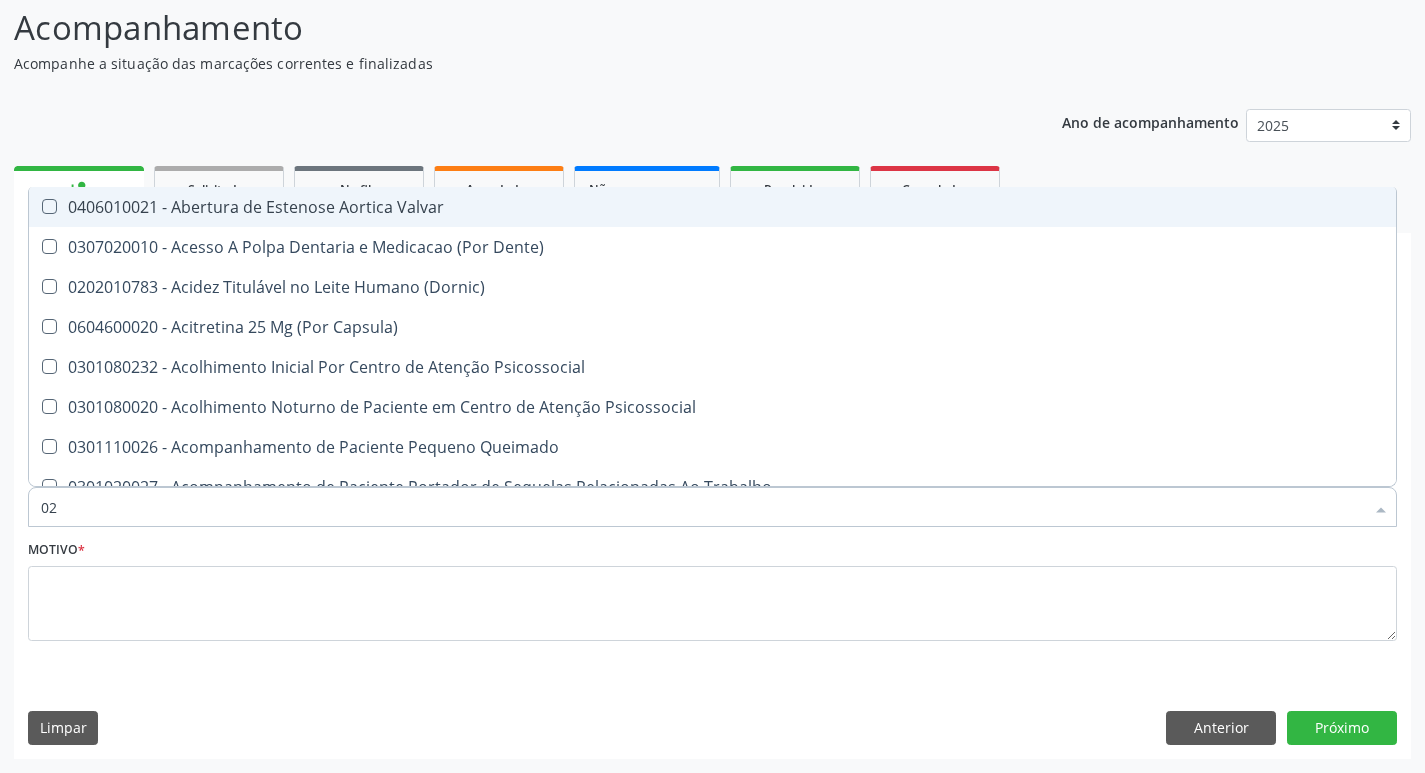 type on "020" 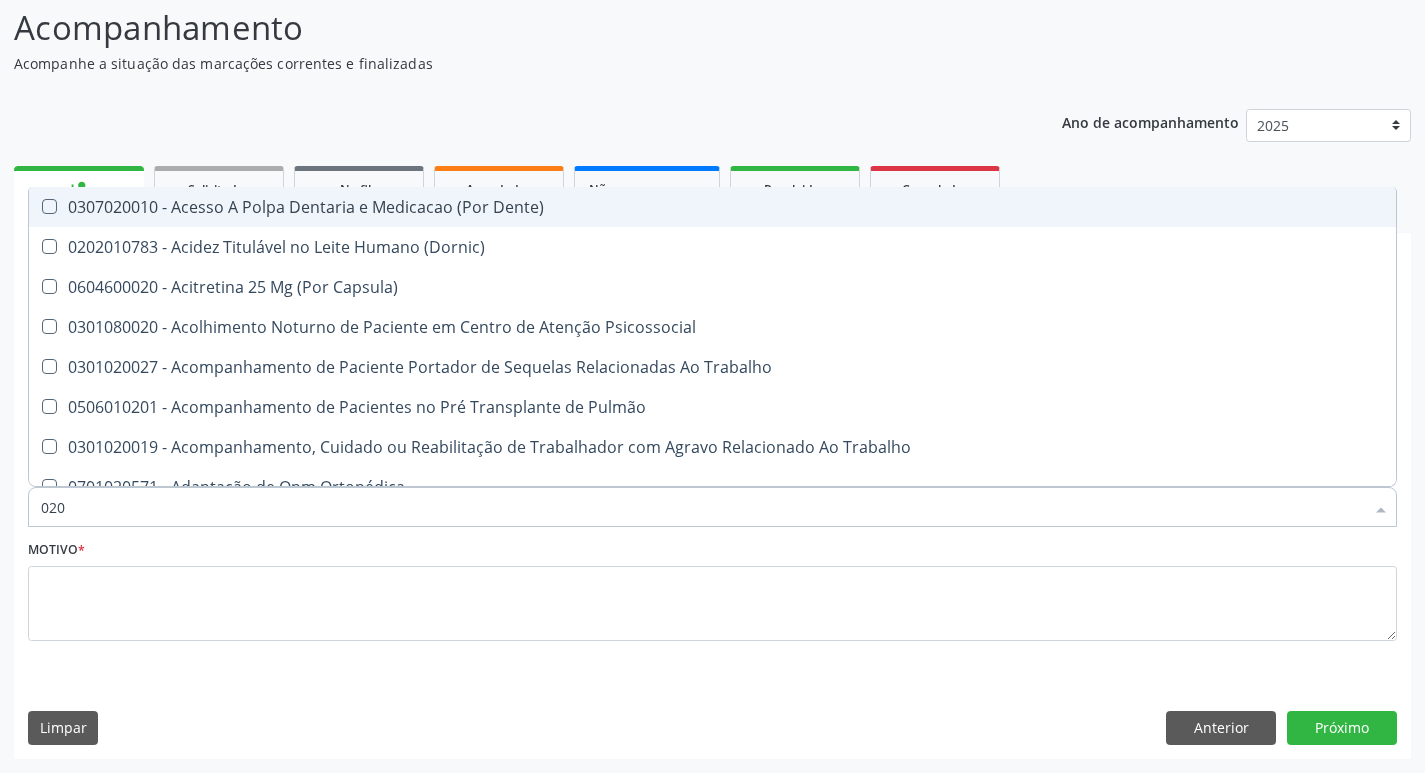 type on "0202" 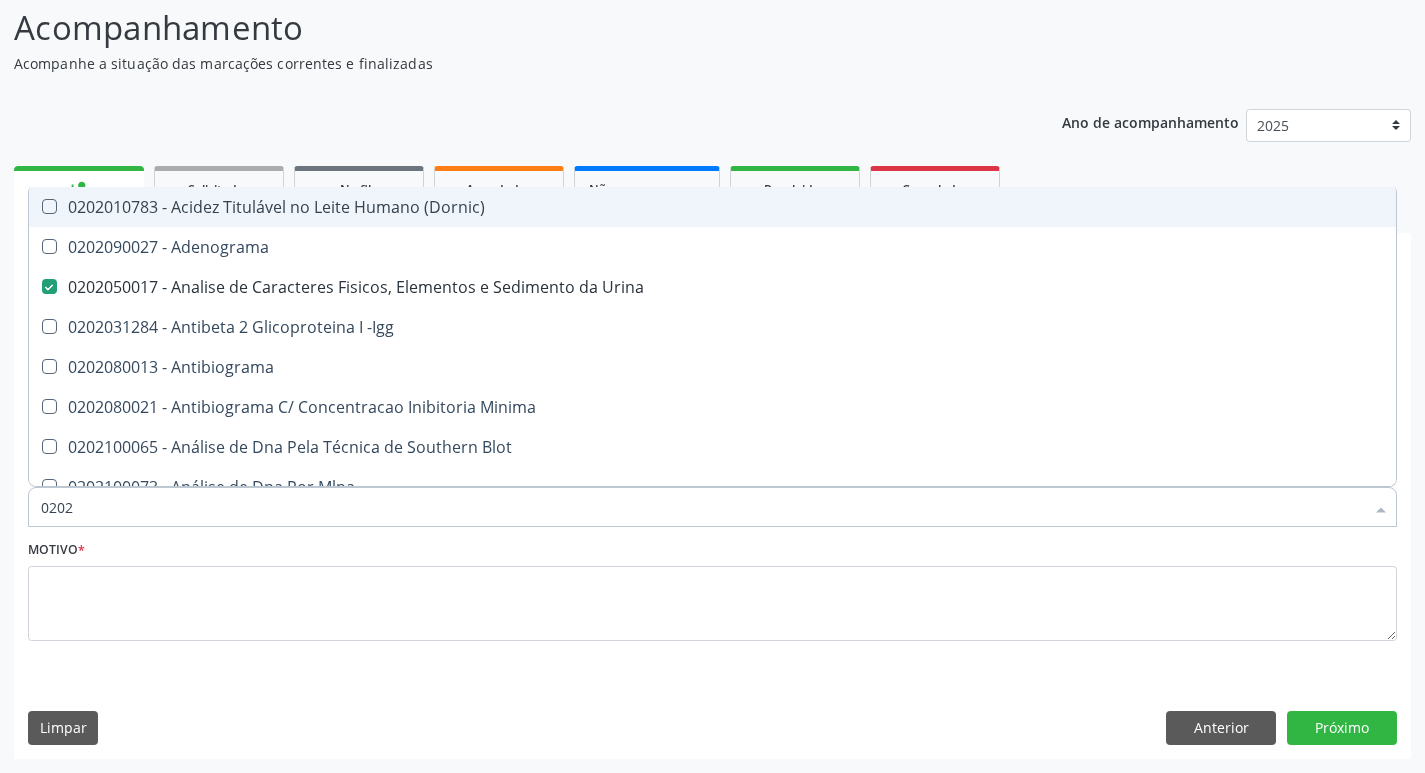 type on "02020" 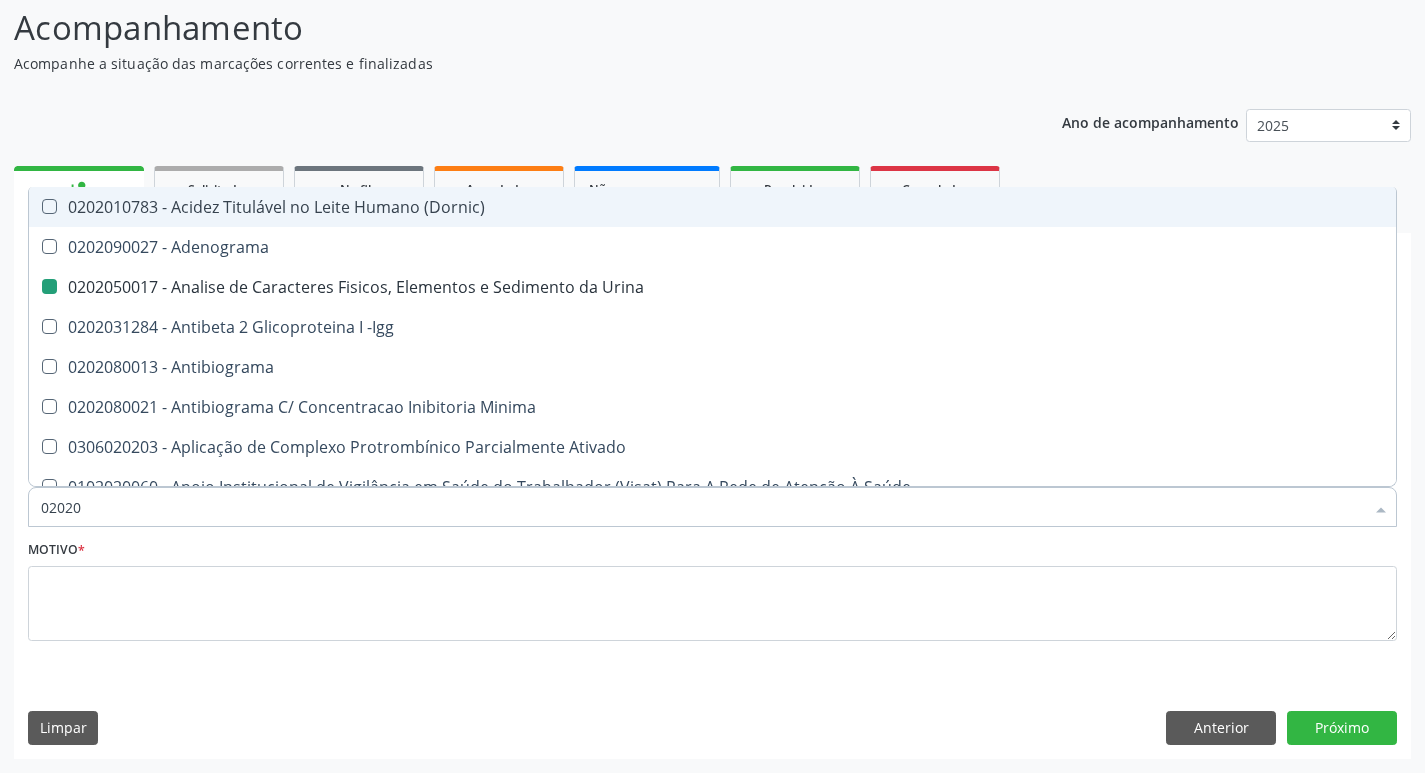 type on "020201" 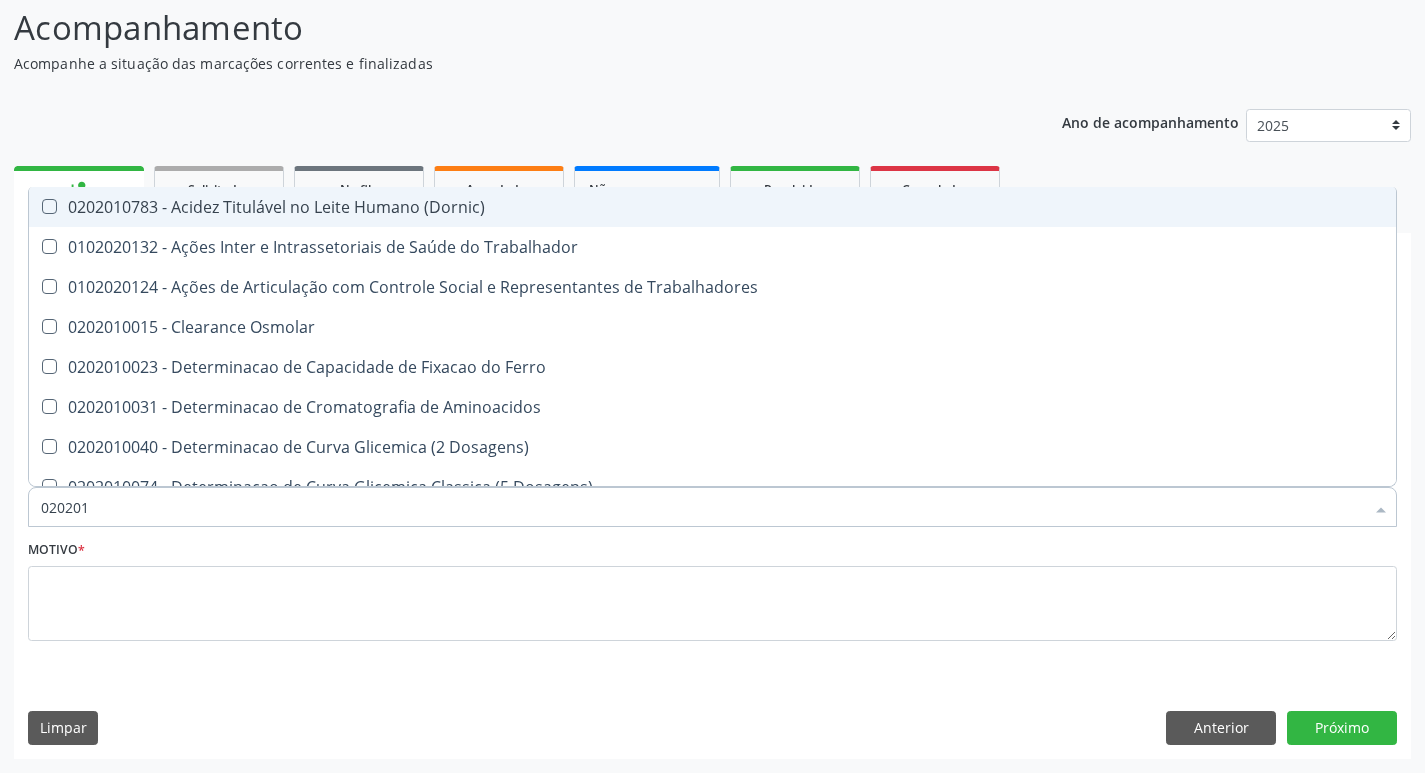 type on "0202010" 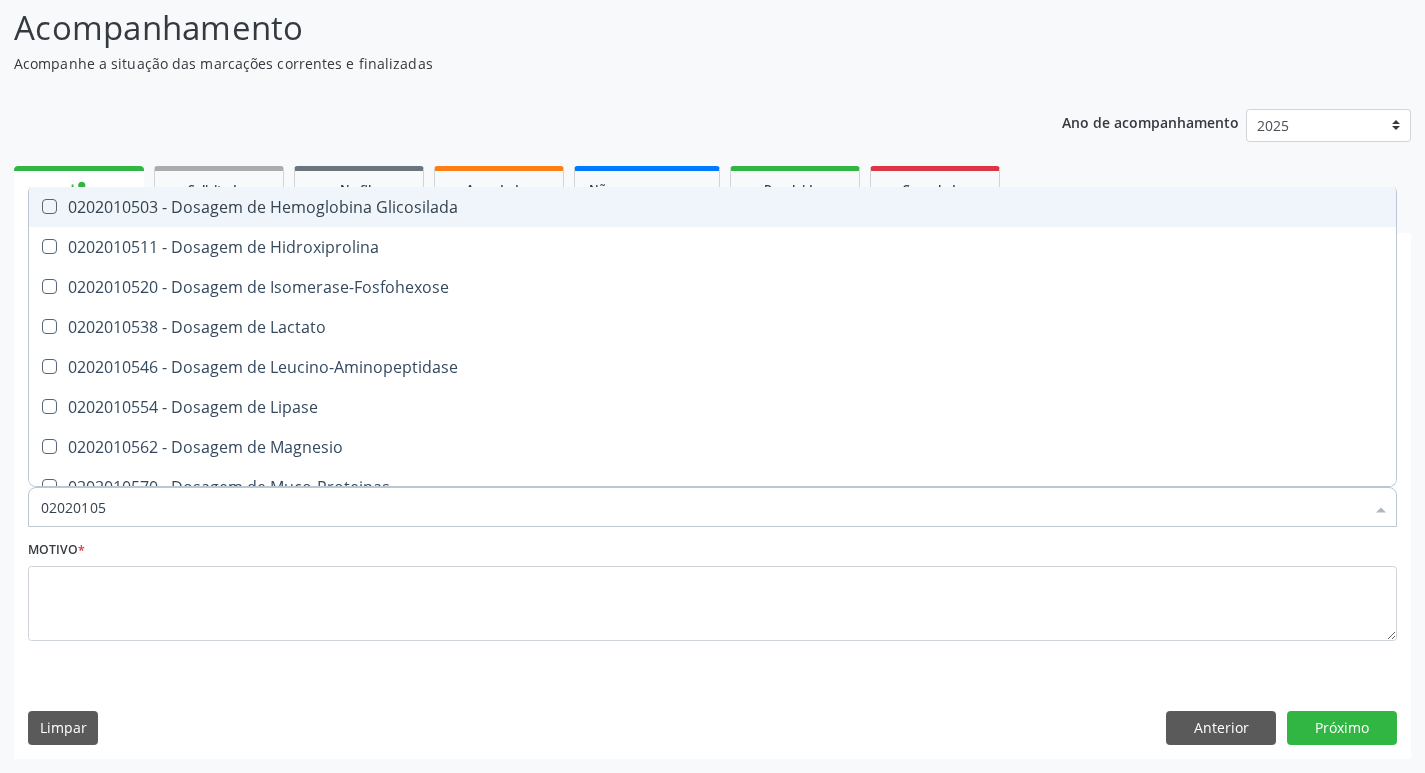 type on "020201050" 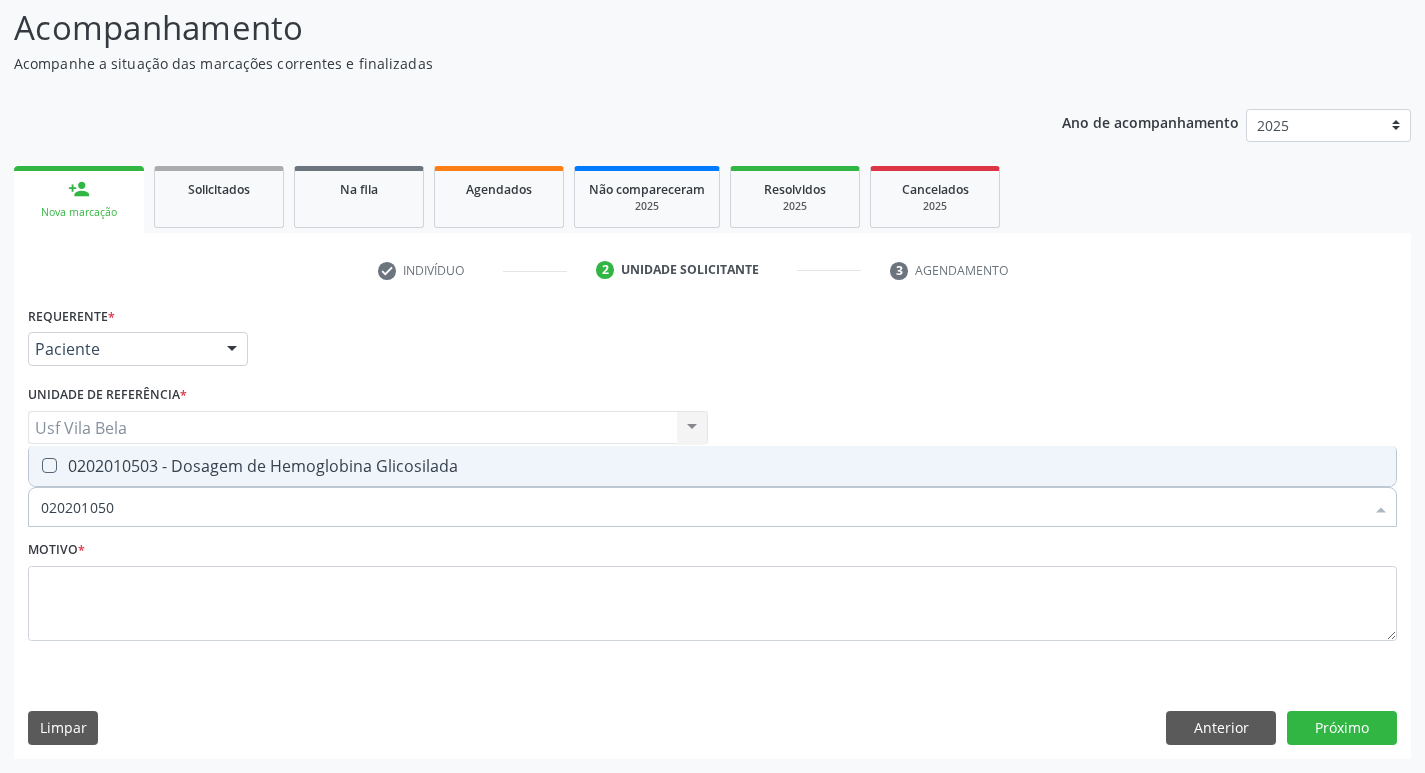 drag, startPoint x: 97, startPoint y: 461, endPoint x: 103, endPoint y: 482, distance: 21.84033 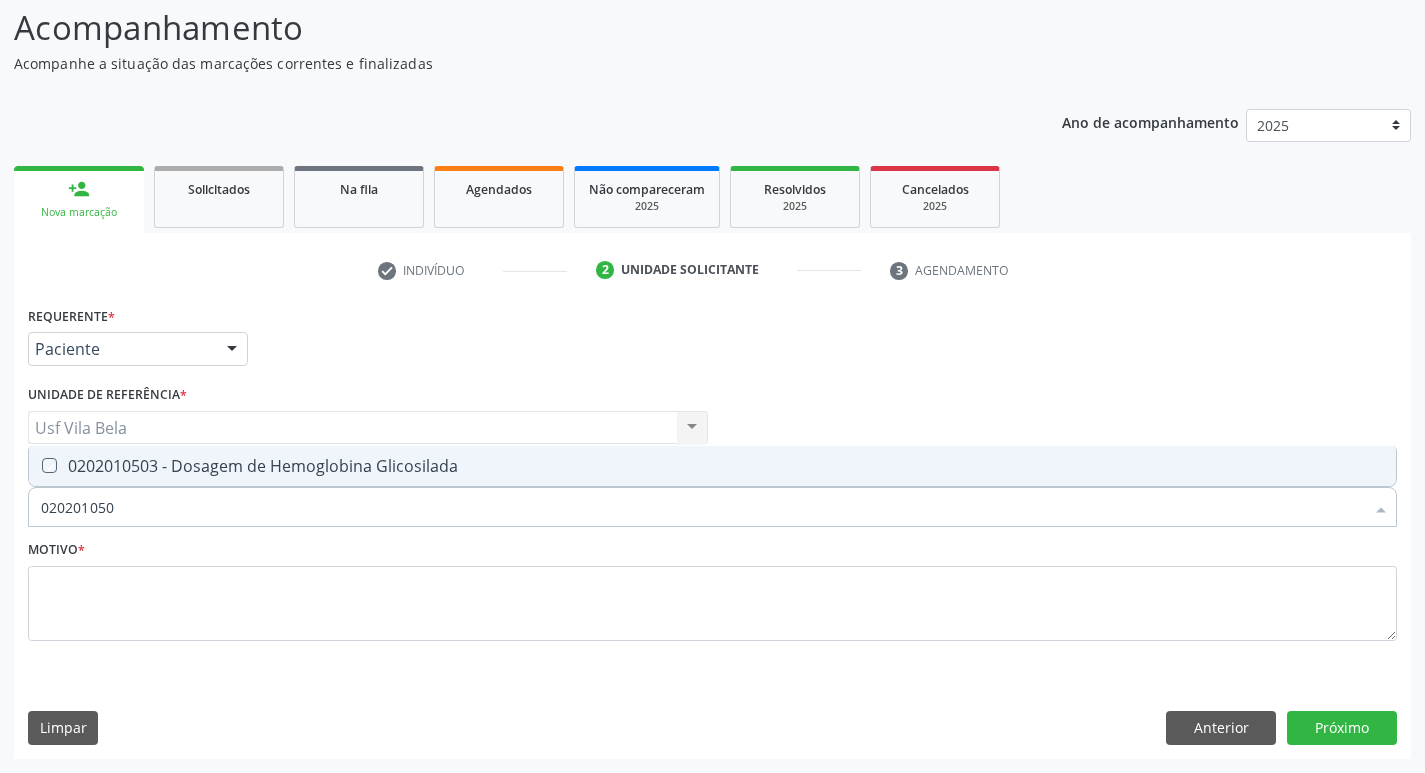 checkbox on "true" 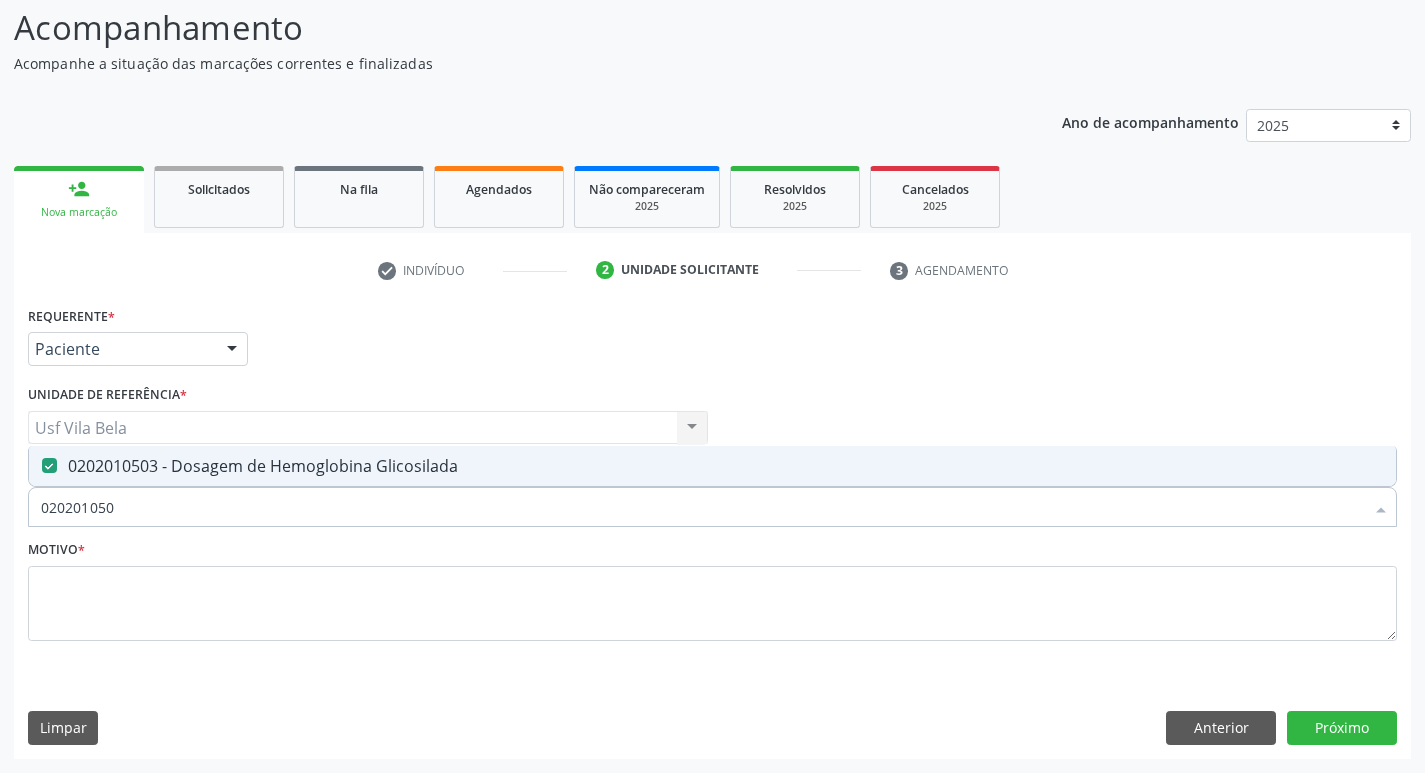 drag, startPoint x: 10, startPoint y: 488, endPoint x: 0, endPoint y: 455, distance: 34.48188 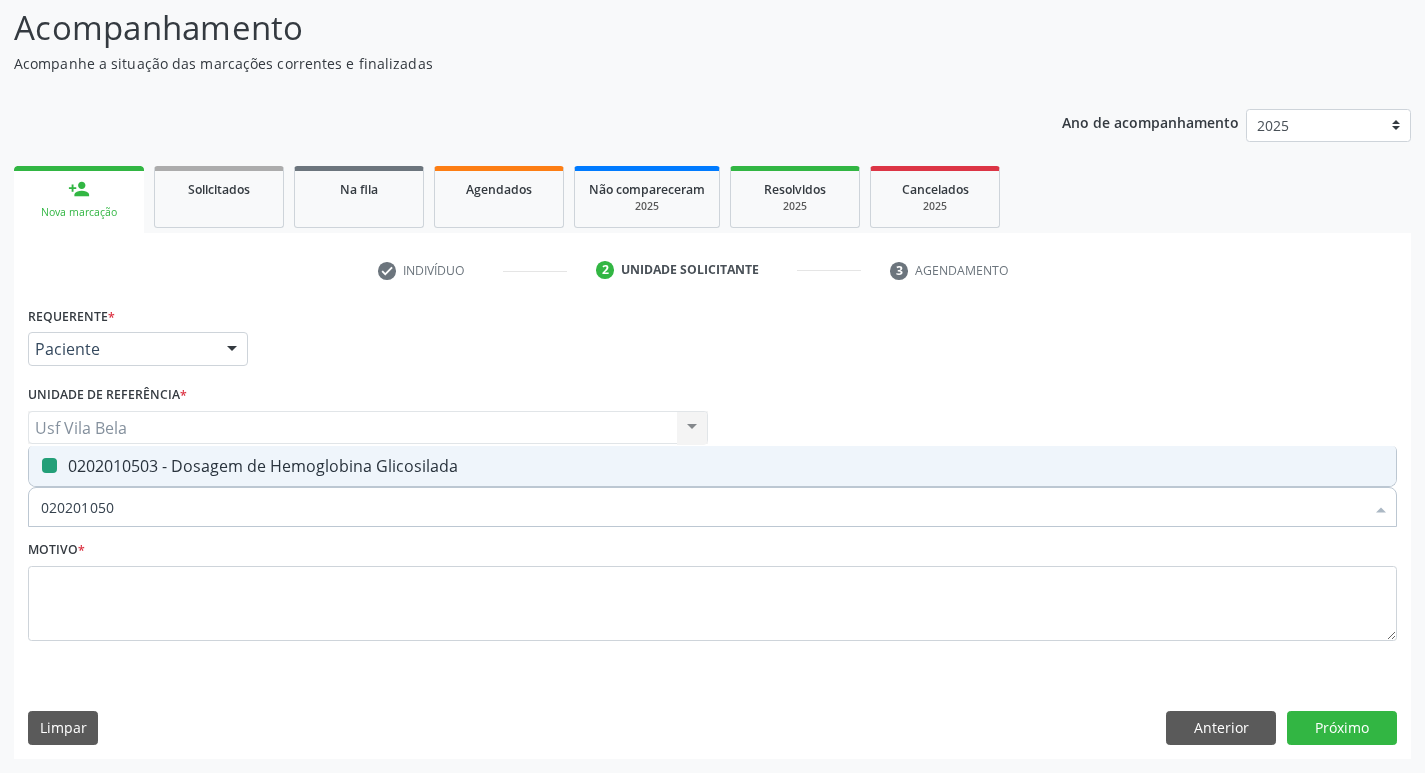 type 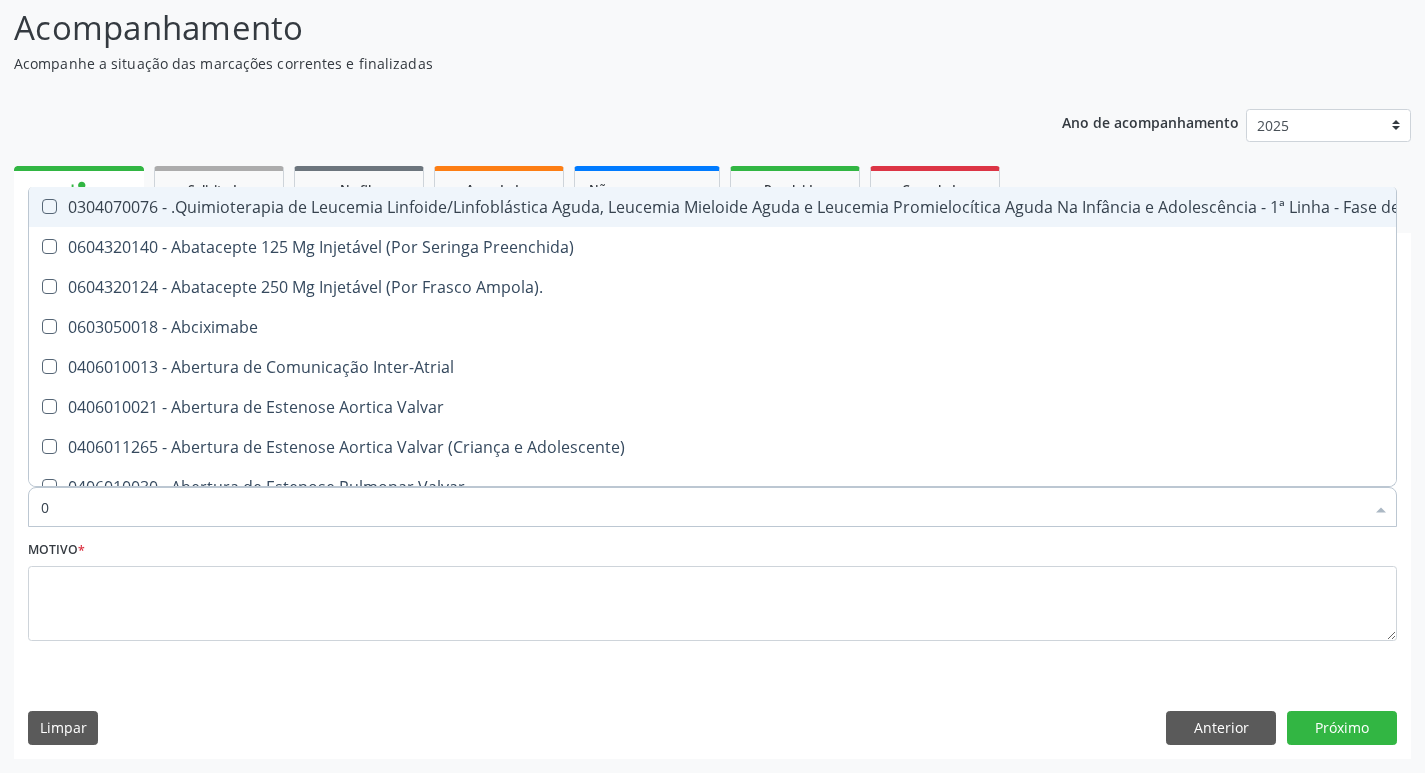 type on "02" 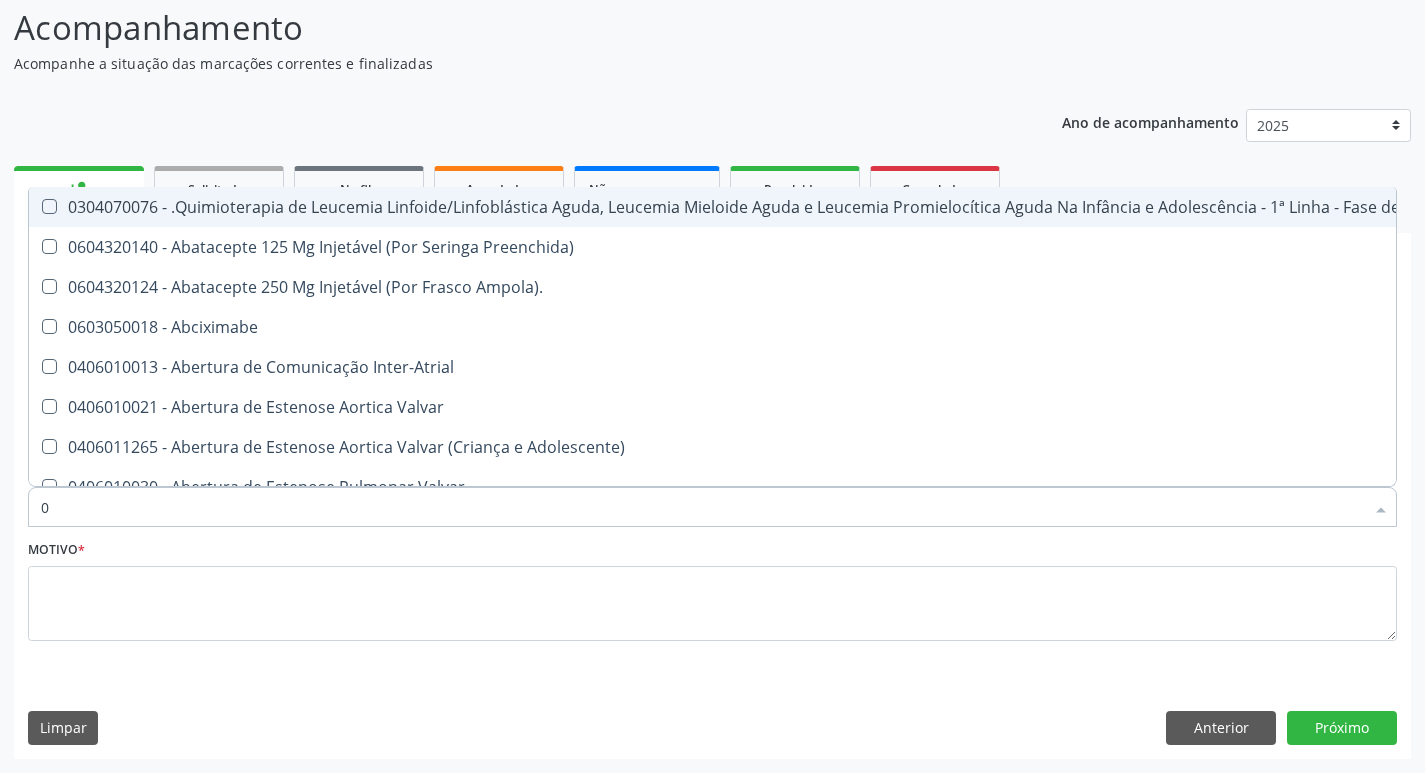 checkbox on "true" 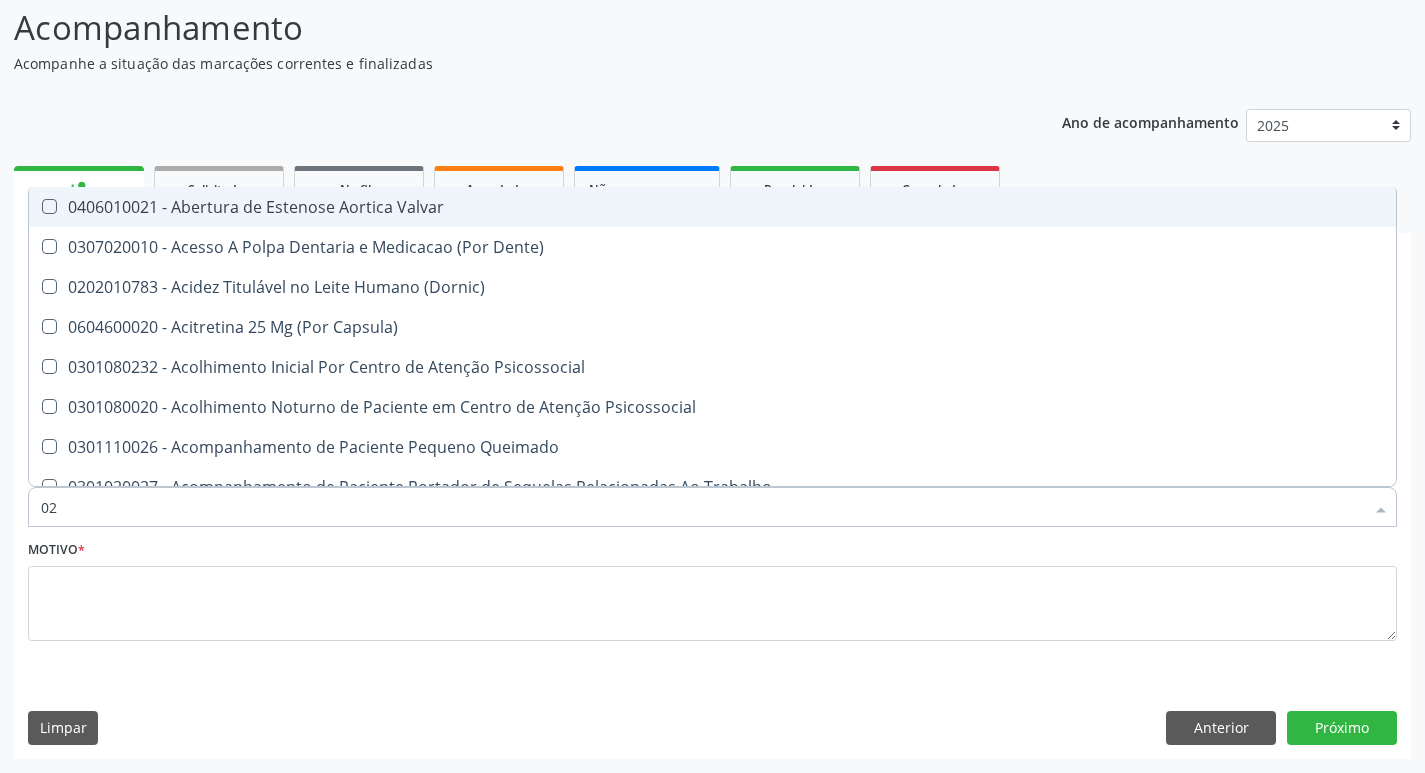 type on "020" 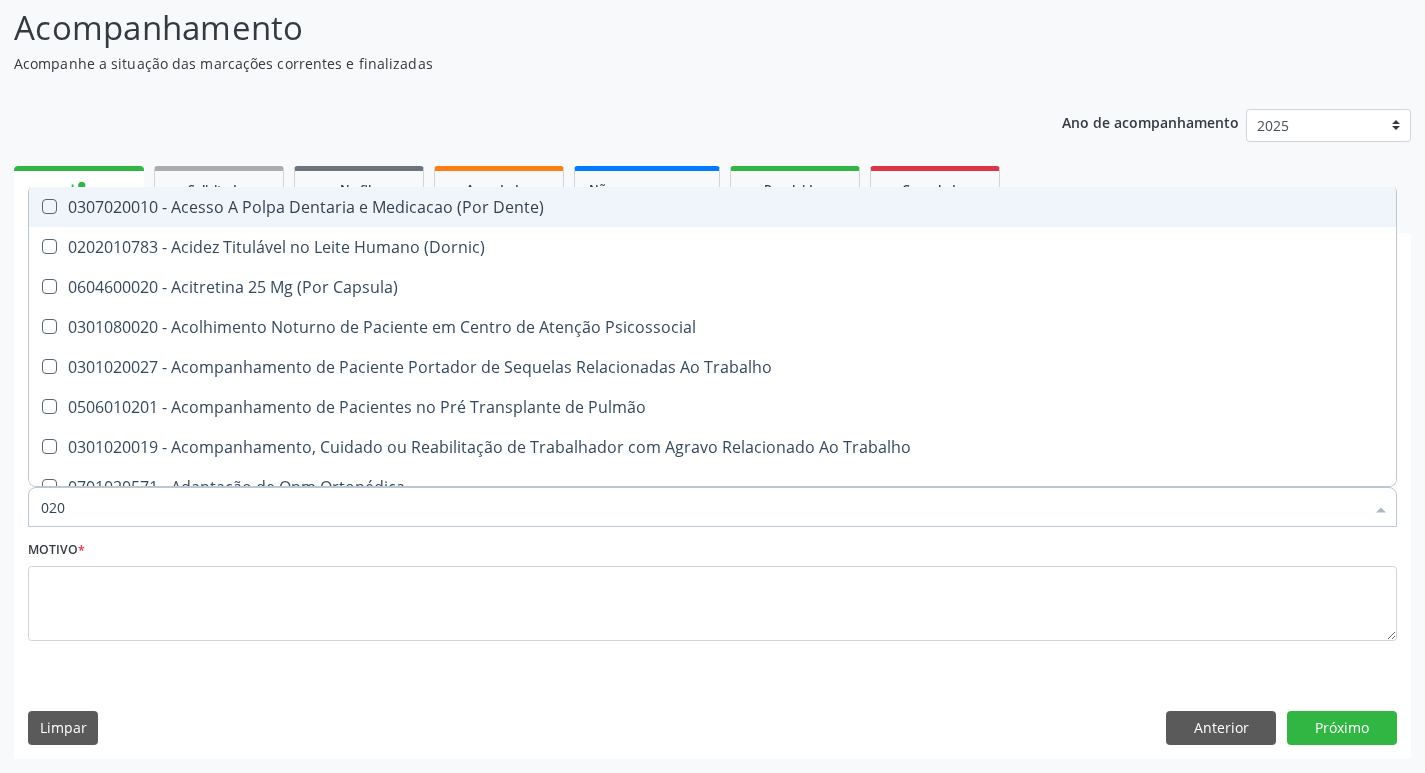 type on "0202" 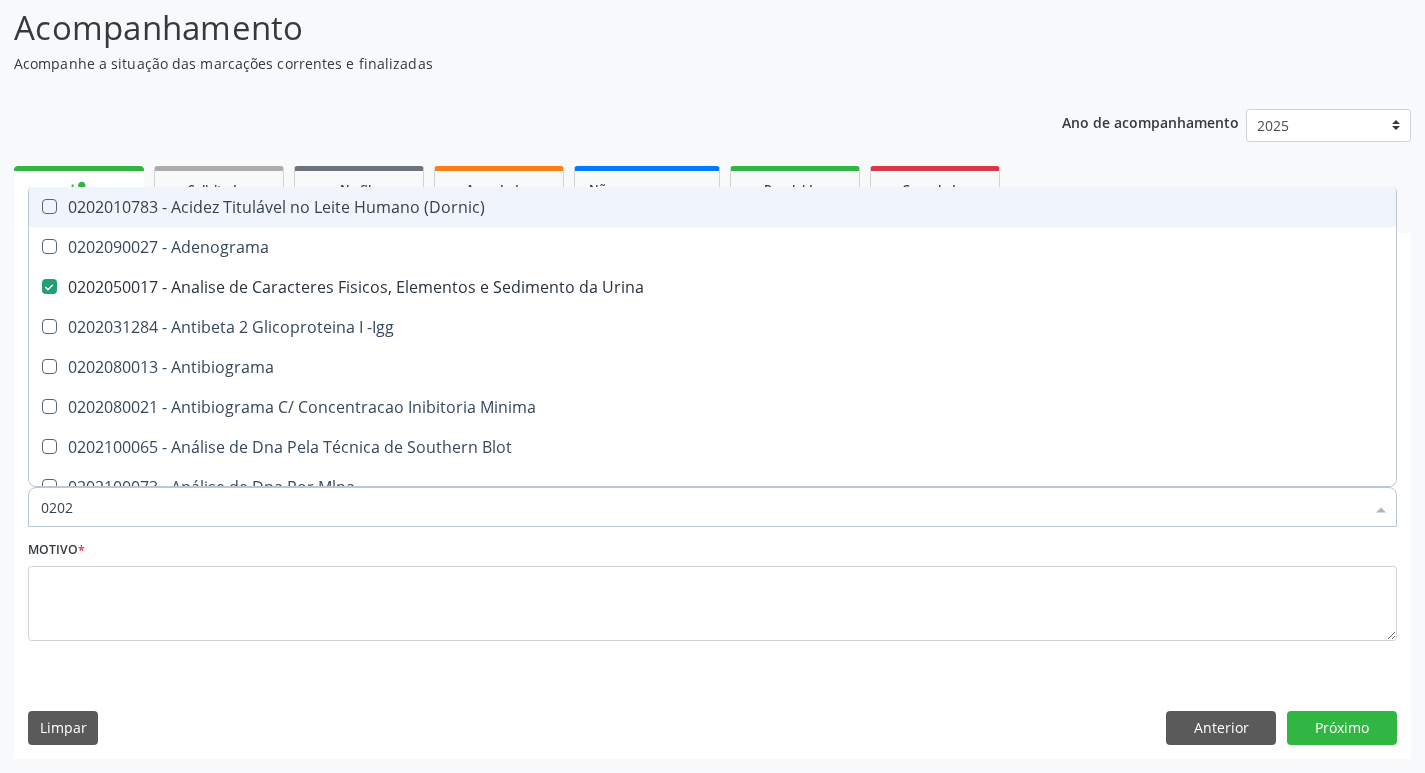 type on "02020" 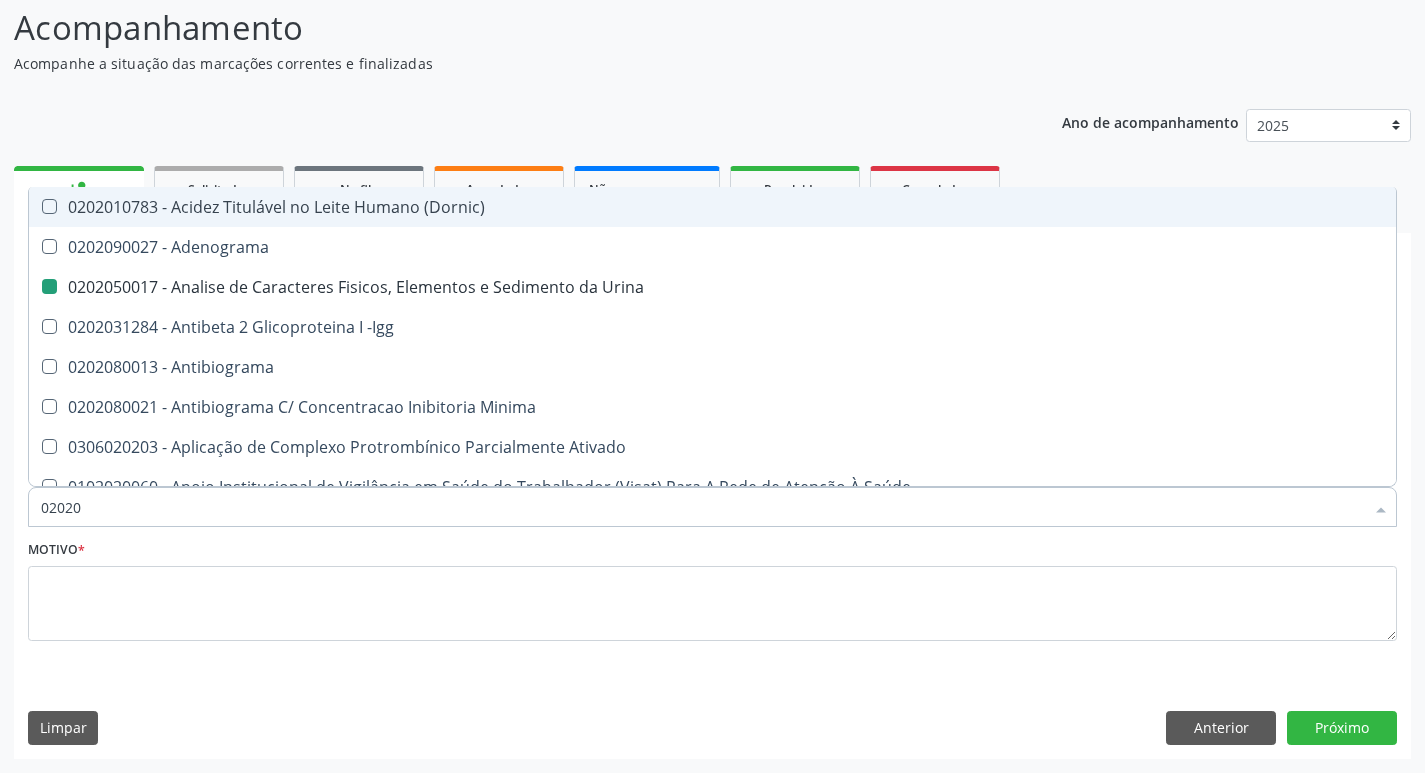 type on "020201" 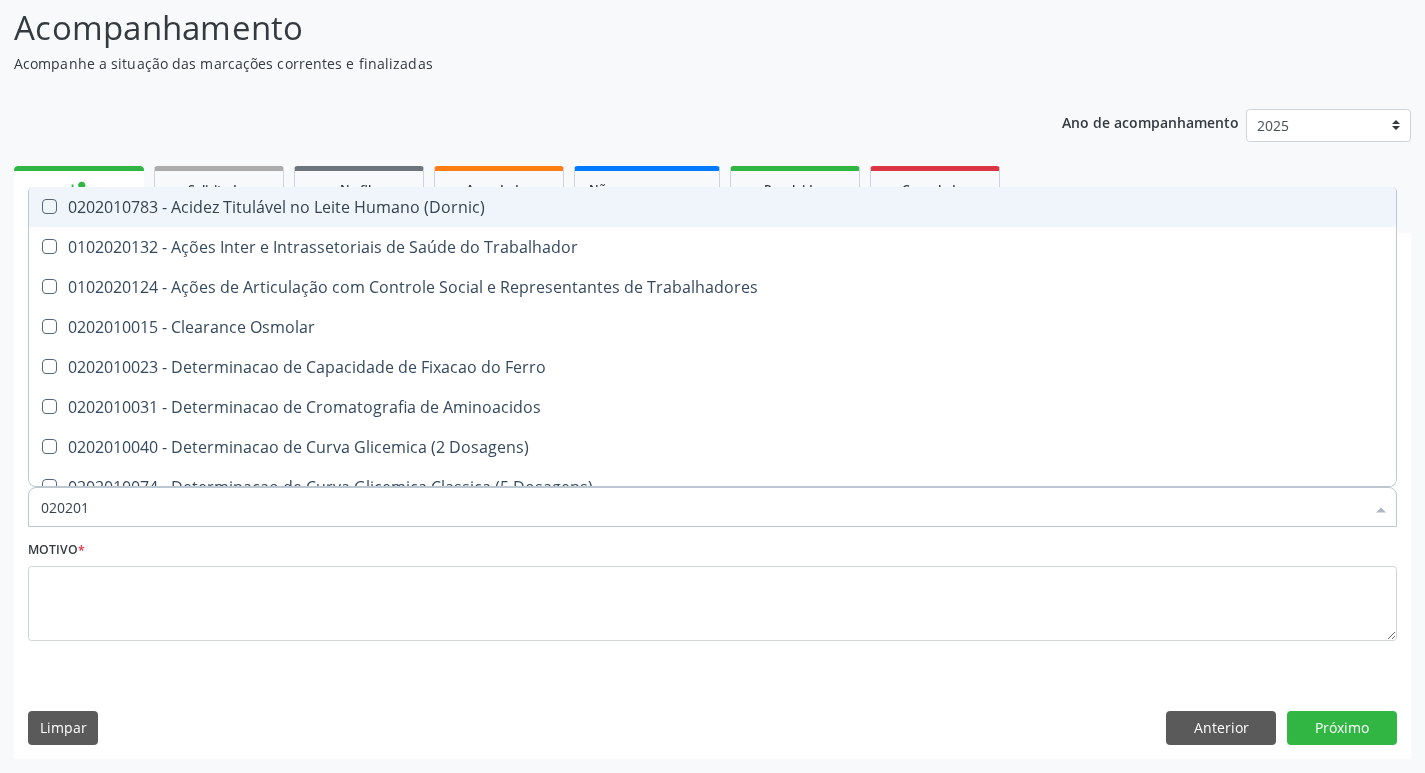 type on "0202010" 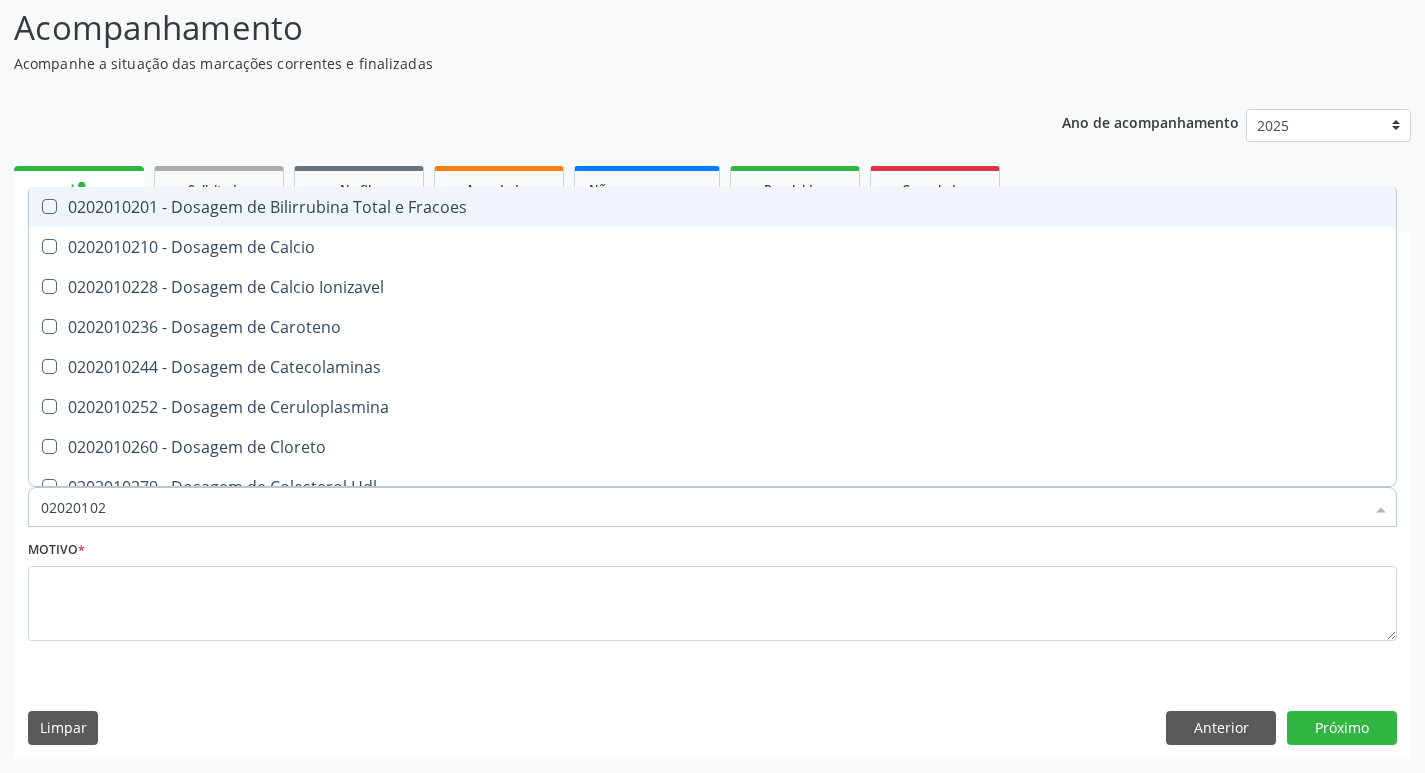 type on "020201029" 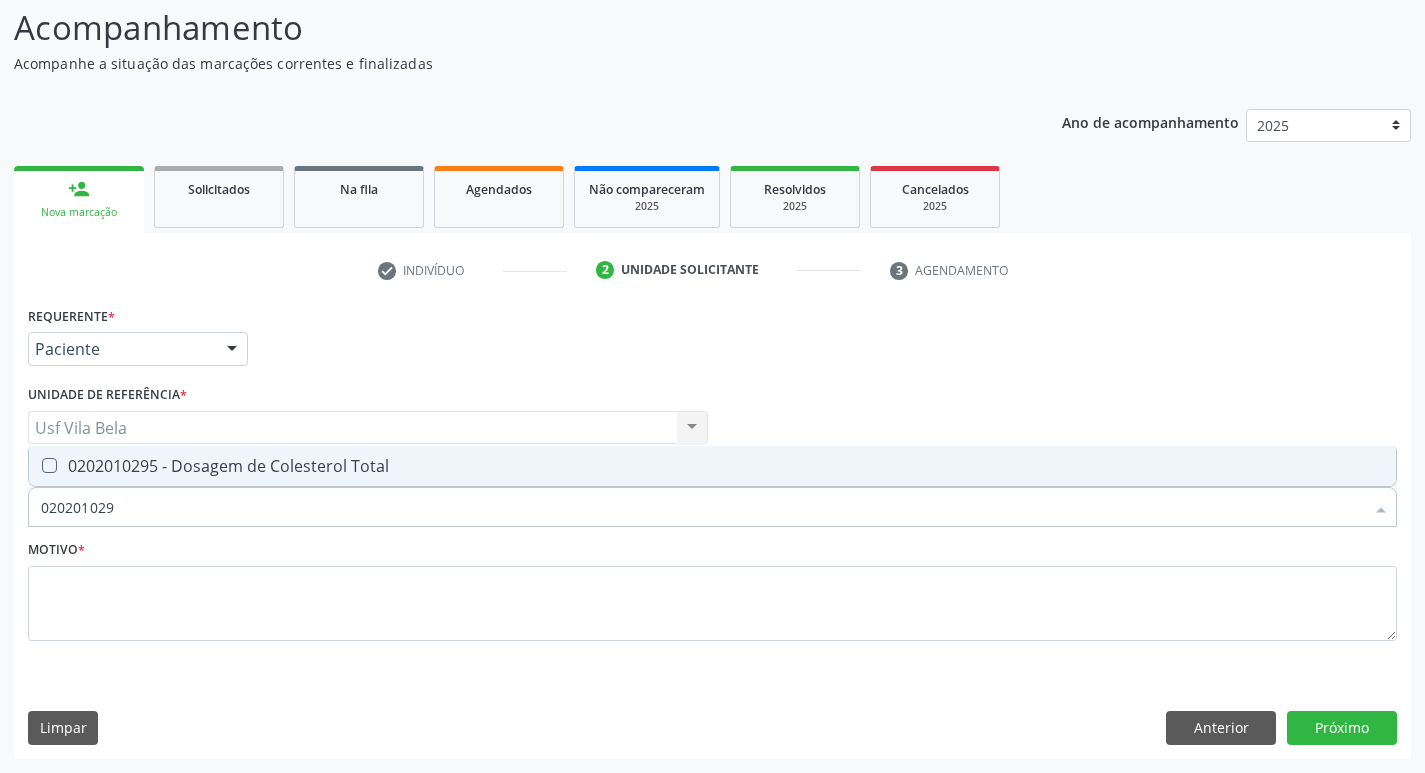 click on "0202010295 - Dosagem de Colesterol Total" at bounding box center [712, 466] 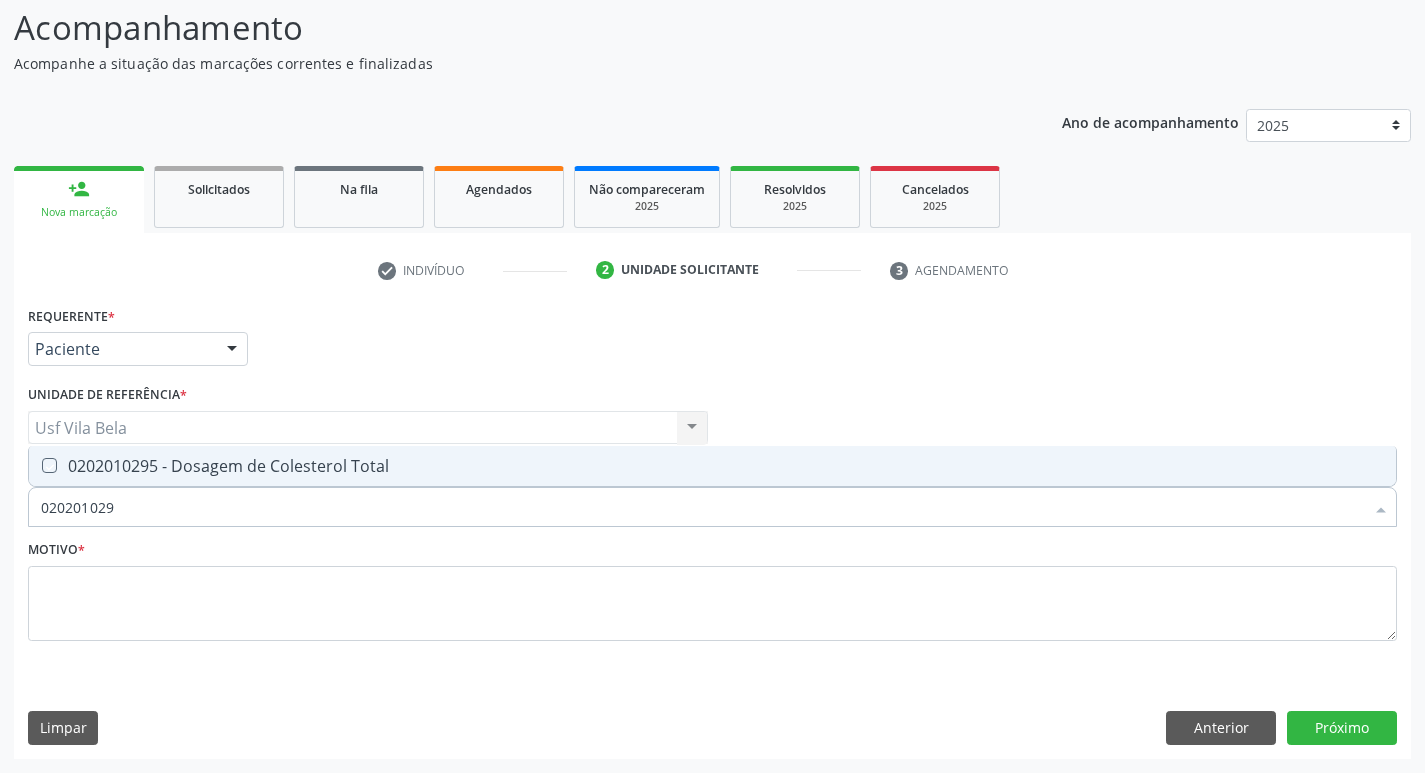 checkbox on "true" 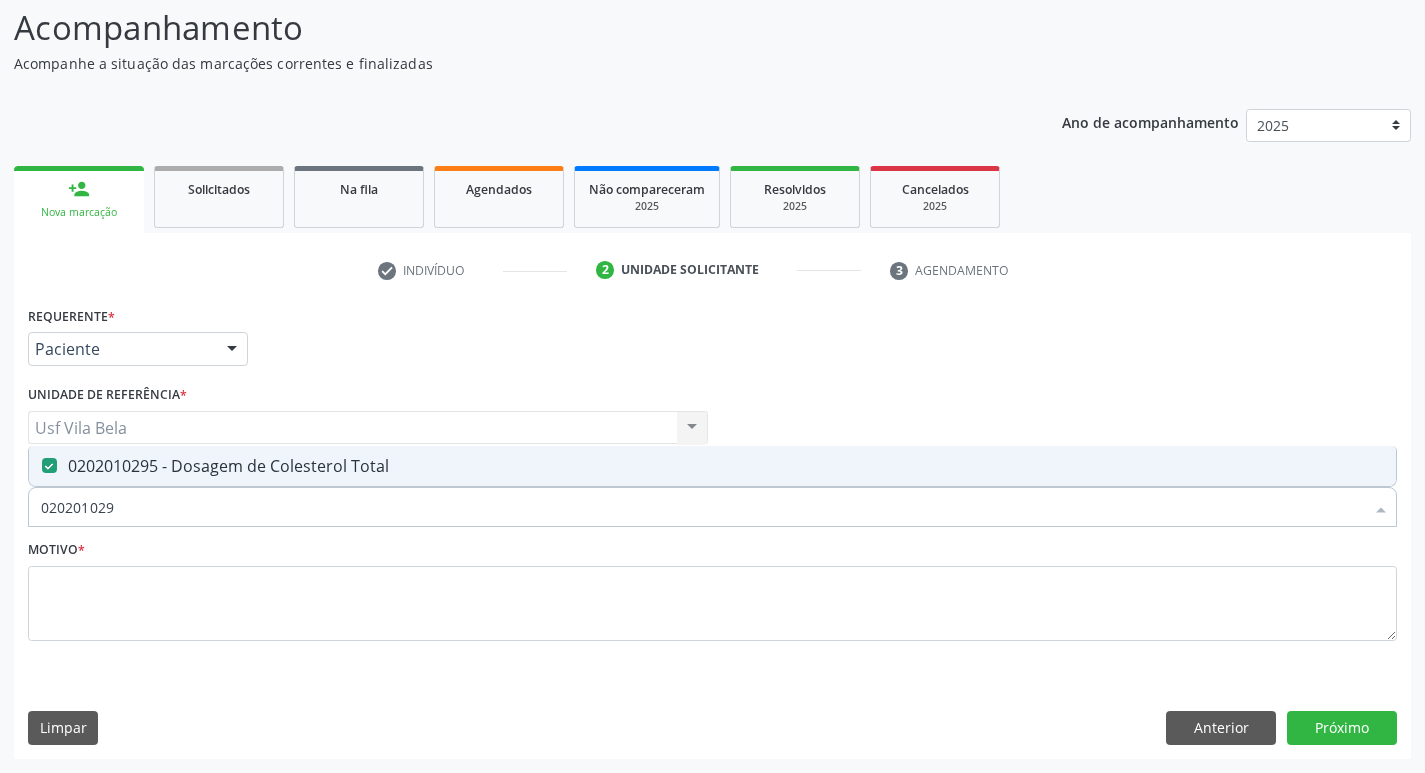 drag, startPoint x: 223, startPoint y: 499, endPoint x: 0, endPoint y: 514, distance: 223.50392 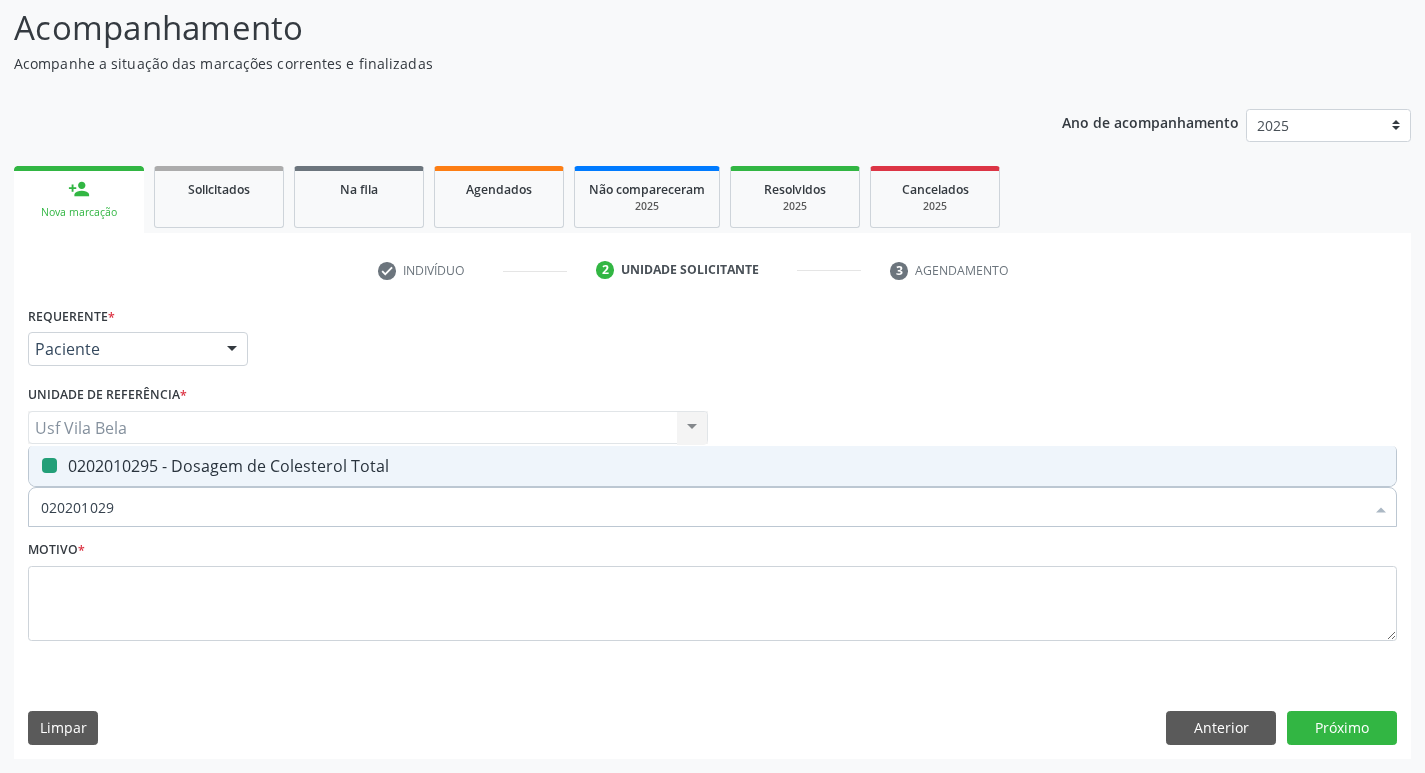 type 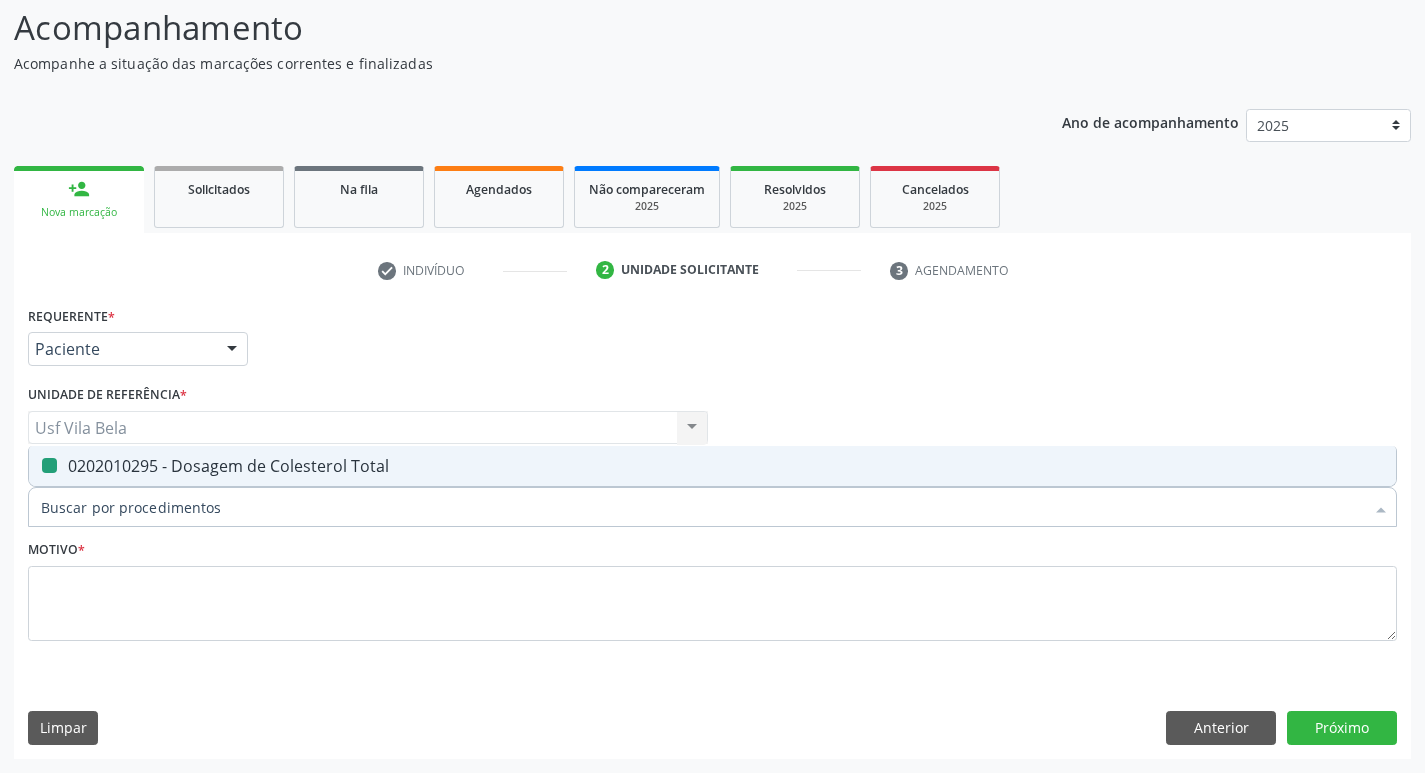 checkbox on "false" 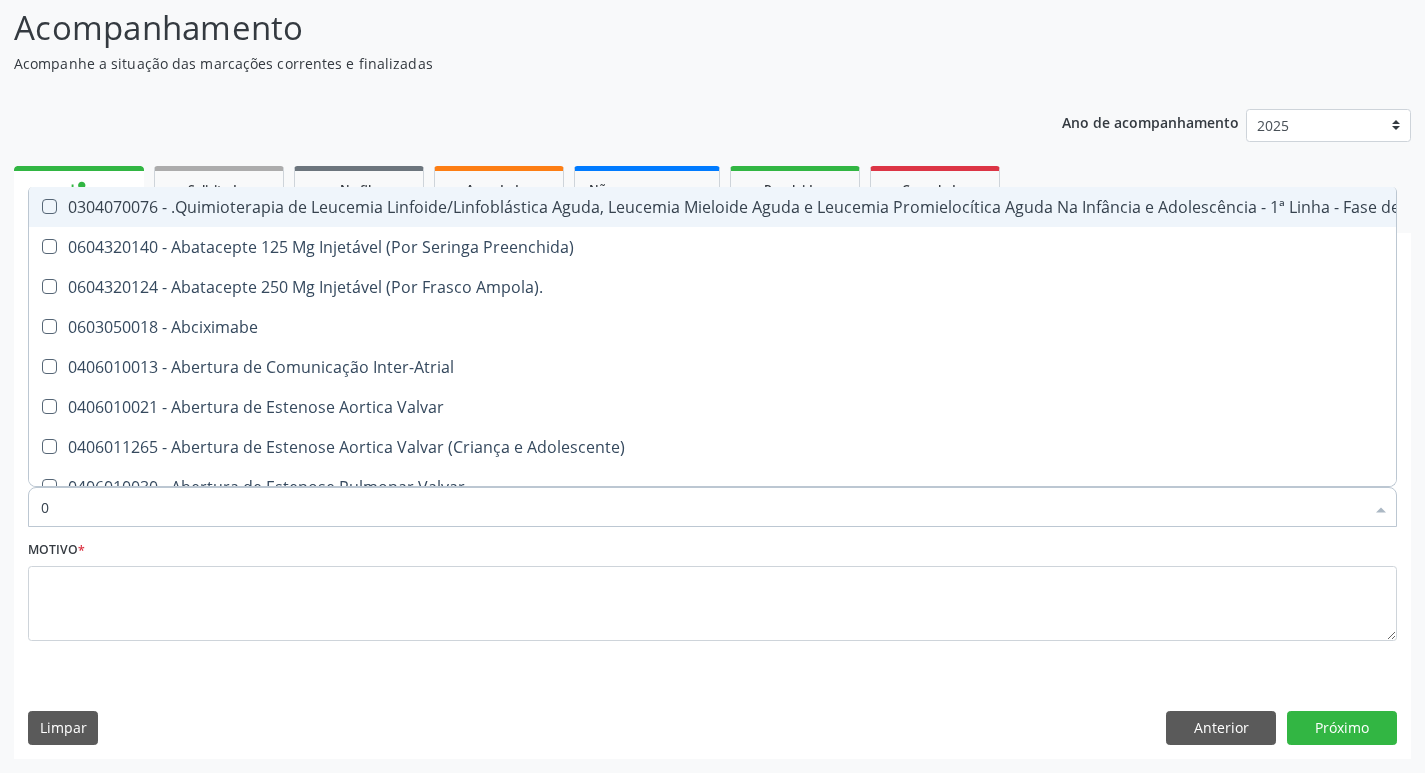 type on "02" 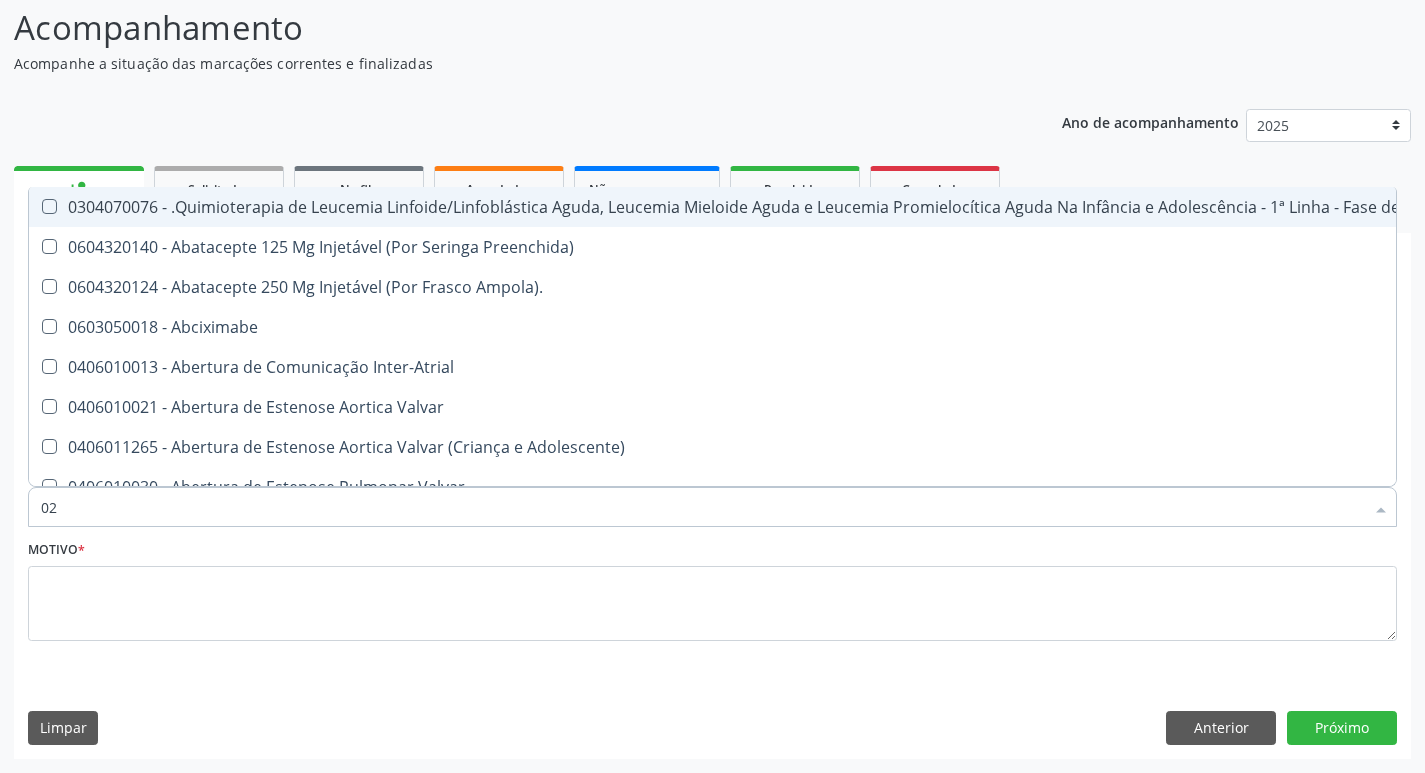 checkbox on "true" 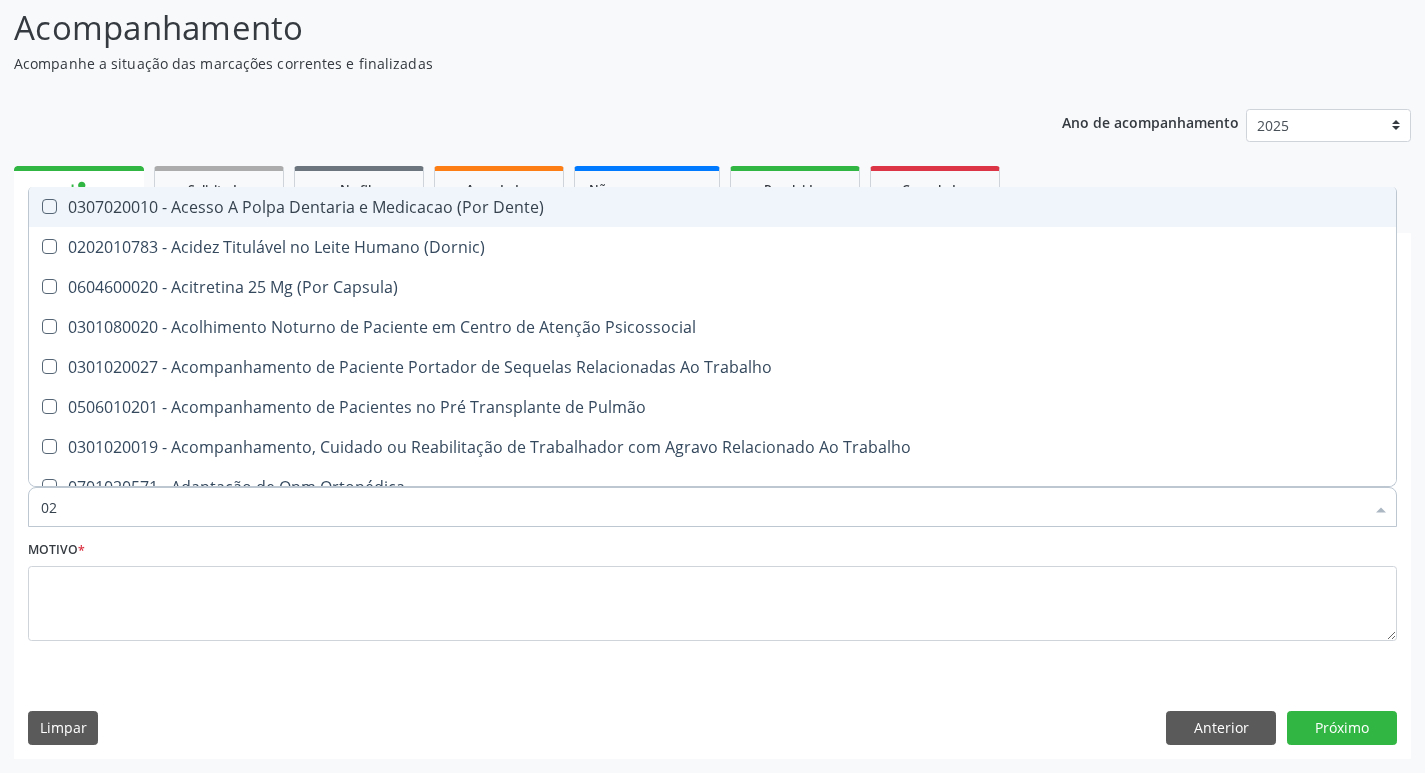 type on "020" 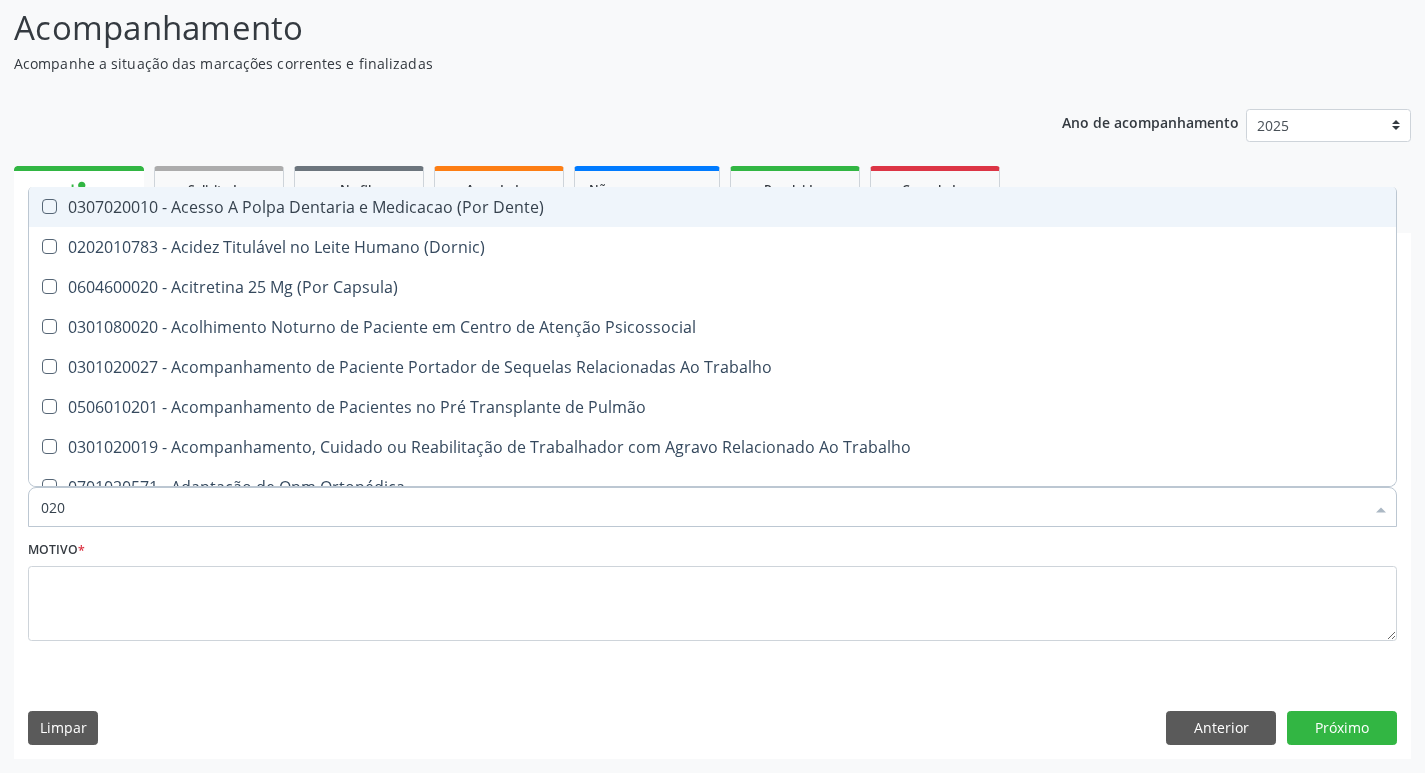 type on "0202" 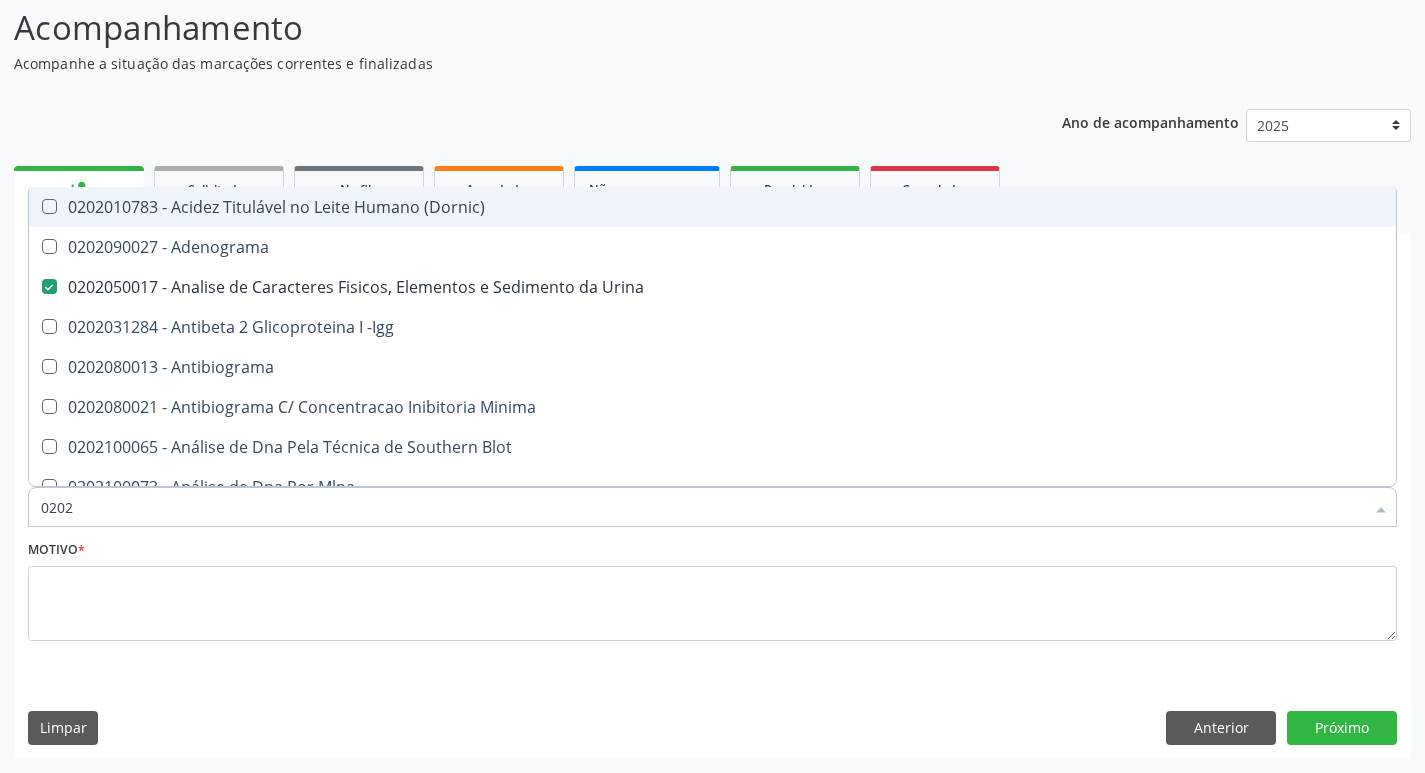 type on "02020" 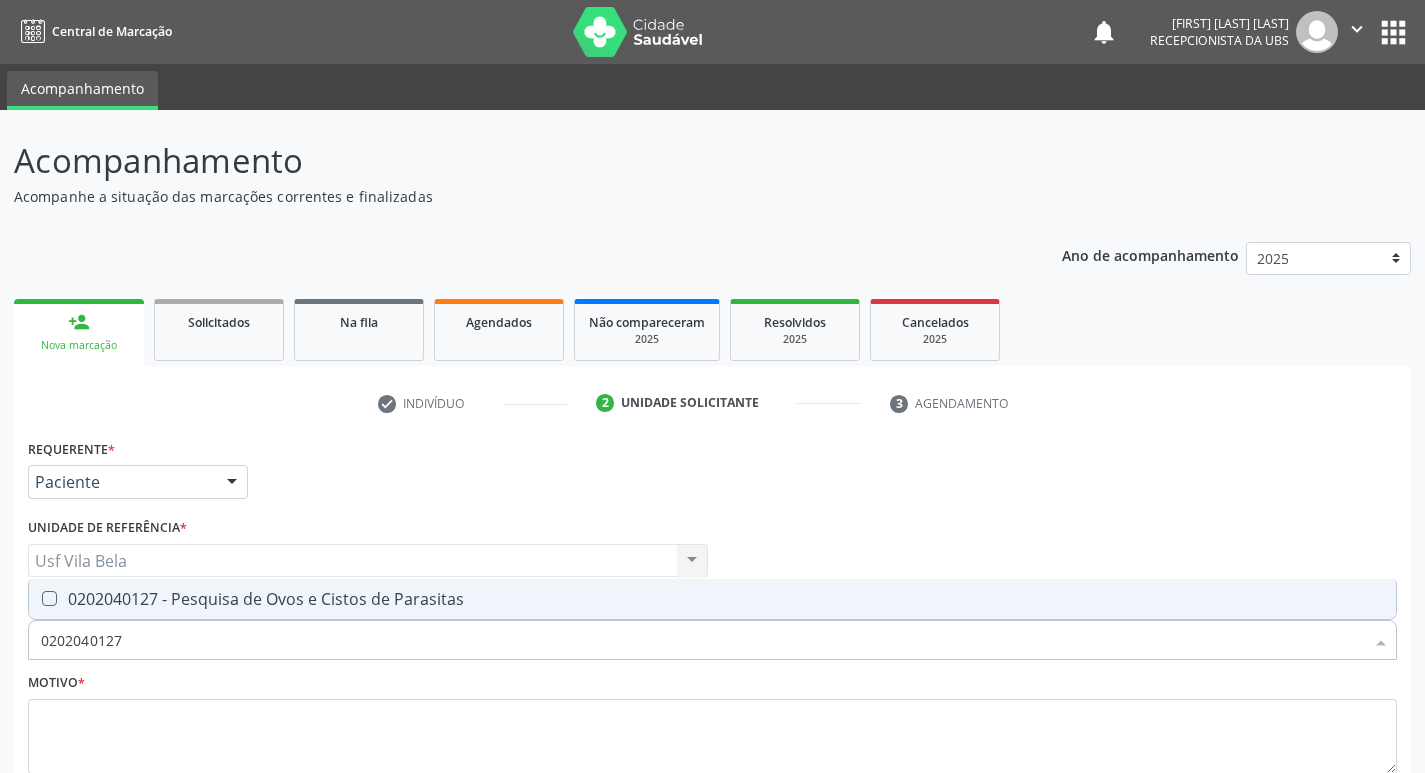 scroll, scrollTop: 133, scrollLeft: 0, axis: vertical 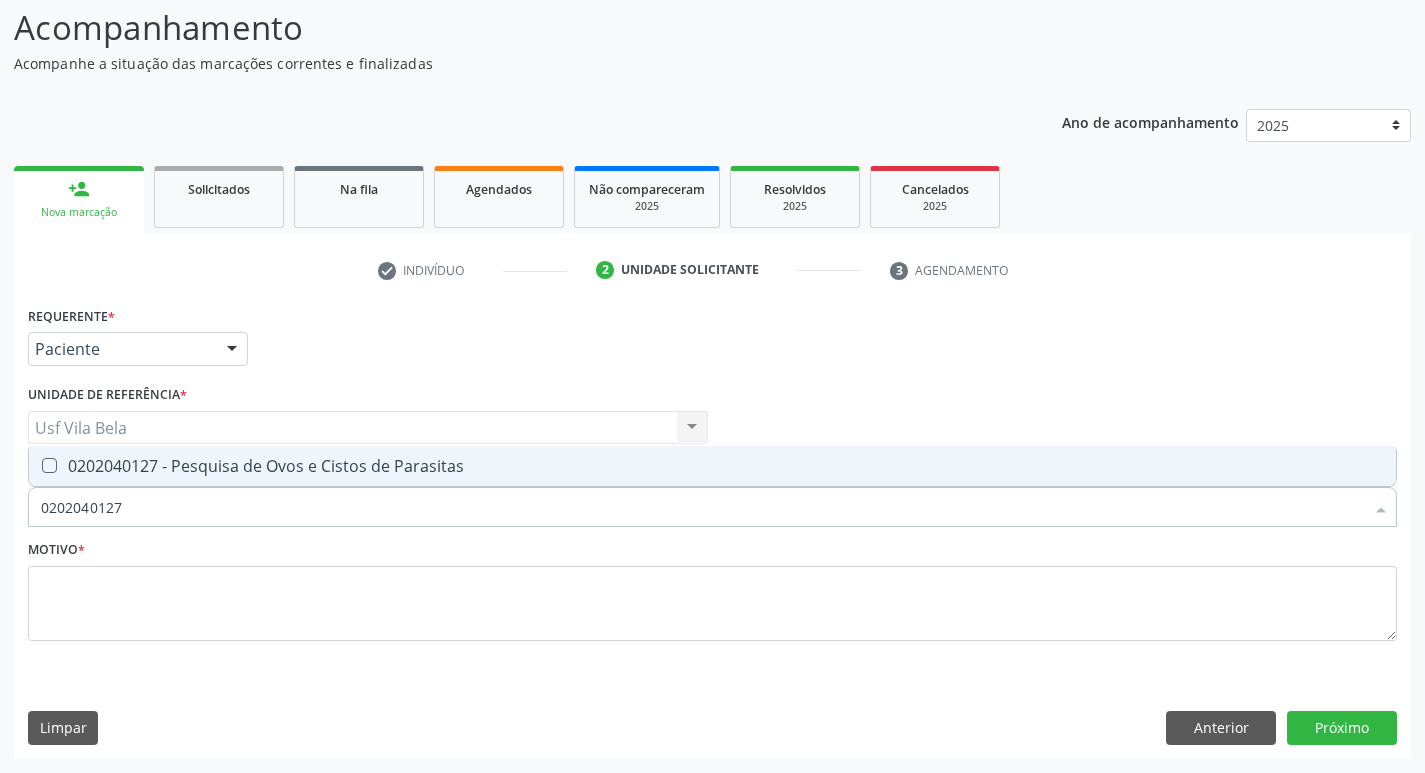 drag, startPoint x: 147, startPoint y: 459, endPoint x: 143, endPoint y: 495, distance: 36.221542 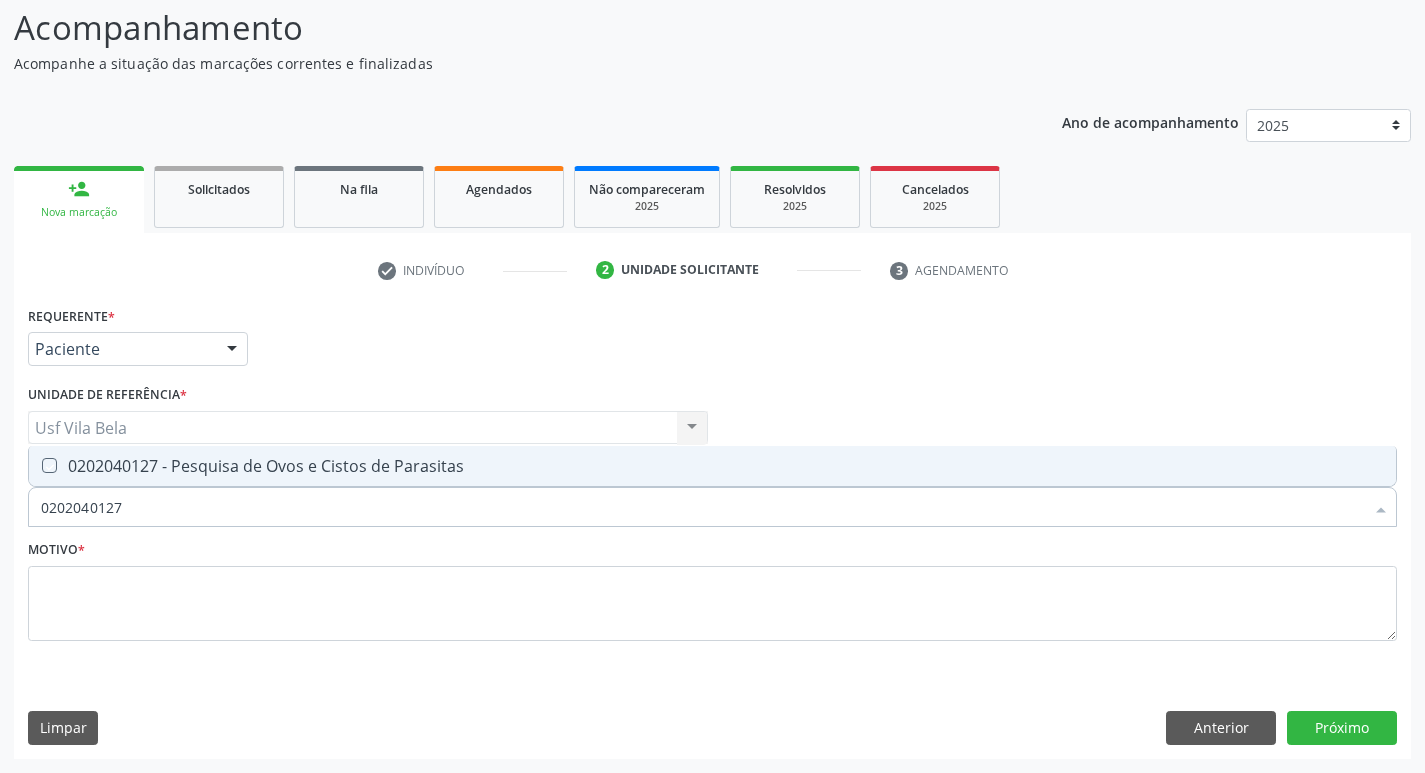 checkbox on "true" 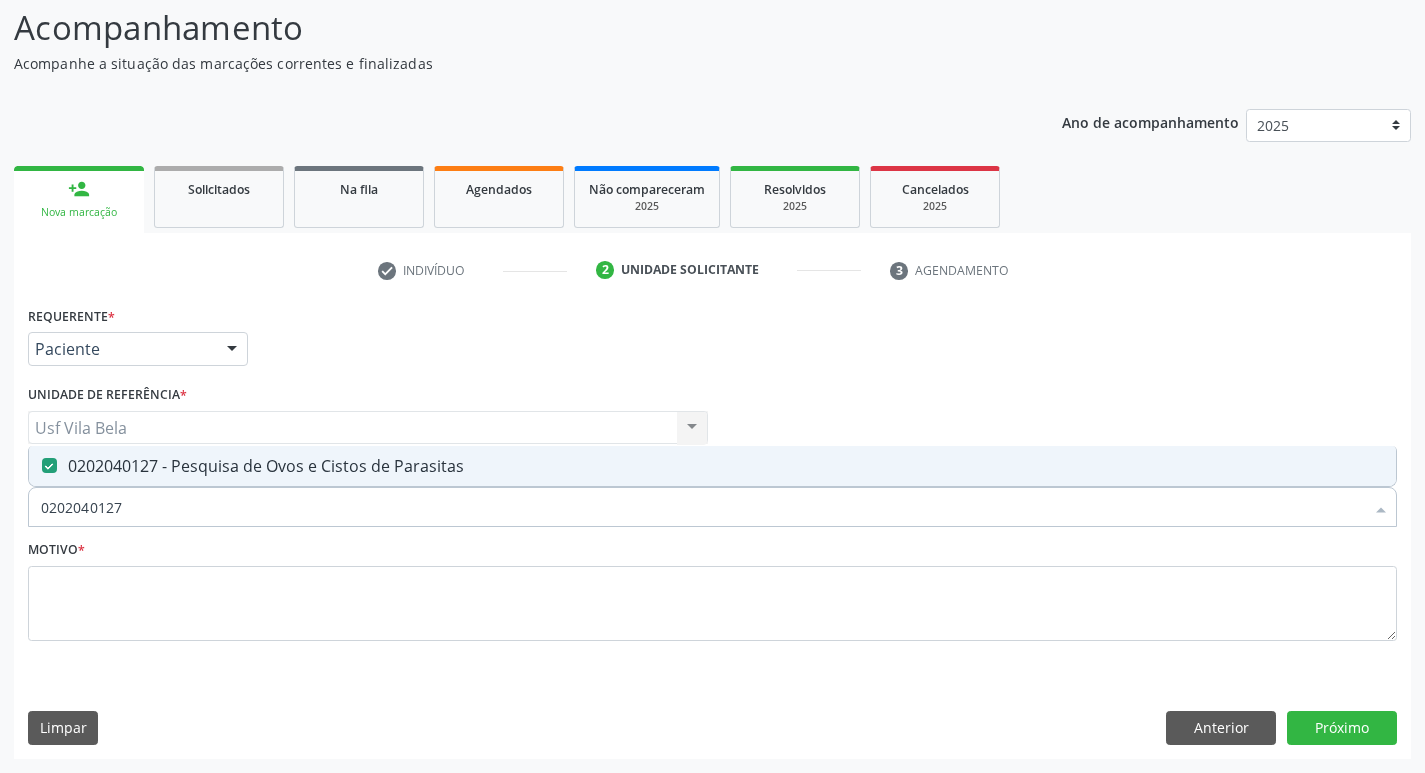 drag, startPoint x: 120, startPoint y: 507, endPoint x: 0, endPoint y: 469, distance: 125.872955 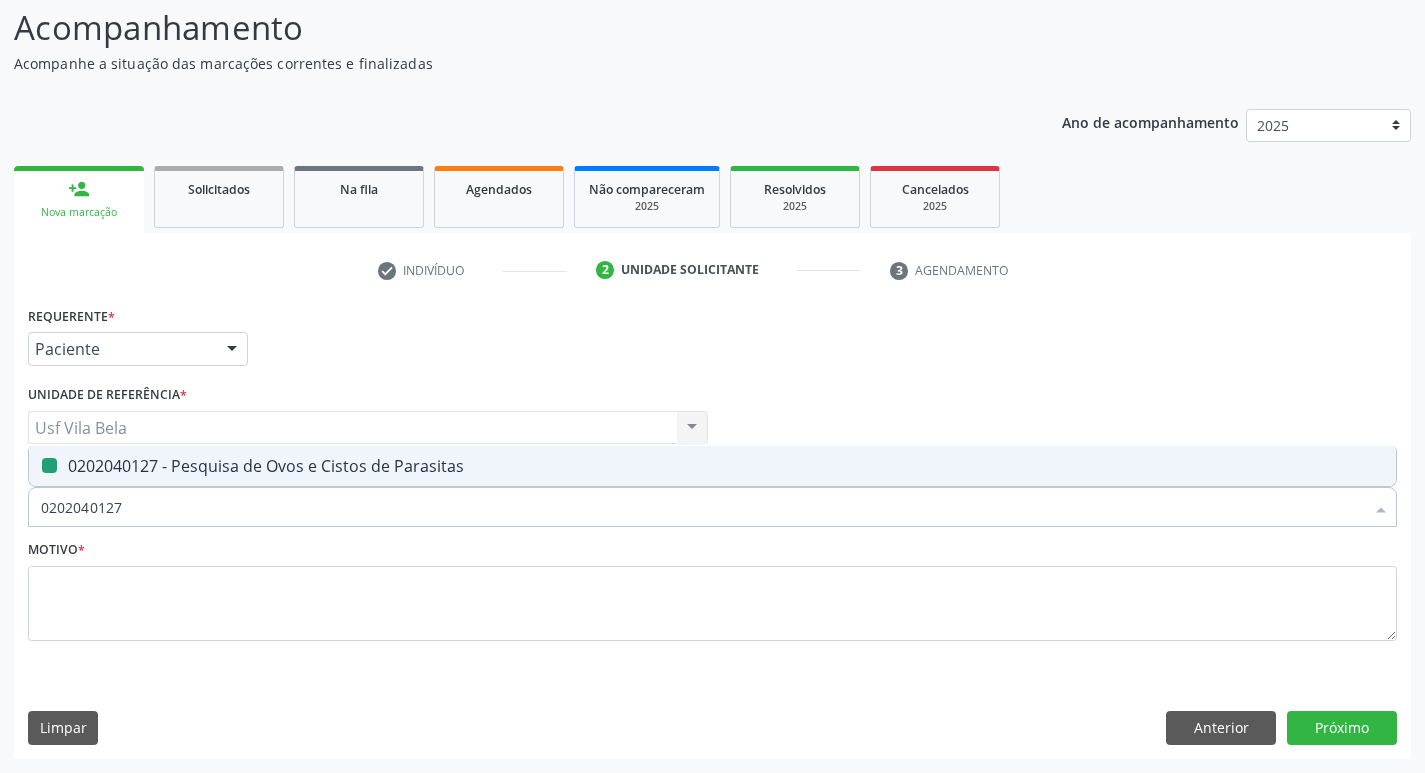 type 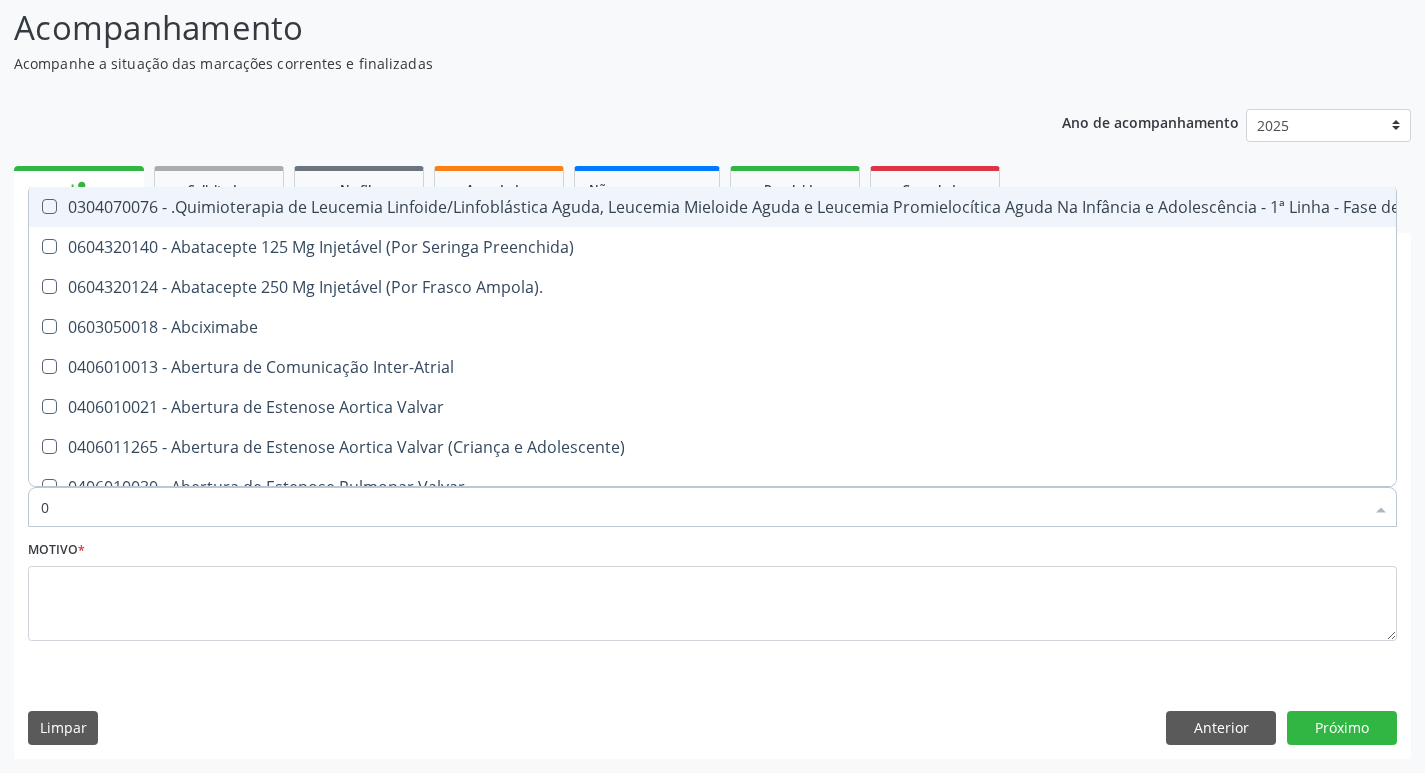 type on "01" 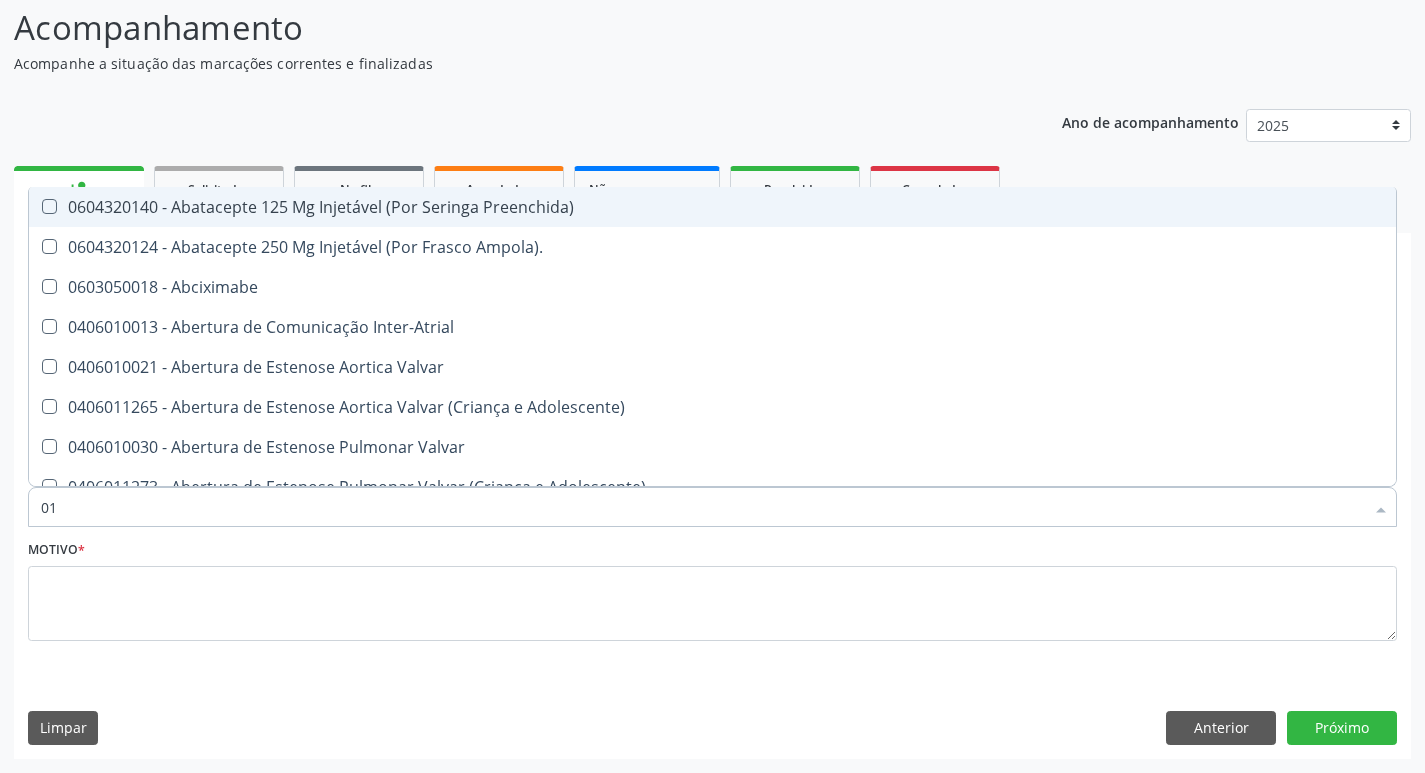 type on "0" 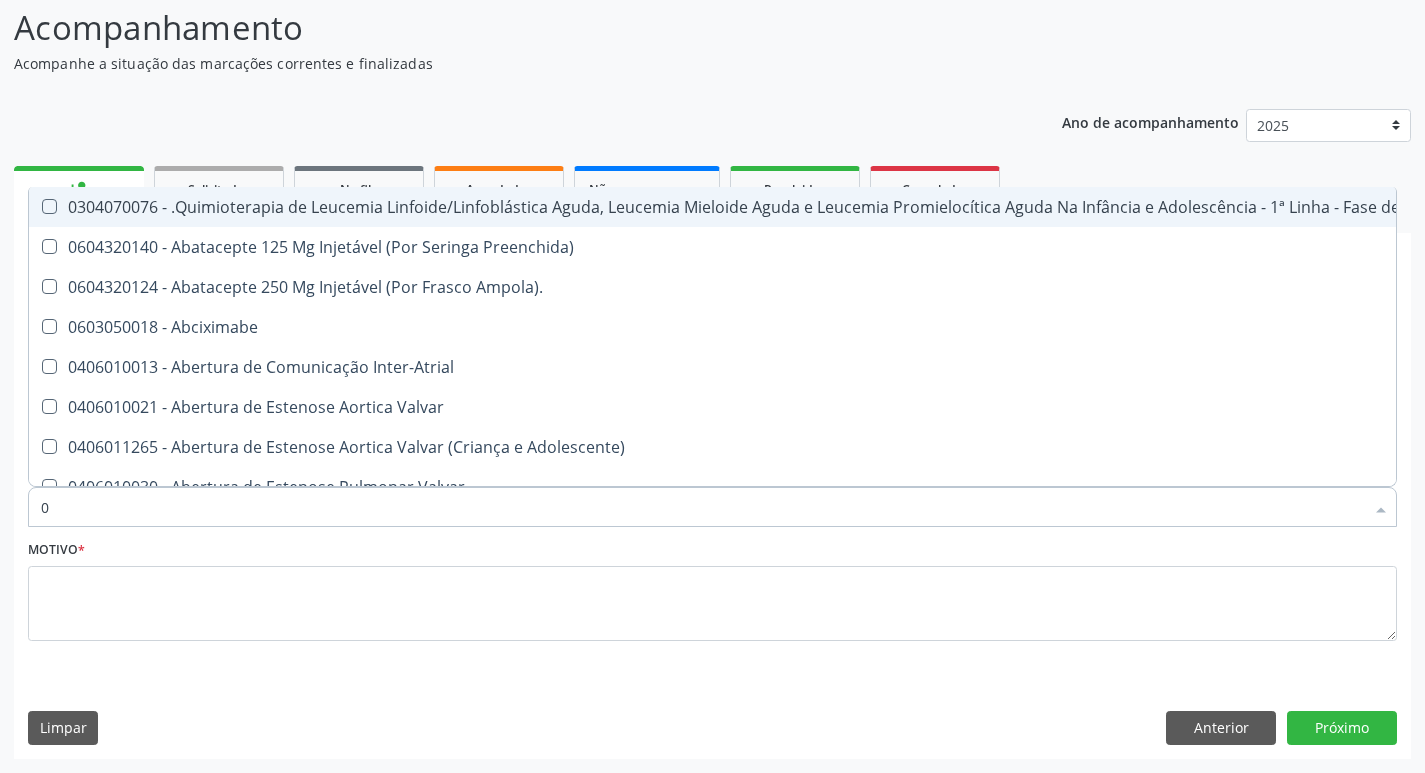 type on "02" 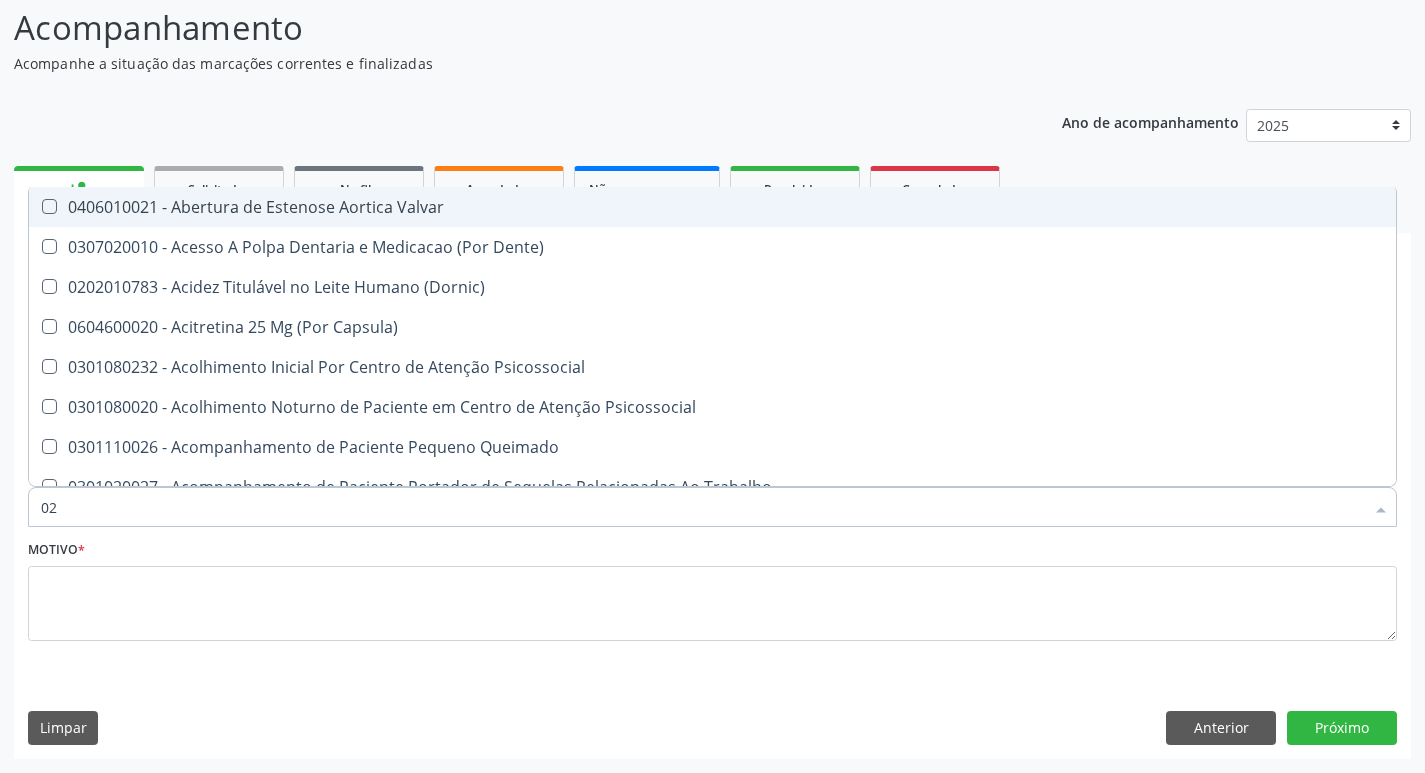 type on "020" 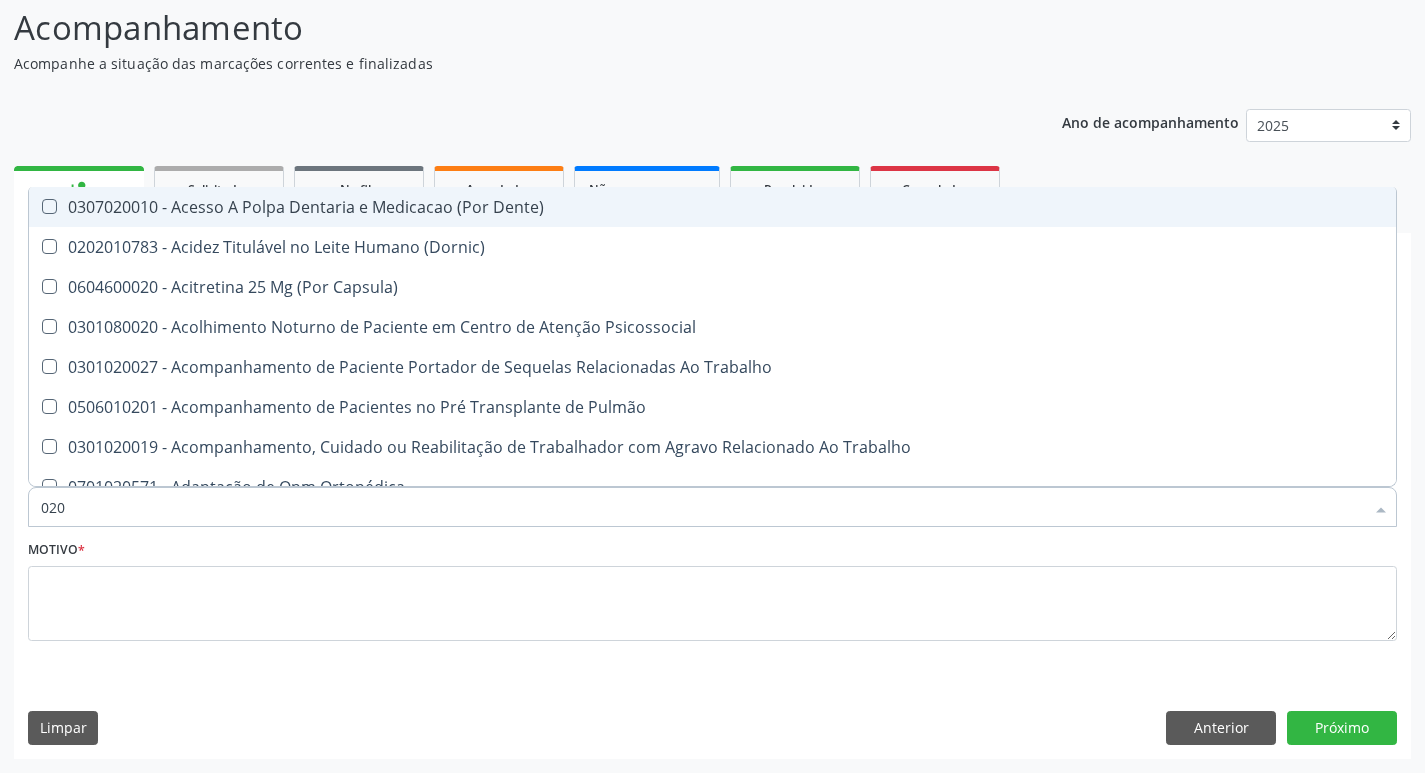 type on "0202" 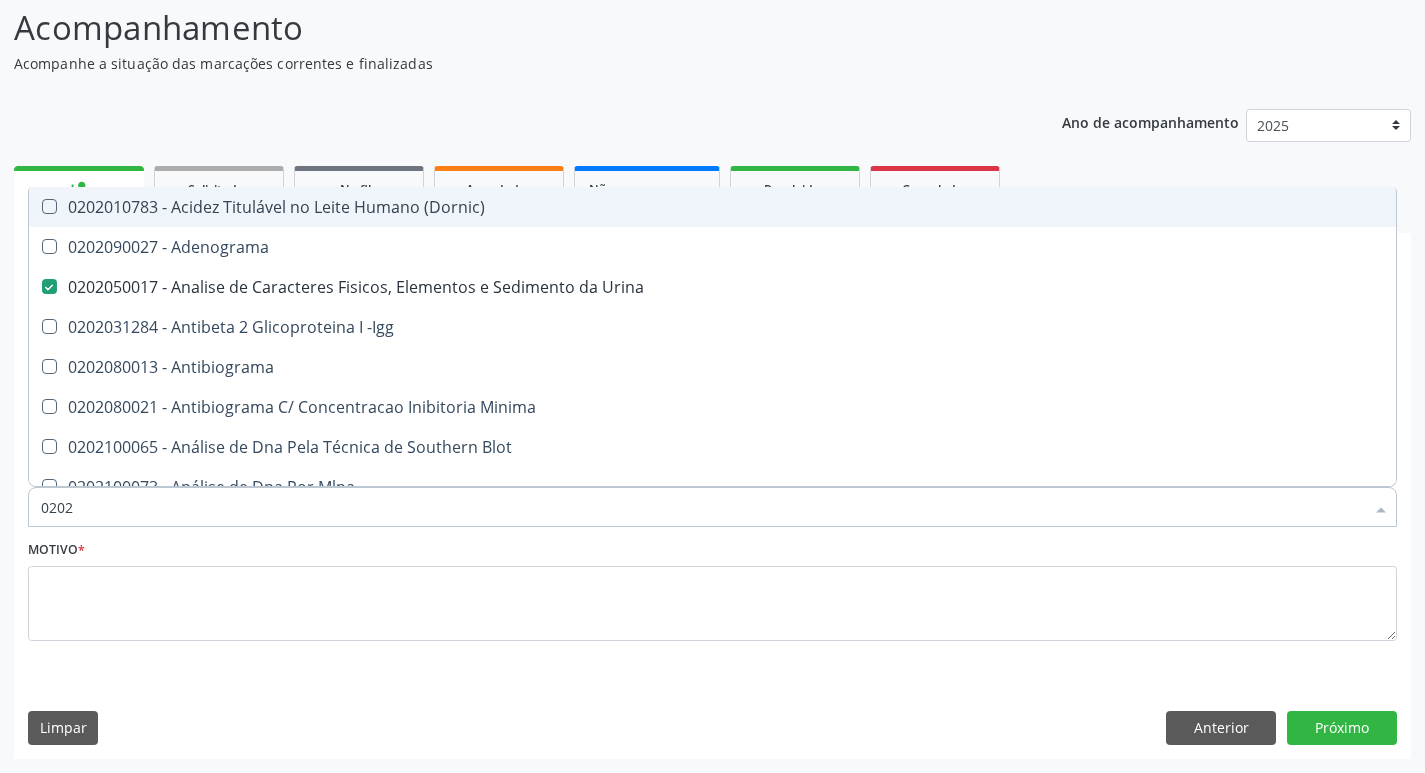 type on "02020" 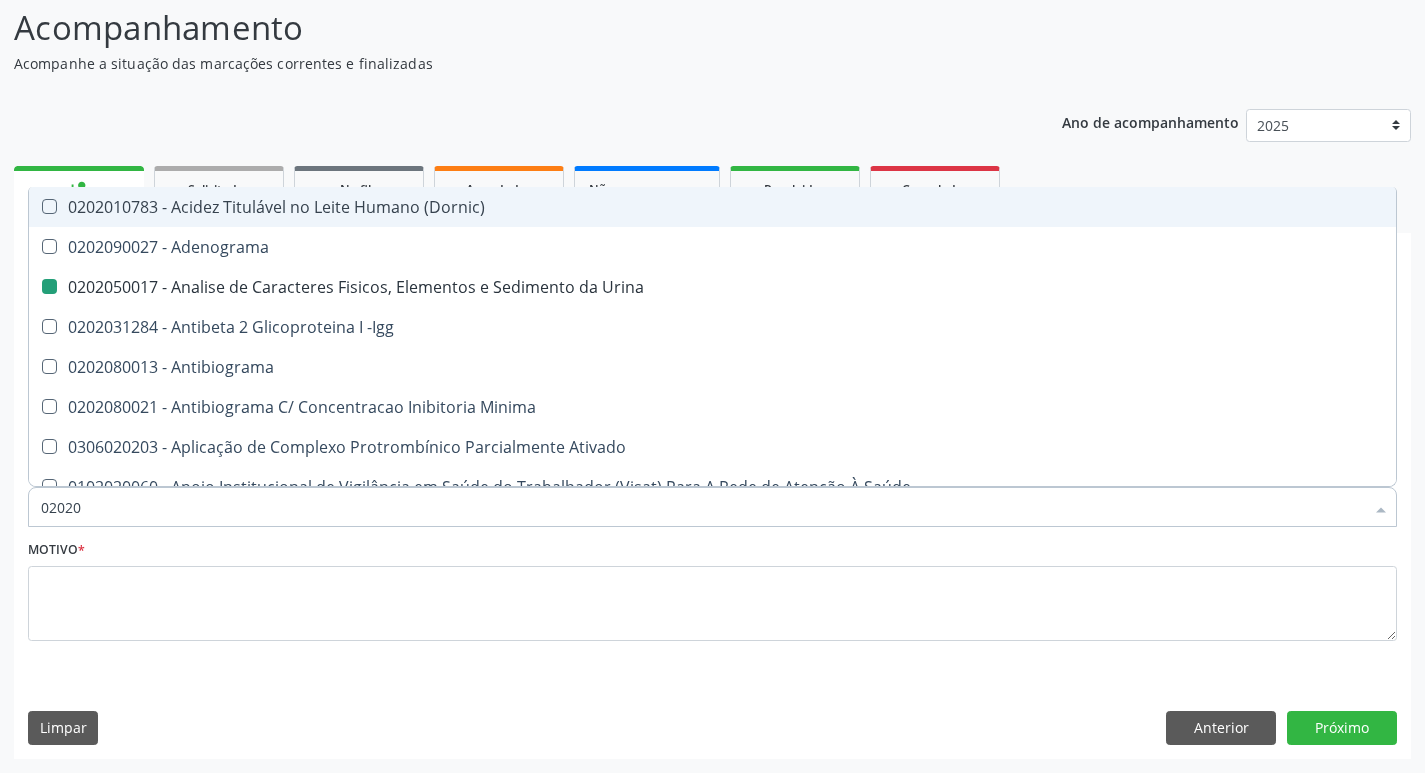 type on "020206" 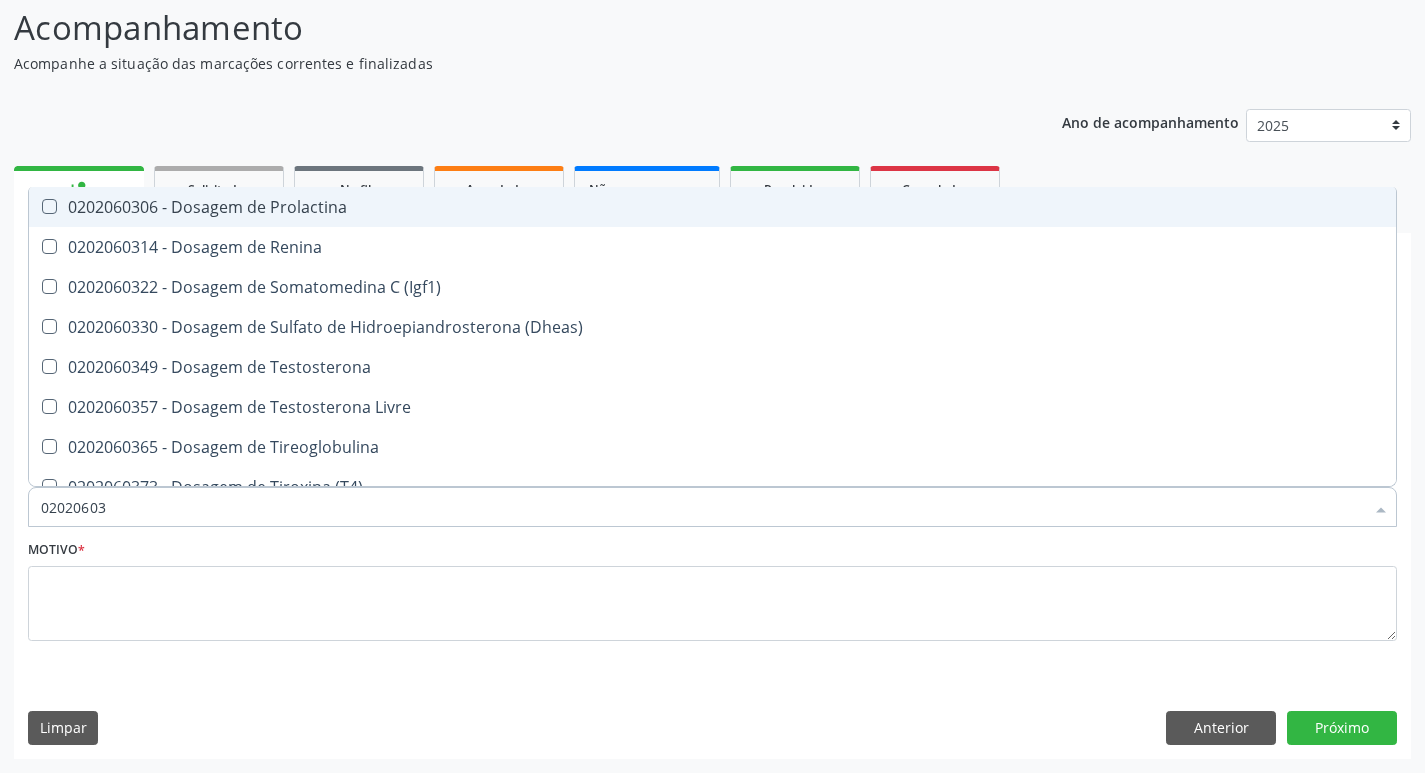 type on "020206039" 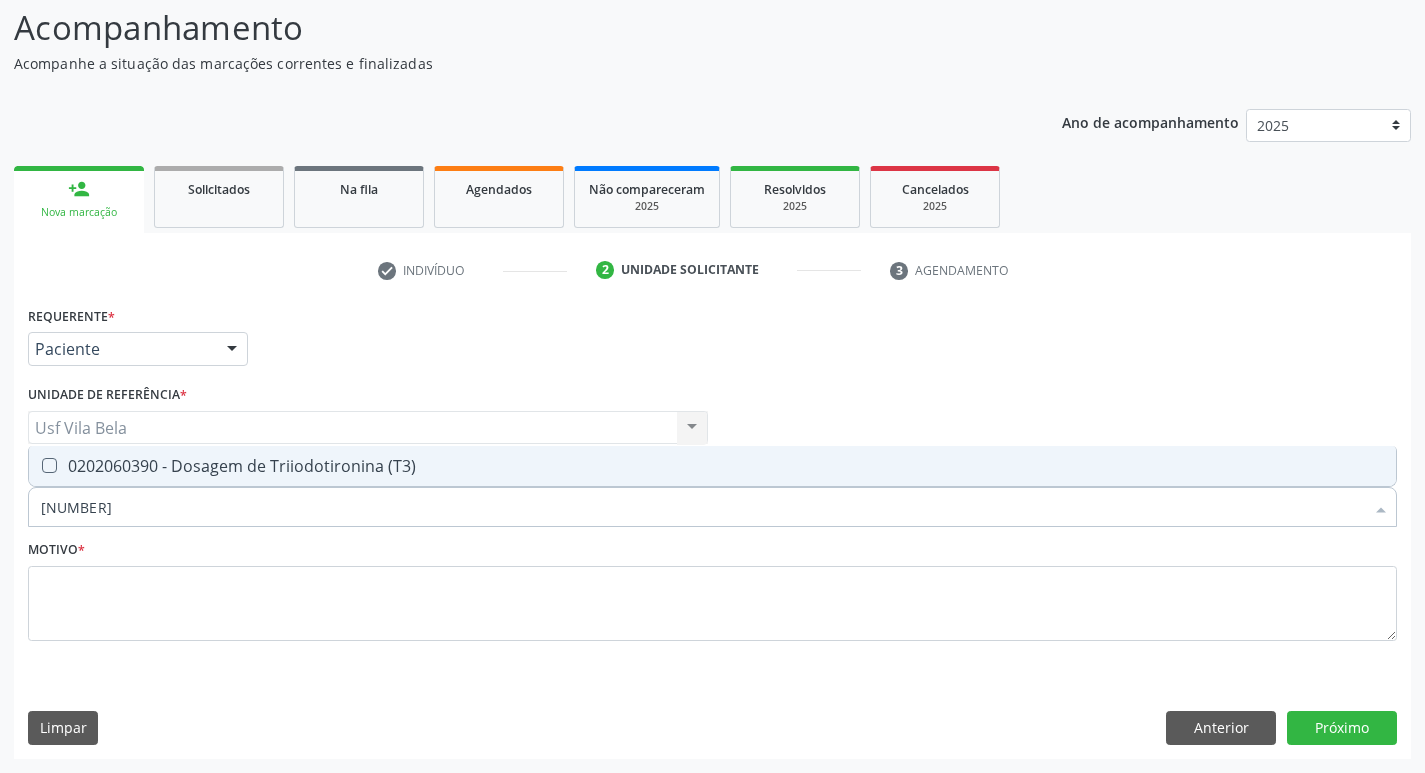 drag, startPoint x: 182, startPoint y: 469, endPoint x: 162, endPoint y: 506, distance: 42.059483 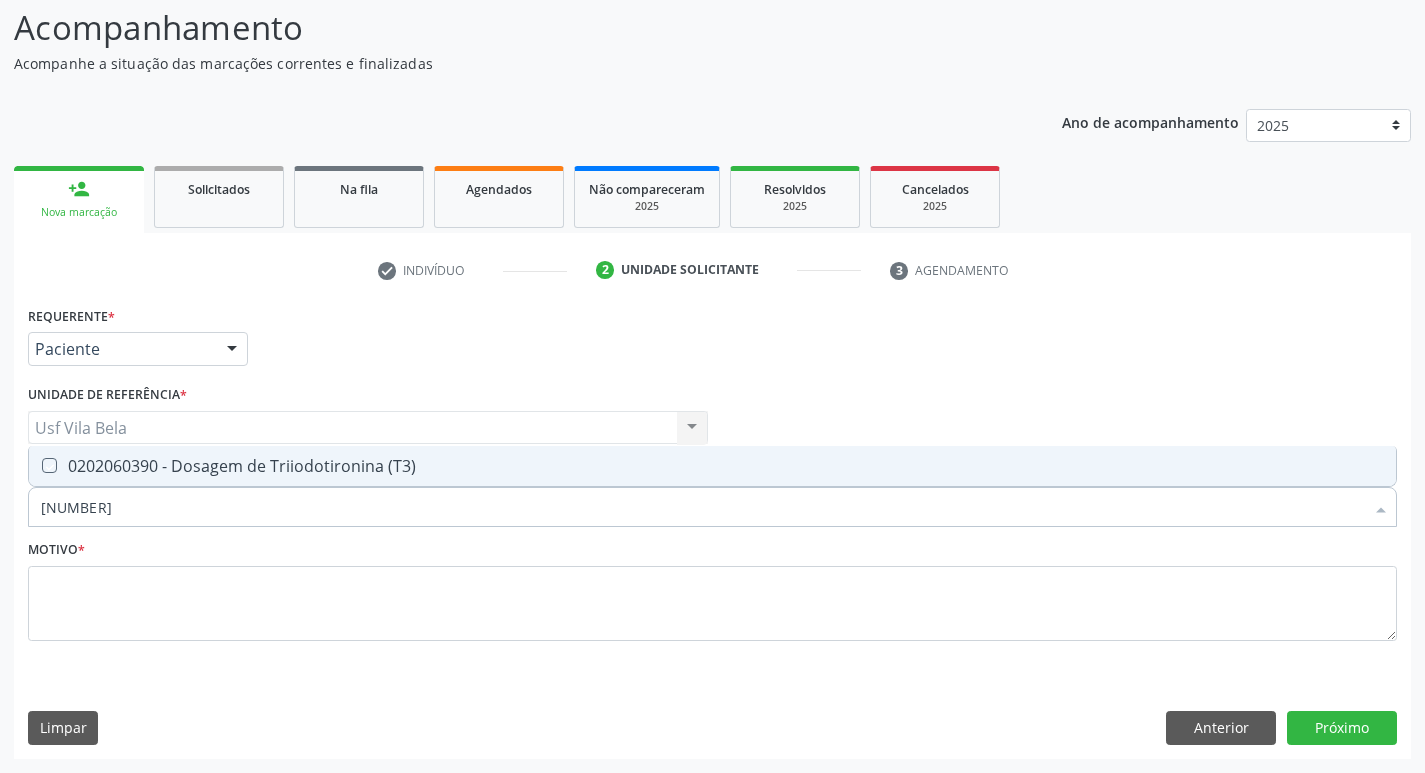 checkbox on "true" 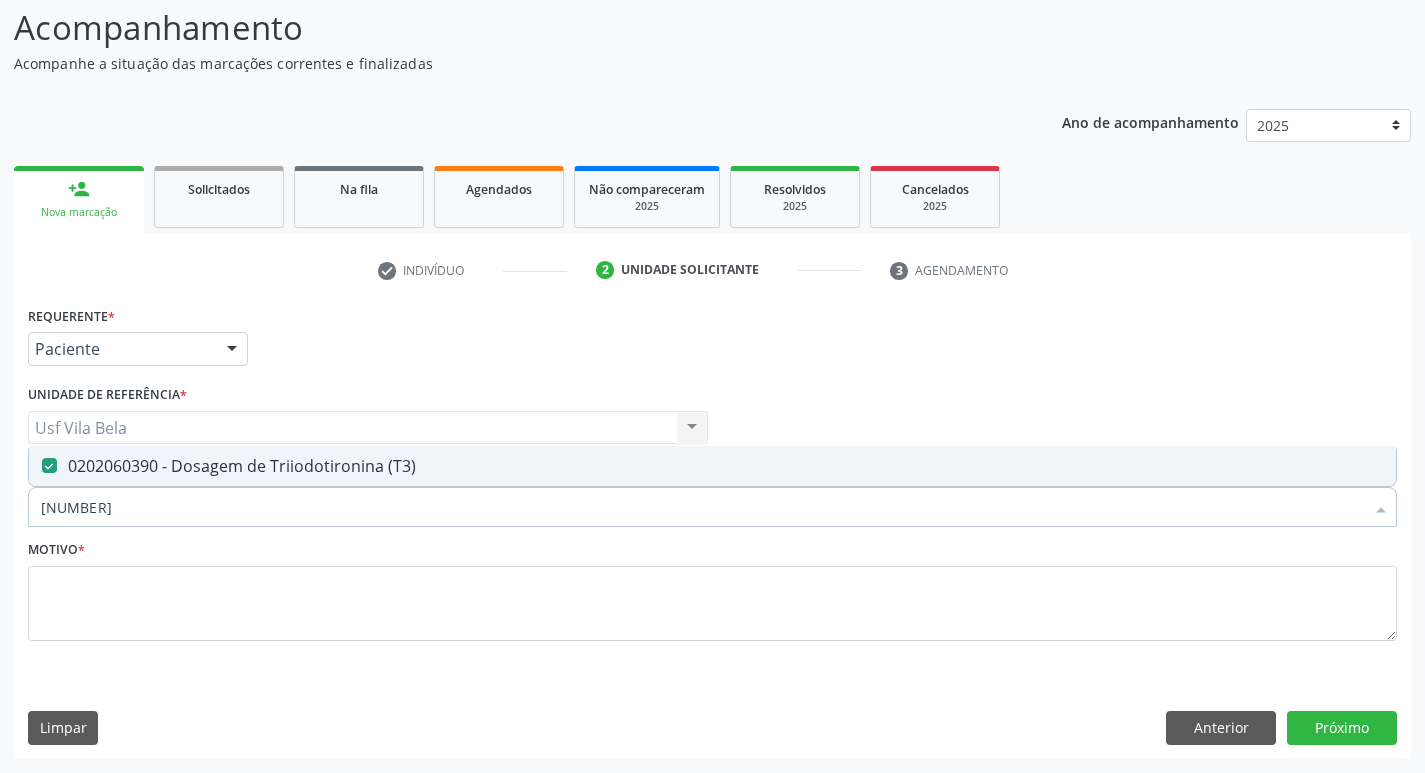 drag, startPoint x: 162, startPoint y: 506, endPoint x: 0, endPoint y: 509, distance: 162.02777 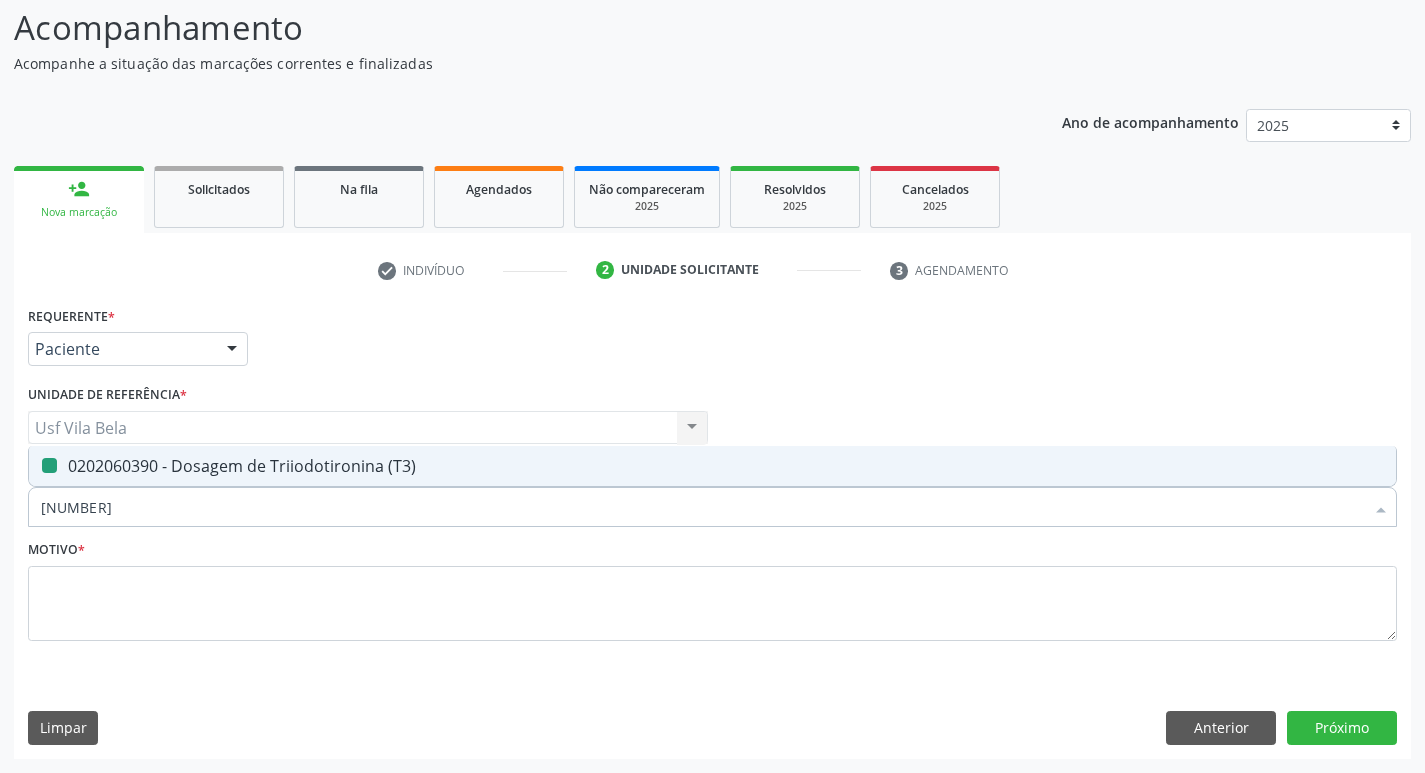 type 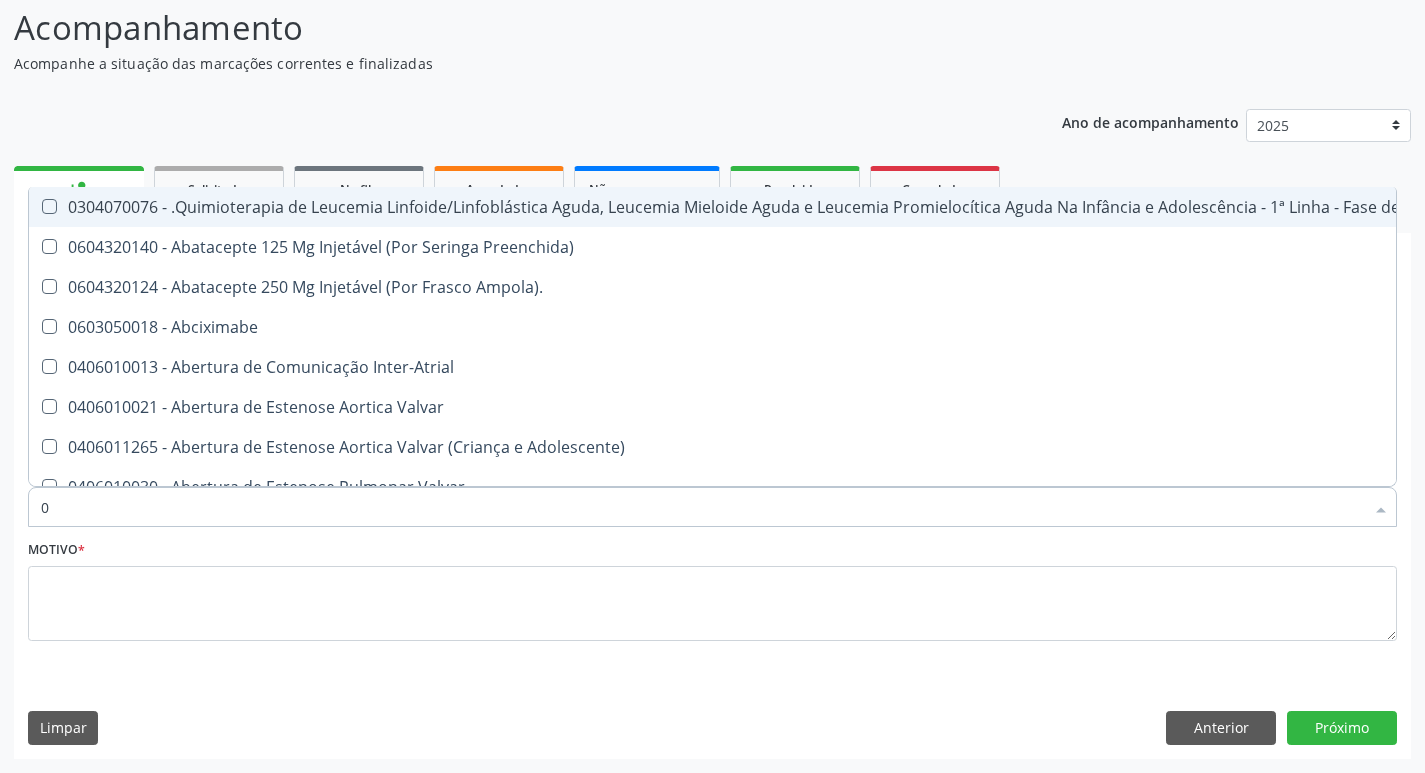type on "02" 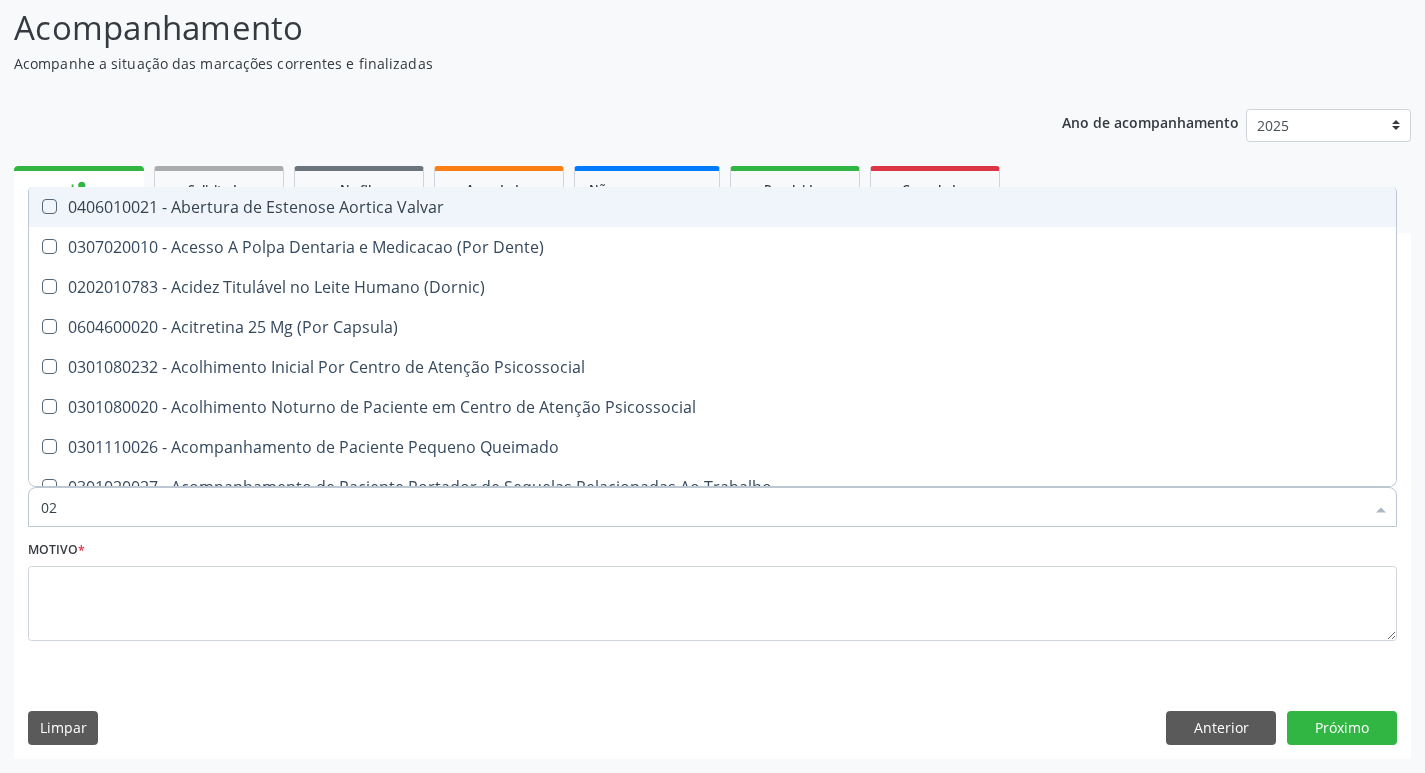 type on "020" 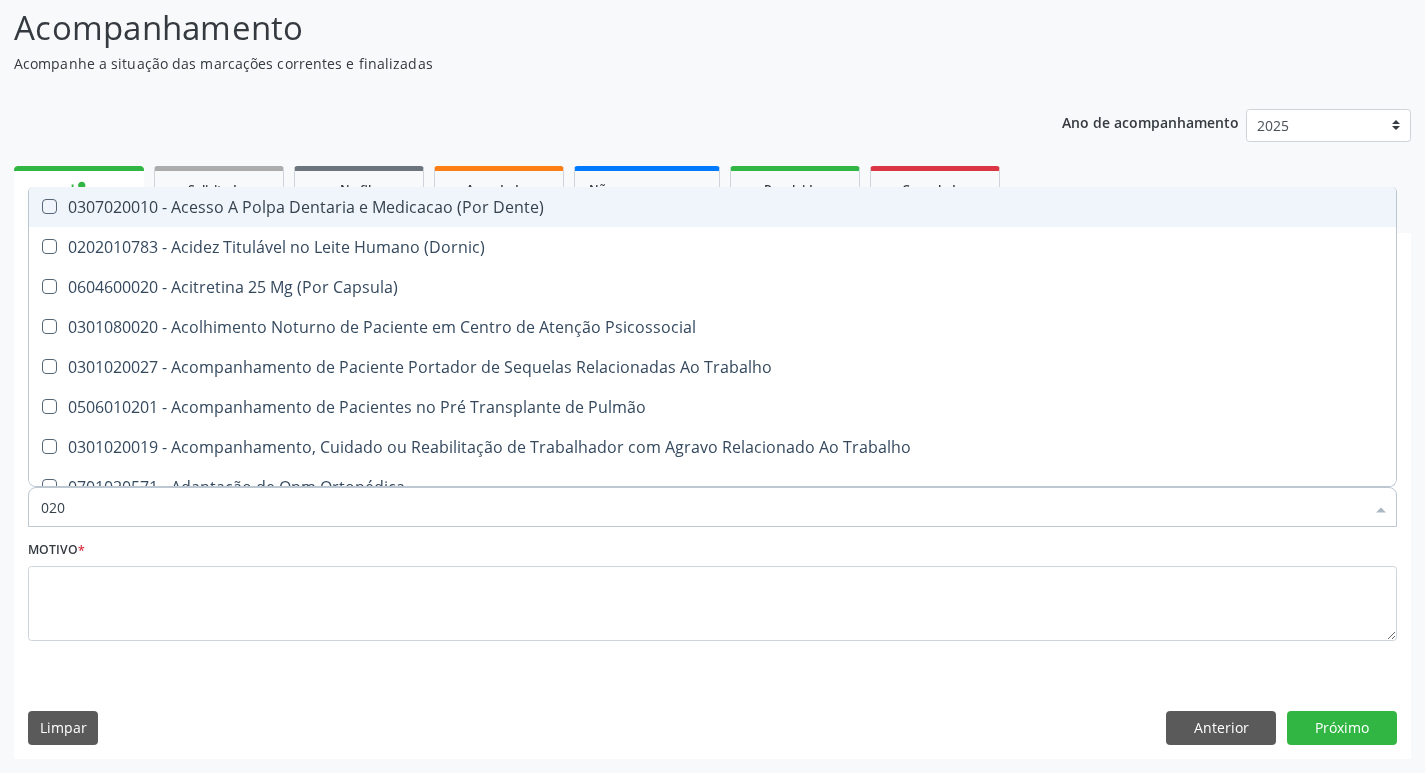 type on "0202" 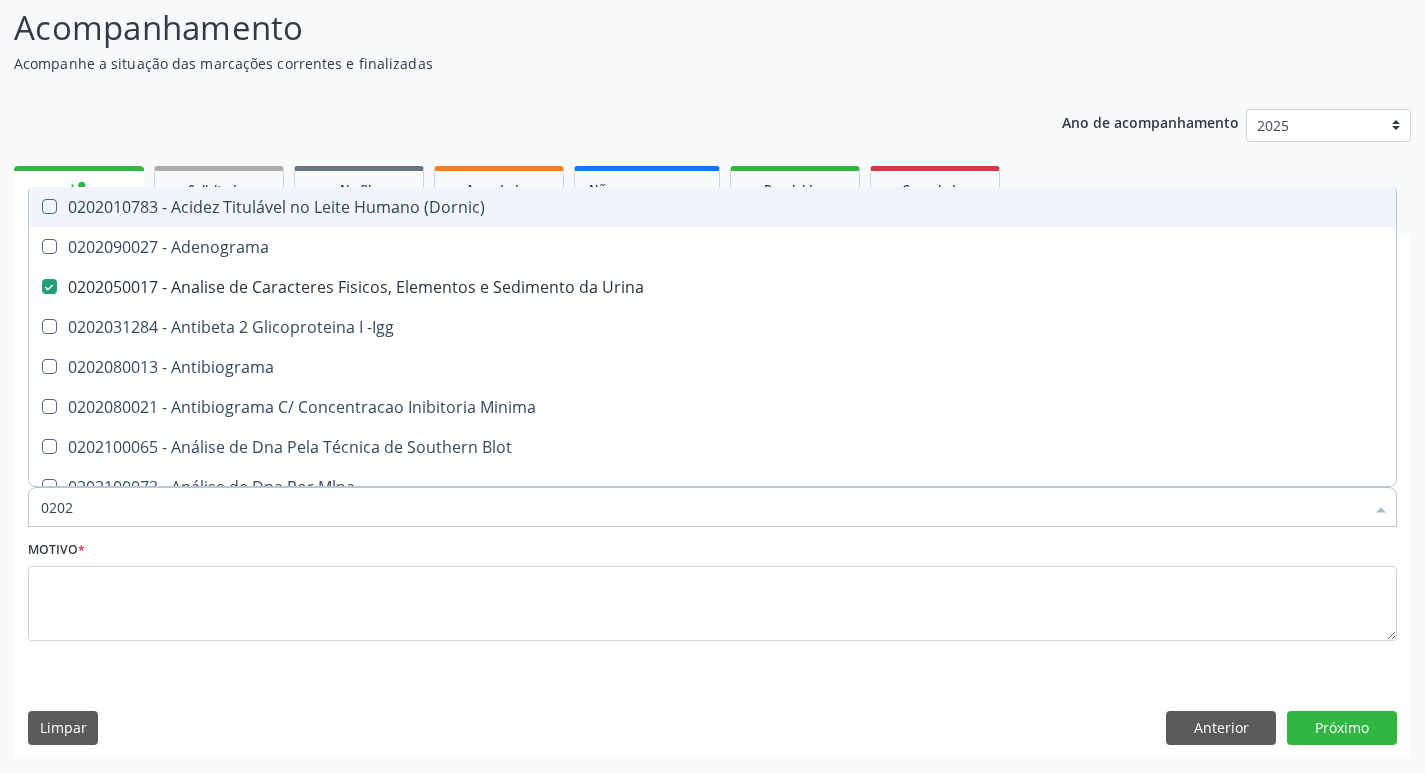 type on "02020" 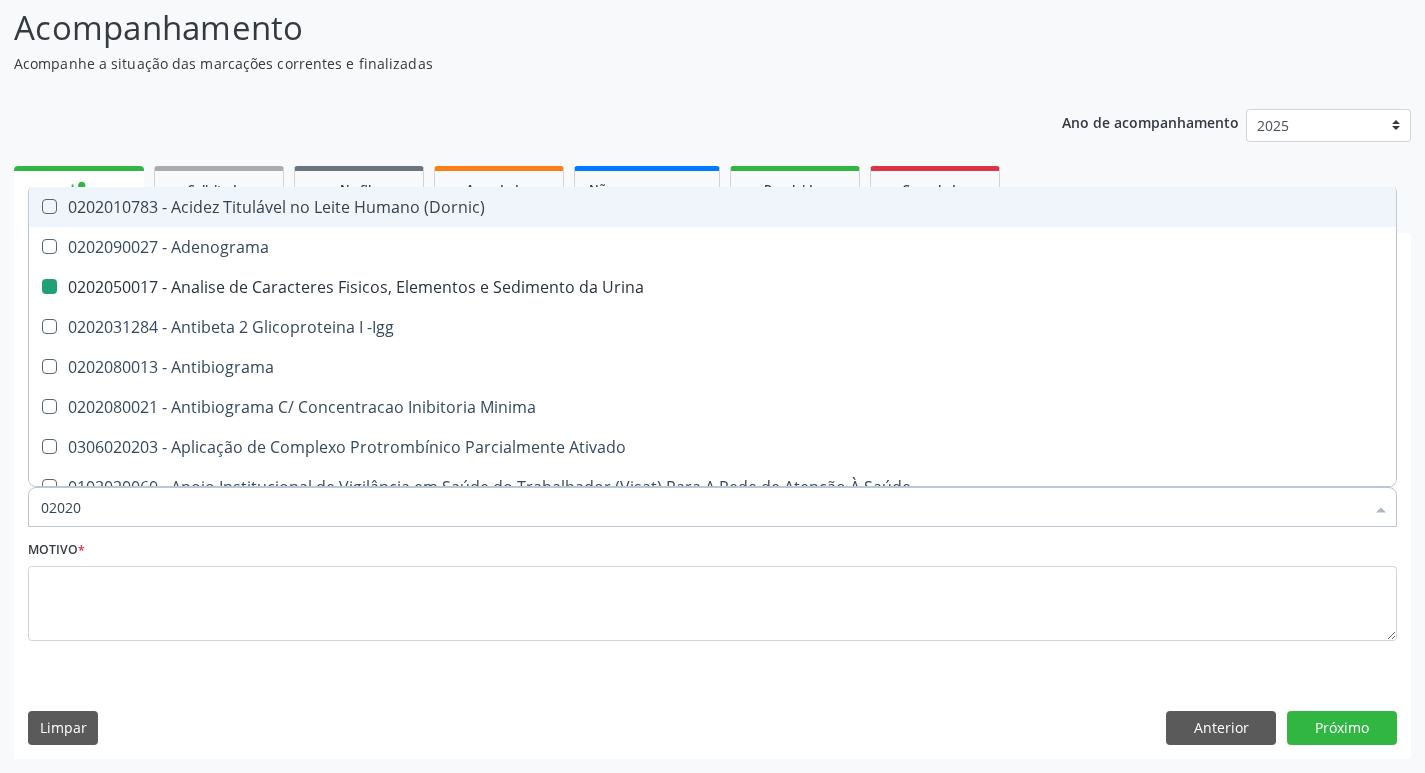 type on "020206" 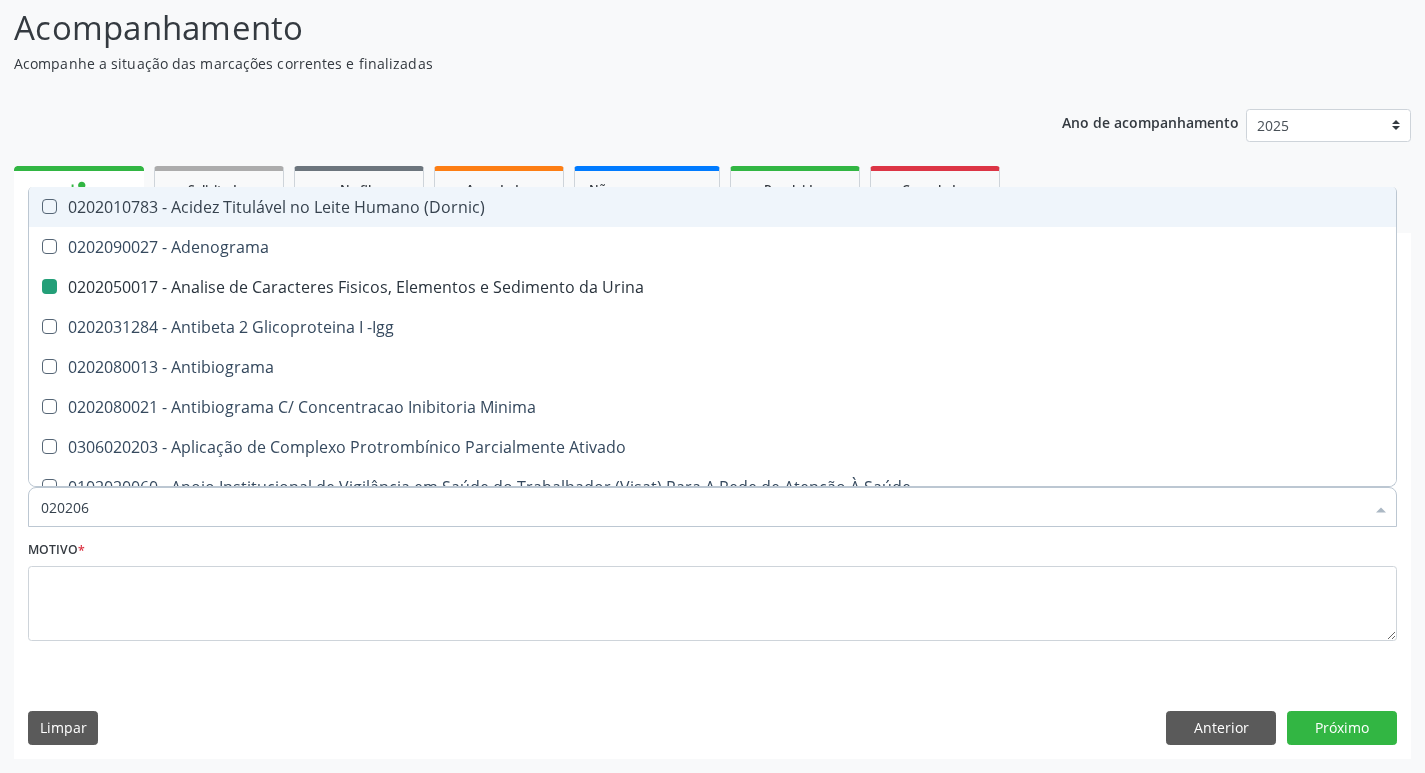 checkbox on "false" 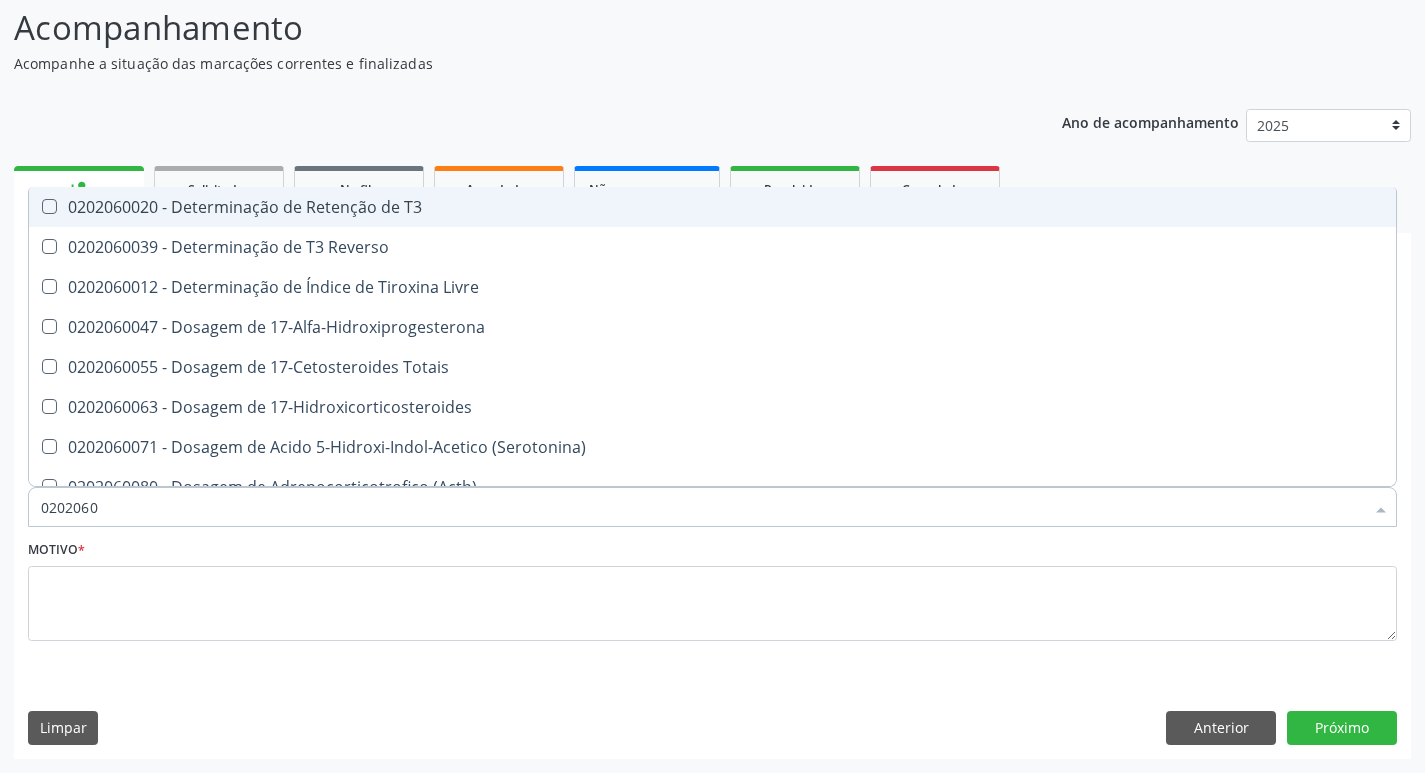 type 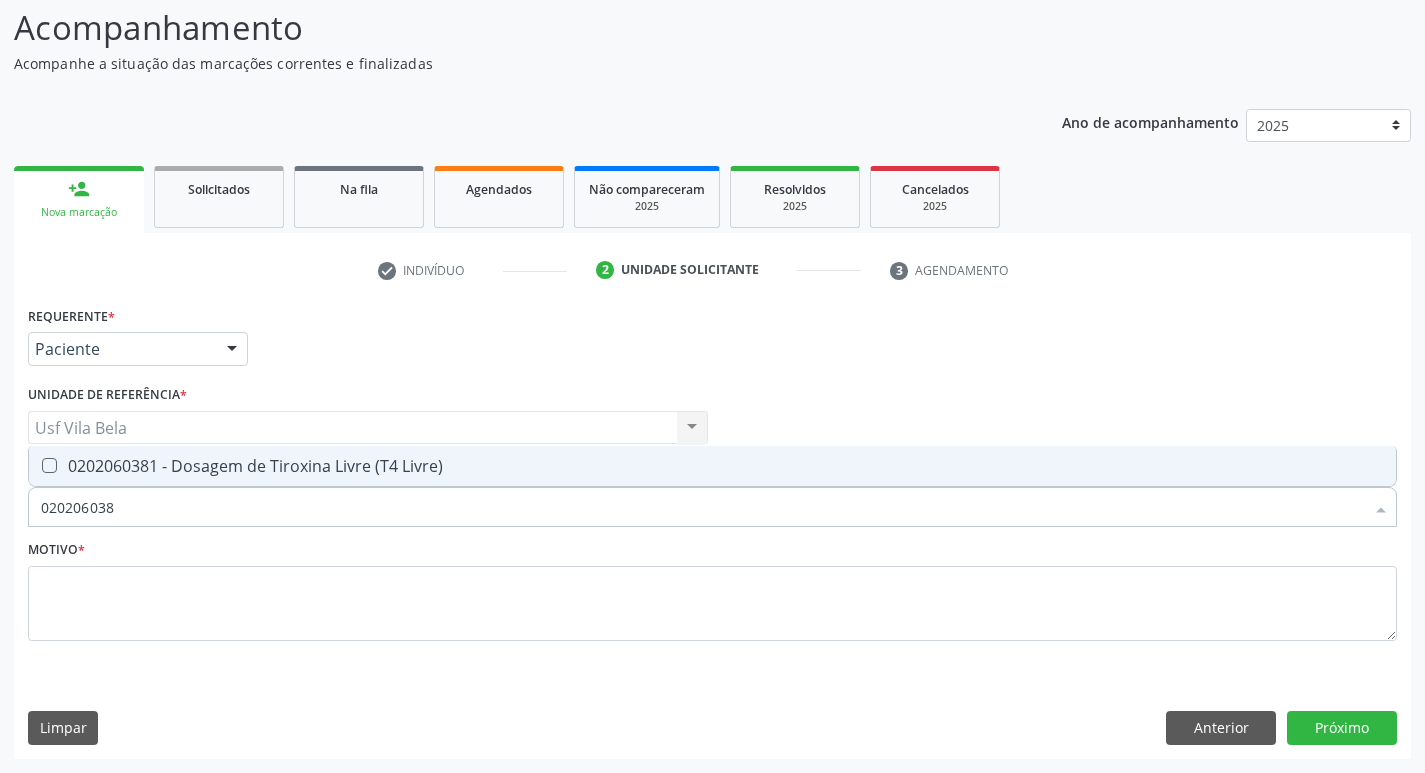click on "0202060381 - Dosagem de Tiroxina Livre (T4 Livre)" at bounding box center [712, 466] 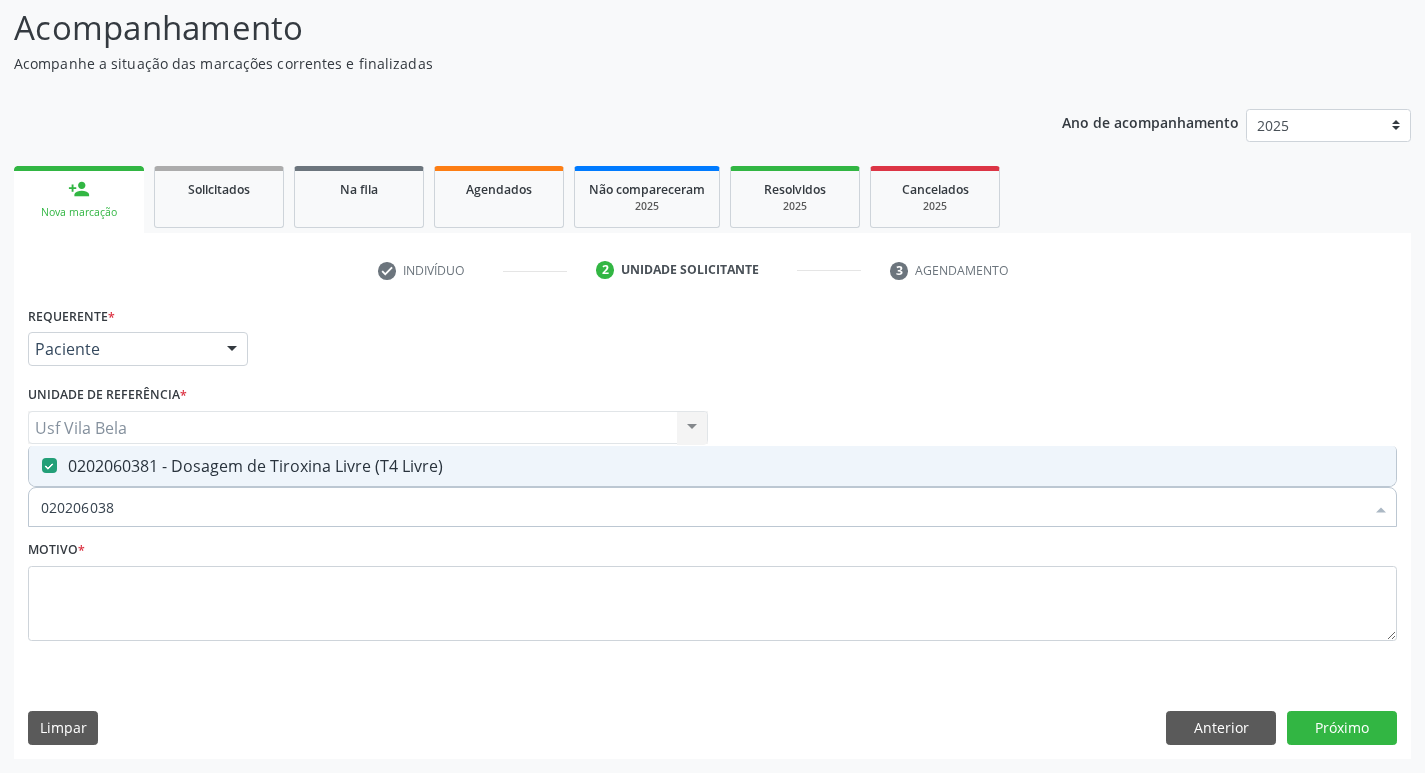 drag, startPoint x: 125, startPoint y: 470, endPoint x: 0, endPoint y: 465, distance: 125.09996 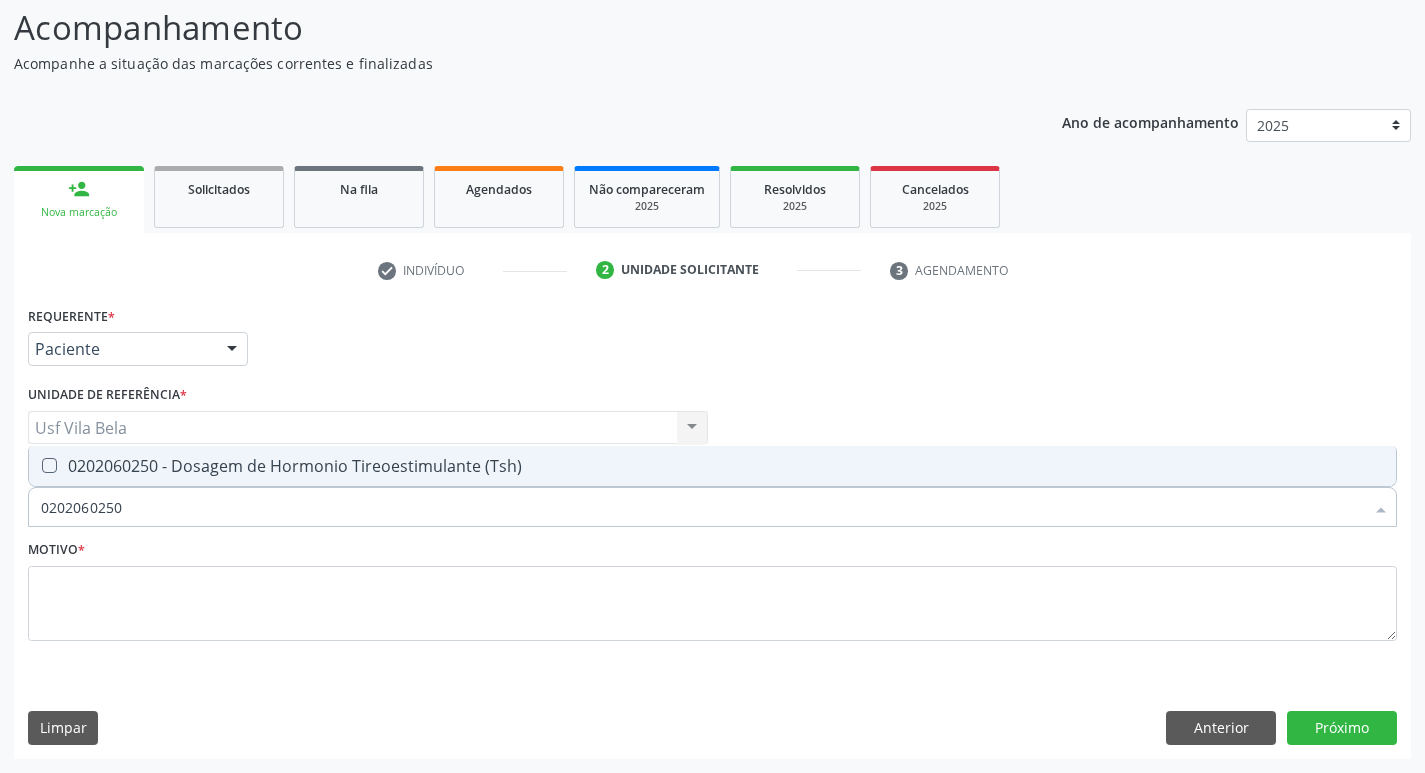 drag, startPoint x: 112, startPoint y: 466, endPoint x: 146, endPoint y: 484, distance: 38.470768 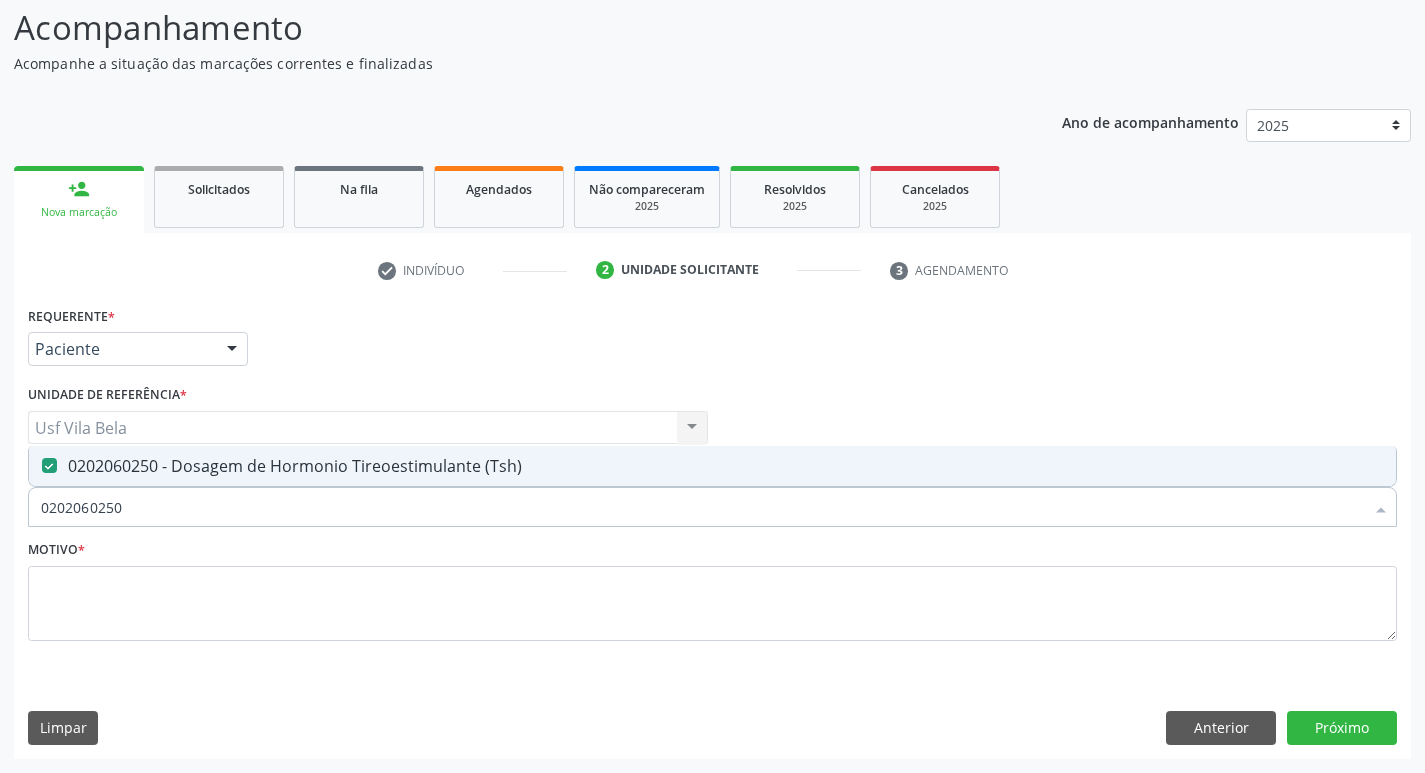 drag, startPoint x: 68, startPoint y: 504, endPoint x: 17, endPoint y: 513, distance: 51.78803 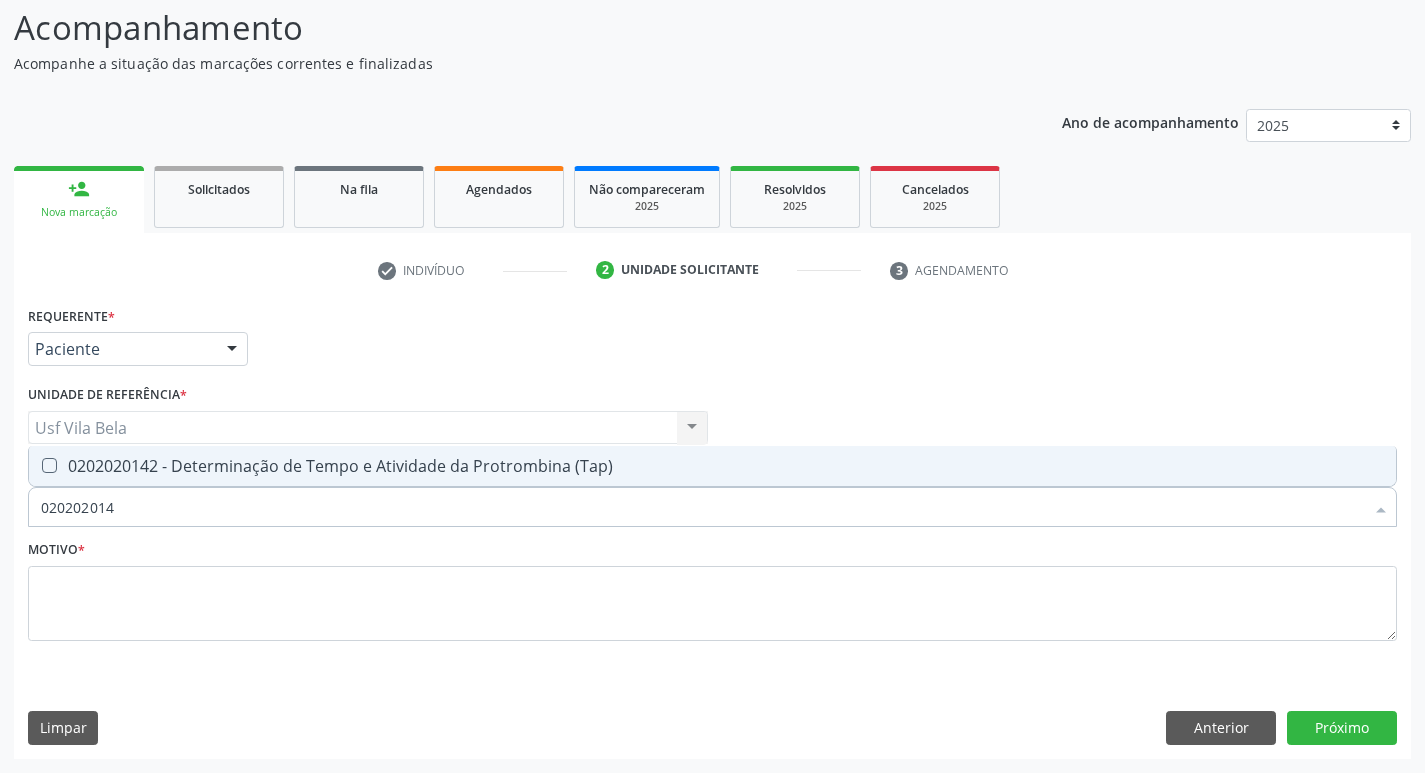 click on "0202020142 - Determinação de Tempo e Atividade da Protrombina (Tap)" at bounding box center (712, 466) 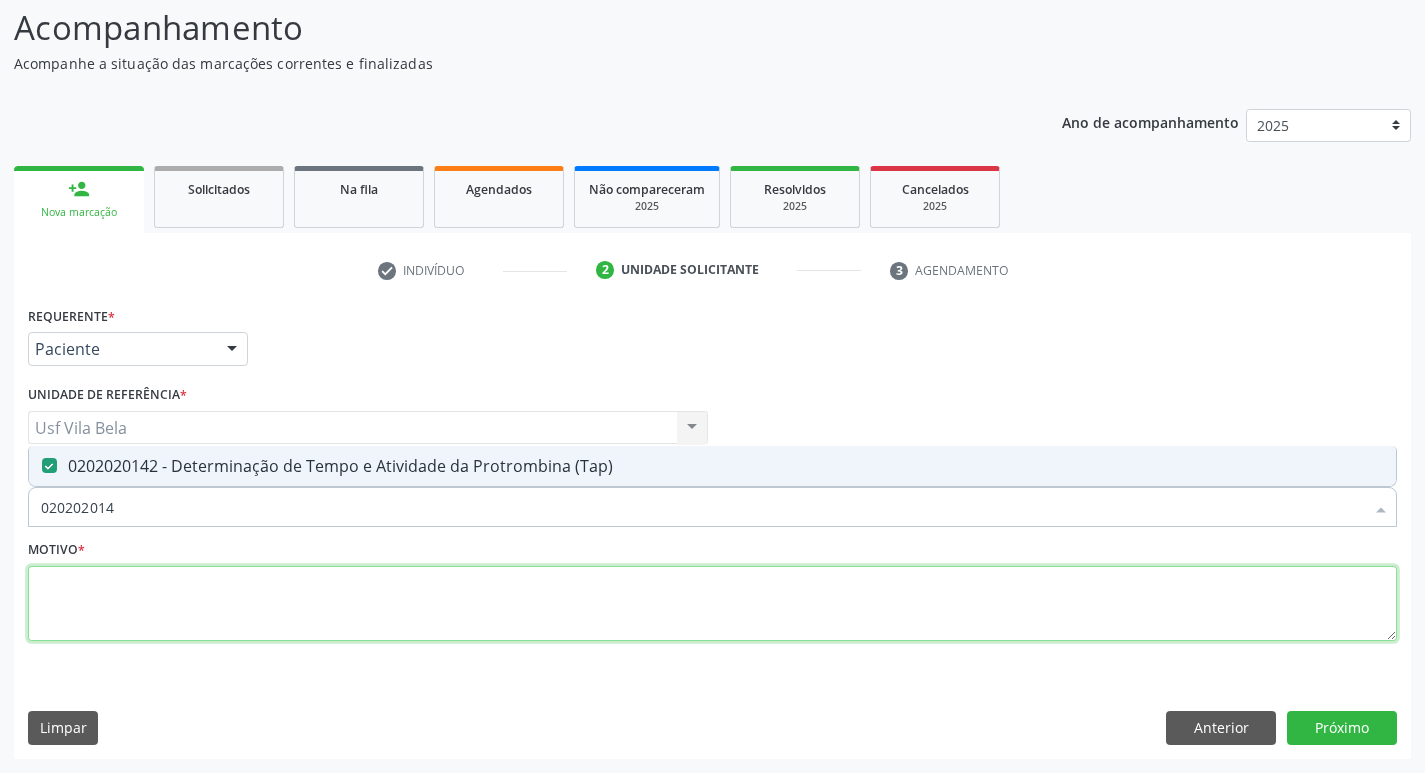 click at bounding box center (712, 604) 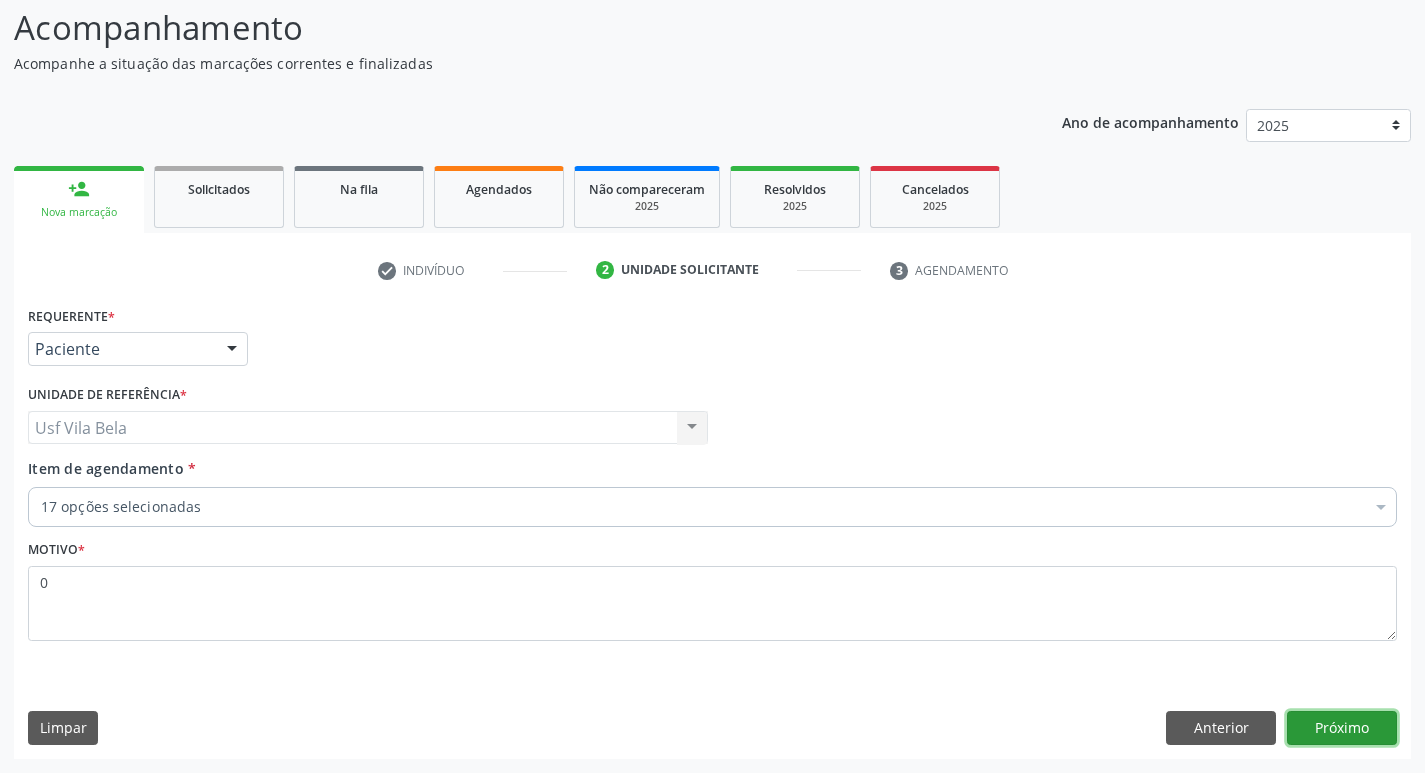 click on "Próximo" at bounding box center (1342, 728) 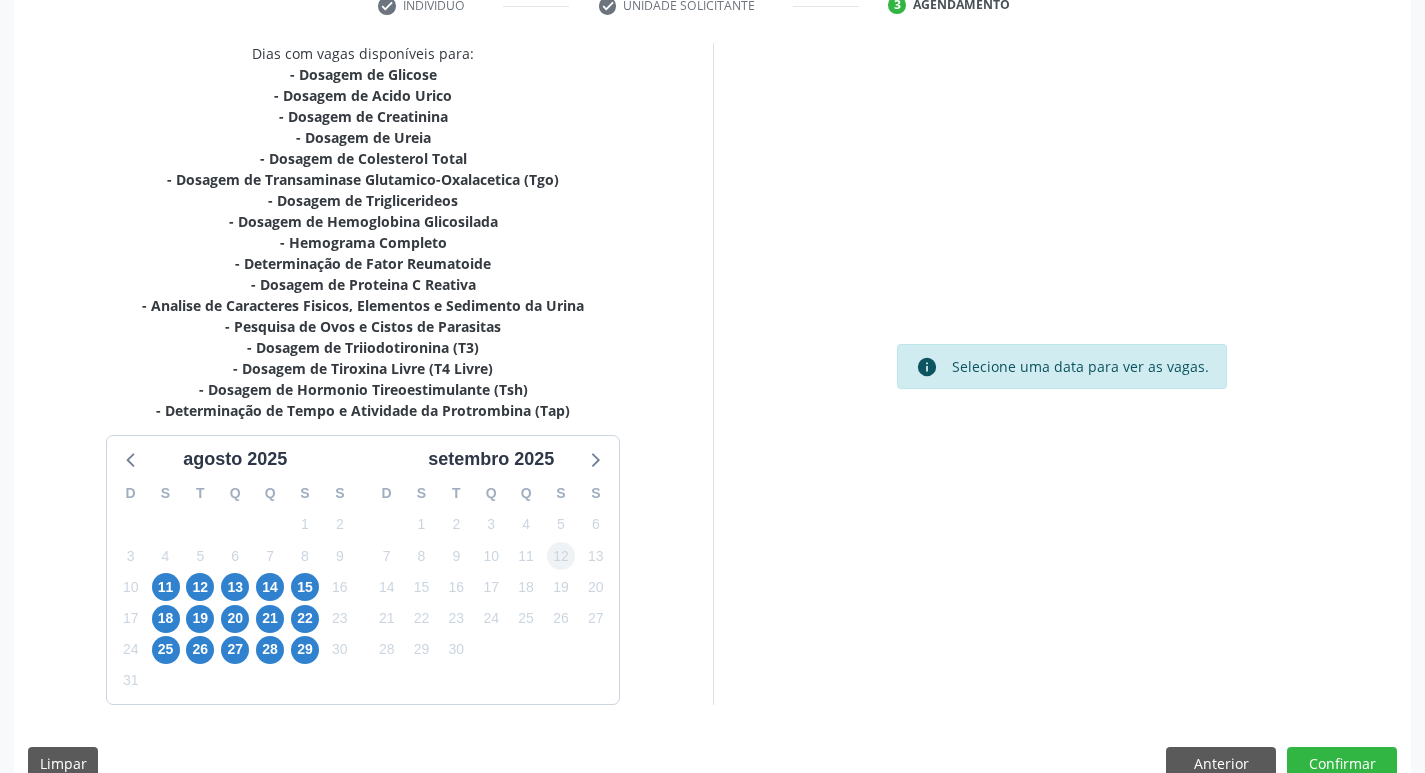 scroll, scrollTop: 433, scrollLeft: 0, axis: vertical 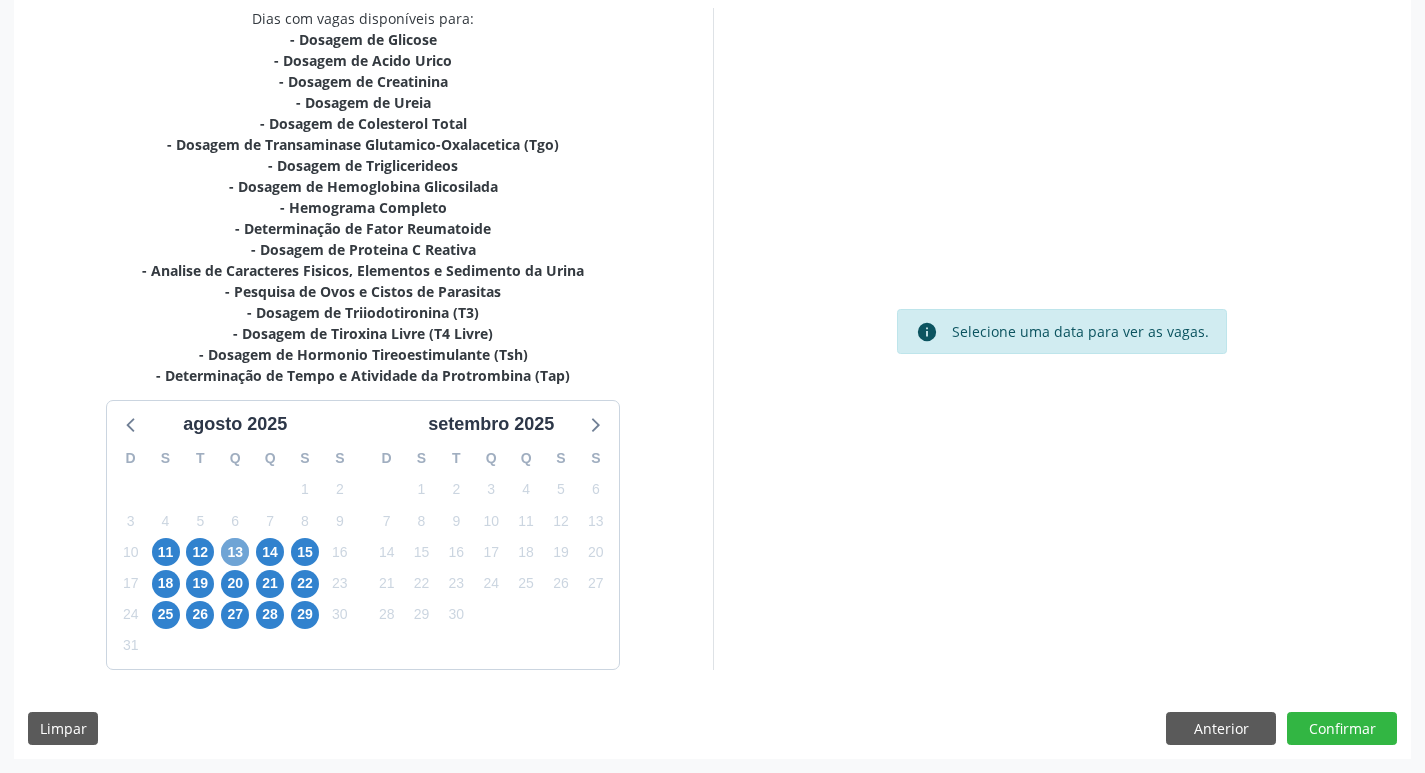 click on "13" at bounding box center (235, 552) 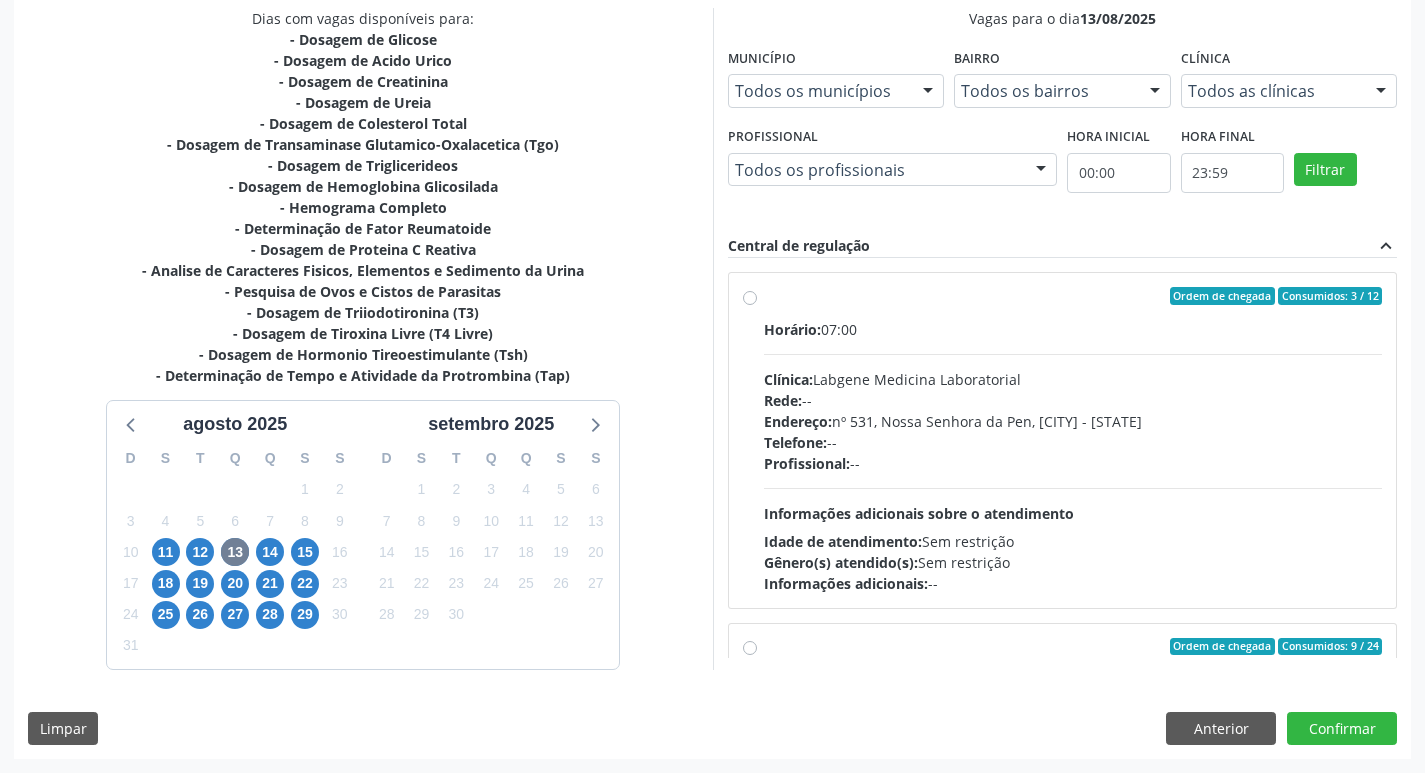 click on "Horário:   07:00
Clínica:  Labgene Medicina Laboratorial
Rede:
--
Endereço:   nº 531, Nossa Senhora da Pen, Serra Talhada - PE
Telefone:   --
Profissional:
--
Informações adicionais sobre o atendimento
Idade de atendimento:
Sem restrição
Gênero(s) atendido(s):
Sem restrição
Informações adicionais:
--" at bounding box center [1073, 456] 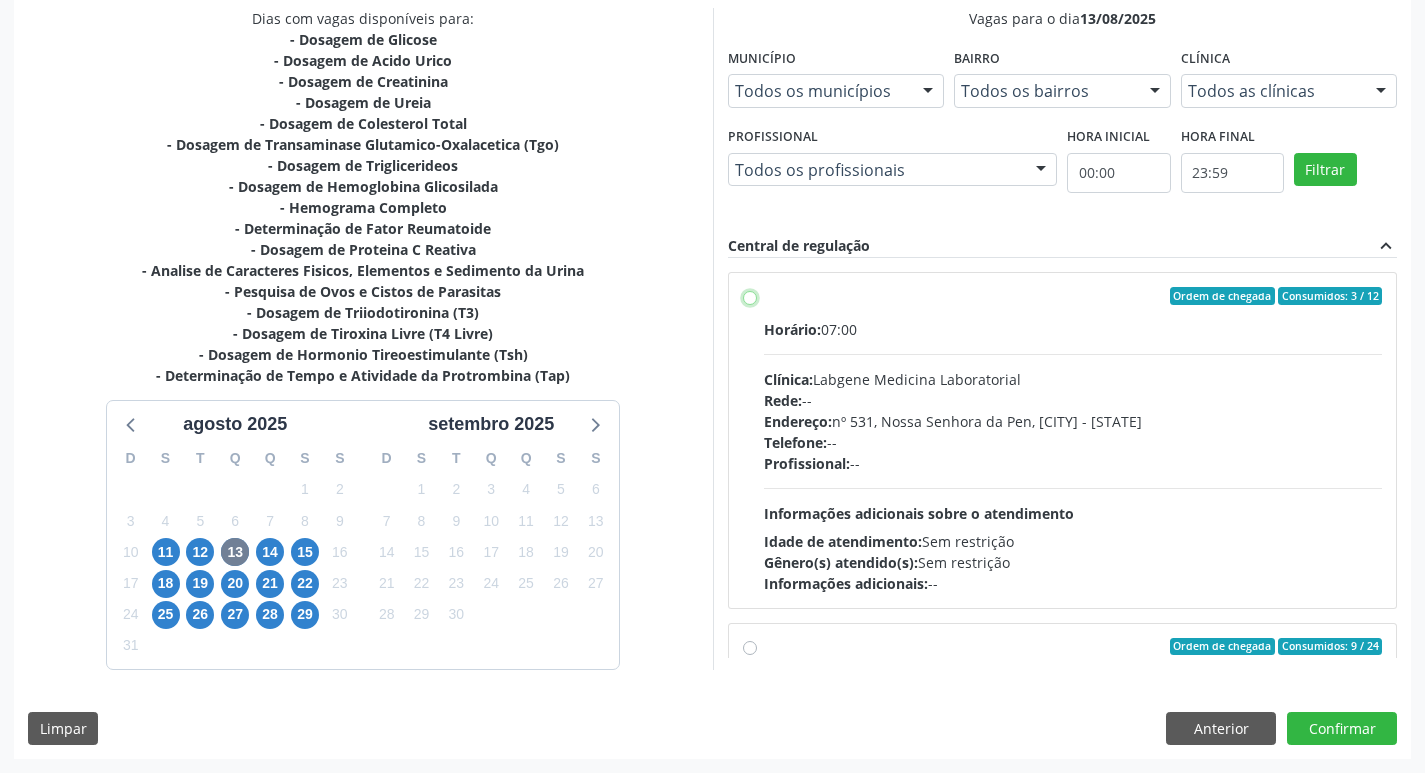 click on "Ordem de chegada
Consumidos: 3 / 12
Horário:   07:00
Clínica:  Labgene Medicina Laboratorial
Rede:
--
Endereço:   nº 531, Nossa Senhora da Pen, Serra Talhada - PE
Telefone:   --
Profissional:
--
Informações adicionais sobre o atendimento
Idade de atendimento:
Sem restrição
Gênero(s) atendido(s):
Sem restrição
Informações adicionais:
--" at bounding box center (750, 296) 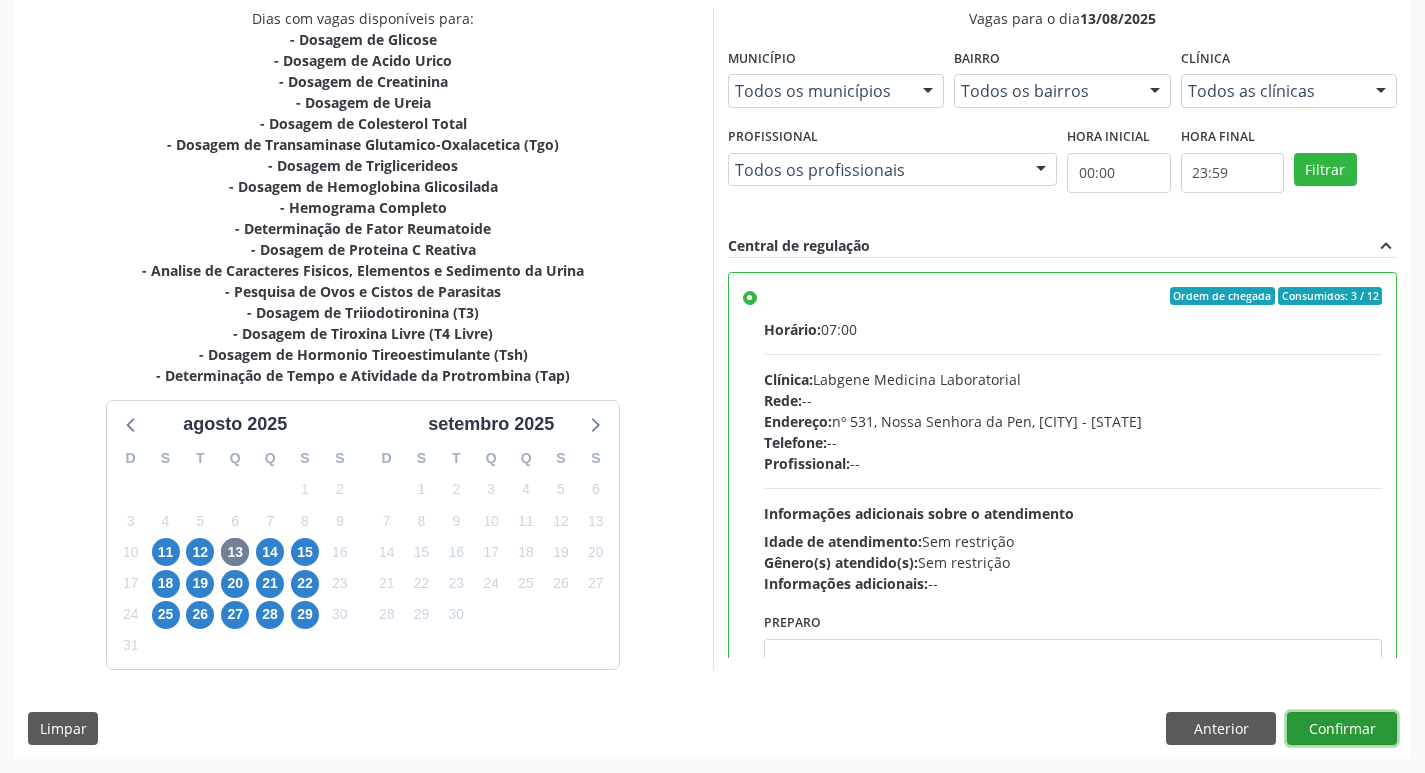 click on "Confirmar" at bounding box center (1342, 729) 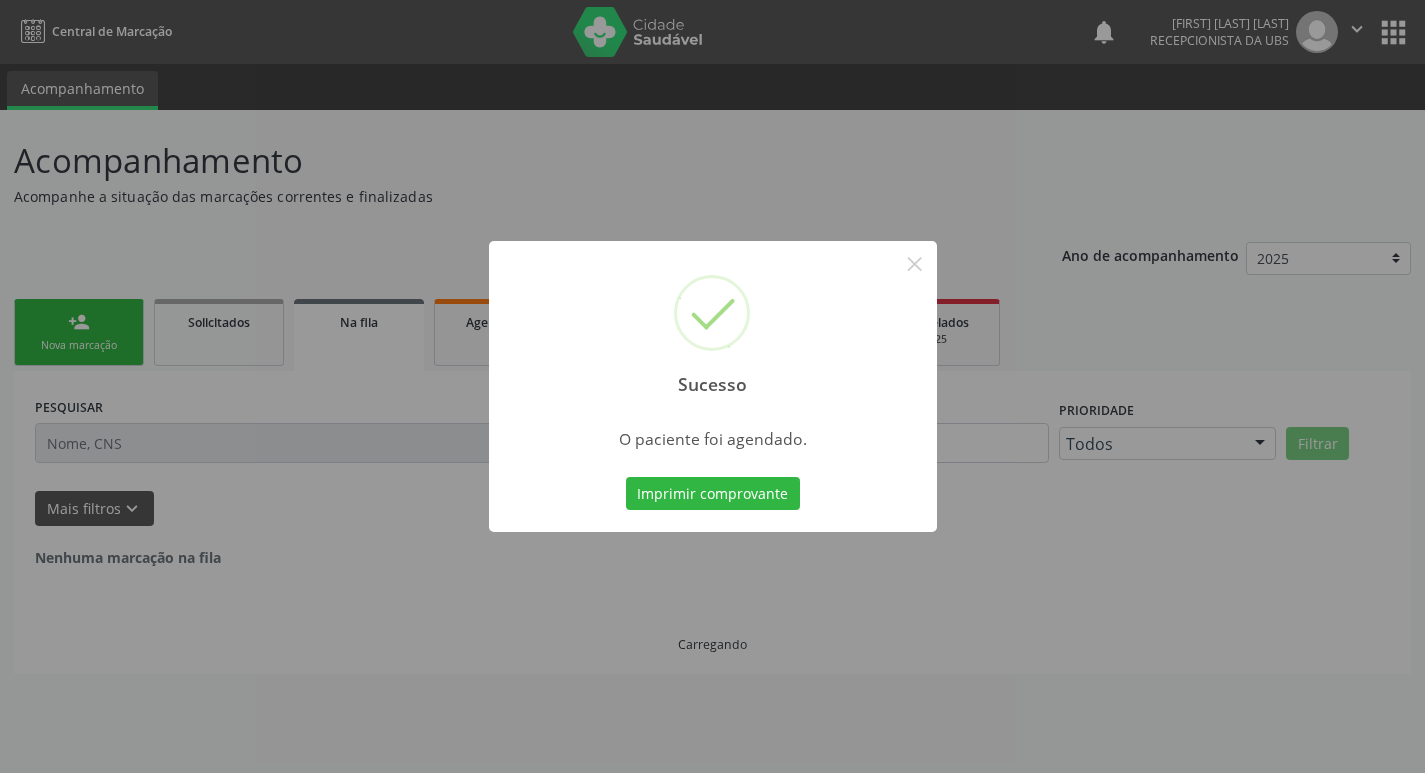 scroll, scrollTop: 0, scrollLeft: 0, axis: both 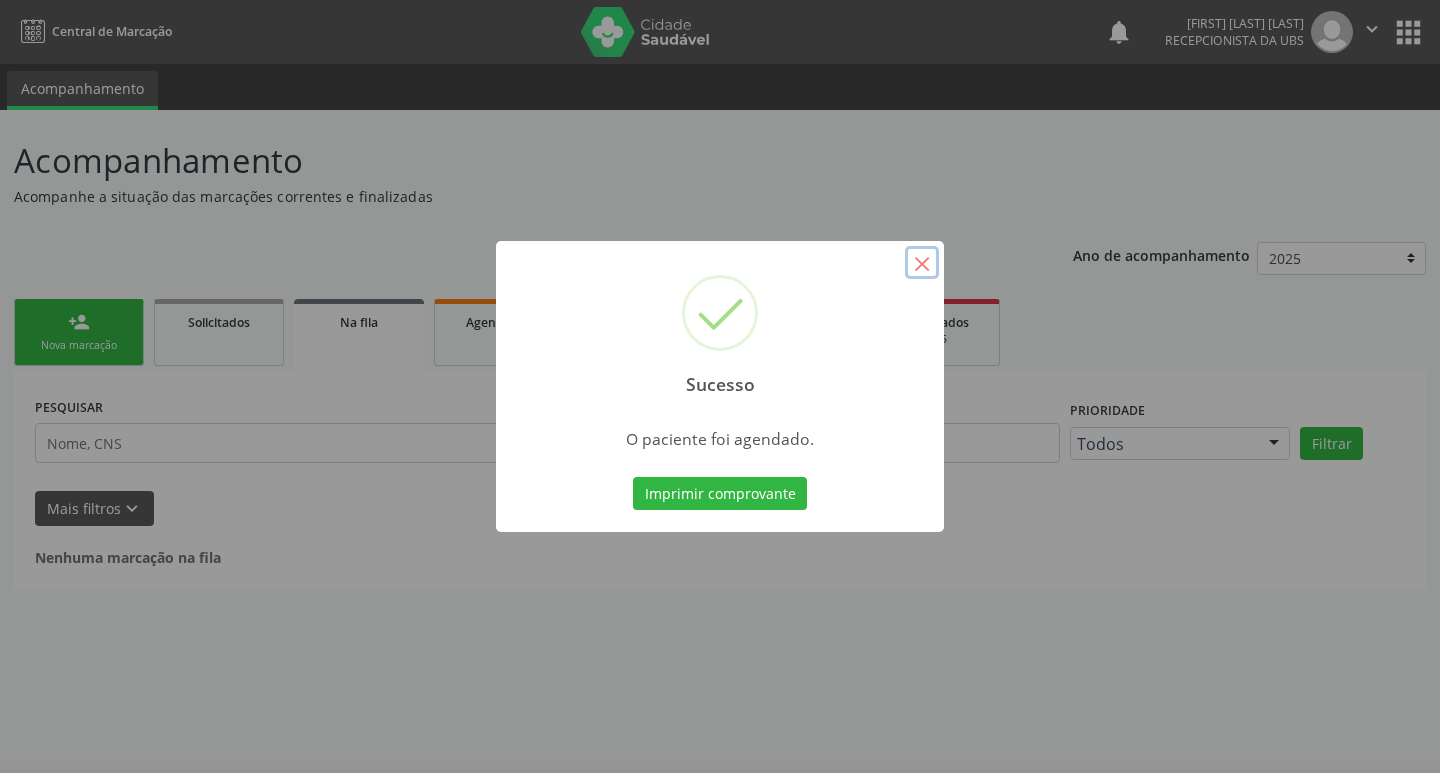 click on "×" at bounding box center (922, 263) 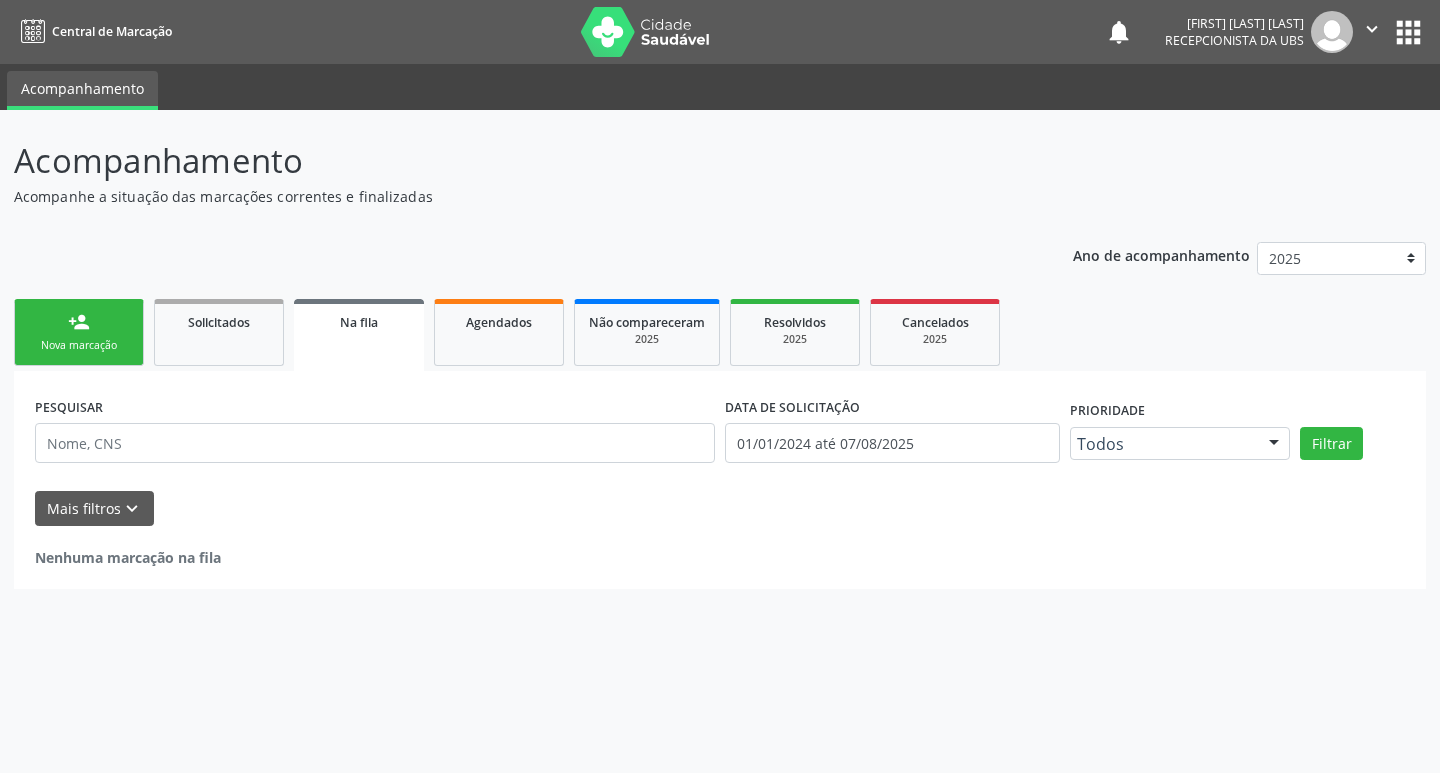 click on "person_add
Nova marcação" at bounding box center [79, 332] 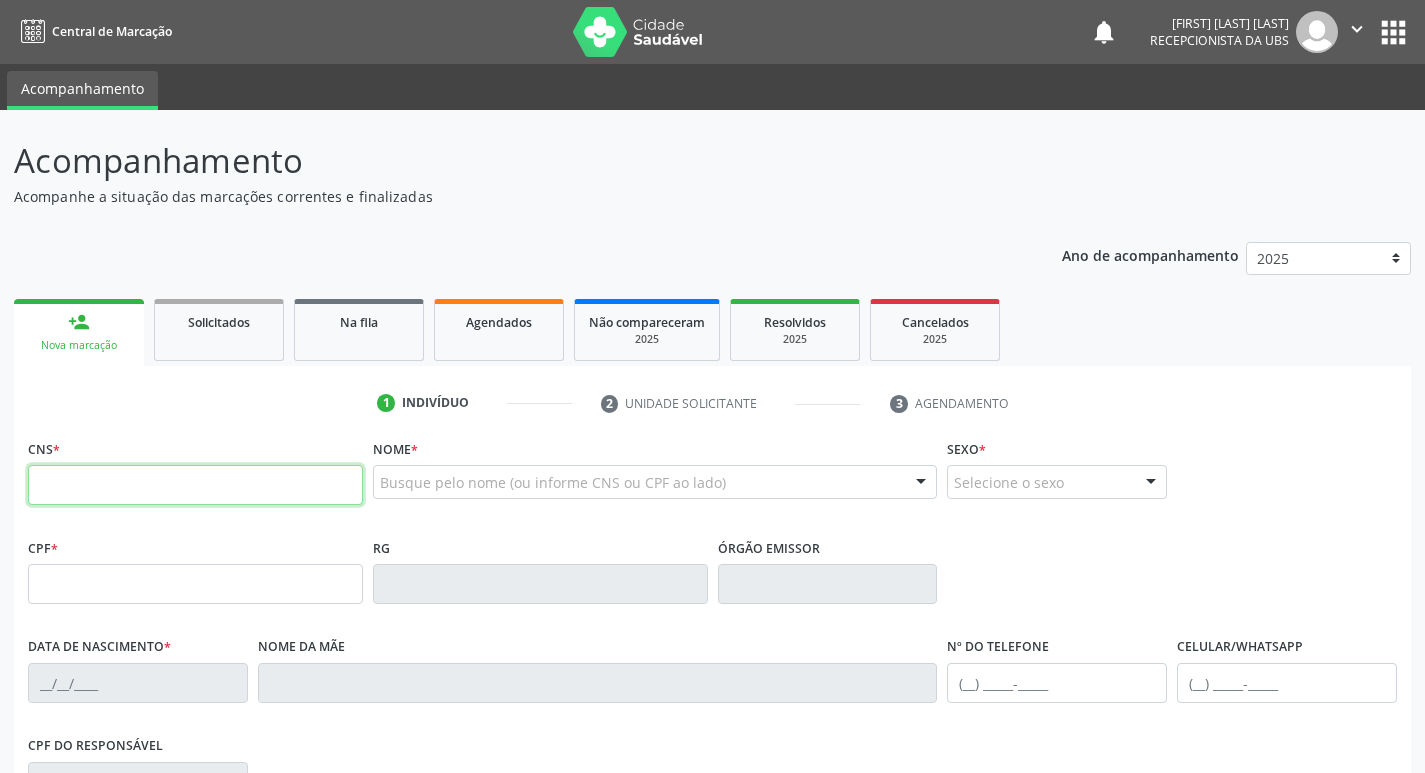 click at bounding box center [195, 485] 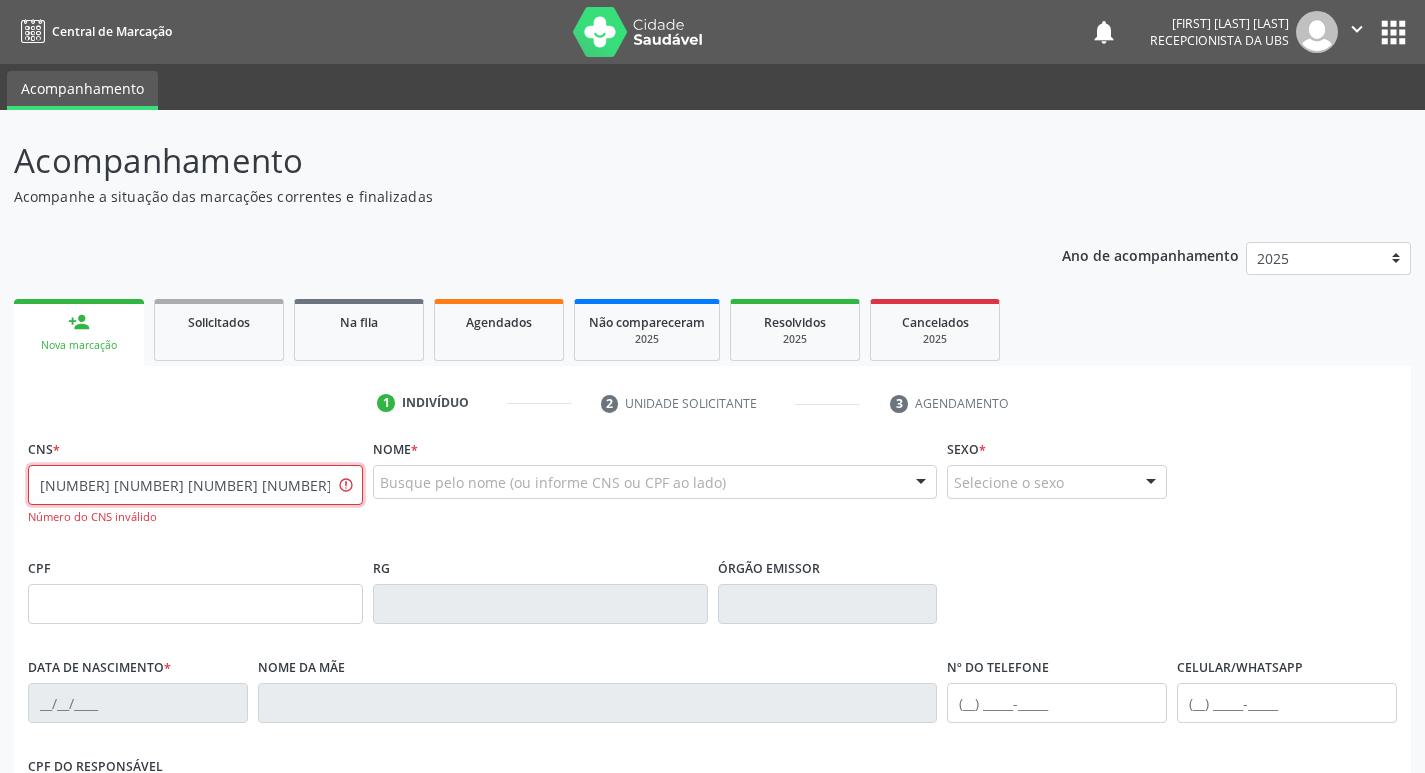 drag, startPoint x: 209, startPoint y: 492, endPoint x: 24, endPoint y: 524, distance: 187.74718 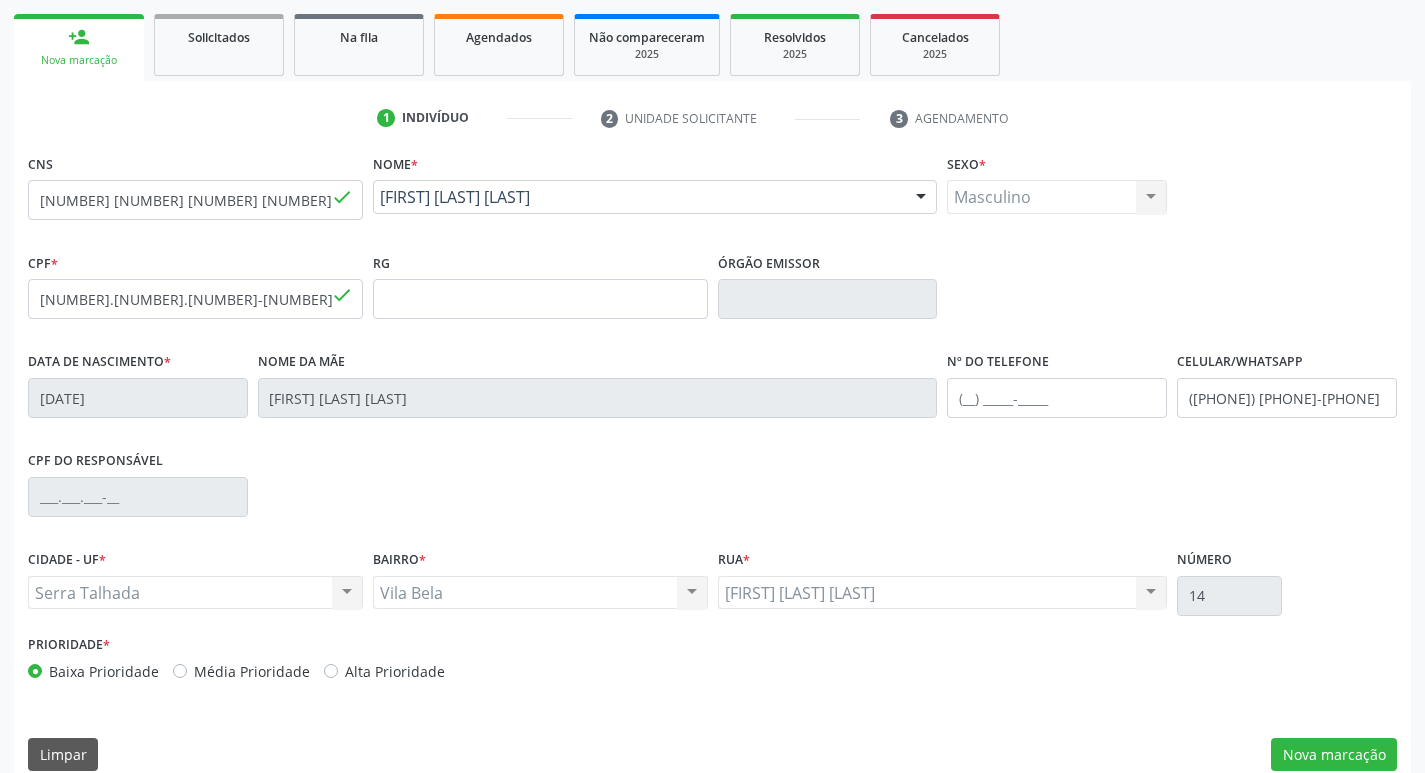 scroll, scrollTop: 311, scrollLeft: 0, axis: vertical 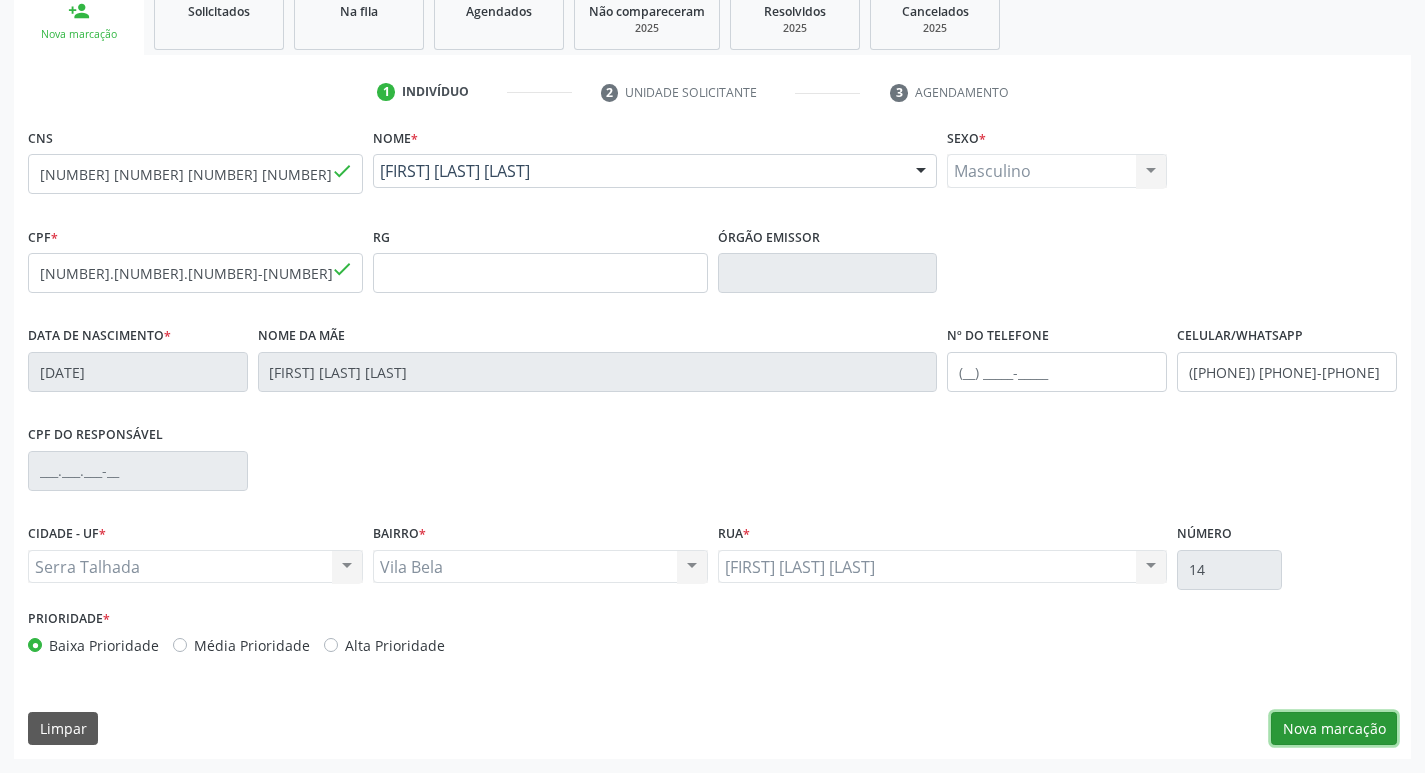 click on "Nova marcação" at bounding box center (1334, 729) 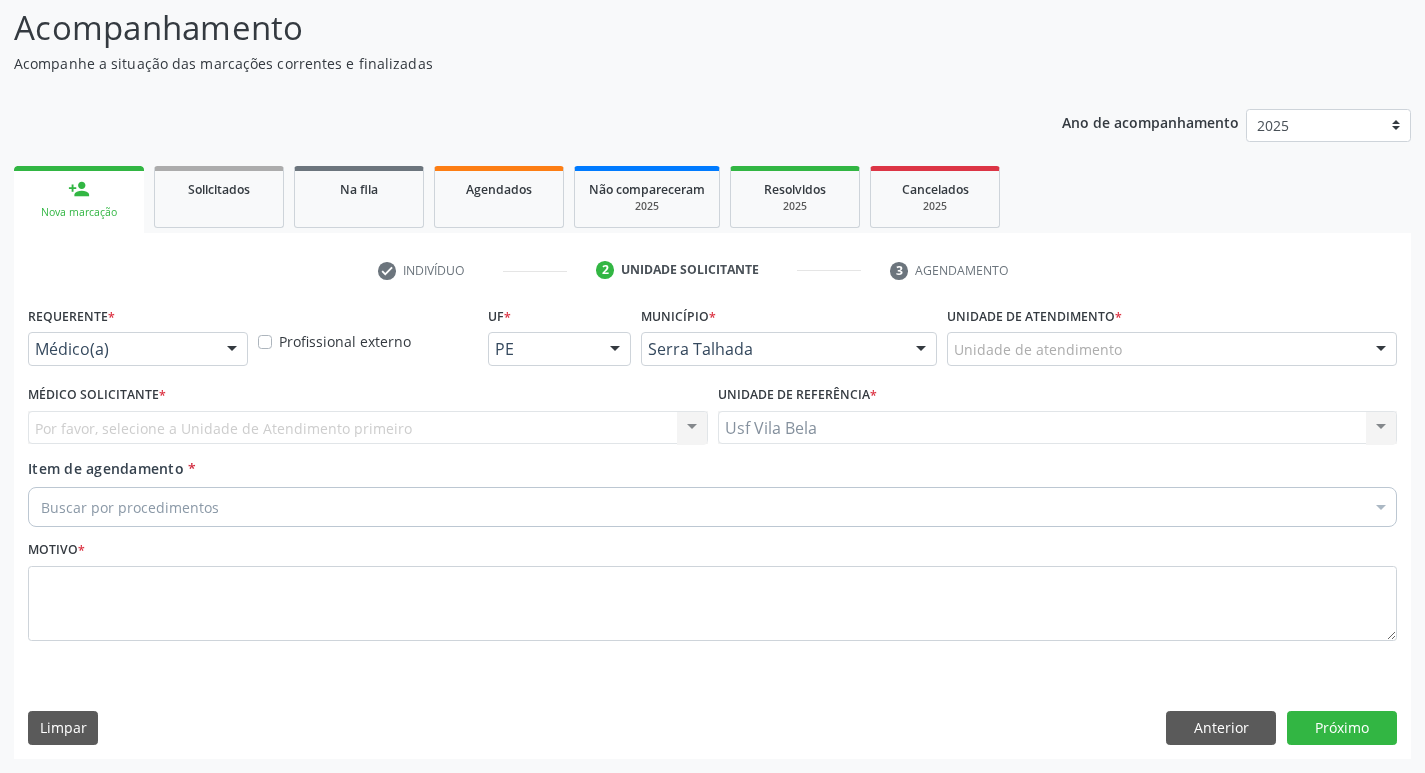 scroll, scrollTop: 133, scrollLeft: 0, axis: vertical 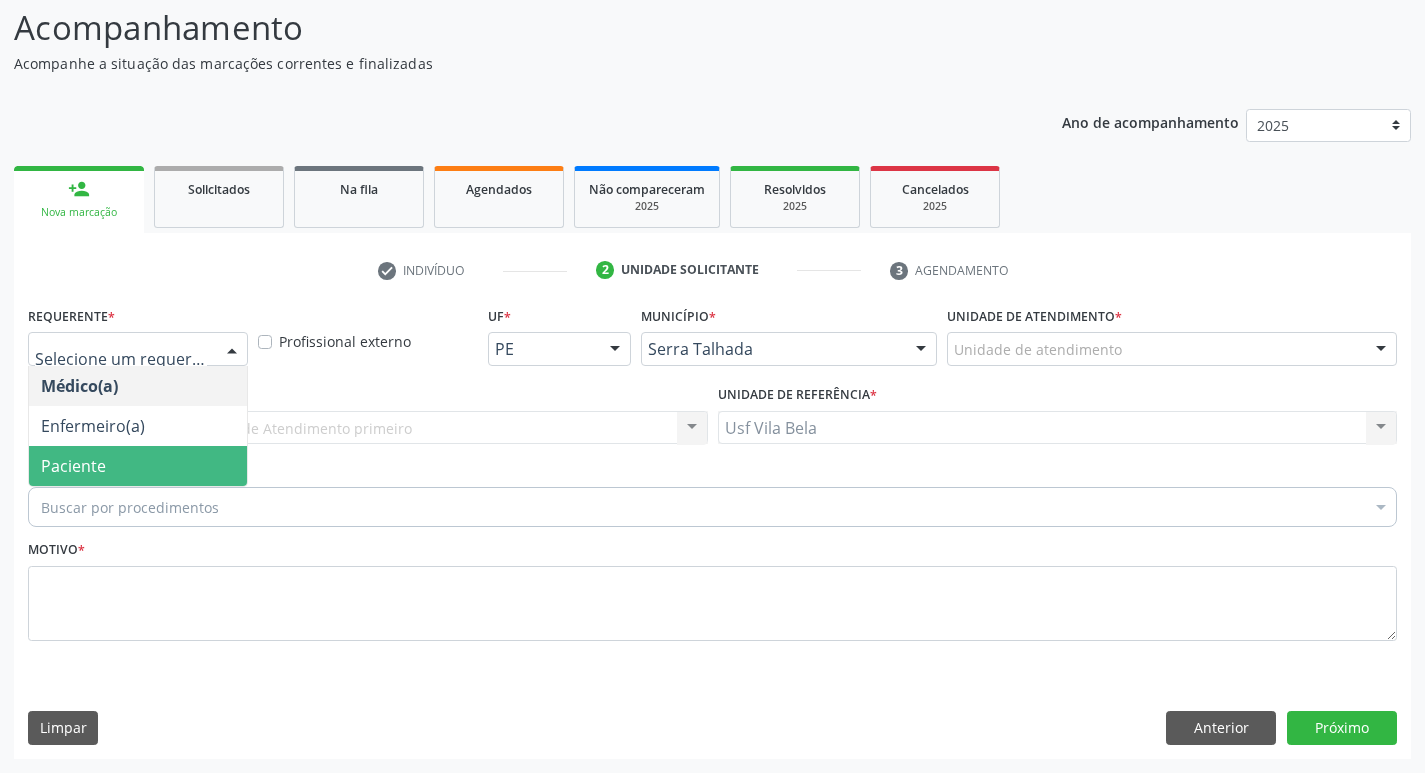 drag, startPoint x: 166, startPoint y: 455, endPoint x: 166, endPoint y: 477, distance: 22 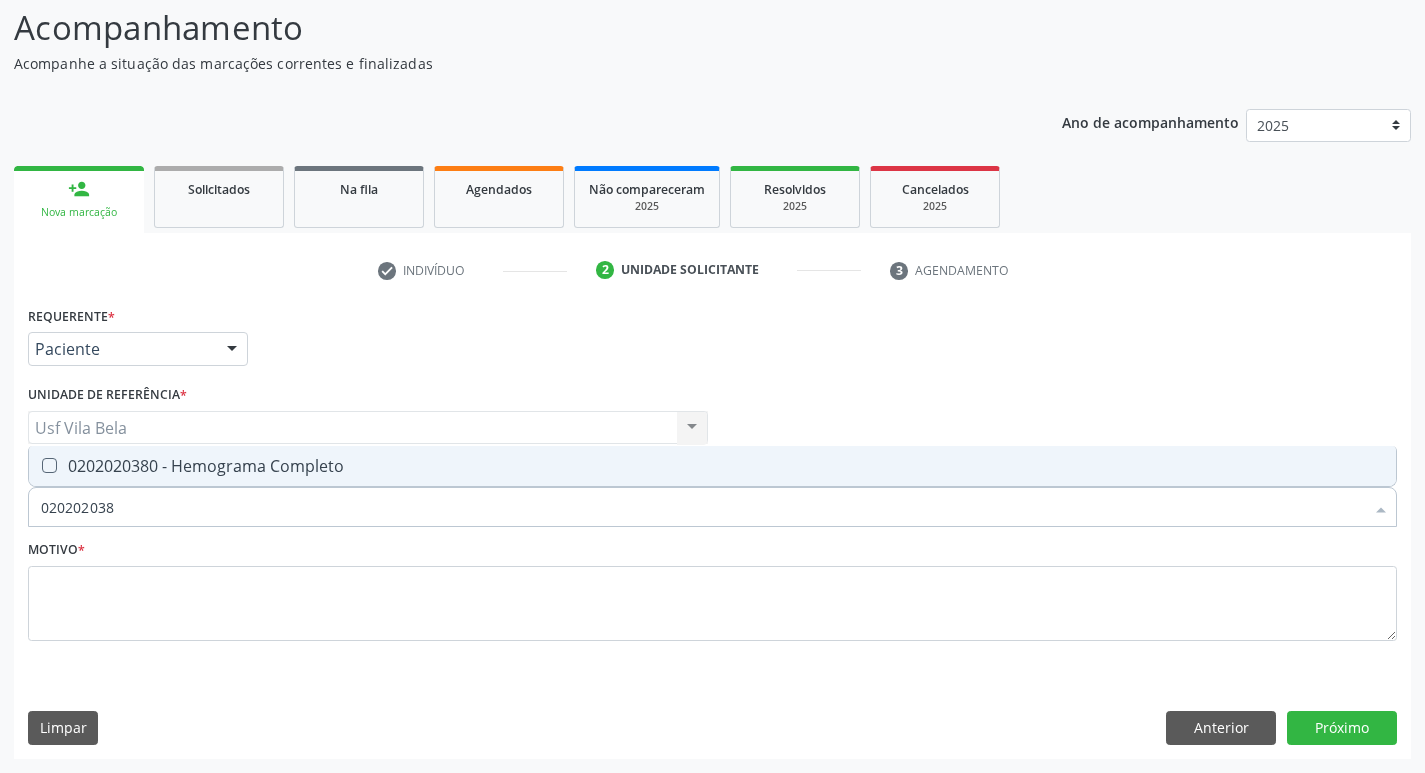 drag, startPoint x: 209, startPoint y: 473, endPoint x: 197, endPoint y: 475, distance: 12.165525 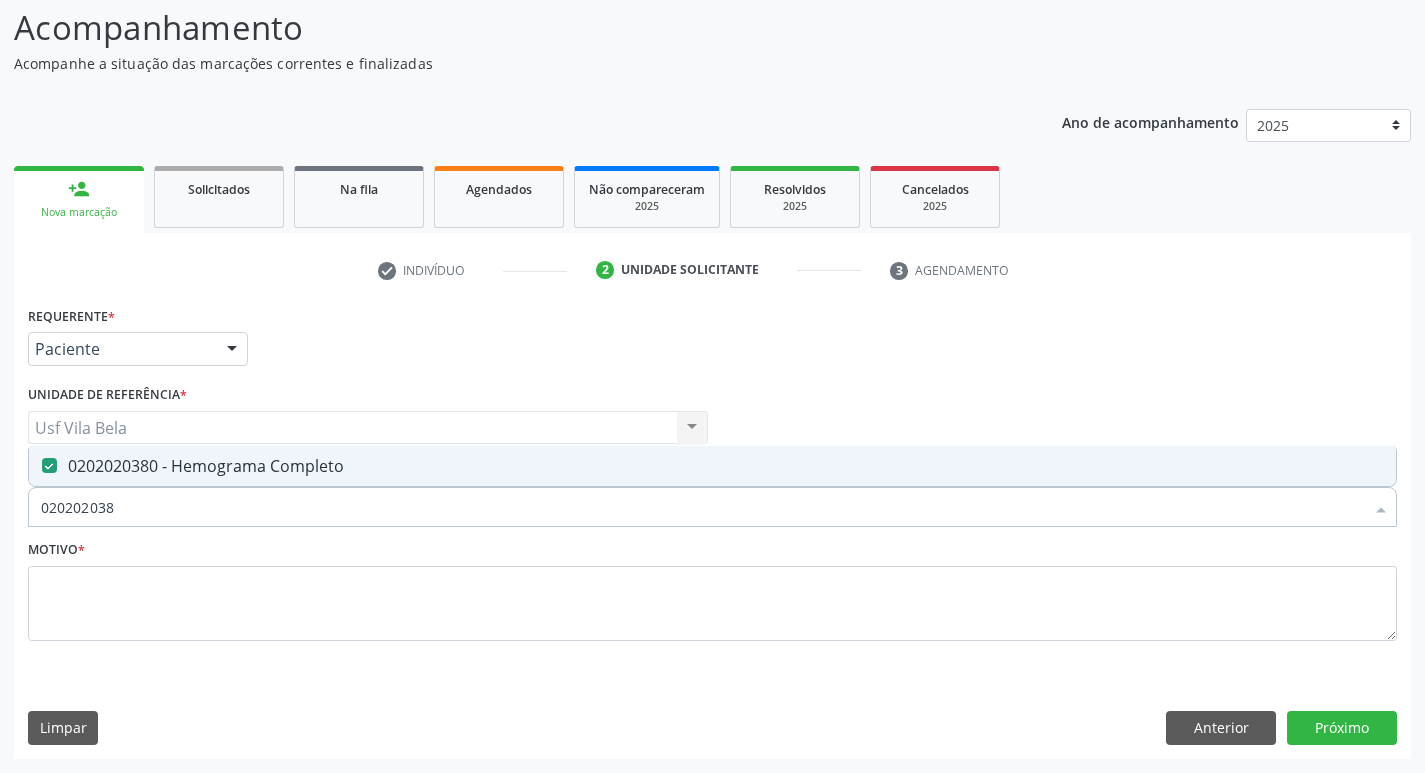 drag, startPoint x: 152, startPoint y: 508, endPoint x: 54, endPoint y: 519, distance: 98.61542 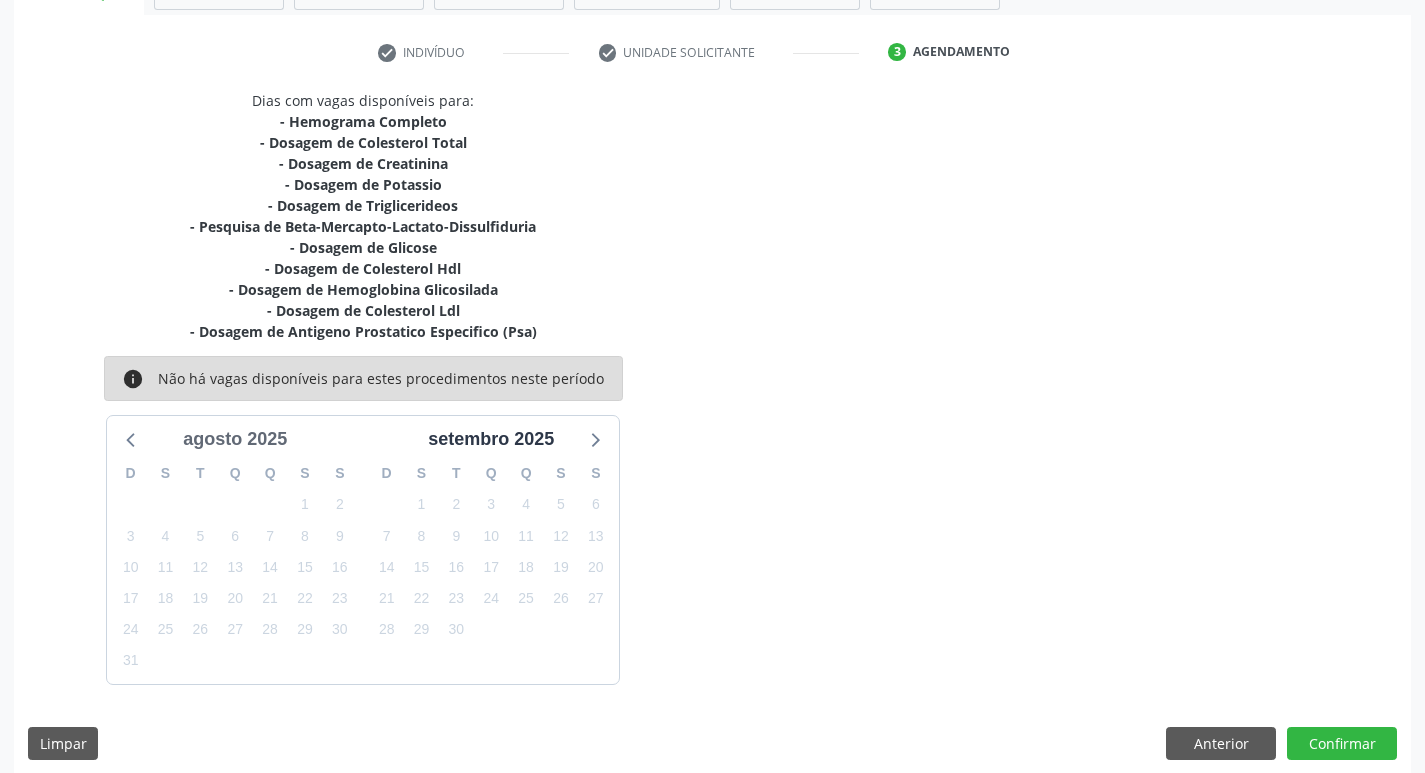 scroll, scrollTop: 366, scrollLeft: 0, axis: vertical 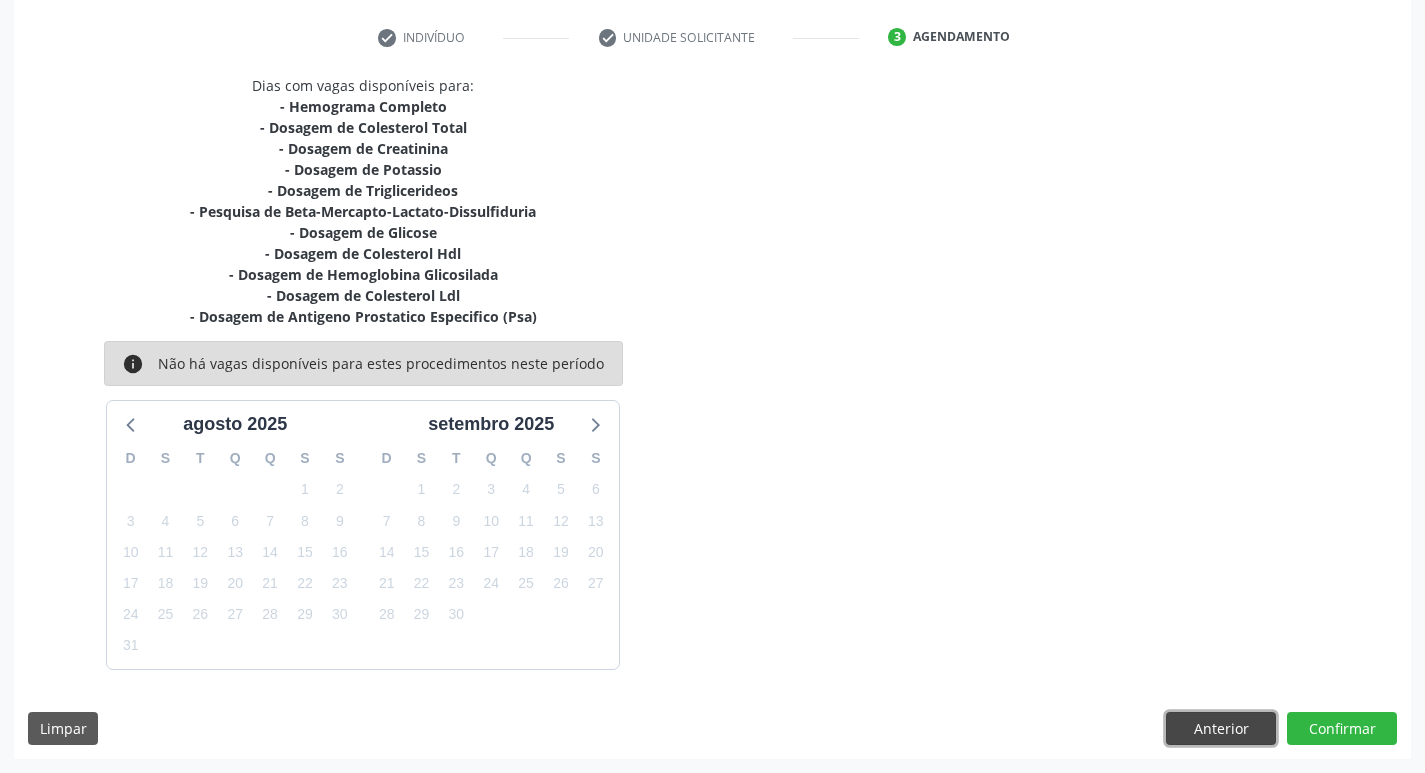 click on "Anterior" at bounding box center (1221, 729) 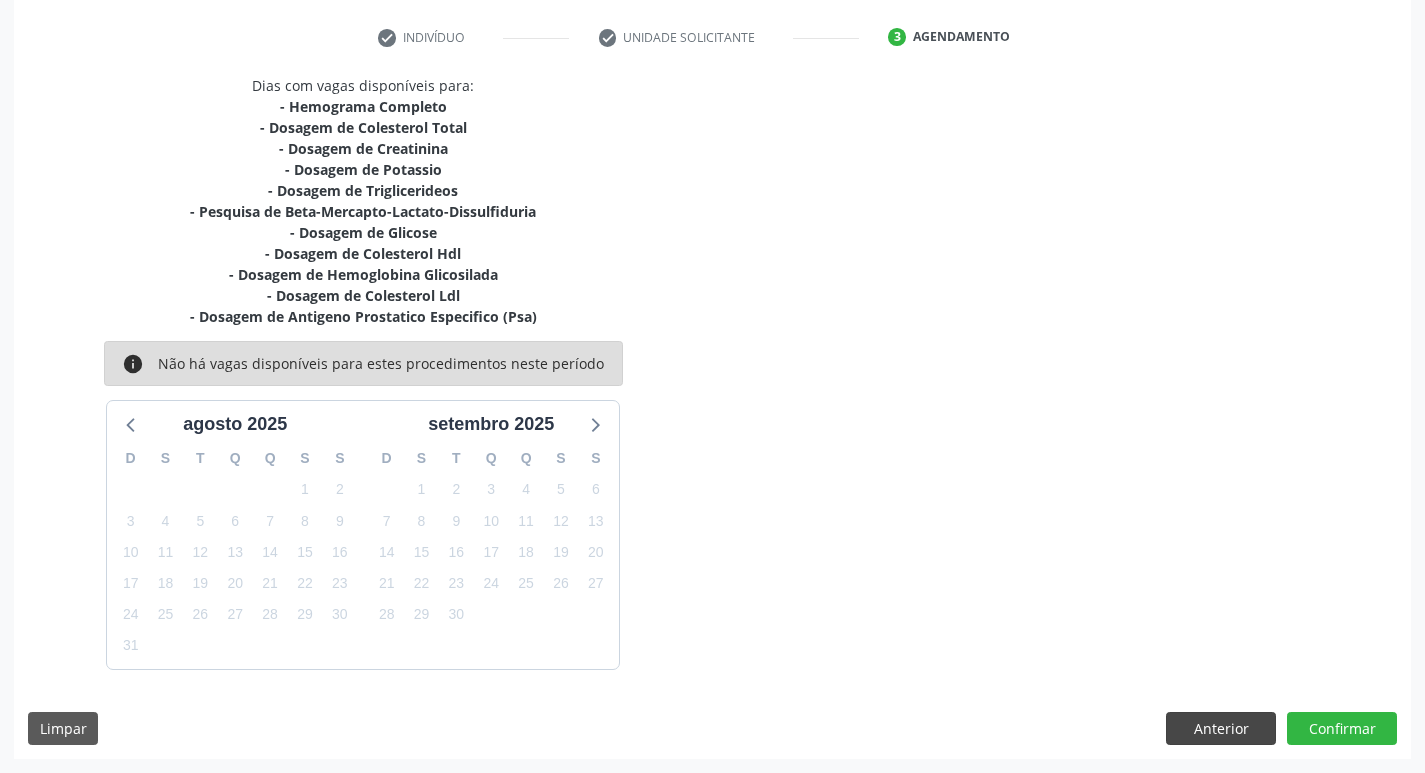 scroll, scrollTop: 133, scrollLeft: 0, axis: vertical 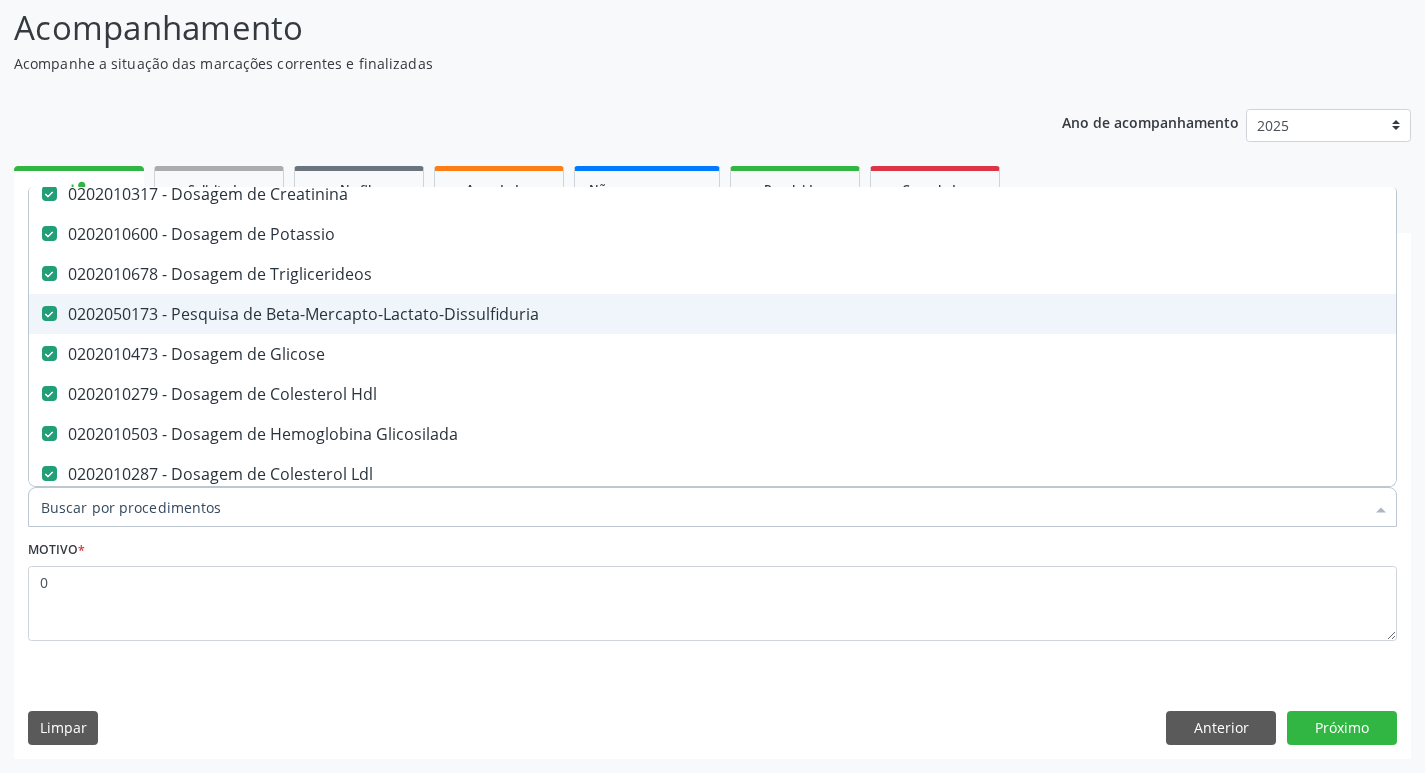 click on "0202050173 - Pesquisa de Beta-Mercapto-Lactato-Dissulfiduria" at bounding box center (819, 314) 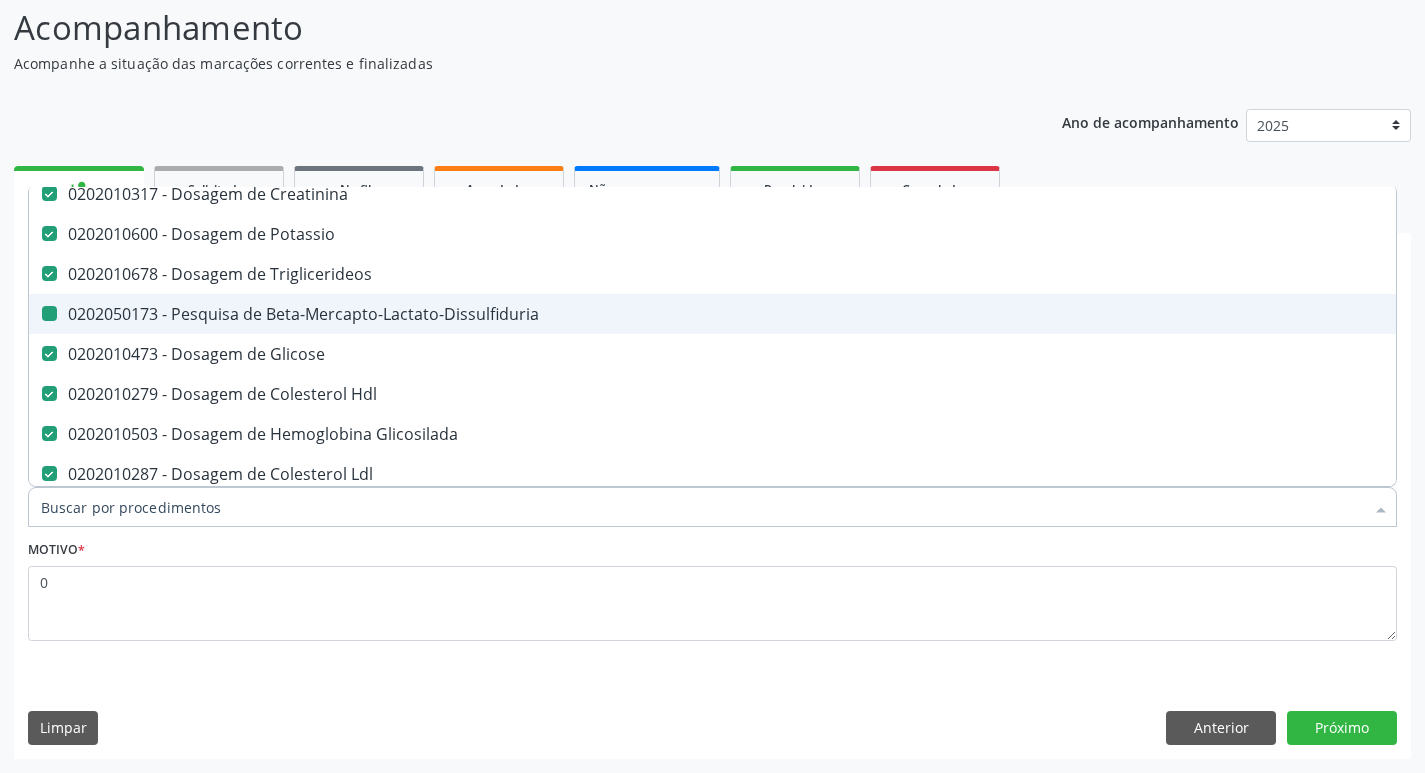 checkbox on "false" 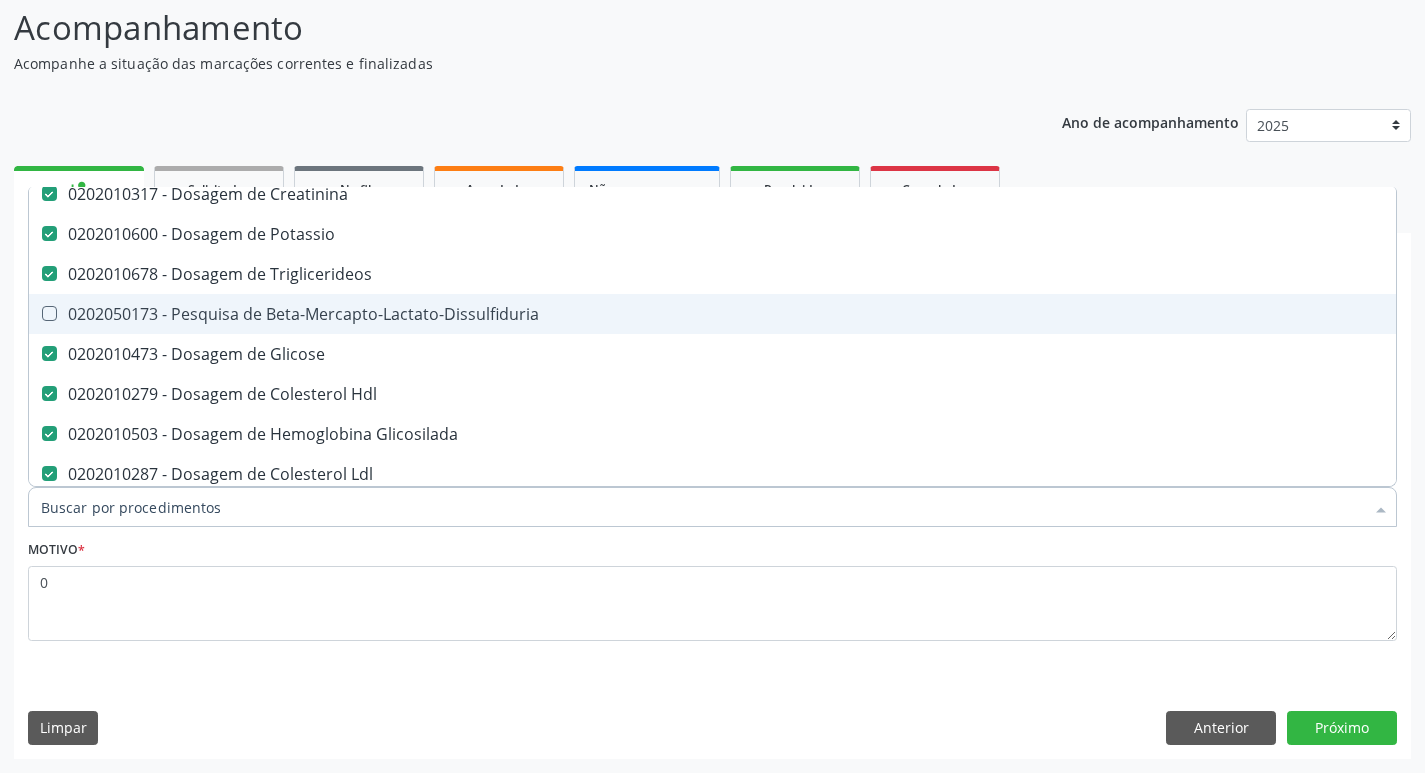 scroll, scrollTop: 300, scrollLeft: 0, axis: vertical 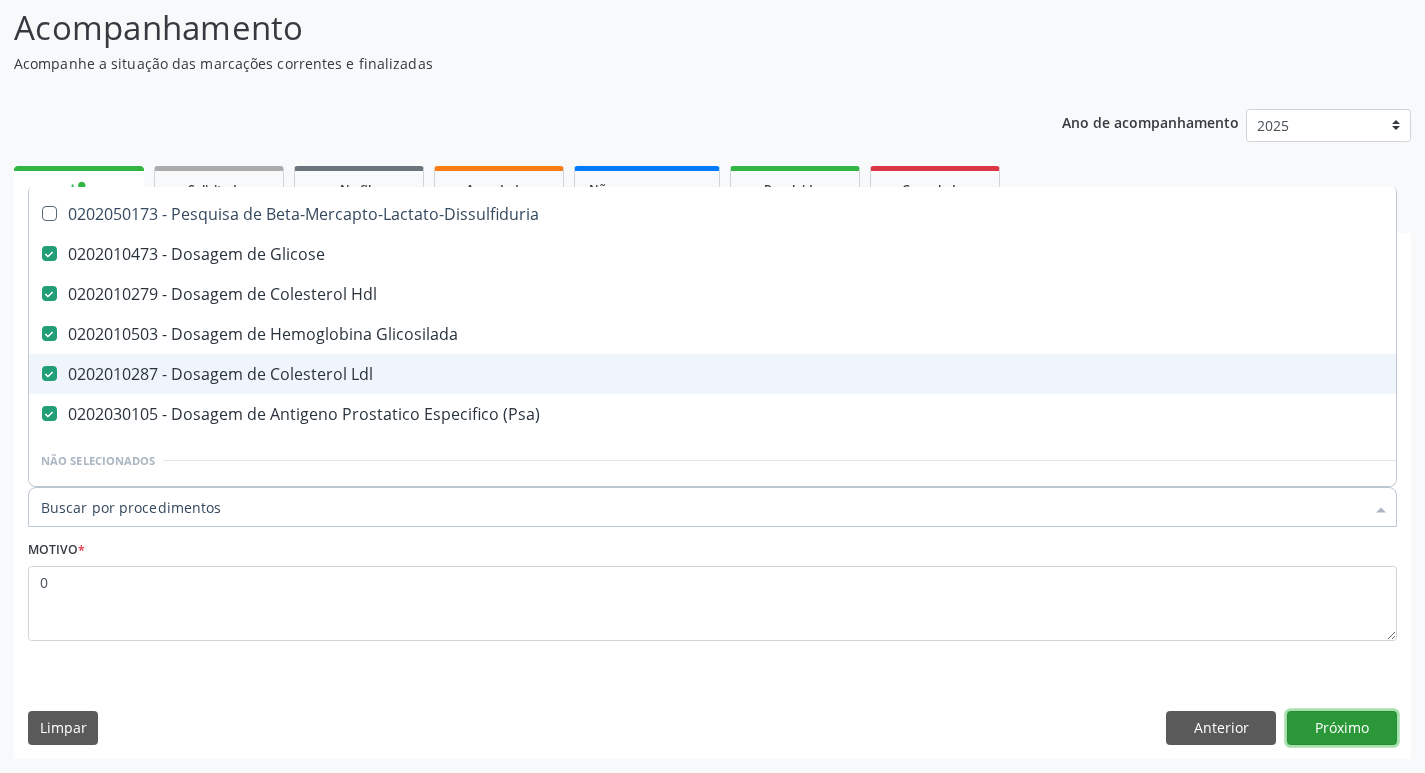 click on "Próximo" at bounding box center (1342, 728) 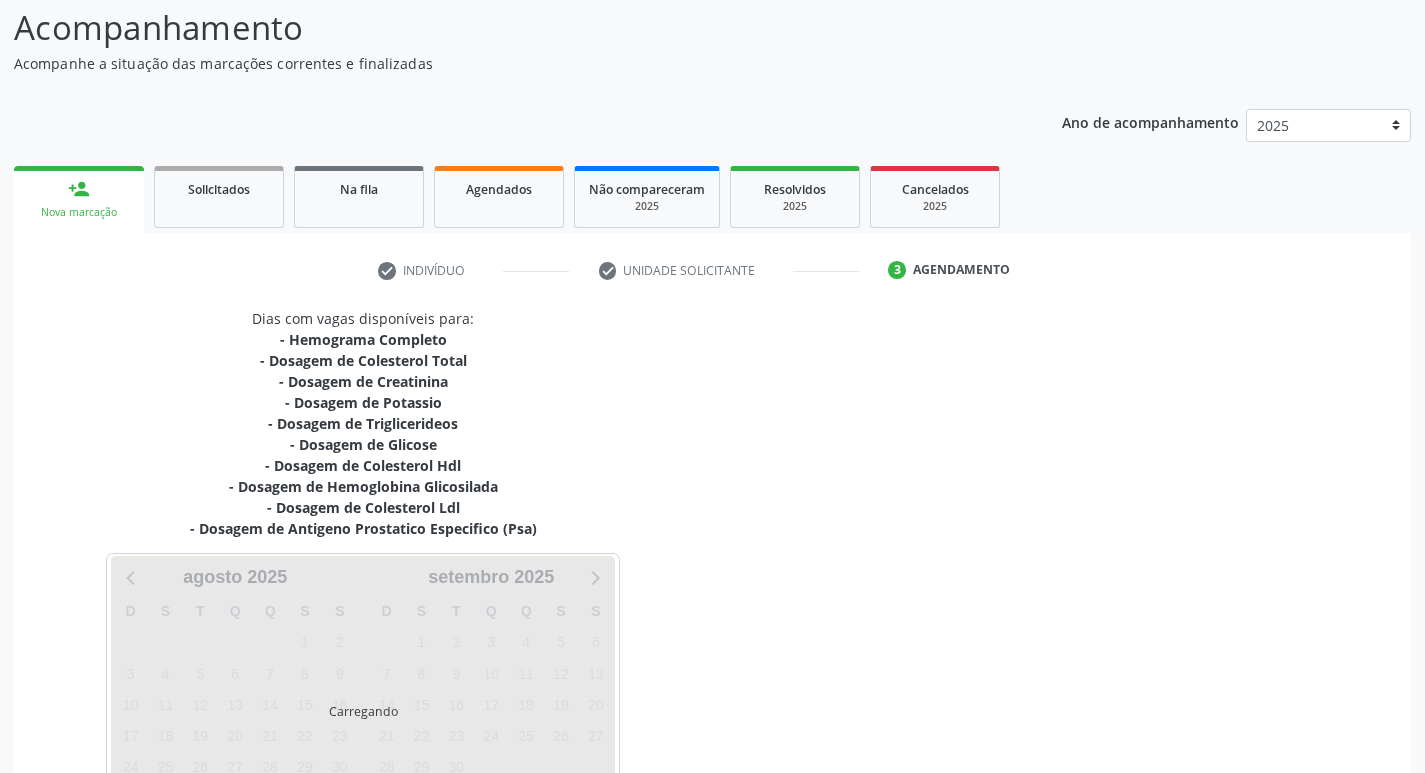 scroll, scrollTop: 0, scrollLeft: 0, axis: both 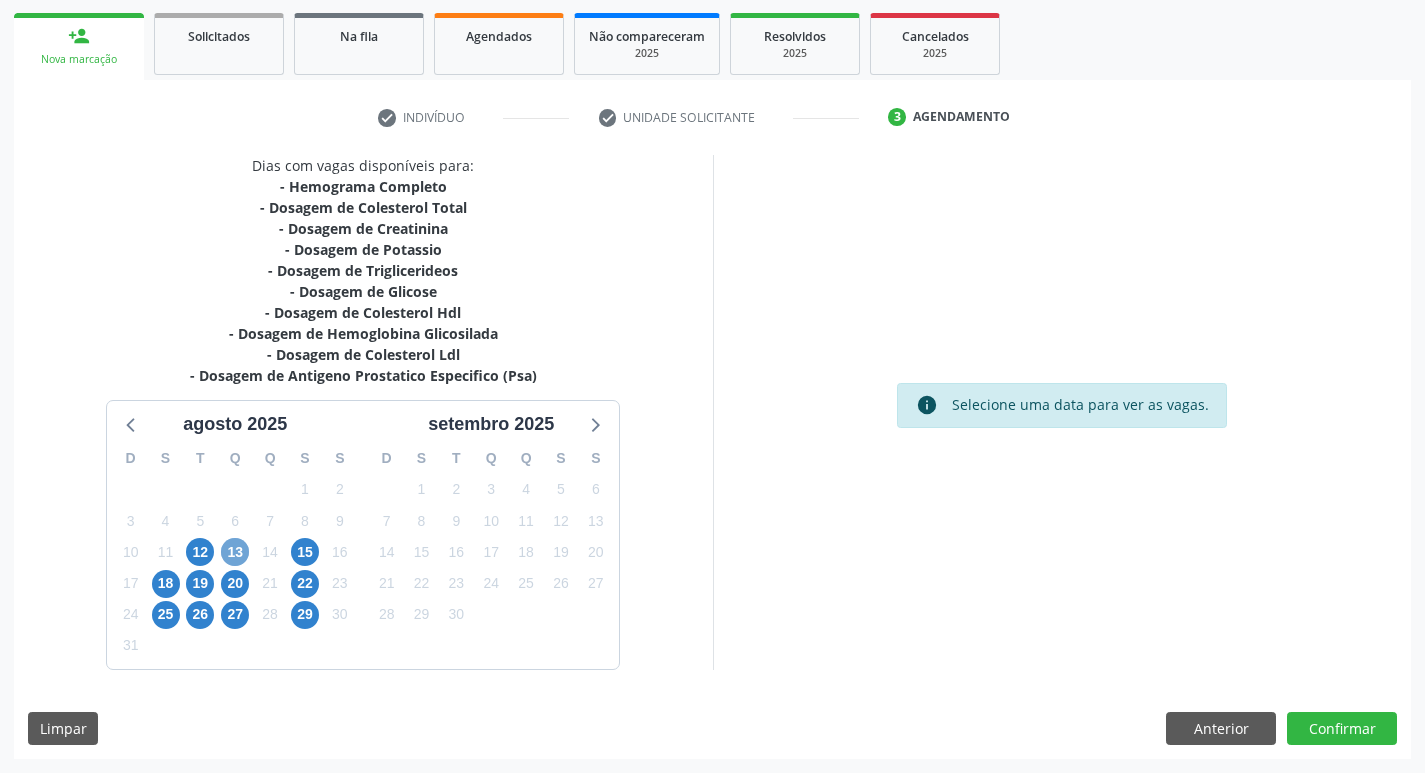 click on "13" at bounding box center [235, 552] 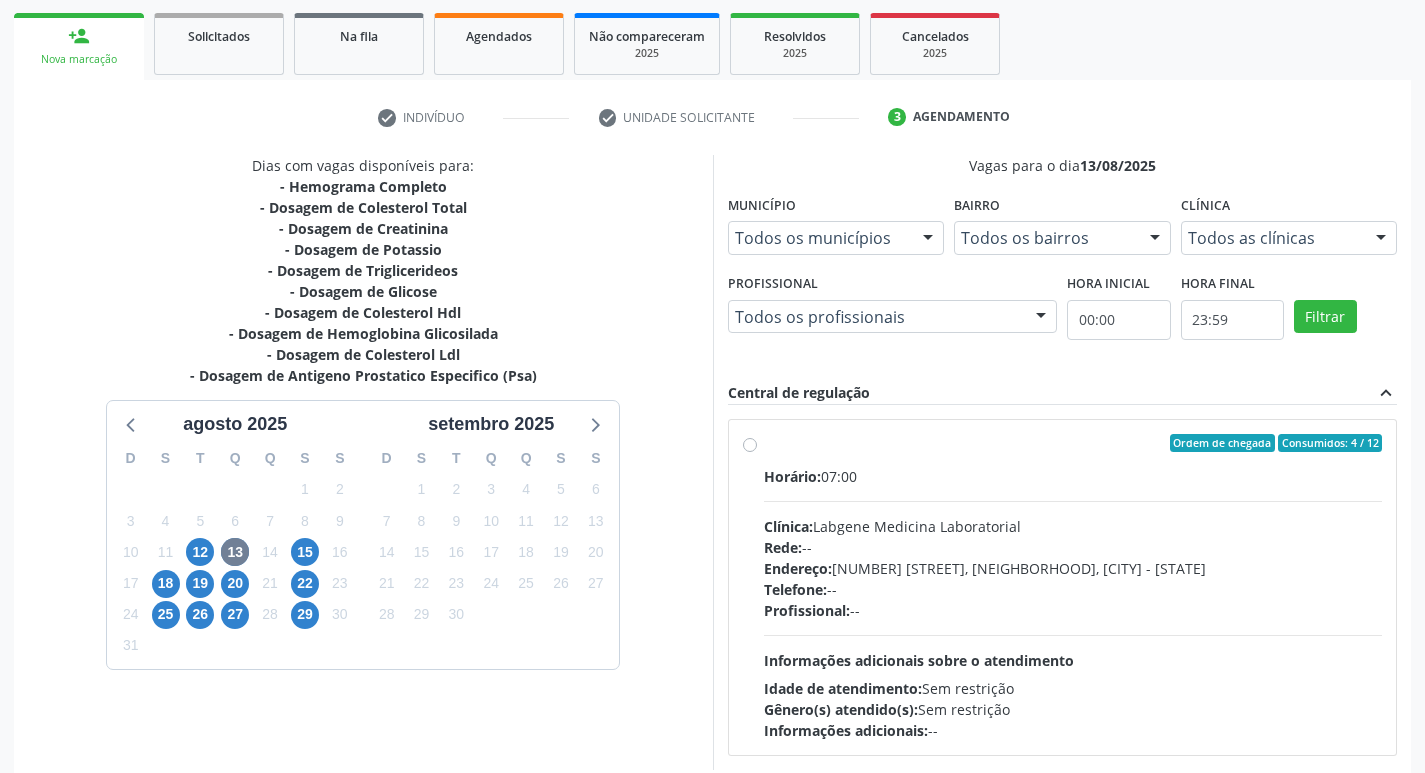 click on "[STREET]:   [NUMBER], [NEIGHBORHOOD], [CITY] - [STATE]" at bounding box center [1073, 568] 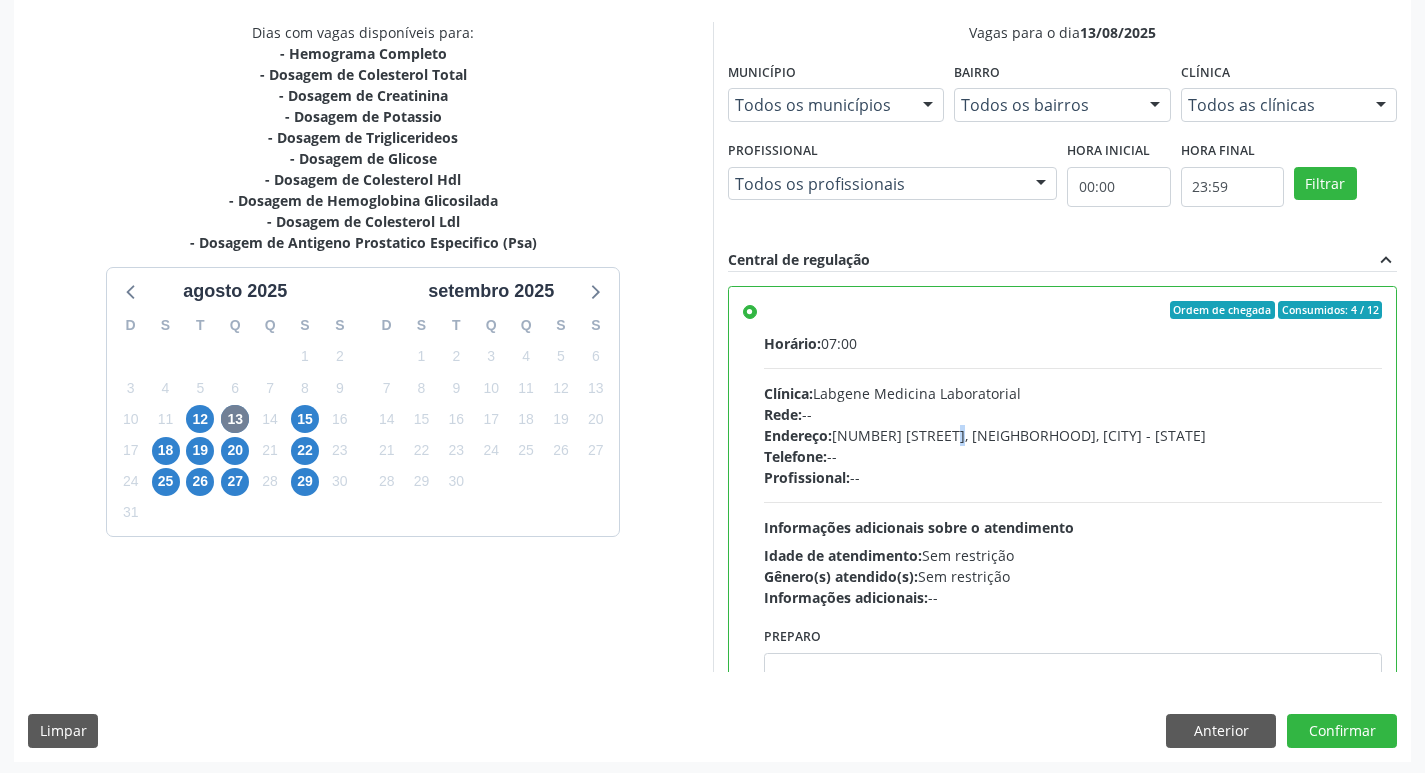 scroll, scrollTop: 422, scrollLeft: 0, axis: vertical 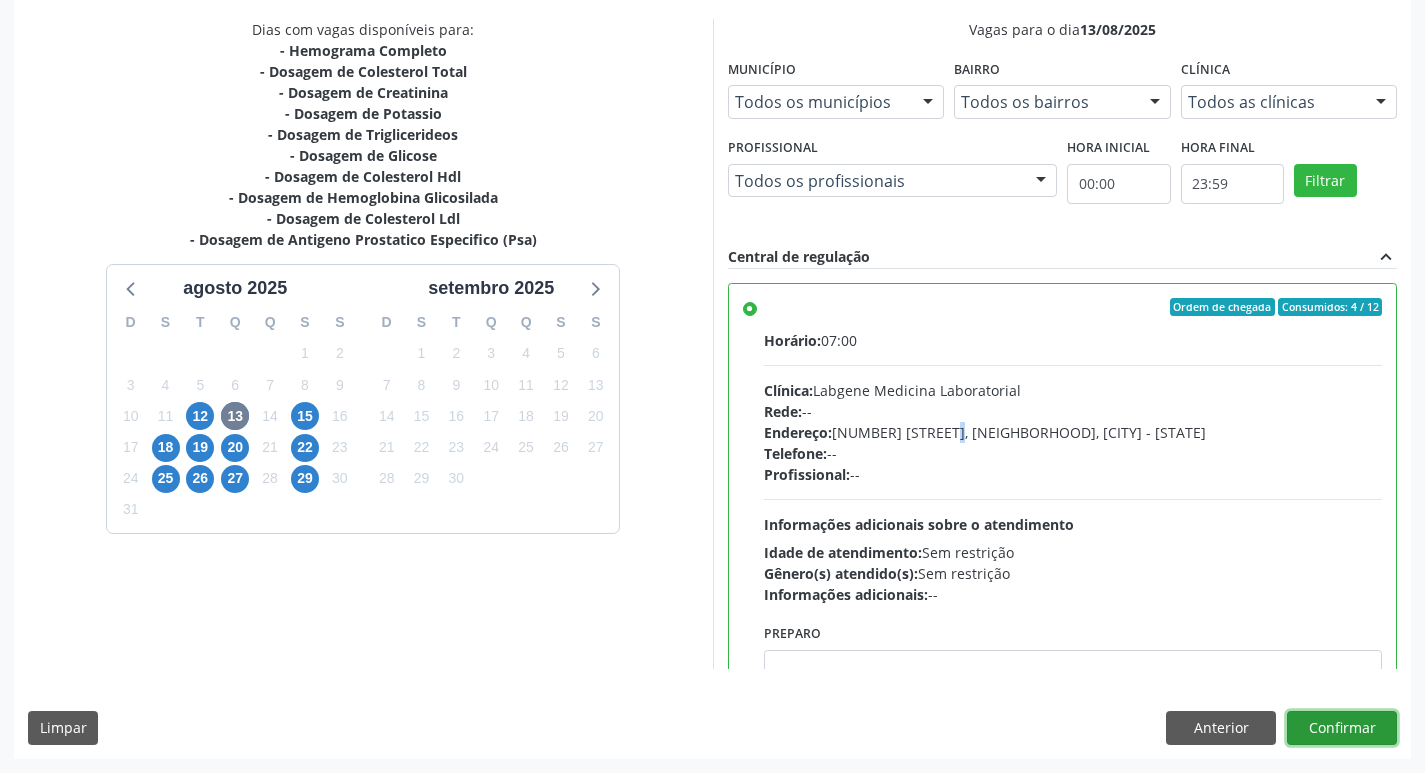 click on "Confirmar" at bounding box center [1342, 728] 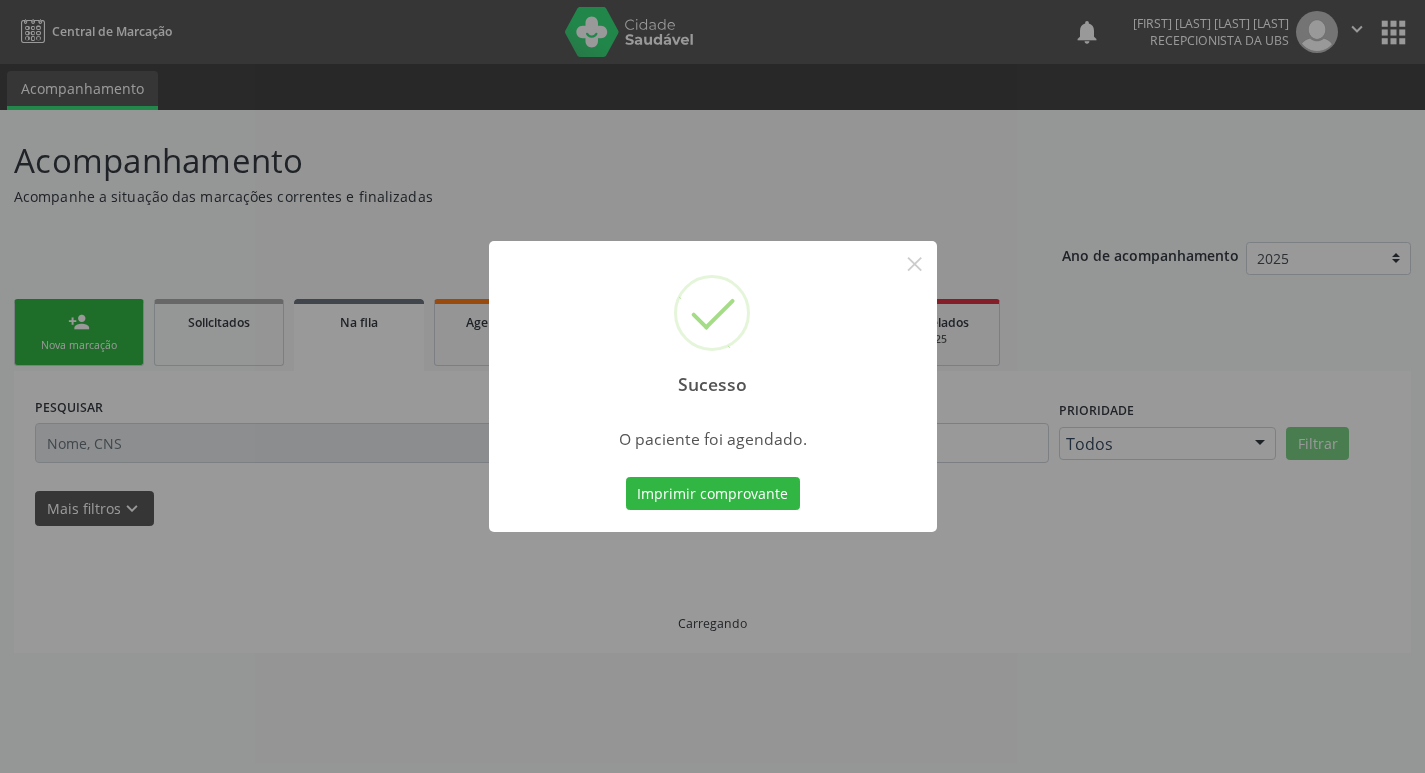 scroll, scrollTop: 0, scrollLeft: 0, axis: both 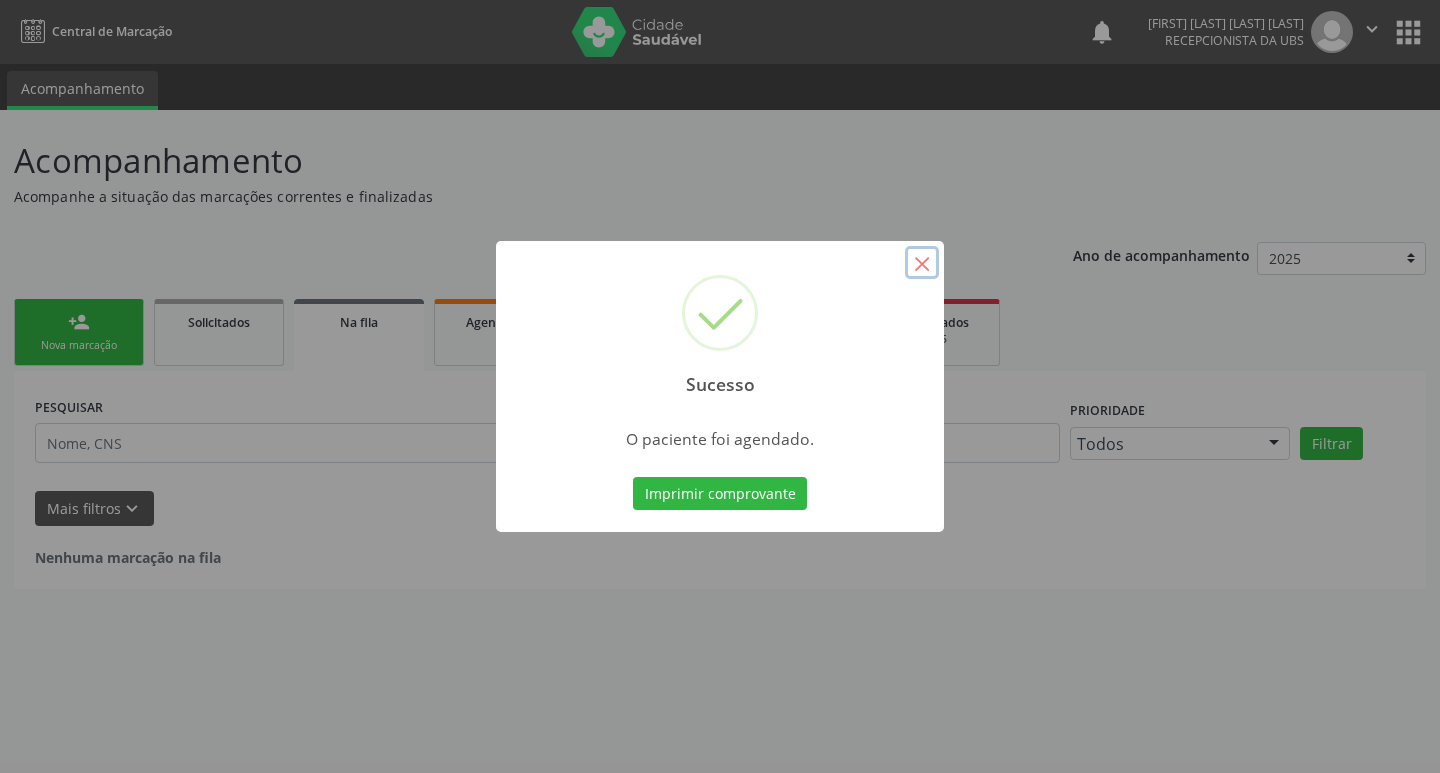 click on "×" at bounding box center (922, 263) 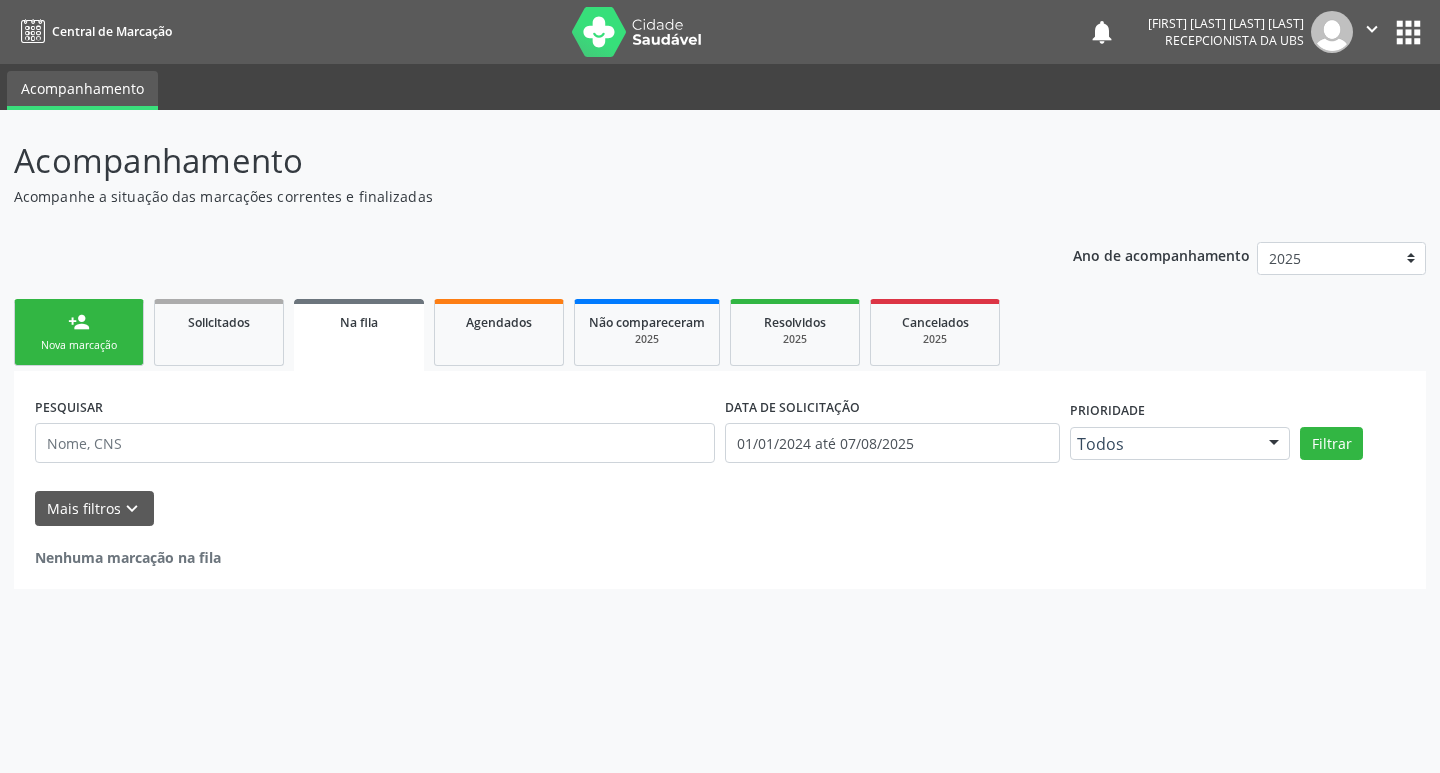 click on "person_add
Nova marcação" at bounding box center [79, 332] 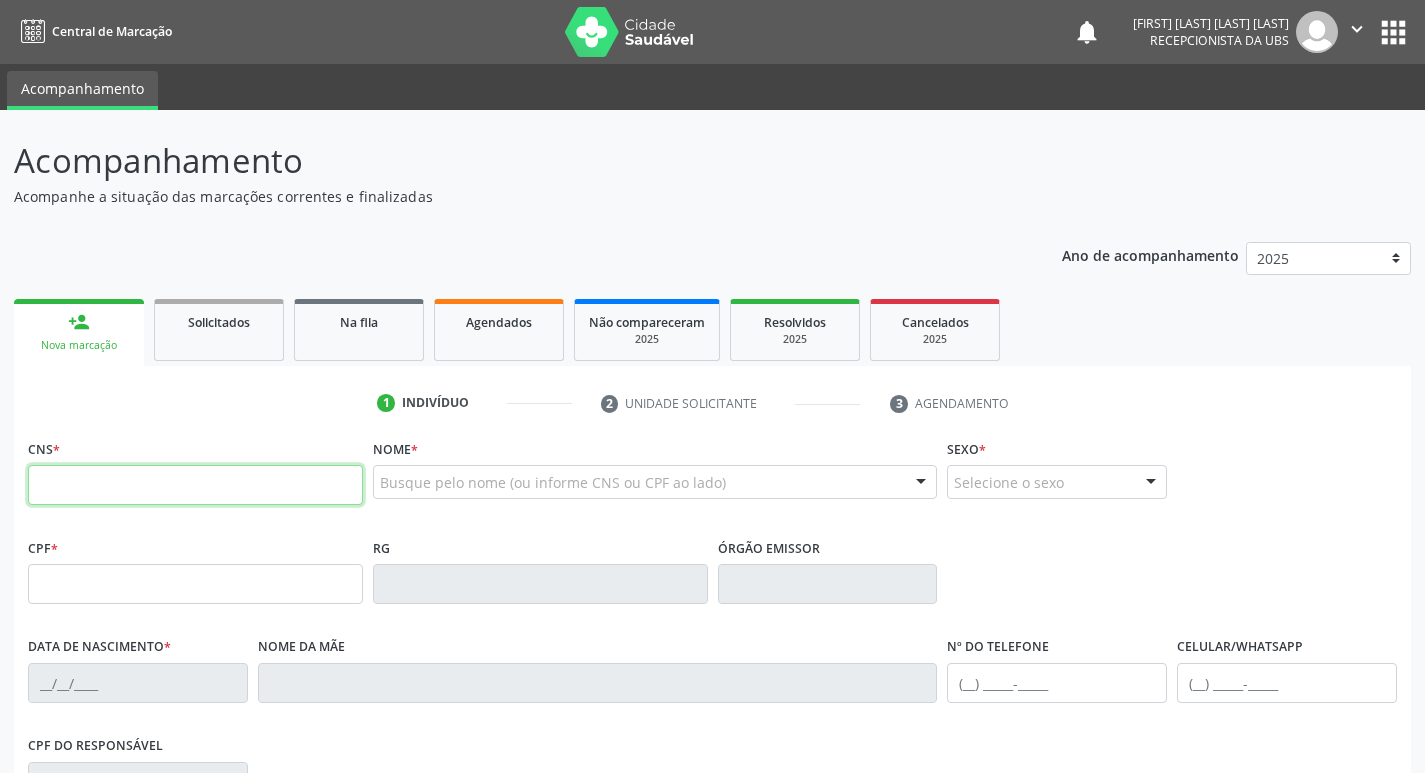 click at bounding box center (195, 485) 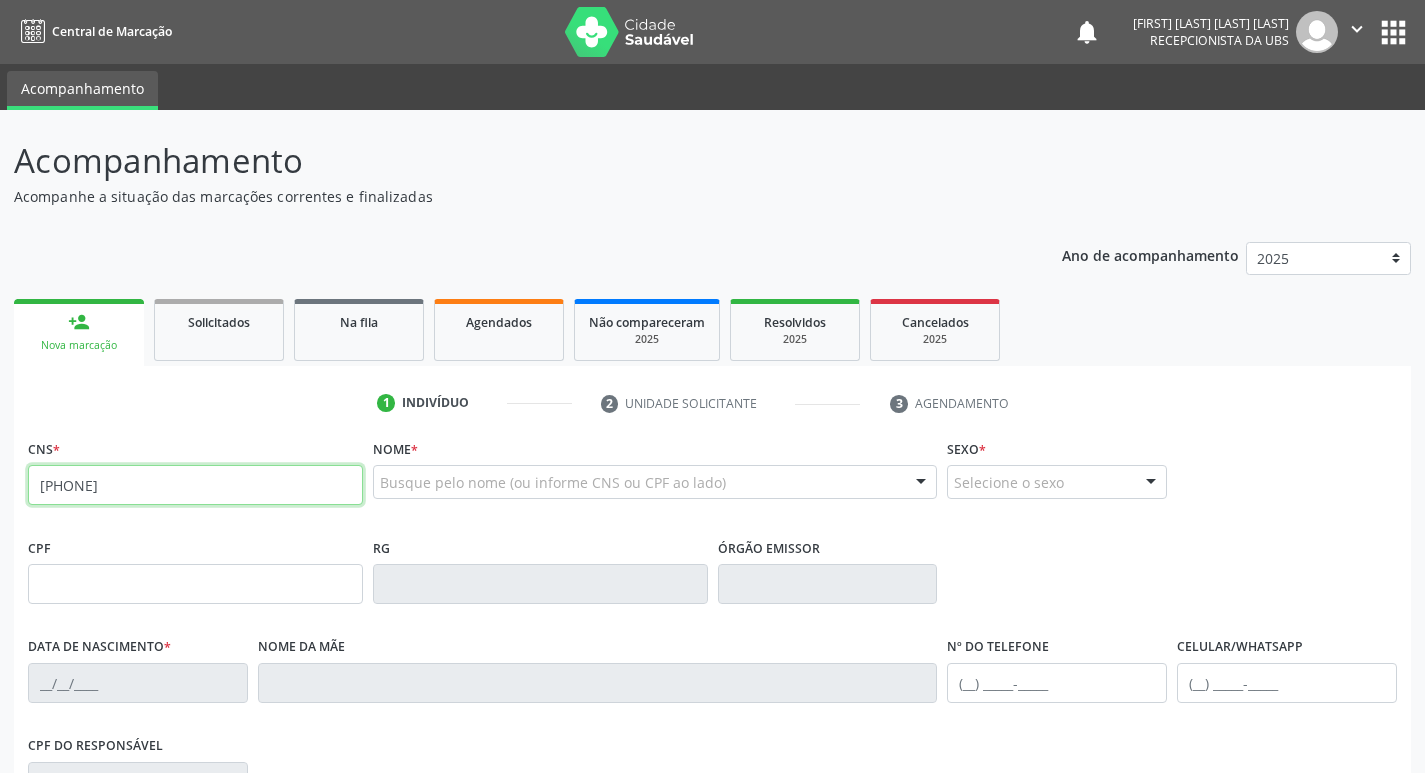 type on "[PHONE]" 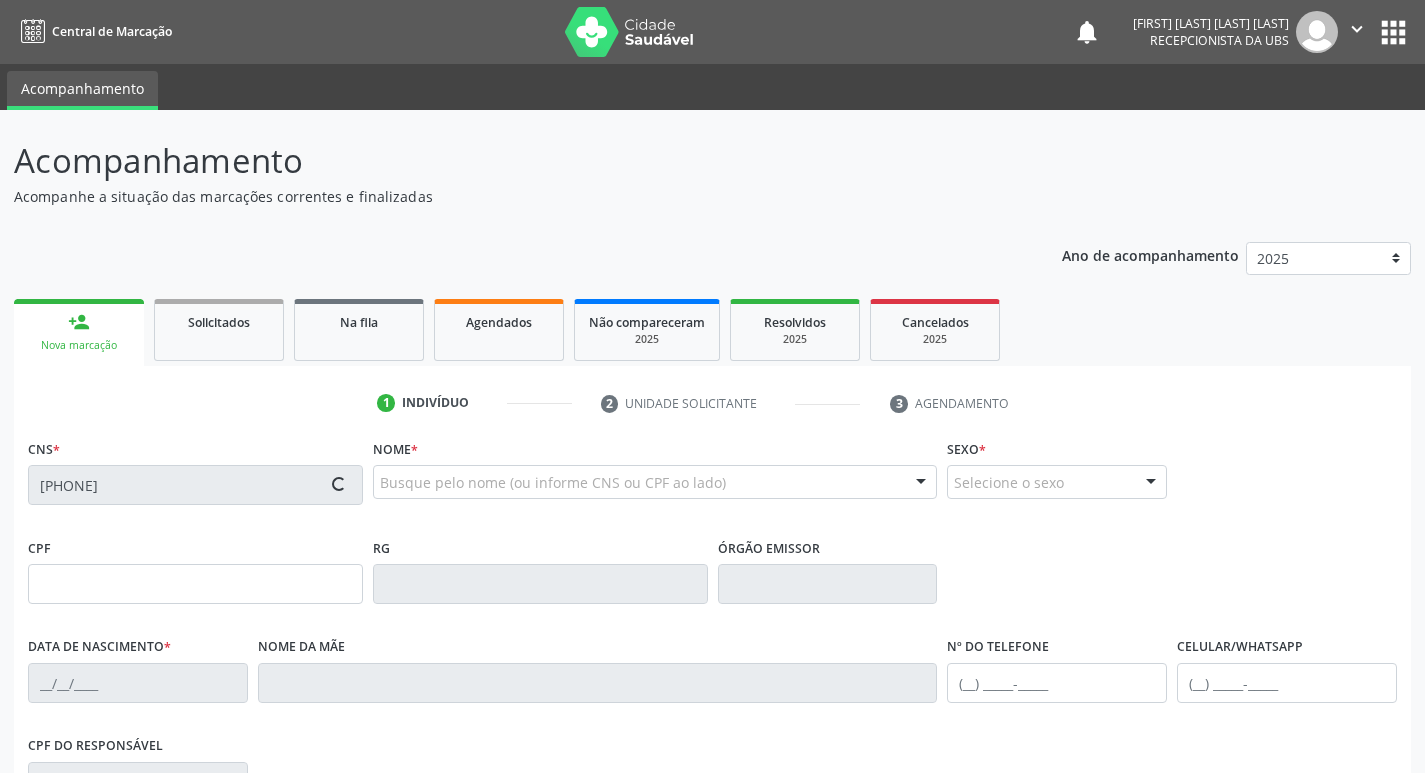 type on "[DATE]" 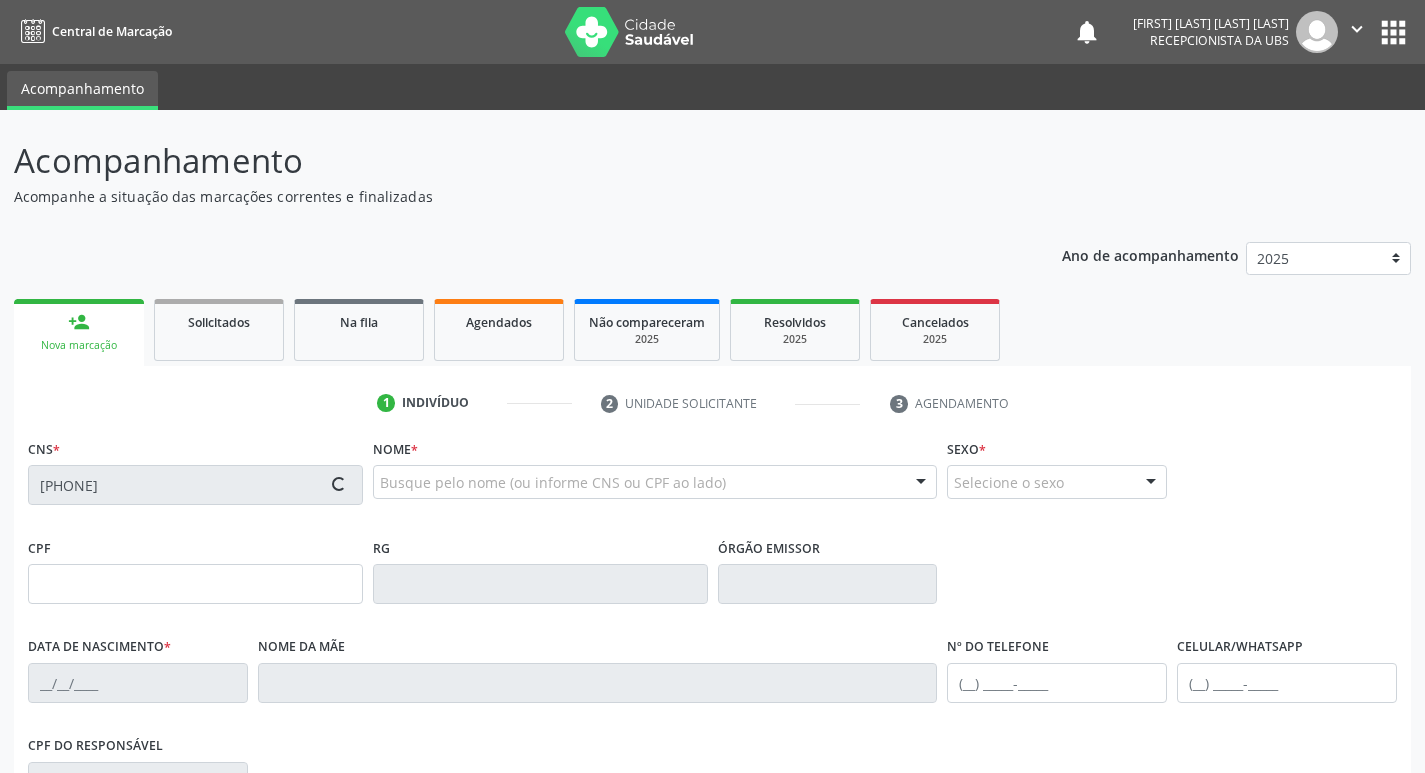 type on "[FIRST] [LAST] [LAST]" 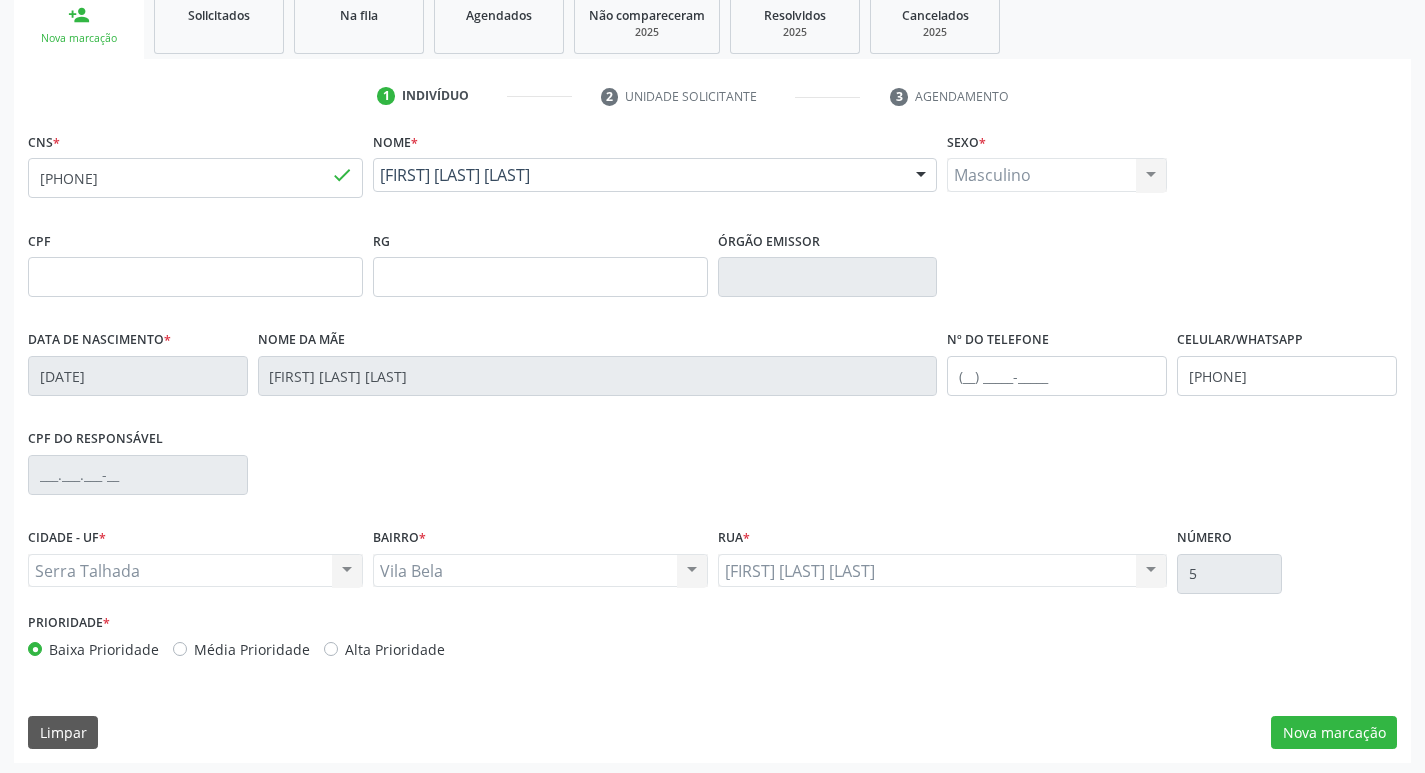 scroll, scrollTop: 311, scrollLeft: 0, axis: vertical 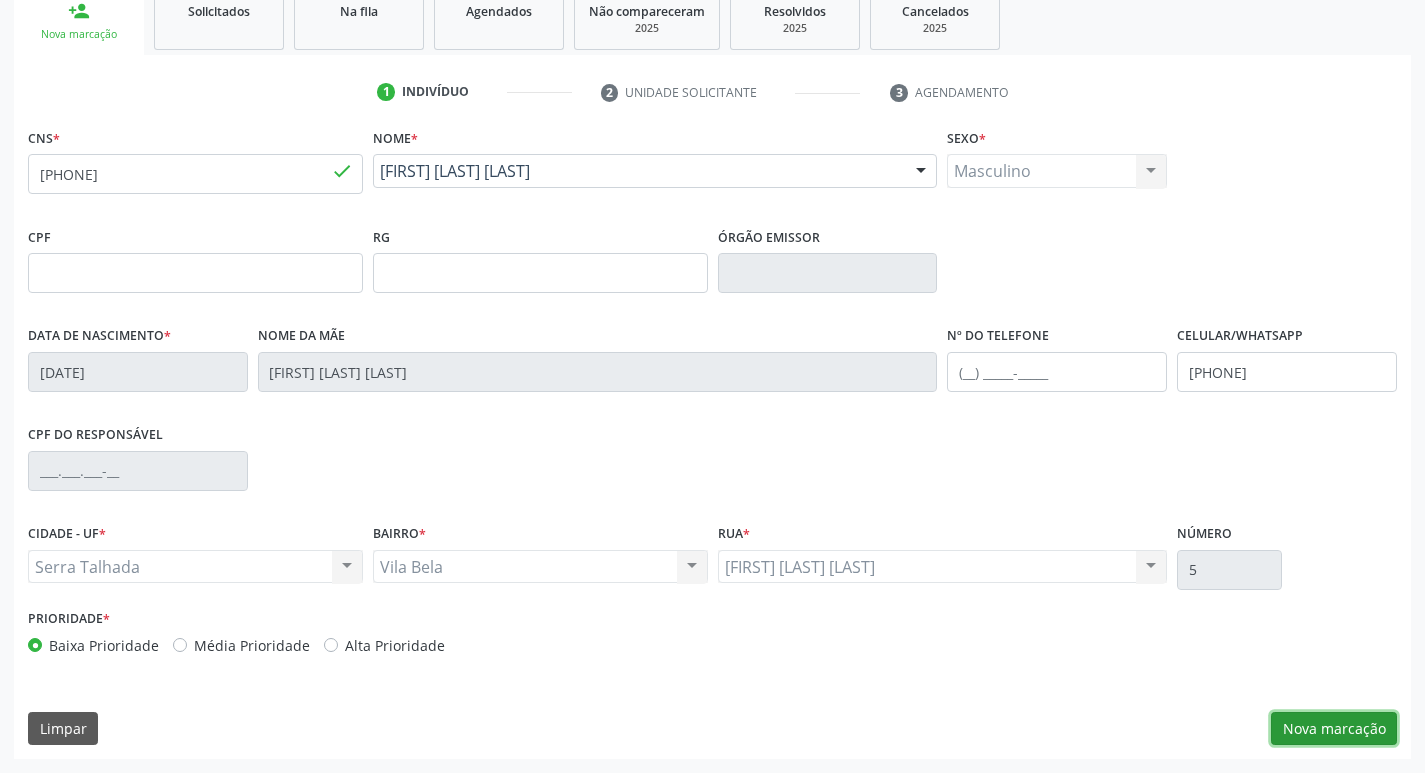 click on "Nova marcação" at bounding box center (1334, 729) 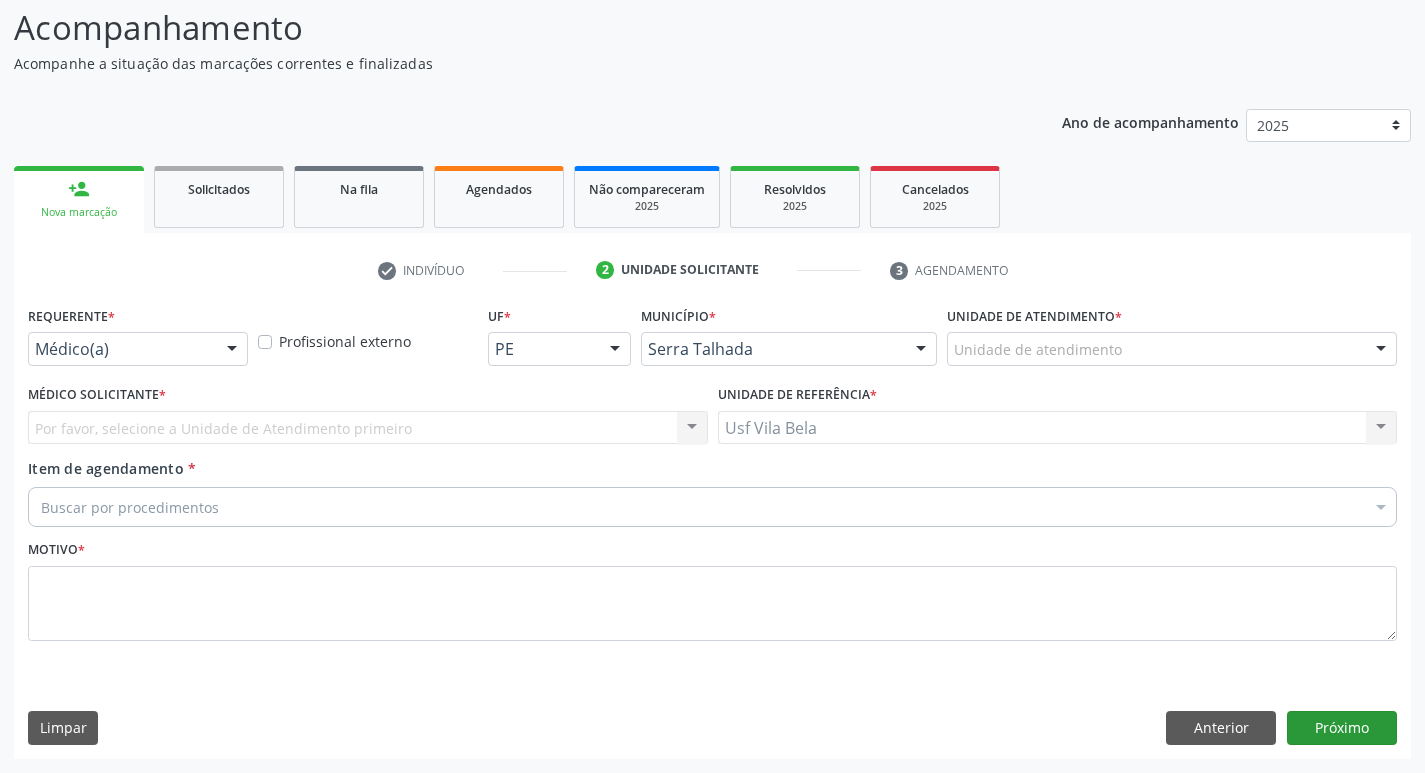 scroll, scrollTop: 133, scrollLeft: 0, axis: vertical 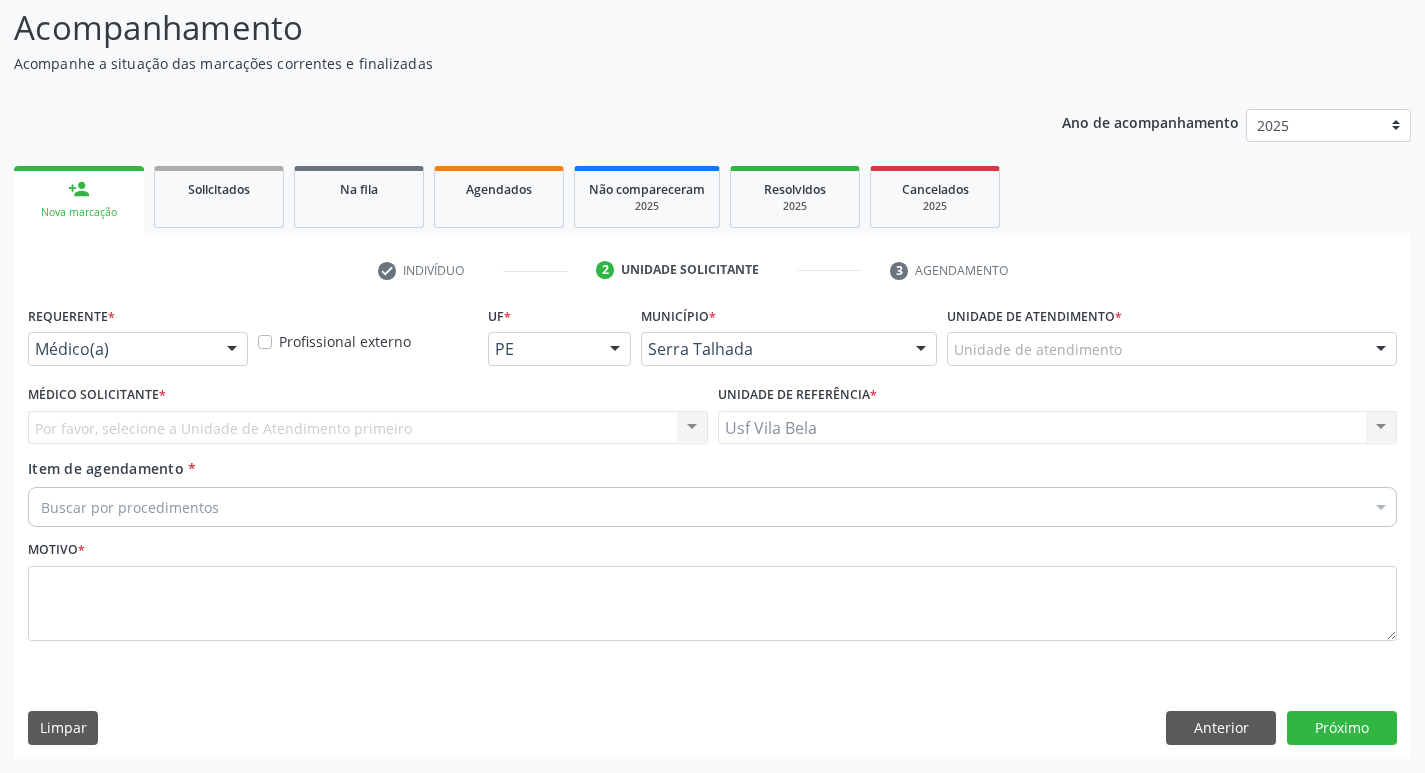 click on "Médico(a)         Médico(a)   Enfermeiro(a)   Paciente
Nenhum resultado encontrado para: "   "
Não há nenhuma opção para ser exibida." at bounding box center (138, 349) 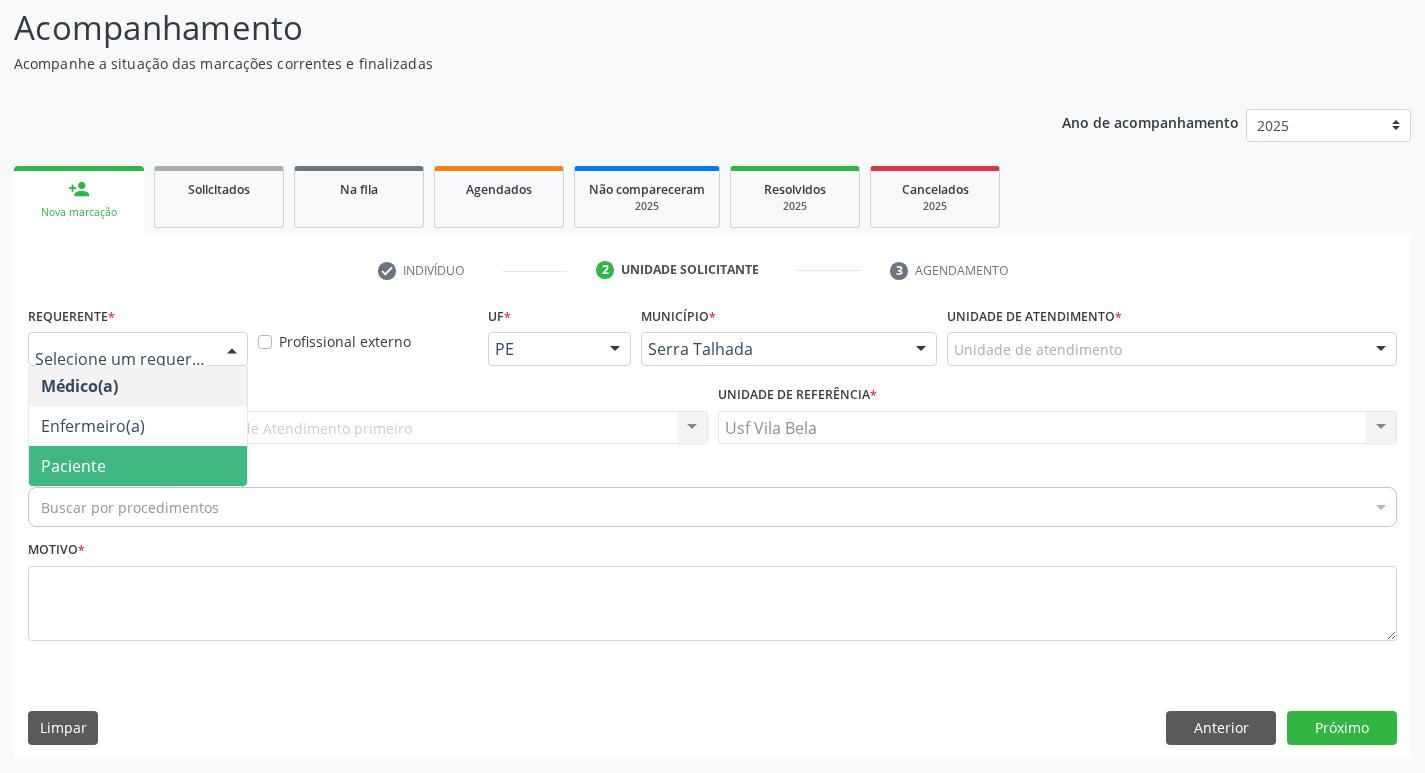 click on "Paciente" at bounding box center (138, 466) 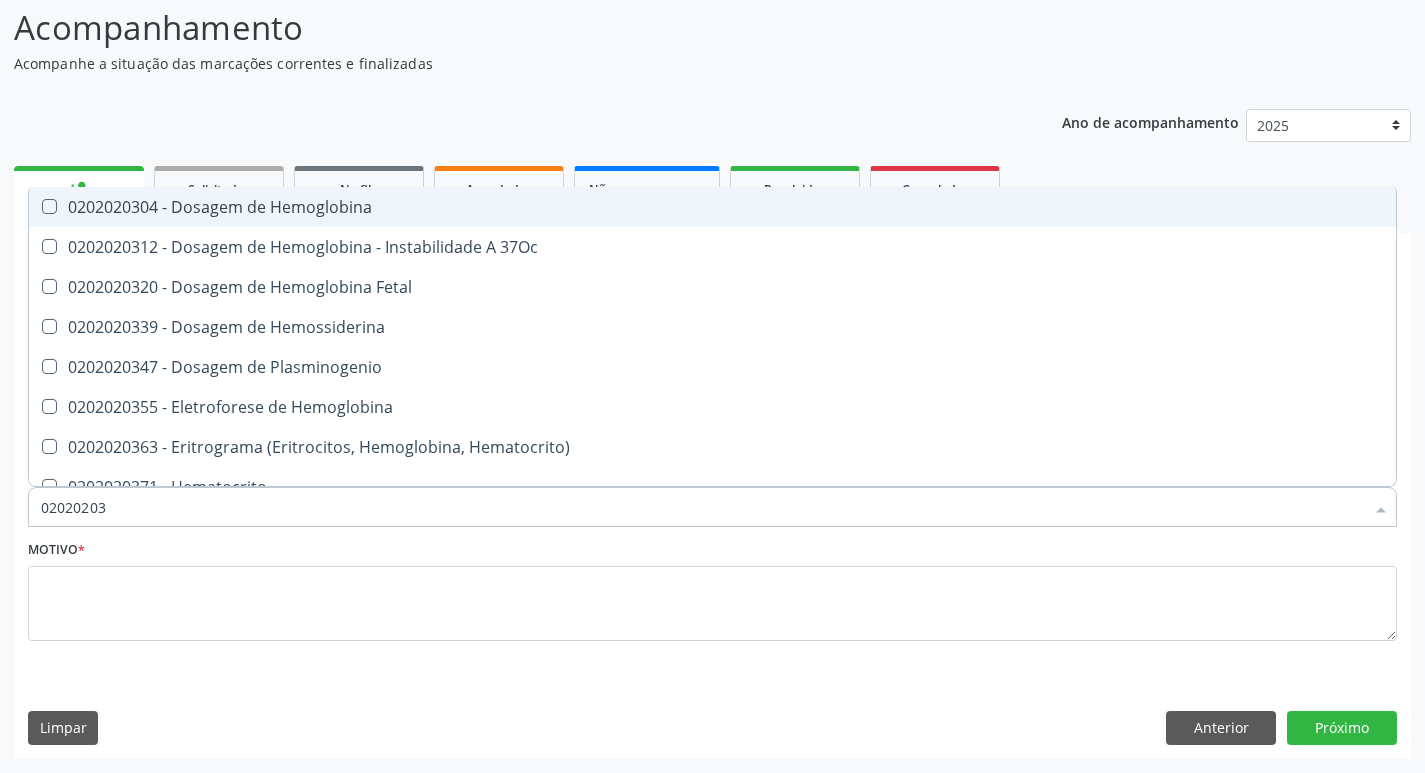 type on "020202038" 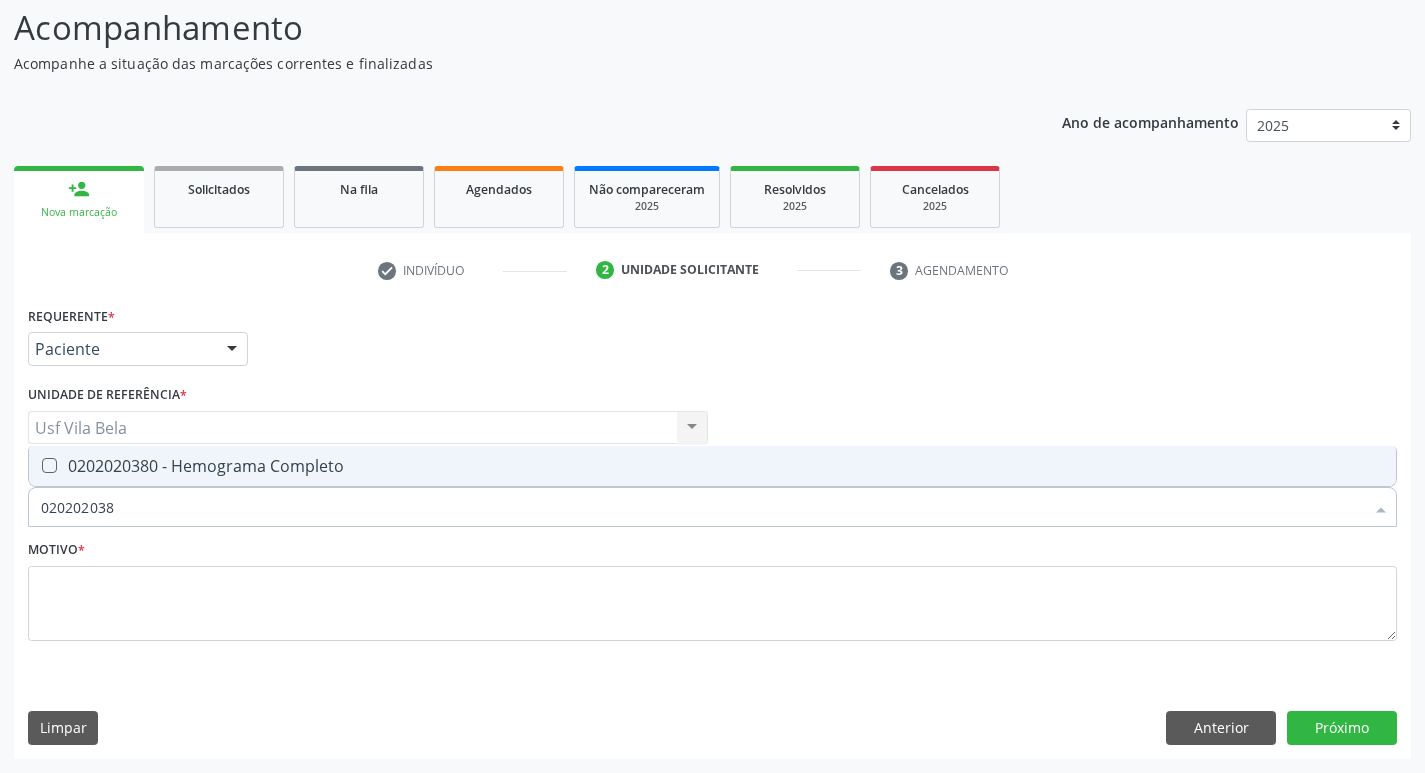 click on "0202020380 - Hemograma Completo" at bounding box center (712, 466) 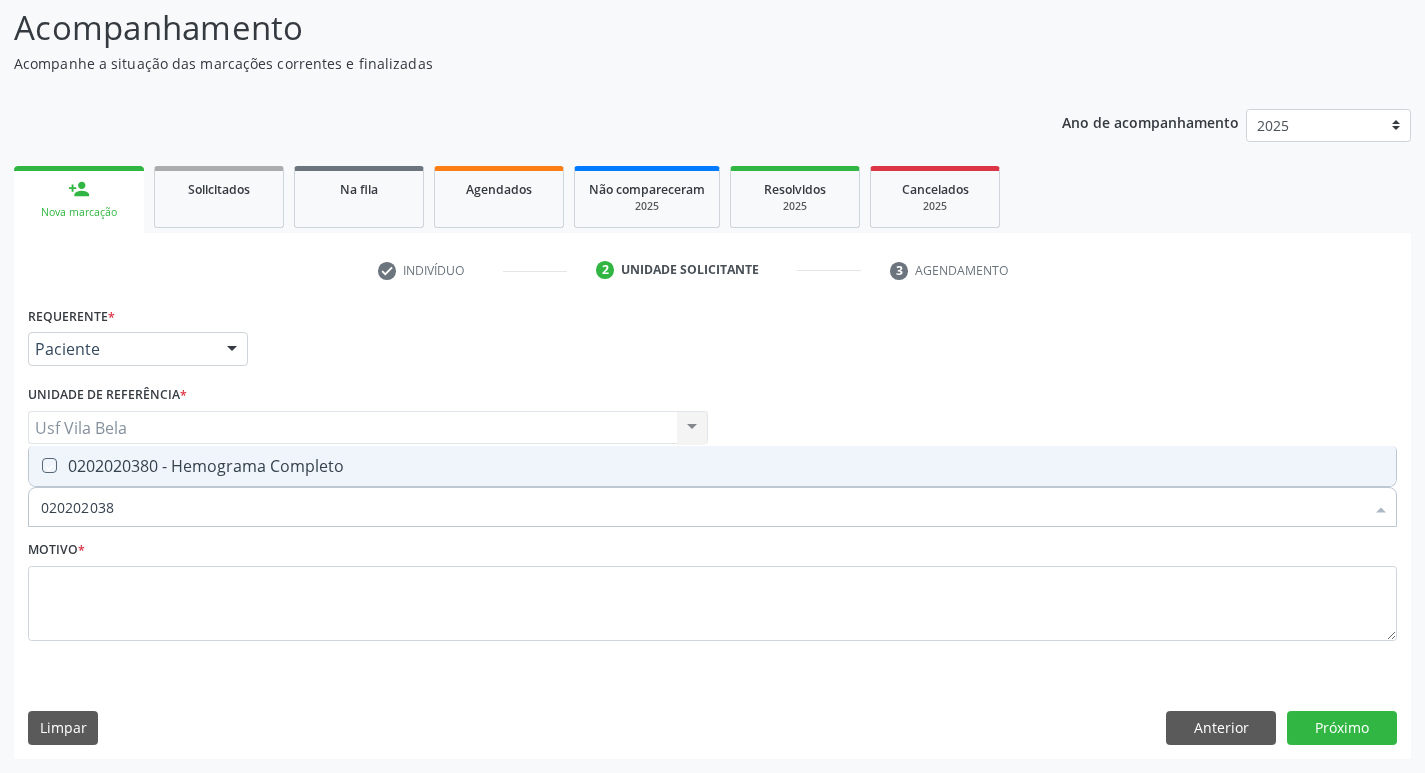 checkbox on "true" 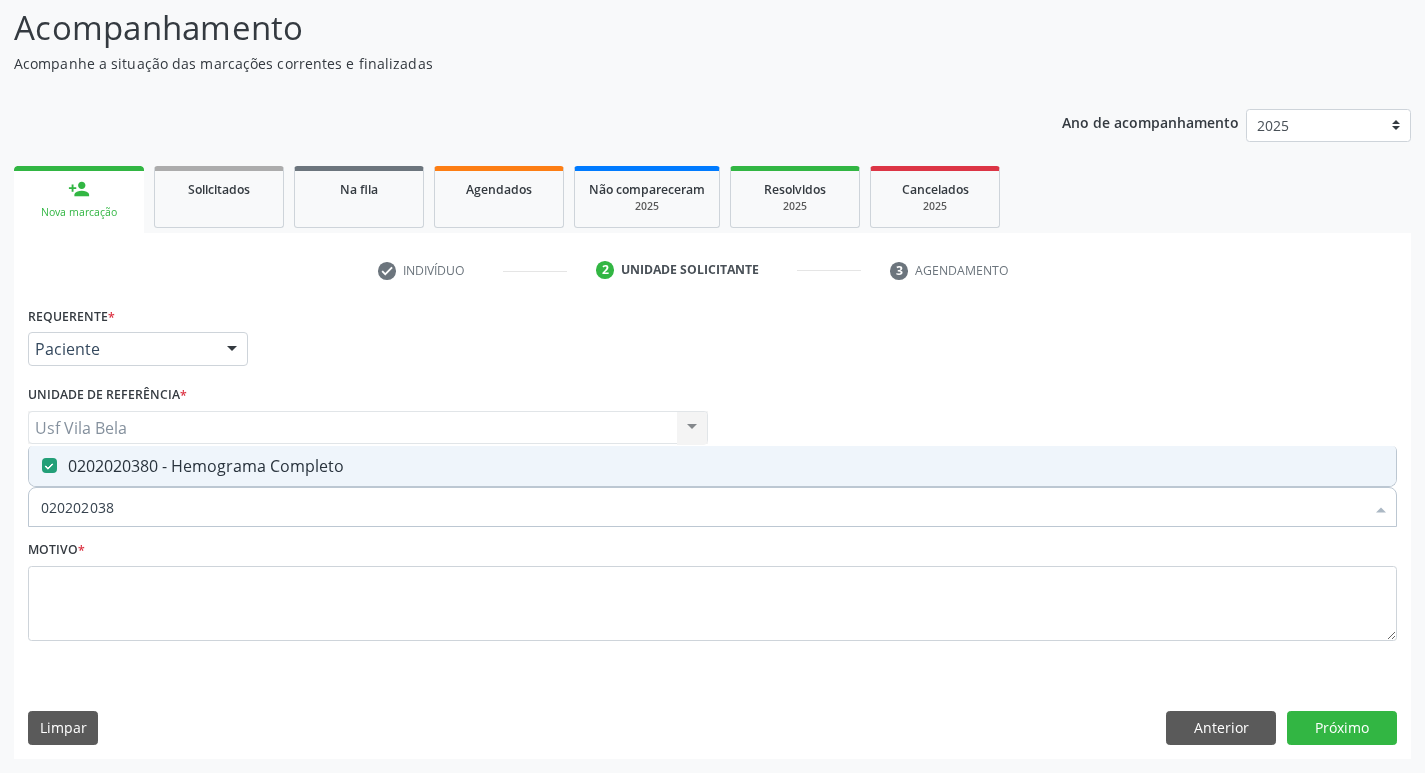 drag, startPoint x: 184, startPoint y: 487, endPoint x: 13, endPoint y: 526, distance: 175.39099 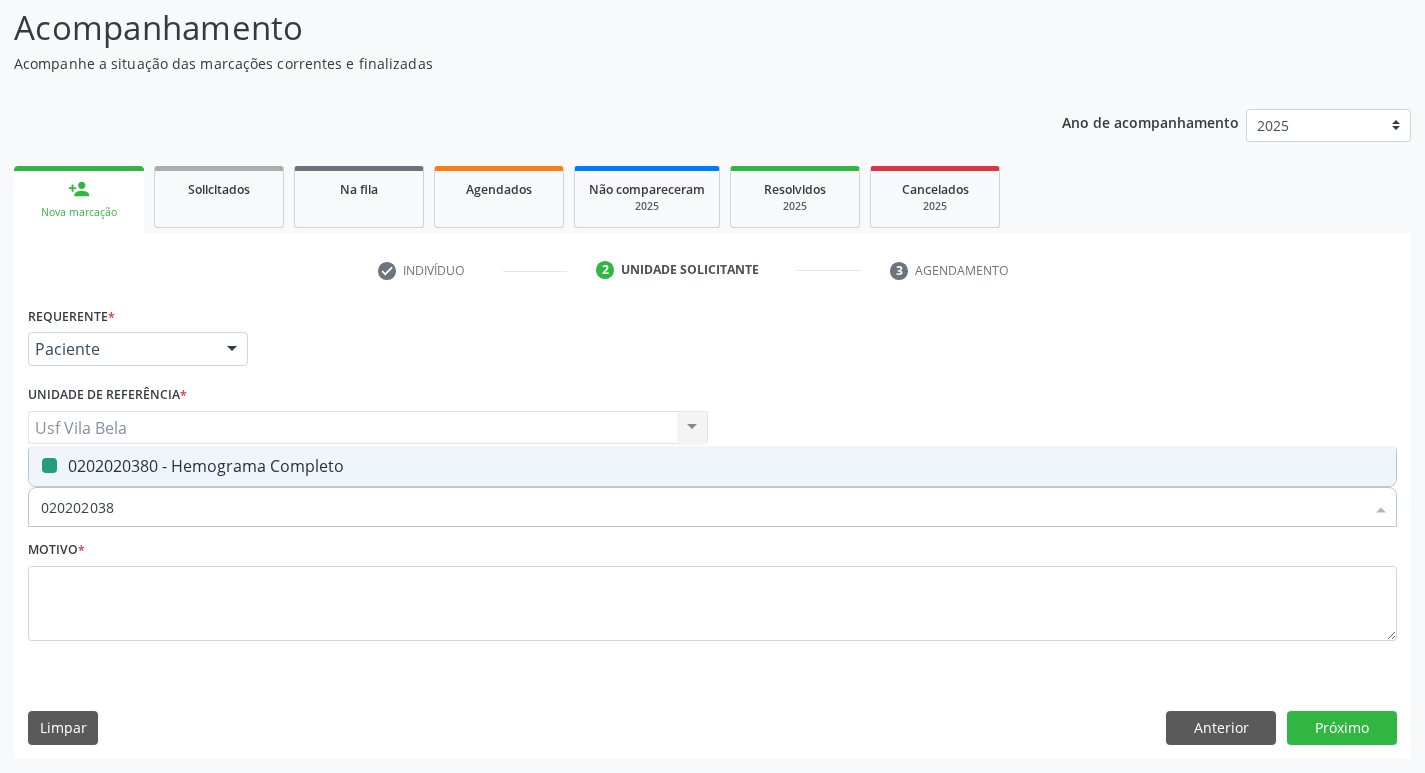 type on "0" 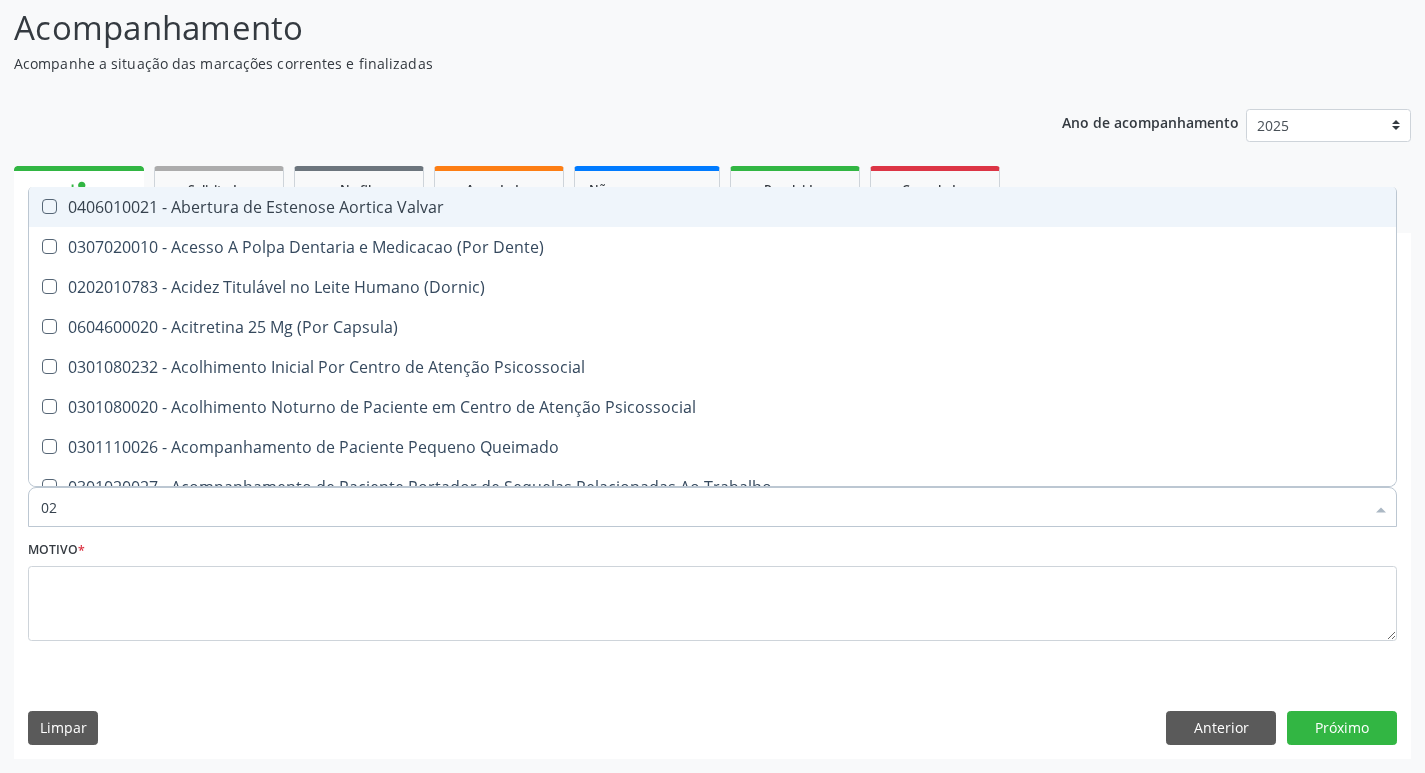 type on "020" 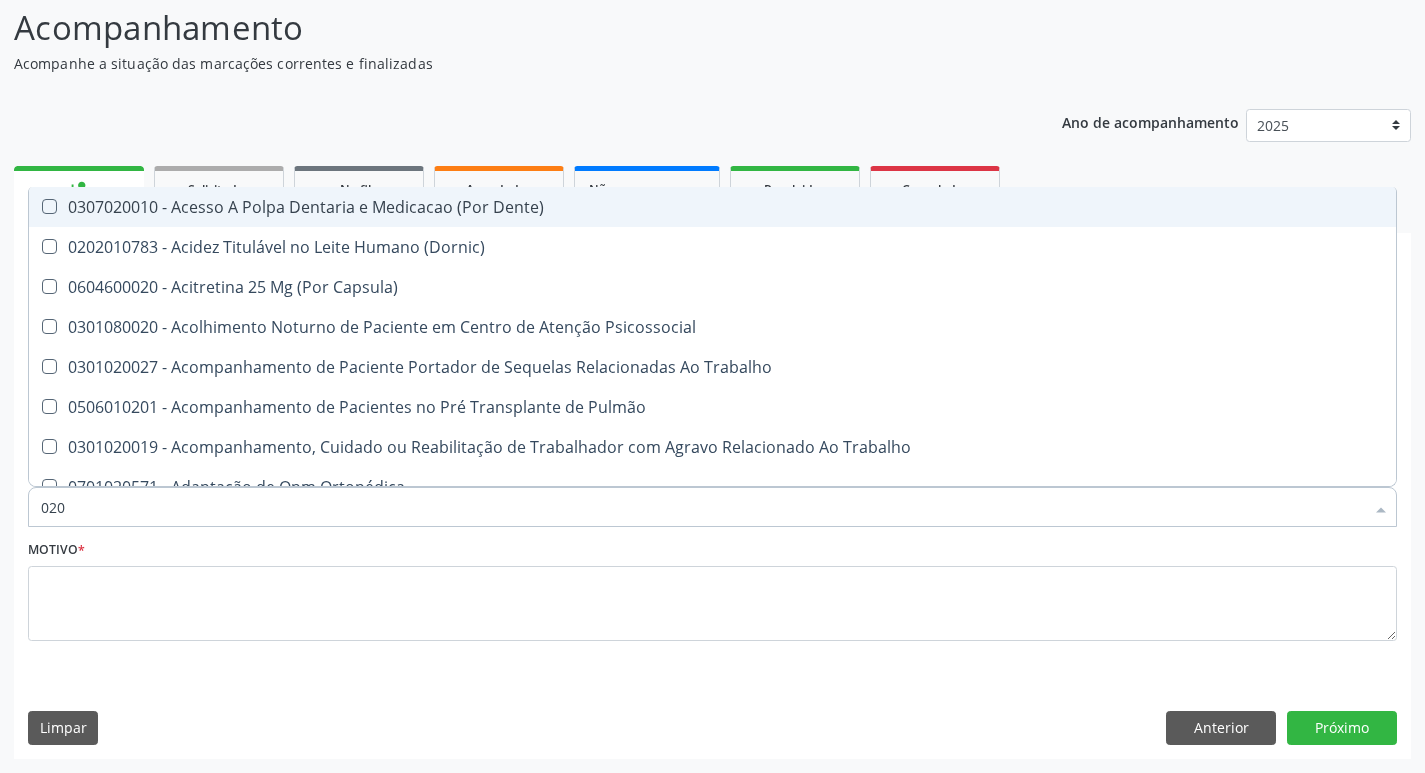 type on "0202" 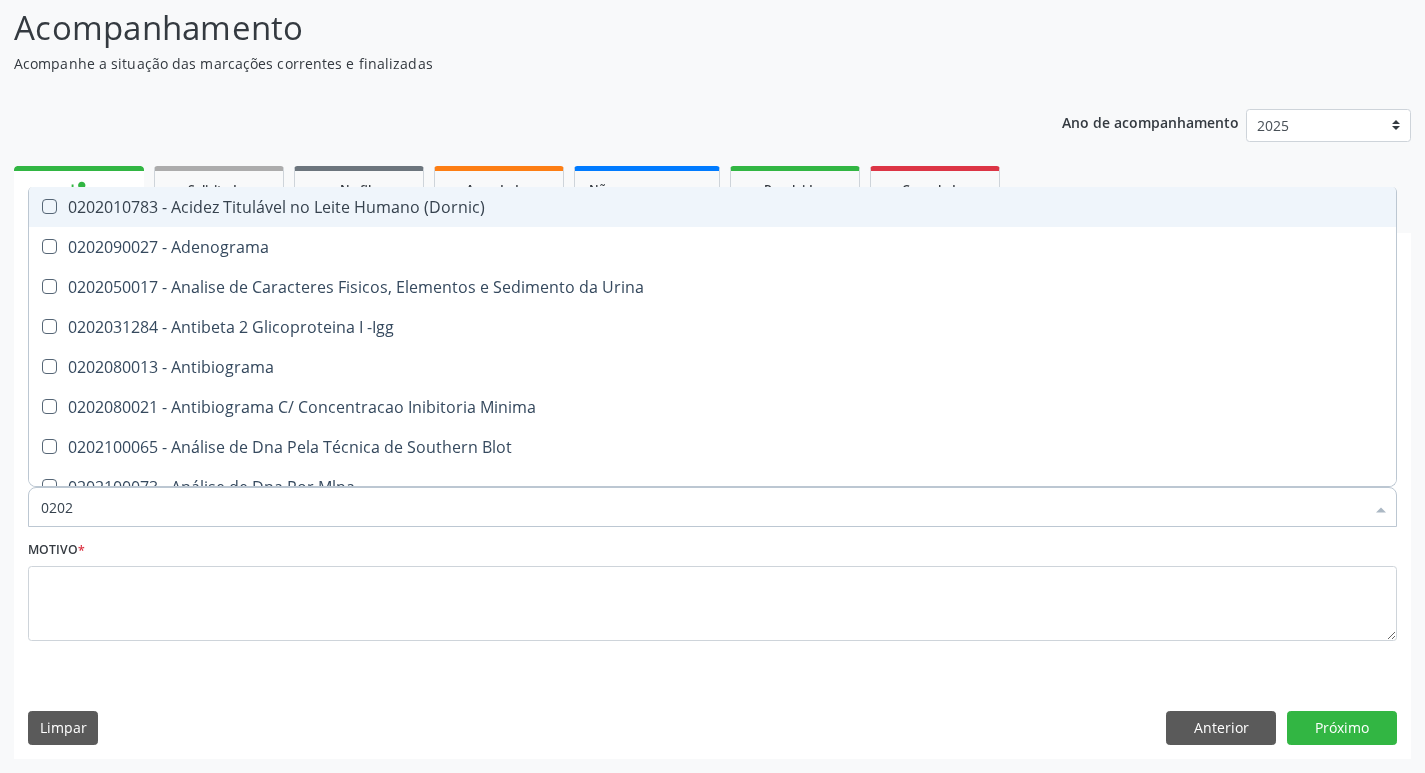 type on "02020" 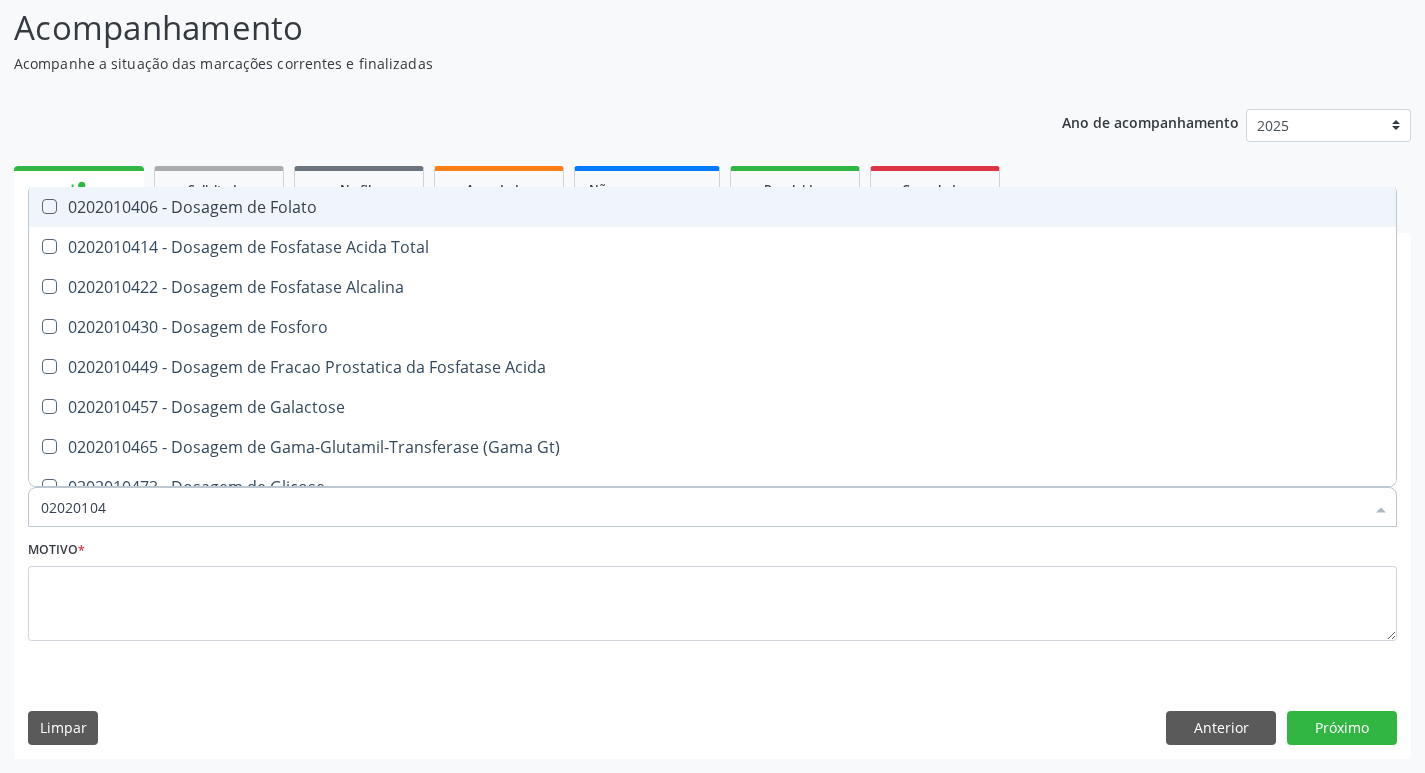 type on "020201047" 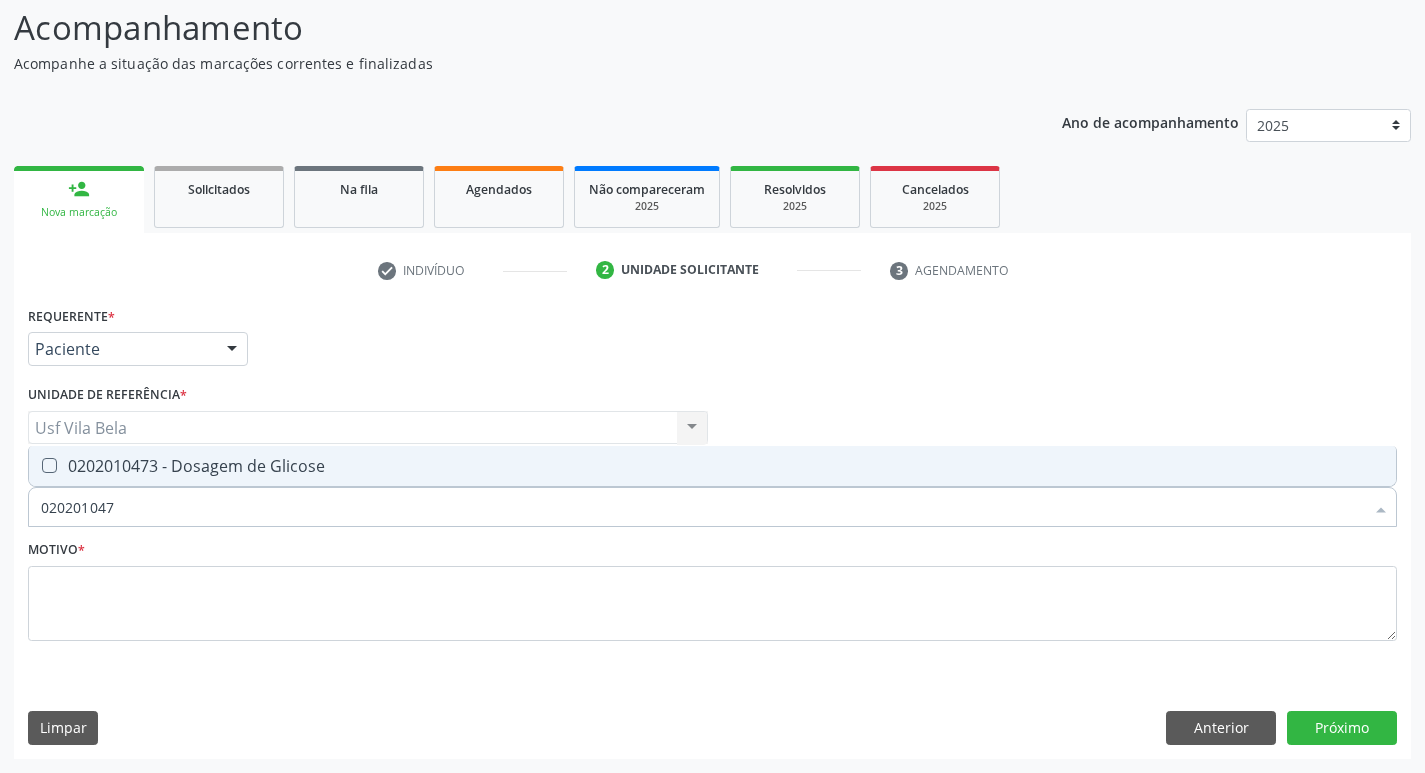 click on "0202010473 - Dosagem de Glicose" at bounding box center (712, 466) 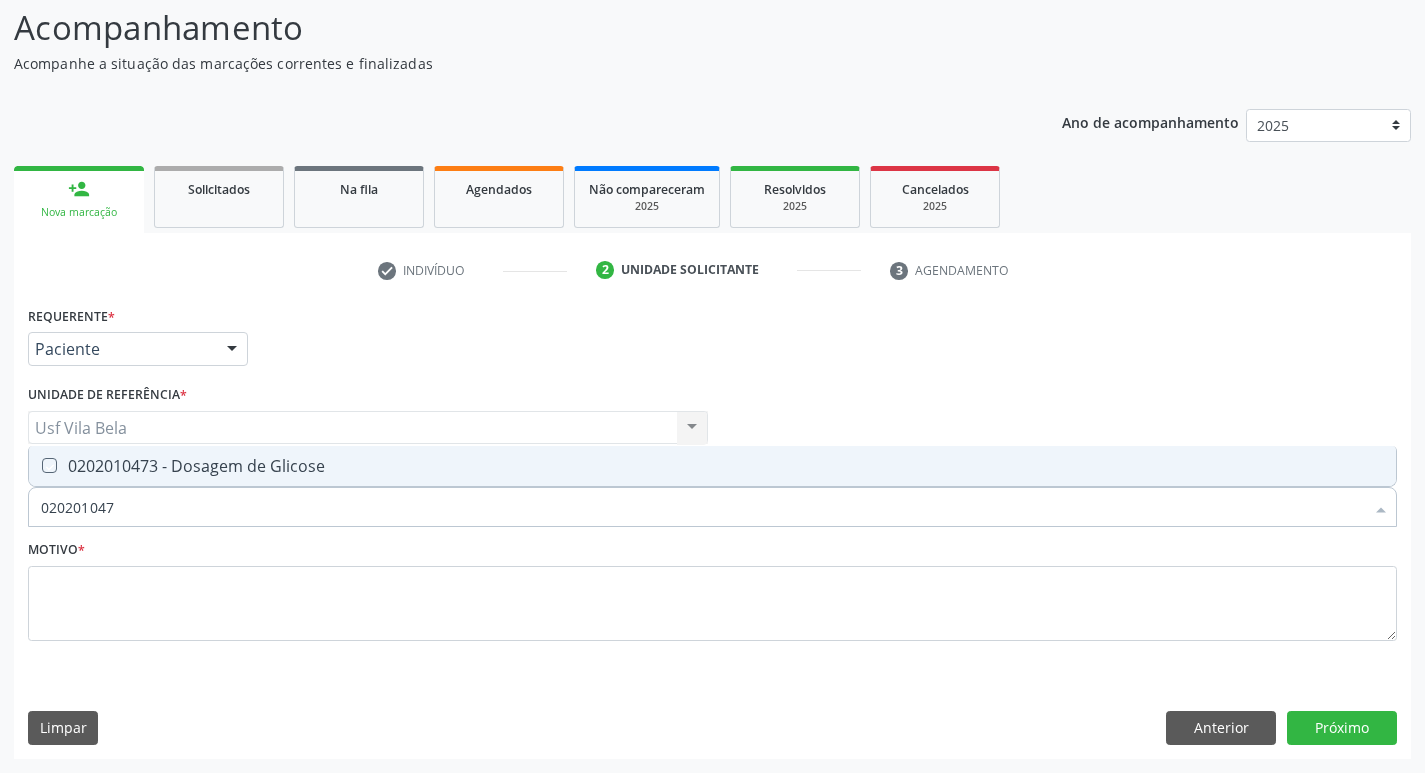 checkbox on "true" 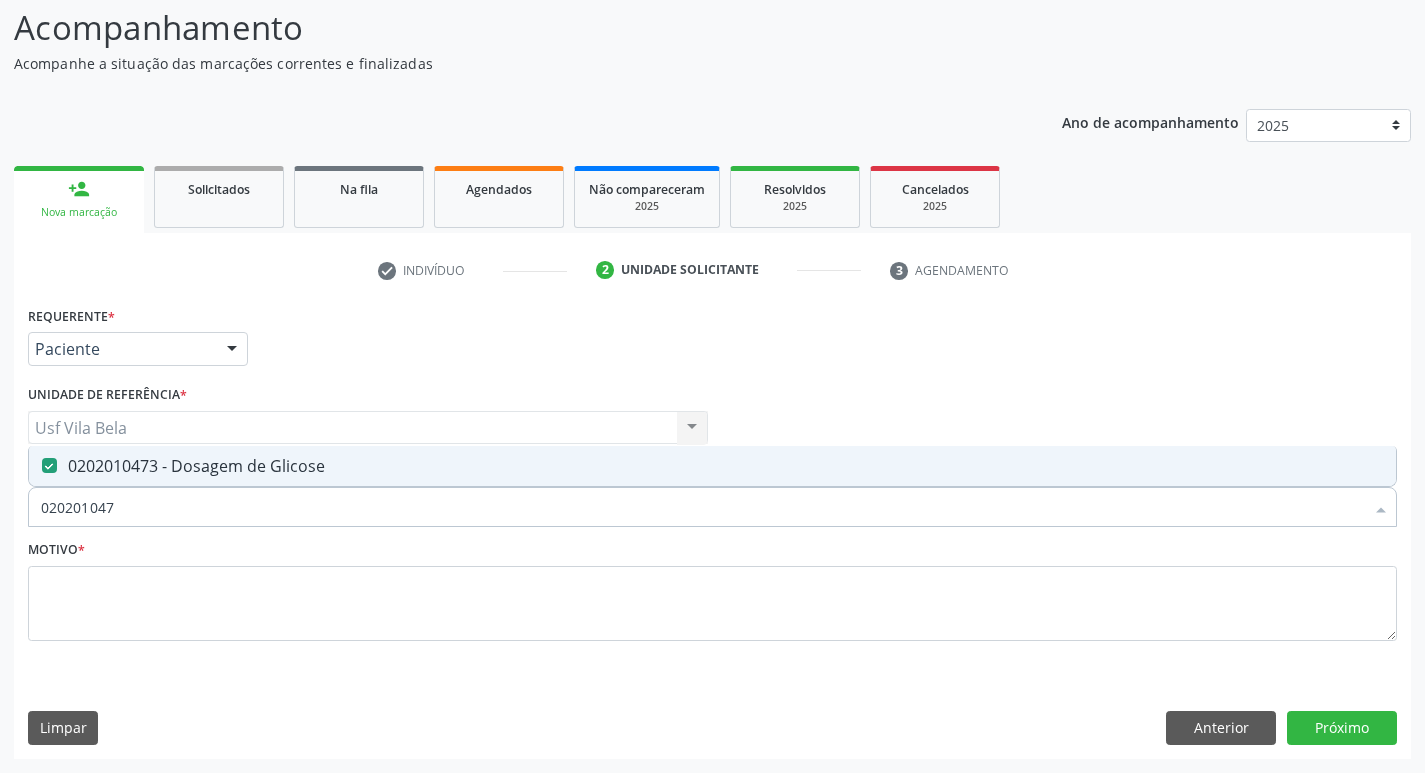 drag, startPoint x: 130, startPoint y: 502, endPoint x: 25, endPoint y: 503, distance: 105.00476 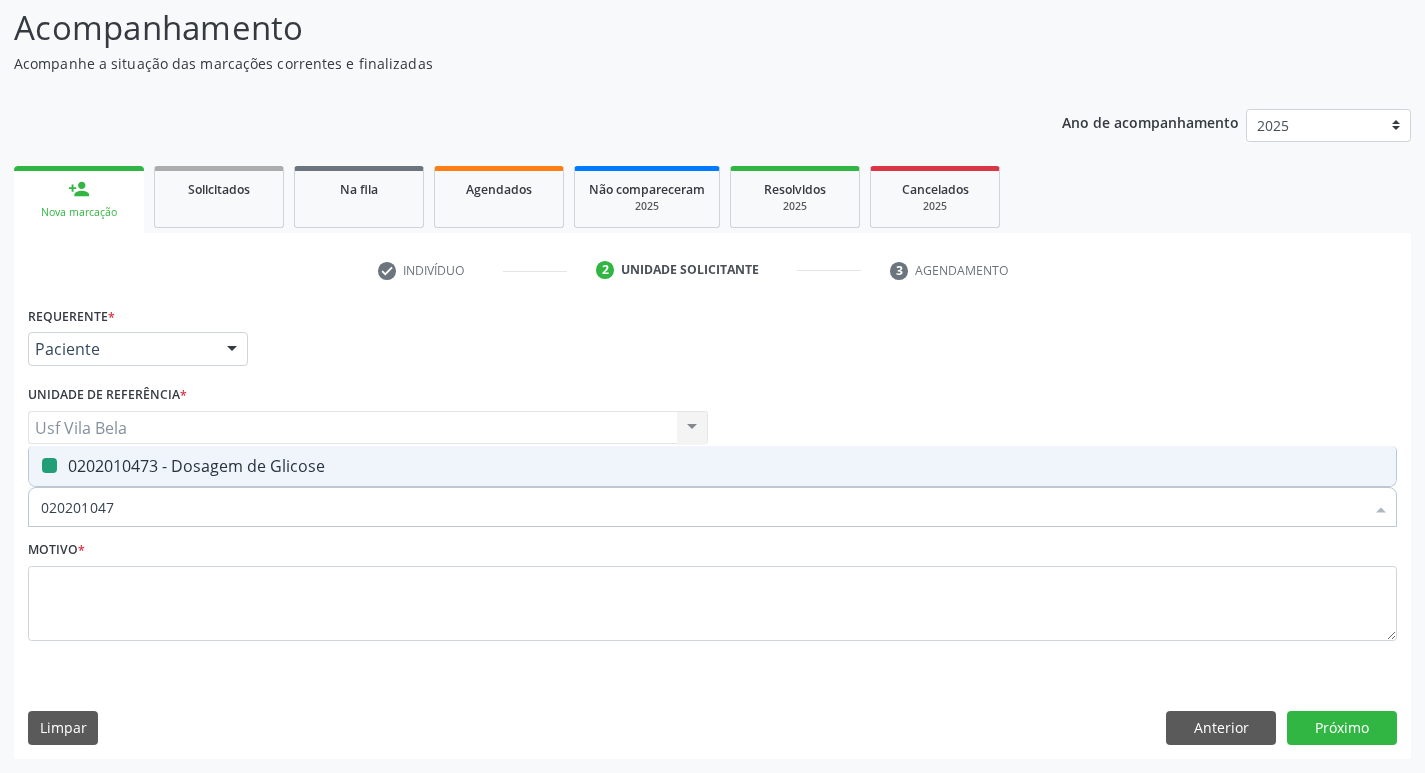 type 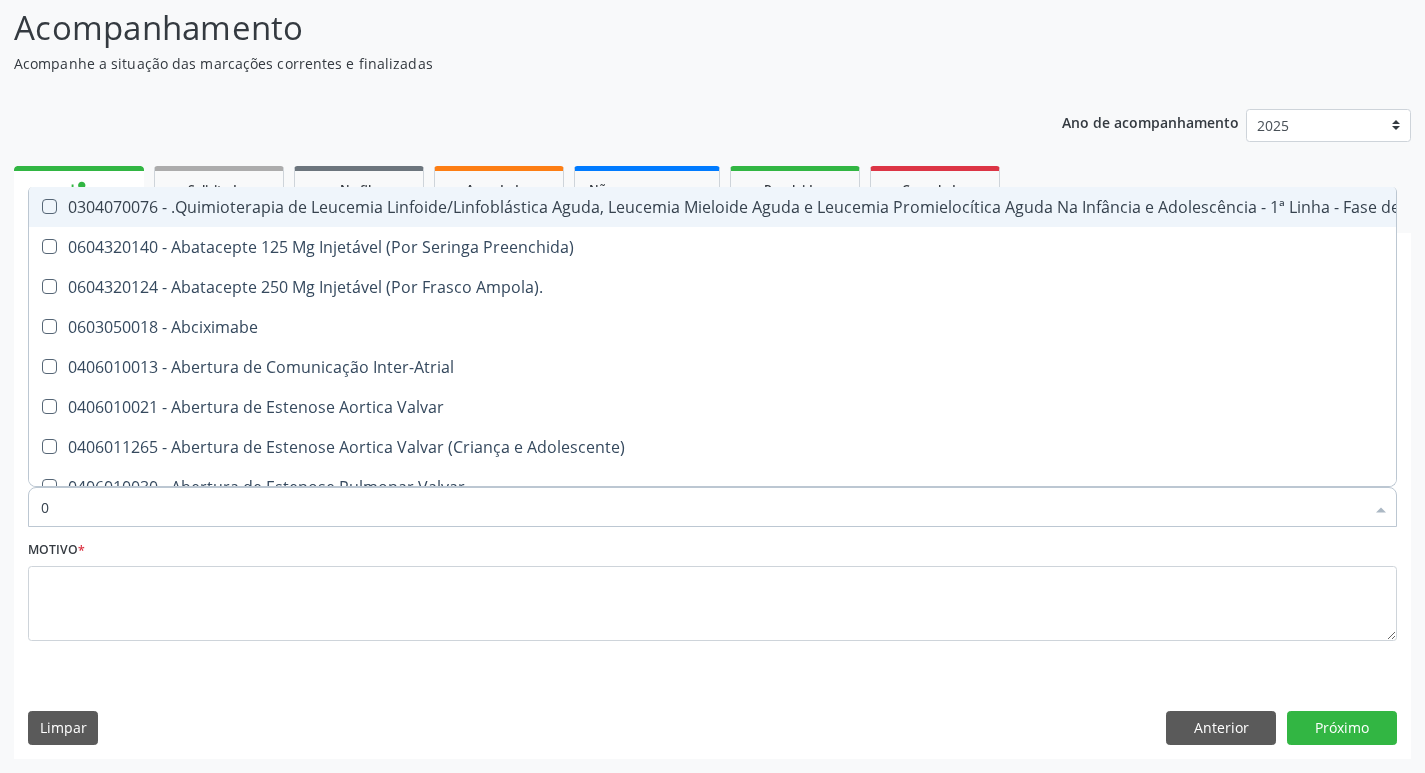 type on "02" 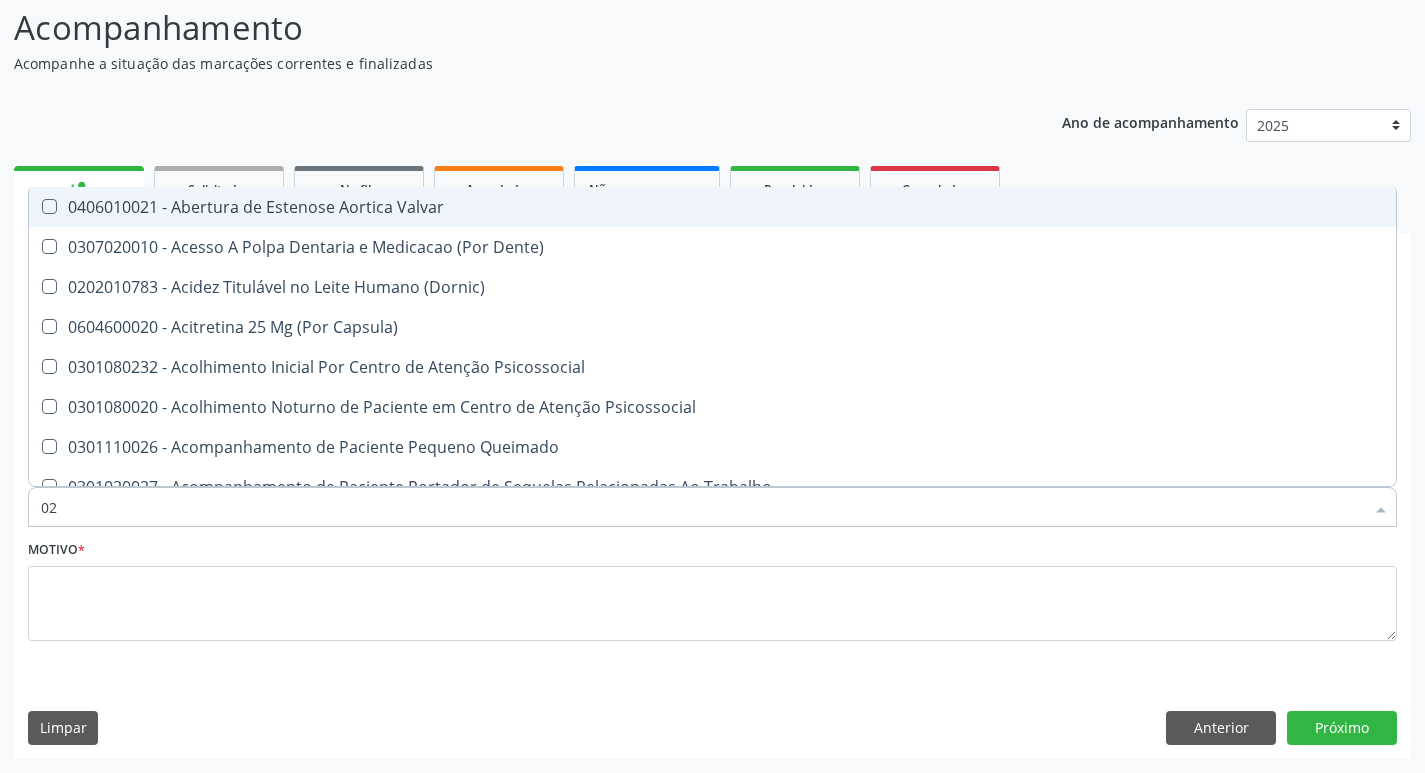type on "020" 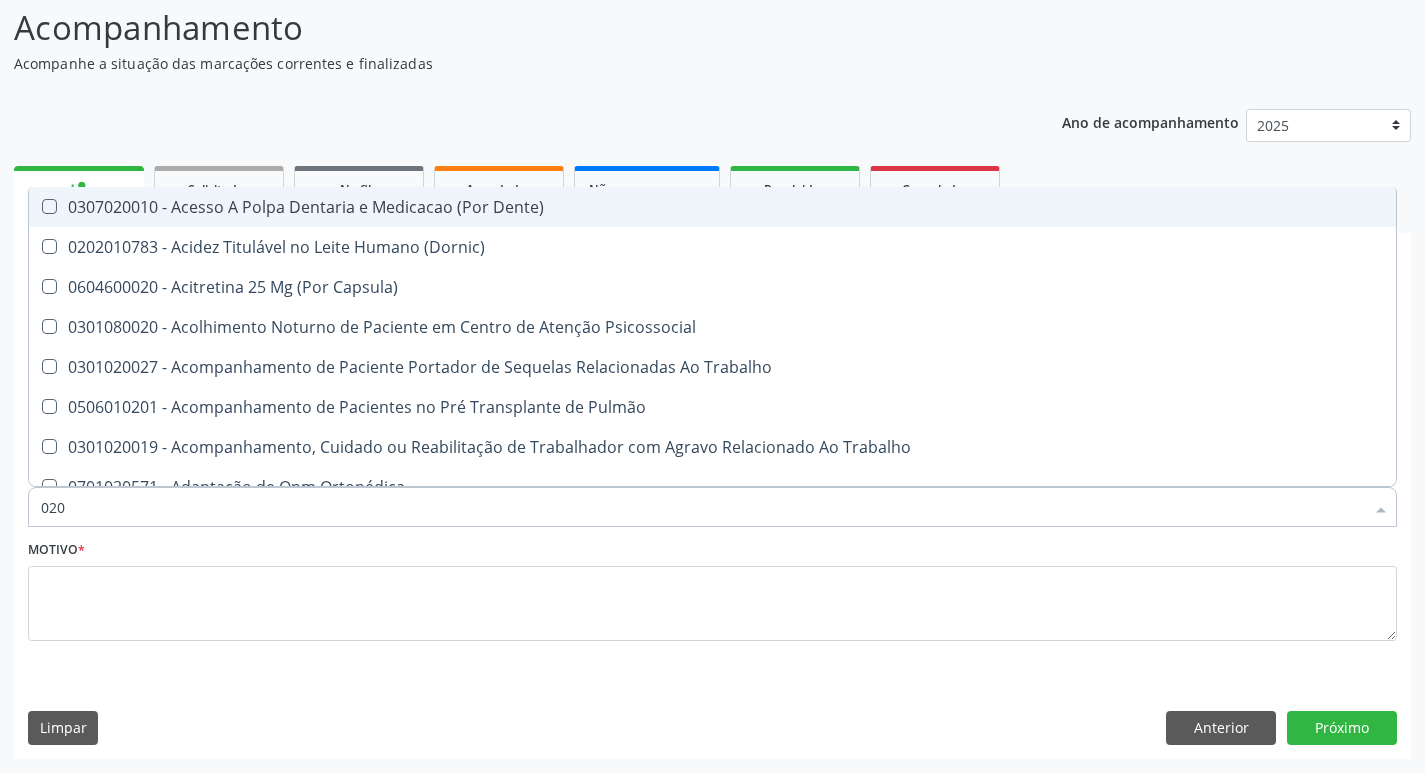 type on "0202" 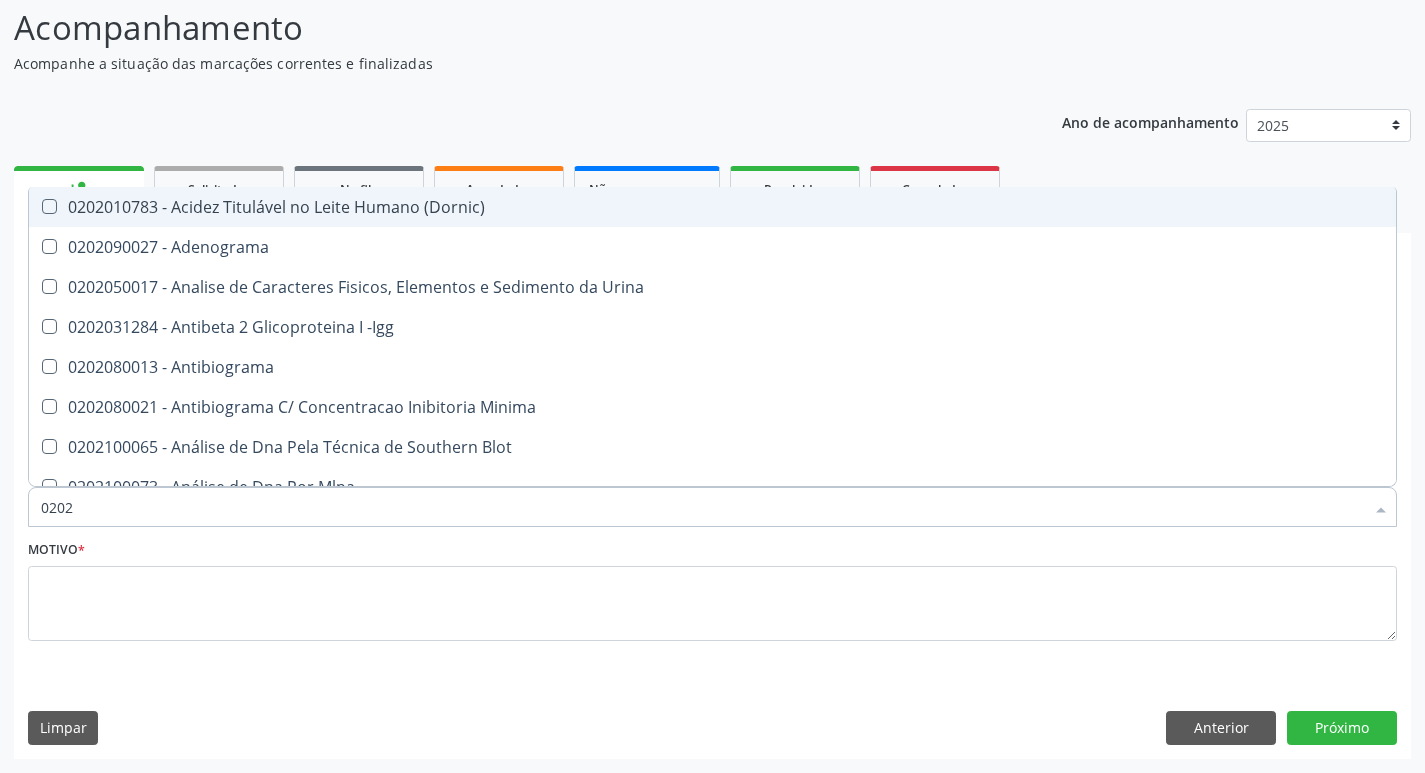 type on "02020" 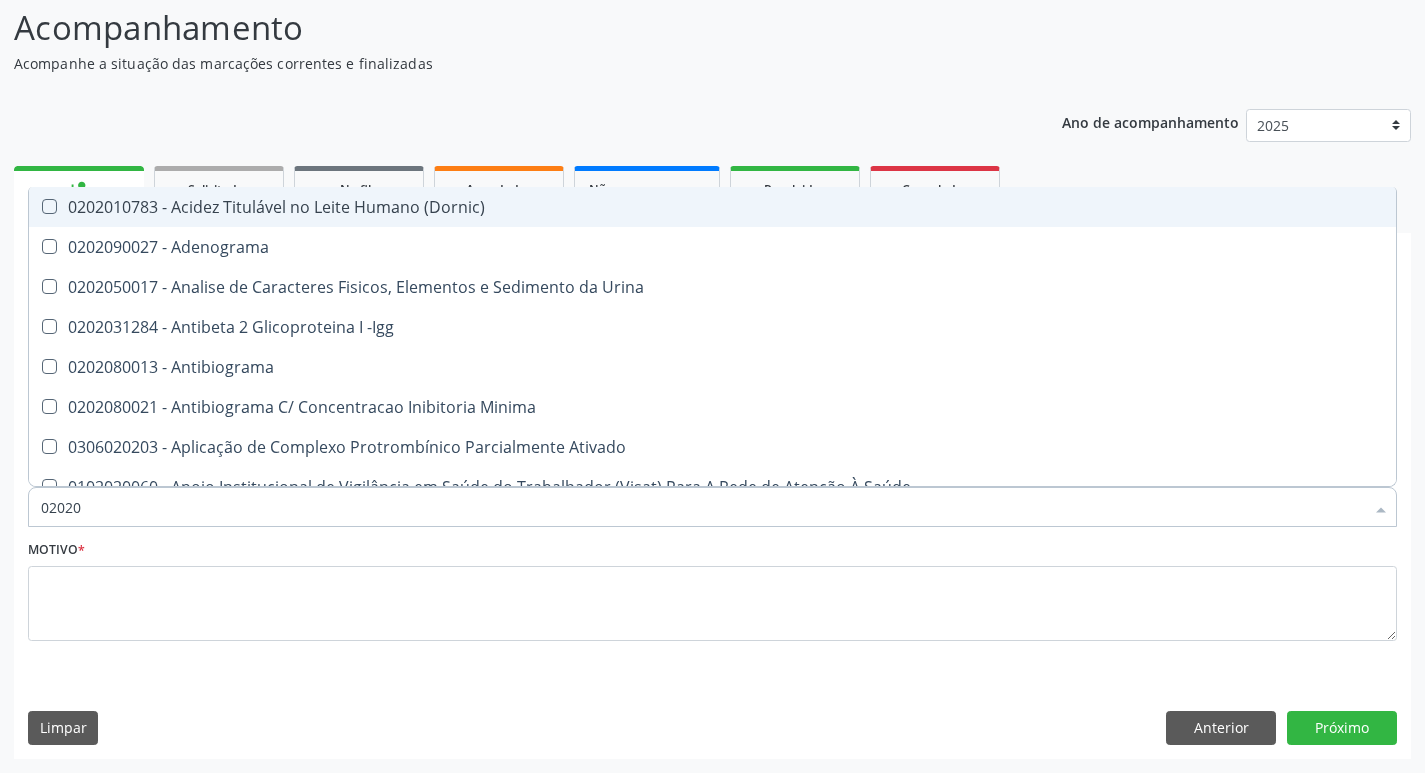 type on "020202" 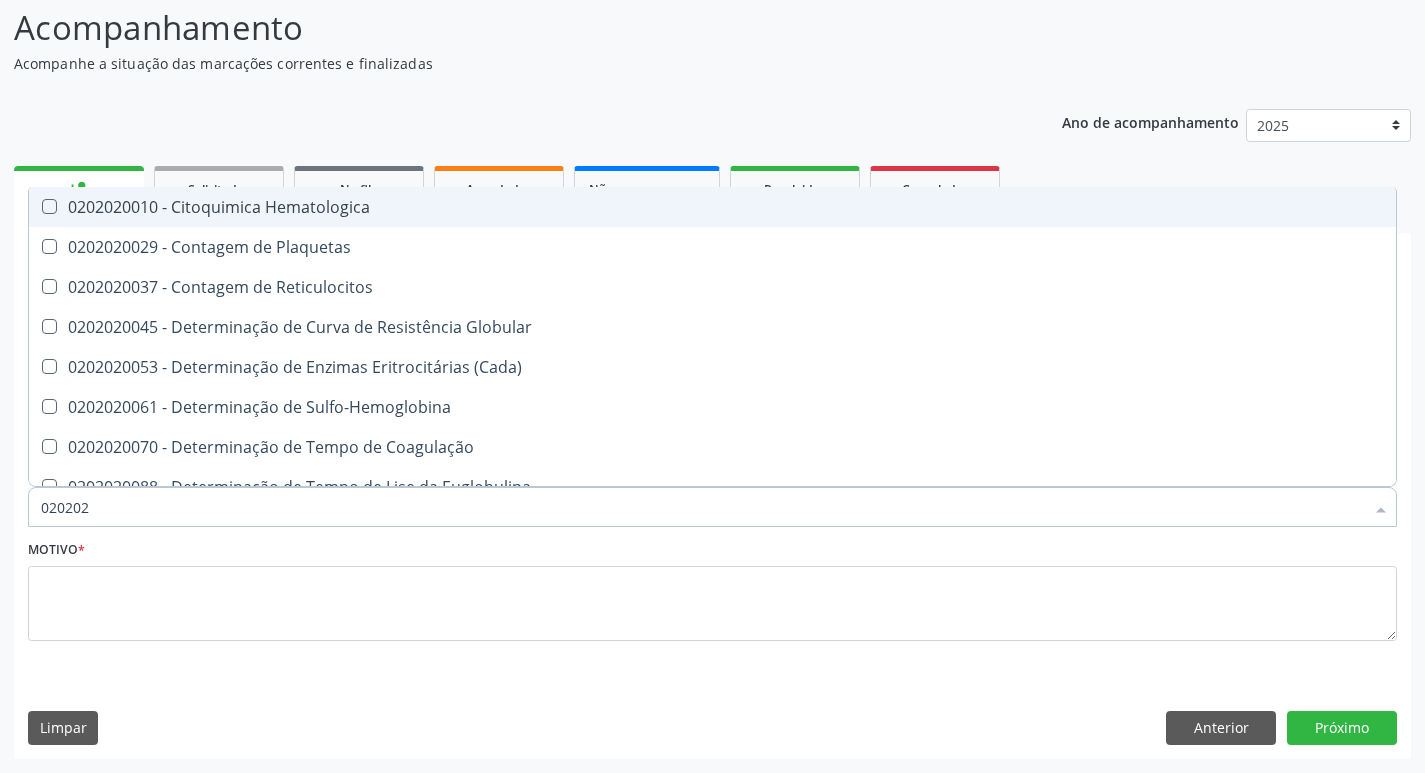 type on "0202020" 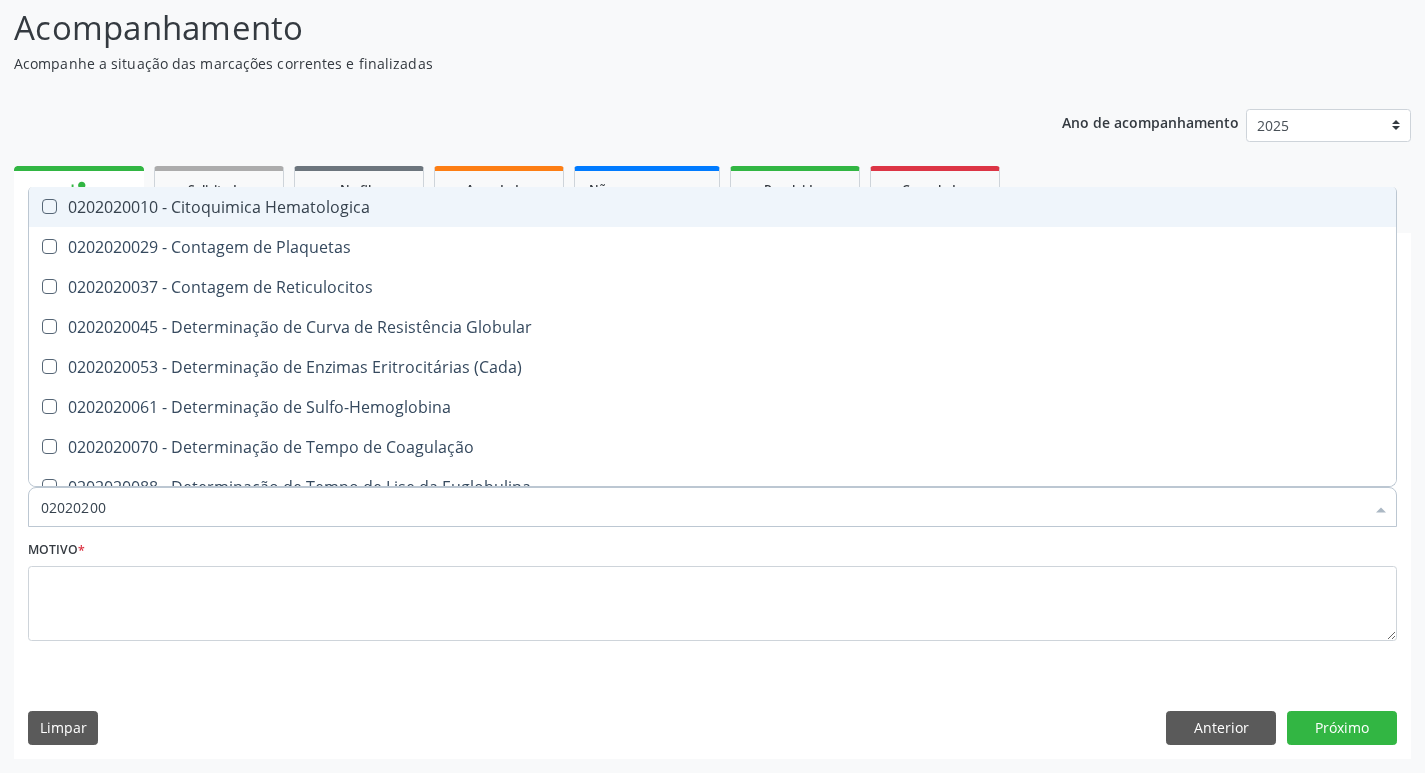 type on "020202007" 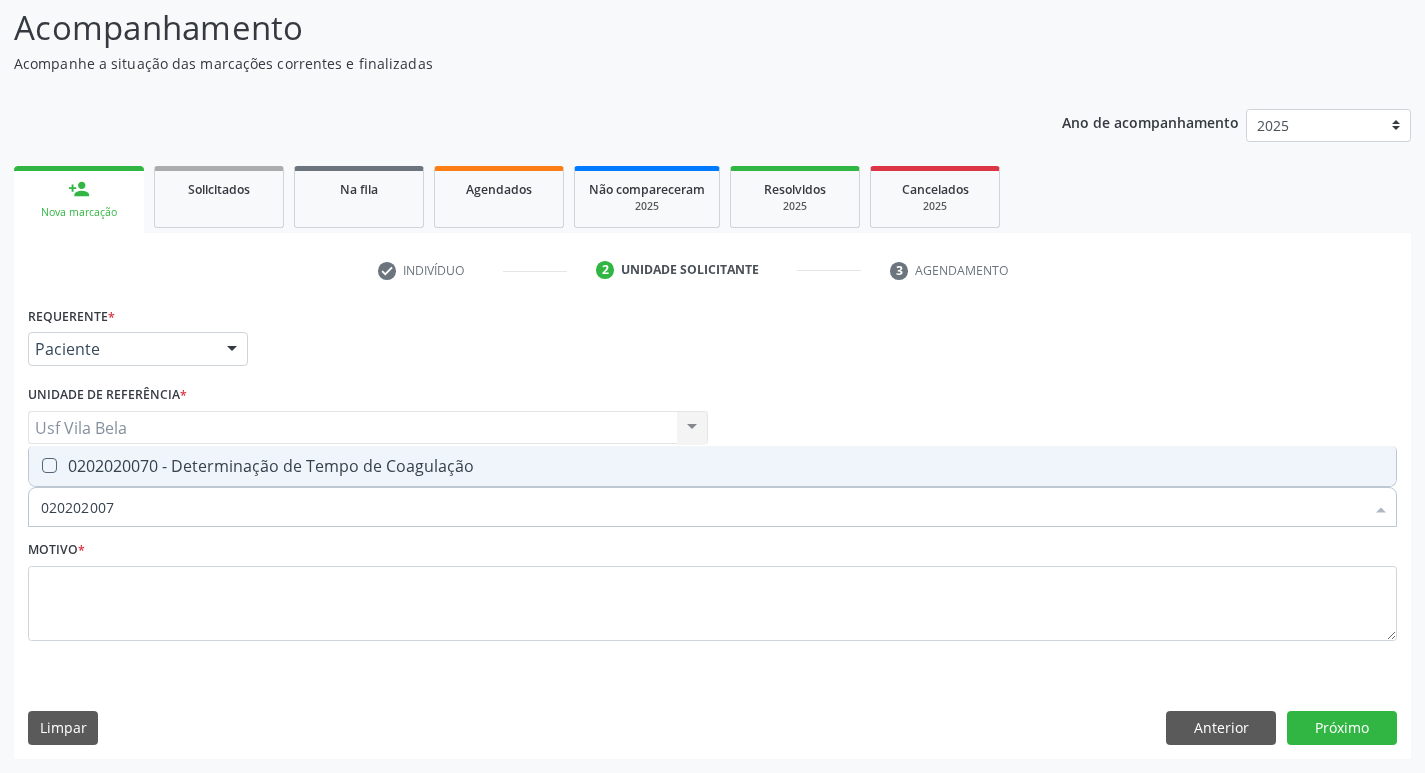 click on "0202020070 - Determinação de Tempo de Coagulação" at bounding box center (712, 466) 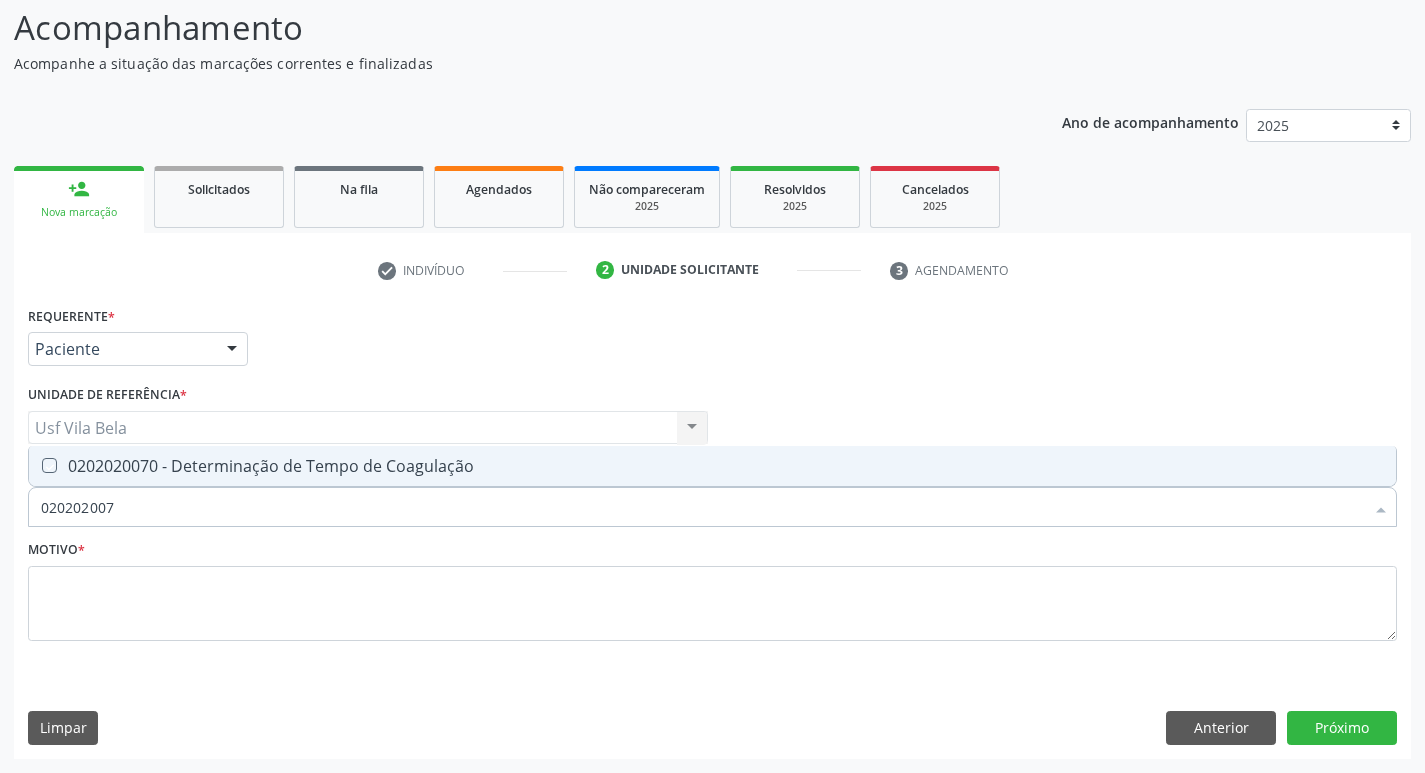 checkbox on "true" 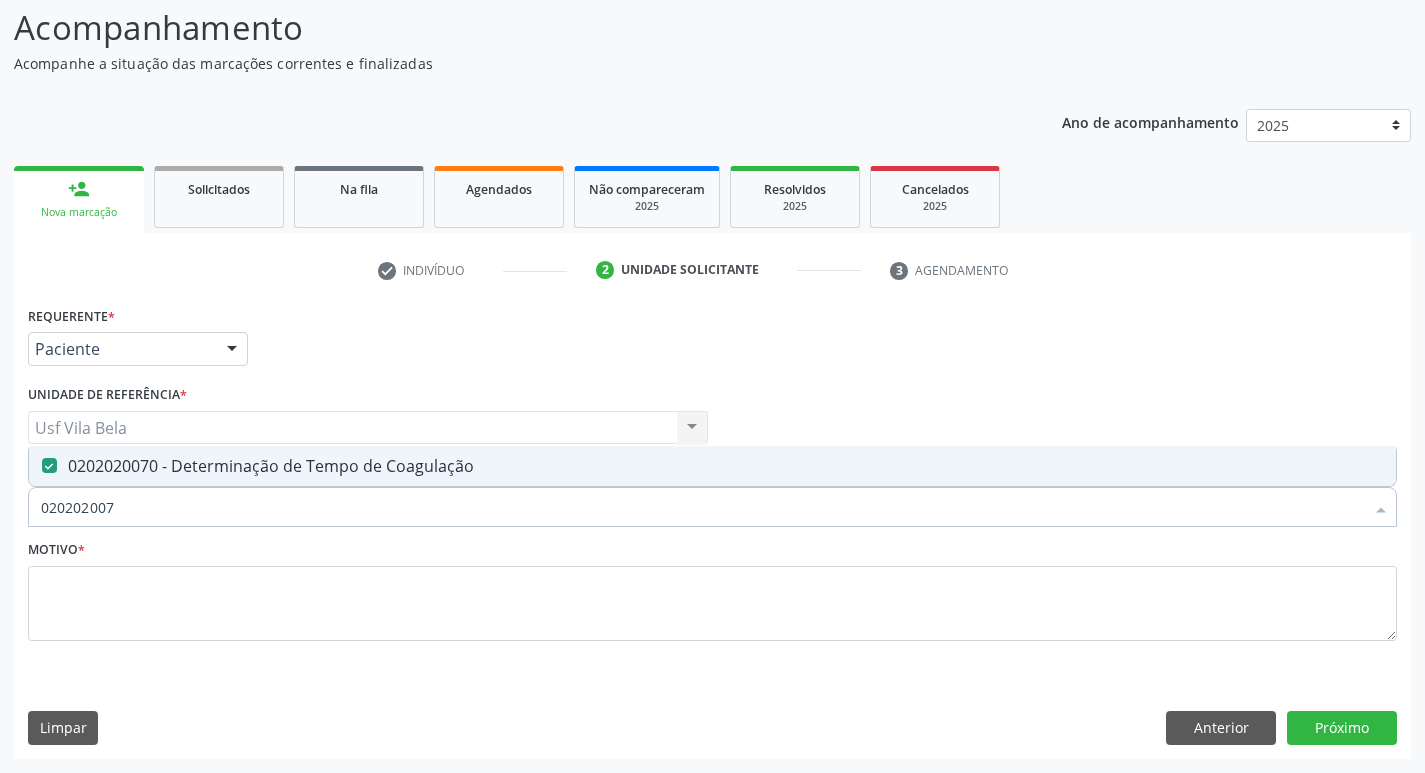 drag, startPoint x: 113, startPoint y: 521, endPoint x: 28, endPoint y: 549, distance: 89.49302 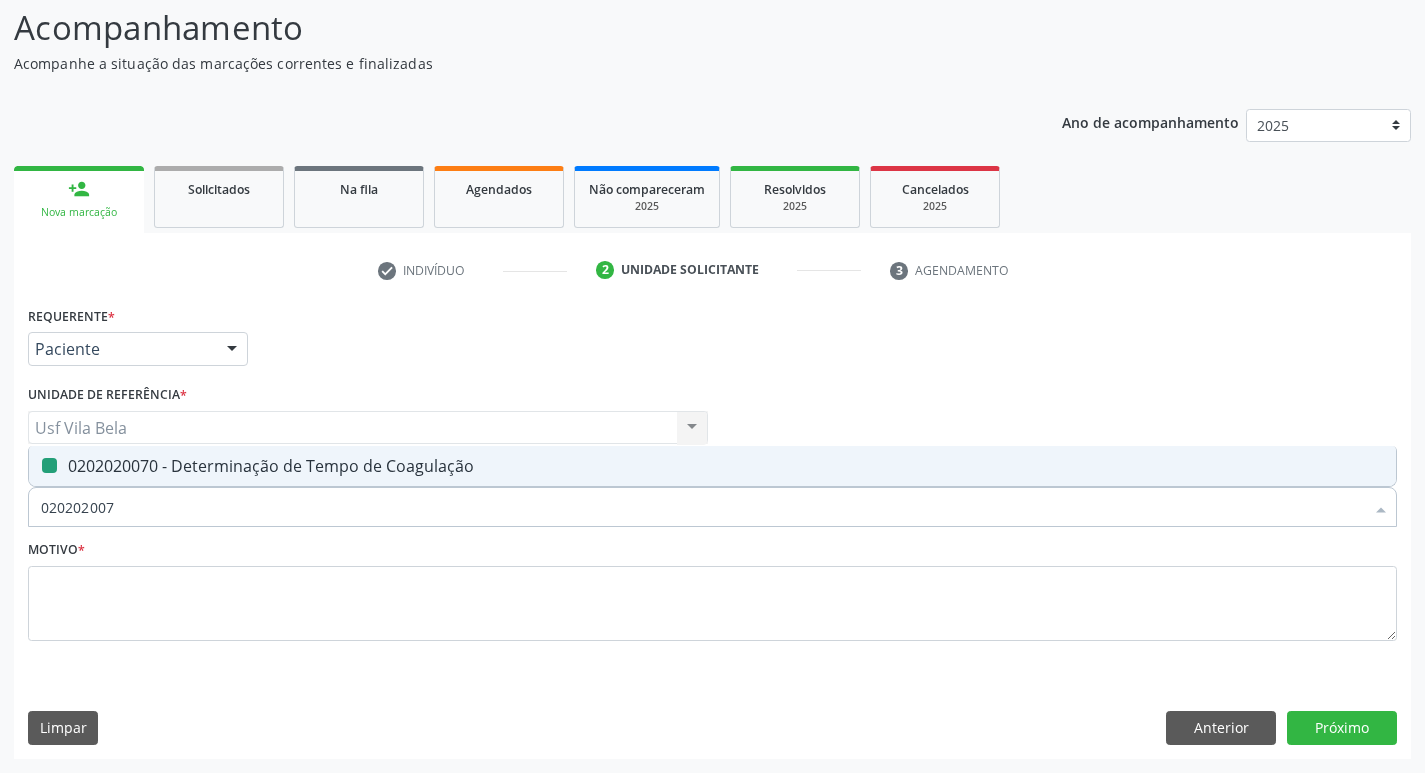 type 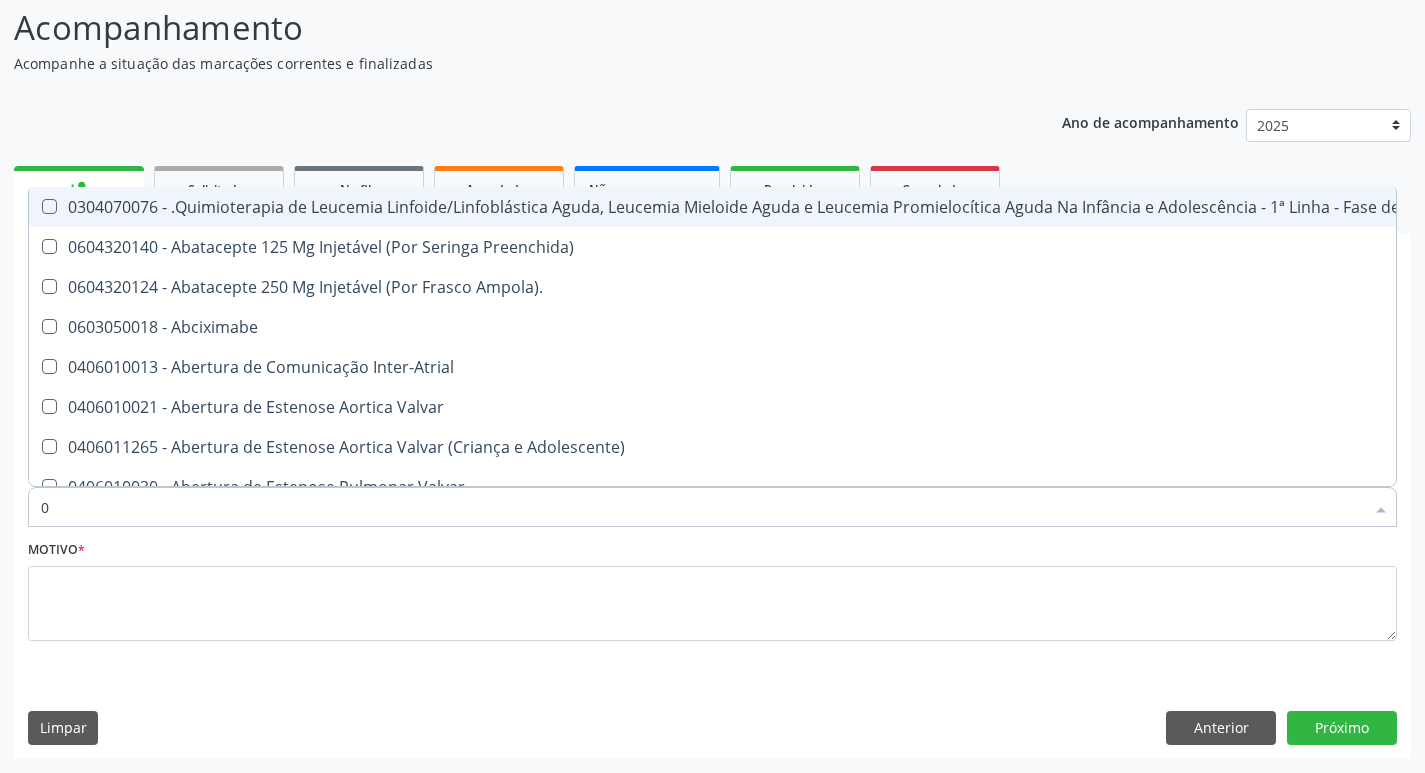 type on "02" 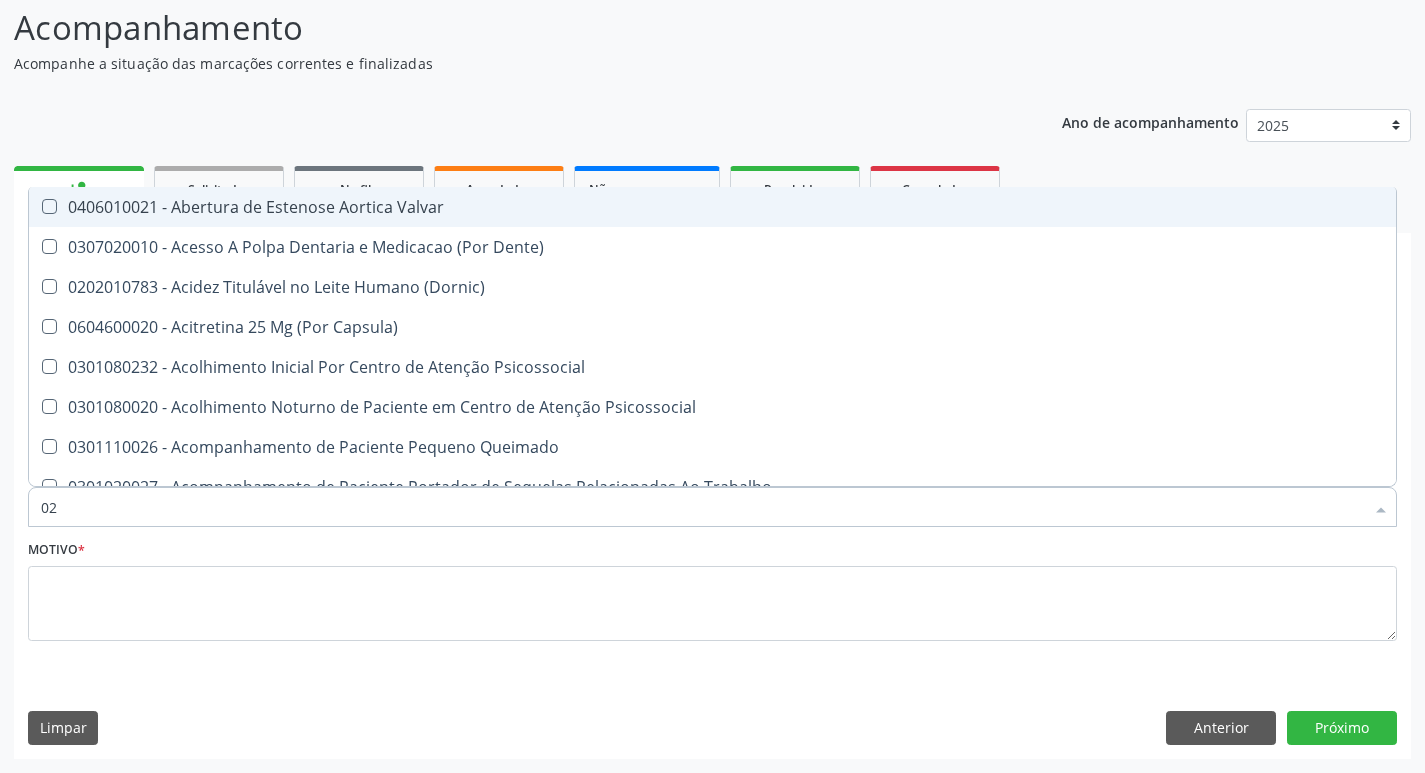 type on "020" 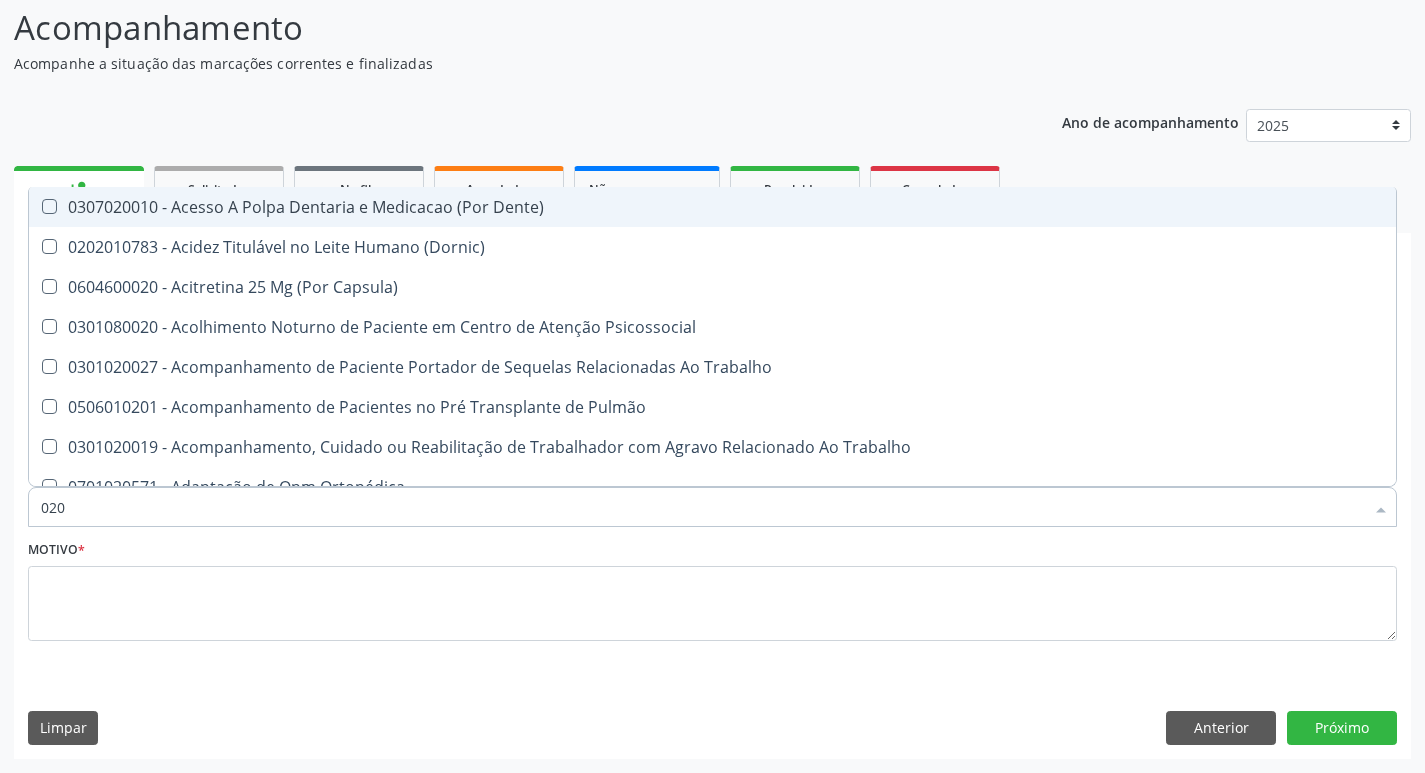 type on "0202" 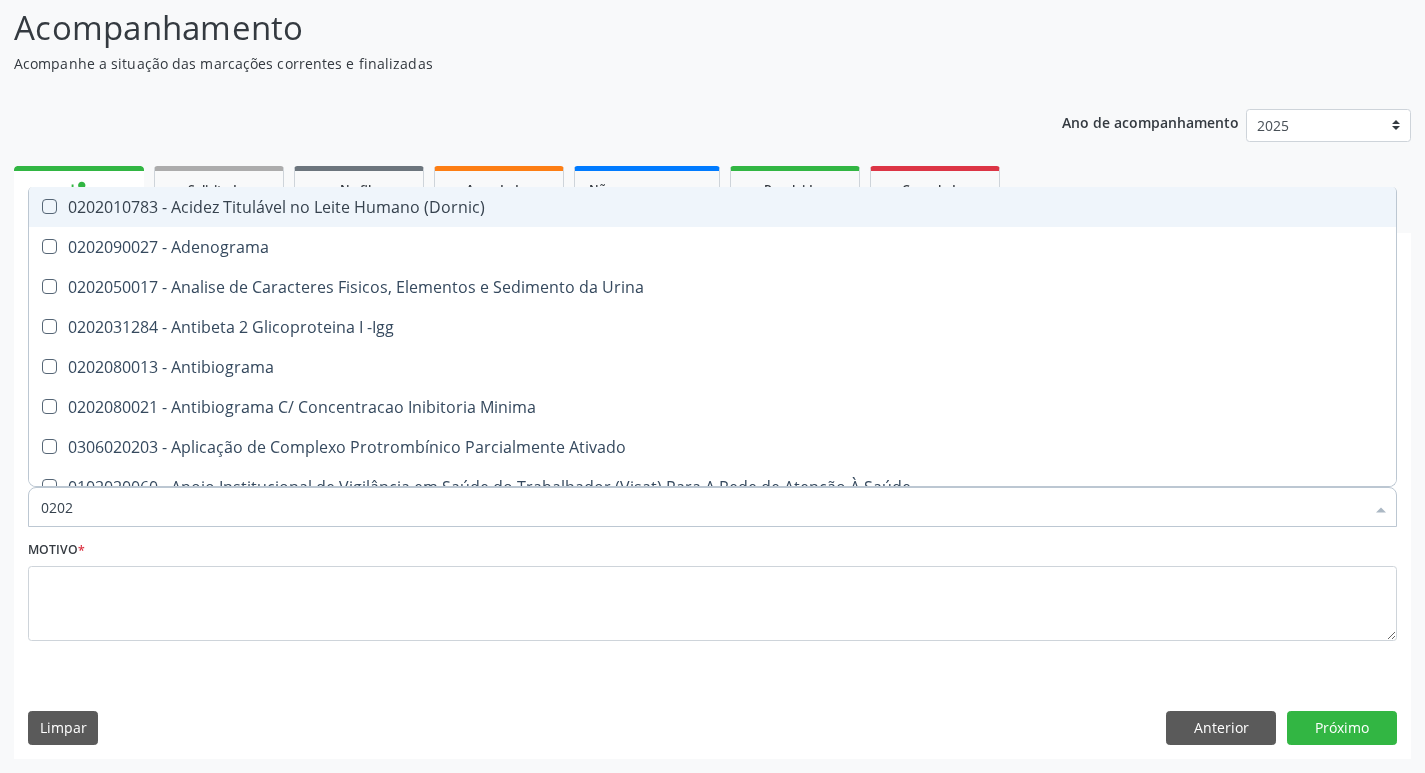type on "02020" 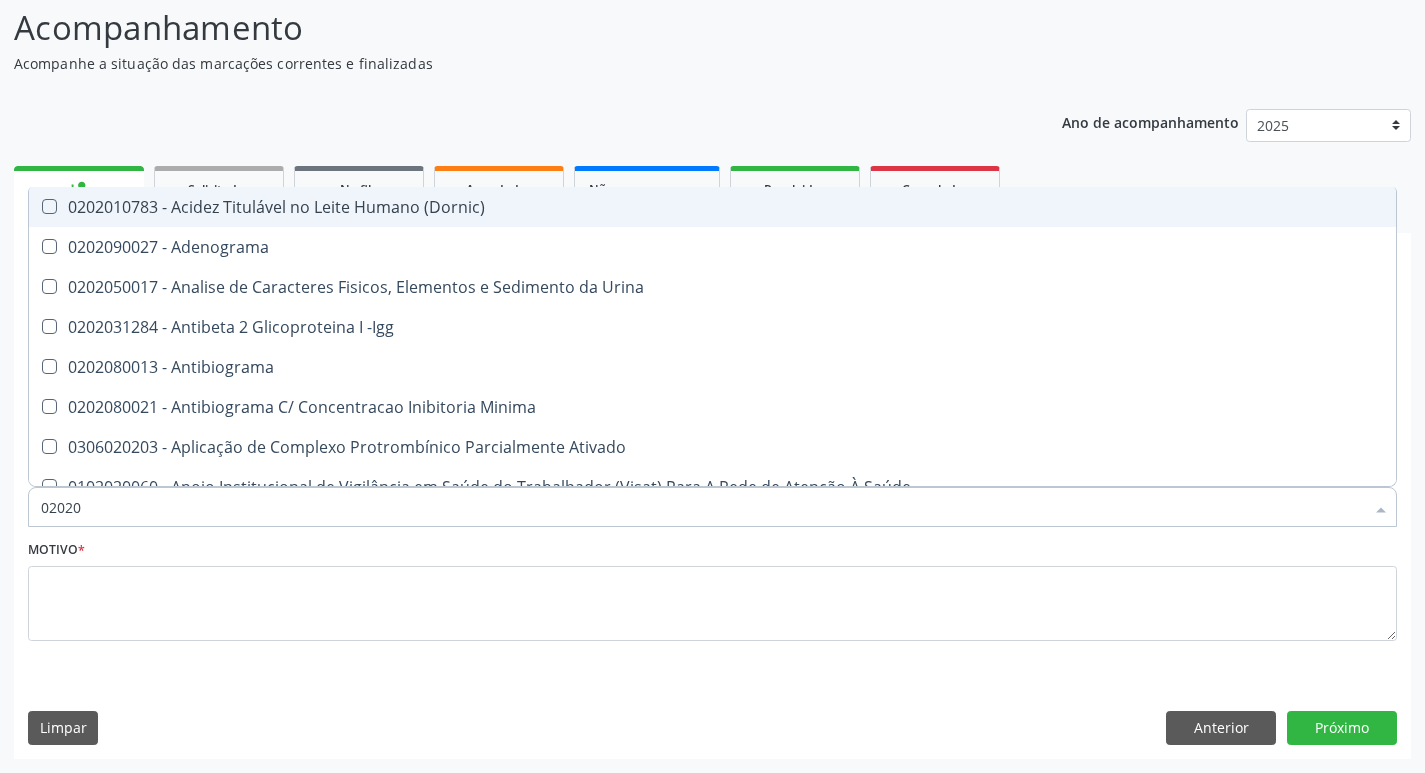 type on "020202" 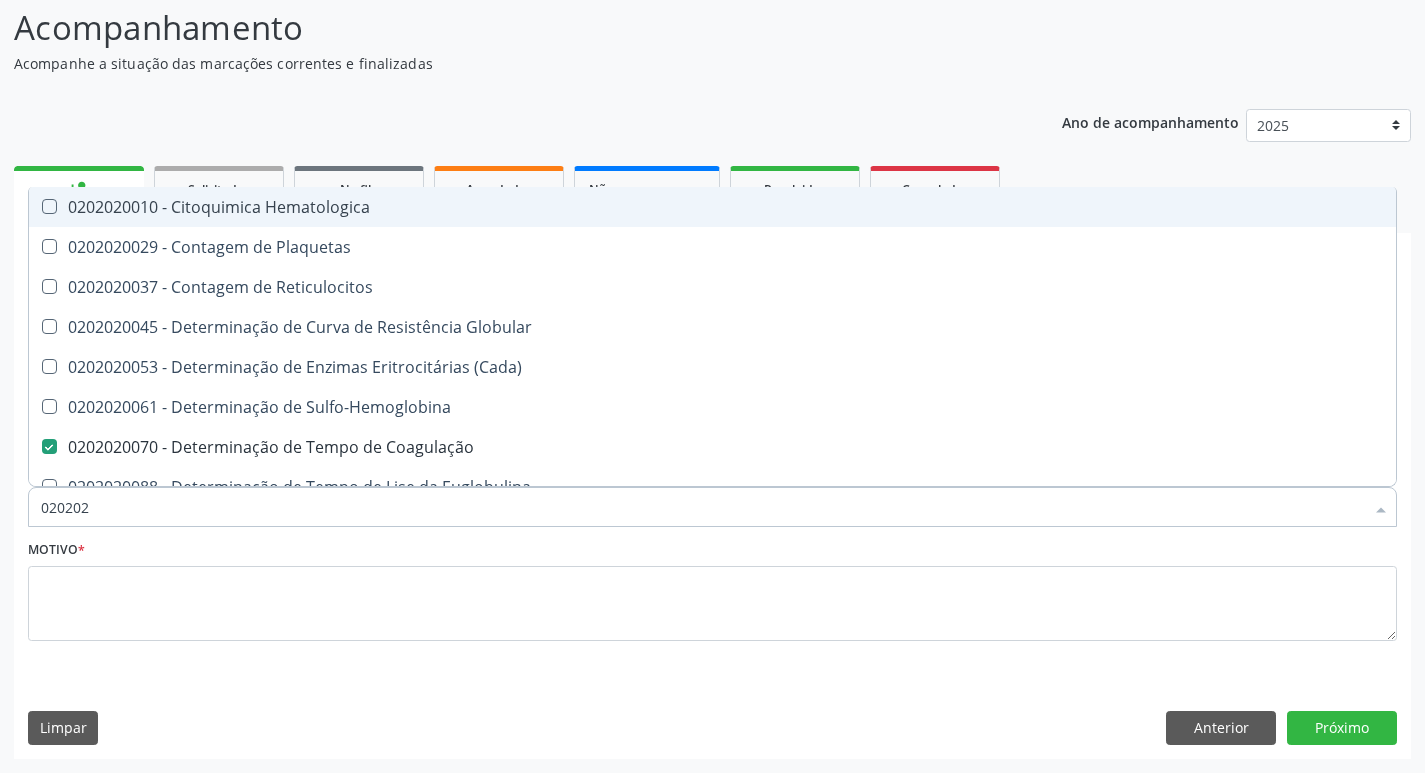type on "0202020" 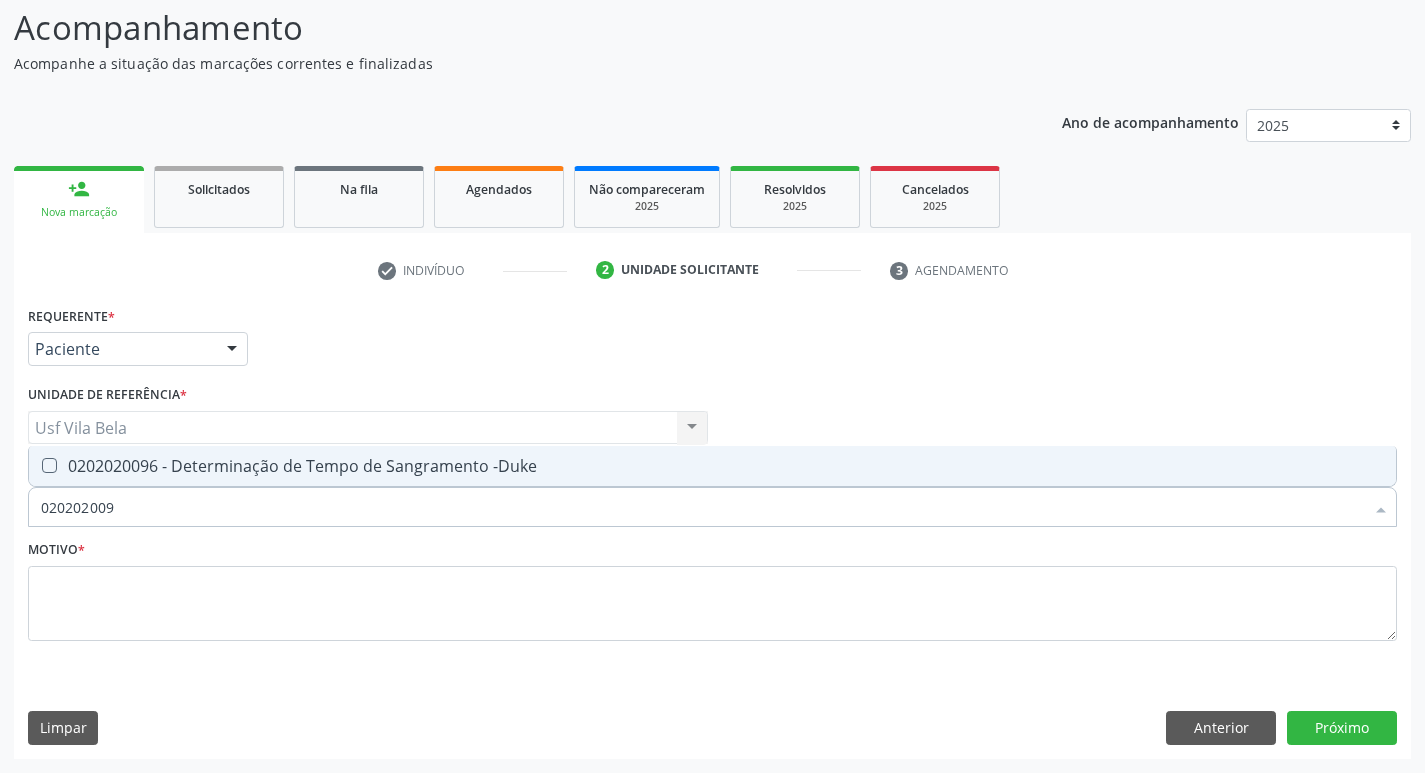 type on "0202020096" 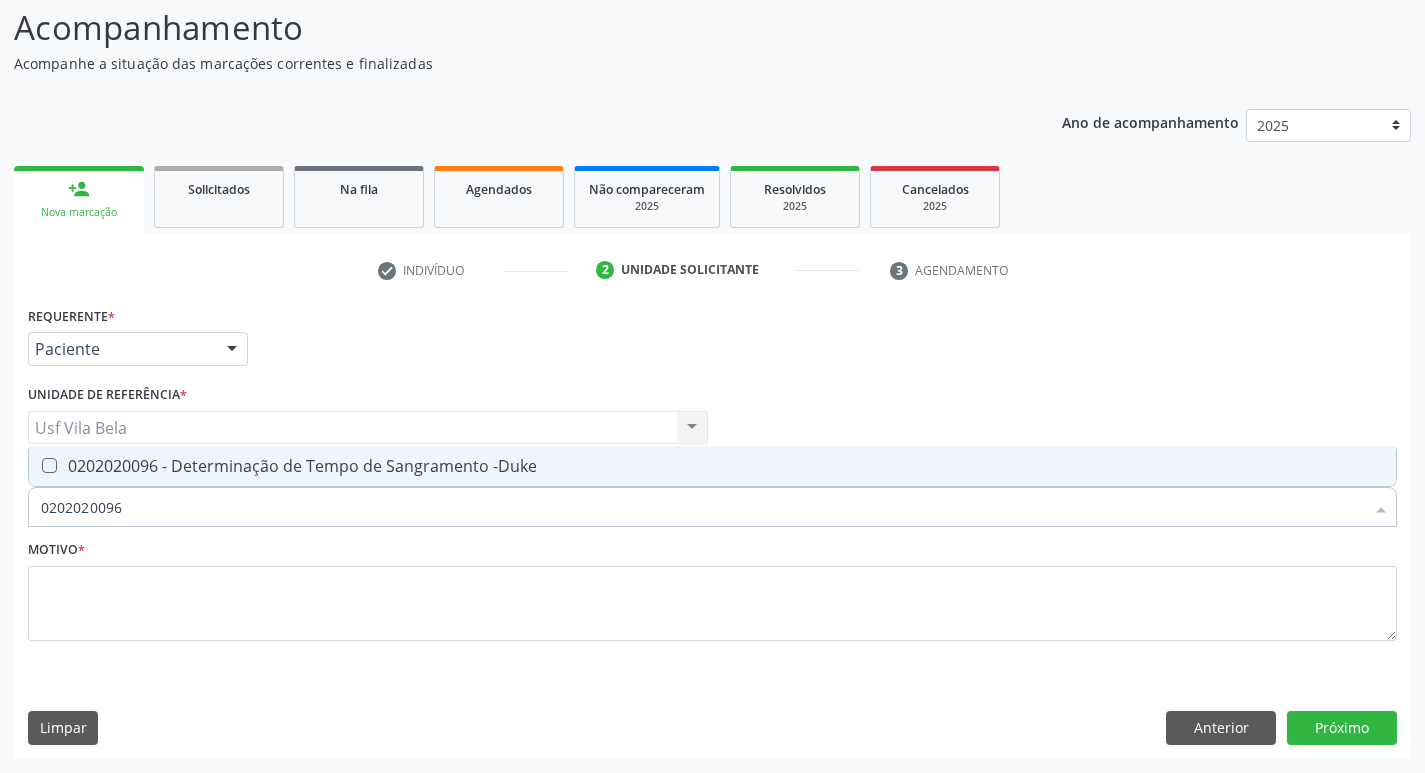 click on "0202020096 - Determinação de Tempo de Sangramento -Duke" at bounding box center (712, 466) 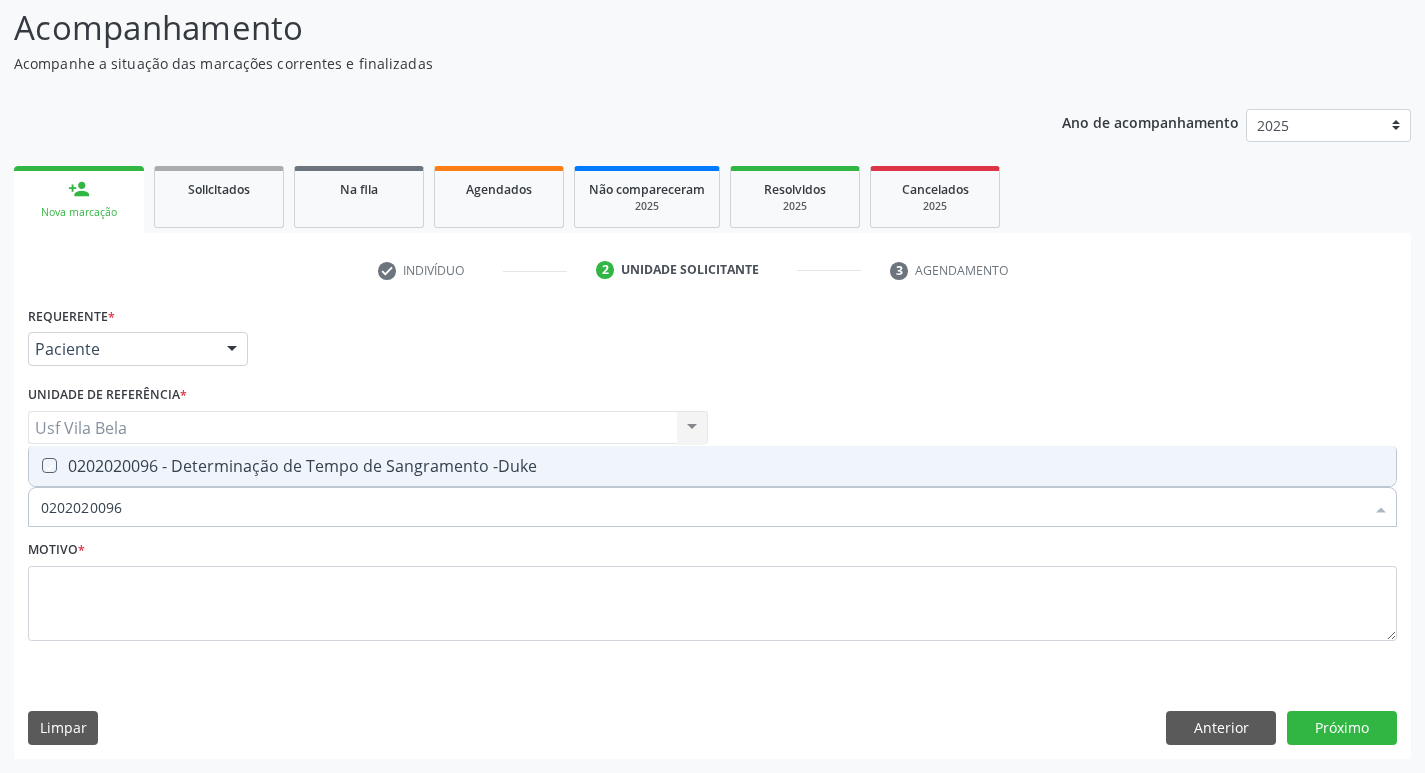checkbox on "true" 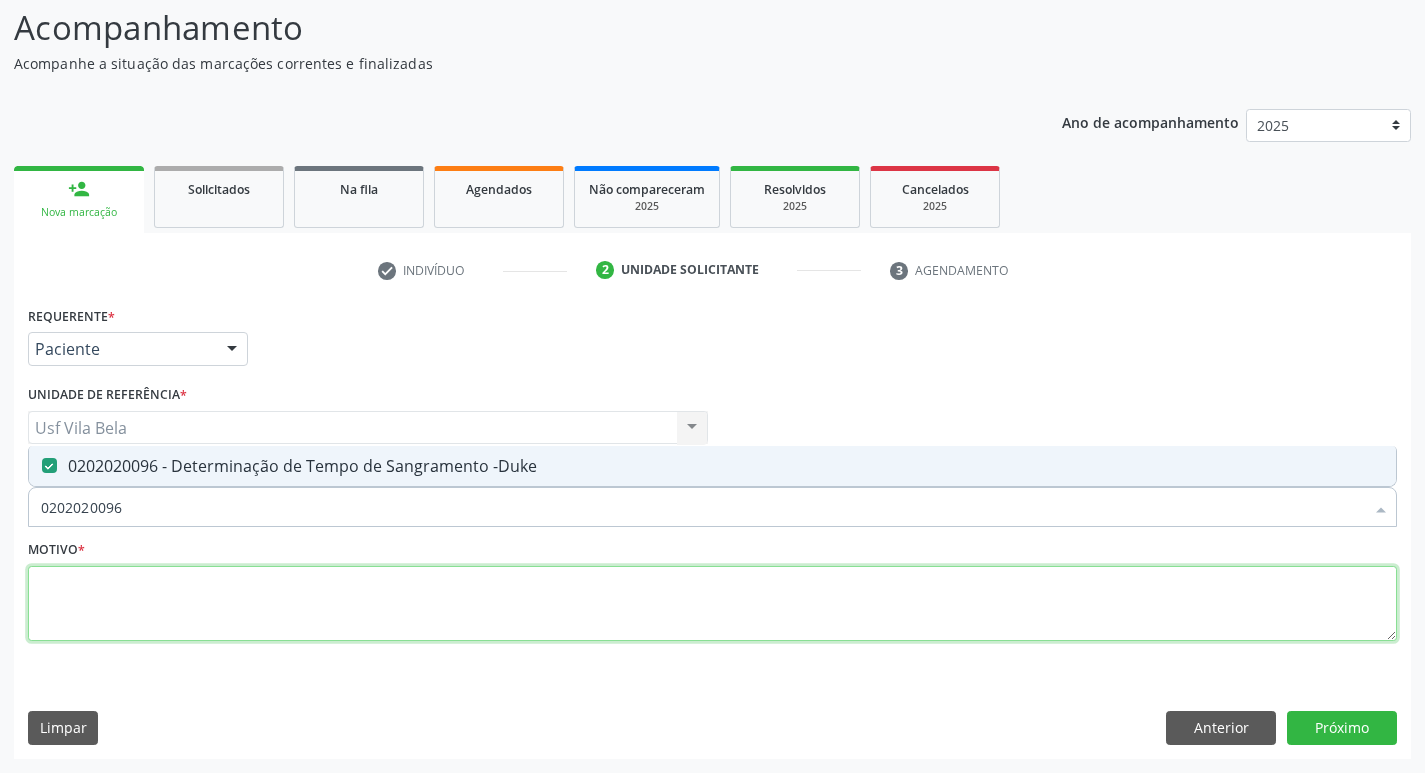click at bounding box center [712, 604] 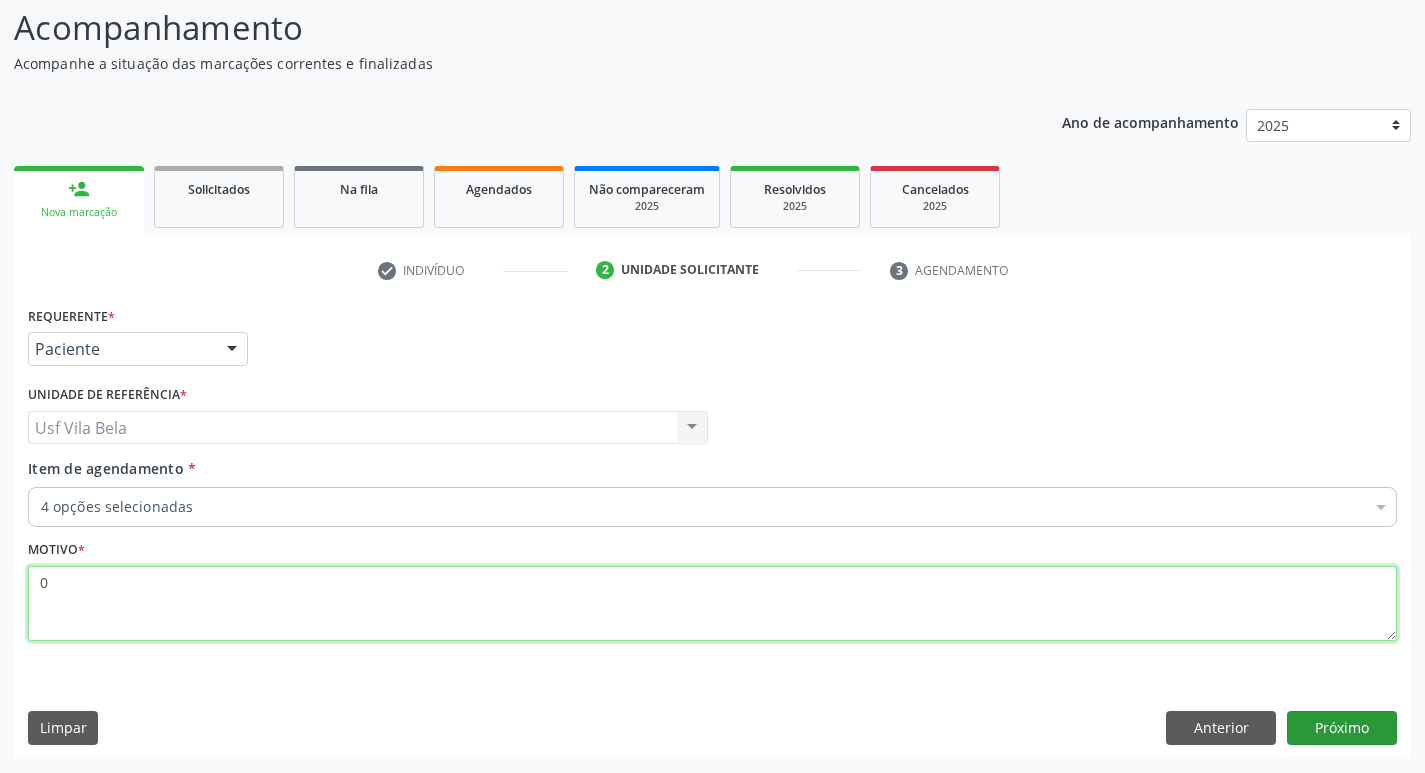 type on "0" 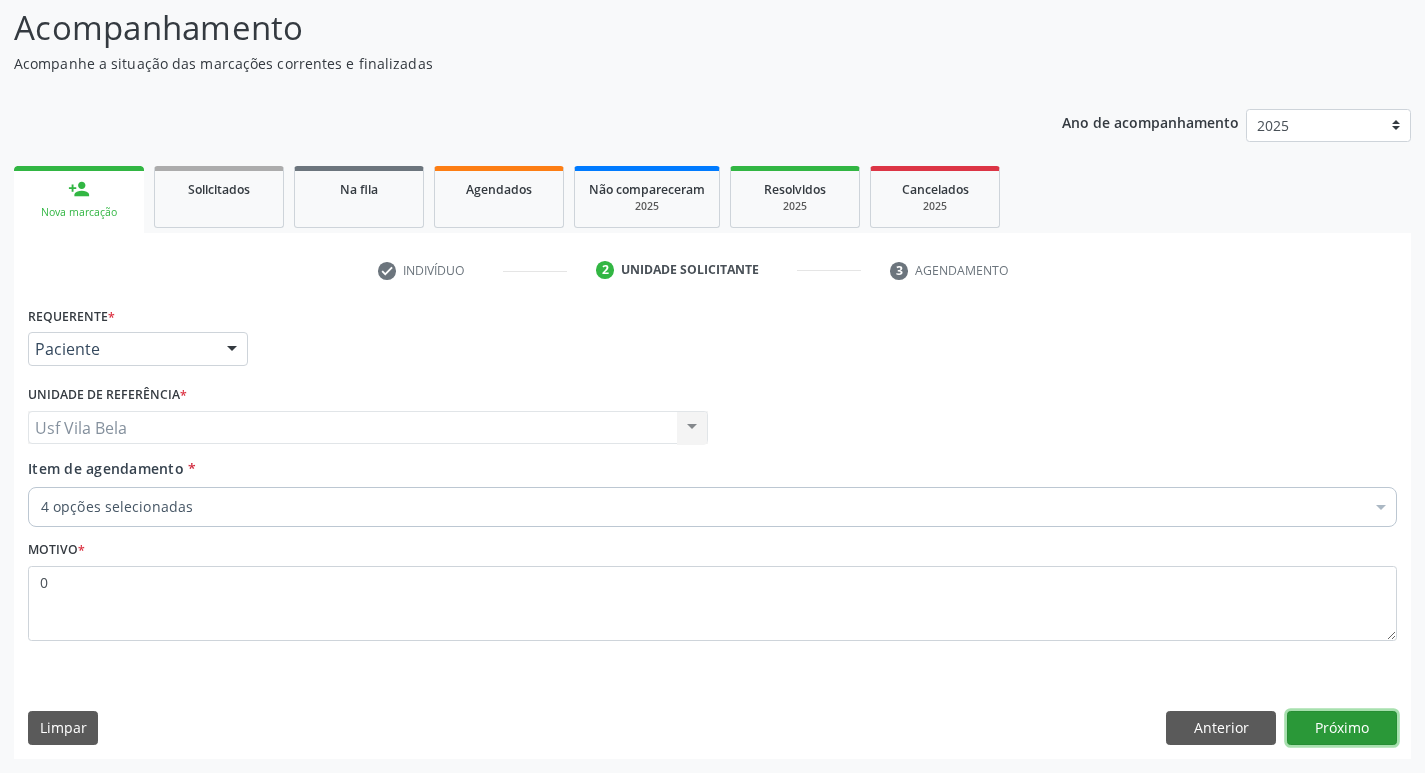 click on "Próximo" at bounding box center (1342, 728) 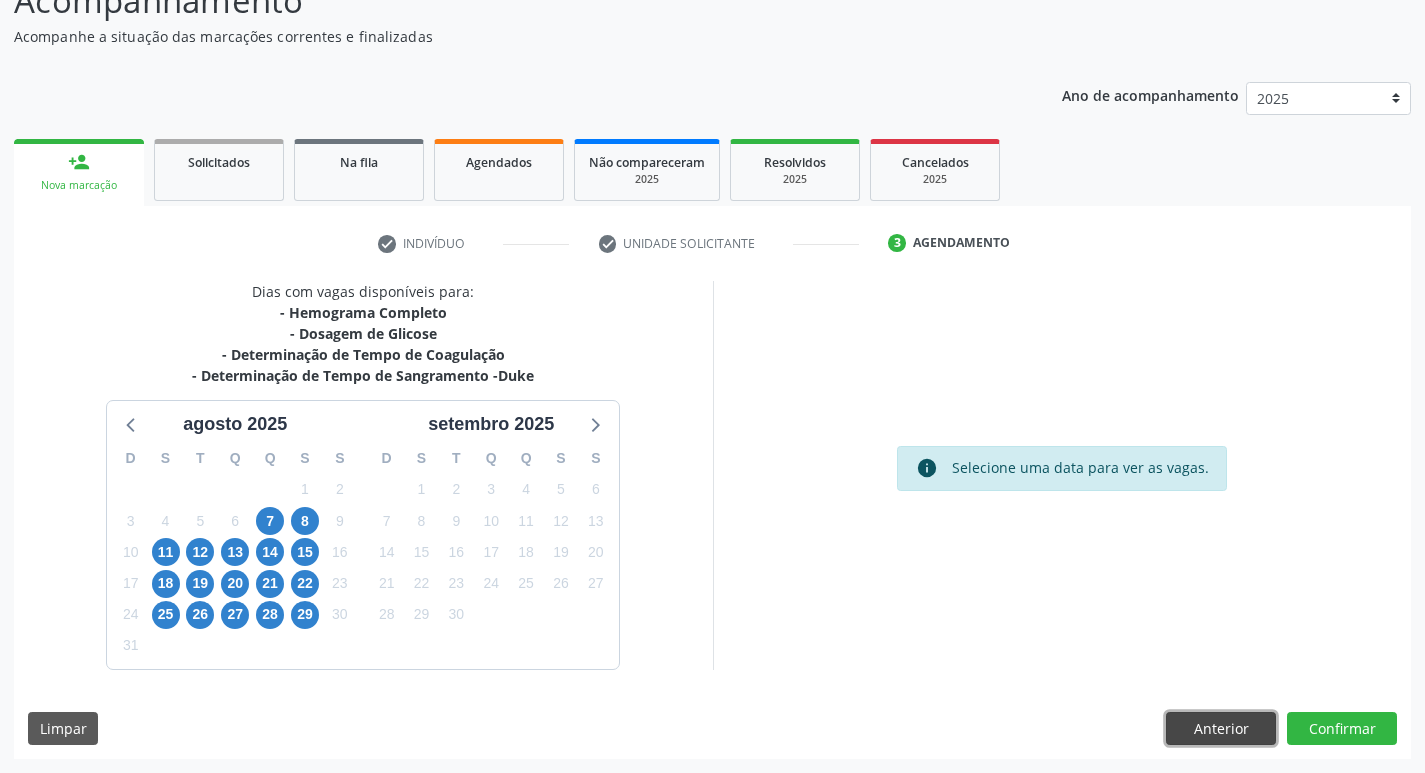 click on "Anterior" at bounding box center (1221, 729) 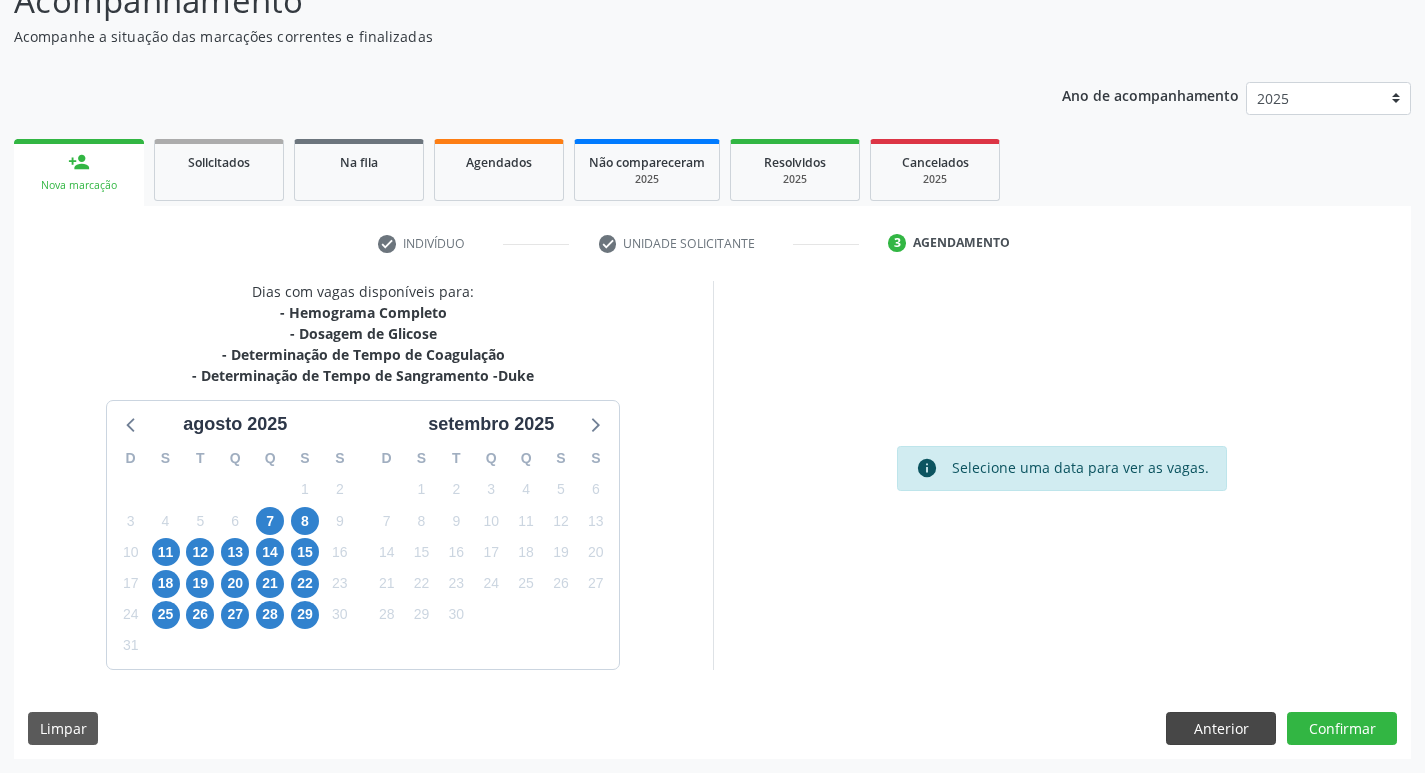 scroll, scrollTop: 133, scrollLeft: 0, axis: vertical 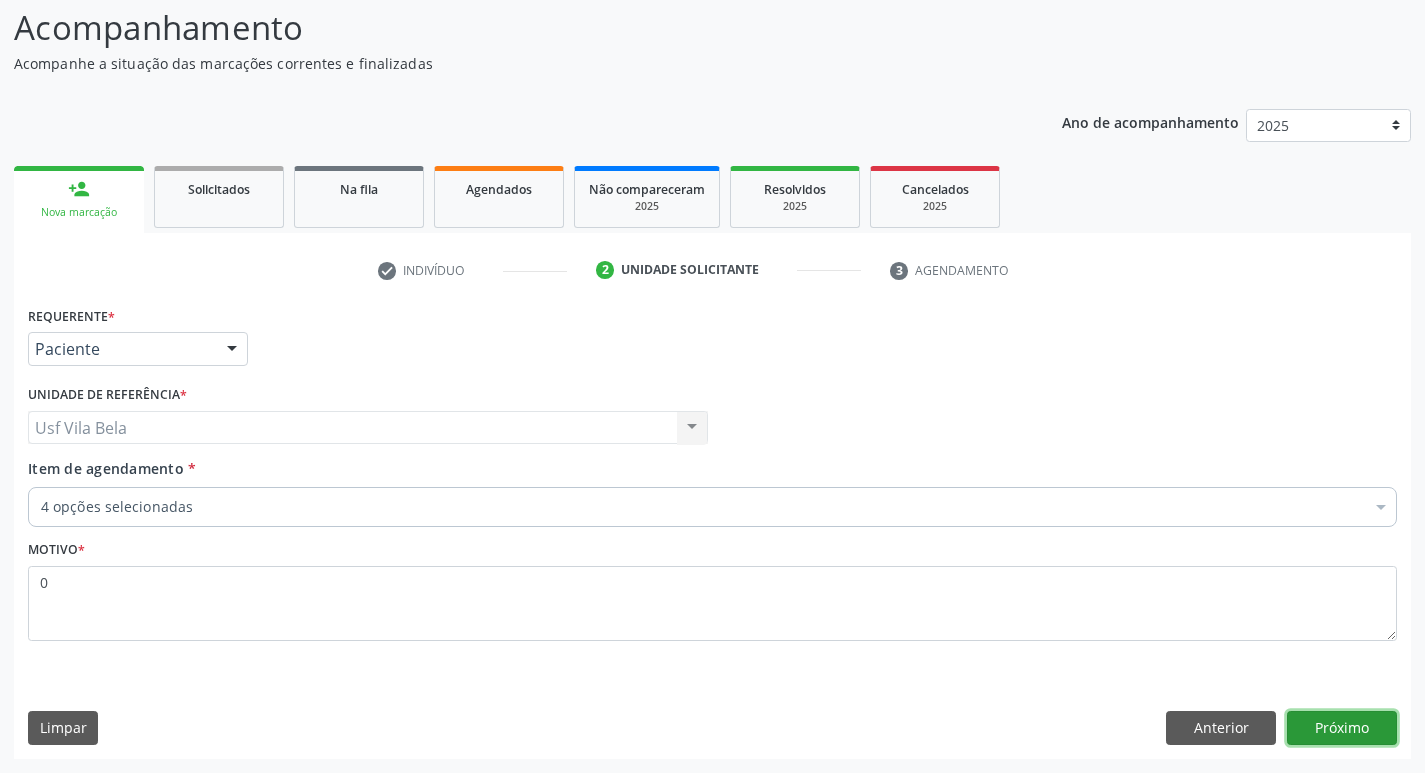 click on "Próximo" at bounding box center [1342, 728] 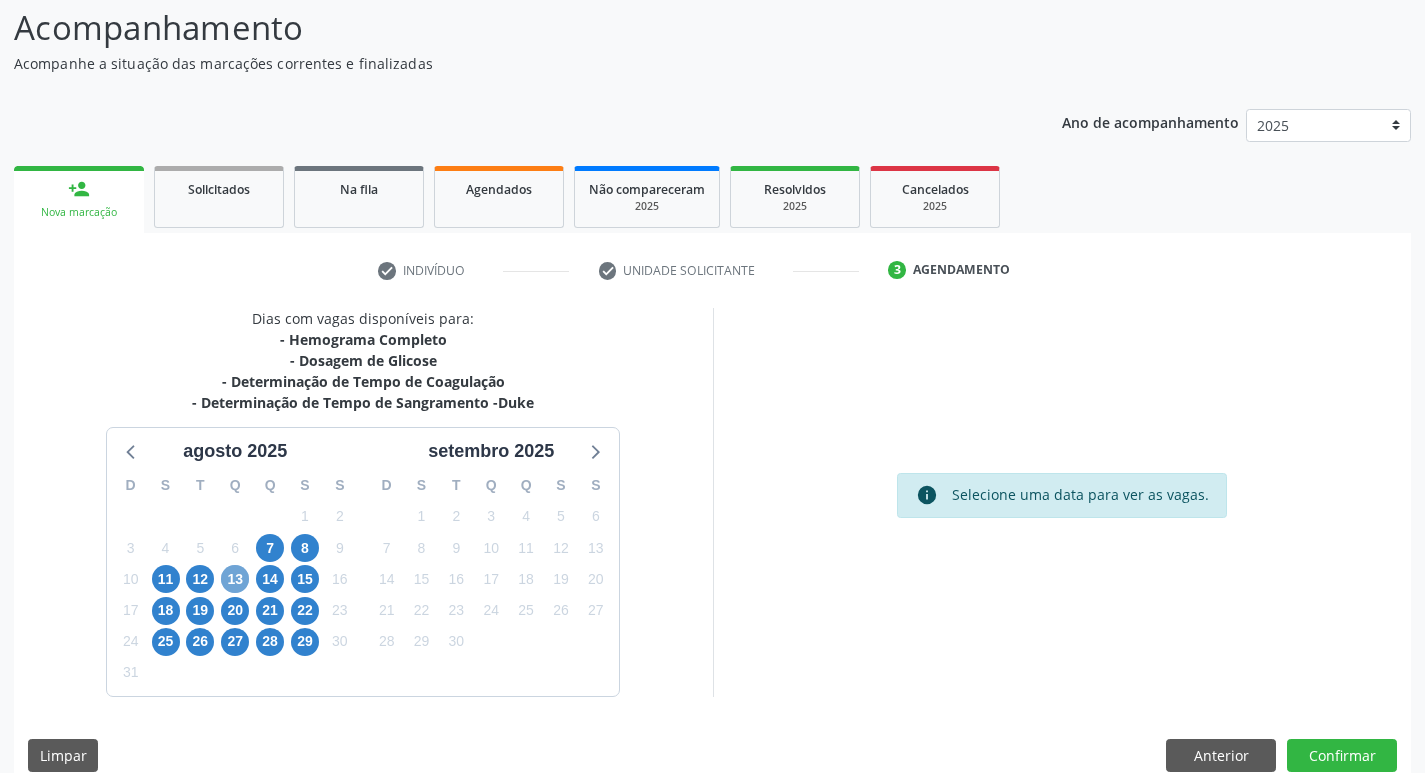 click on "13" at bounding box center [235, 579] 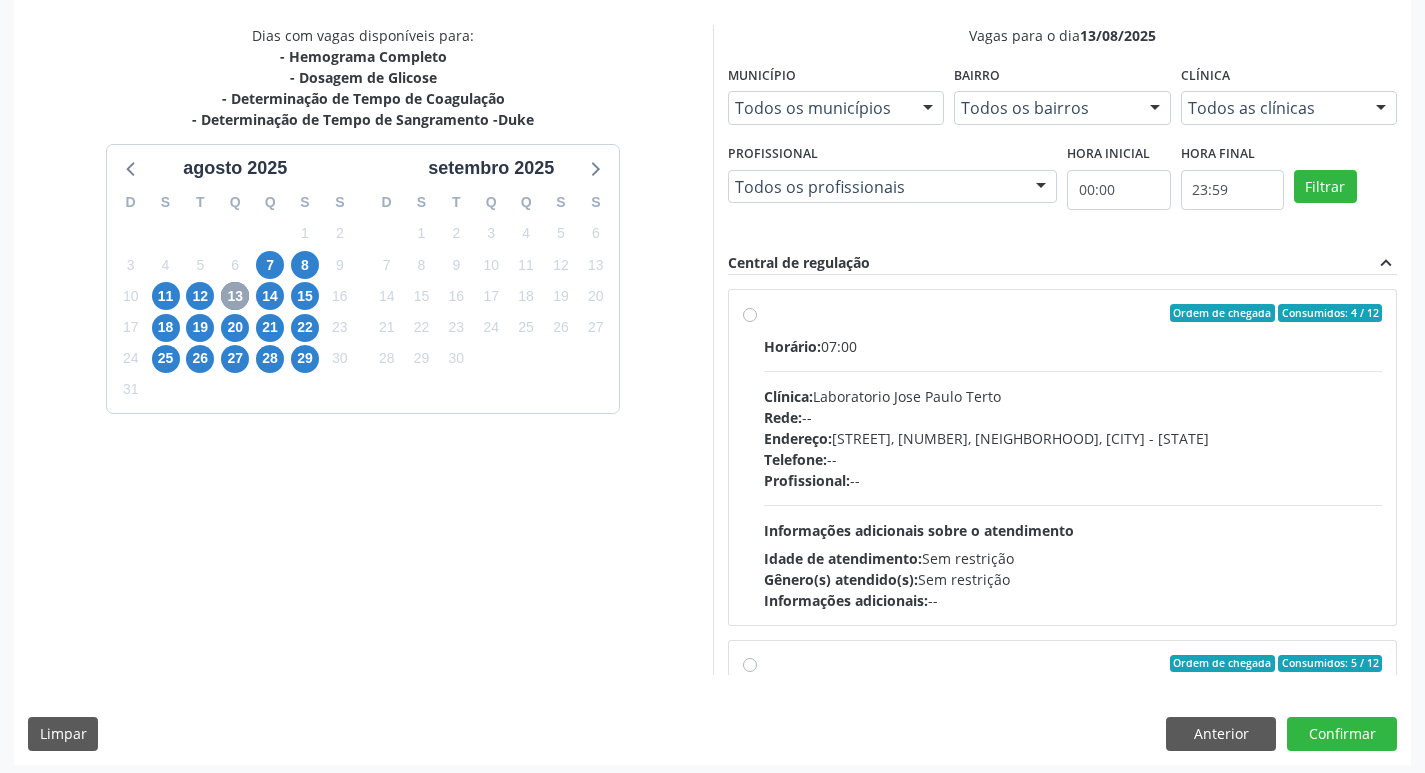 scroll, scrollTop: 422, scrollLeft: 0, axis: vertical 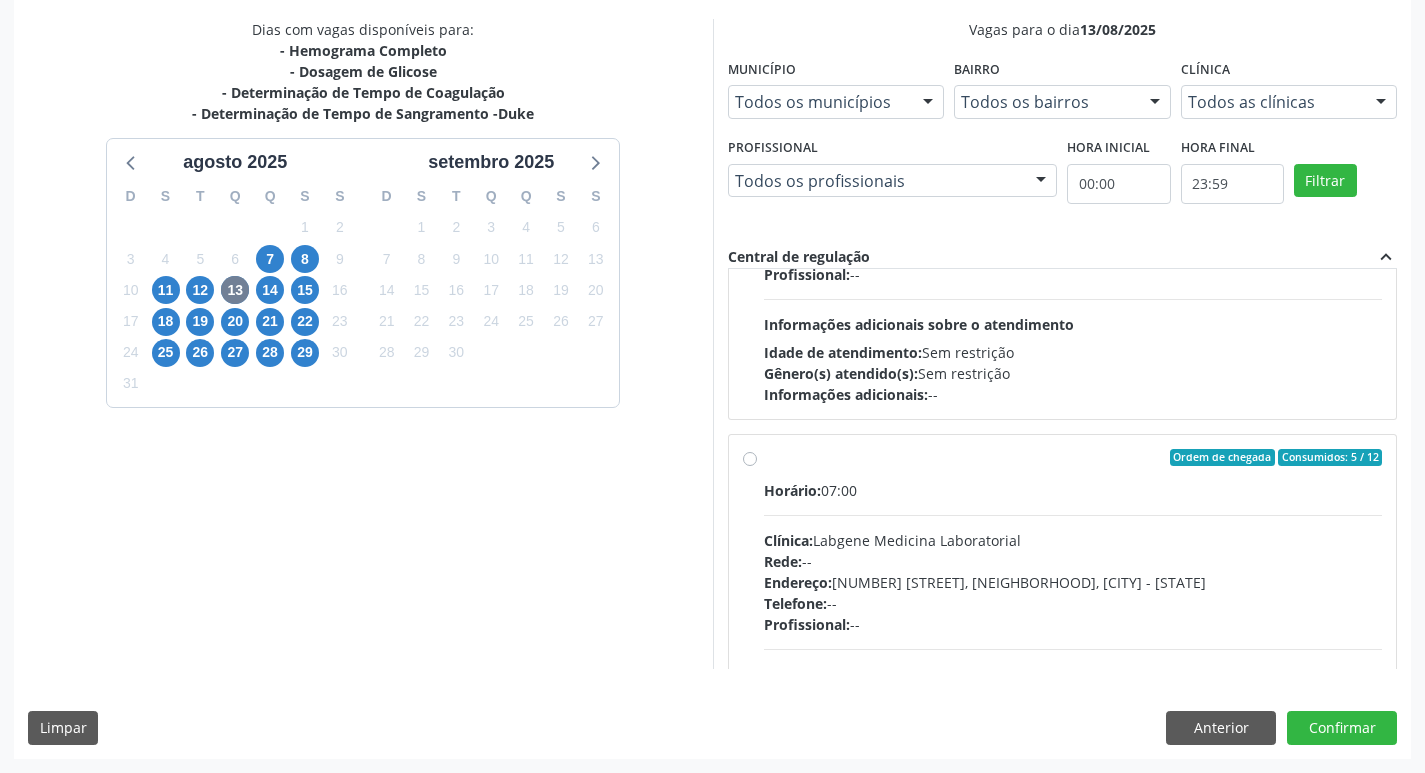 click on "Clínica:  Labgene Medicina Laboratorial" at bounding box center (1073, 540) 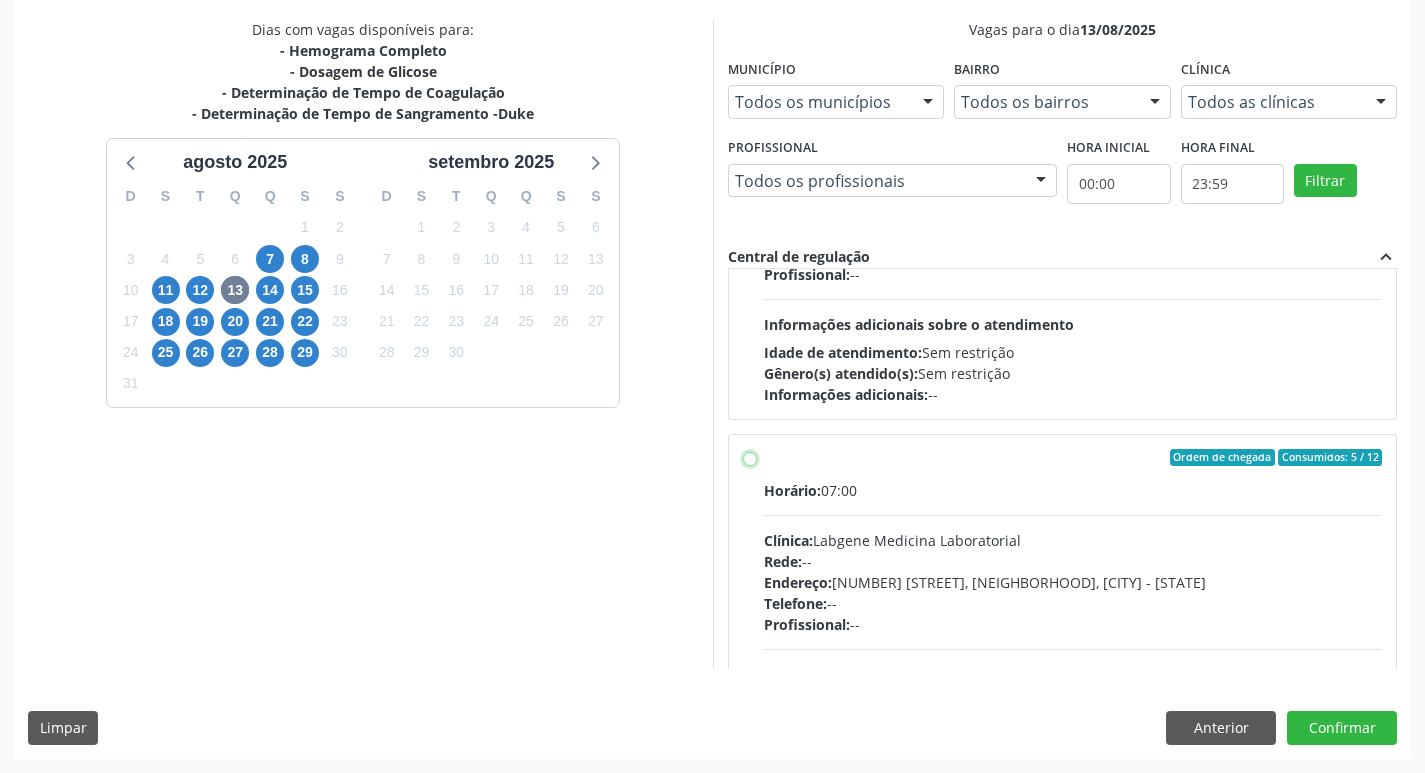 click on "Ordem de chegada
Consumidos: 5 / 12
Horário:   07:00
Clínica:  Labgene Medicina Laboratorial
Rede:
--
Endereço:   nº 531, Nossa Senhora da Pen, Serra Talhada - PE
Telefone:   --
Profissional:
--
Informações adicionais sobre o atendimento
Idade de atendimento:
Sem restrição
Gênero(s) atendido(s):
Sem restrição
Informações adicionais:
--" at bounding box center [750, 458] 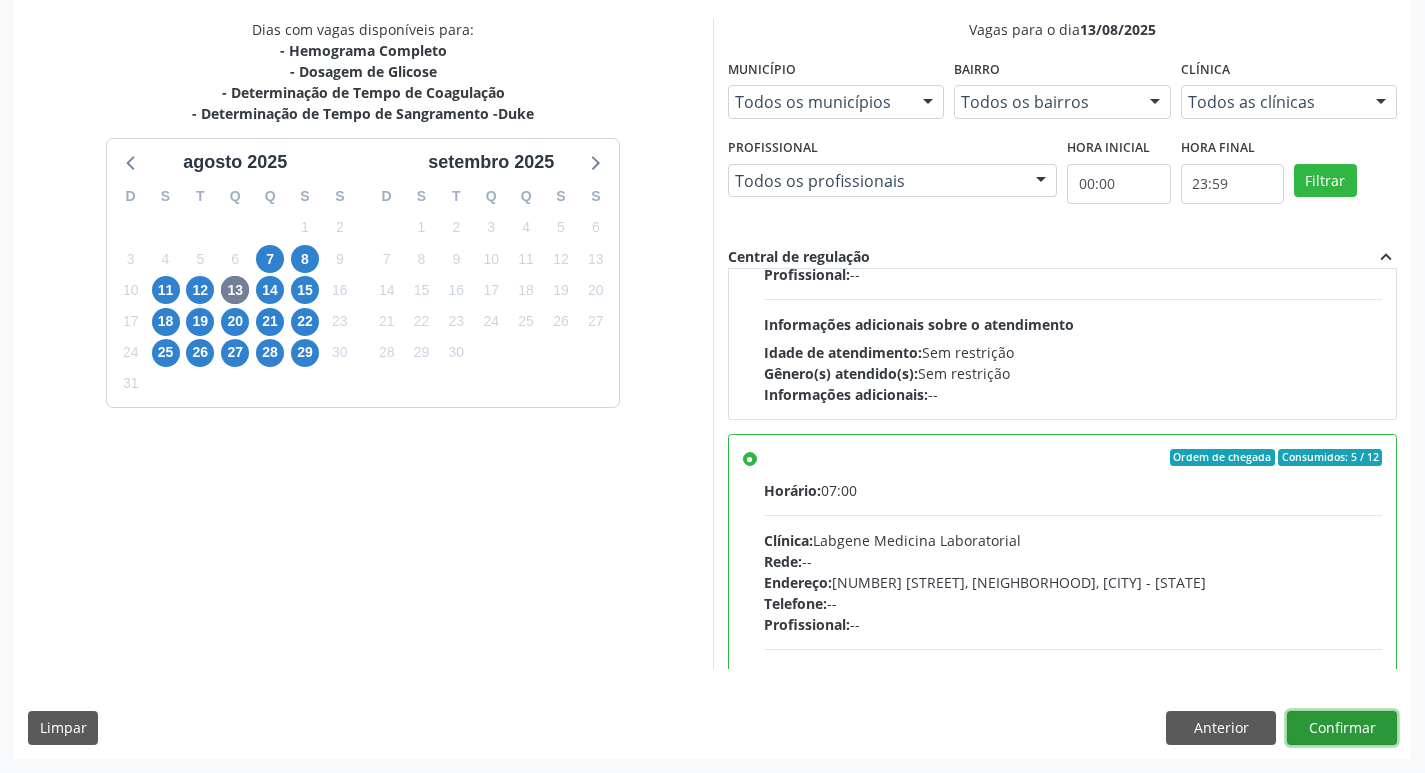 click on "Confirmar" at bounding box center (1342, 728) 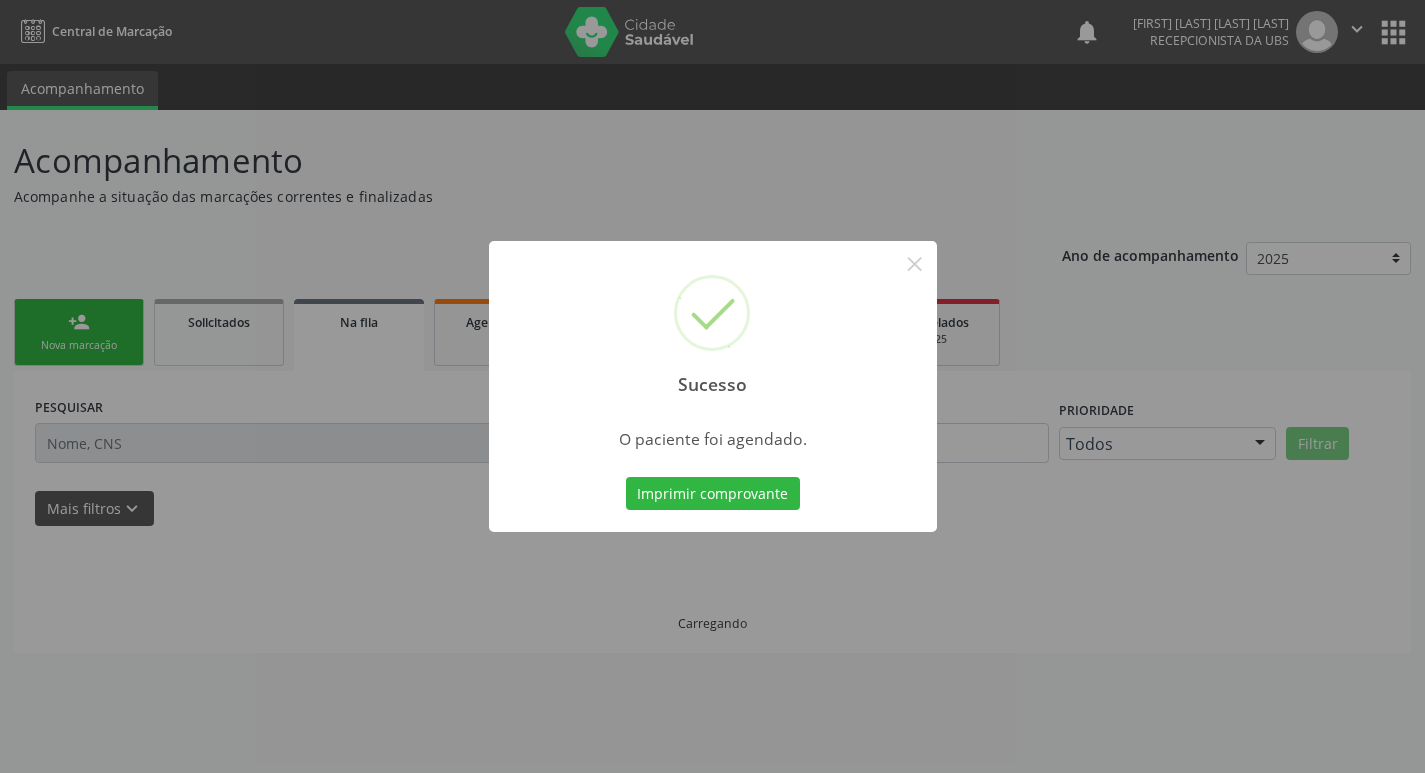 scroll, scrollTop: 0, scrollLeft: 0, axis: both 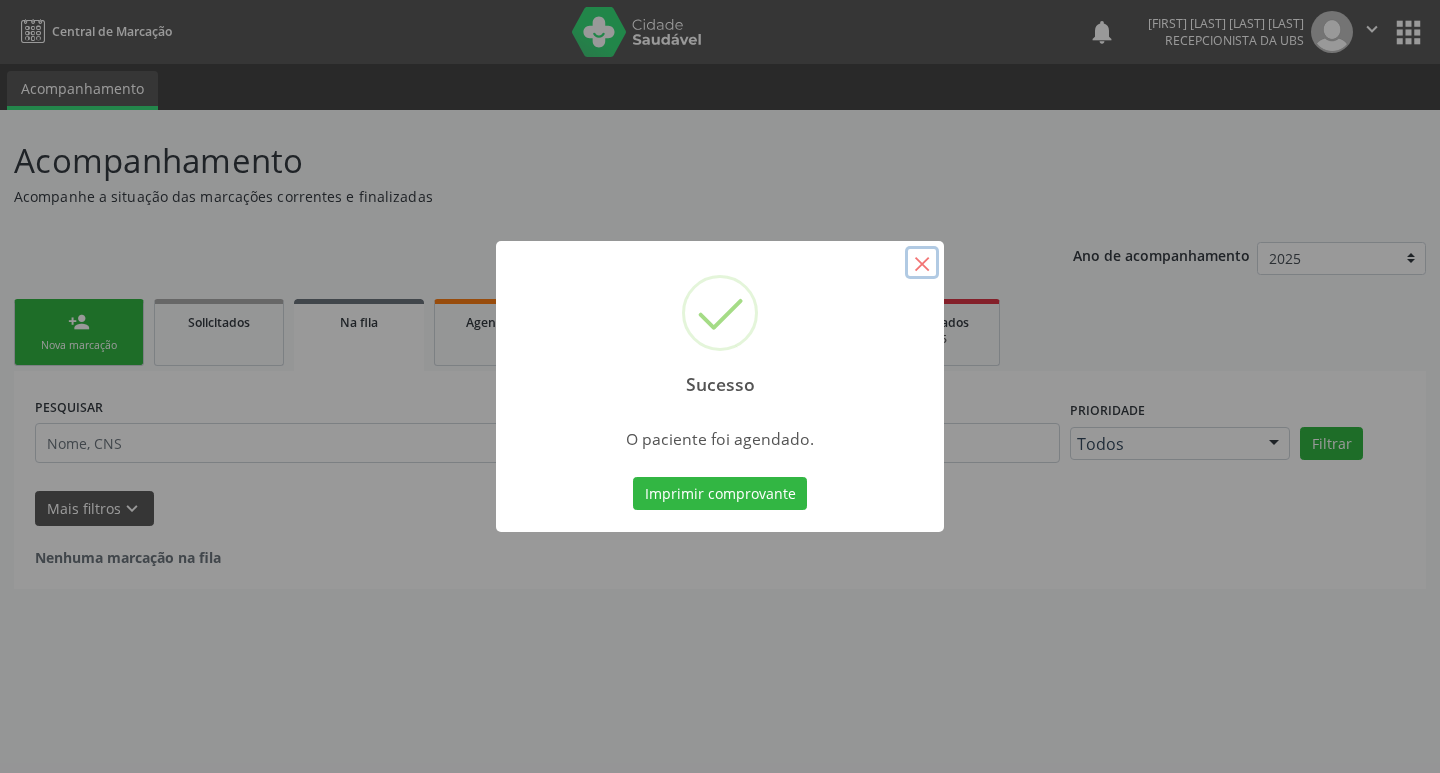 click on "×" at bounding box center [922, 263] 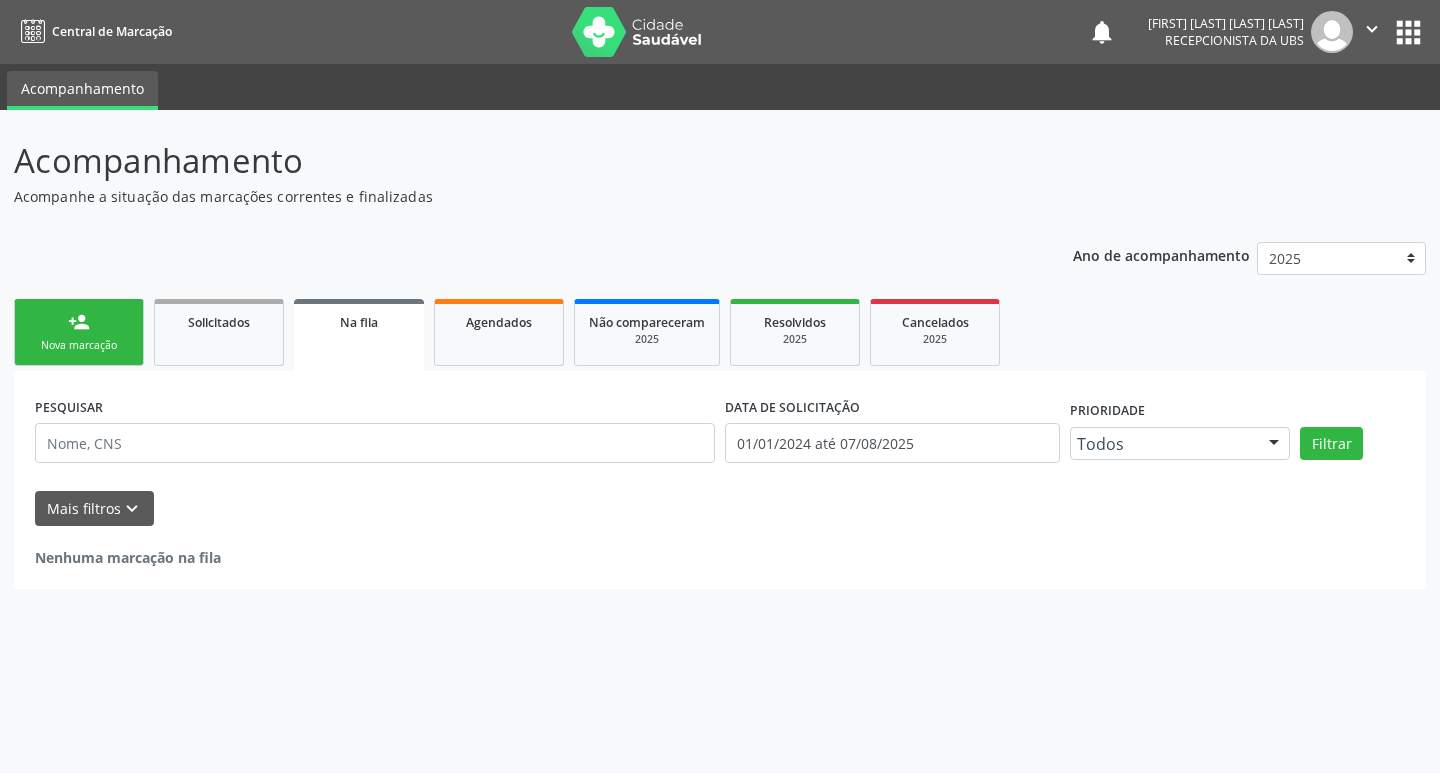 click on "Nova marcação" at bounding box center [79, 345] 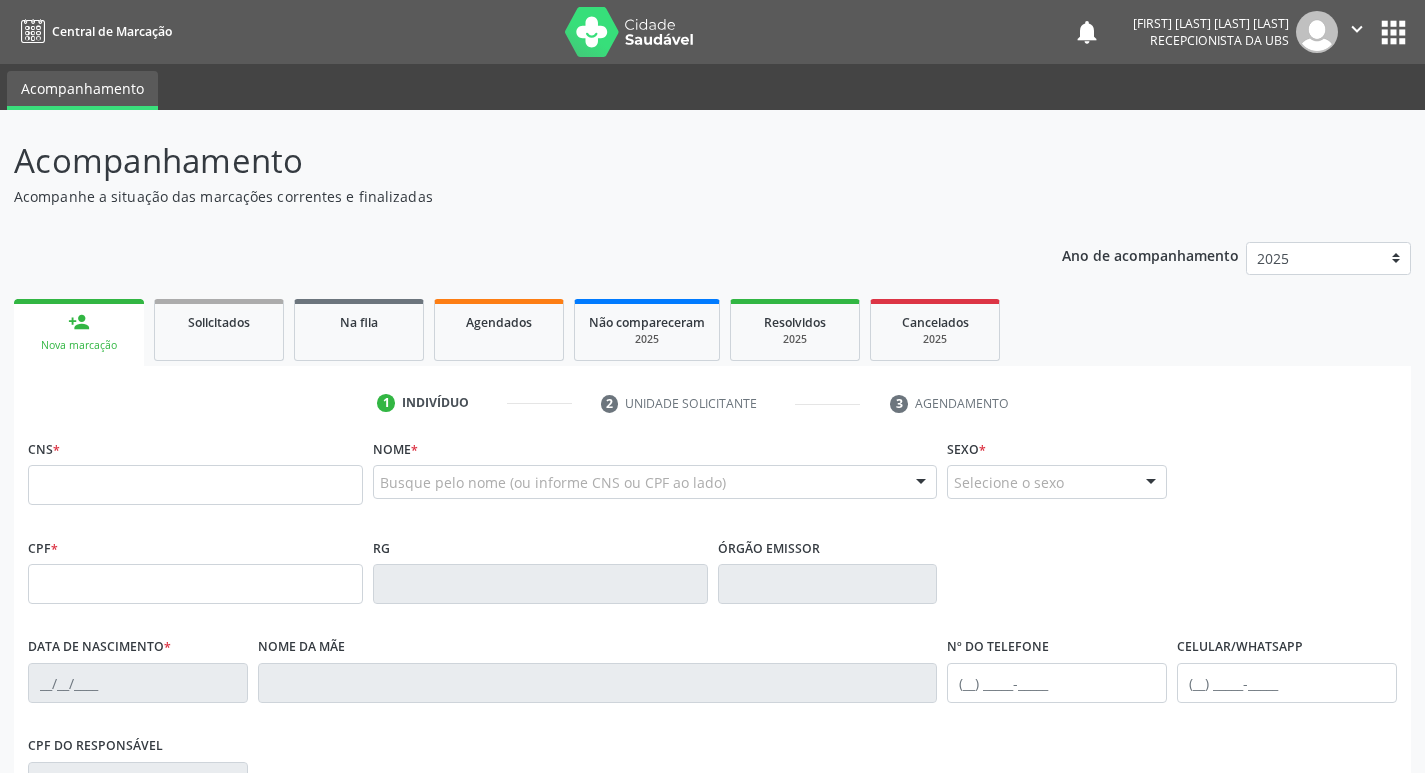 drag, startPoint x: 115, startPoint y: 504, endPoint x: 112, endPoint y: 524, distance: 20.22375 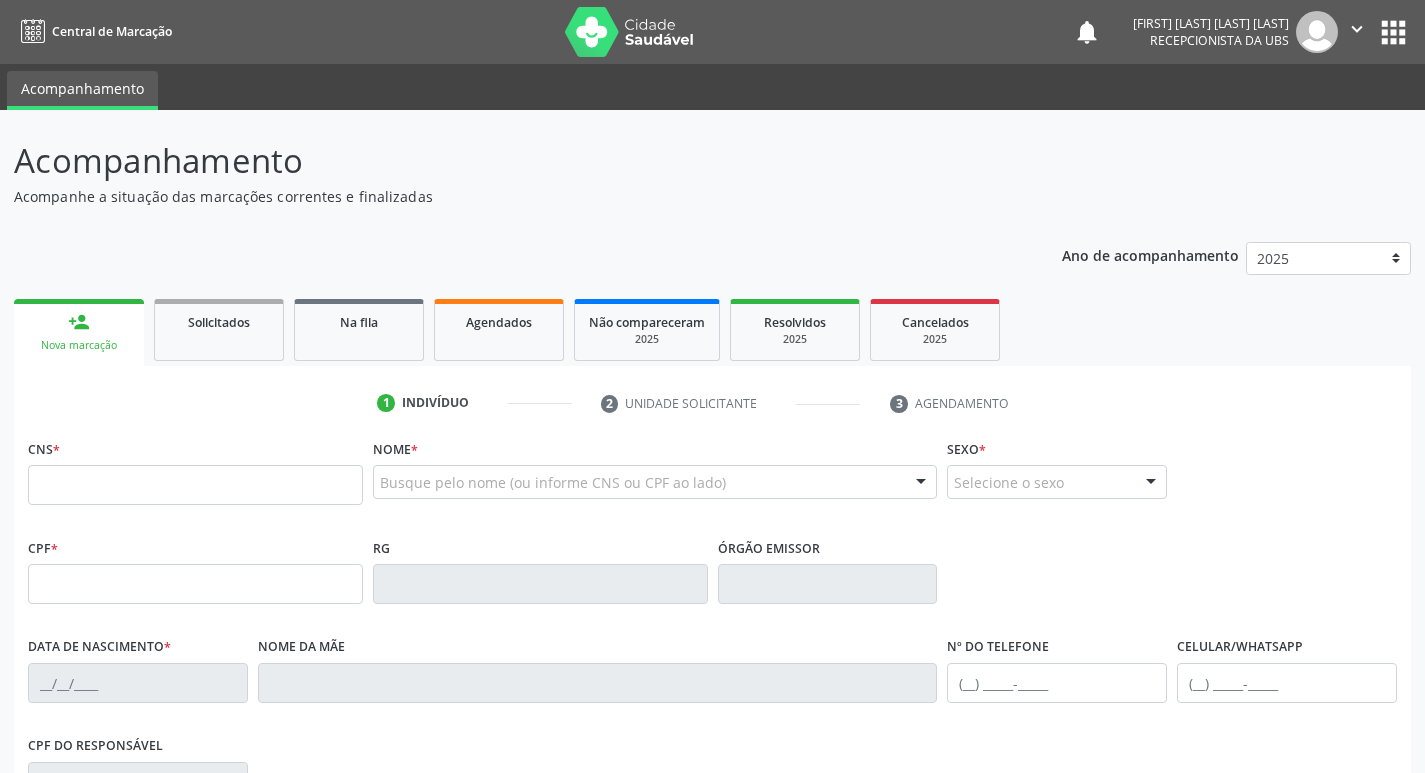 click on "CPF
*" at bounding box center (195, 568) 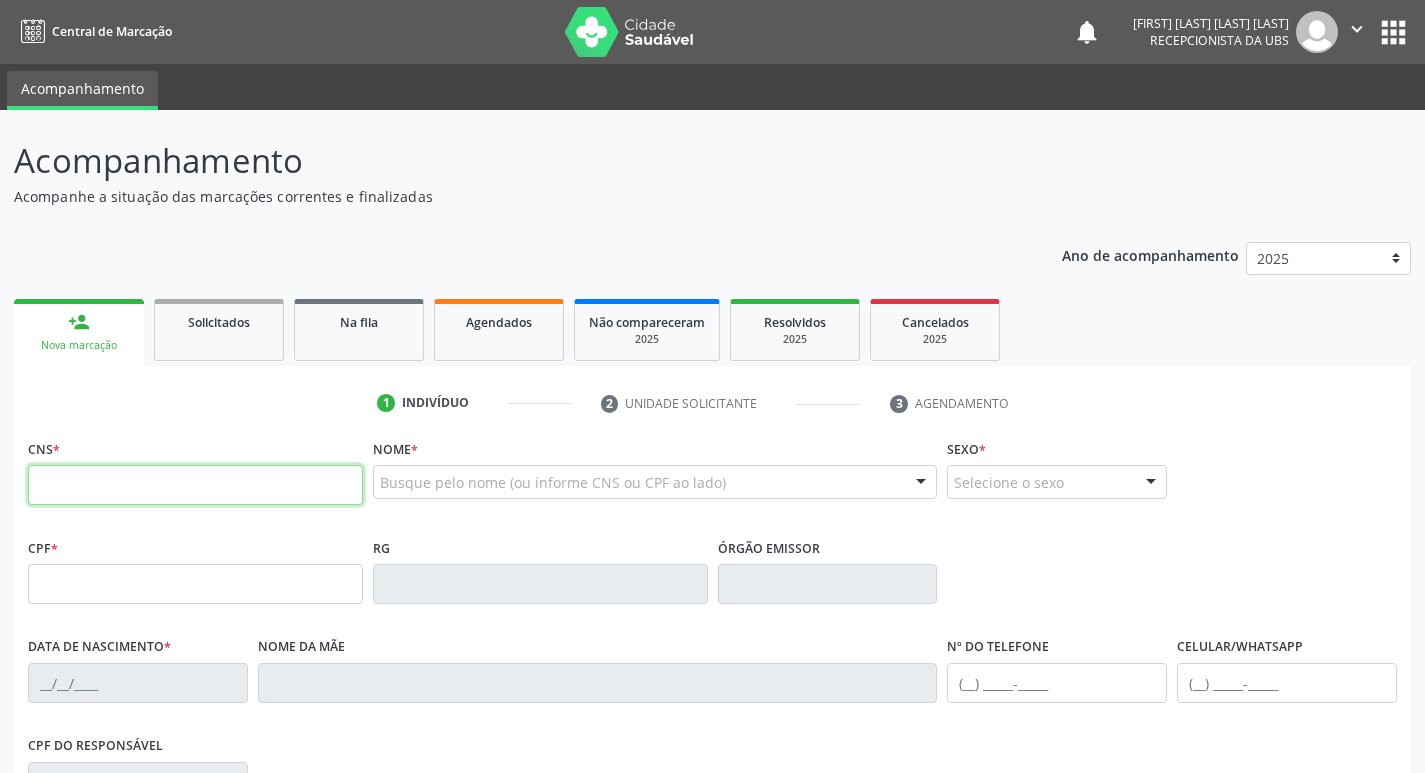 click at bounding box center (195, 485) 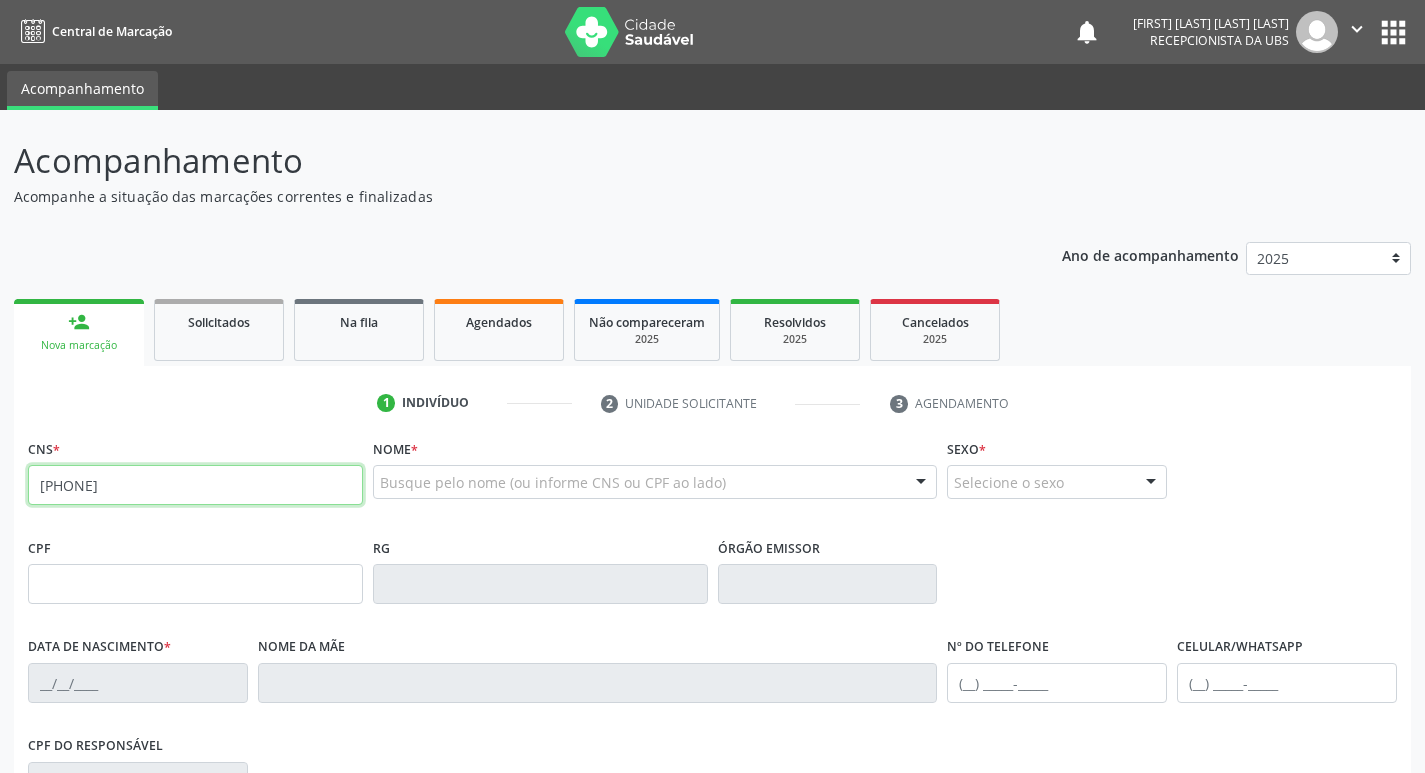 type on "700 8094 5540 5382" 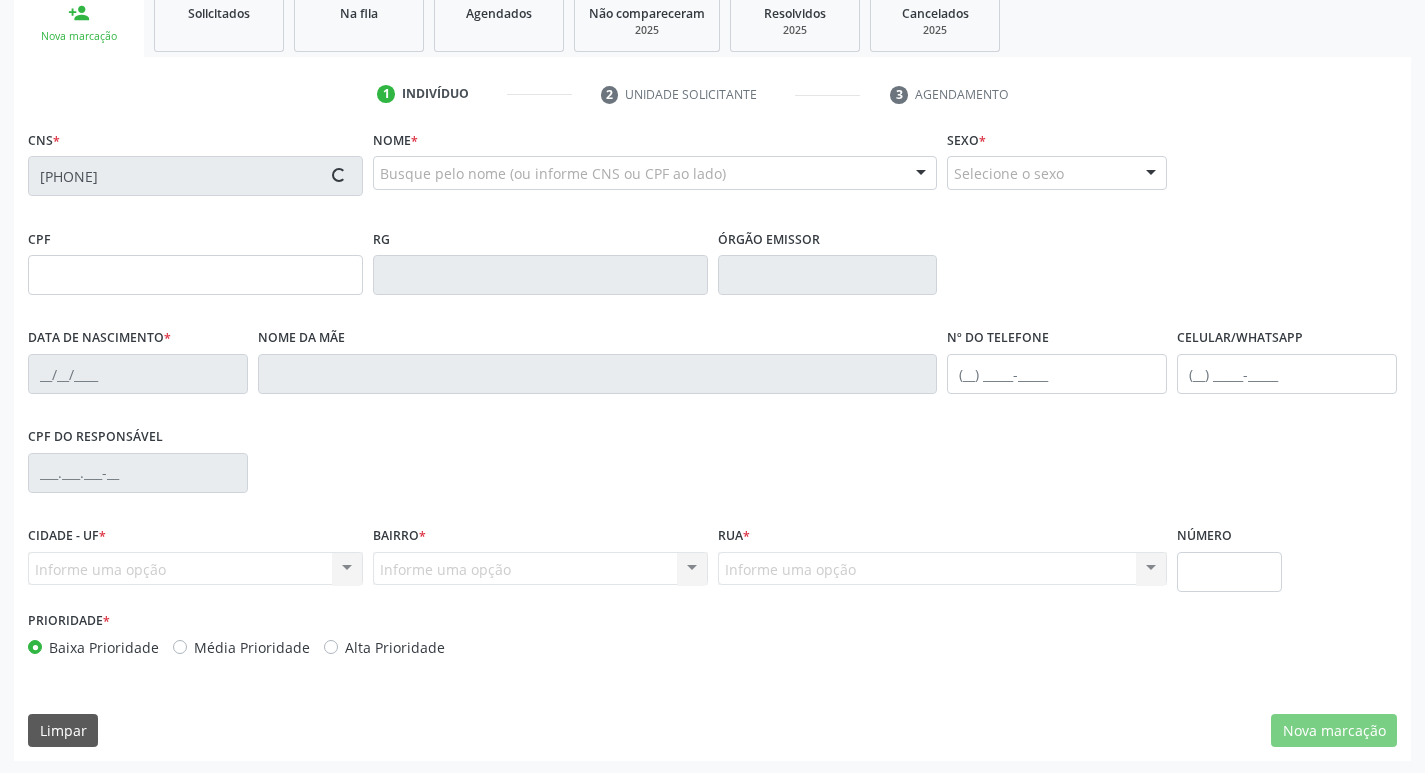 scroll, scrollTop: 311, scrollLeft: 0, axis: vertical 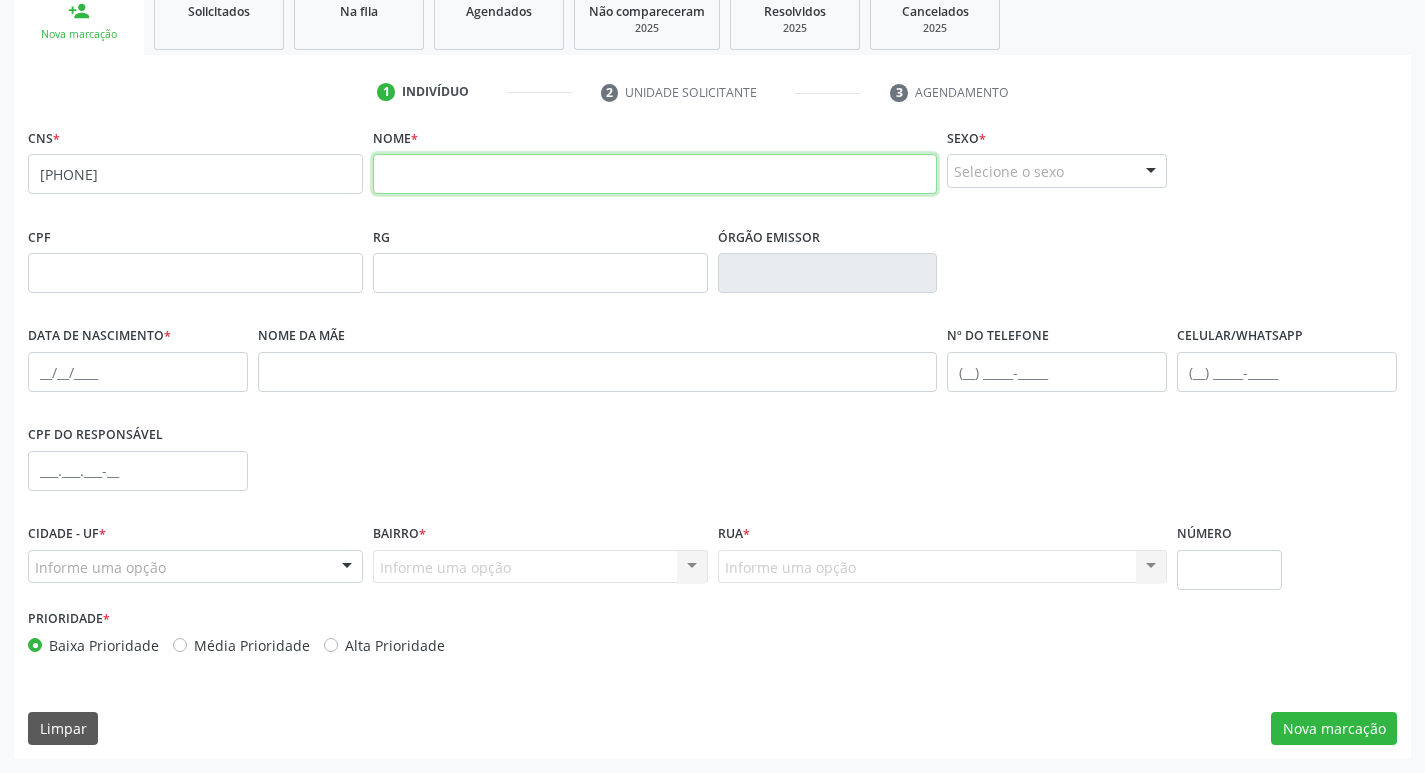 click at bounding box center [655, 174] 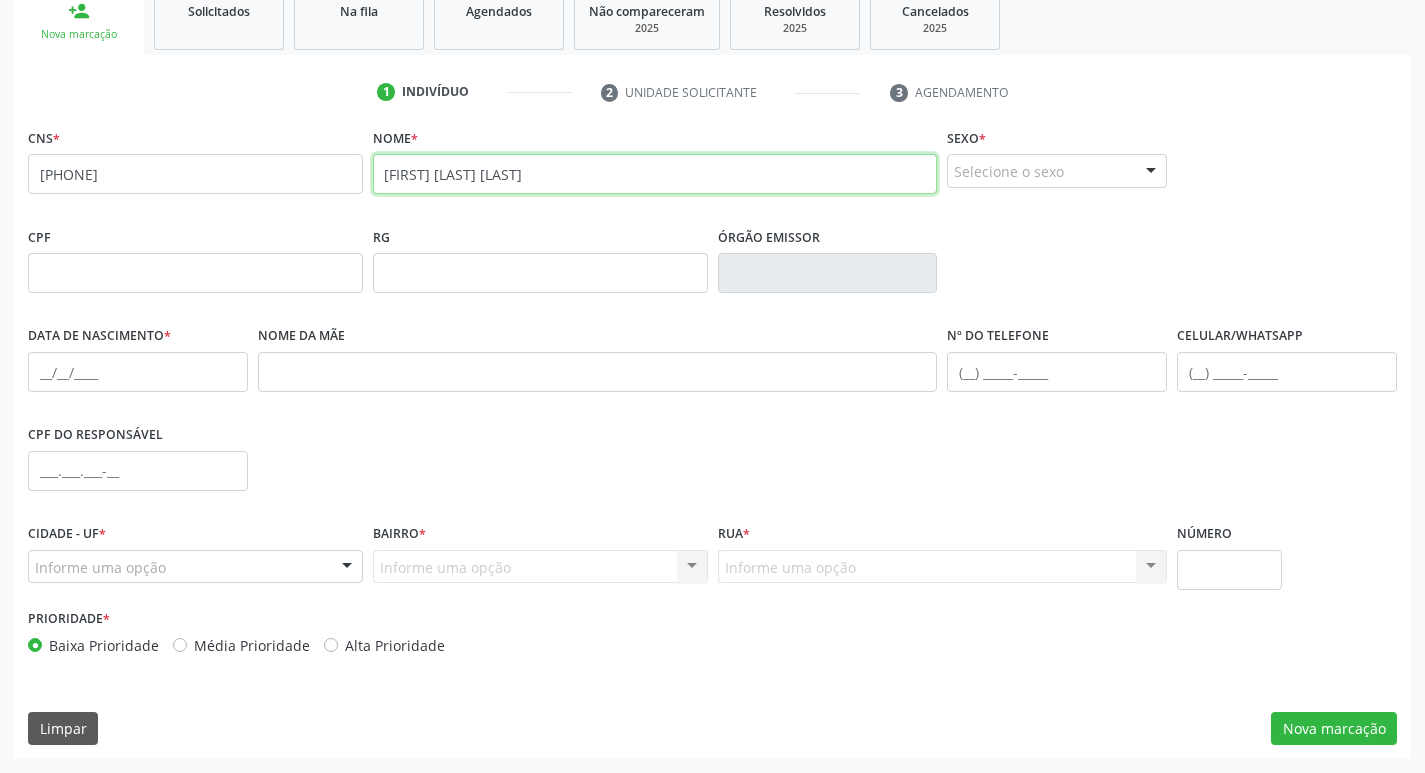 type on "edmundo teotonho de lima" 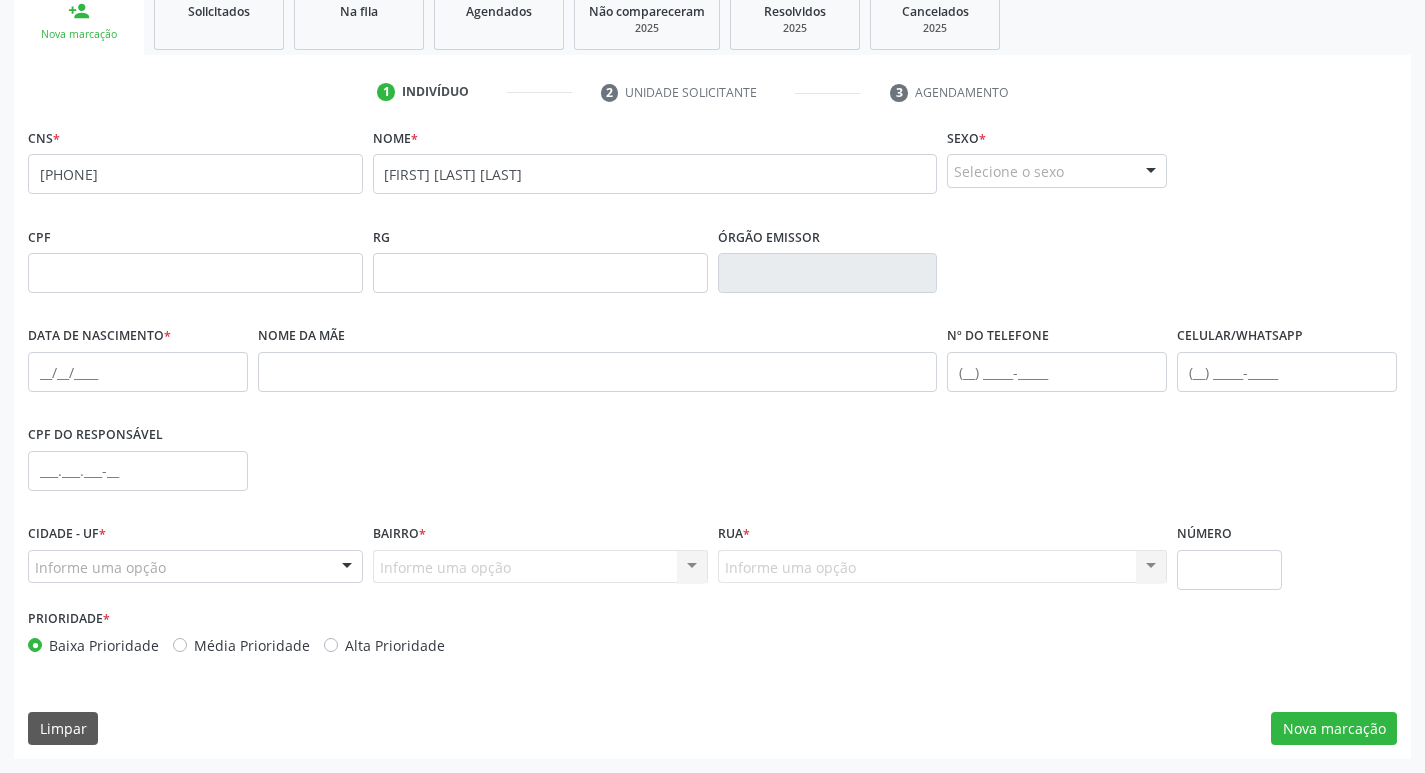 click on "Selecione o sexo" at bounding box center [1057, 171] 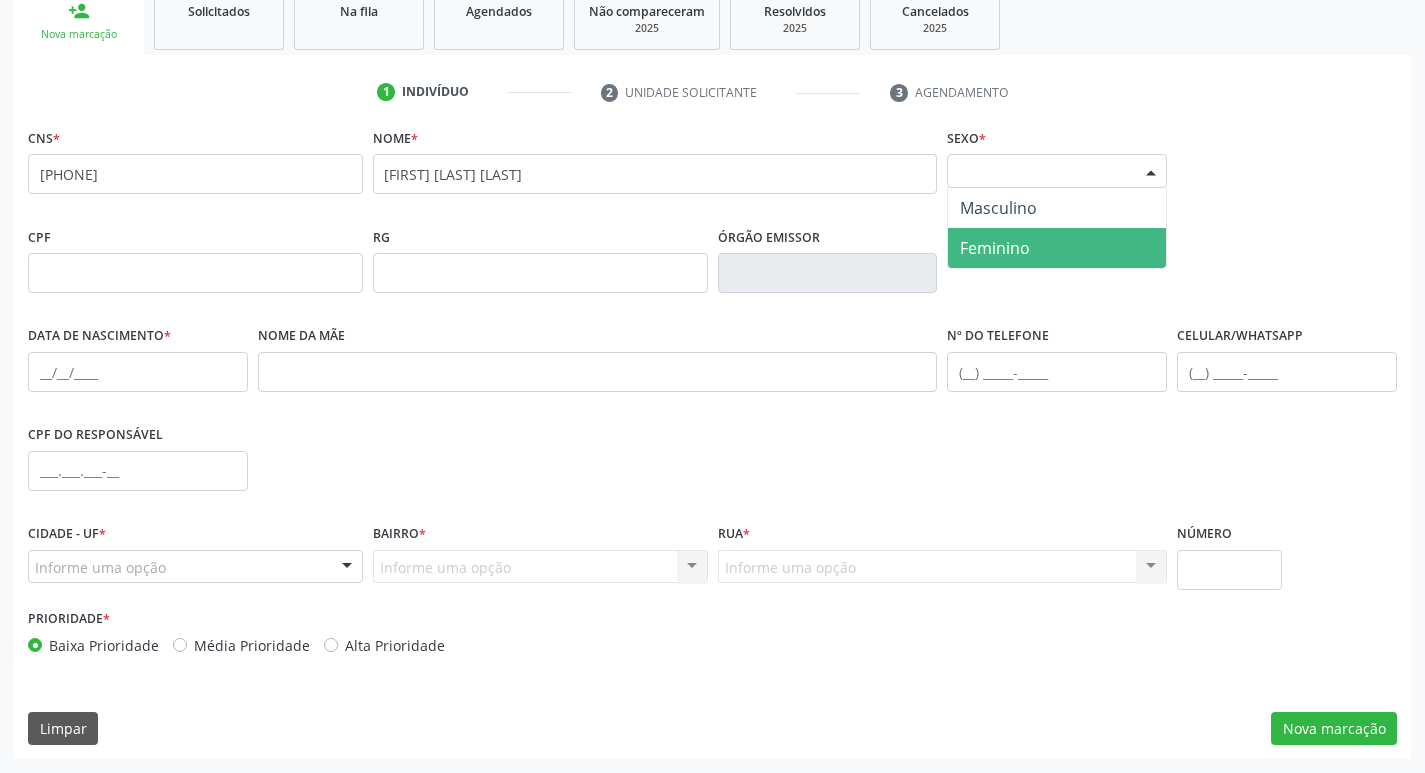 click on "Feminino" at bounding box center [995, 248] 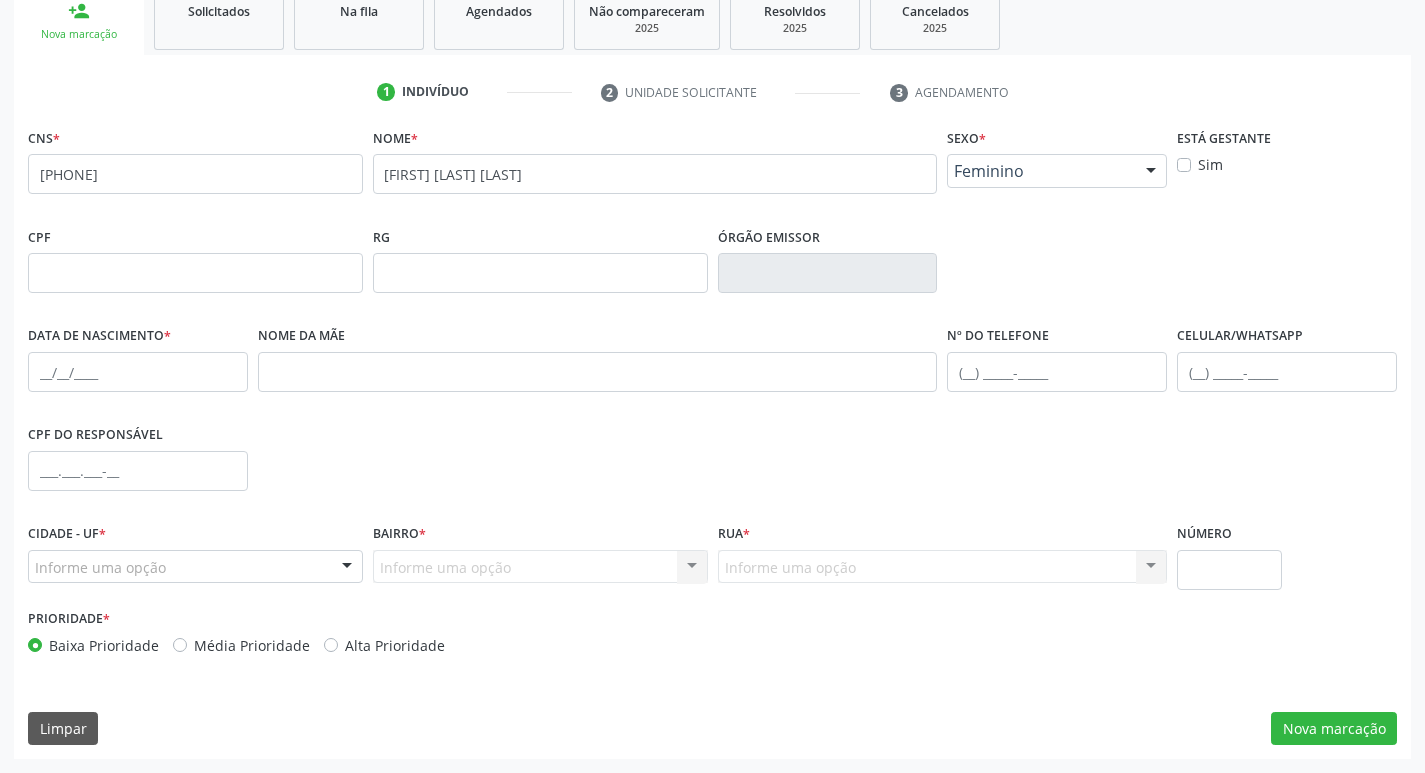 click on "Feminino" at bounding box center [1040, 171] 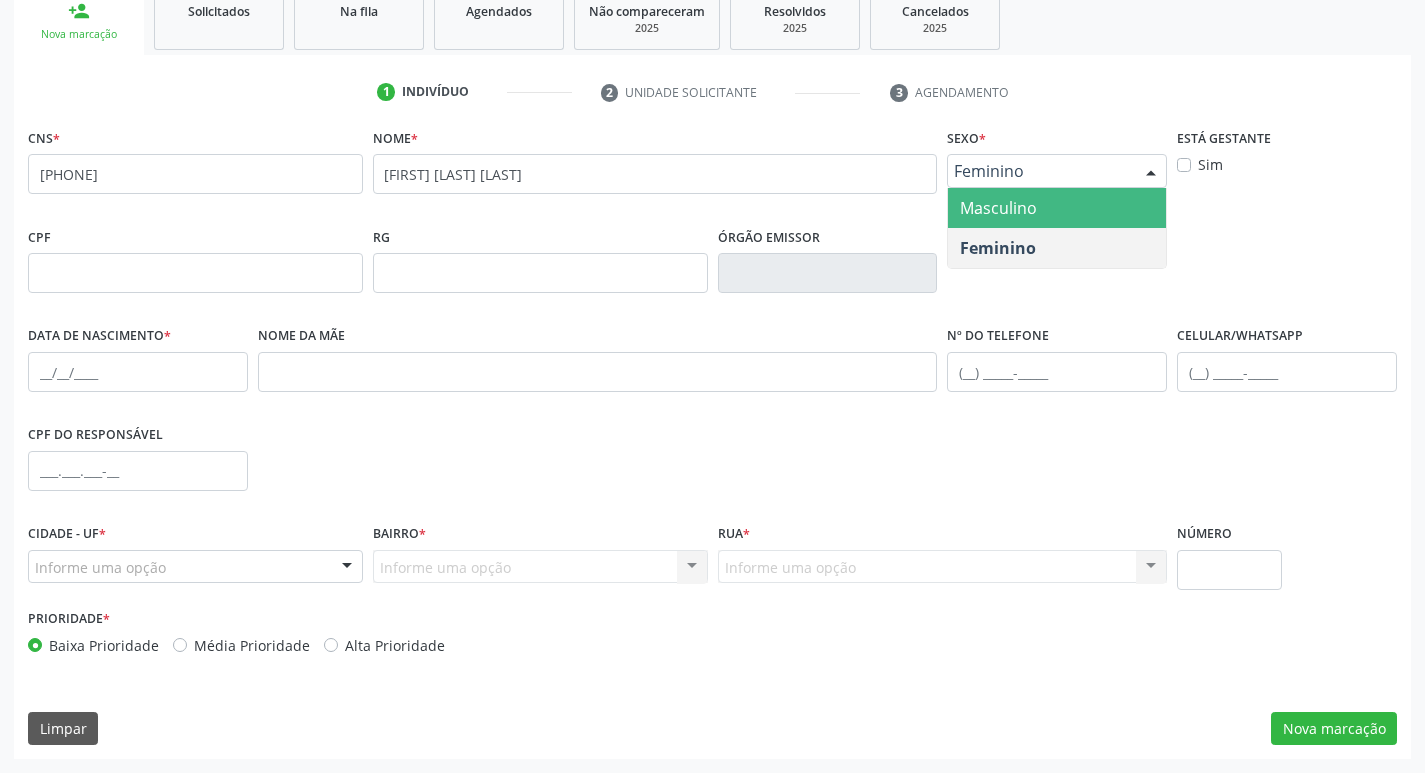 click on "Masculino" at bounding box center (1057, 208) 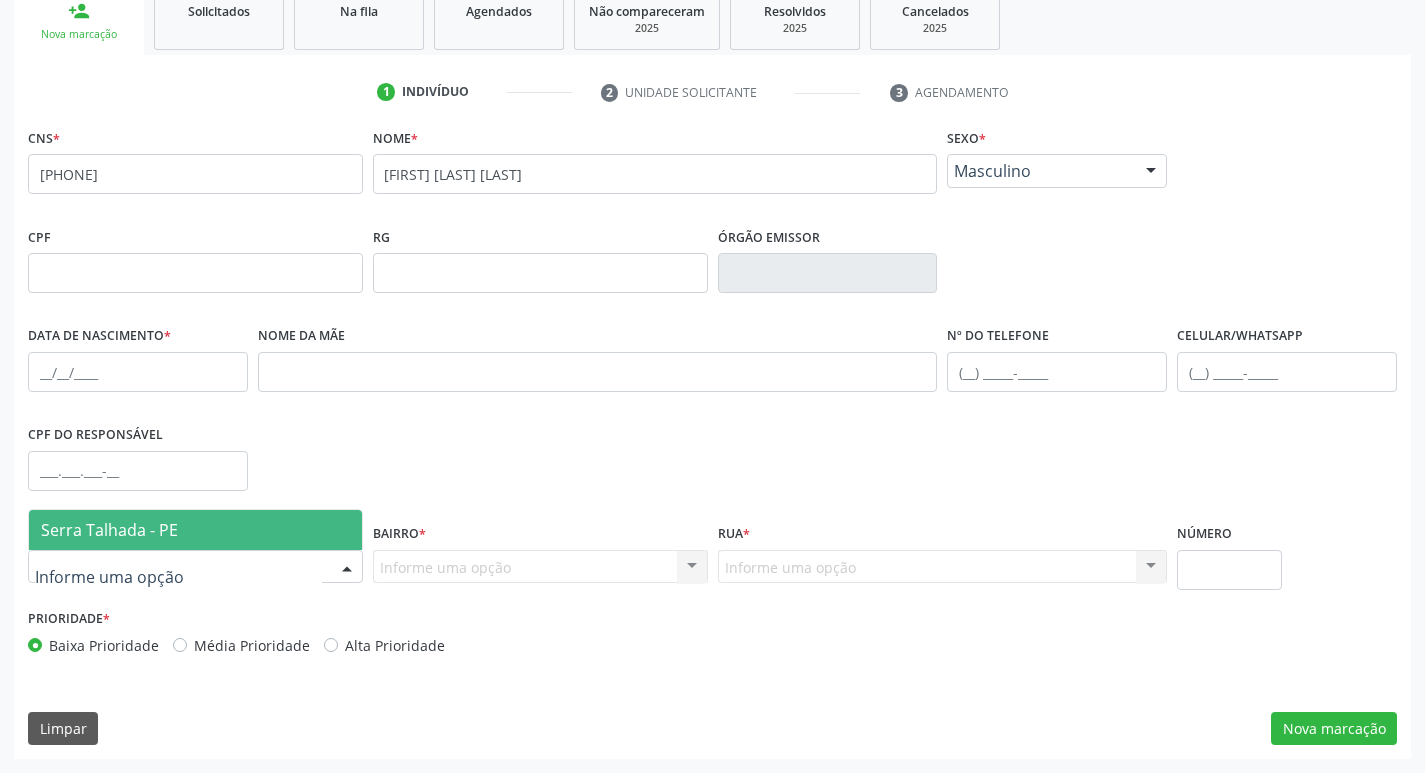 click on "Serra Talhada - PE" at bounding box center (109, 530) 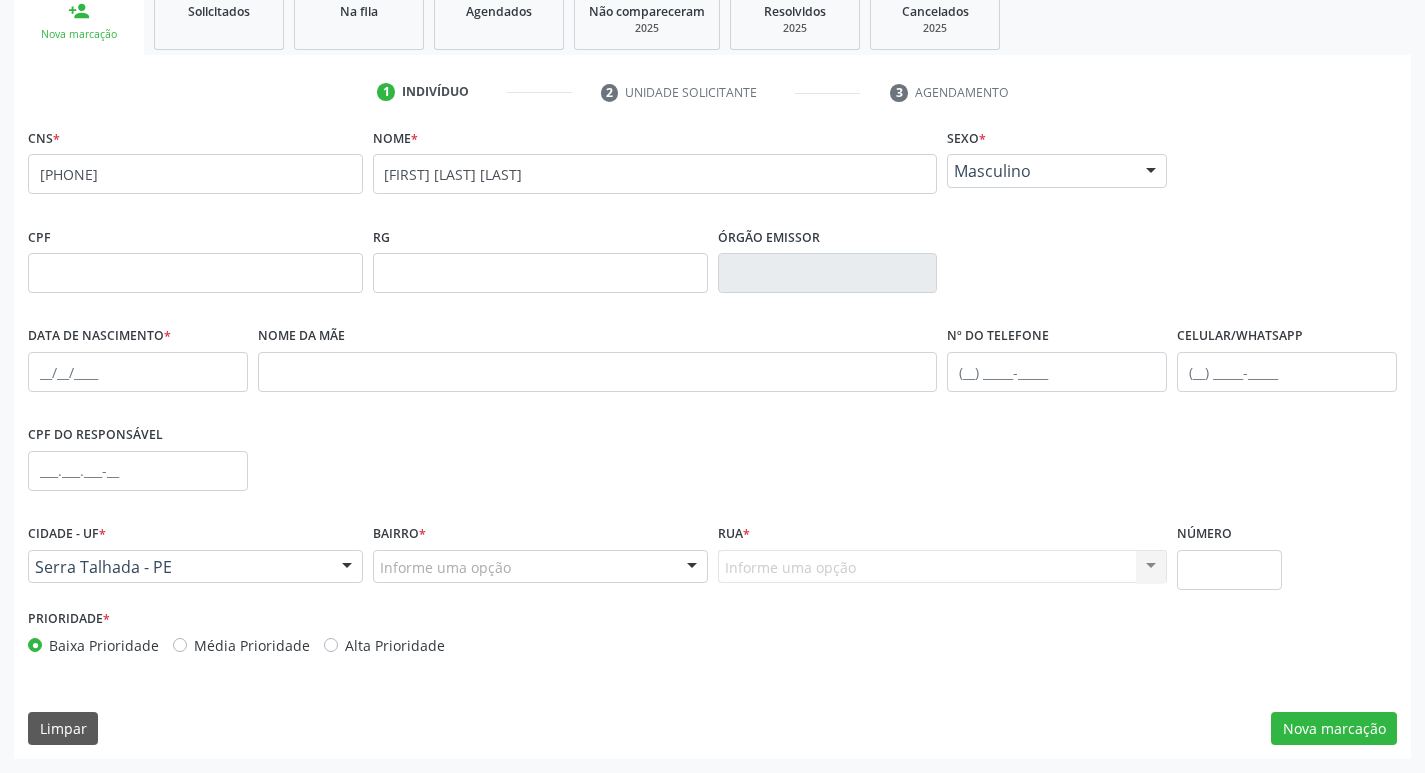 click on "Bairro
*
Informe uma opção
Zona Rural   Aabb   Alto da Conceição   Borborema   Cagep   Centro   Malhada   Baixa Renda   Dnocs (Br)   Bernardo Vieira   Santa Rita   Varzinha   Vila Bela   São Cristovão   José Tomé de Sousa (Mutirão)   Bom Jesus   Ipsep   Caiçarinha   Luanda   José Rufino Alves (Caxixola)   Tancredo Neves (Cohab)   Varzea   Fazenda Nova   universitario   vilabela   borborema   BR   Jardim das Oliveiras   vial bela   SERRA TALHADA
Nenhum resultado encontrado para: "   "
Nenhuma opção encontrada. Digite para adicionar." at bounding box center (540, 561) 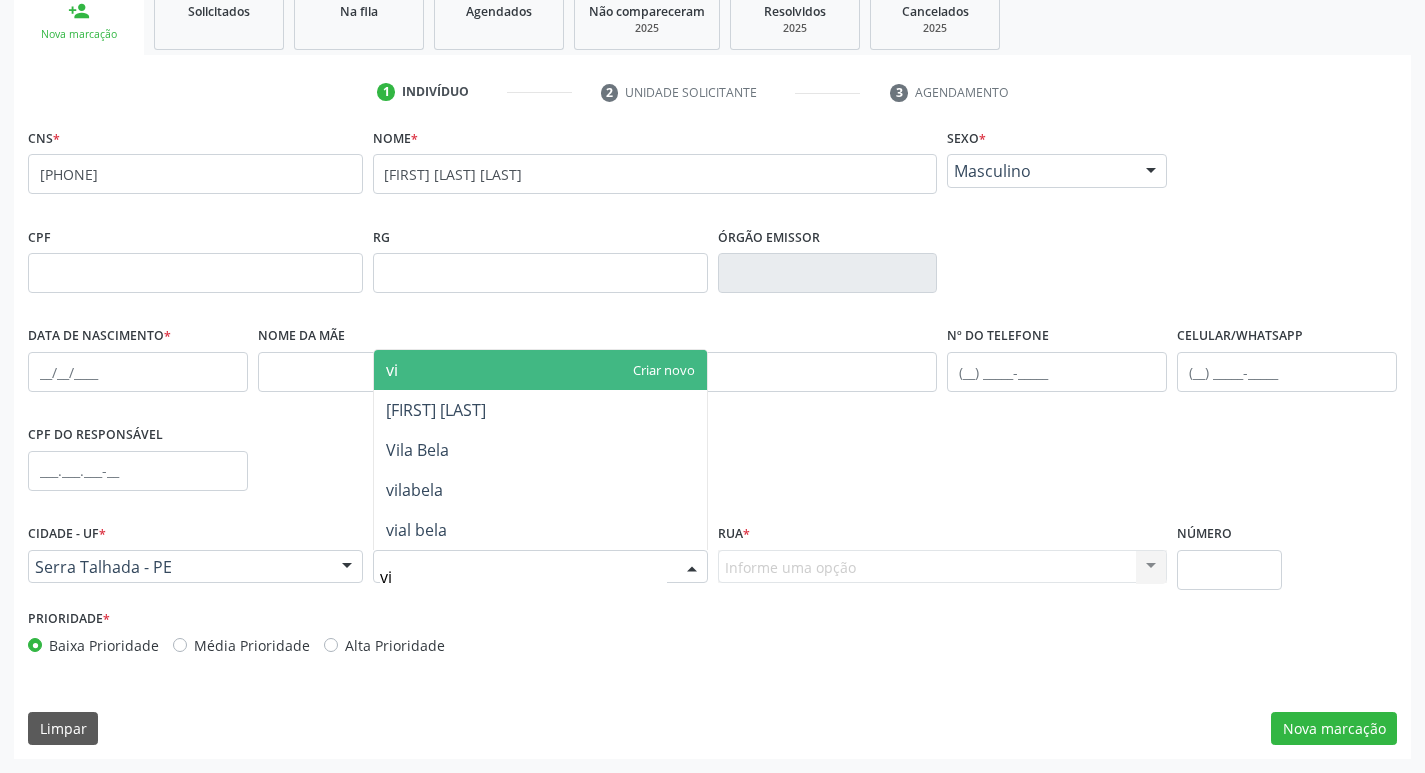 type on "vil" 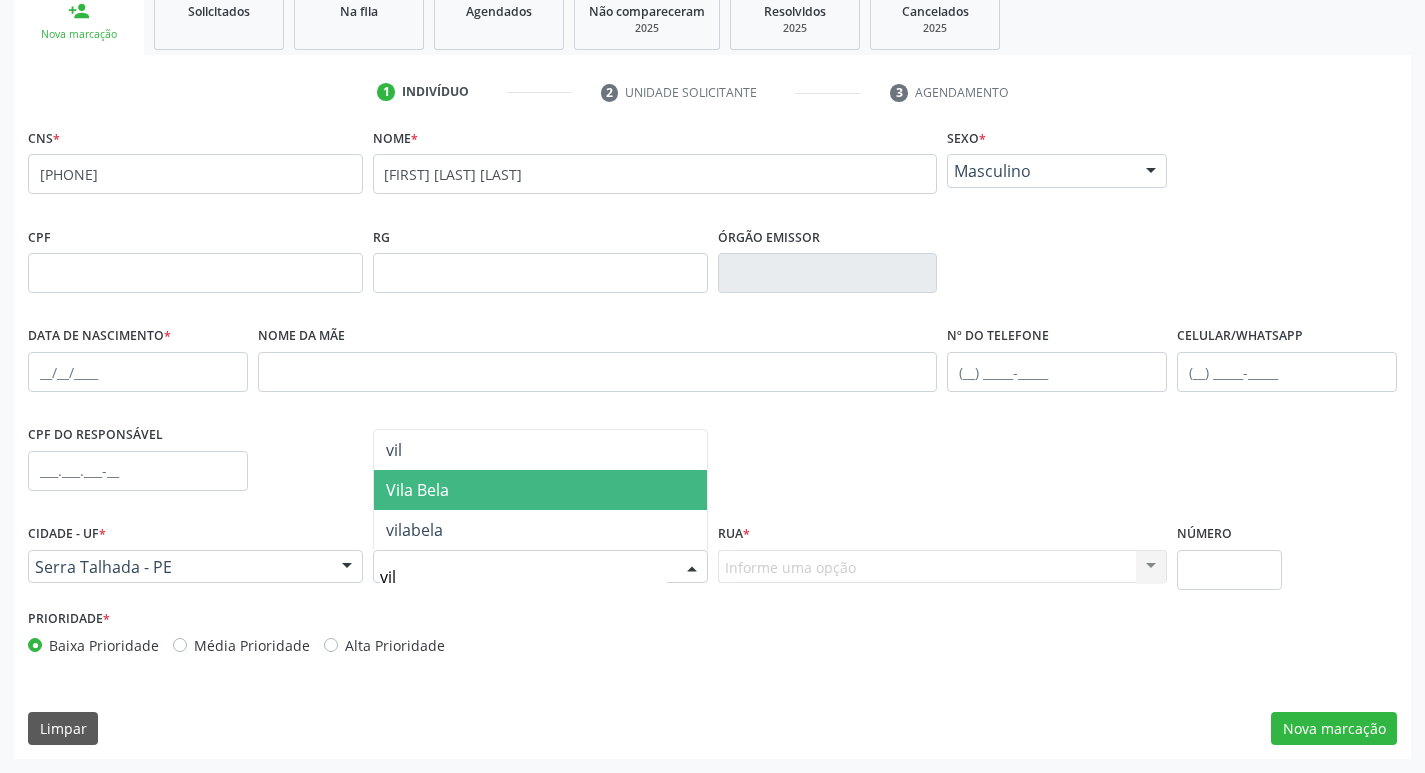 drag, startPoint x: 429, startPoint y: 499, endPoint x: 512, endPoint y: 551, distance: 97.94386 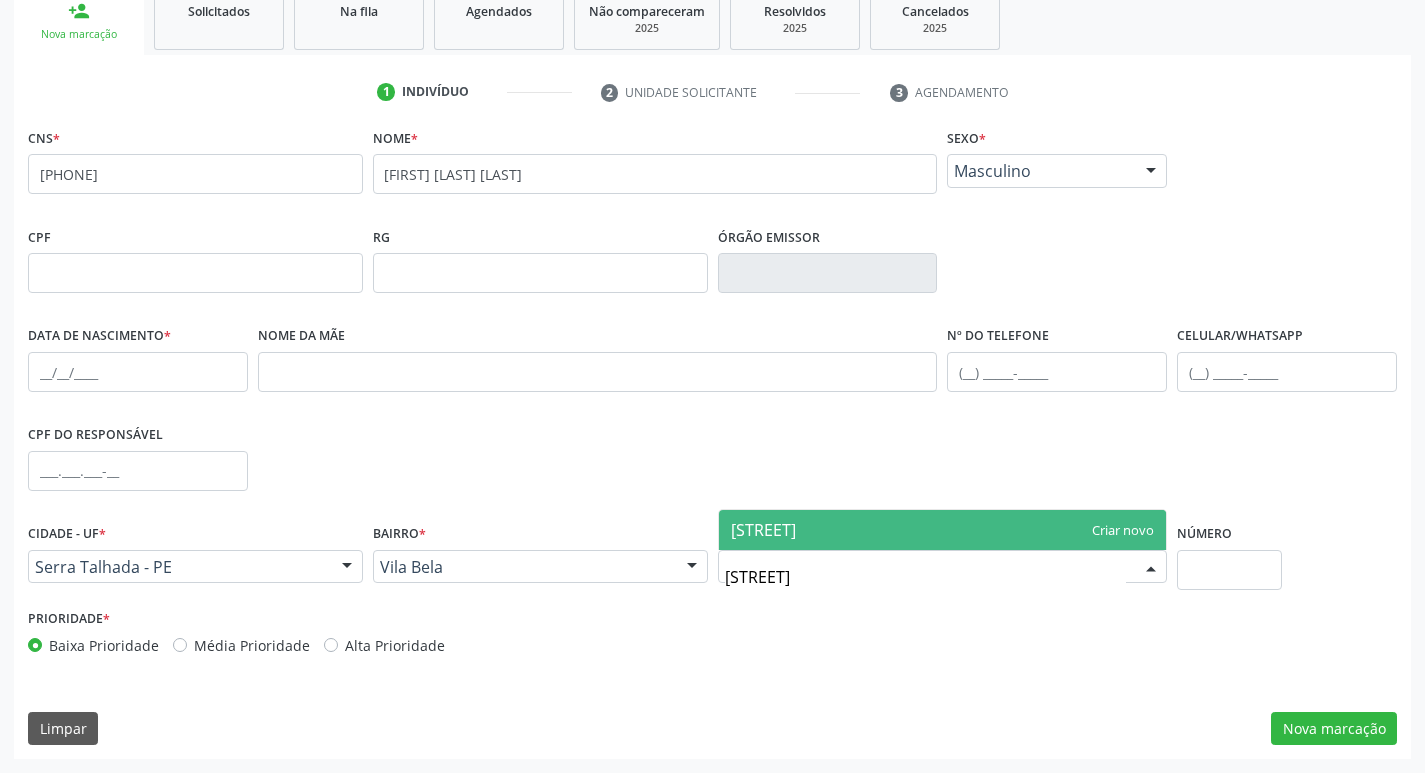 type on "quadra 35 lote19" 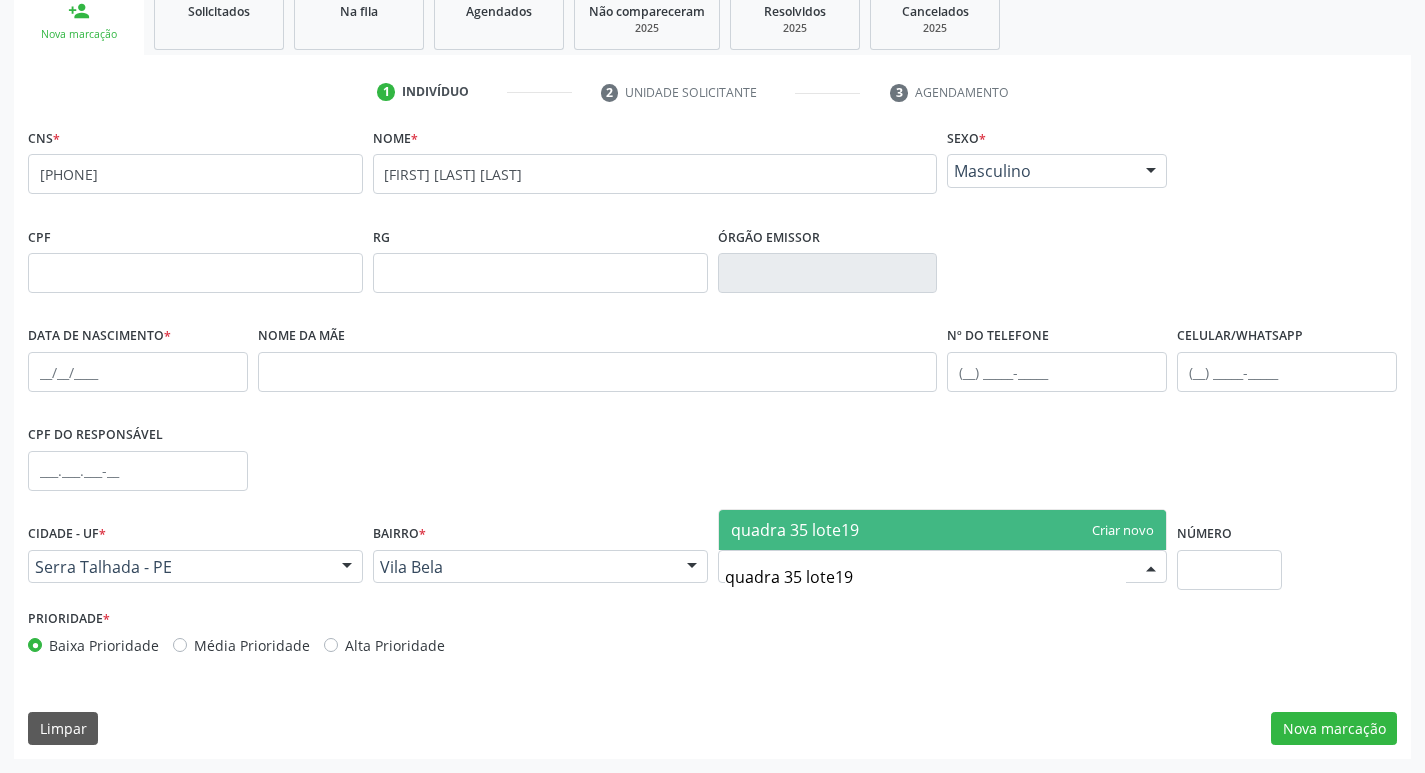click on "quadra 35 lote19" at bounding box center (943, 530) 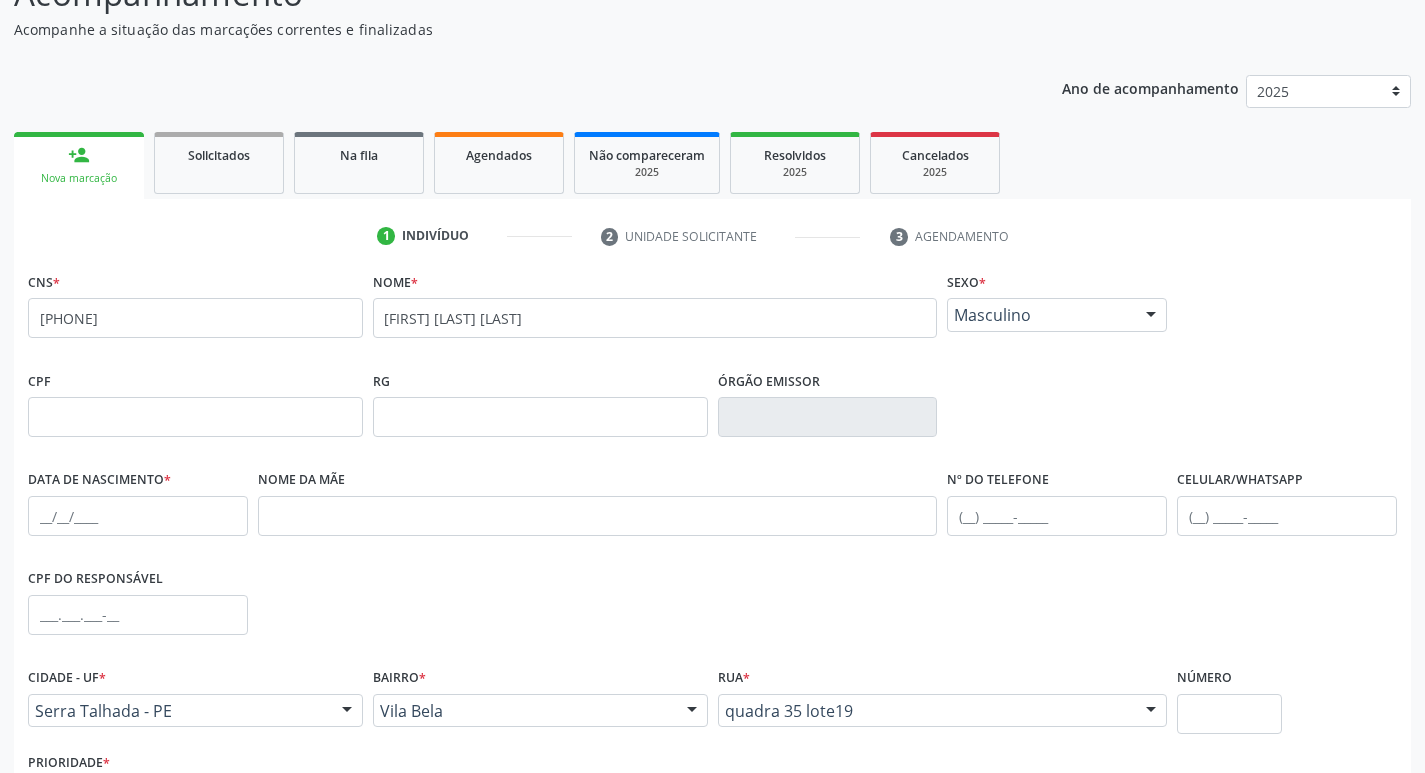 scroll, scrollTop: 211, scrollLeft: 0, axis: vertical 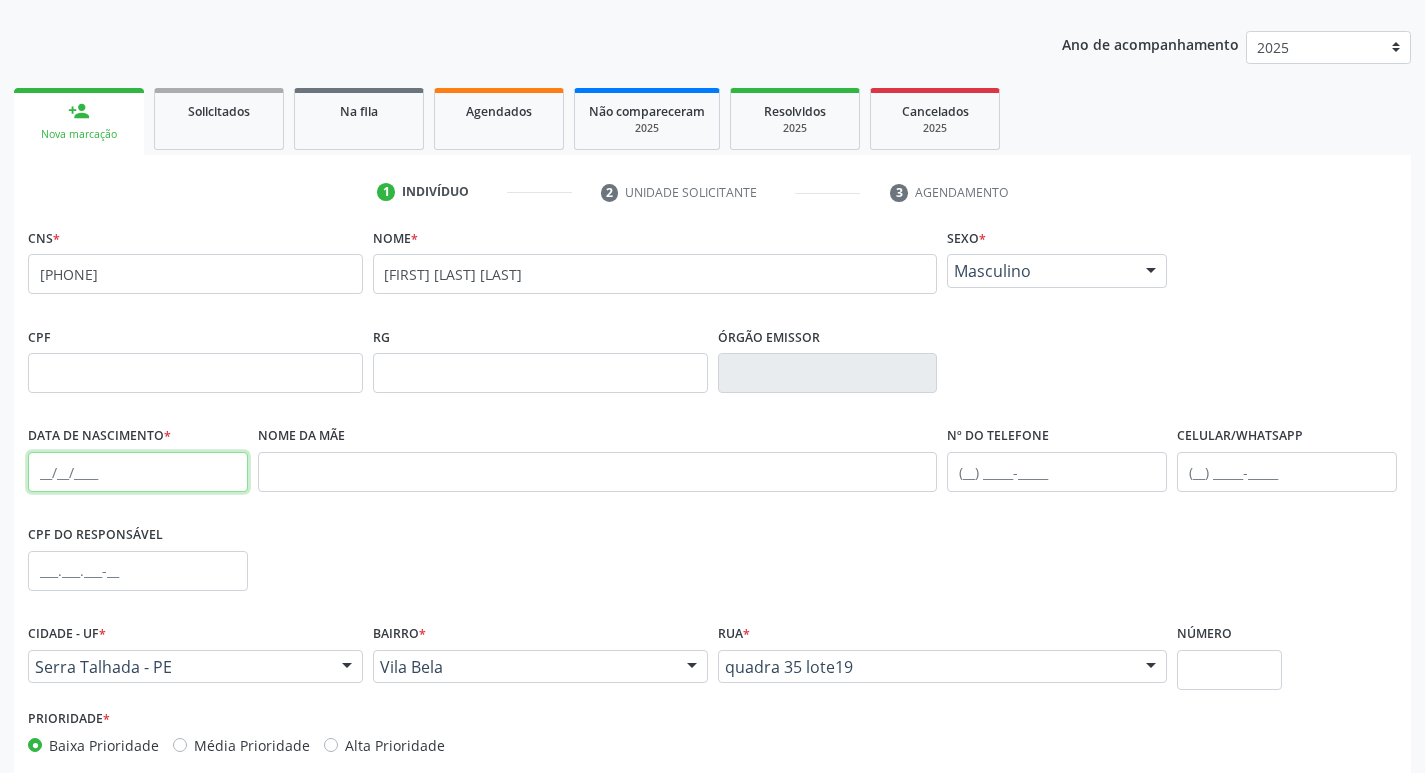 click at bounding box center (138, 472) 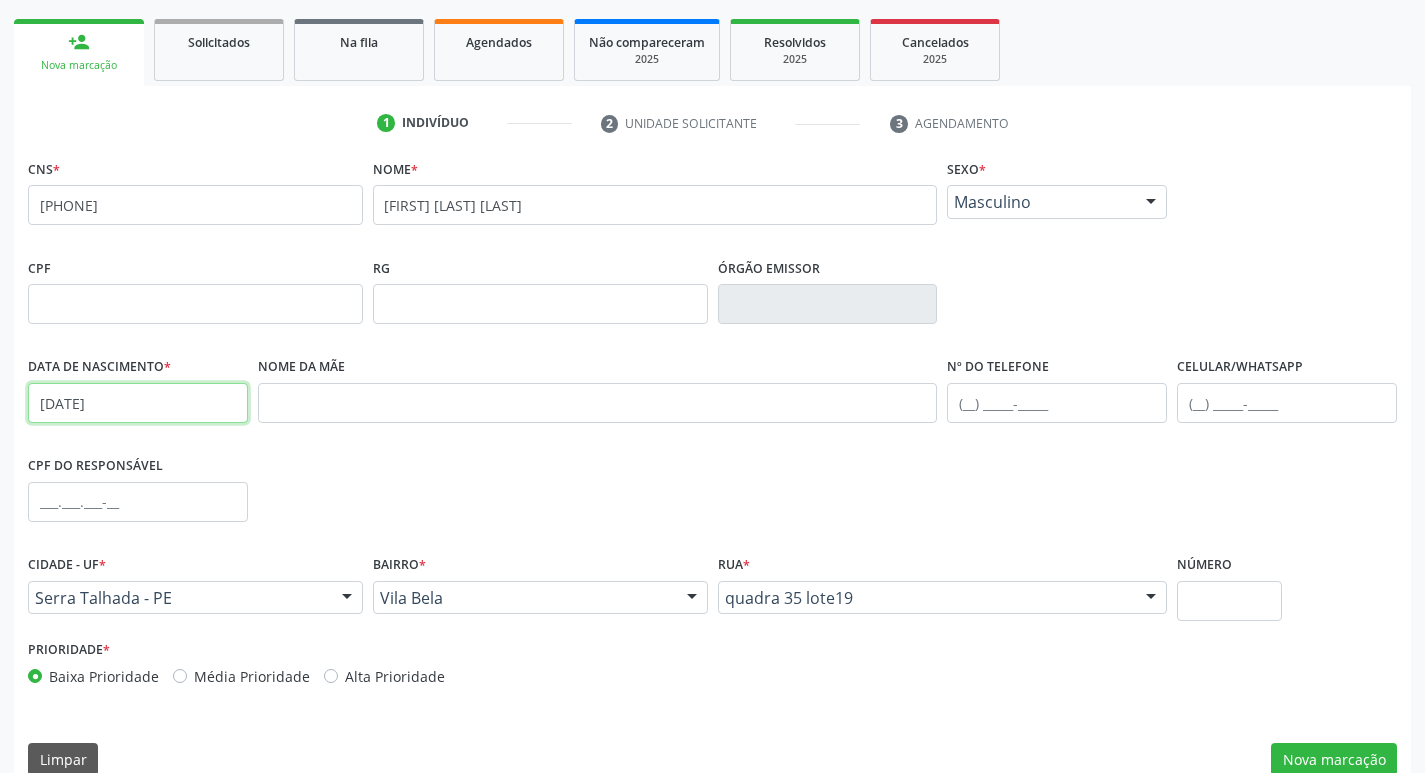 scroll, scrollTop: 311, scrollLeft: 0, axis: vertical 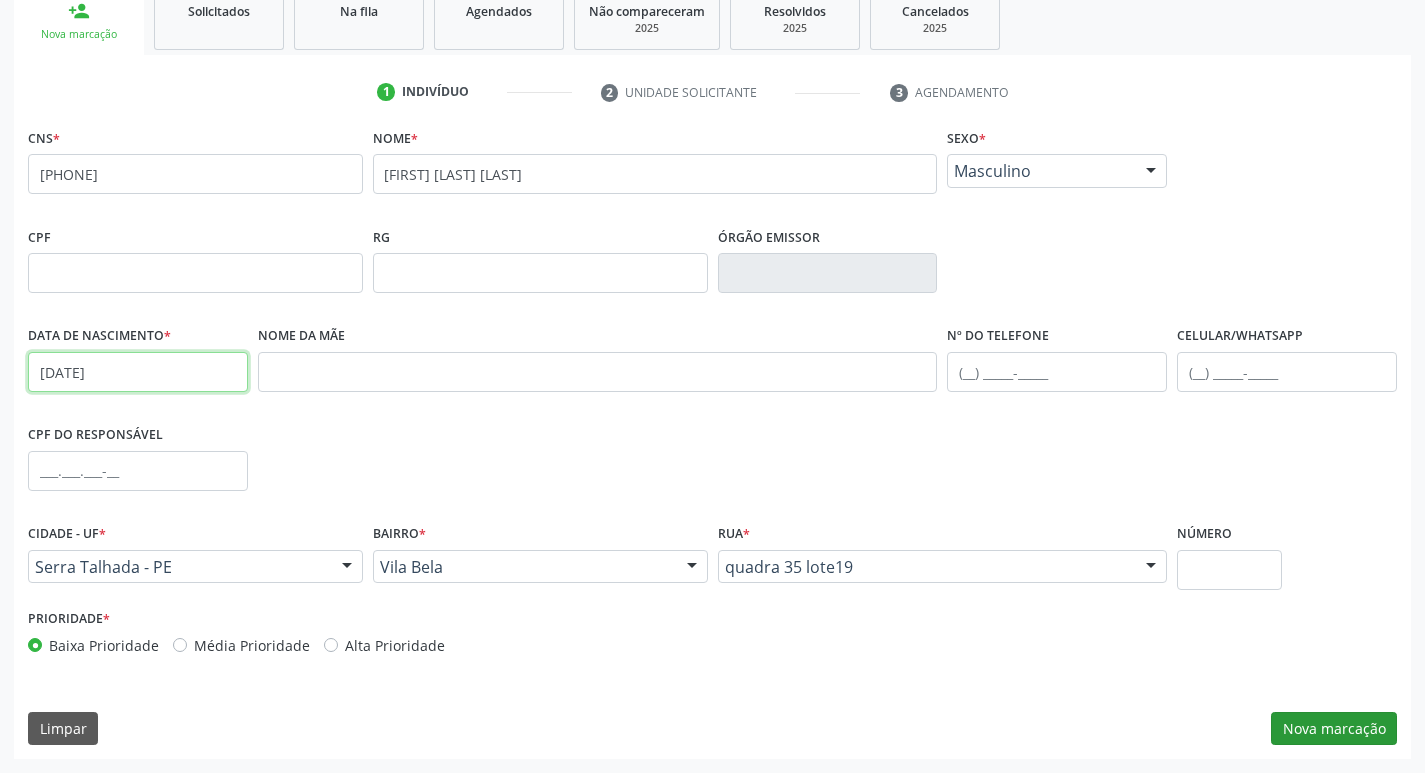 type on "20/09/1961" 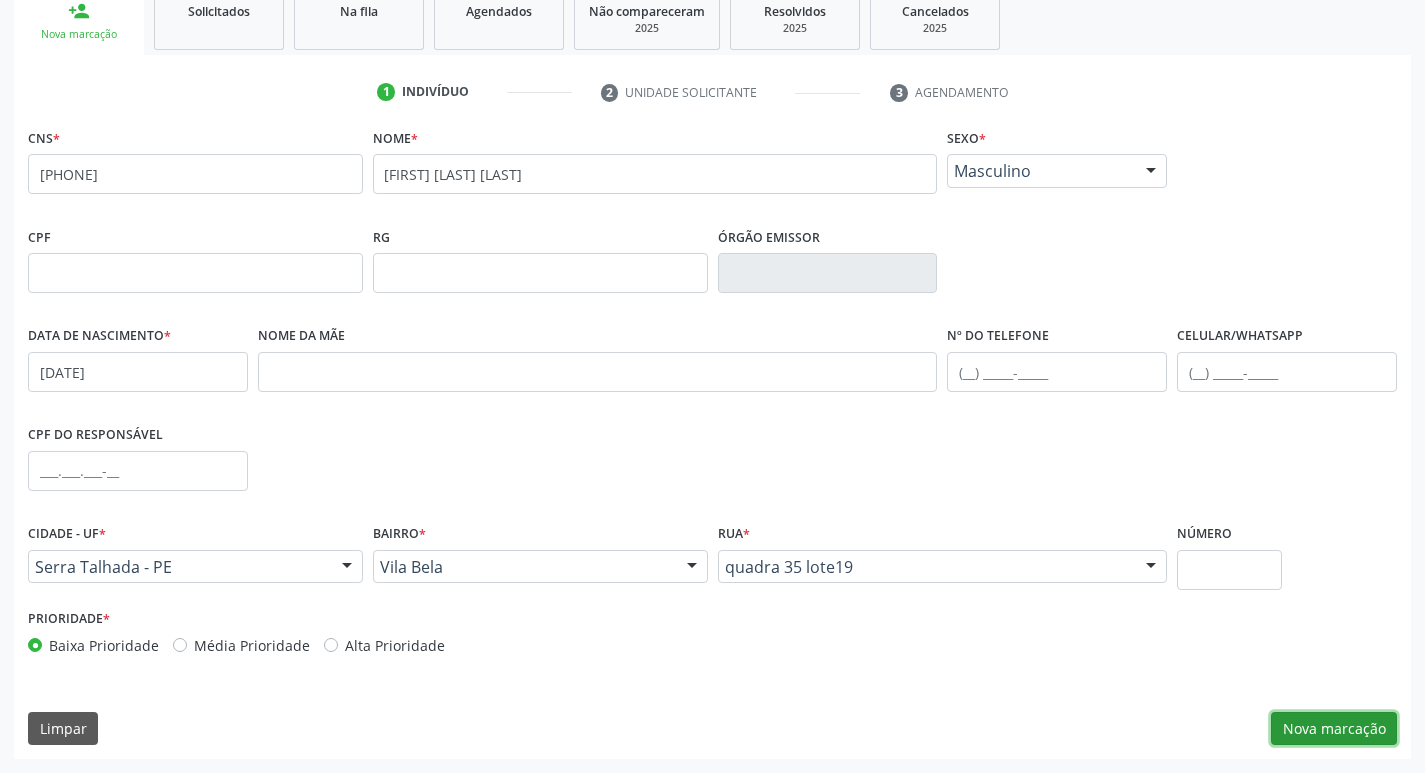 click on "Nova marcação" at bounding box center (1334, 729) 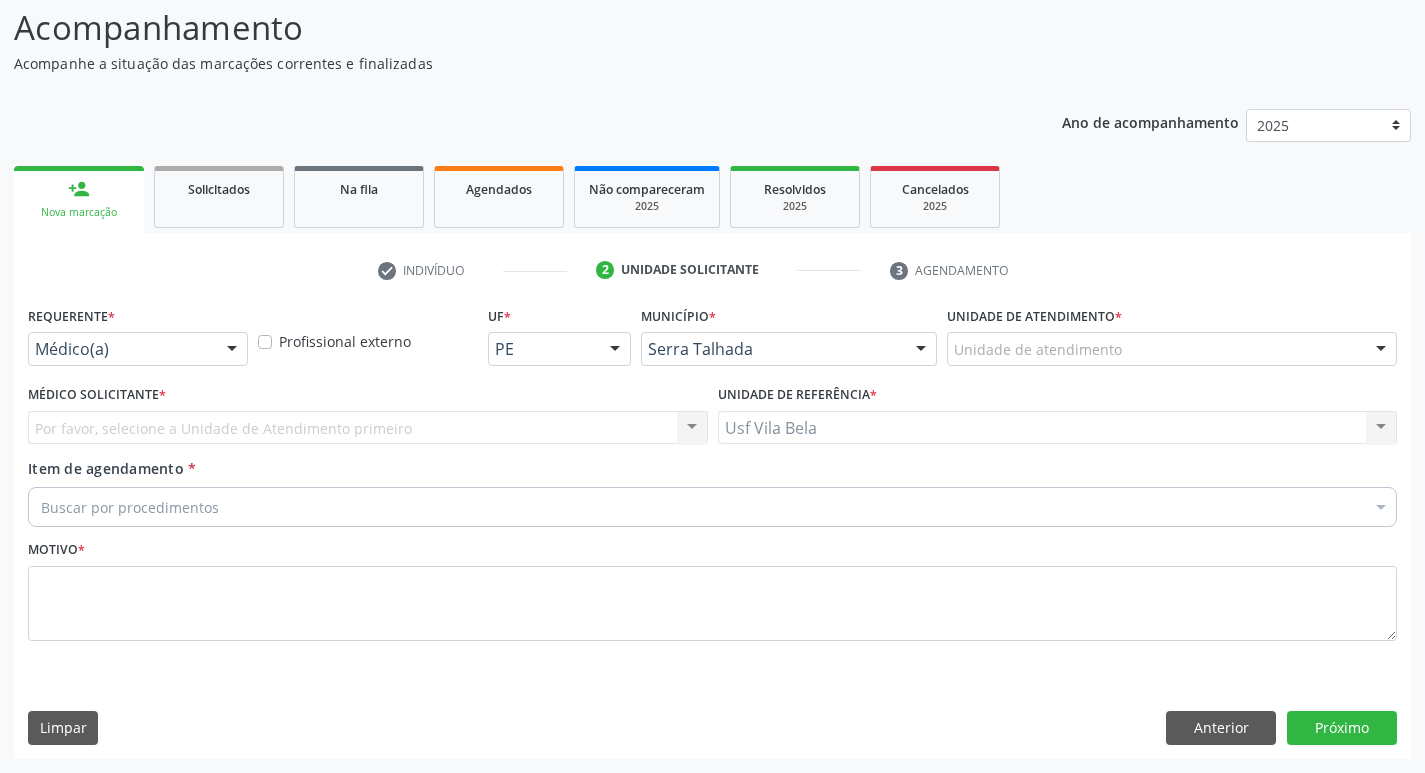 scroll, scrollTop: 133, scrollLeft: 0, axis: vertical 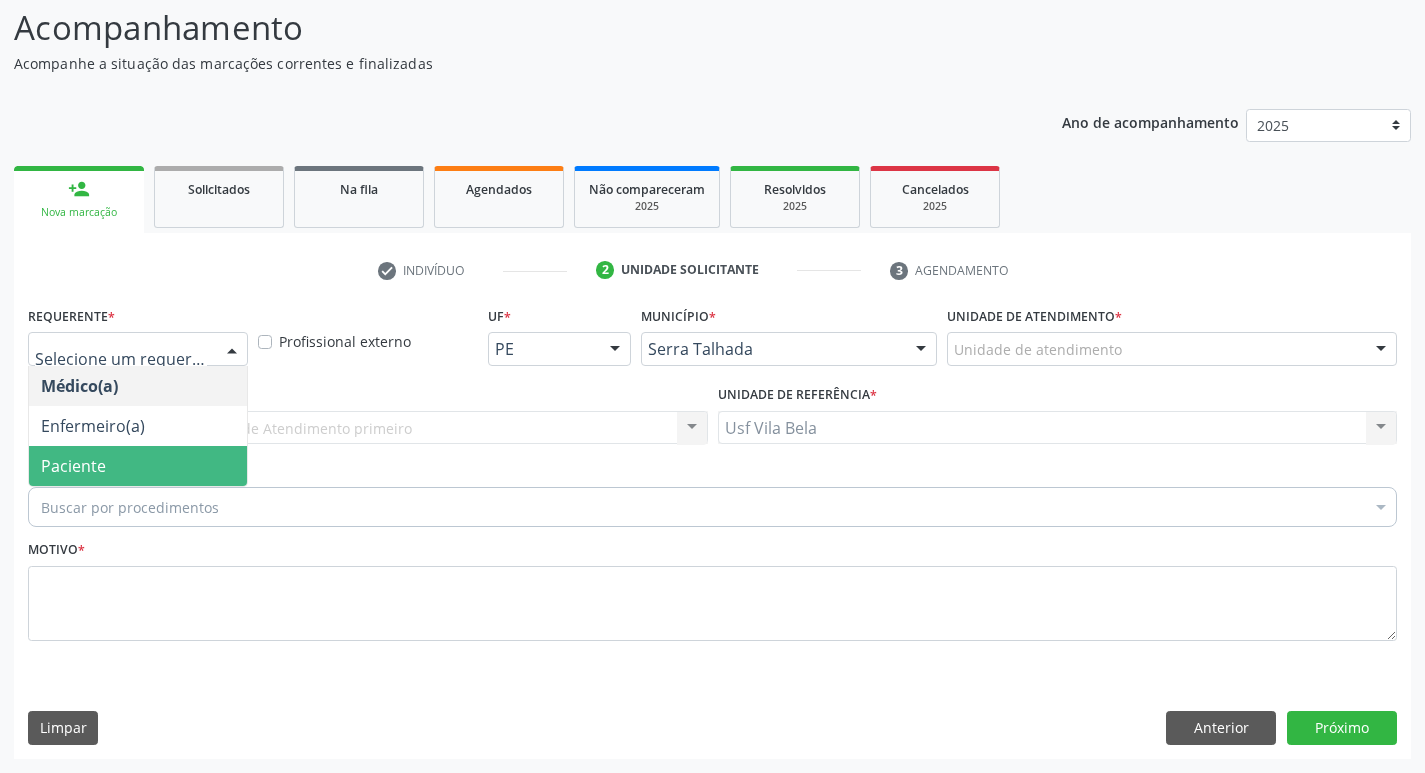 click on "Paciente" at bounding box center (138, 466) 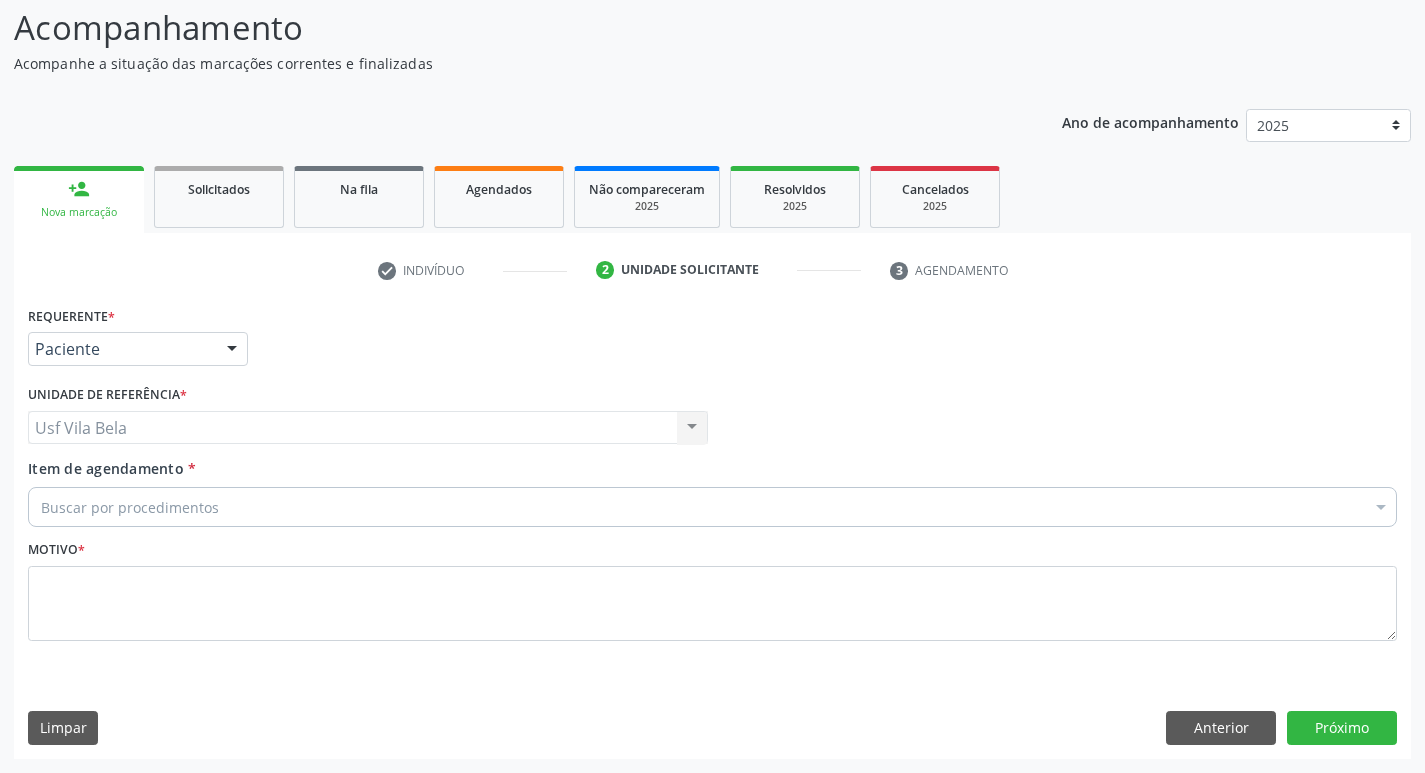 click on "Buscar por procedimentos" at bounding box center [712, 507] 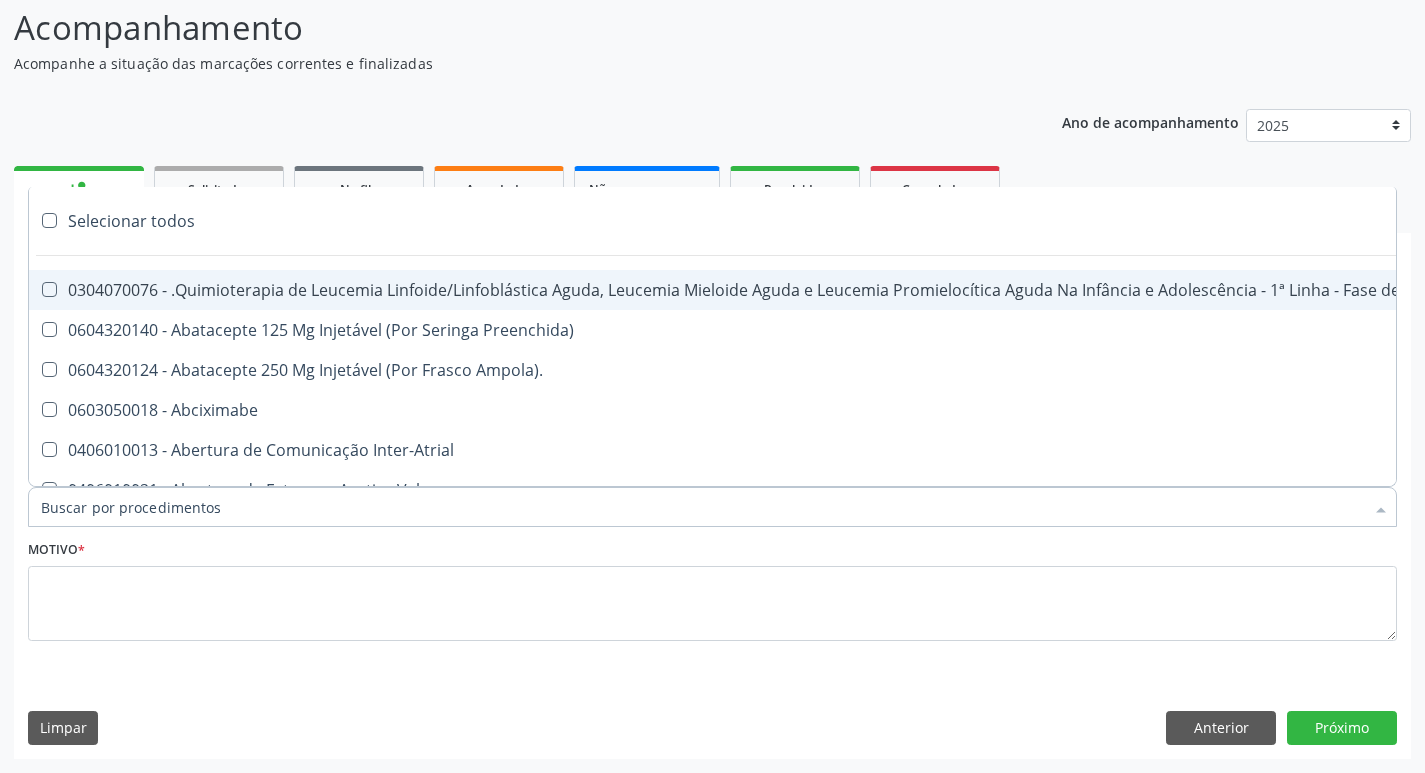 click on "Item de agendamento
*" at bounding box center [702, 507] 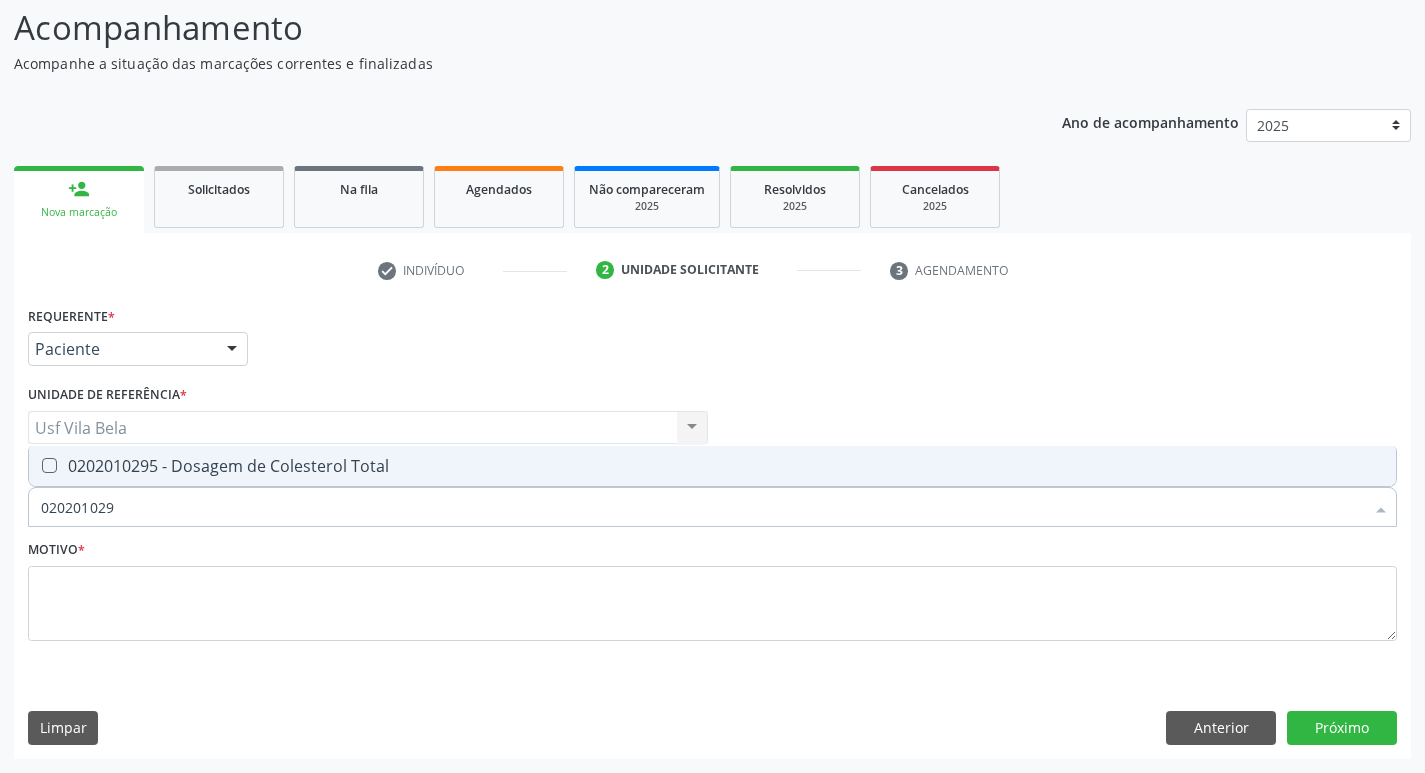 type on "0202010295" 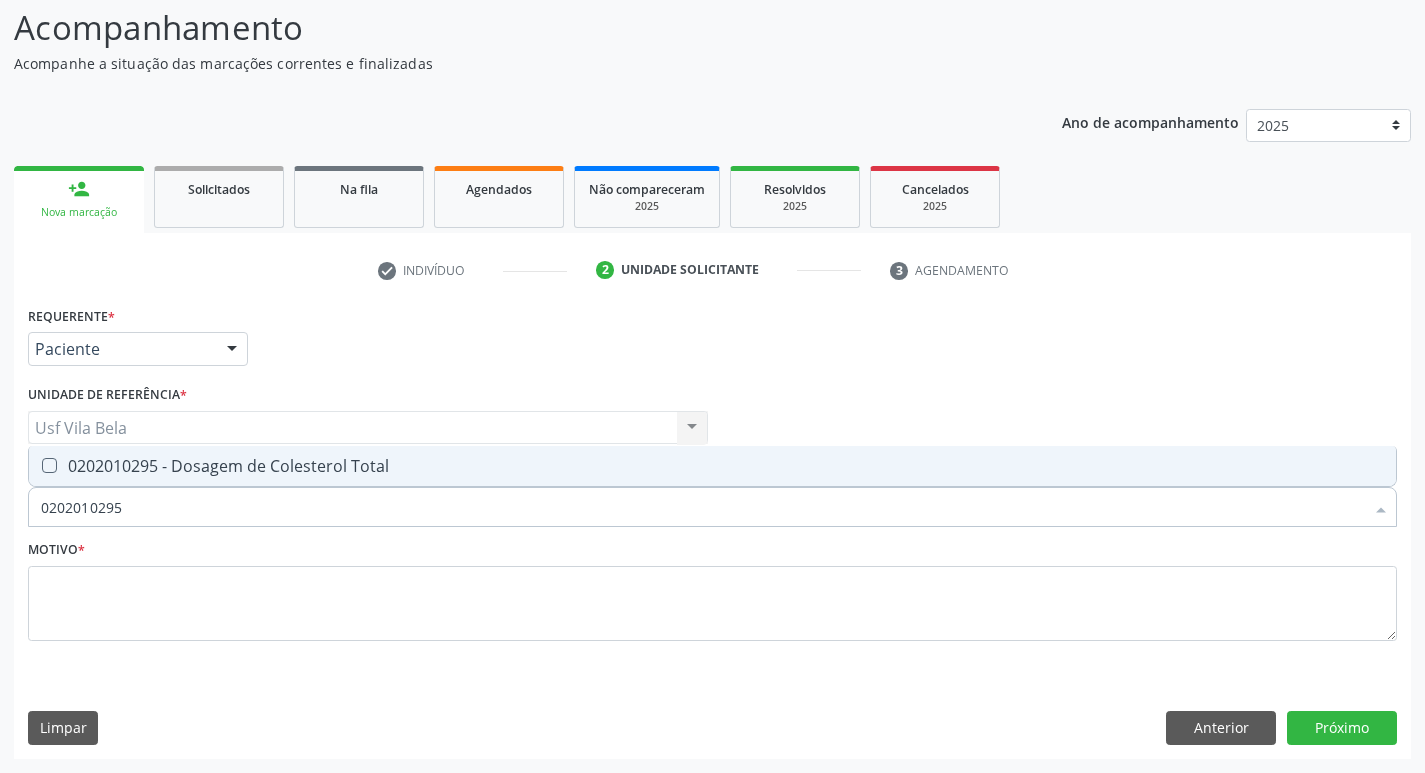click on "0202010295 - Dosagem de Colesterol Total" at bounding box center (712, 466) 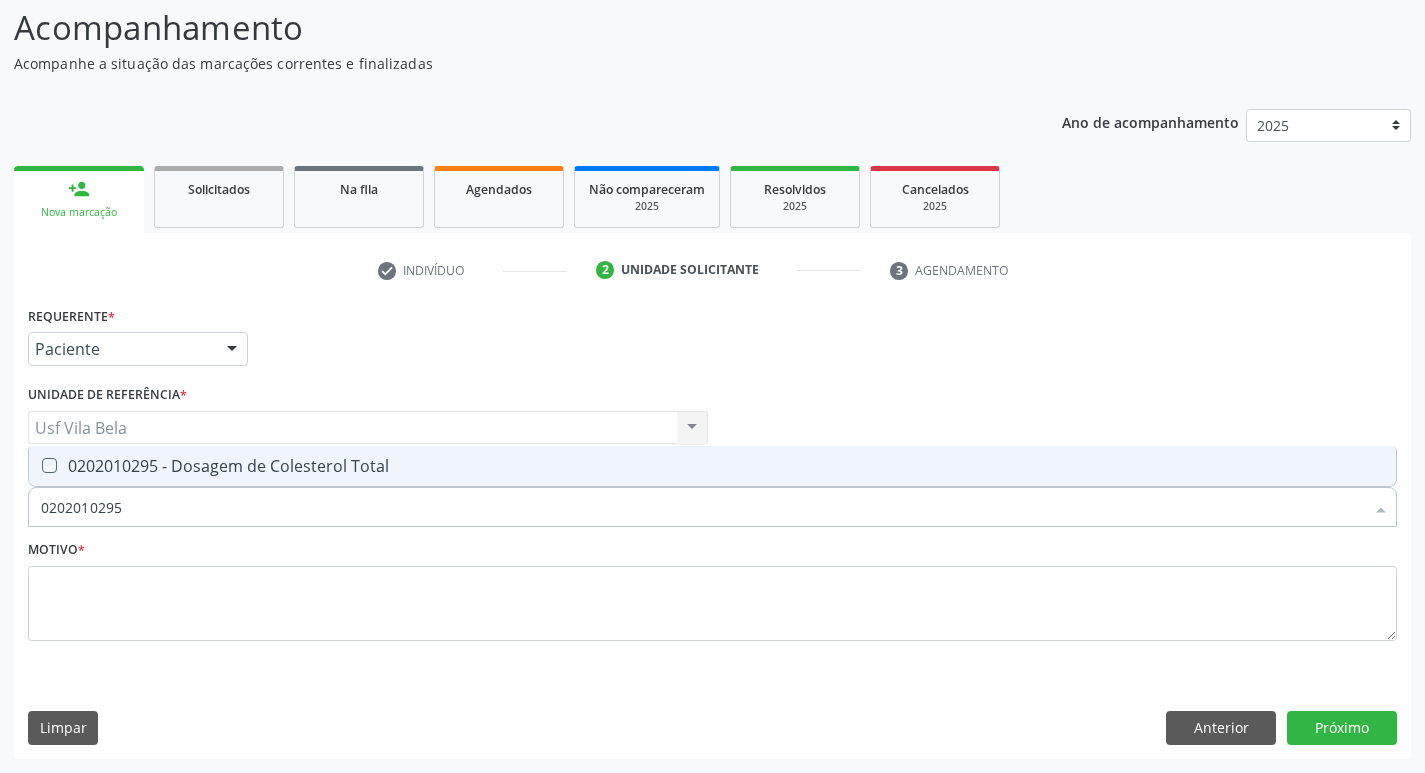 checkbox on "true" 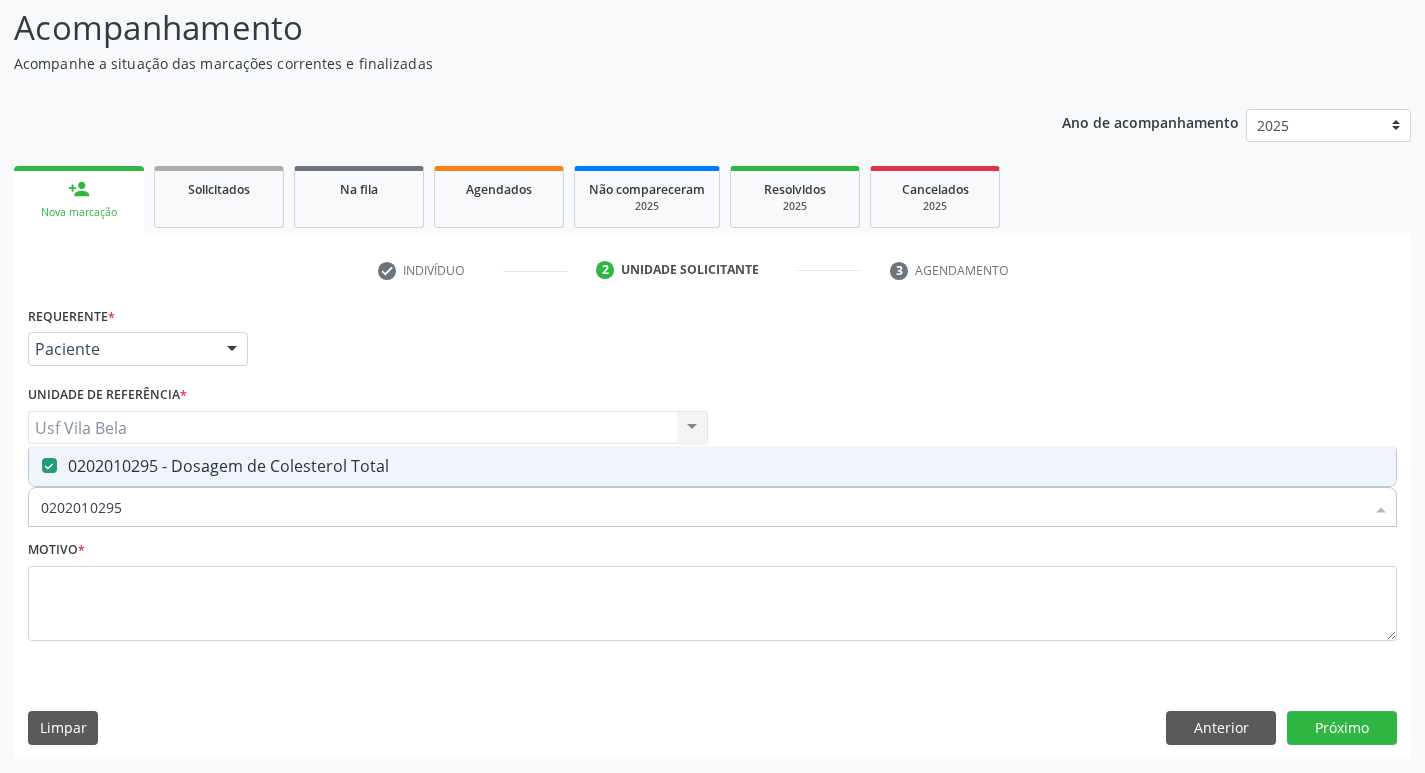 drag, startPoint x: 133, startPoint y: 499, endPoint x: 36, endPoint y: 526, distance: 100.68764 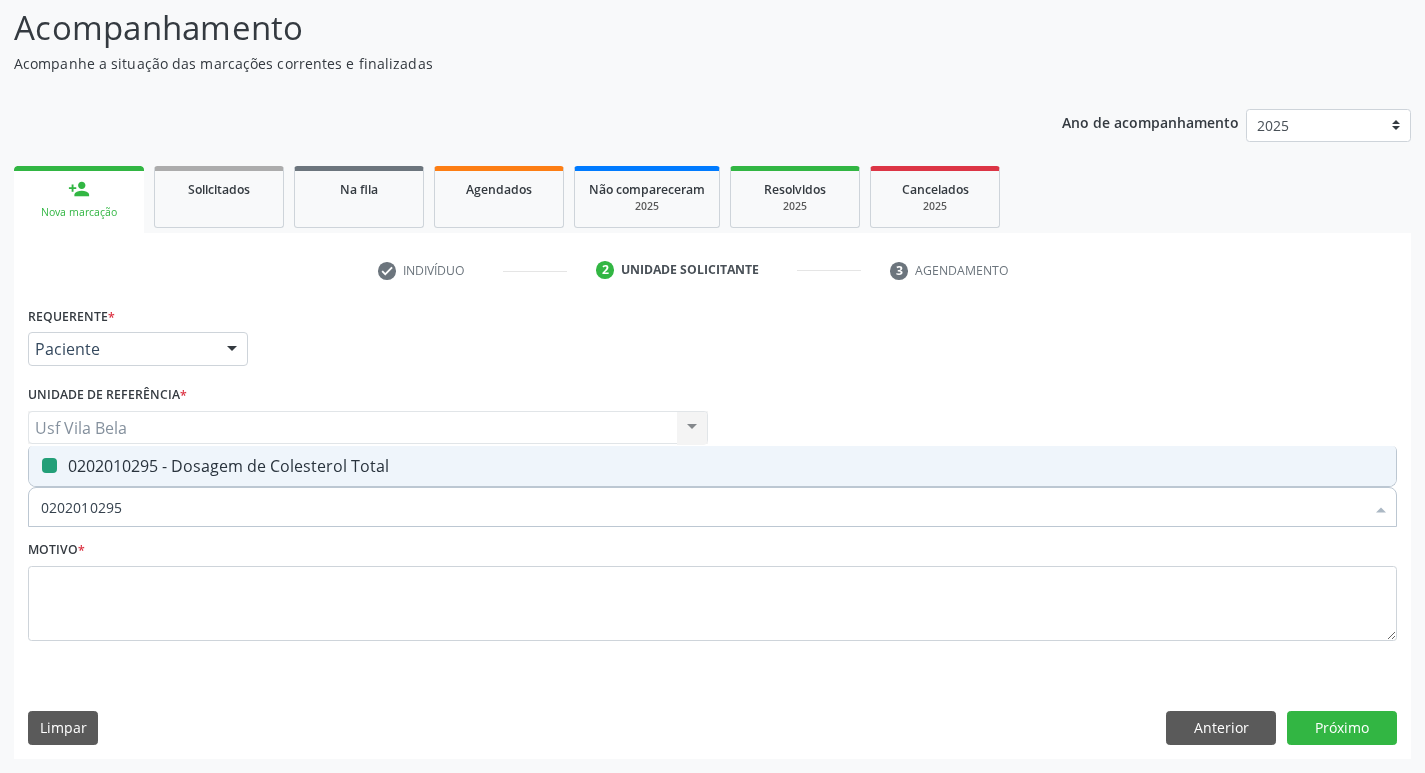 type 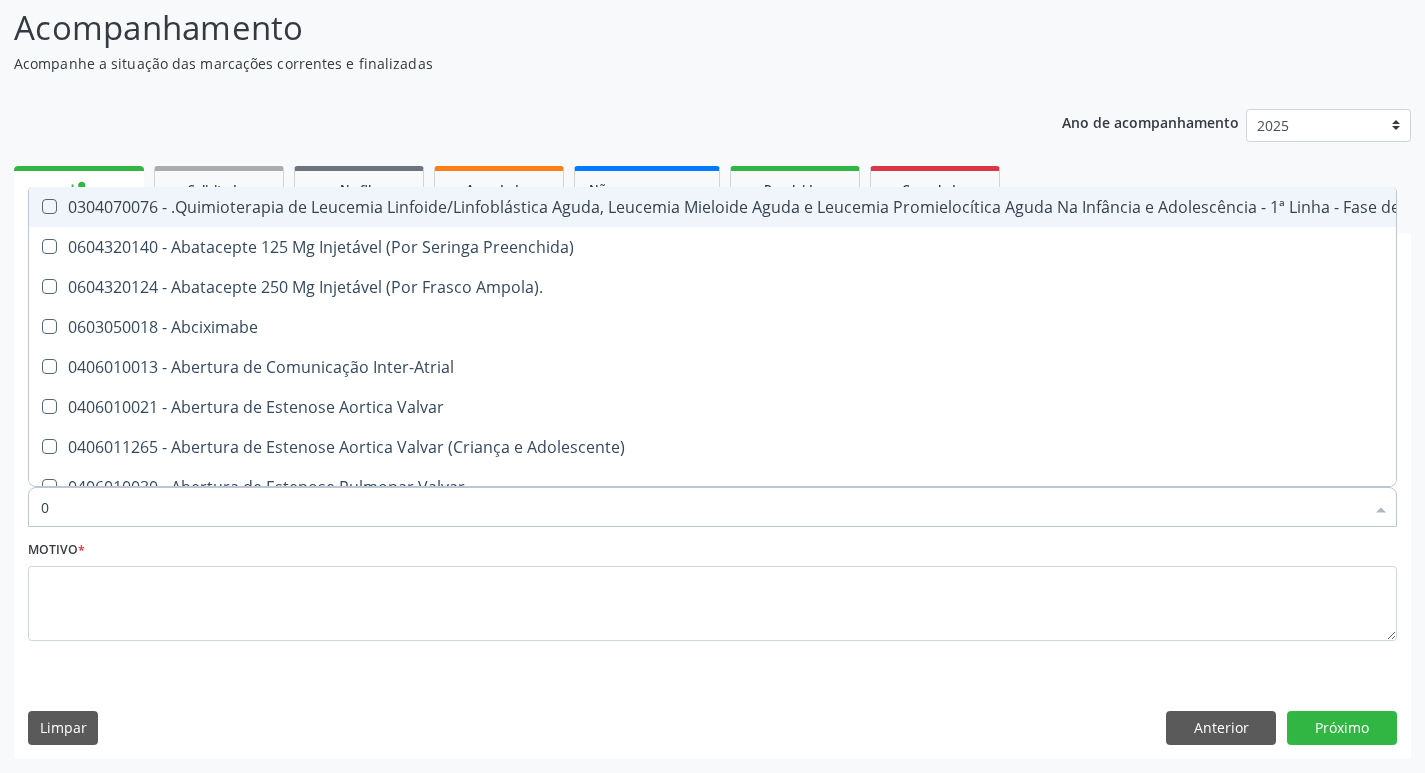 type on "02" 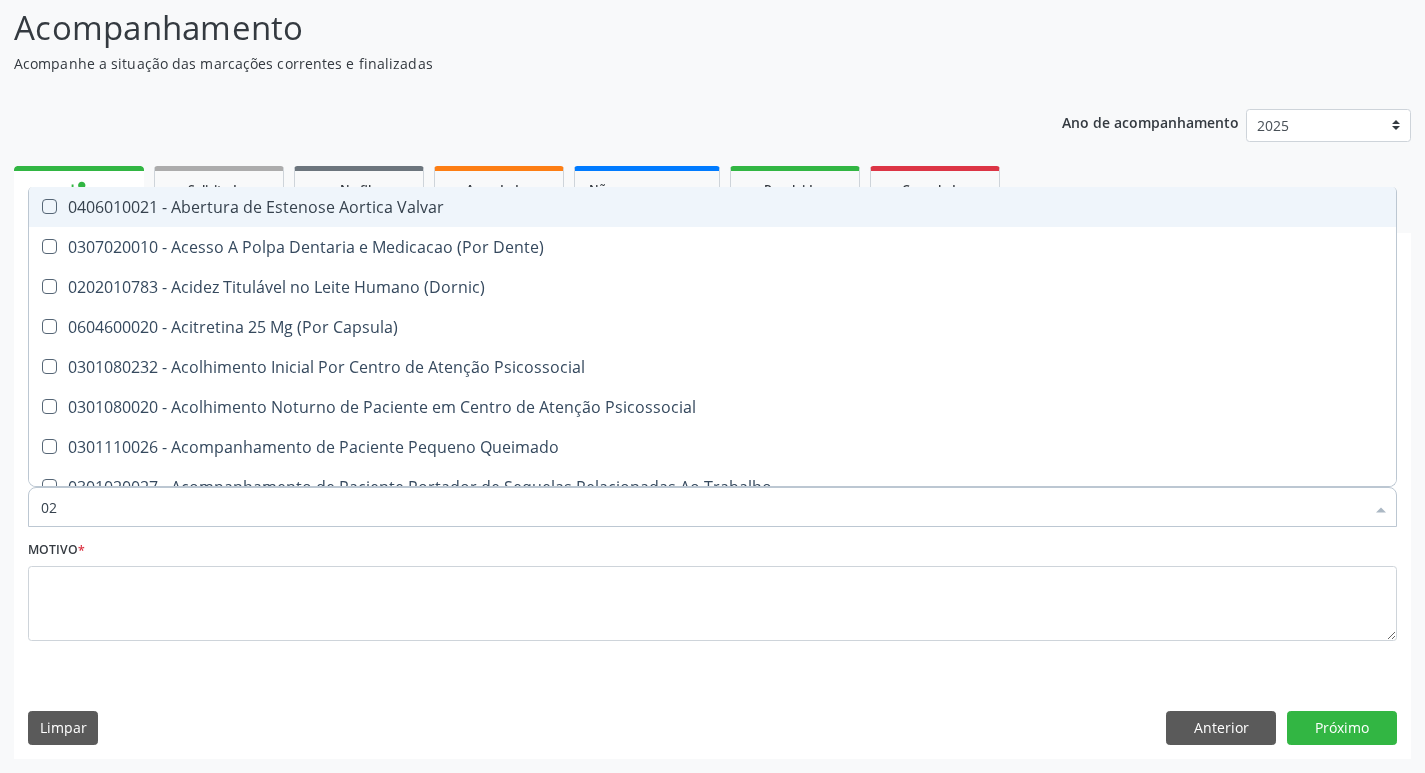 type on "020" 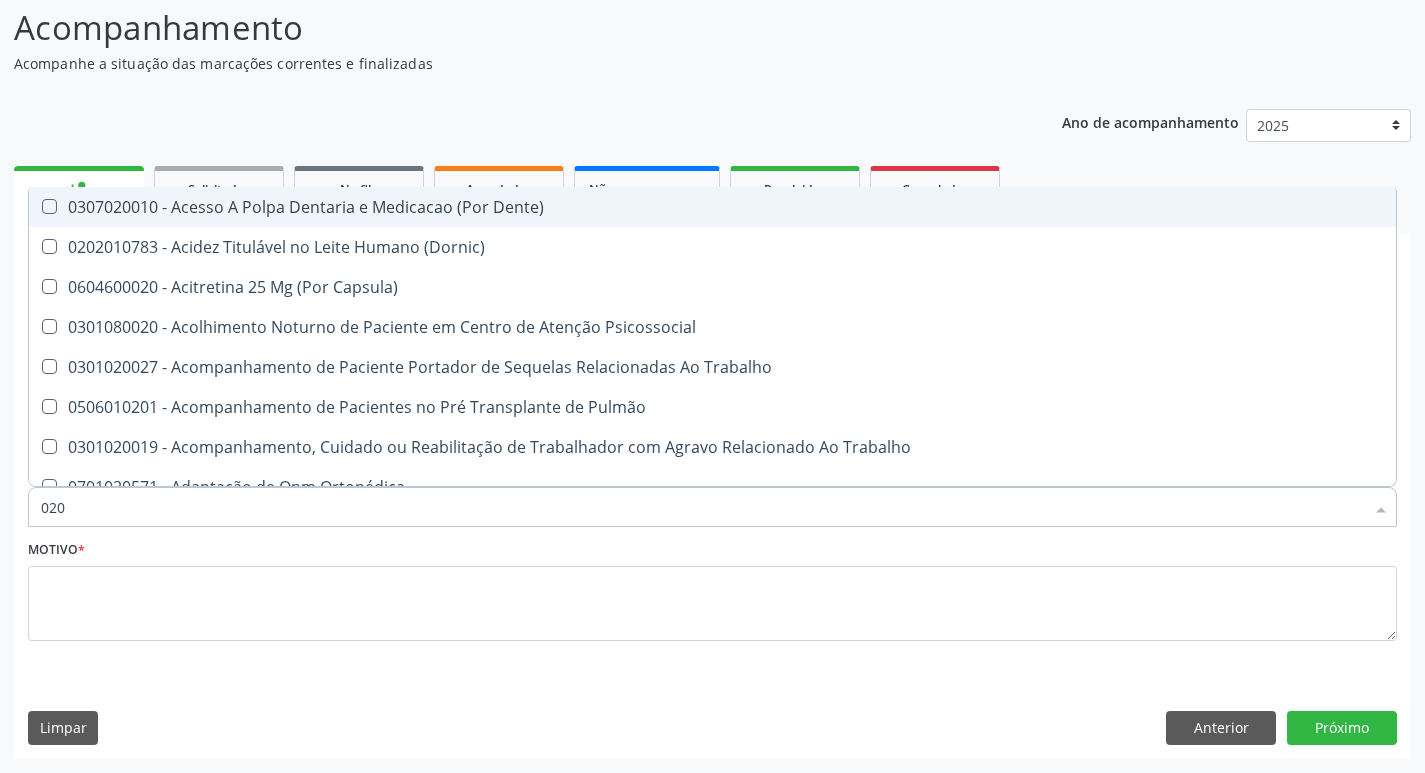 type on "0202" 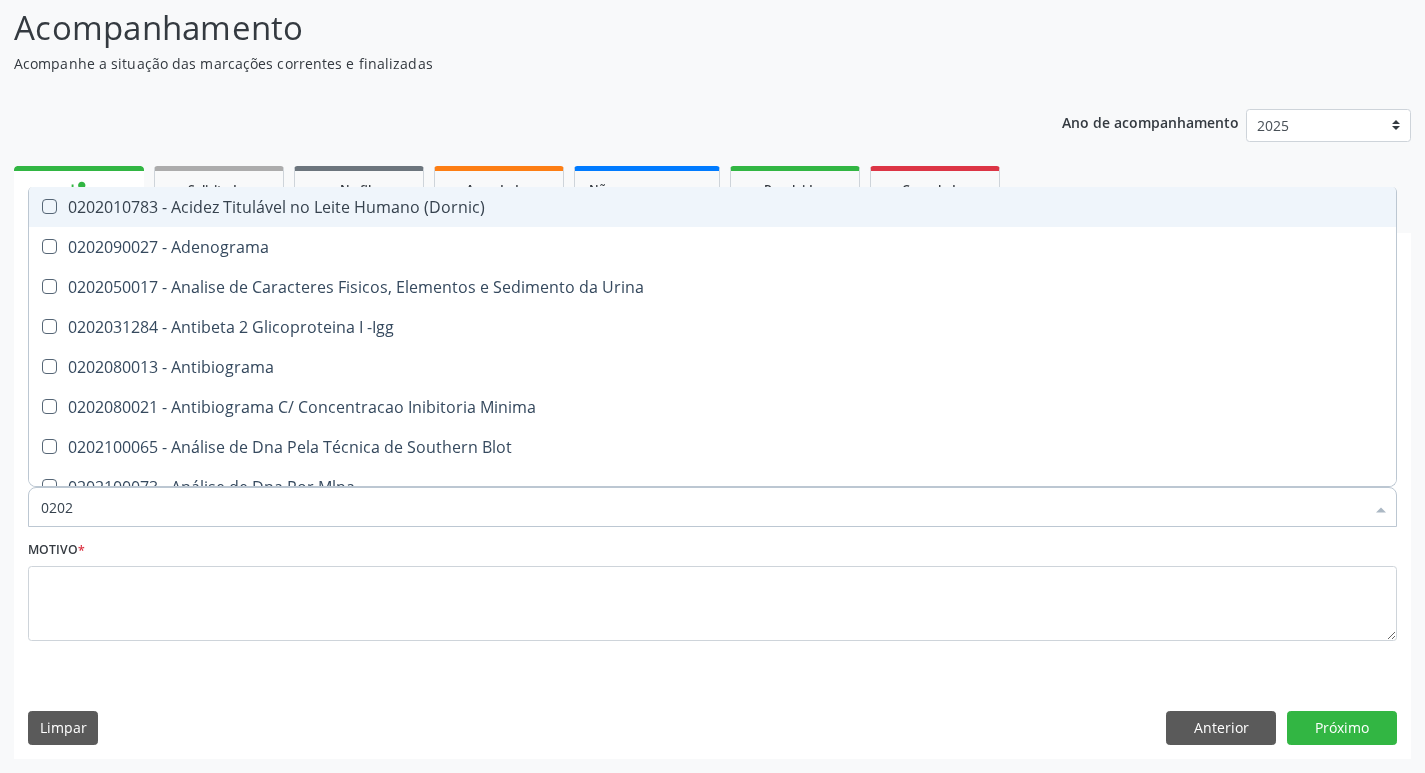 type on "02020" 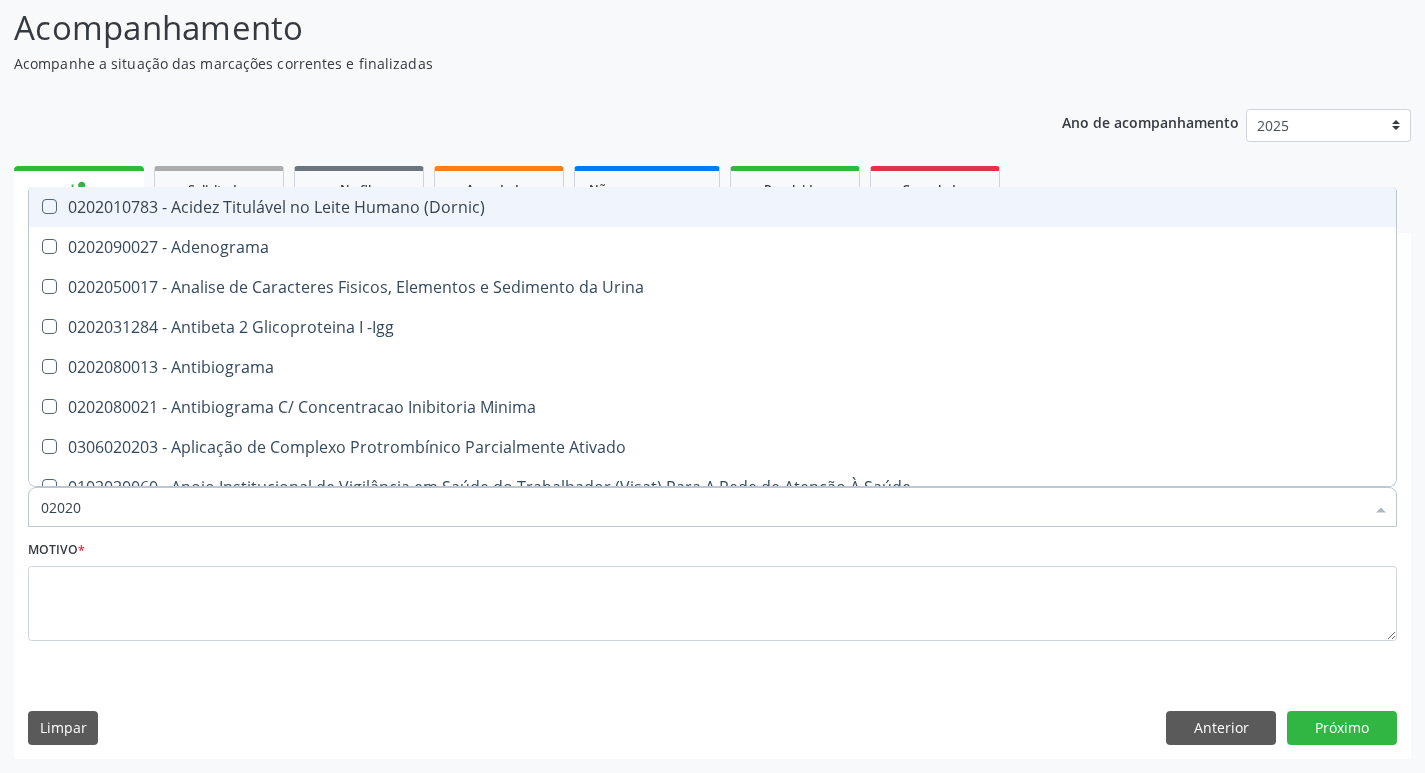type on "020201" 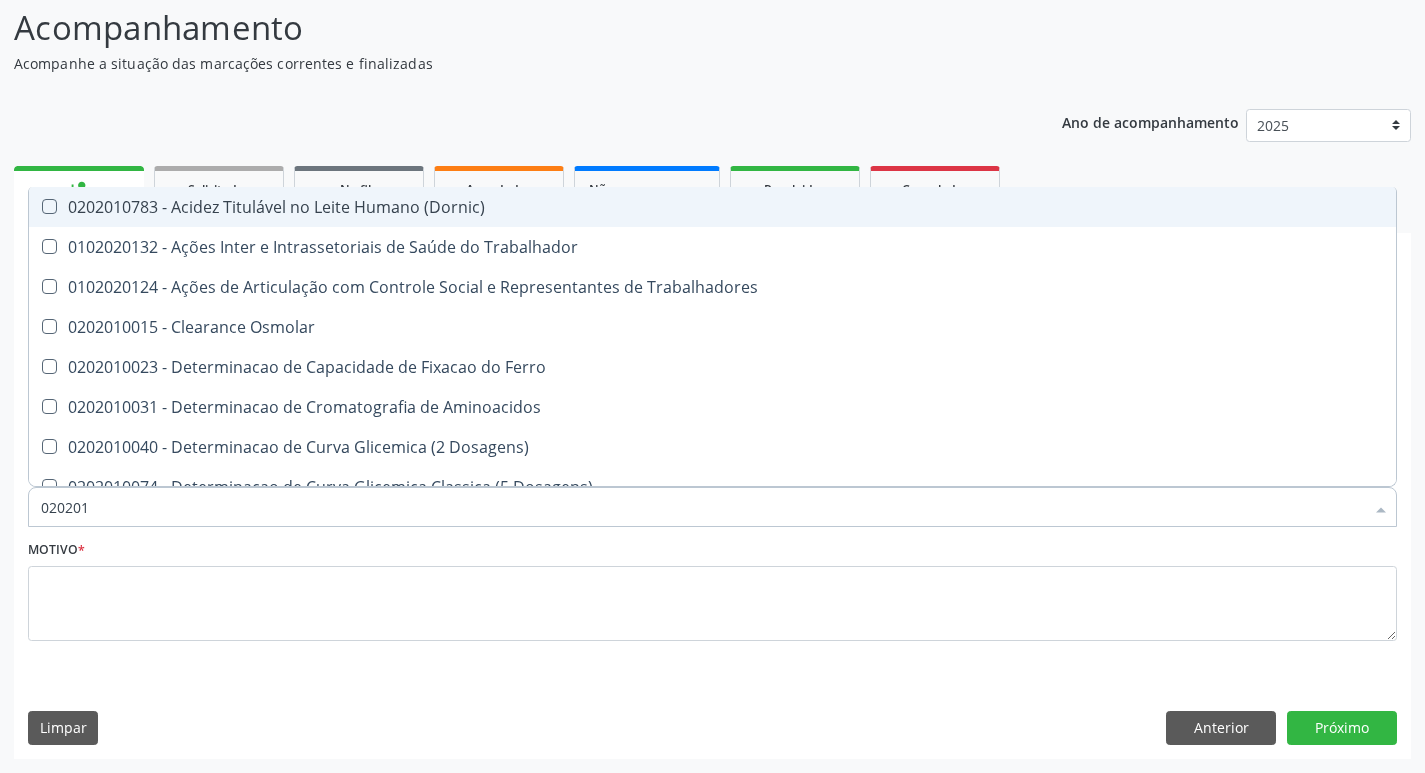 type on "0202010" 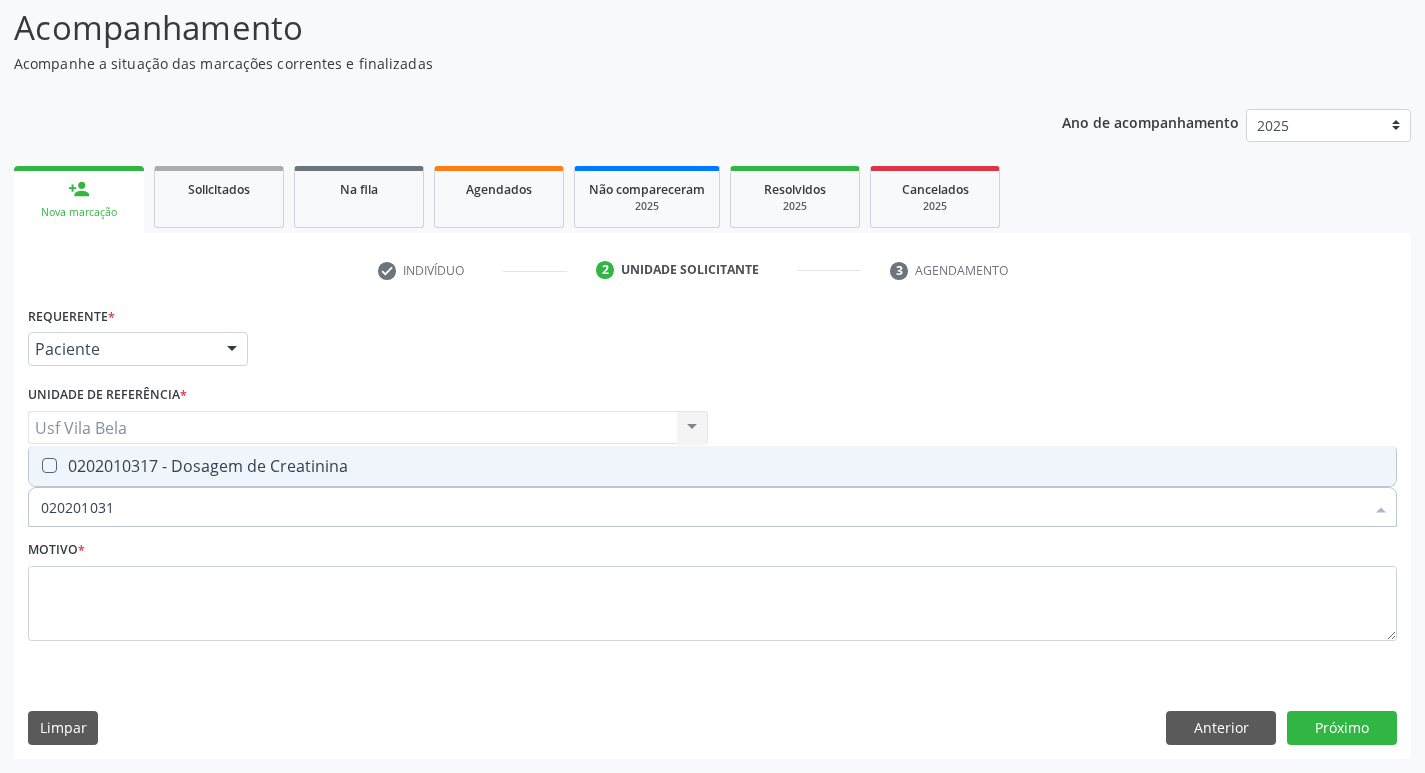 type on "0202010317" 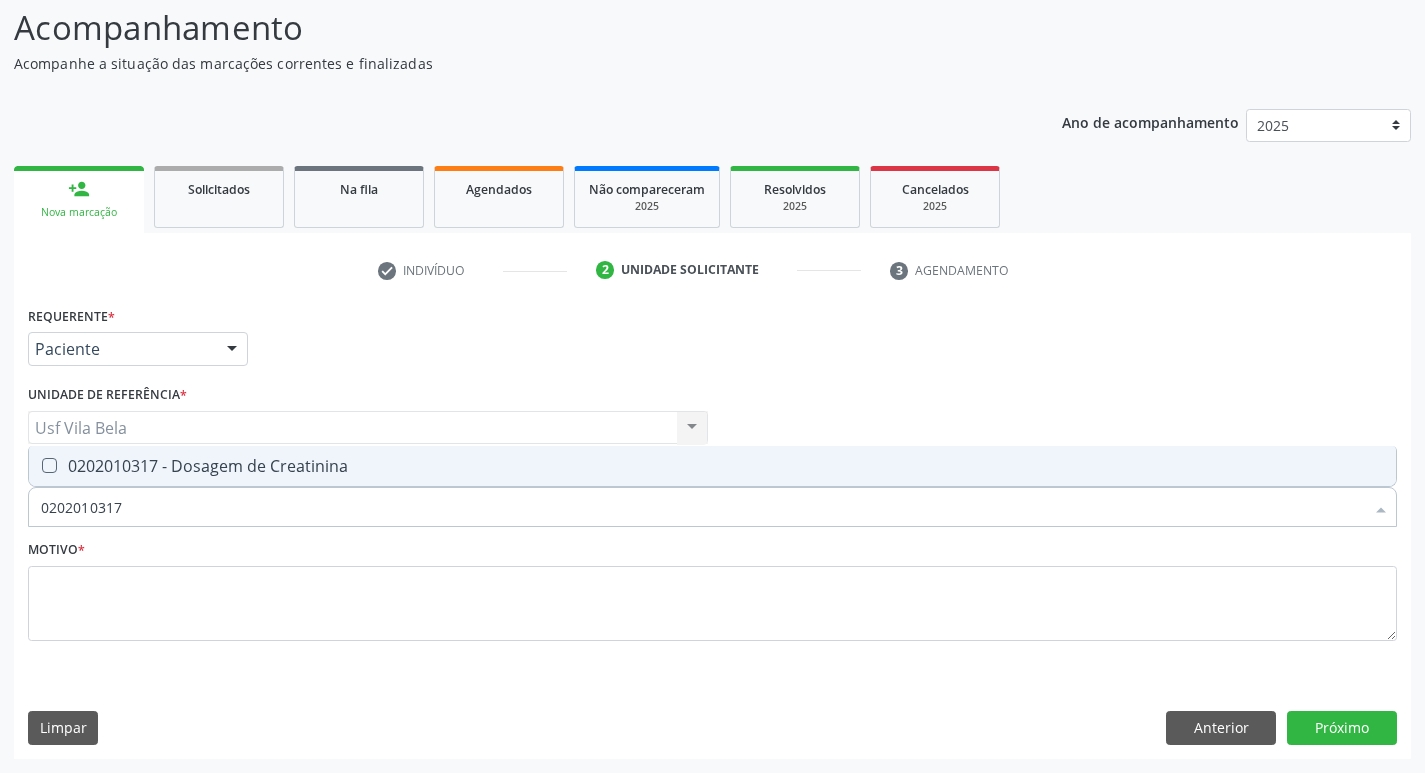 click on "0202010317 - Dosagem de Creatinina" at bounding box center [712, 466] 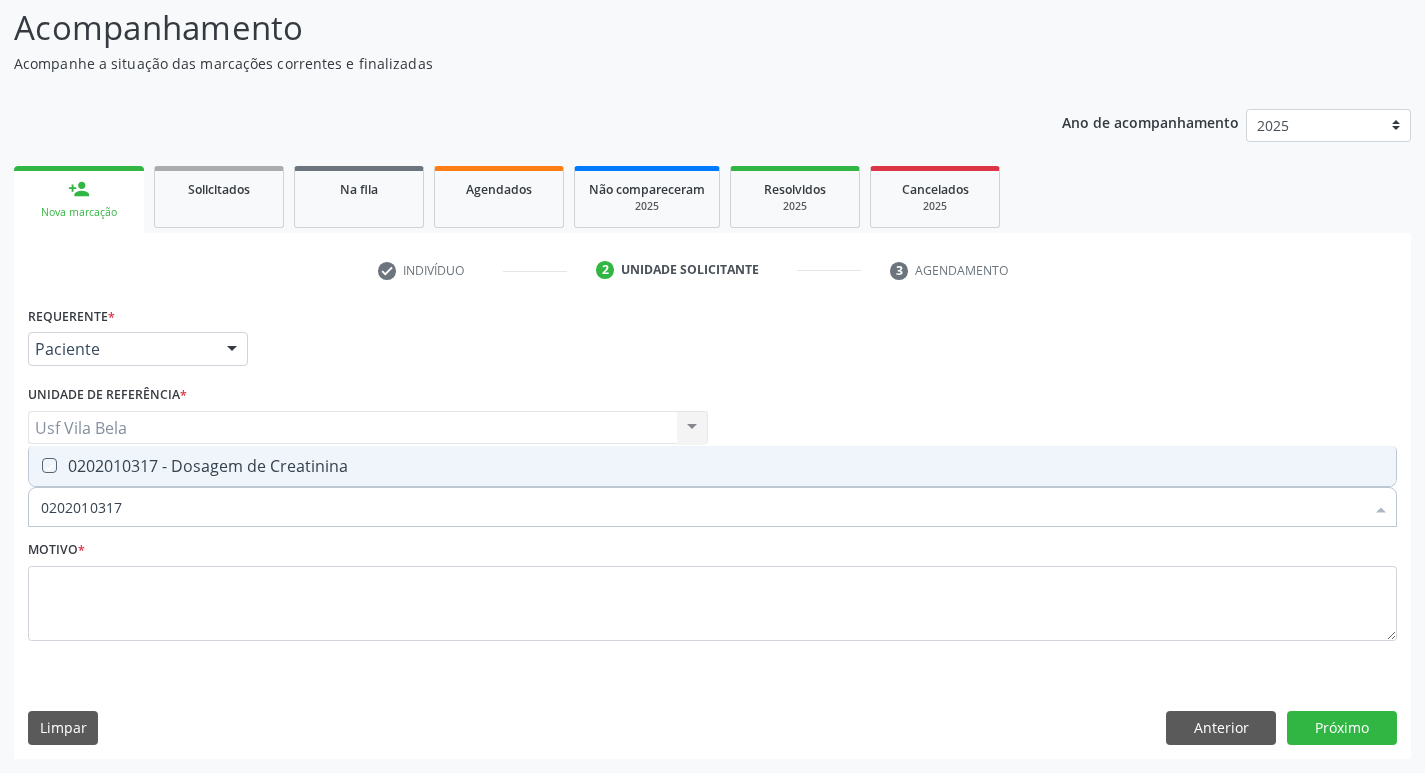 checkbox on "true" 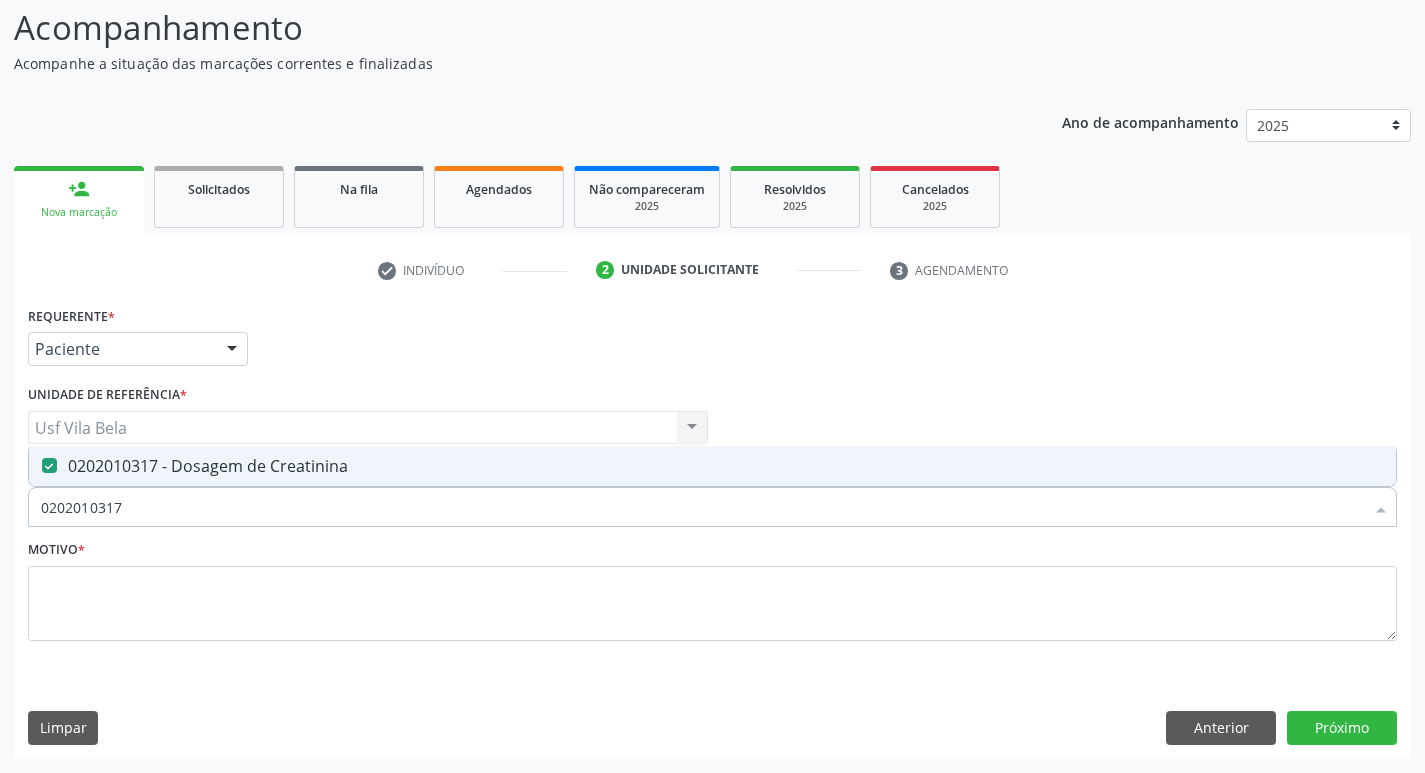 drag, startPoint x: 144, startPoint y: 517, endPoint x: 0, endPoint y: 533, distance: 144.88617 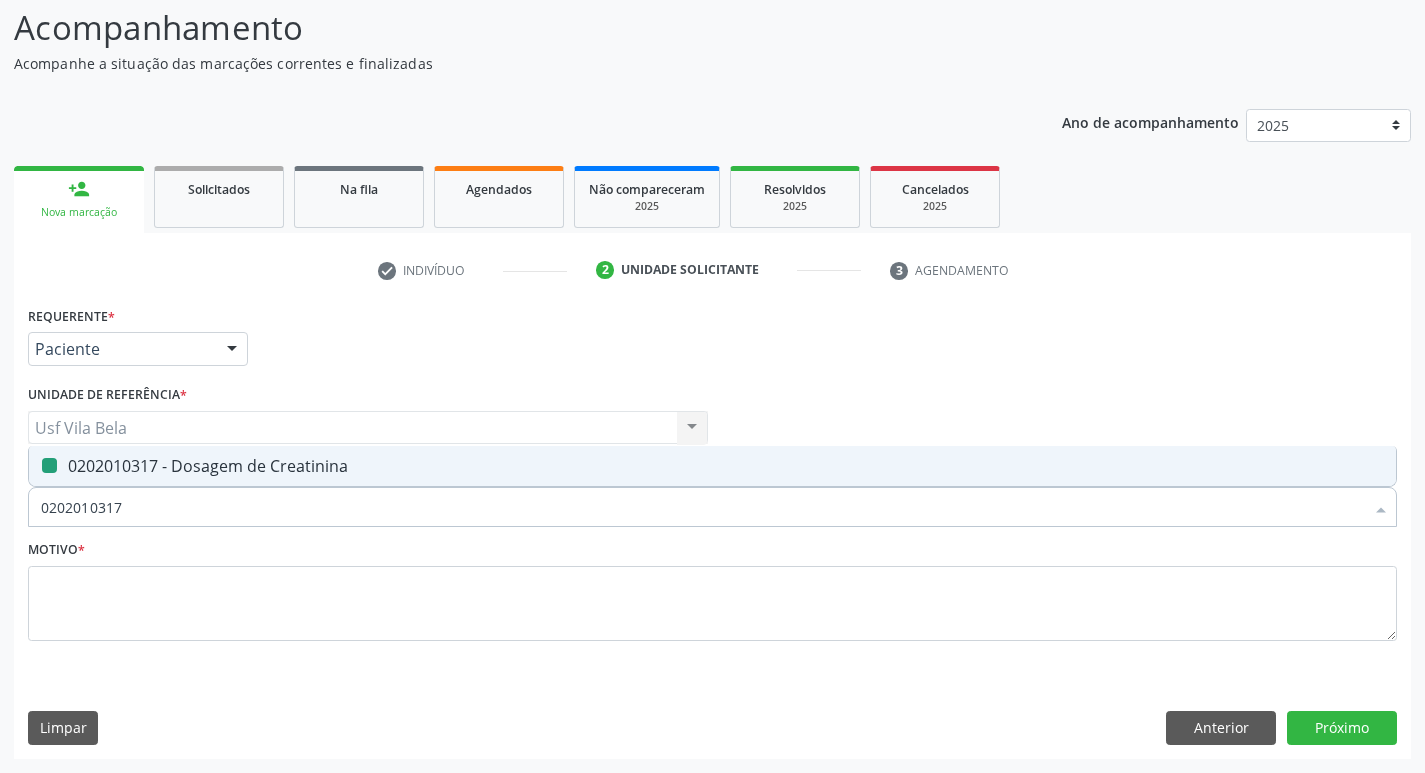 type 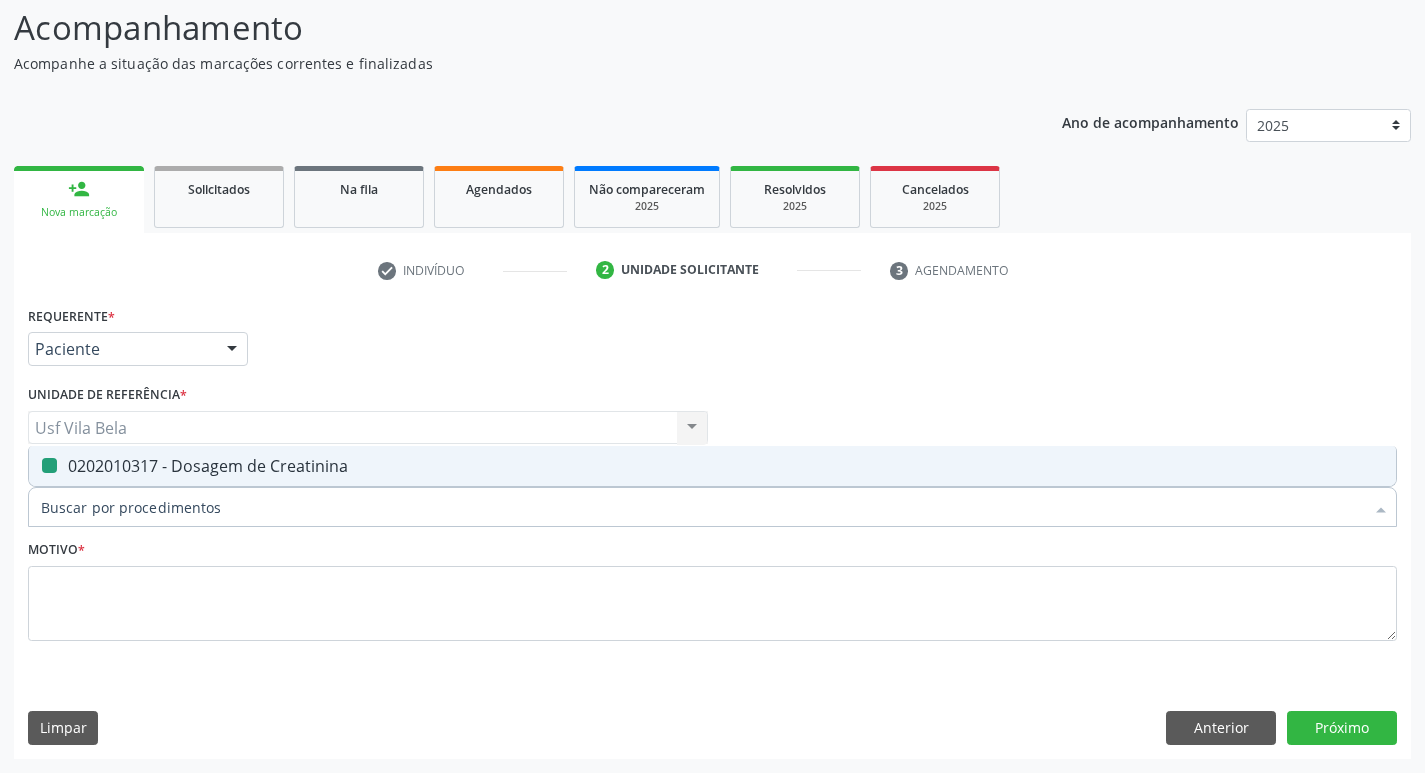 checkbox on "false" 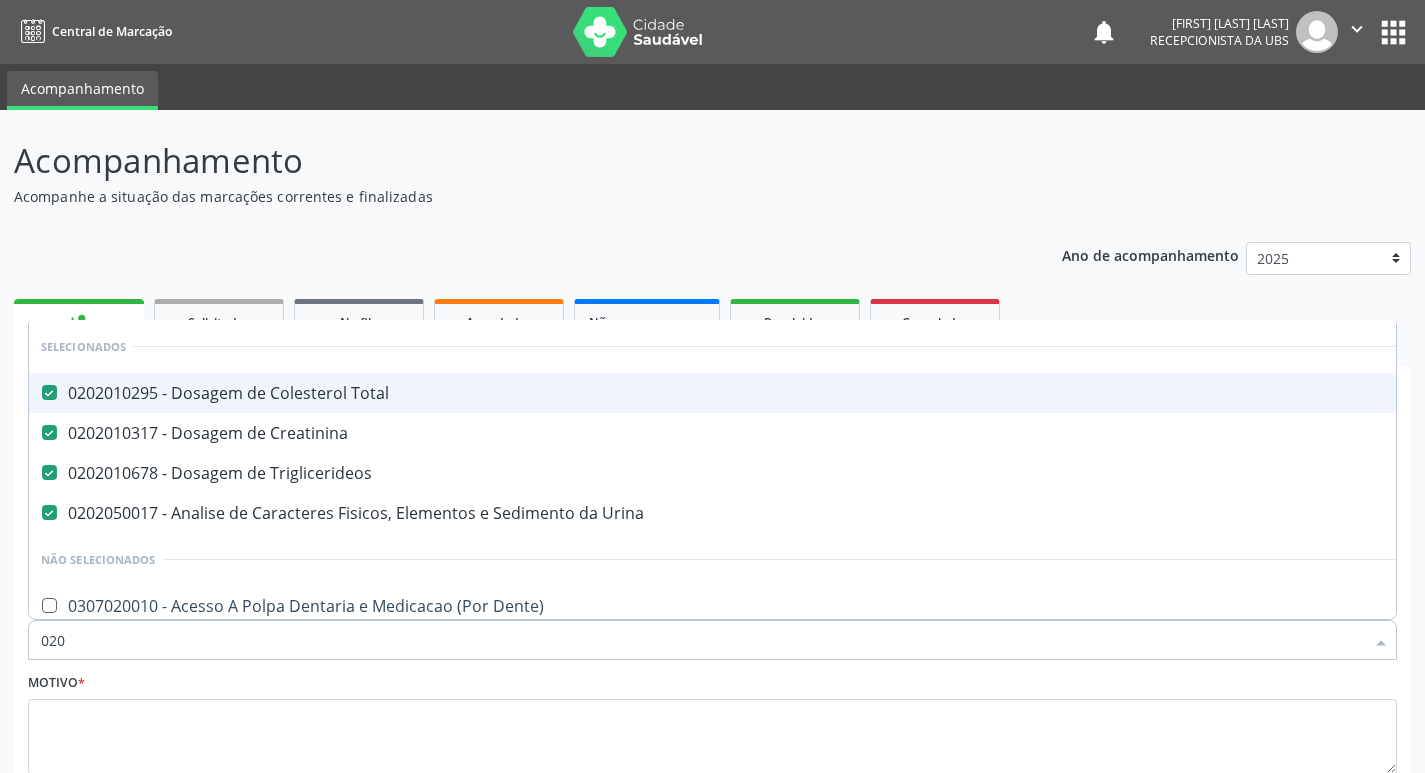scroll, scrollTop: 133, scrollLeft: 0, axis: vertical 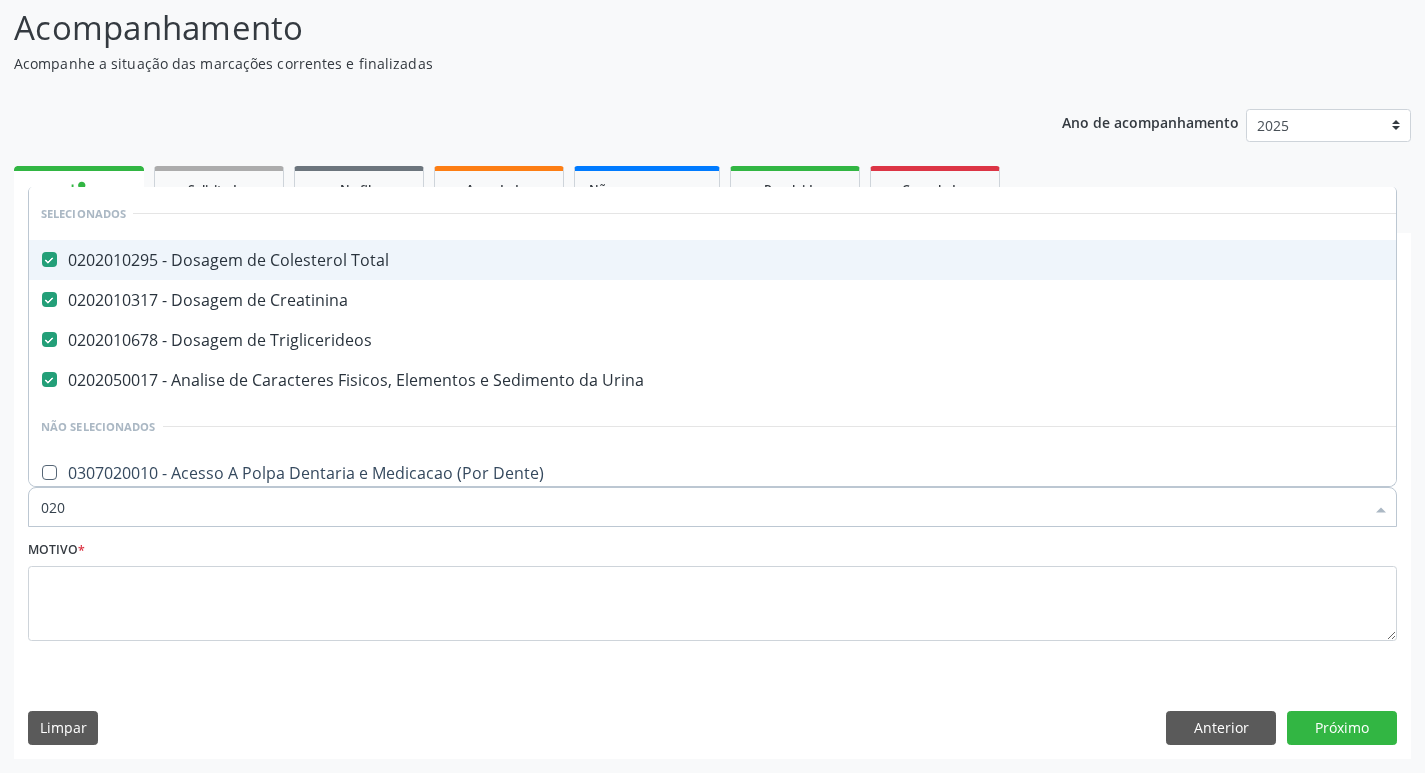 type on "0202" 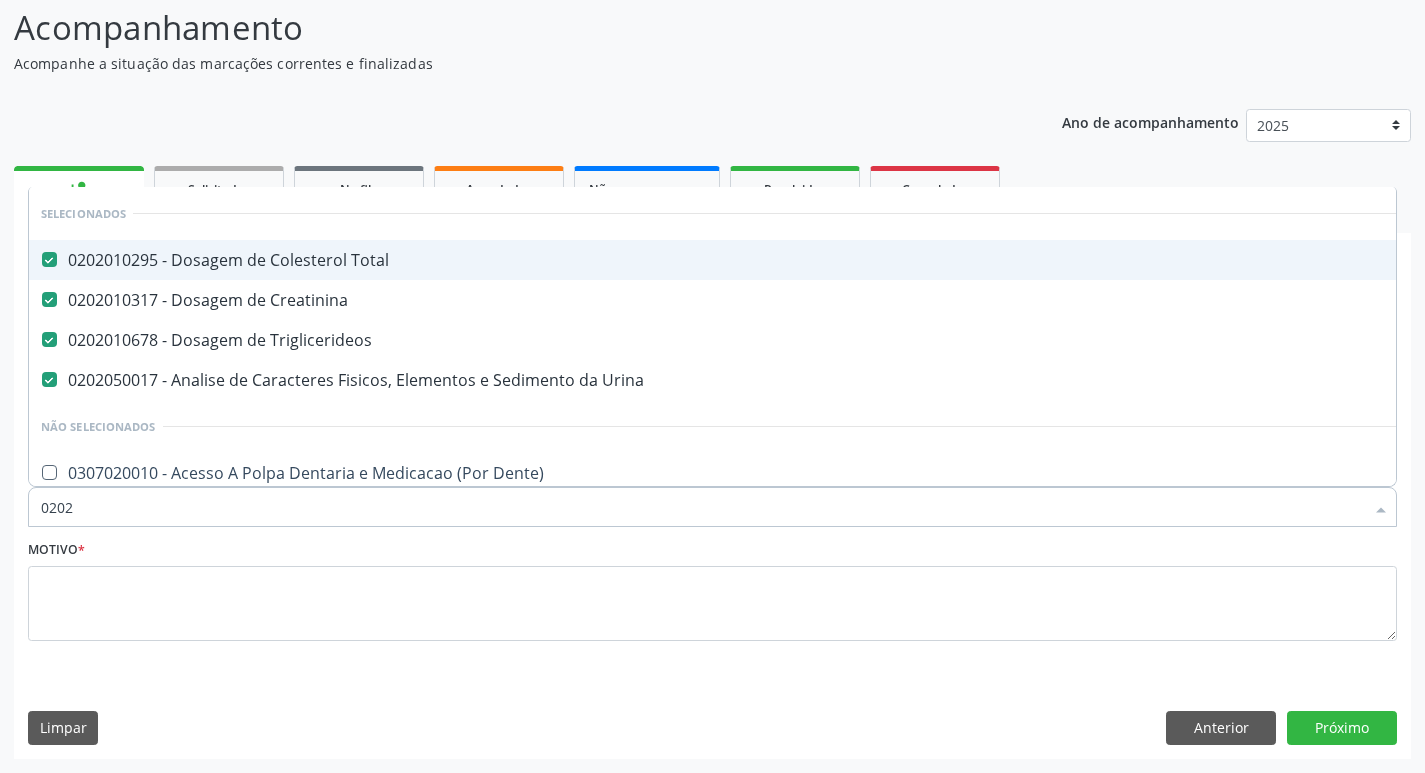 checkbox on "true" 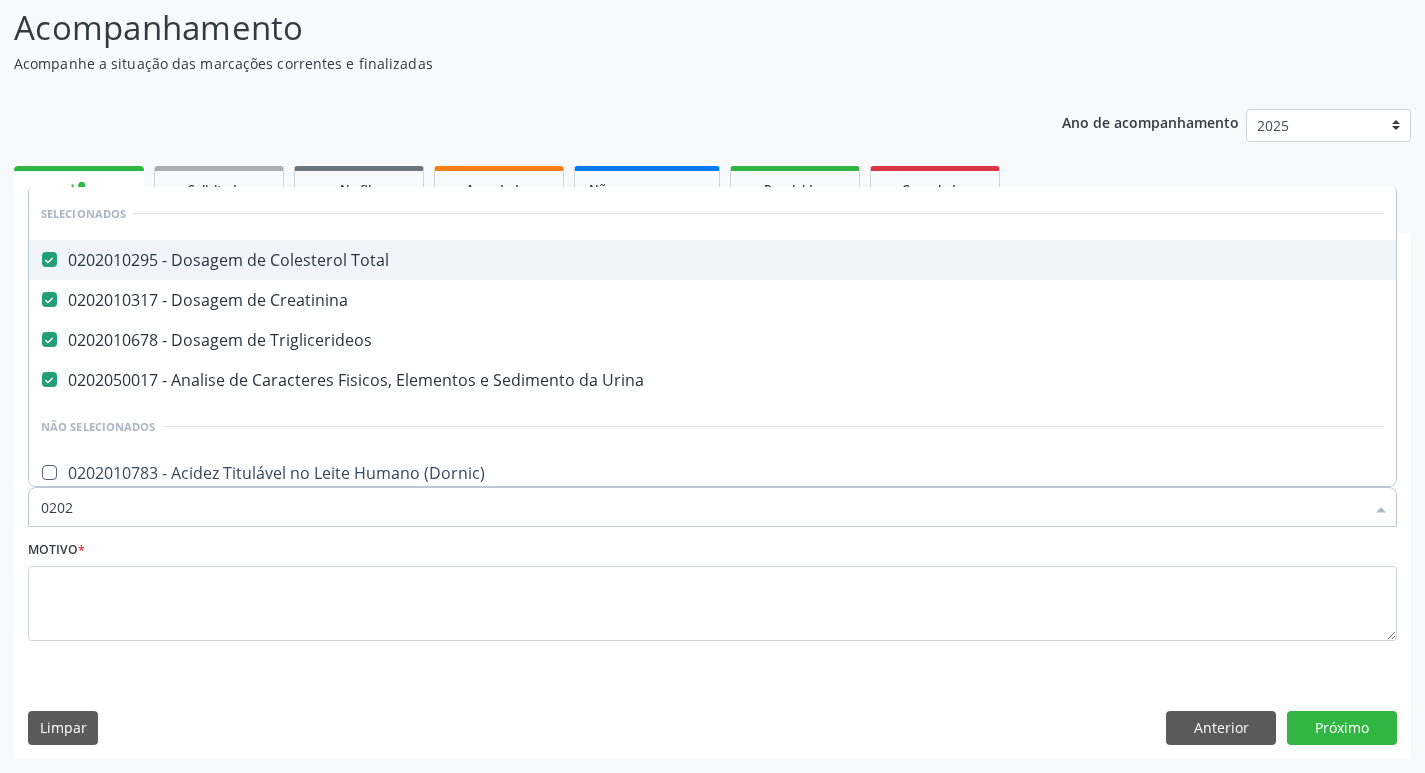 type on "02020" 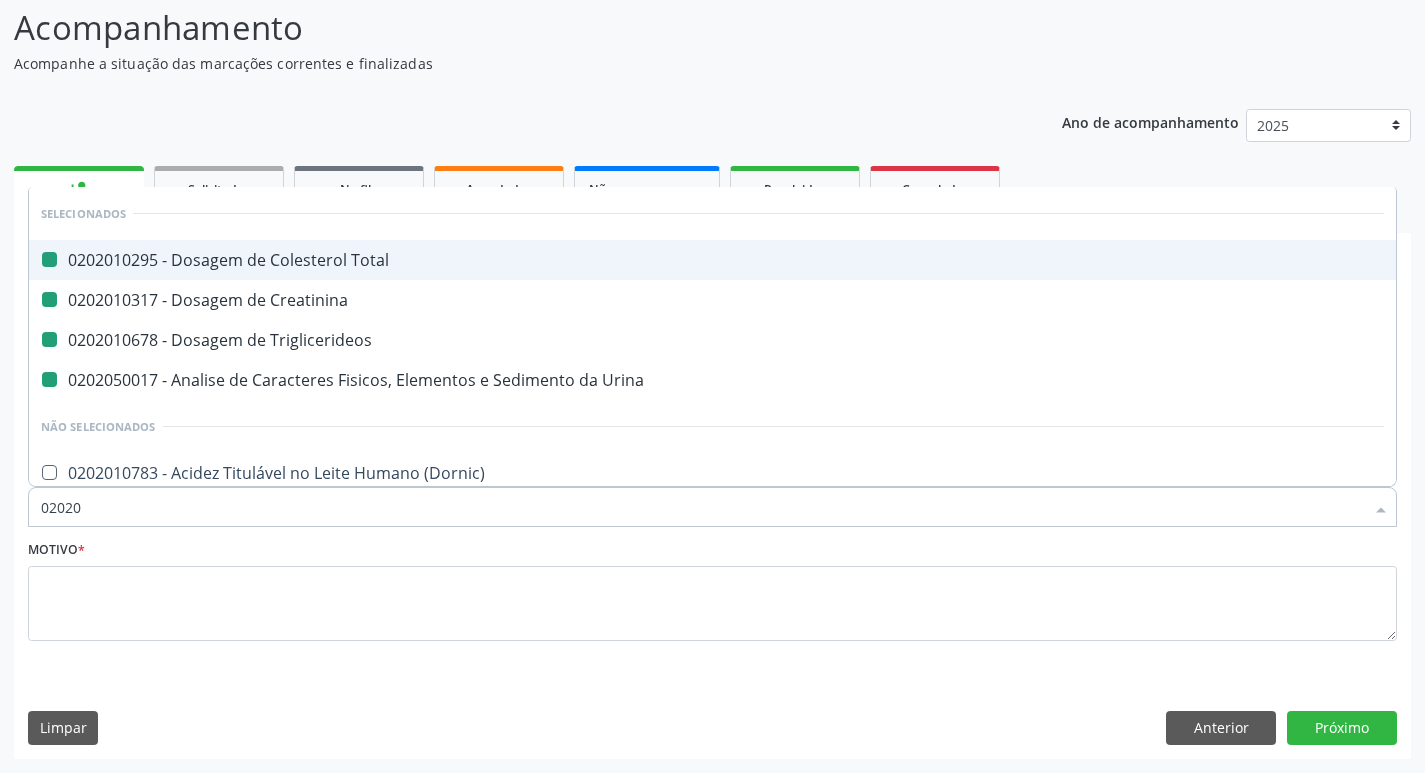 type on "020203" 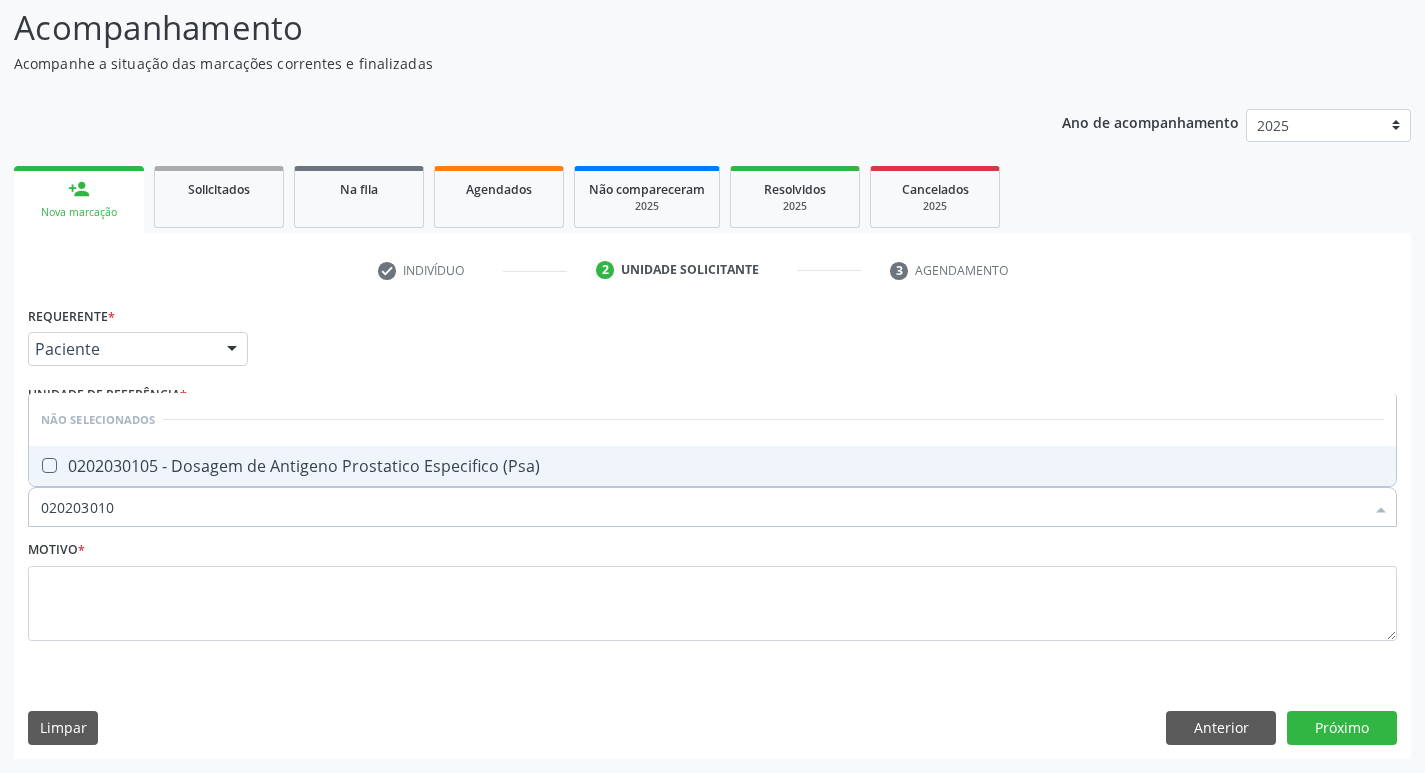 type on "0202030105" 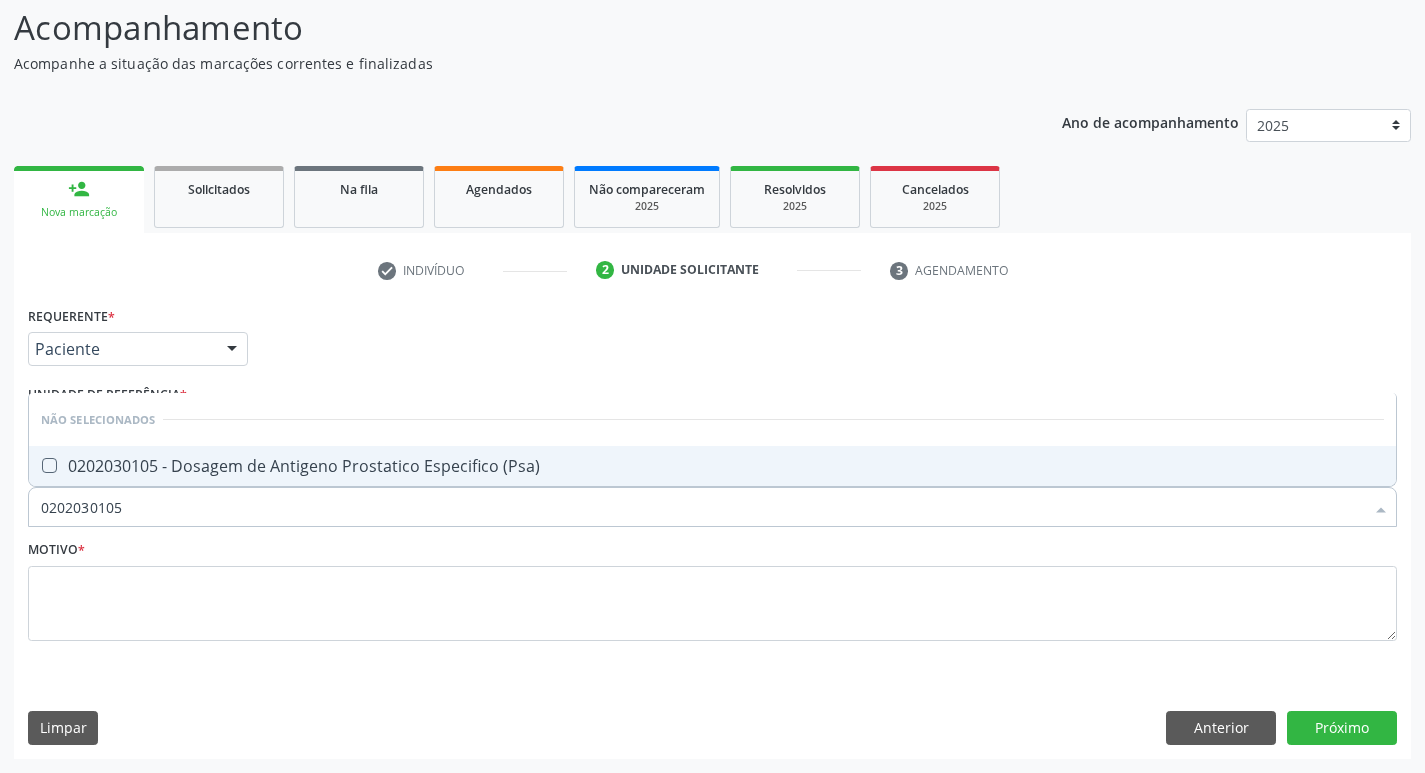 click on "0202030105 - Dosagem de Antigeno Prostatico Especifico (Psa)" at bounding box center [712, 466] 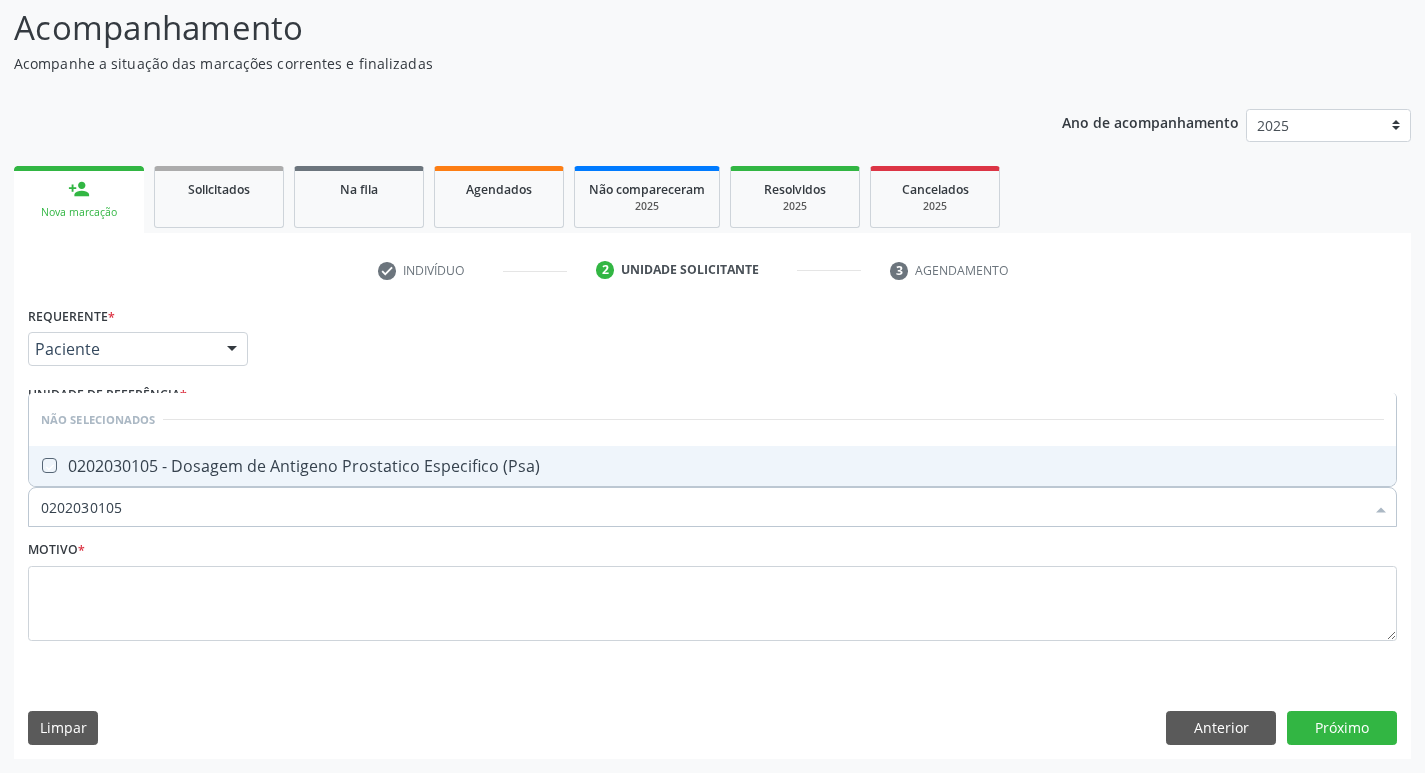 checkbox on "true" 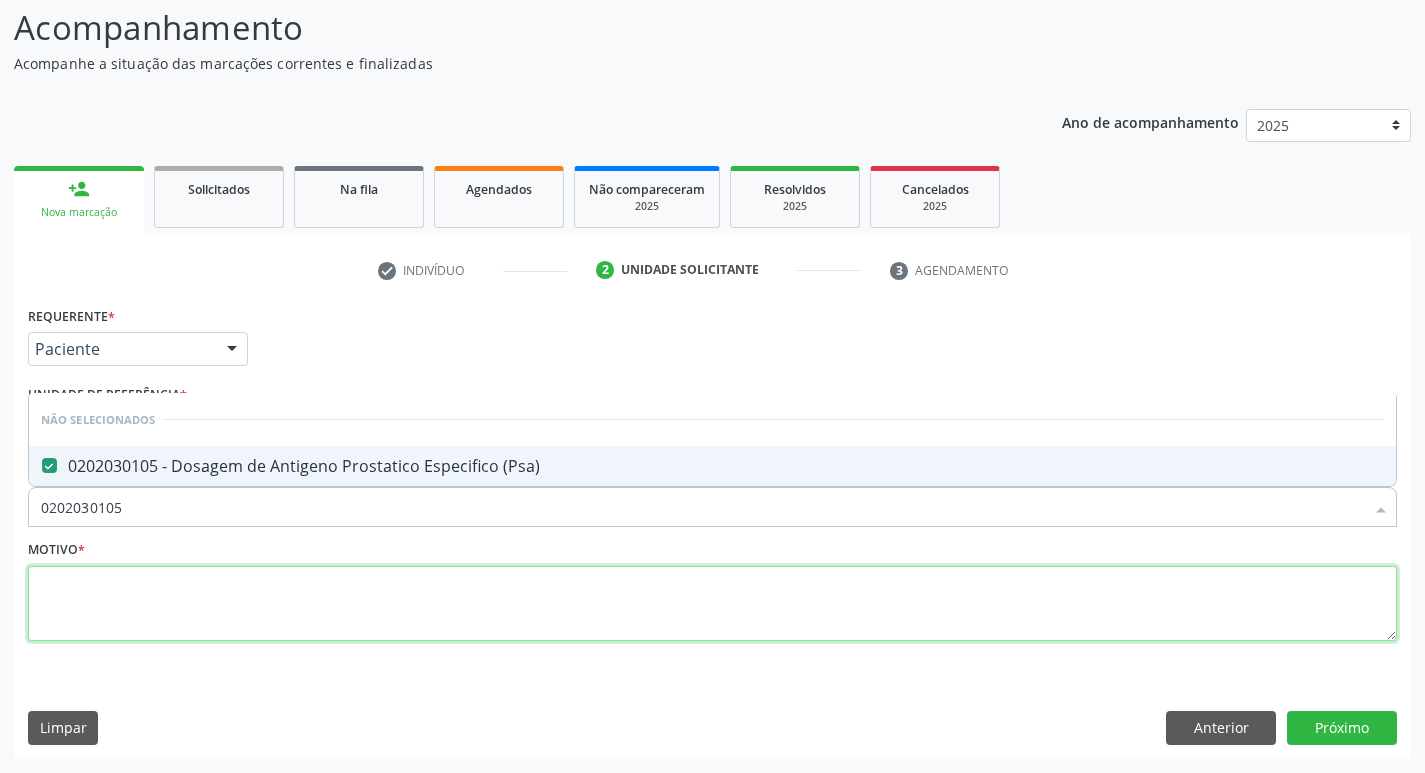 click at bounding box center (712, 604) 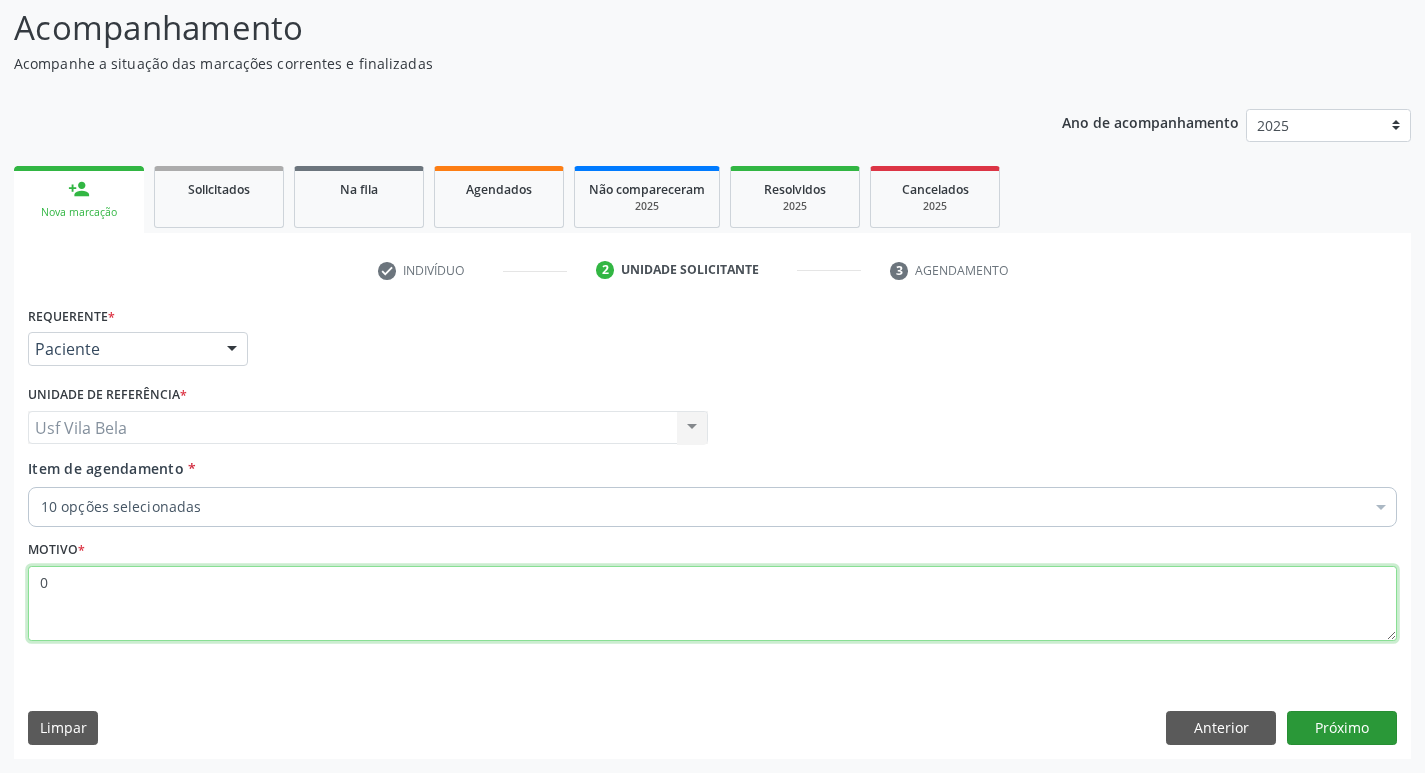type on "0" 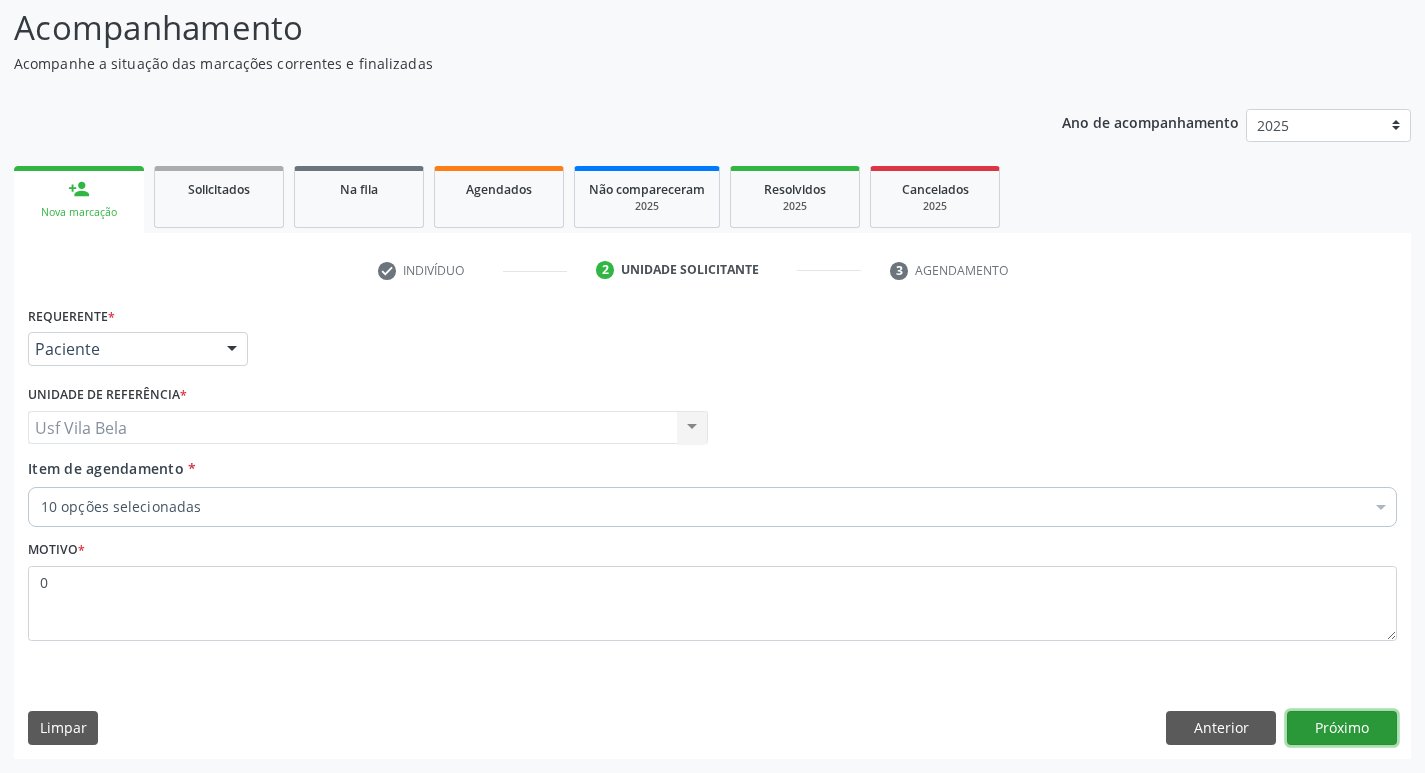click on "Próximo" at bounding box center (1342, 728) 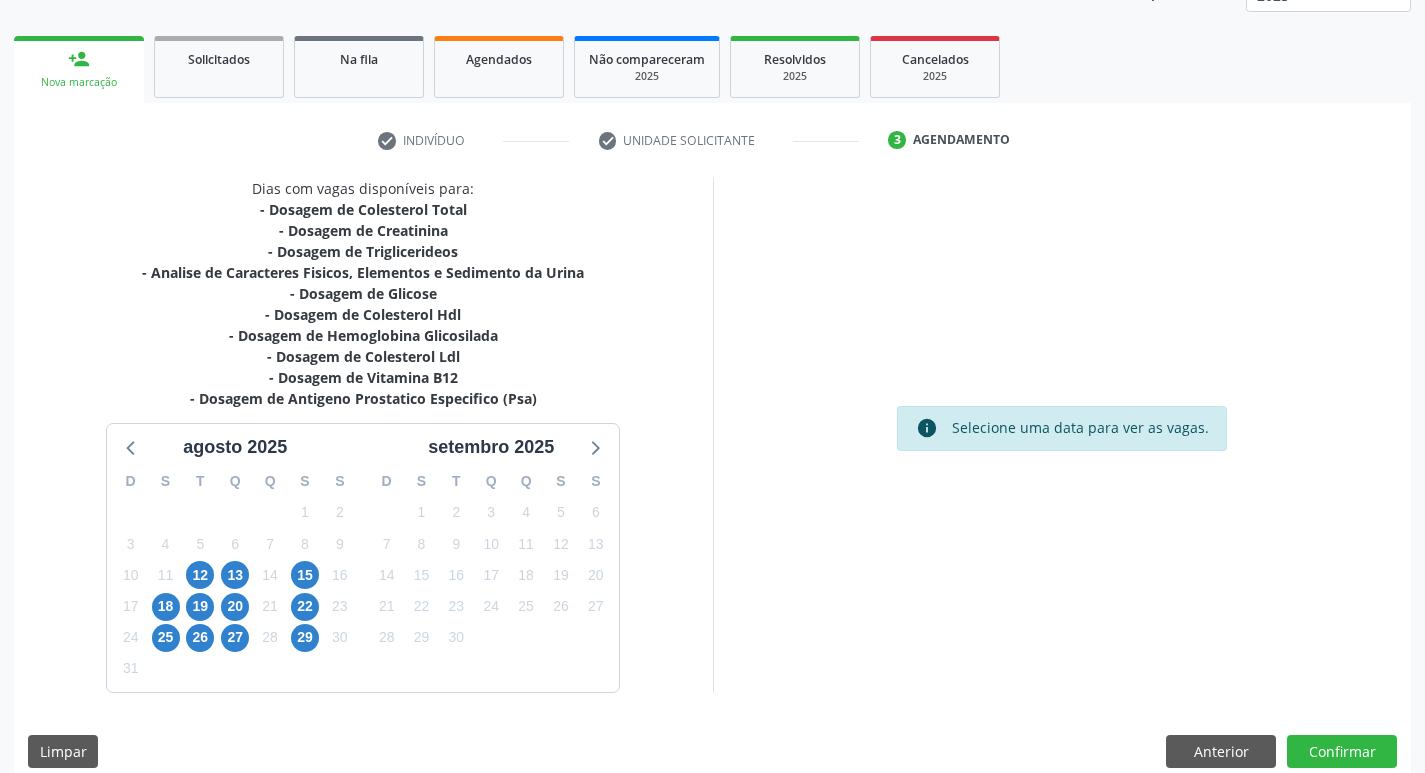 scroll, scrollTop: 286, scrollLeft: 0, axis: vertical 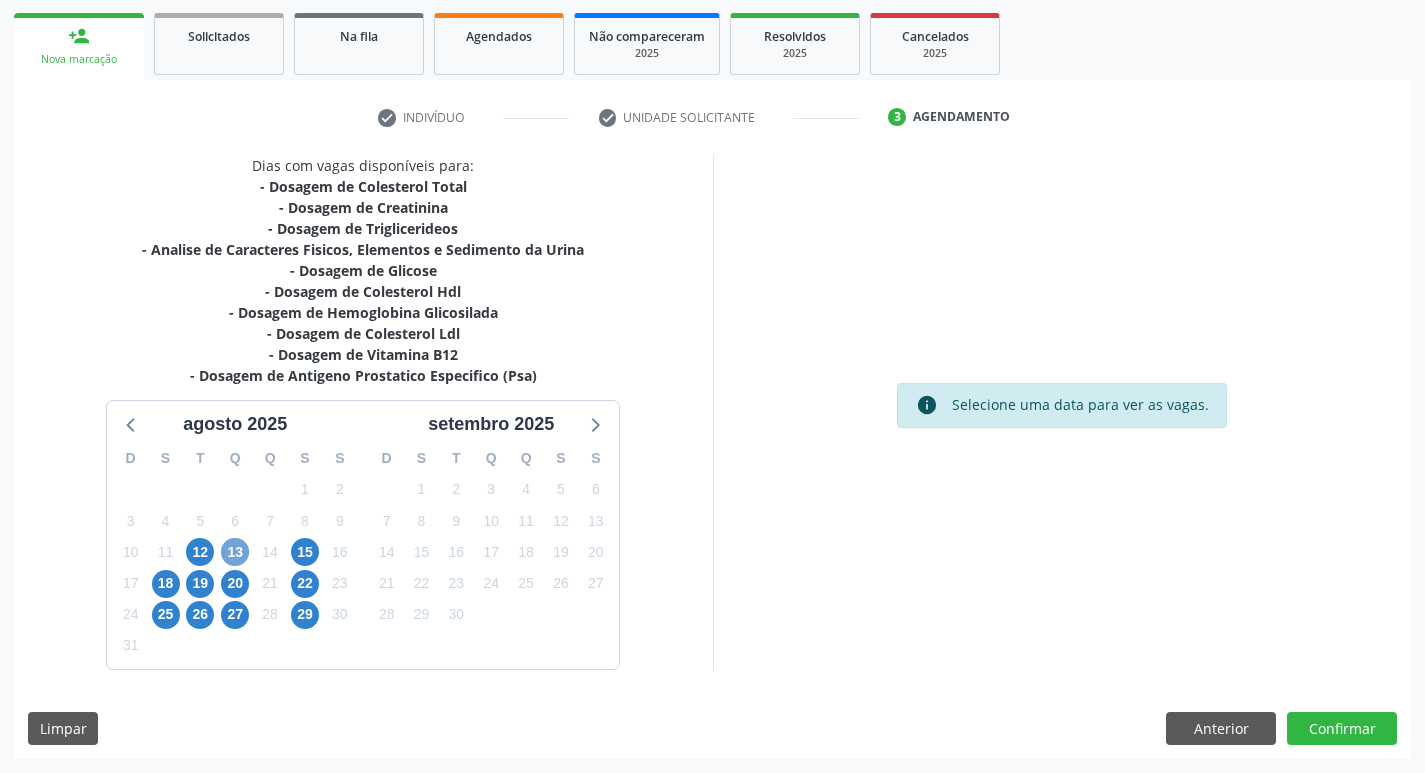 click on "13" at bounding box center [235, 552] 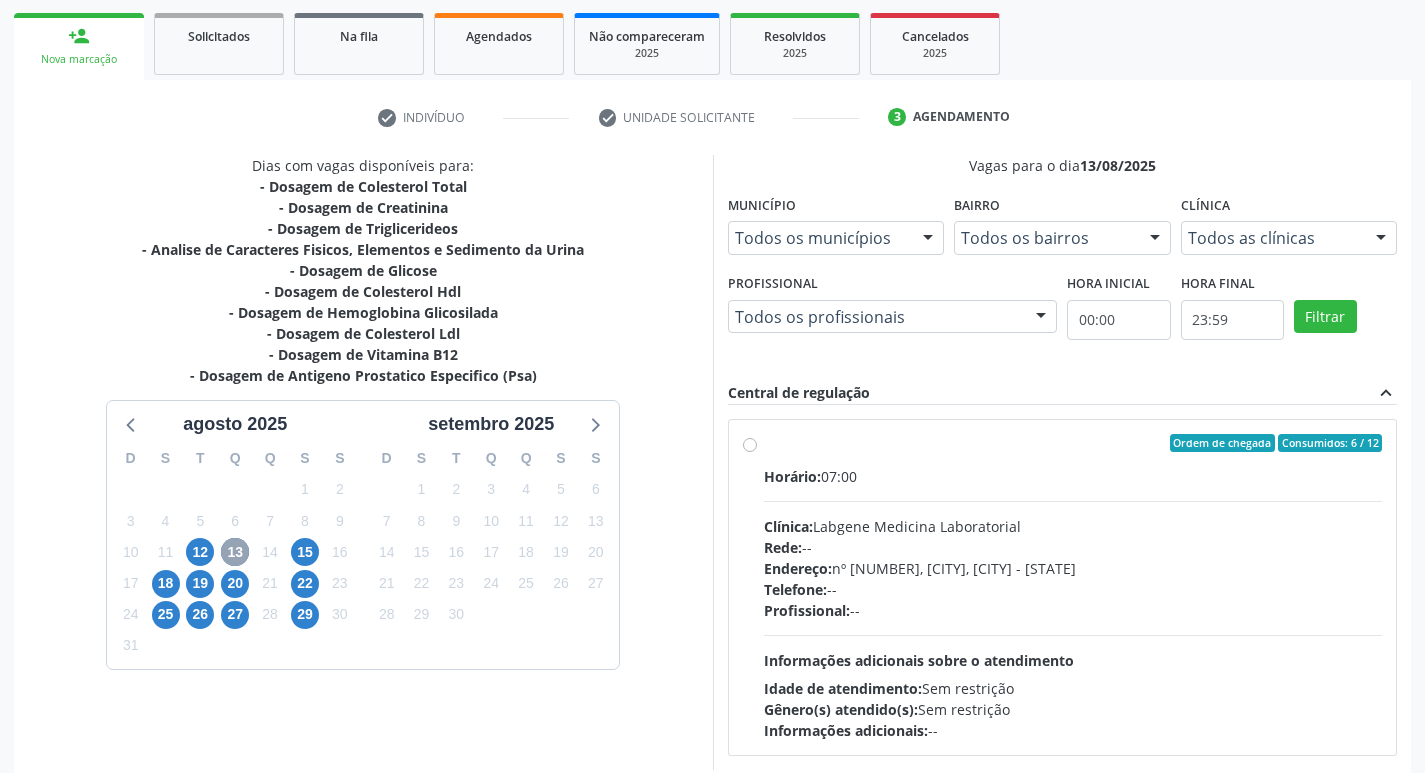 scroll, scrollTop: 386, scrollLeft: 0, axis: vertical 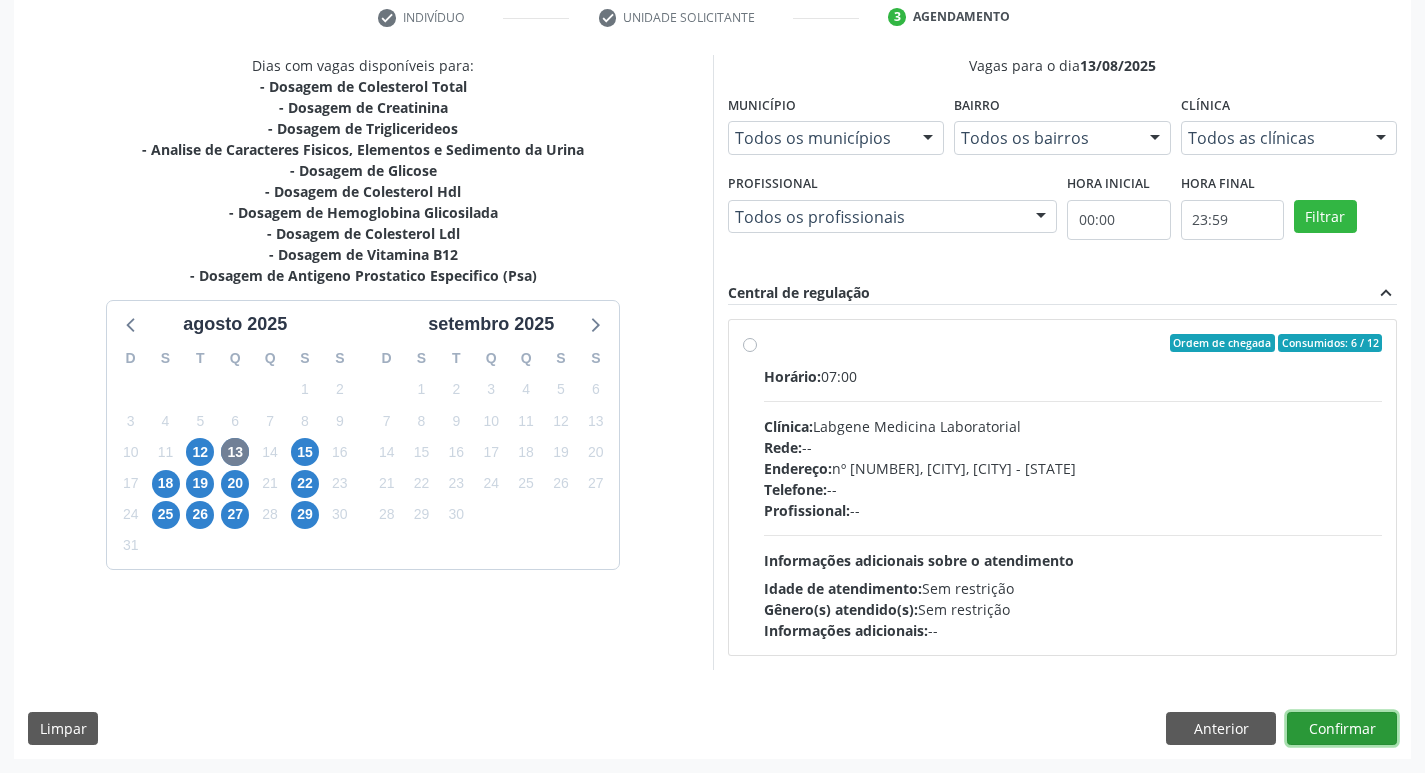 click on "Confirmar" at bounding box center (1342, 729) 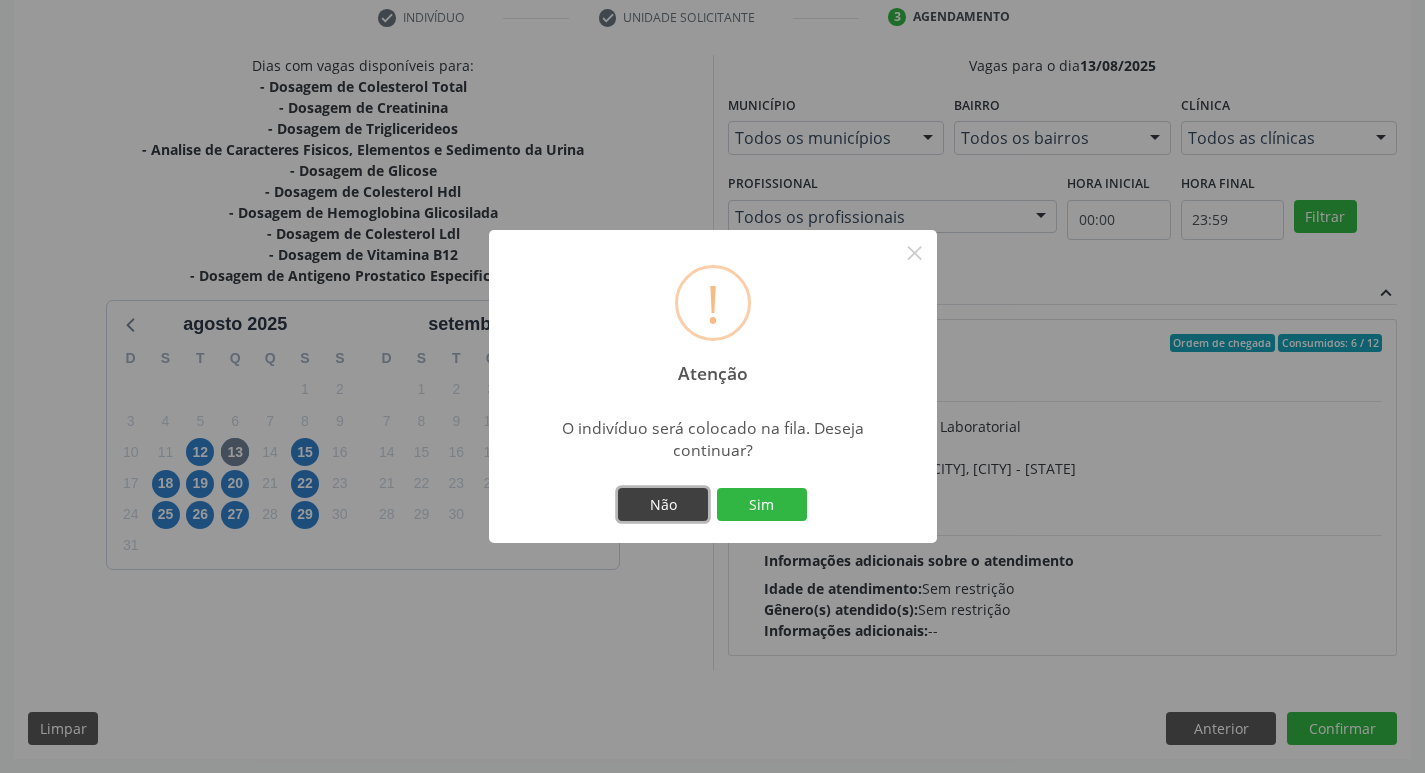 click on "Não" at bounding box center (663, 505) 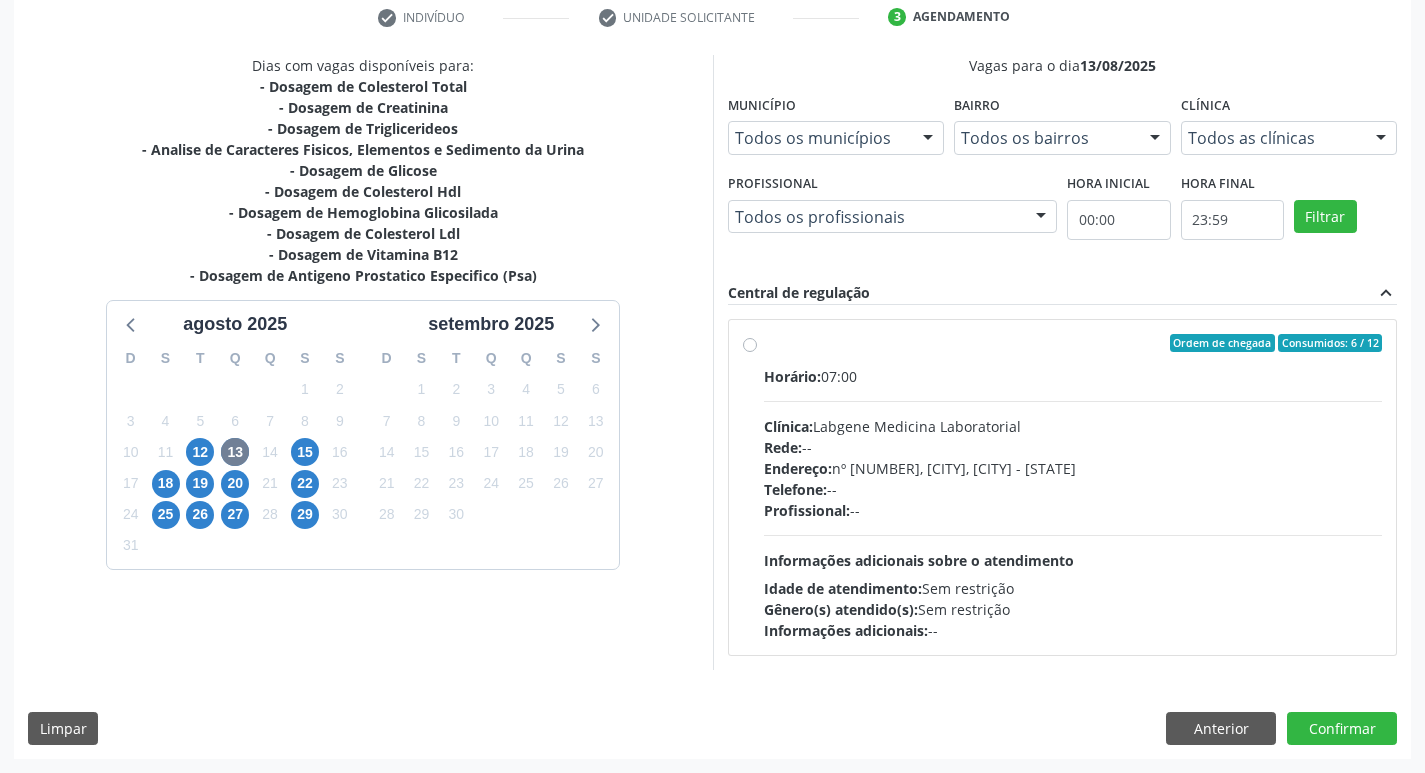 click on "Horário:   07:00
Clínica:  Labgene Medicina Laboratorial
Rede:
--
Endereço:   nº 531, Nossa Senhora da Pen, Serra Talhada - PE
Telefone:   --
Profissional:
--
Informações adicionais sobre o atendimento
Idade de atendimento:
Sem restrição
Gênero(s) atendido(s):
Sem restrição
Informações adicionais:
--" at bounding box center [1073, 503] 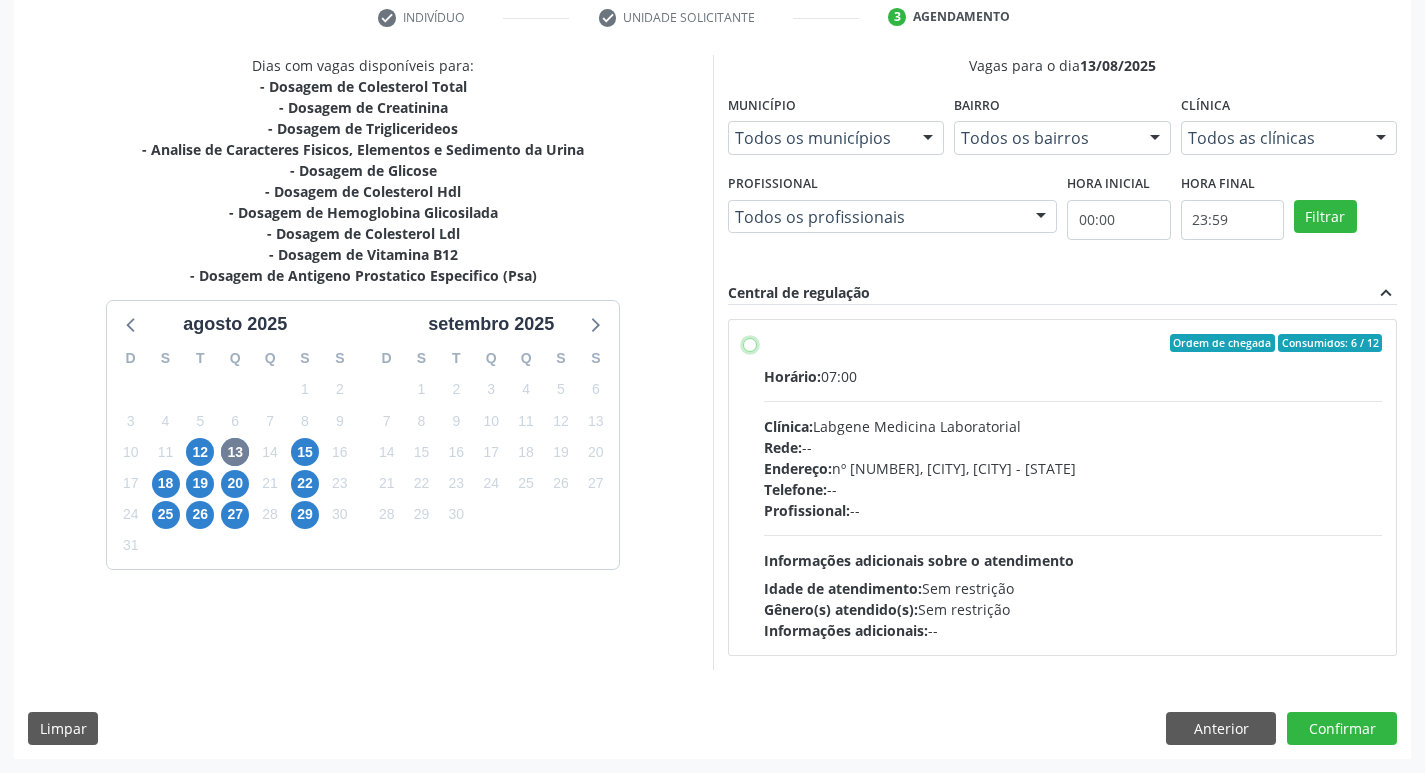 click on "Ordem de chegada
Consumidos: 6 / 12
Horário:   07:00
Clínica:  Labgene Medicina Laboratorial
Rede:
--
Endereço:   nº 531, Nossa Senhora da Pen, Serra Talhada - PE
Telefone:   --
Profissional:
--
Informações adicionais sobre o atendimento
Idade de atendimento:
Sem restrição
Gênero(s) atendido(s):
Sem restrição
Informações adicionais:
--" at bounding box center (750, 343) 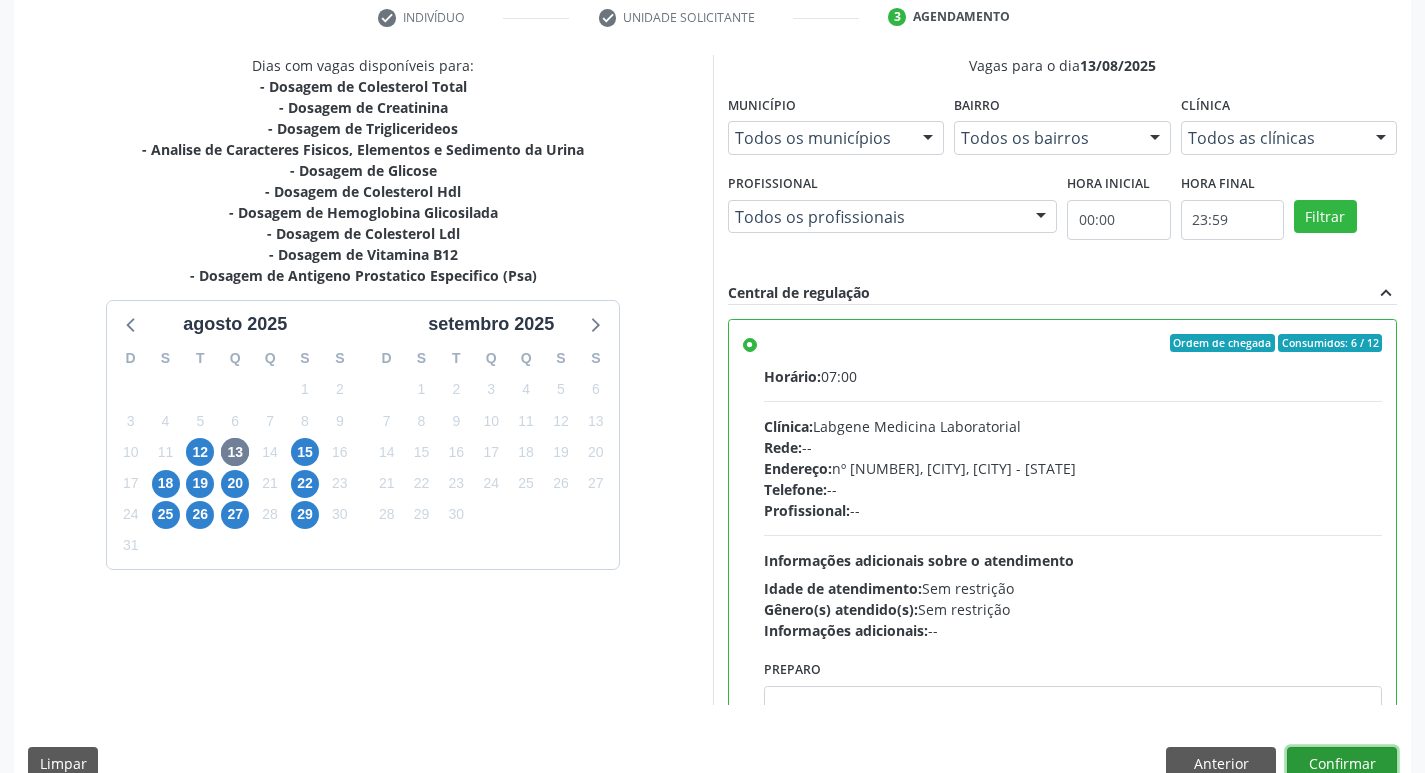 click on "Confirmar" at bounding box center (1342, 764) 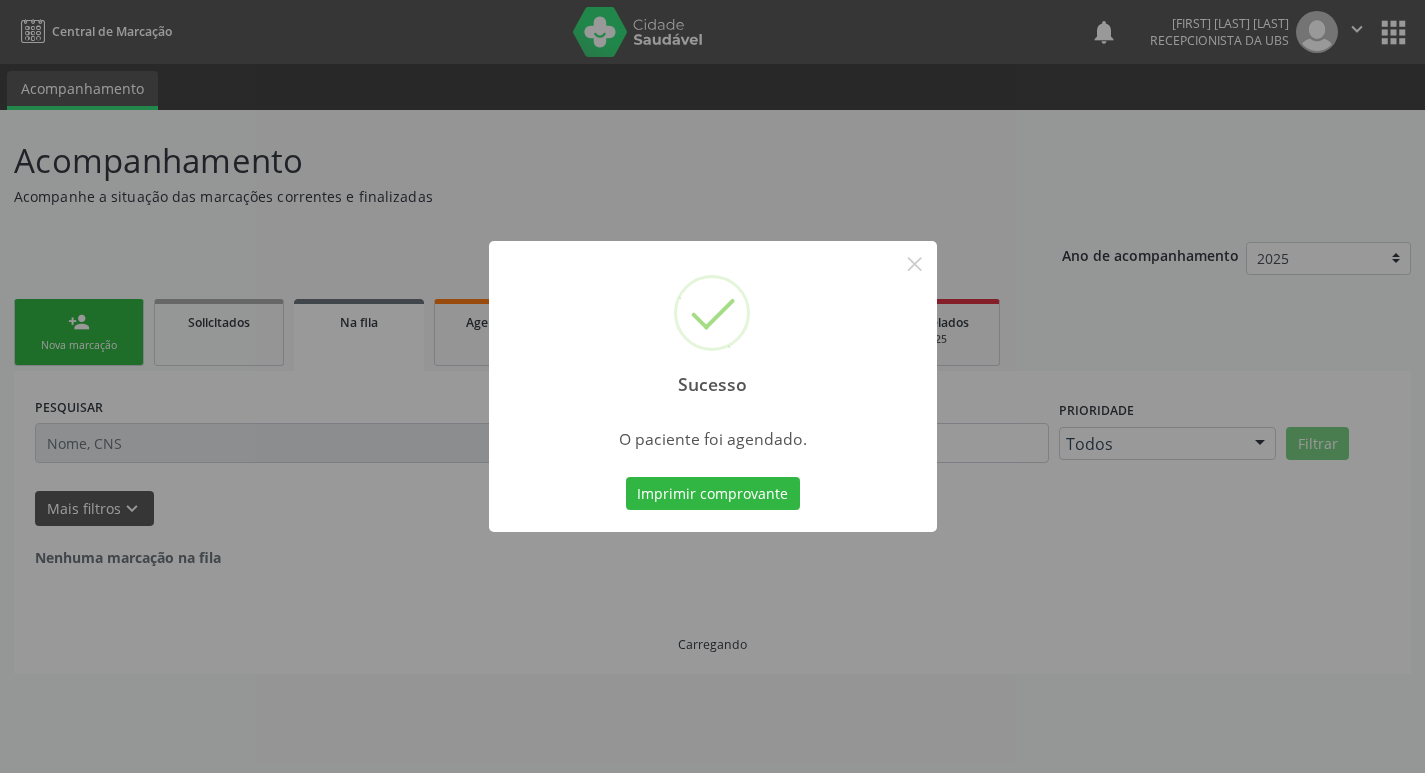 scroll, scrollTop: 0, scrollLeft: 0, axis: both 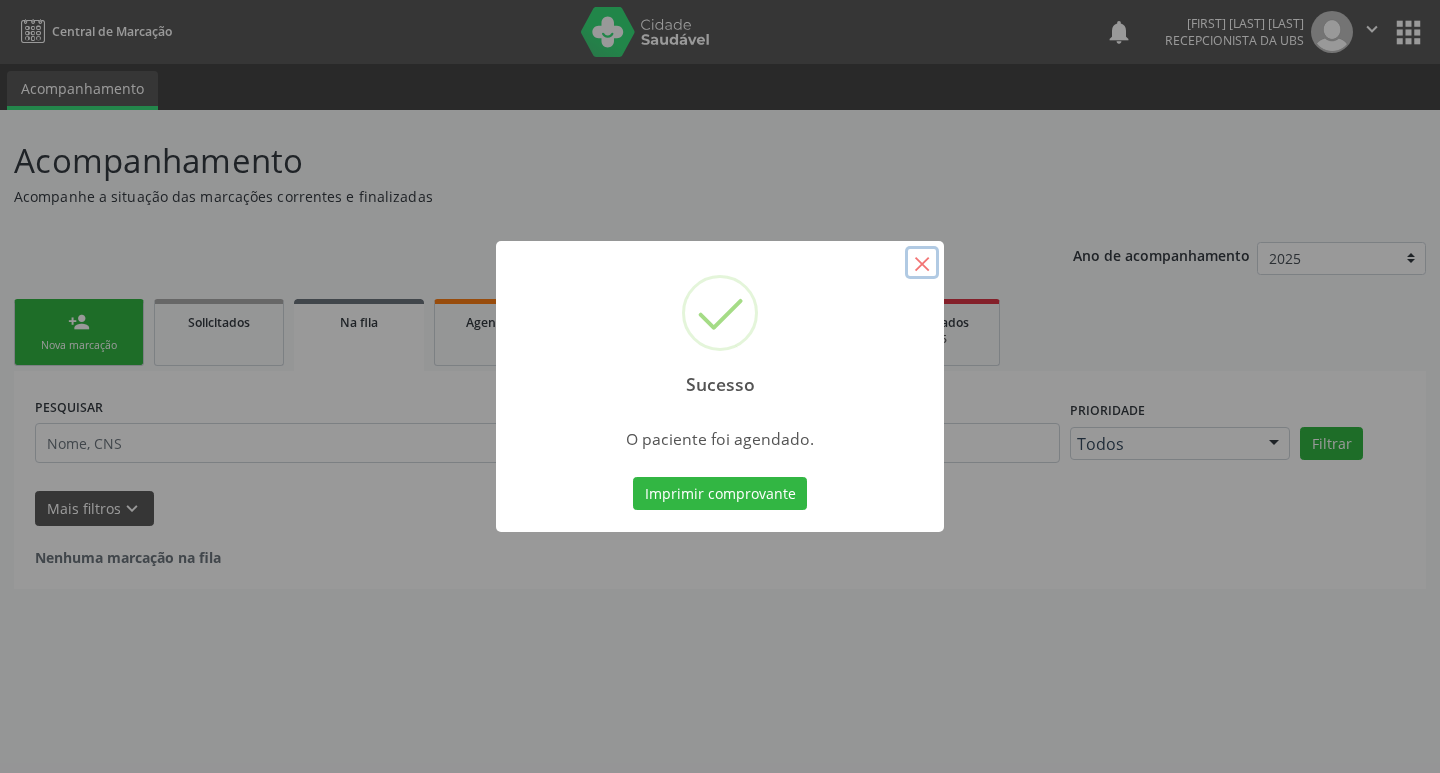 click on "×" at bounding box center [922, 263] 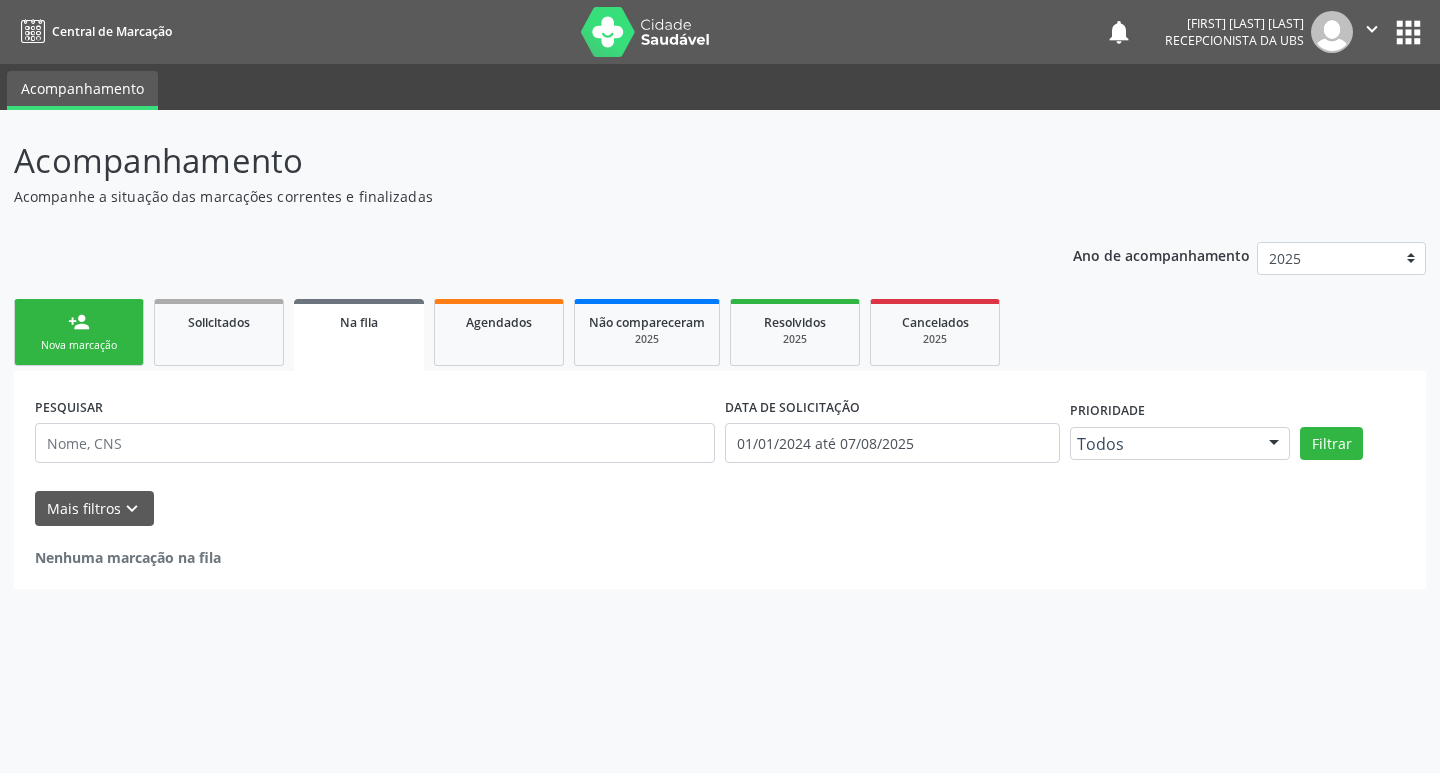 click on "person_add
Nova marcação" at bounding box center [79, 332] 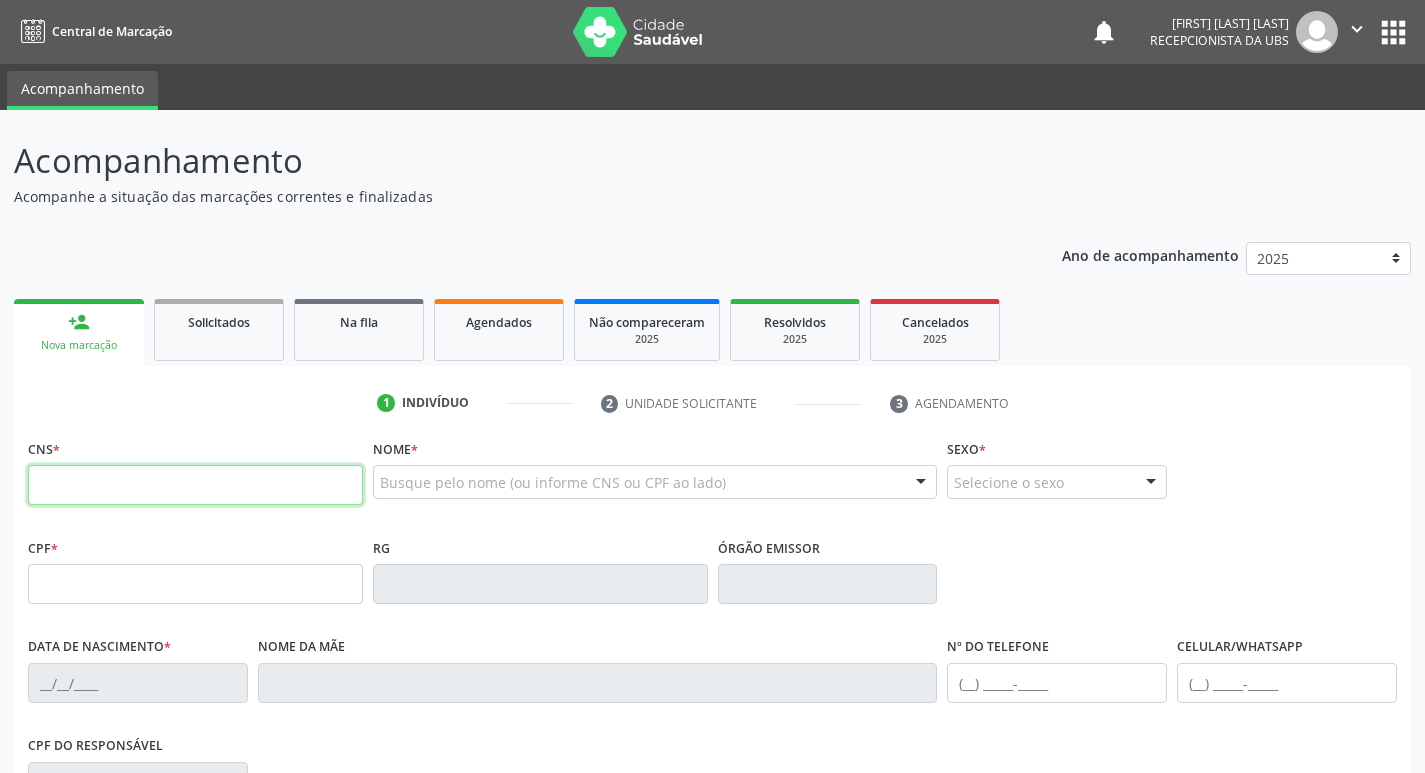 click at bounding box center [195, 485] 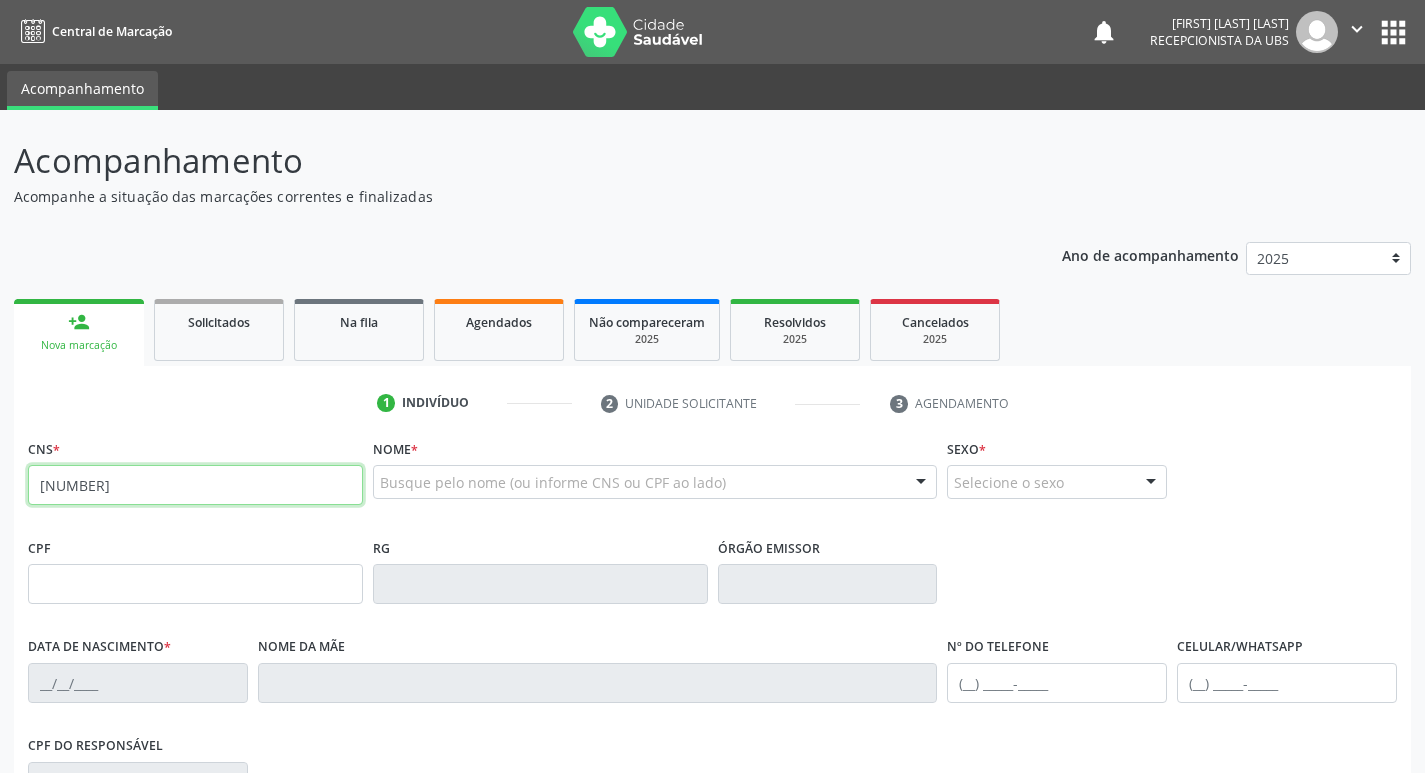 type on "[NUMBER]" 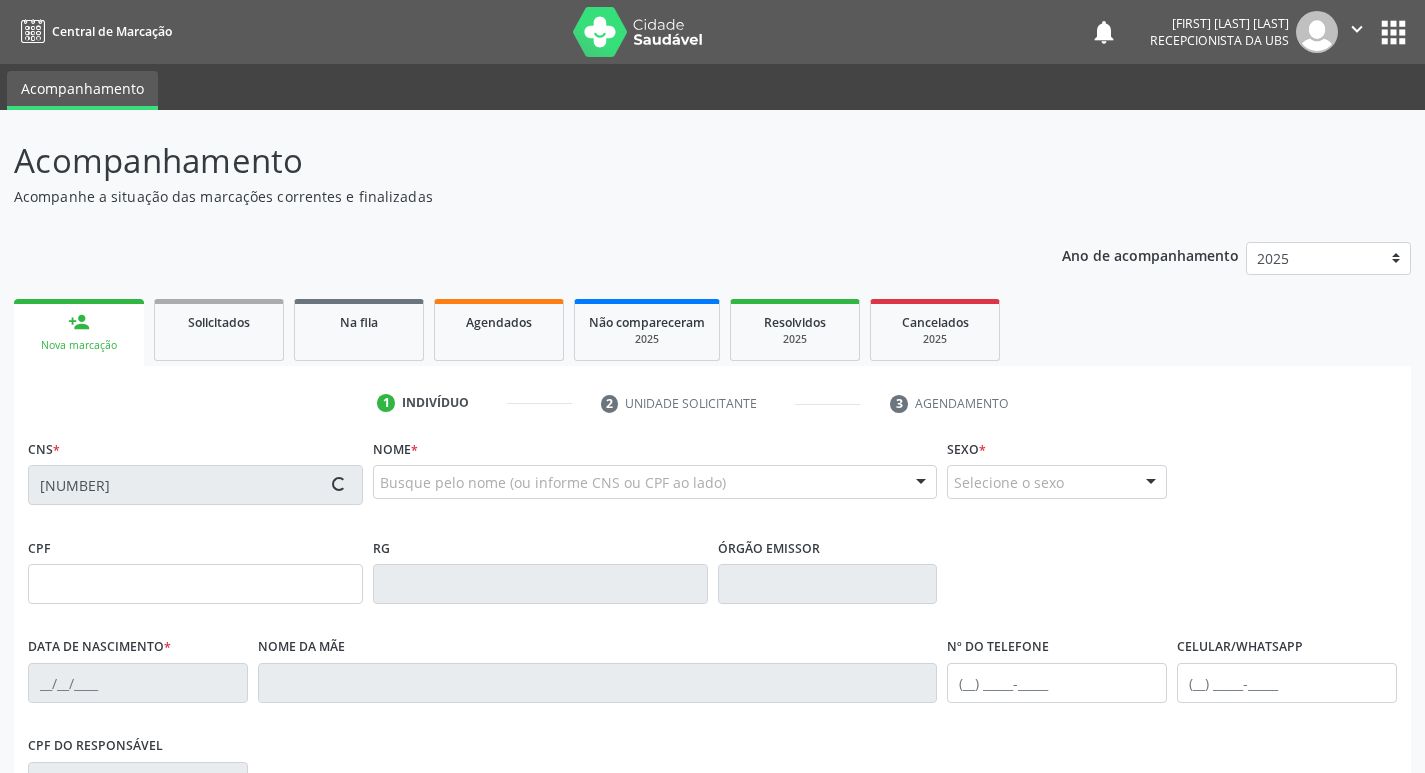 type on "[NUMBER]" 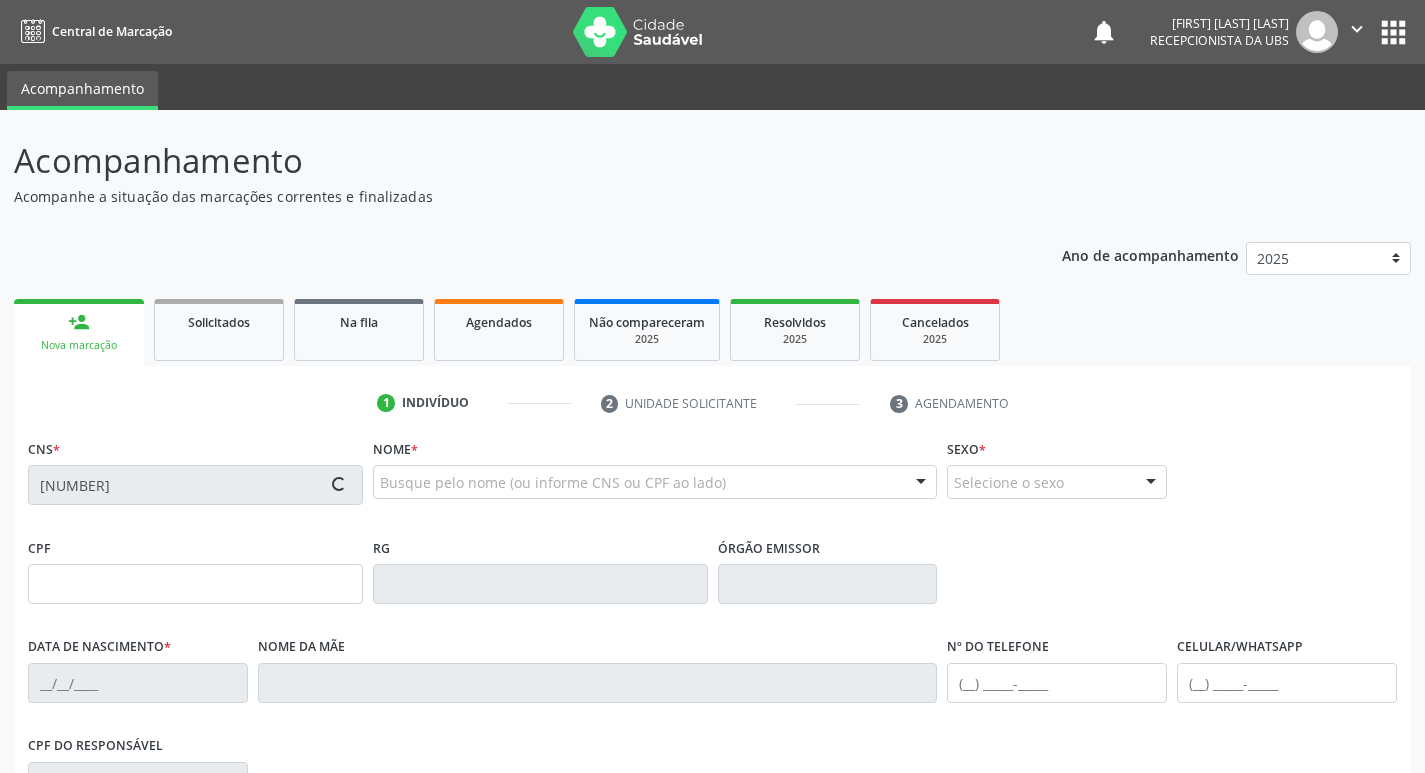 type on "[DATE]" 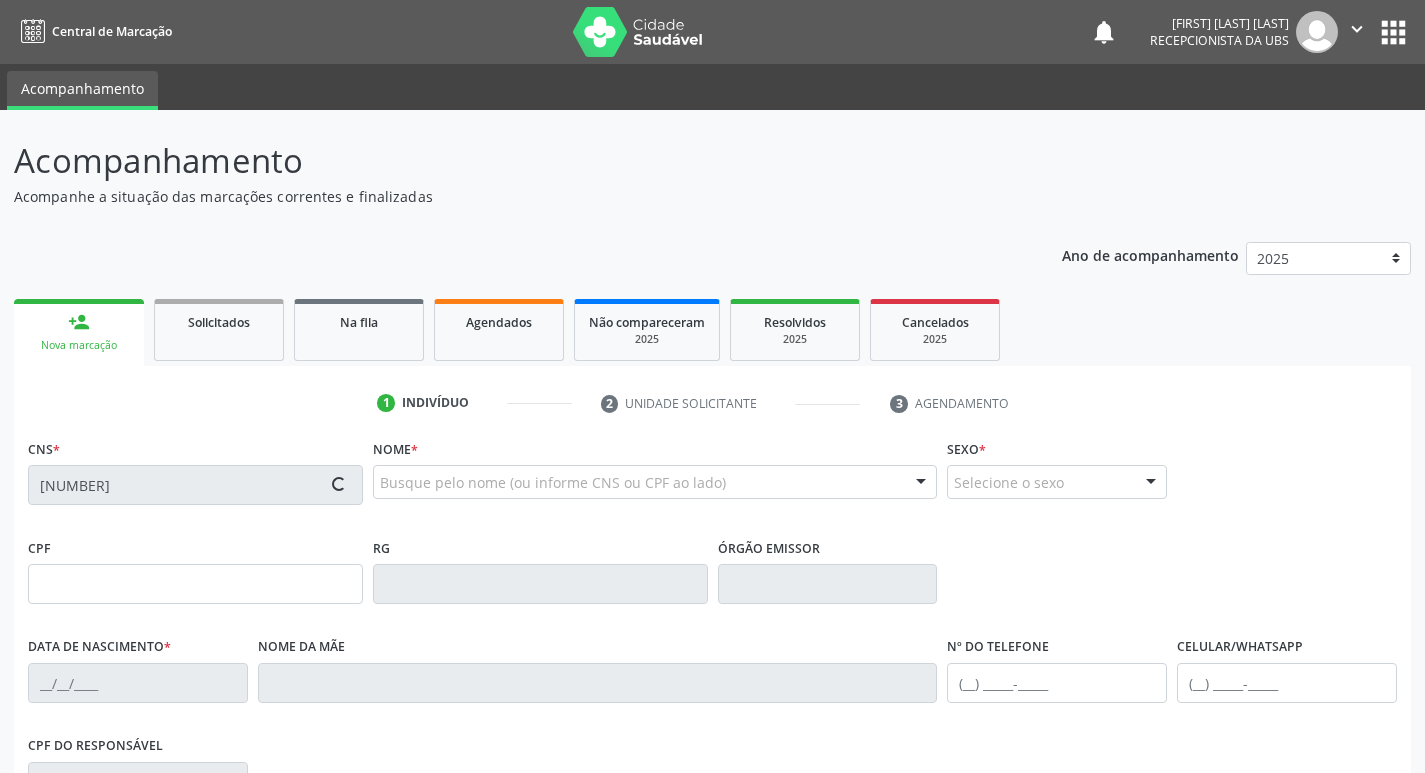 type on "32" 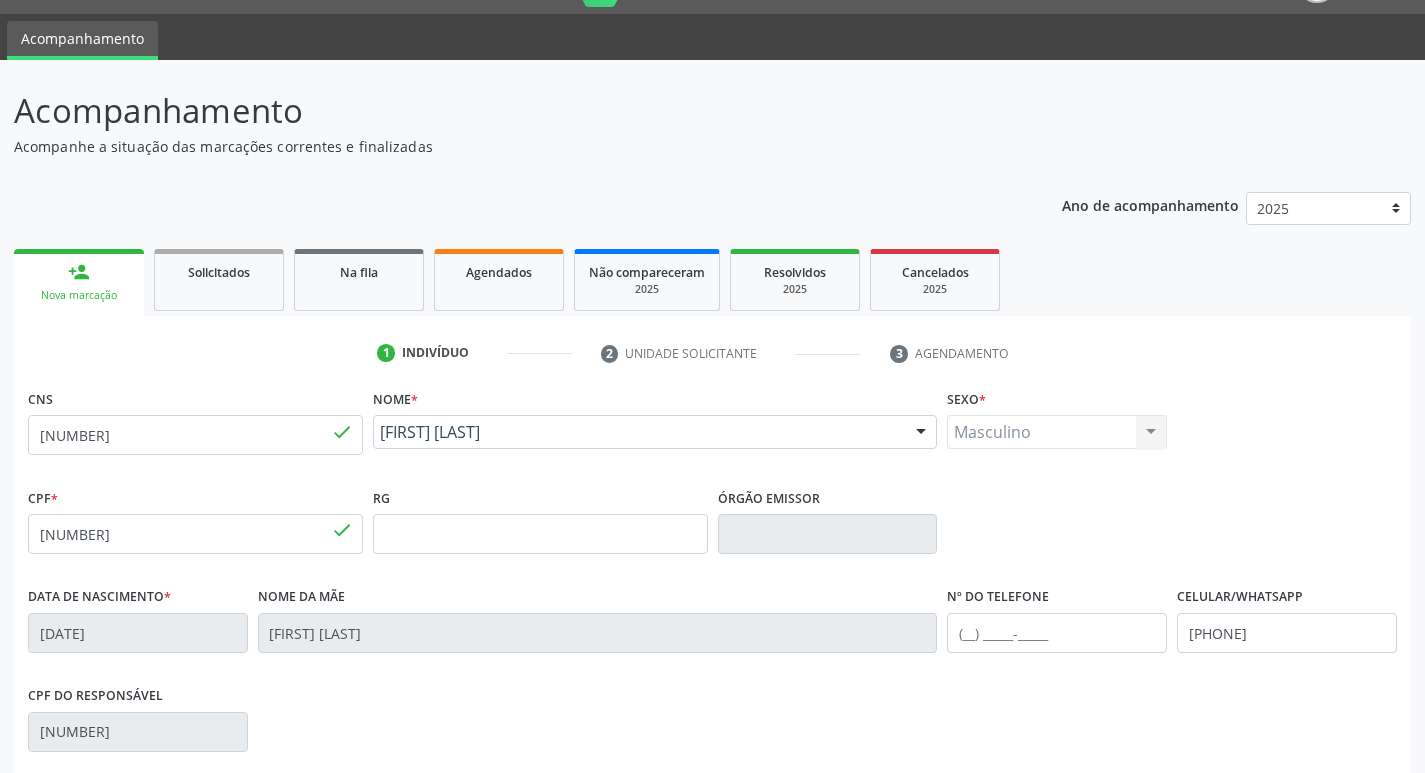 scroll, scrollTop: 300, scrollLeft: 0, axis: vertical 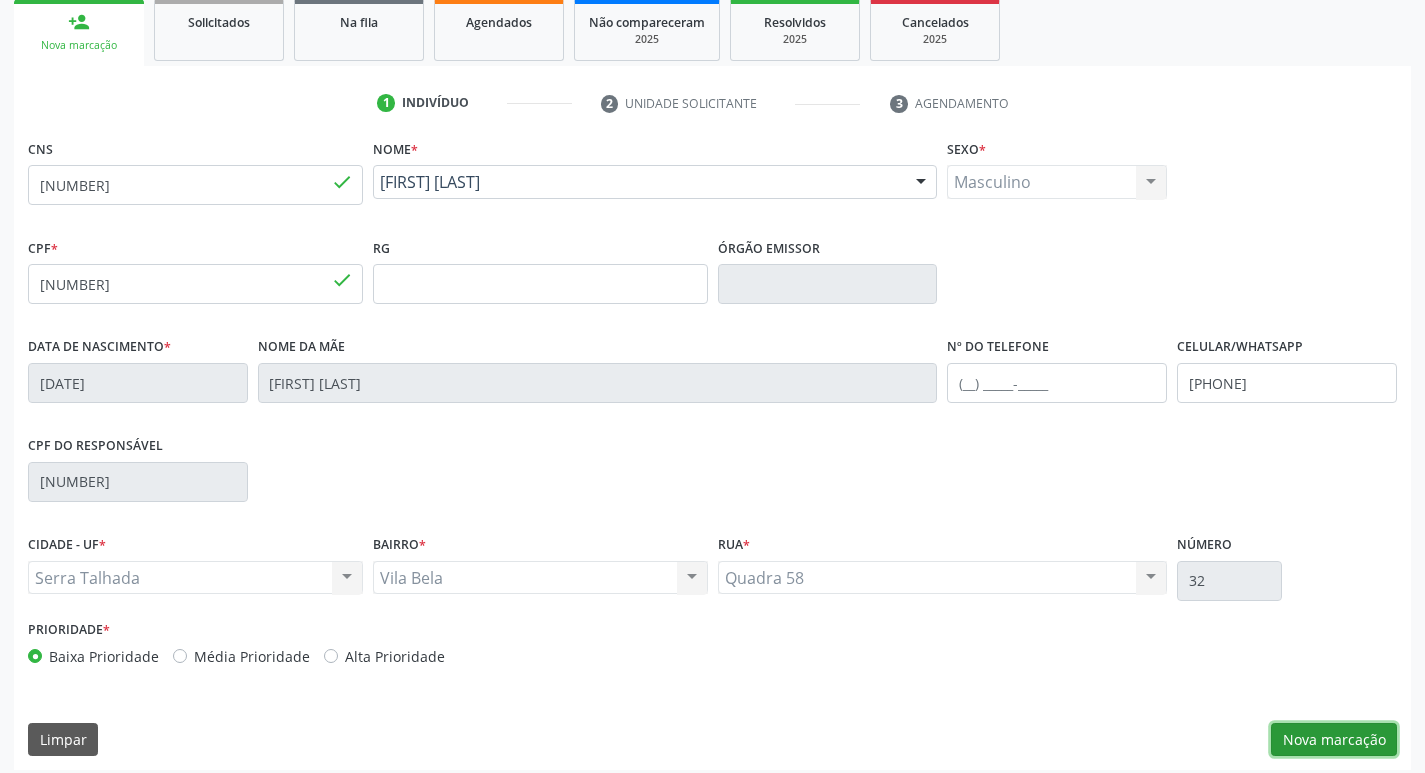 click on "Nova marcação" at bounding box center [1334, 740] 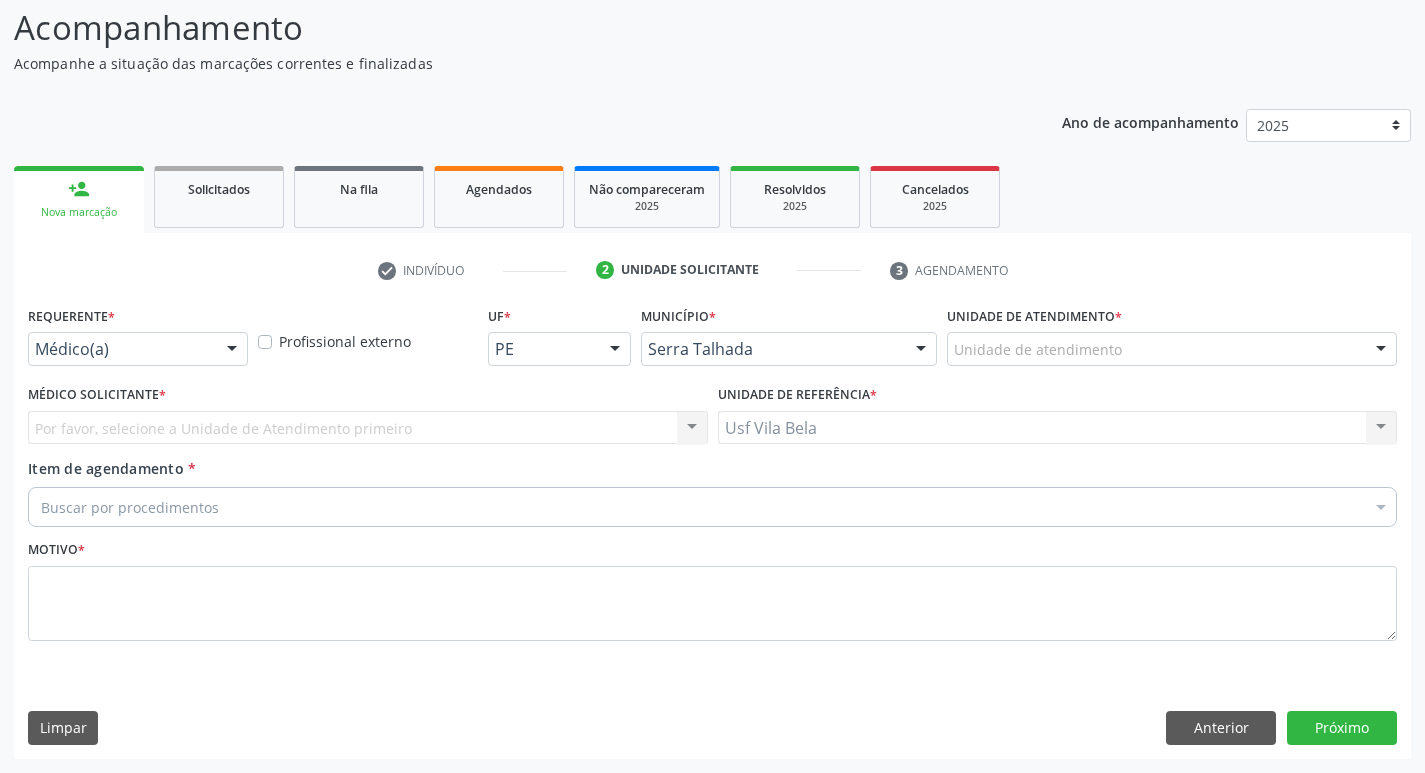 scroll, scrollTop: 133, scrollLeft: 0, axis: vertical 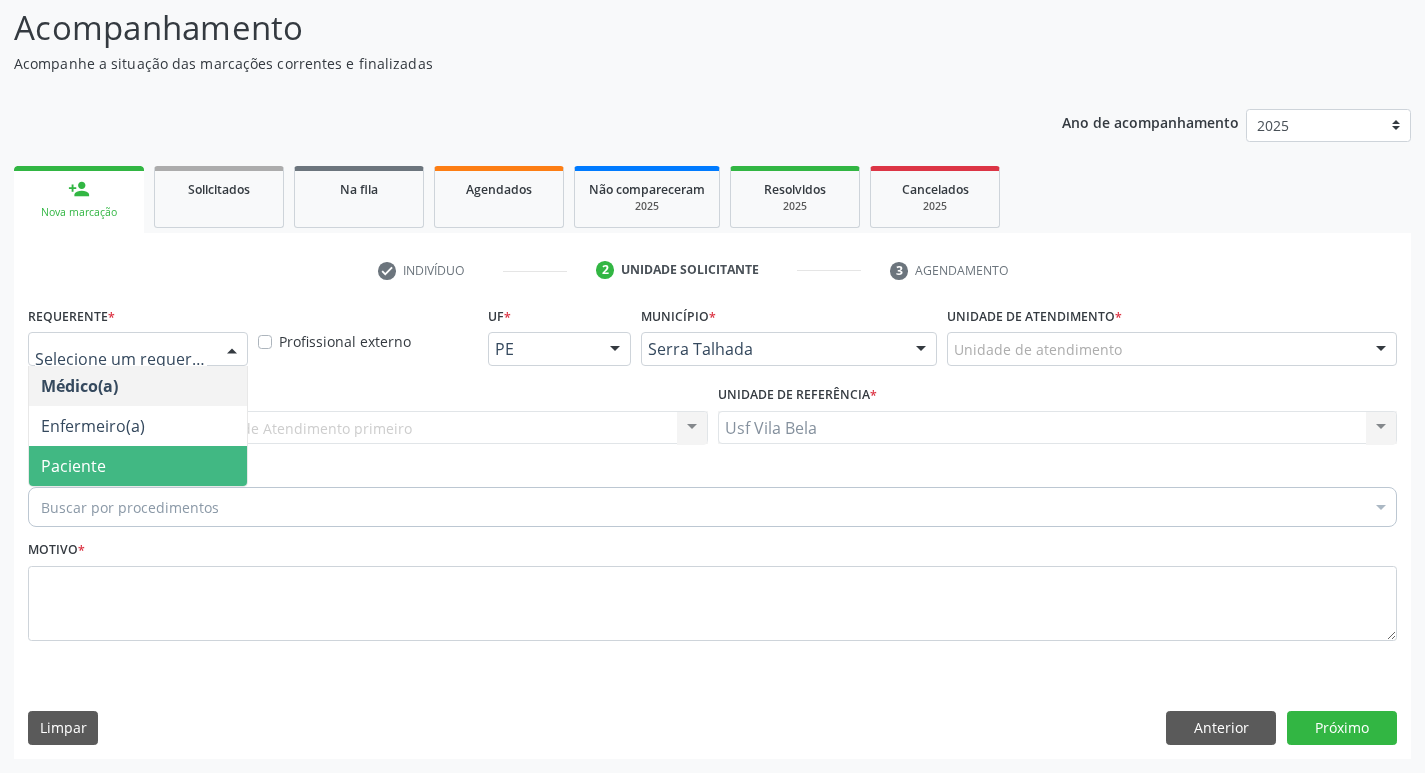 click on "Paciente" at bounding box center [73, 466] 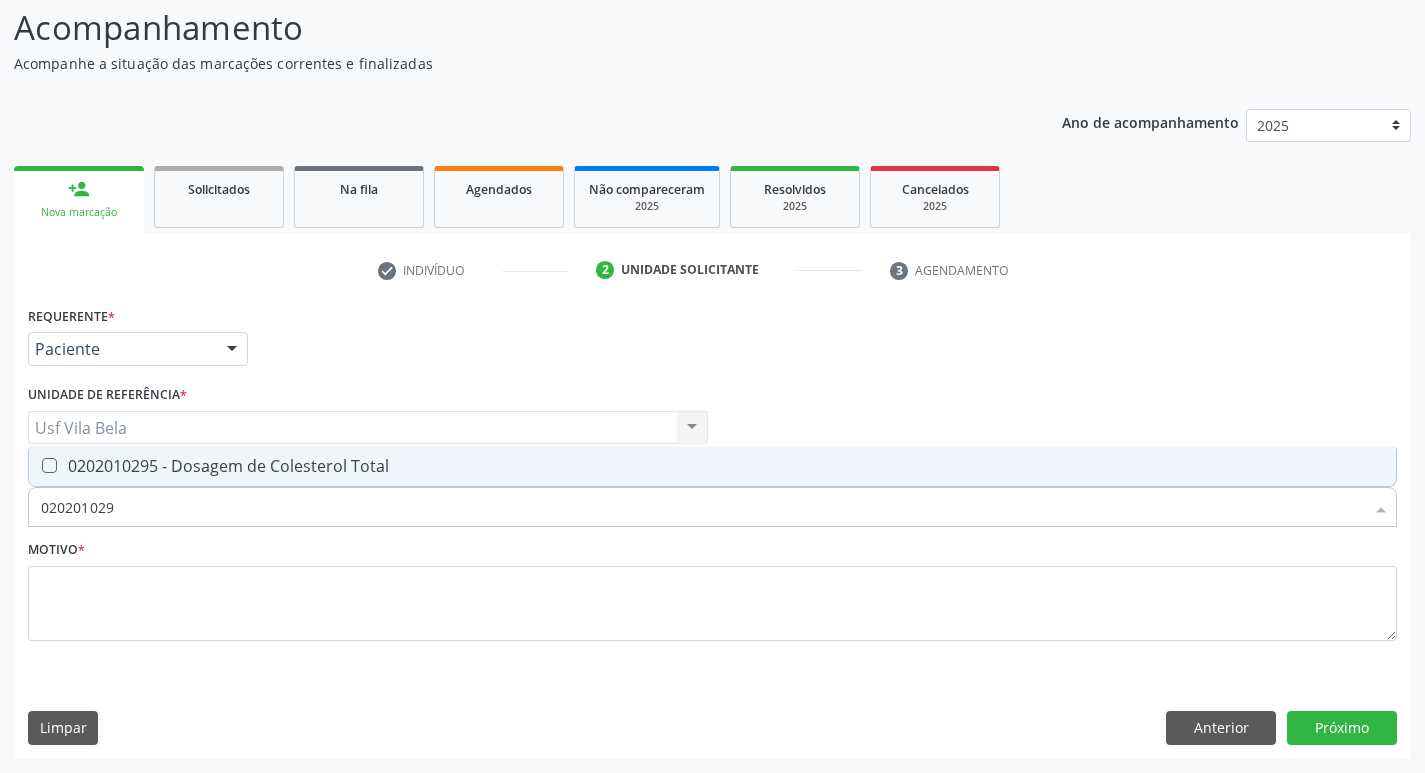 type on "0202010295" 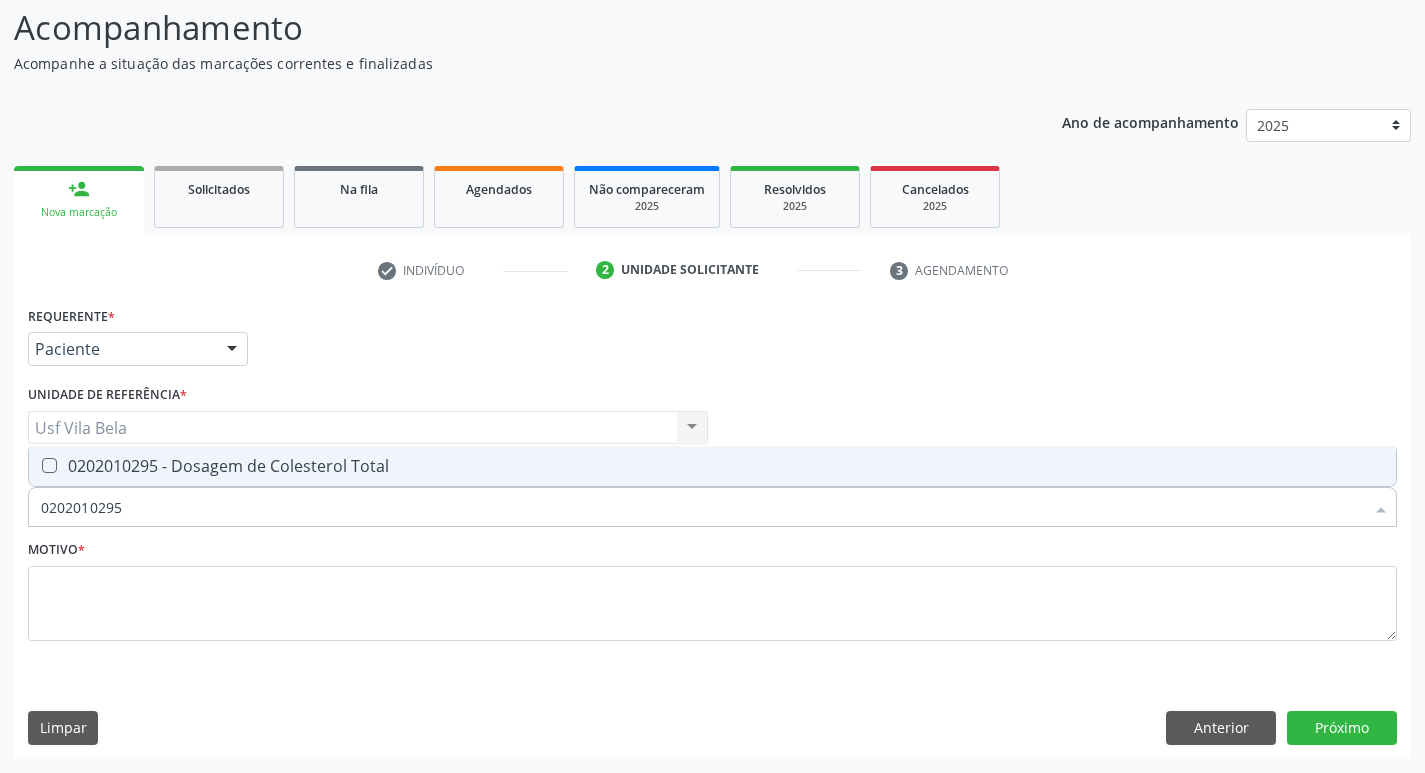 click on "0202010295 - Dosagem de Colesterol Total" at bounding box center (712, 466) 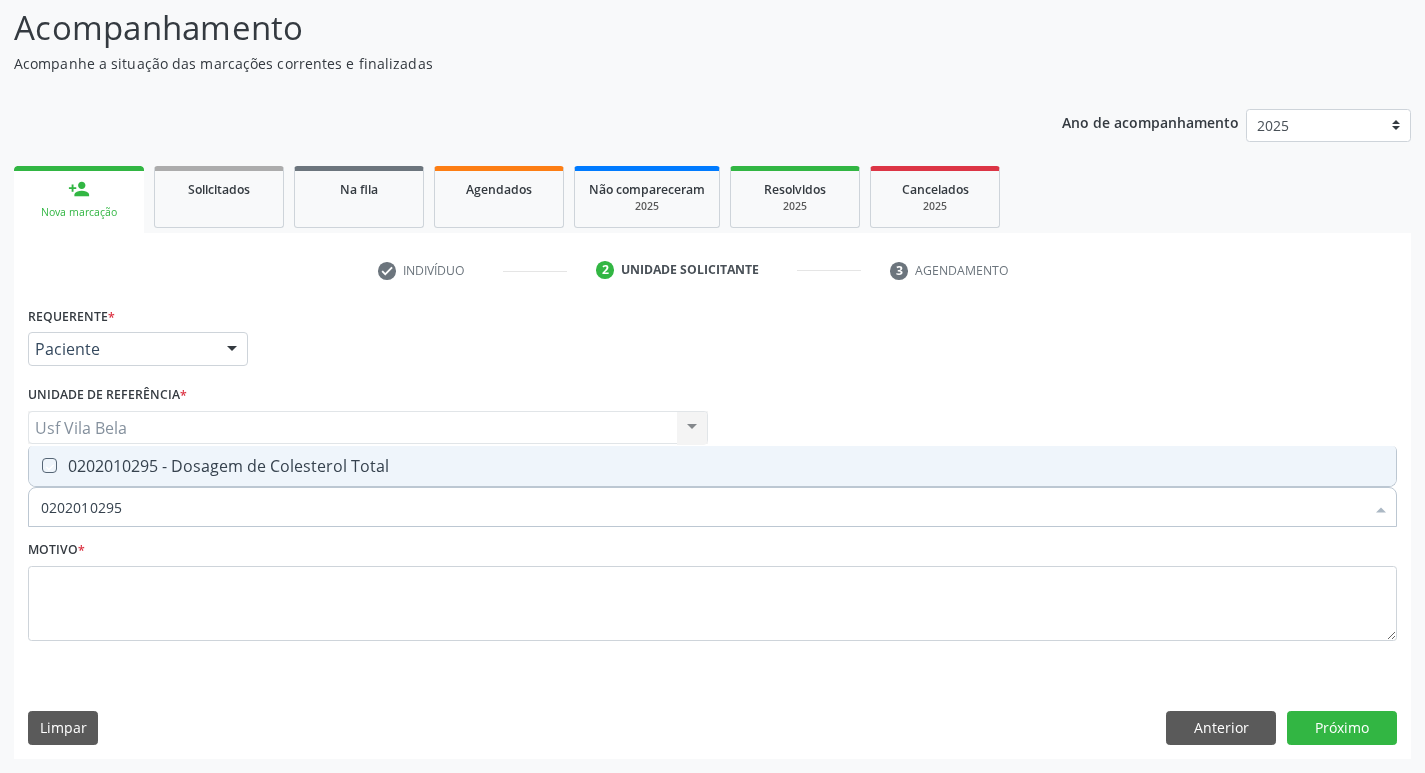 checkbox on "true" 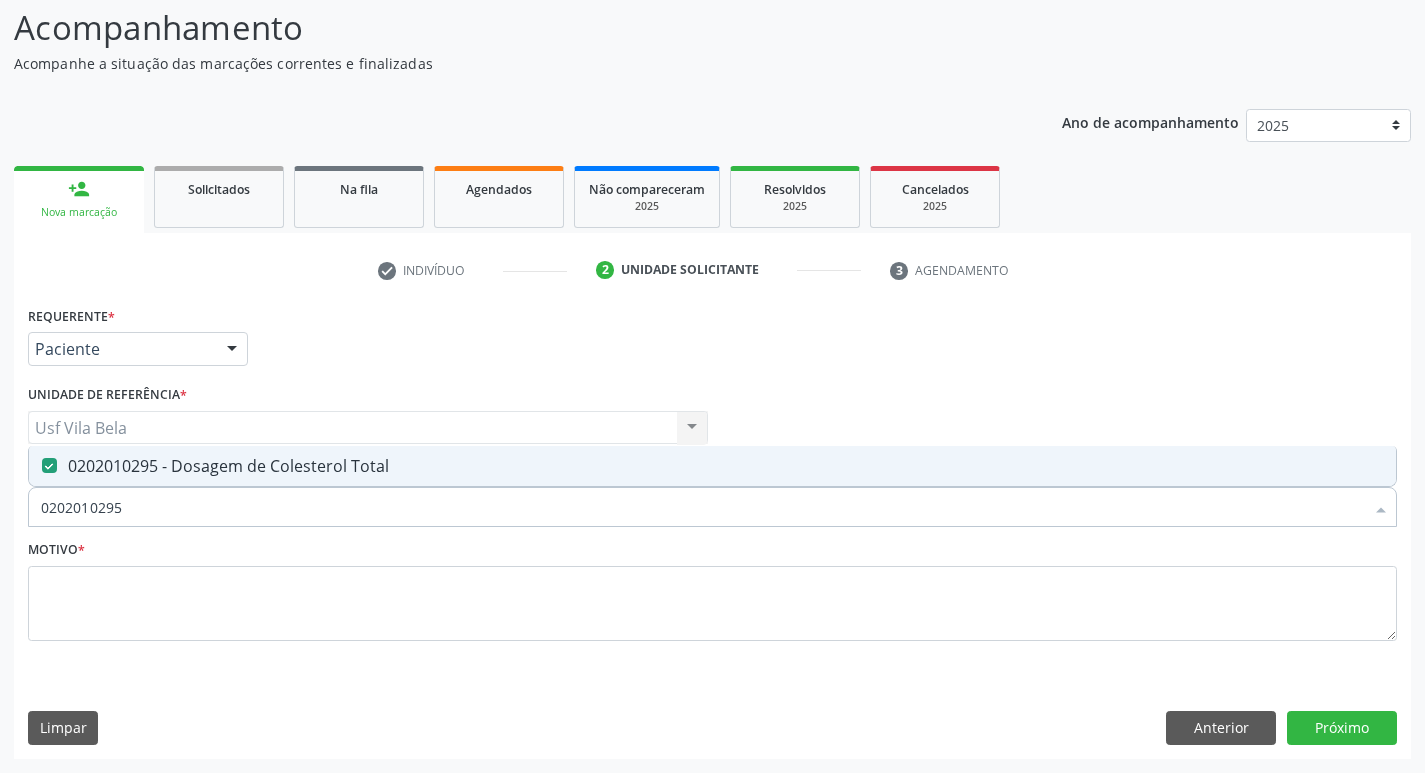 drag, startPoint x: 121, startPoint y: 501, endPoint x: 38, endPoint y: 501, distance: 83 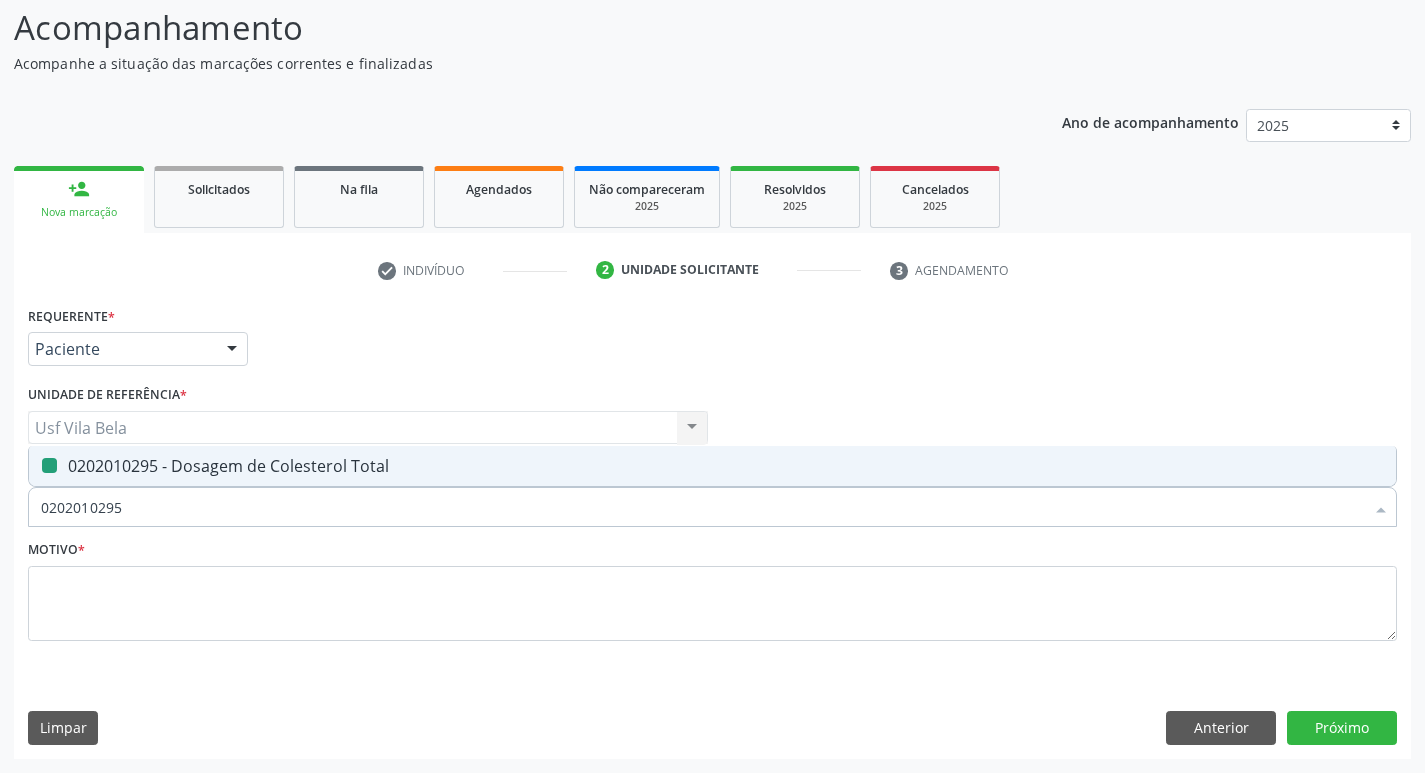 type 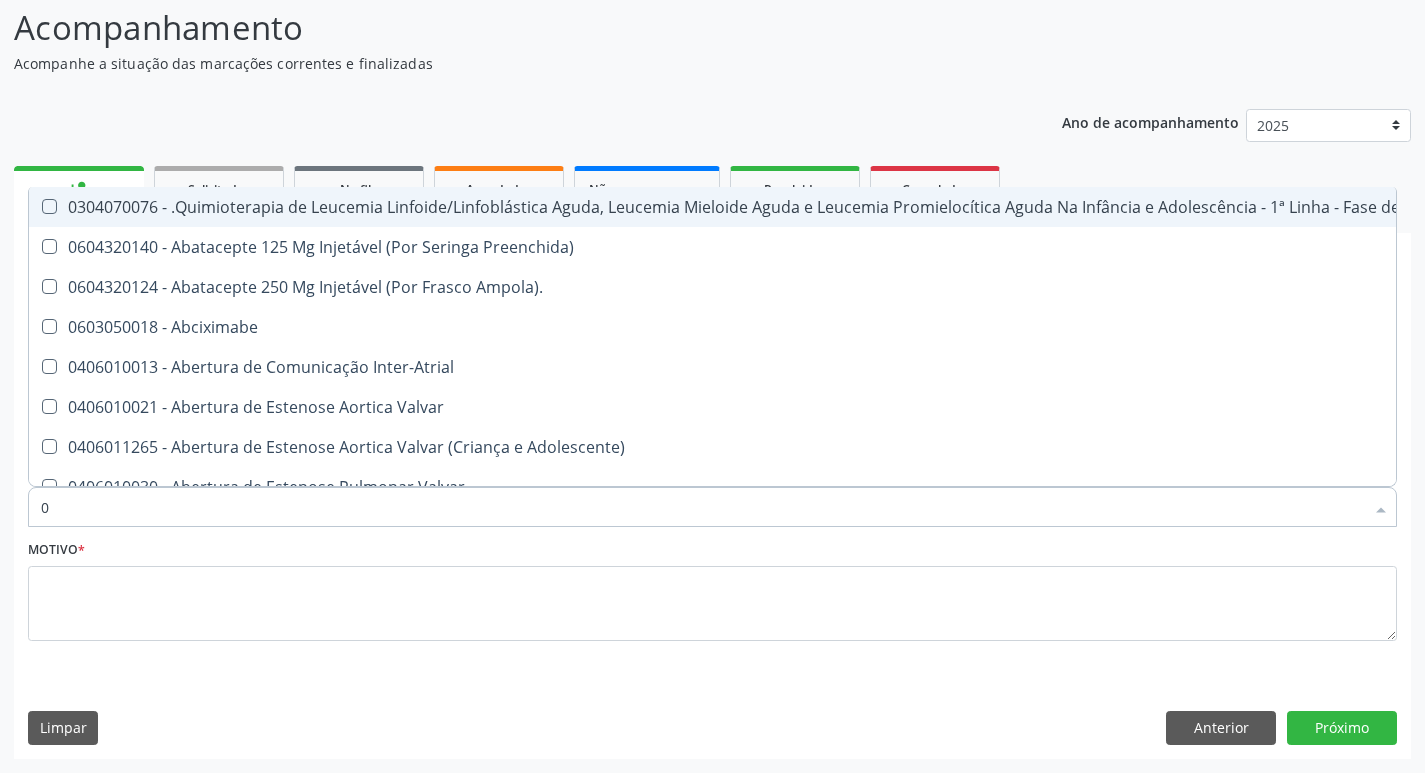 type on "02" 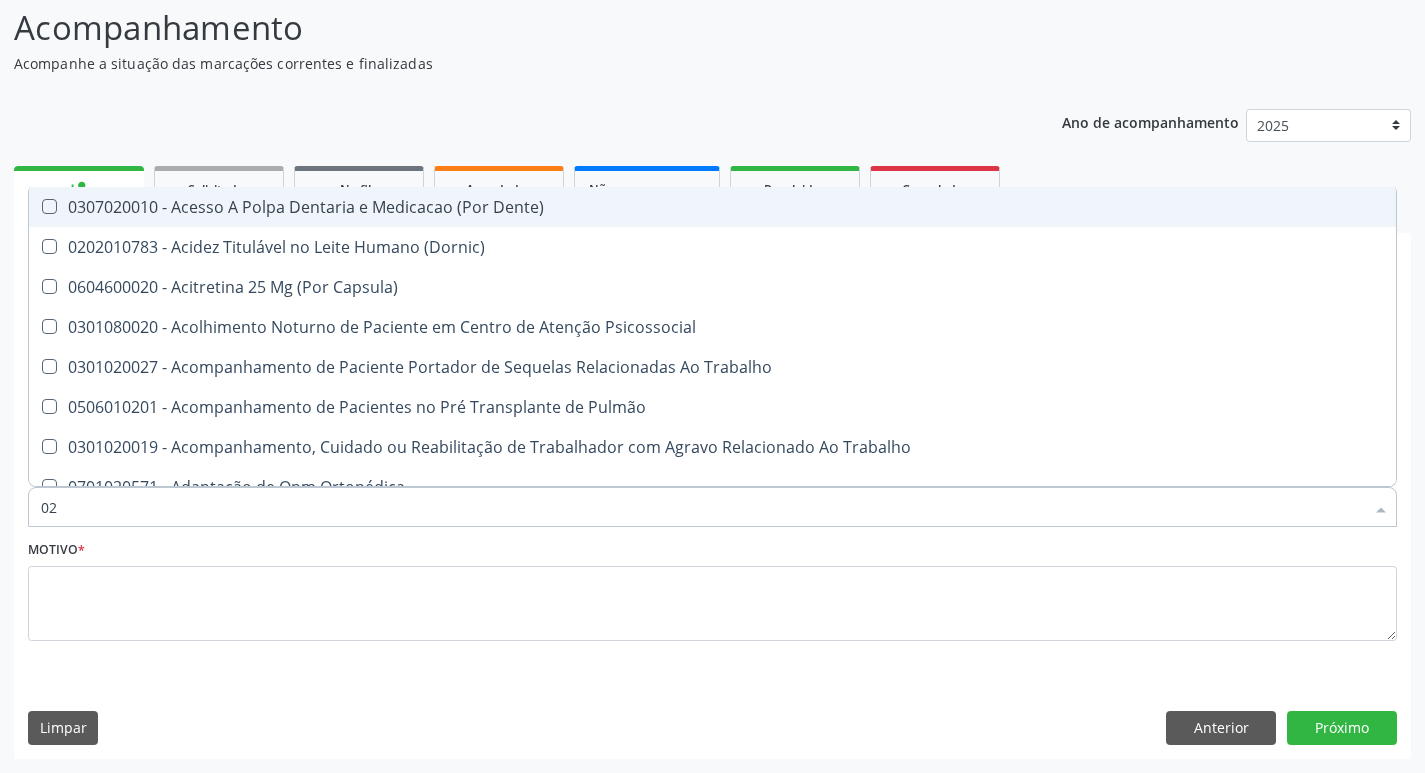 type on "020" 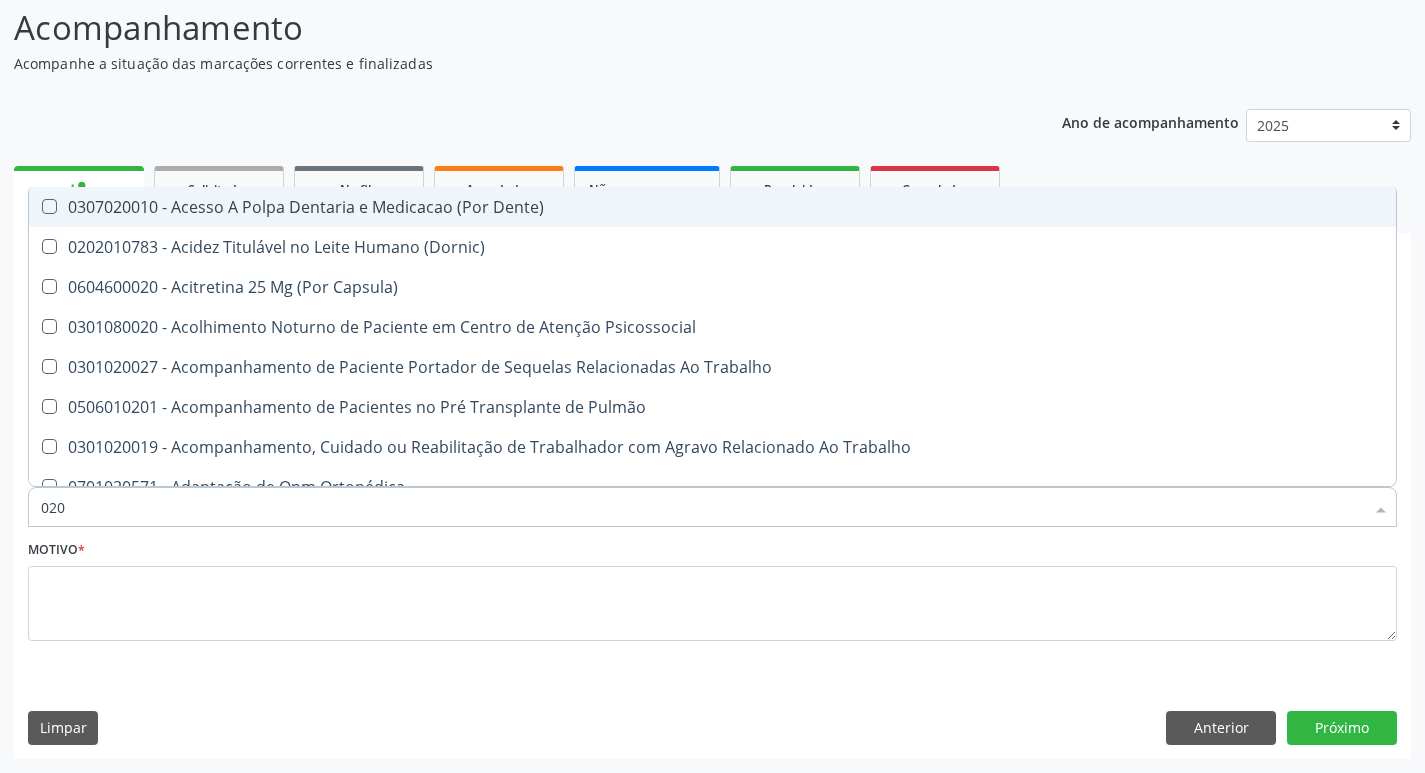 type on "0202" 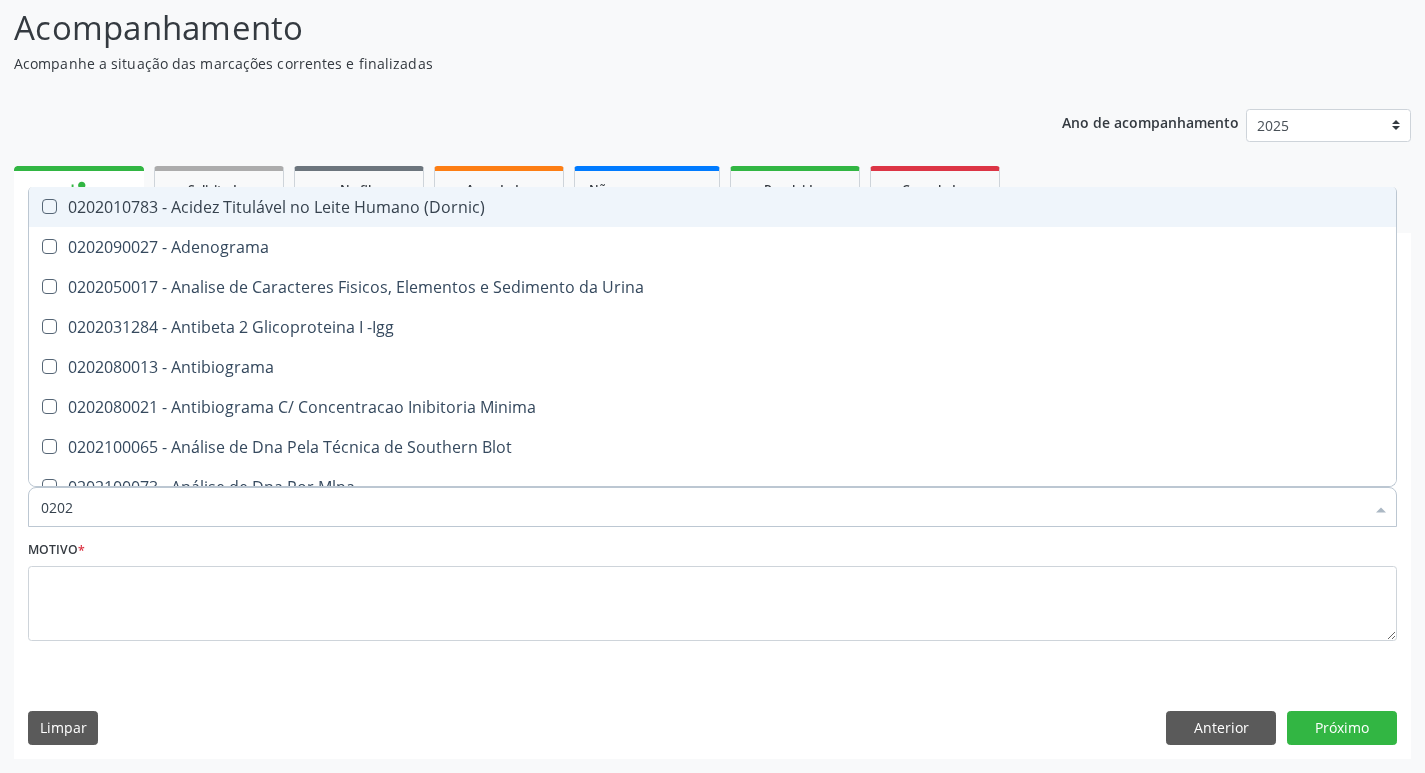 type on "02020" 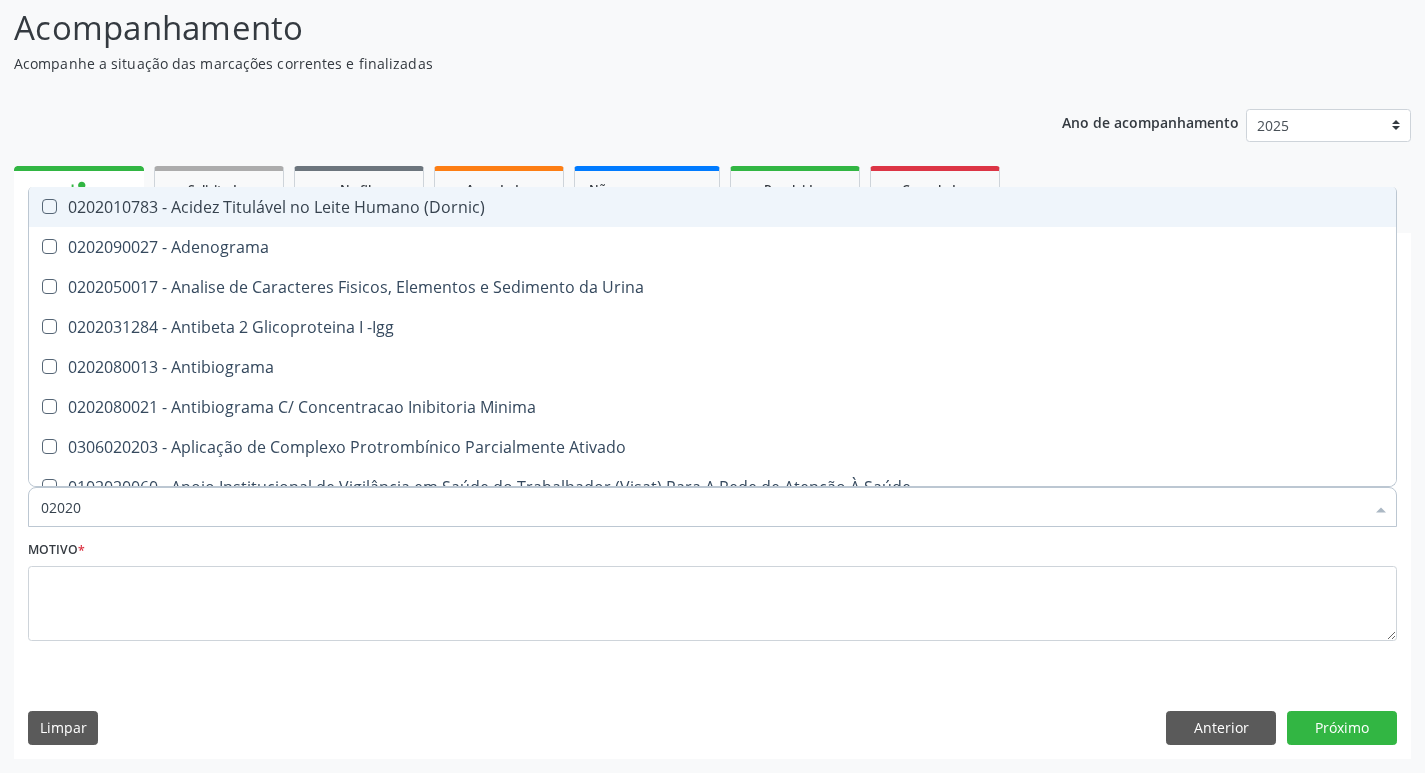 type on "020201" 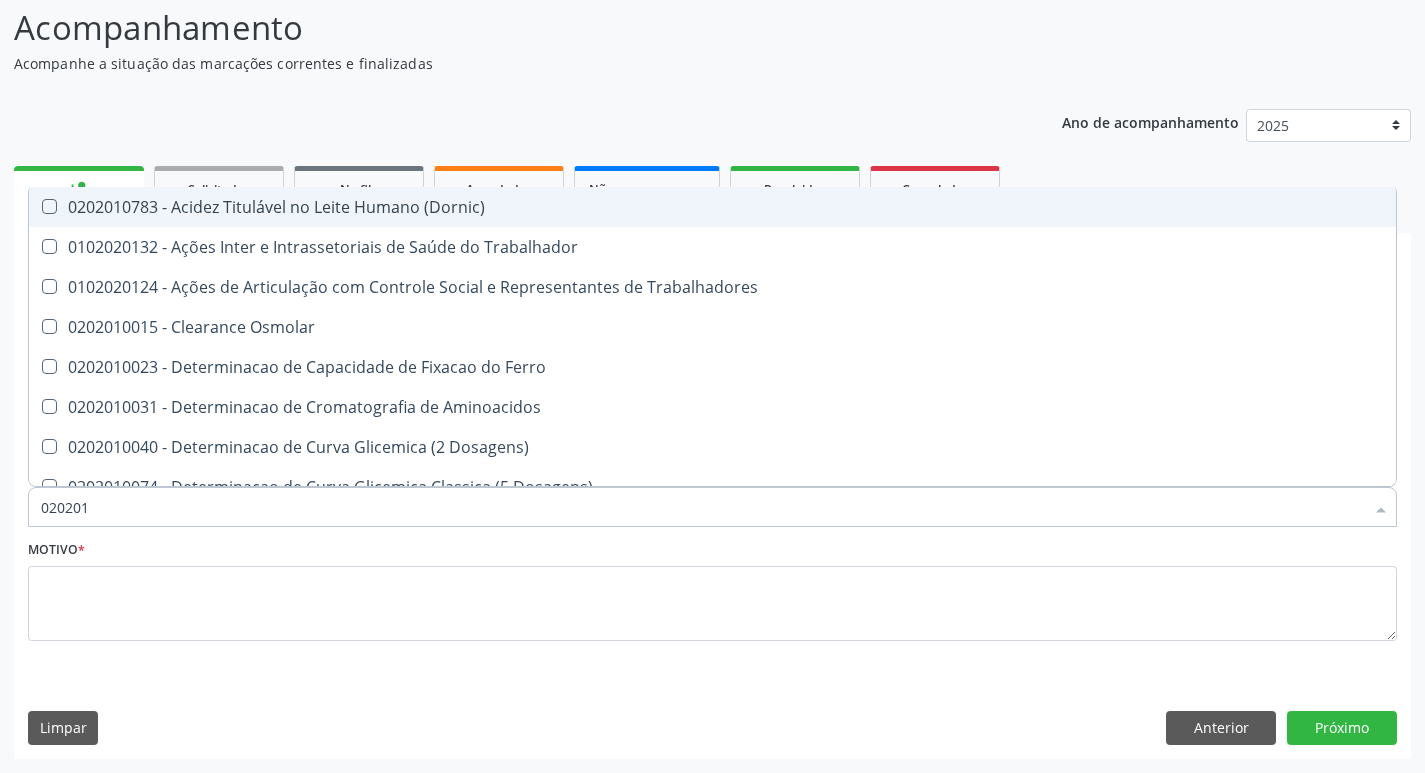 type on "0202010" 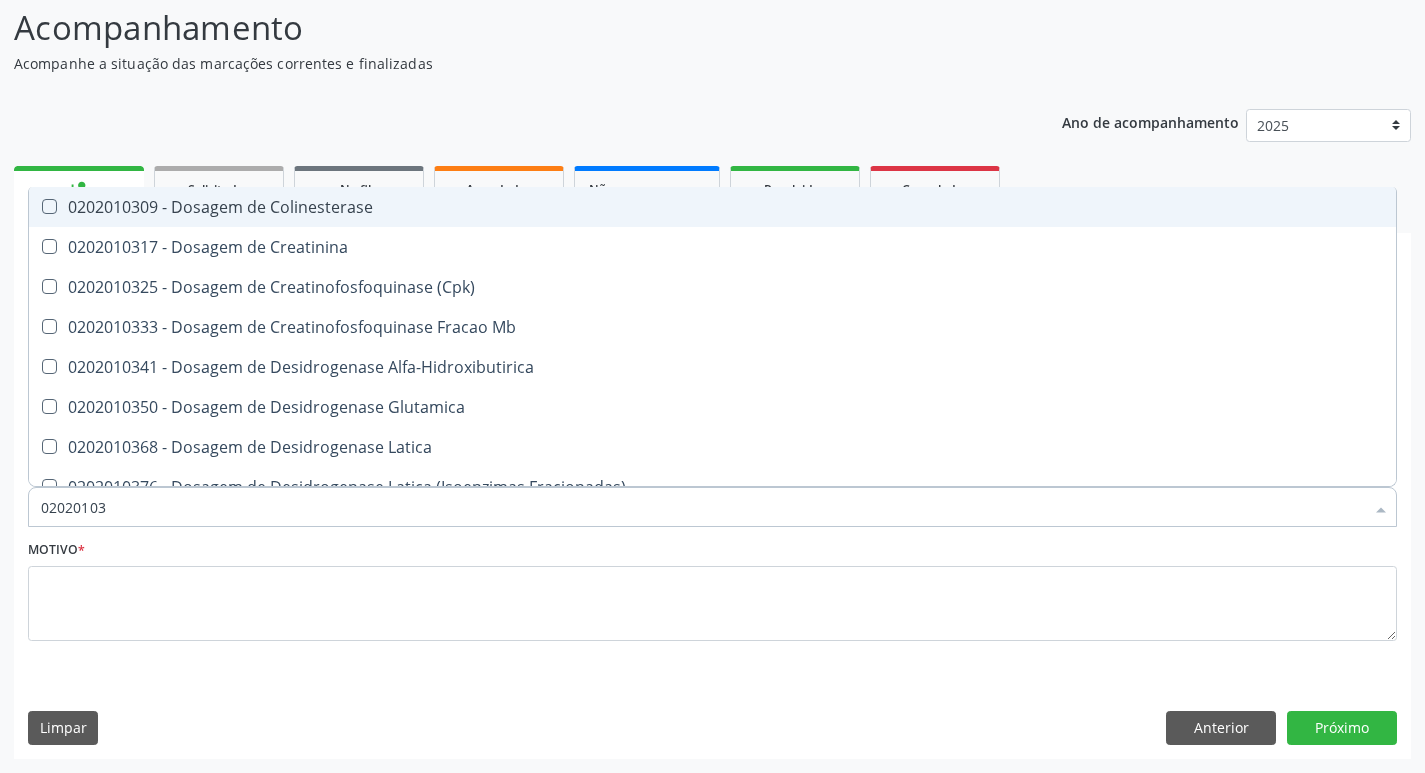 type on "020201031" 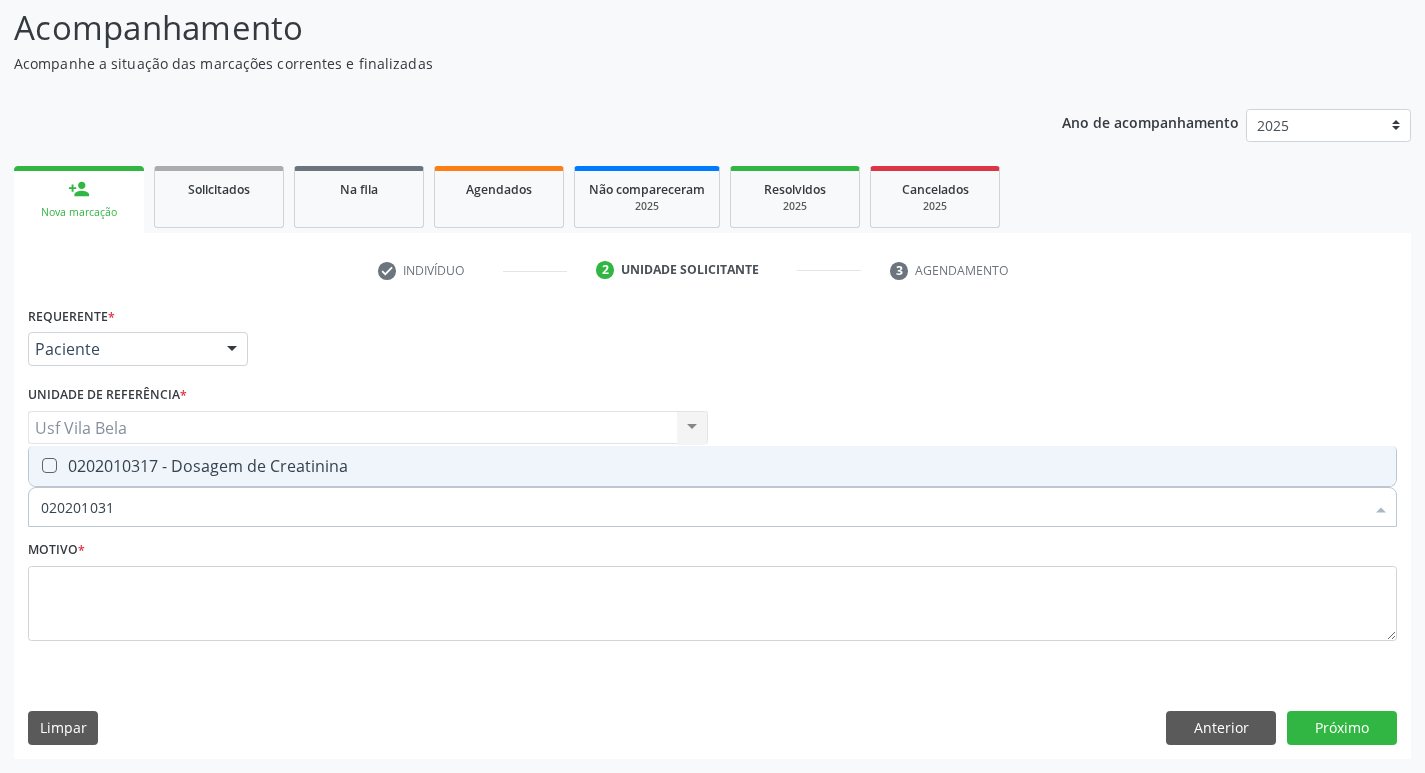 click on "020201031" at bounding box center [702, 507] 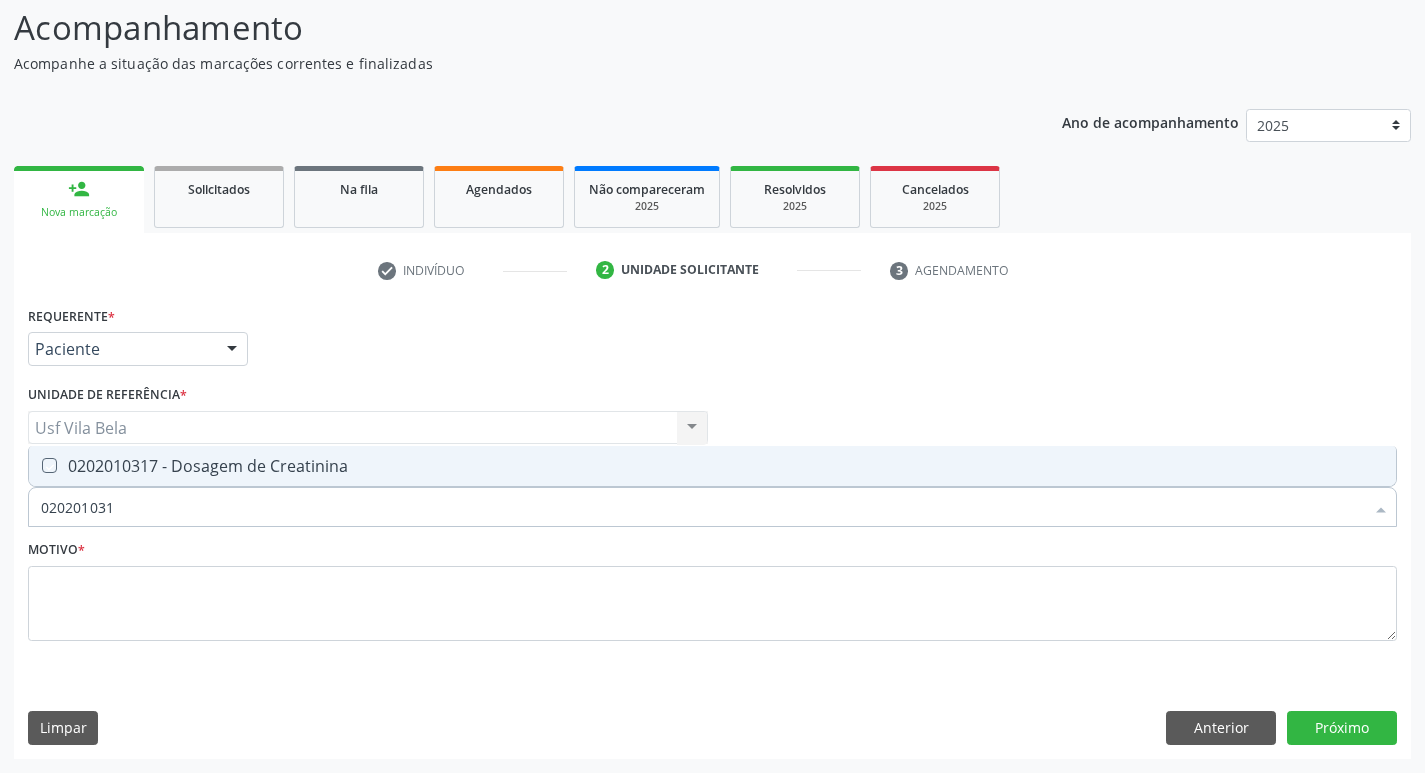 checkbox on "true" 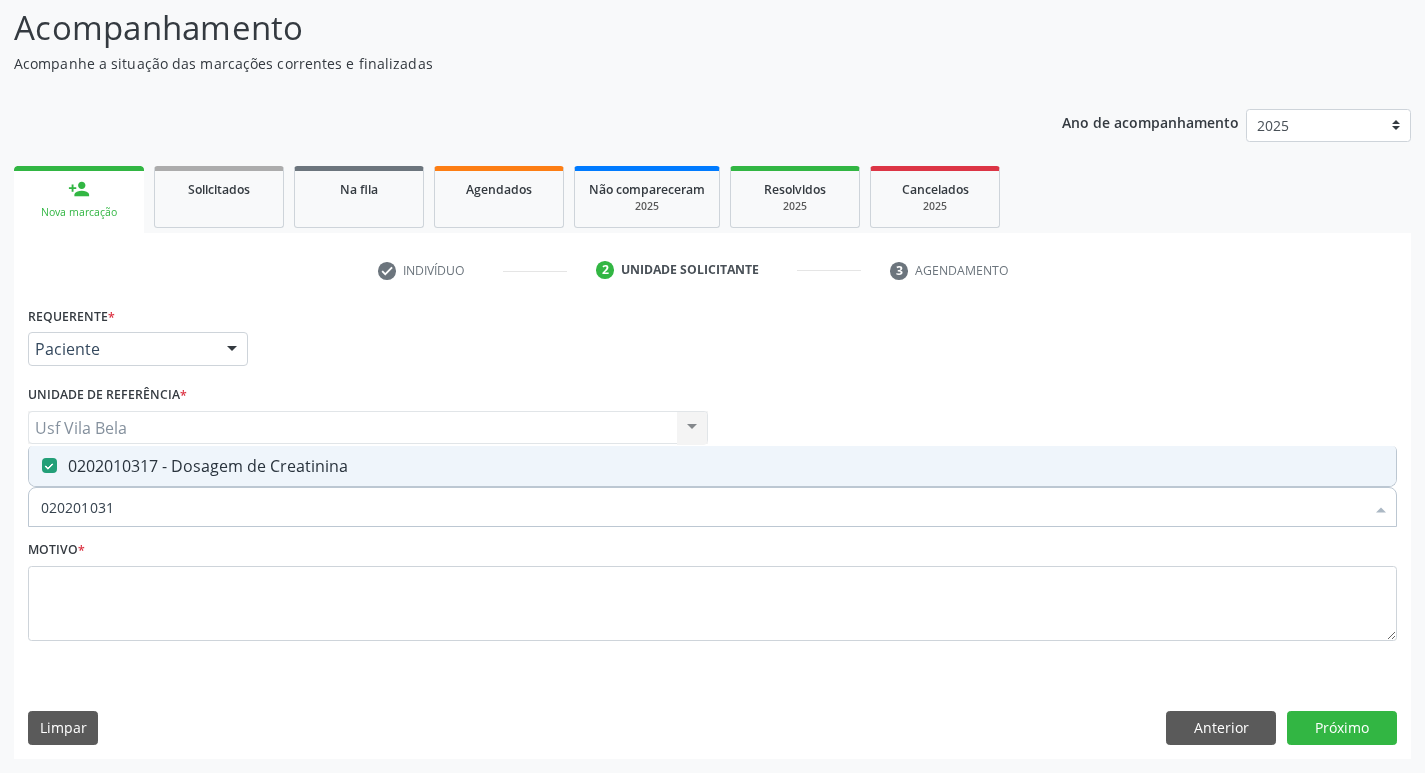 drag, startPoint x: 146, startPoint y: 501, endPoint x: 18, endPoint y: 514, distance: 128.65846 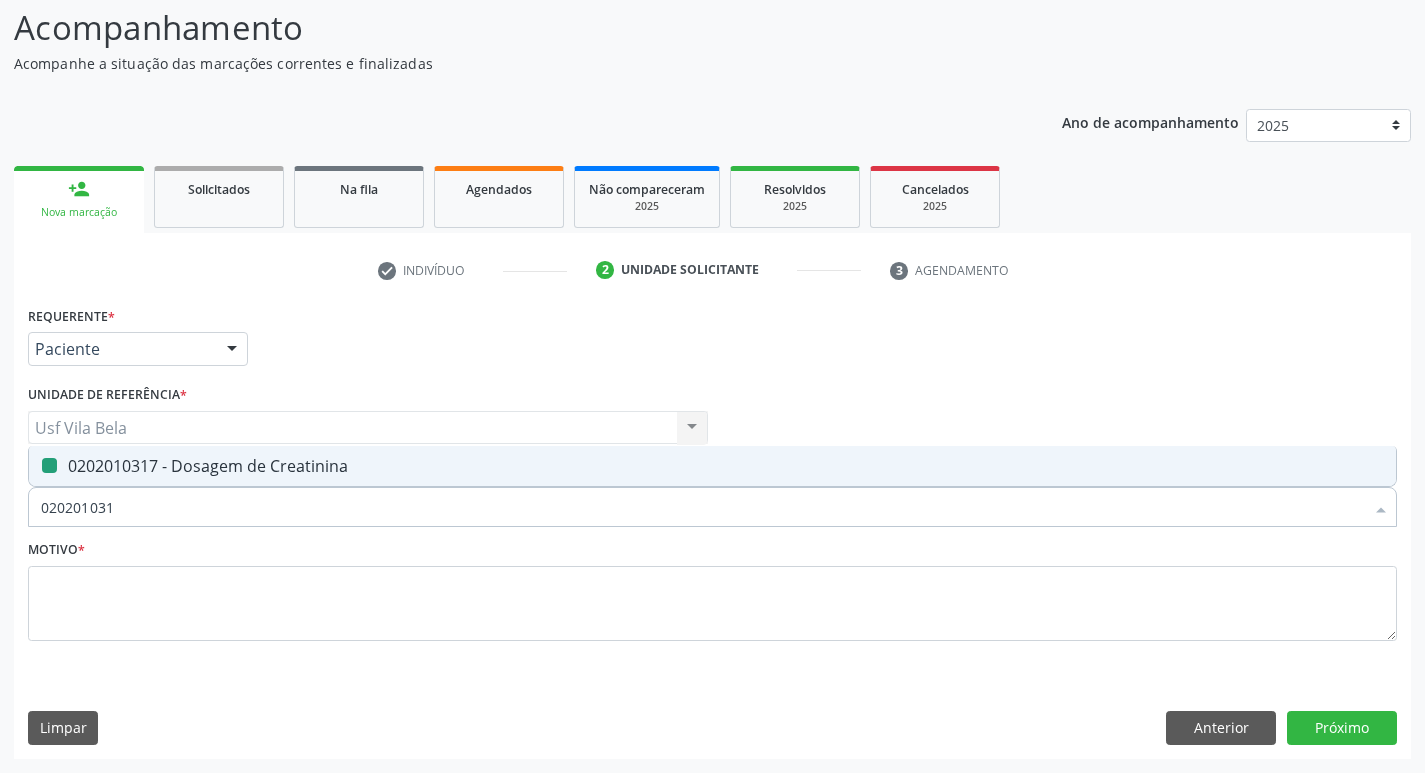 type 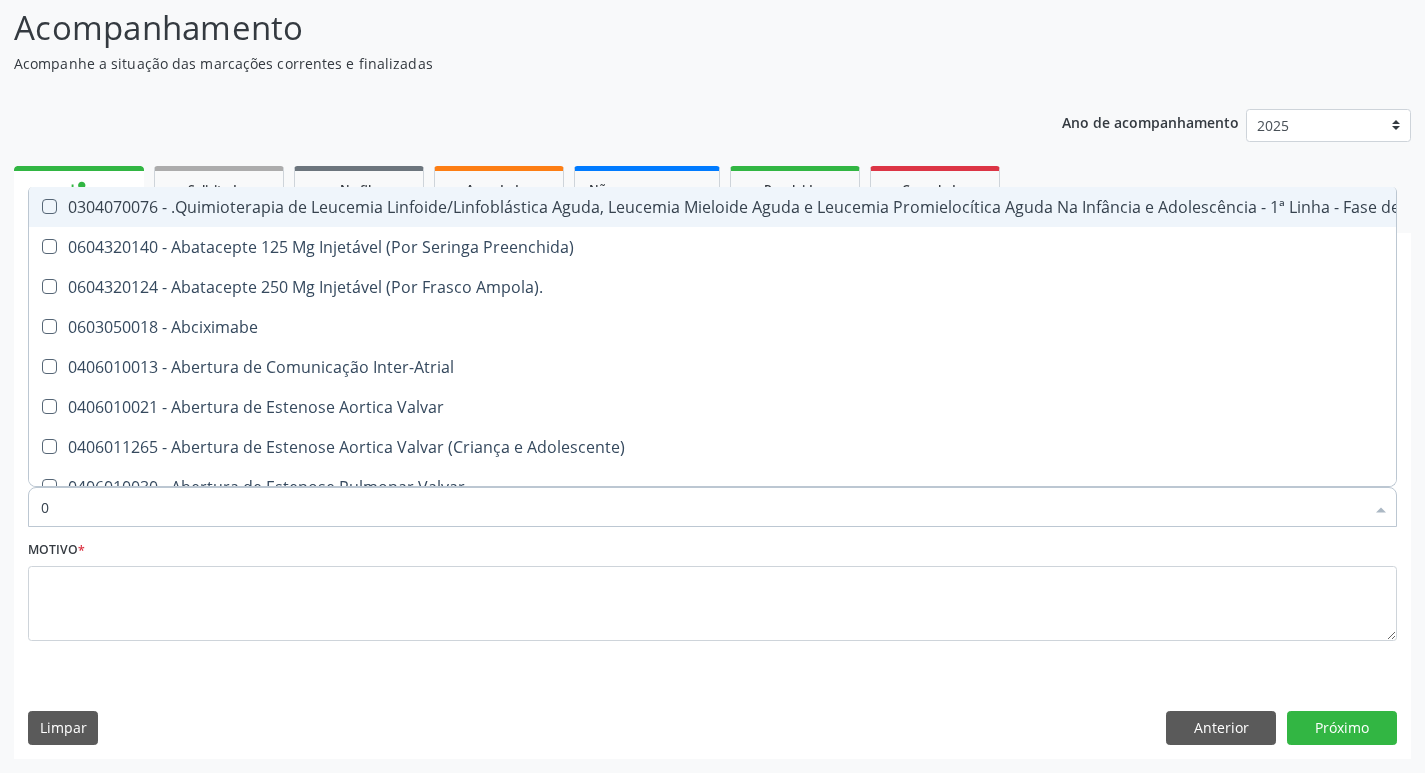 type on "02" 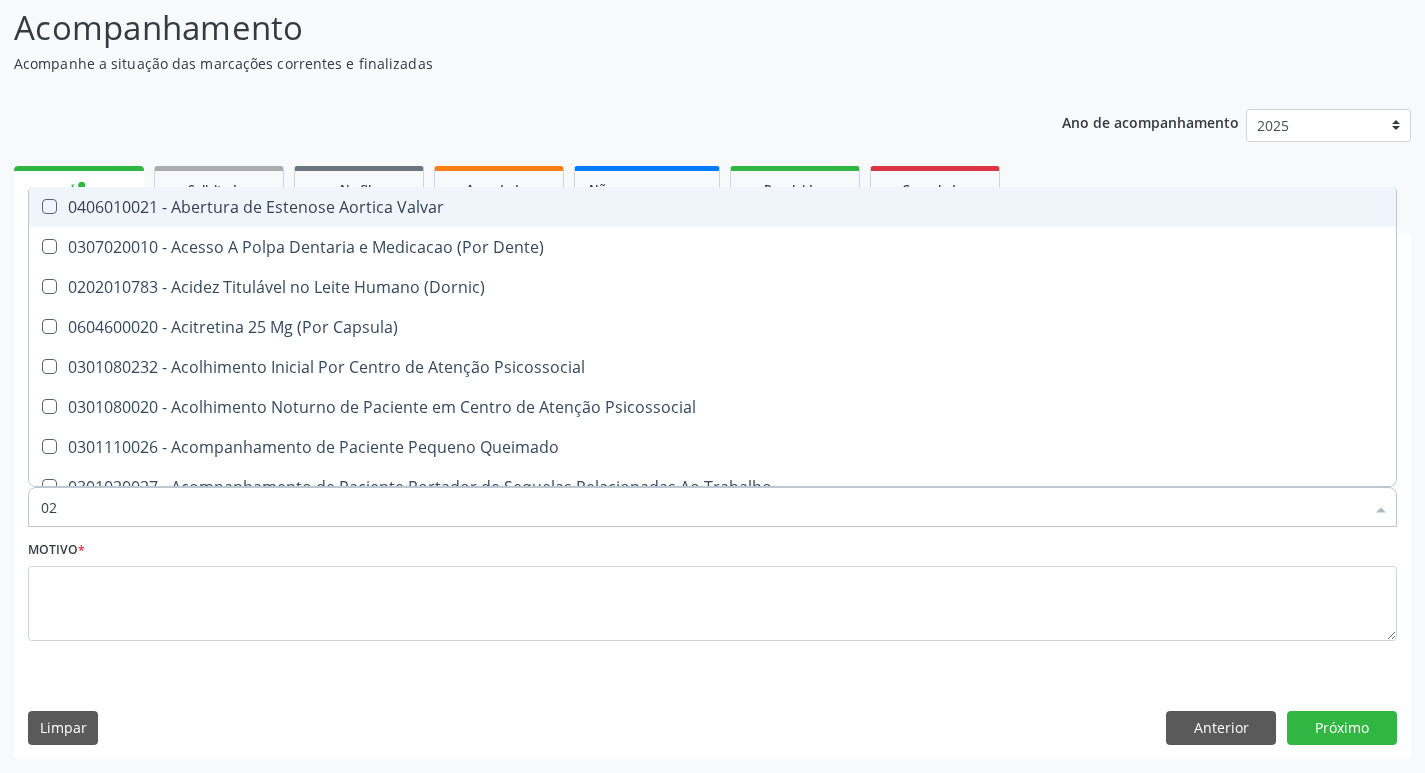 type on "020" 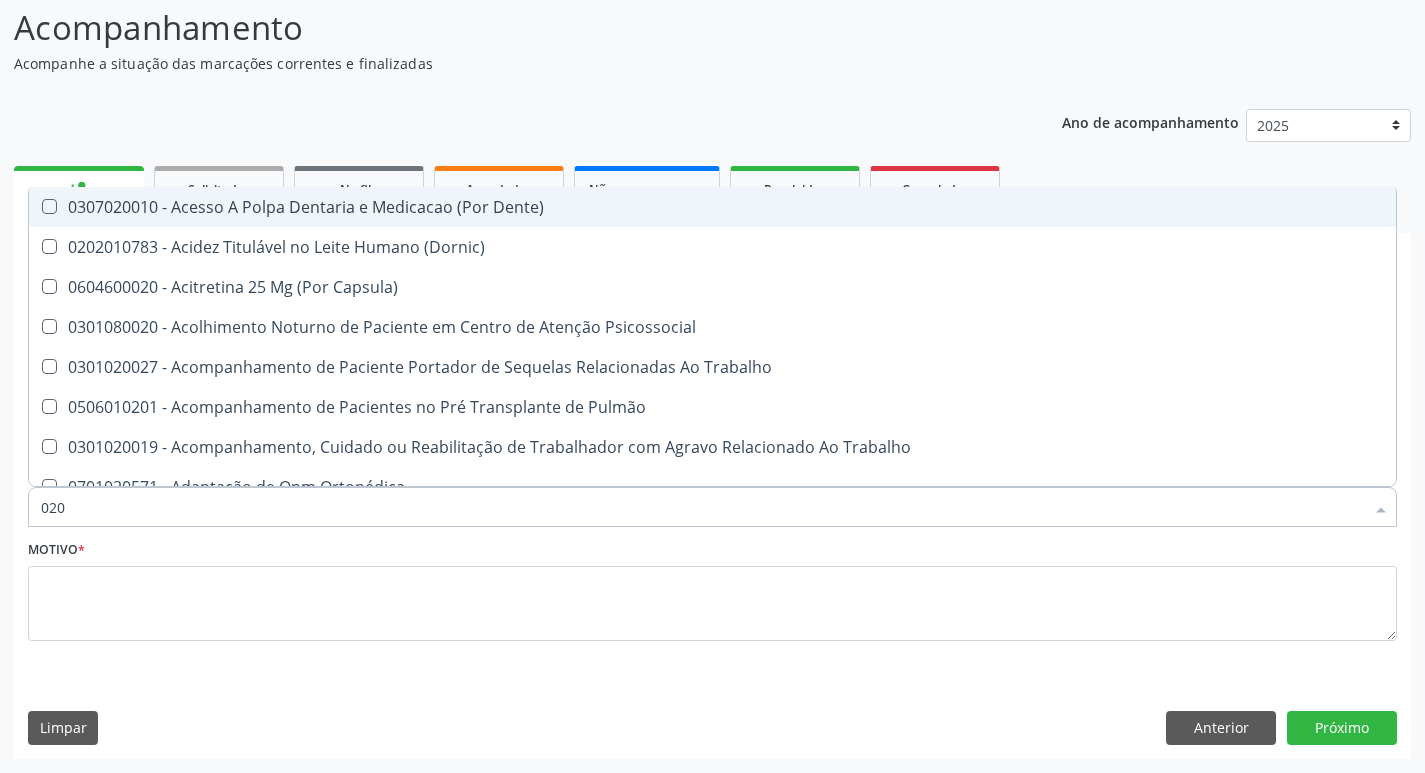type on "0202" 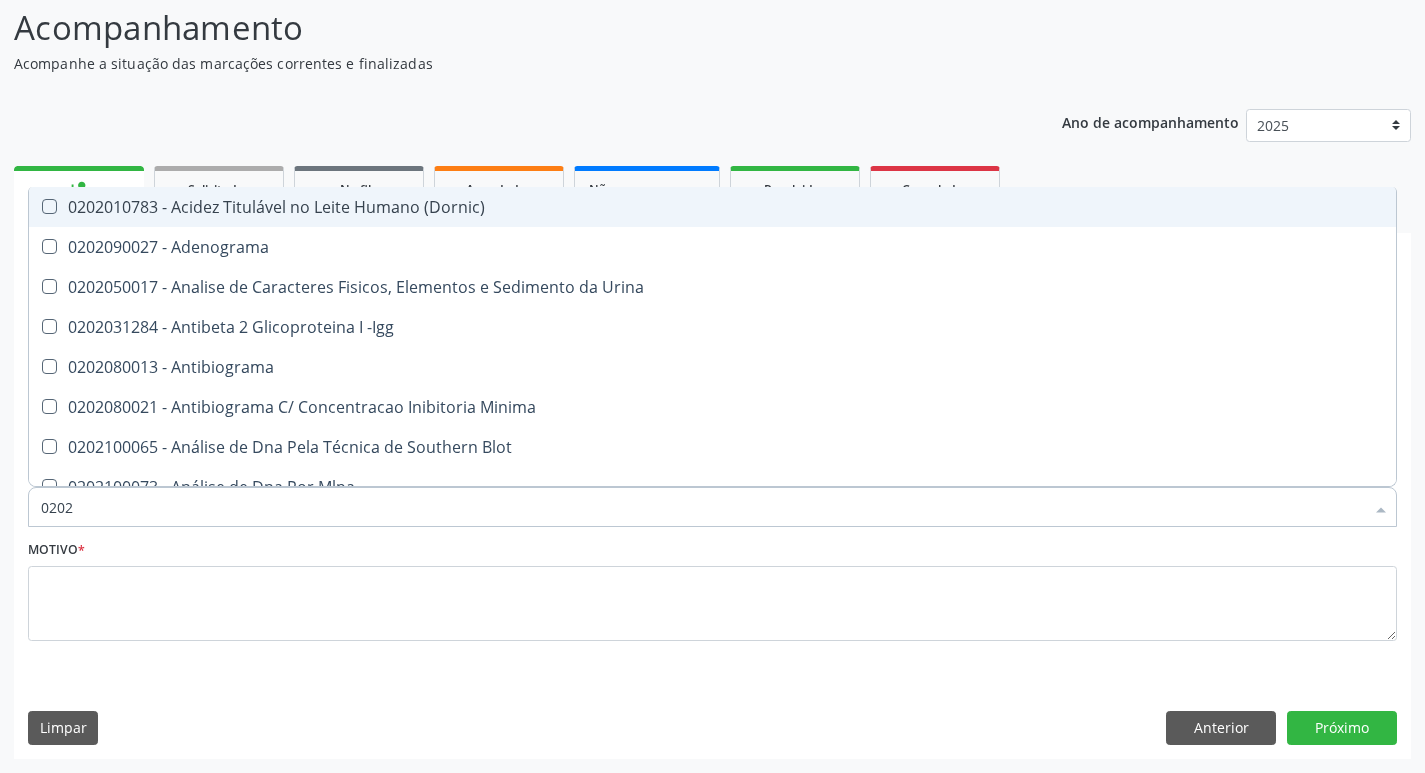 type on "02020" 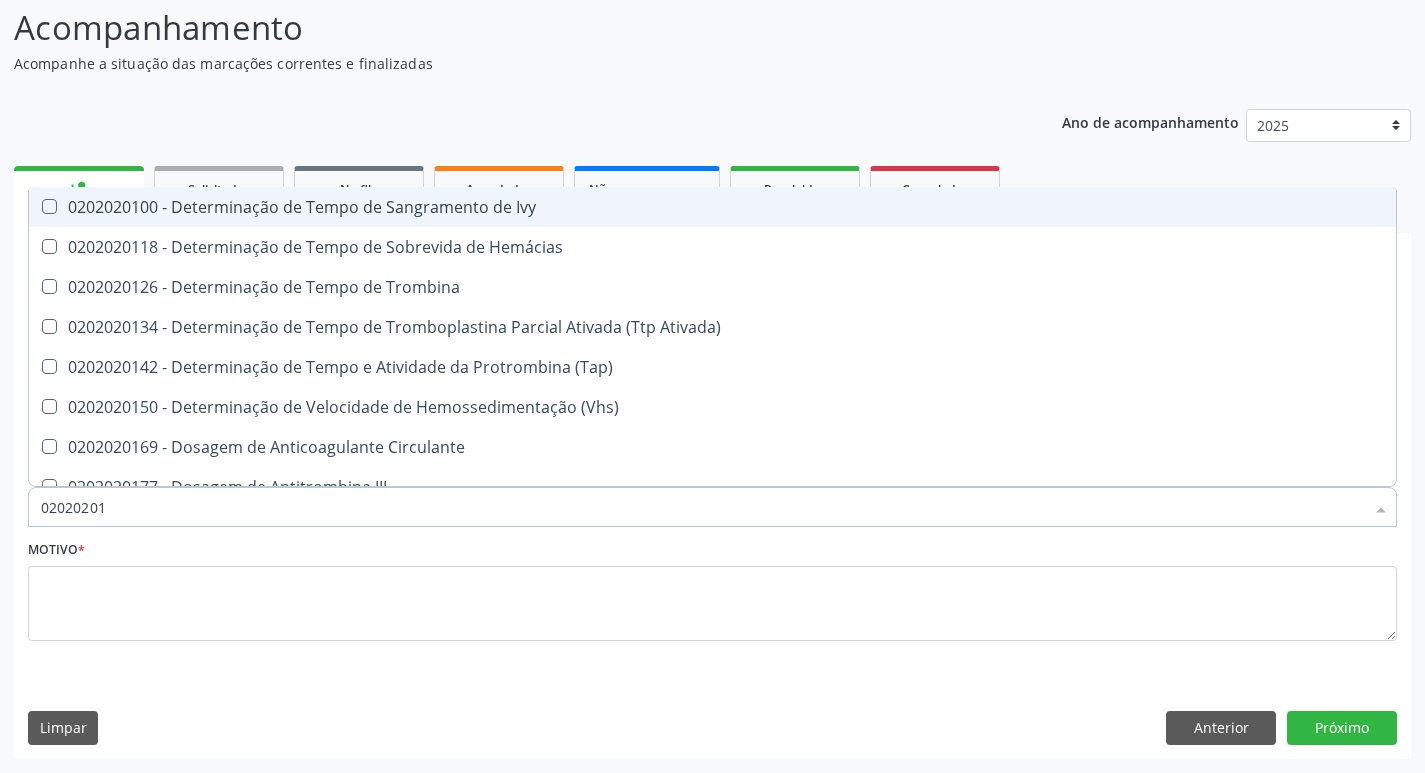 type on "020202014" 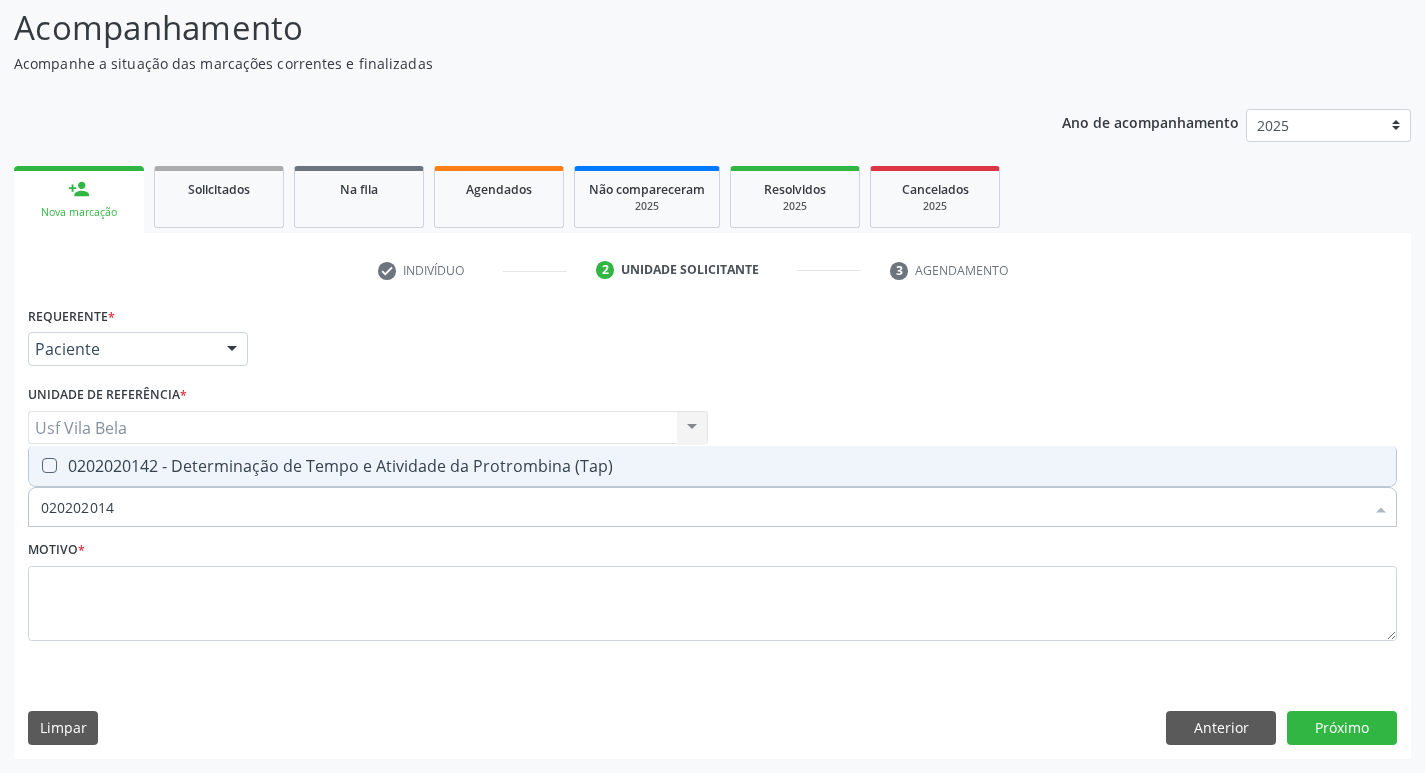 click on "0202020142 - Determinação de Tempo e Atividade da Protrombina (Tap)" at bounding box center [712, 466] 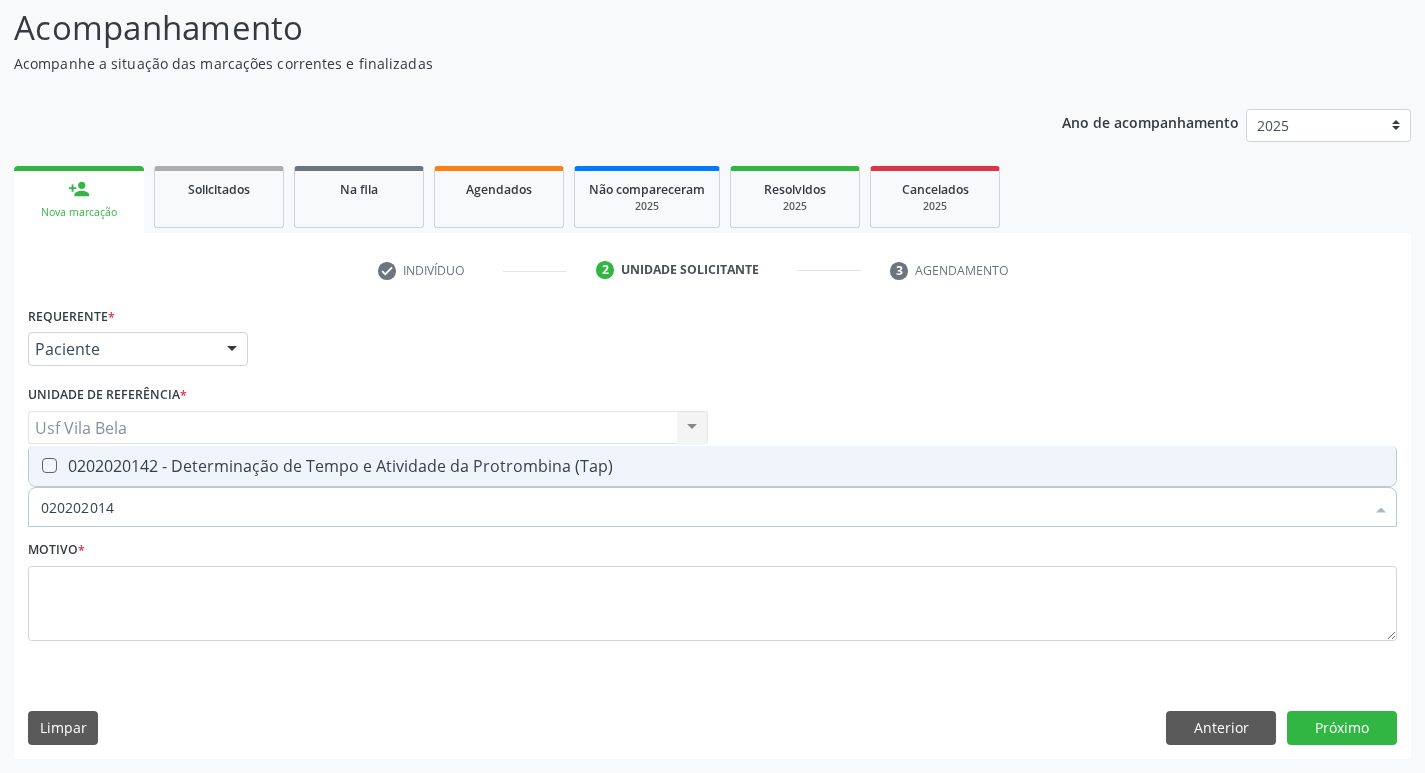 checkbox on "true" 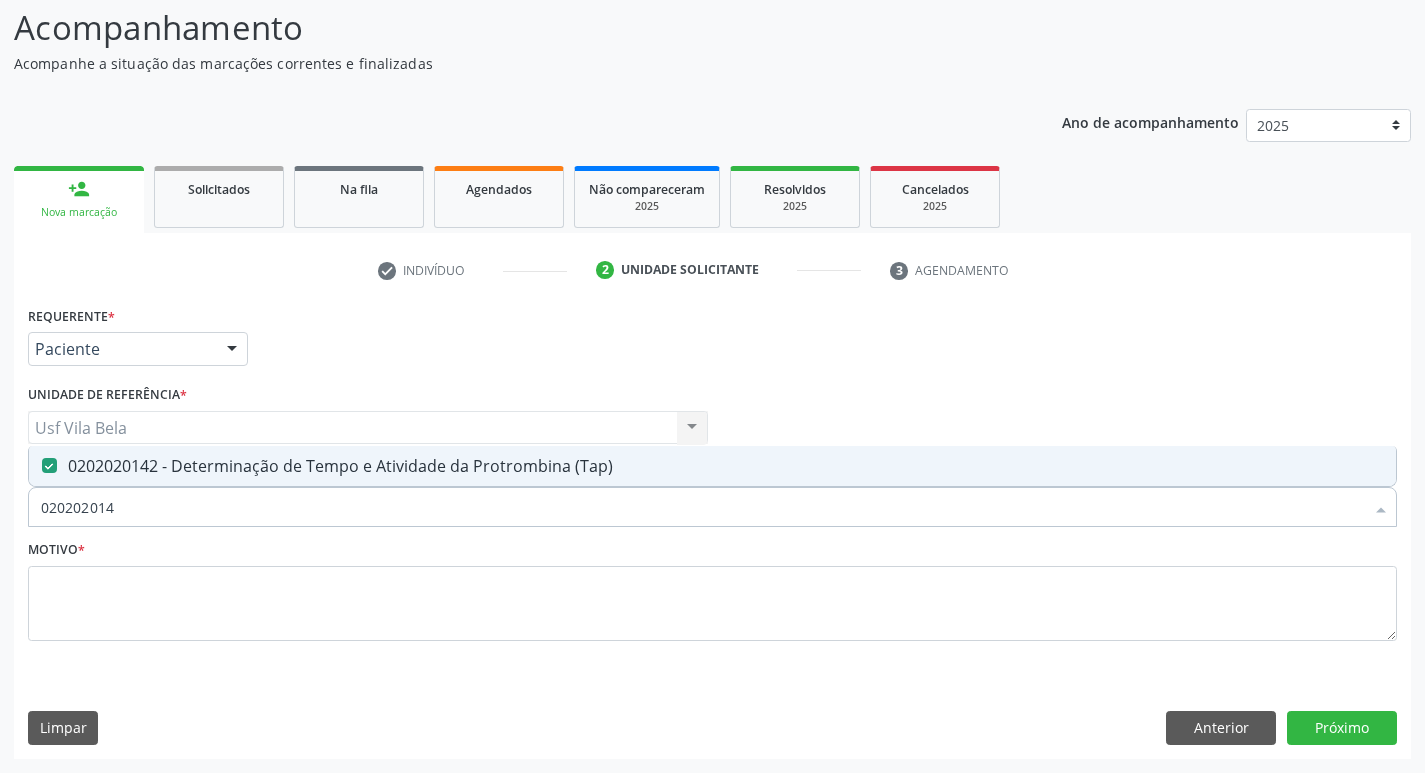 drag, startPoint x: 175, startPoint y: 492, endPoint x: 0, endPoint y: 511, distance: 176.02841 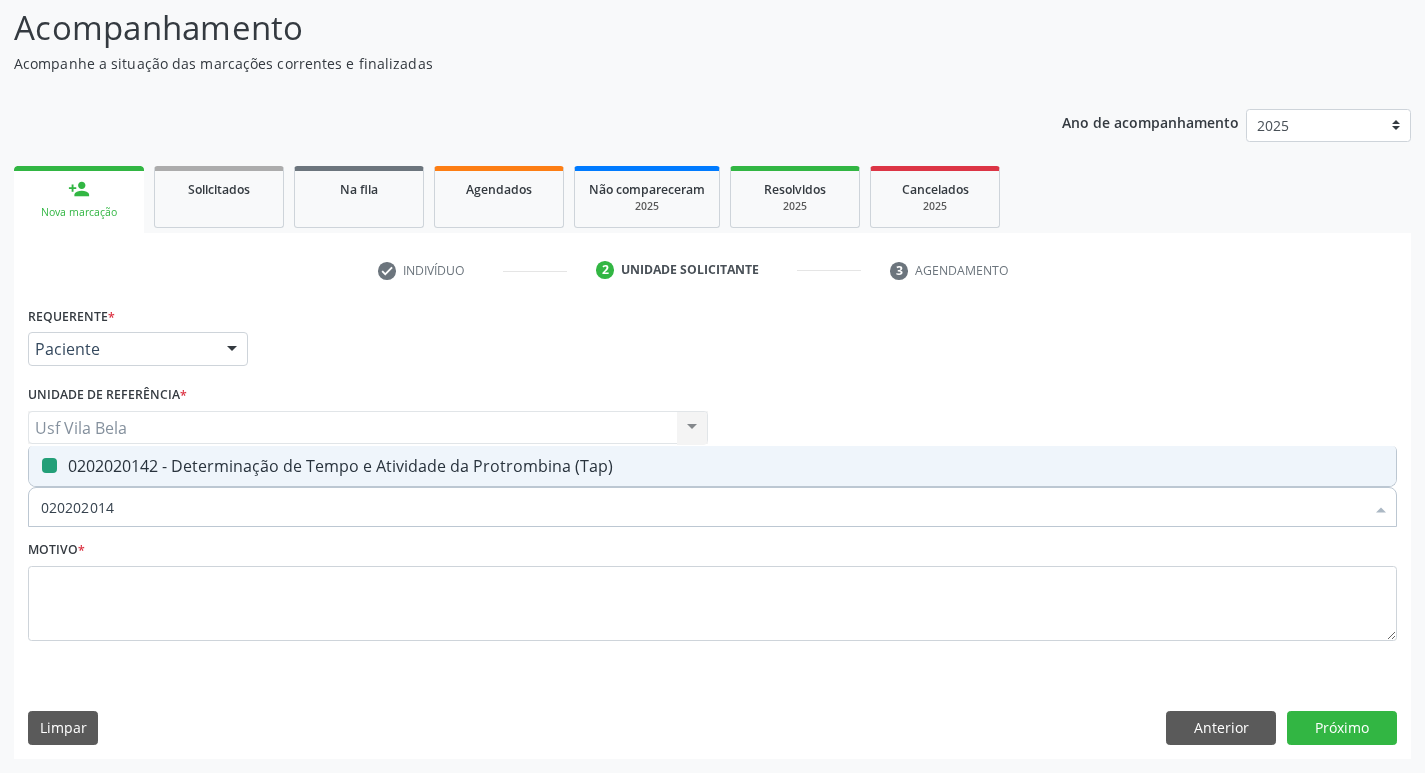 type 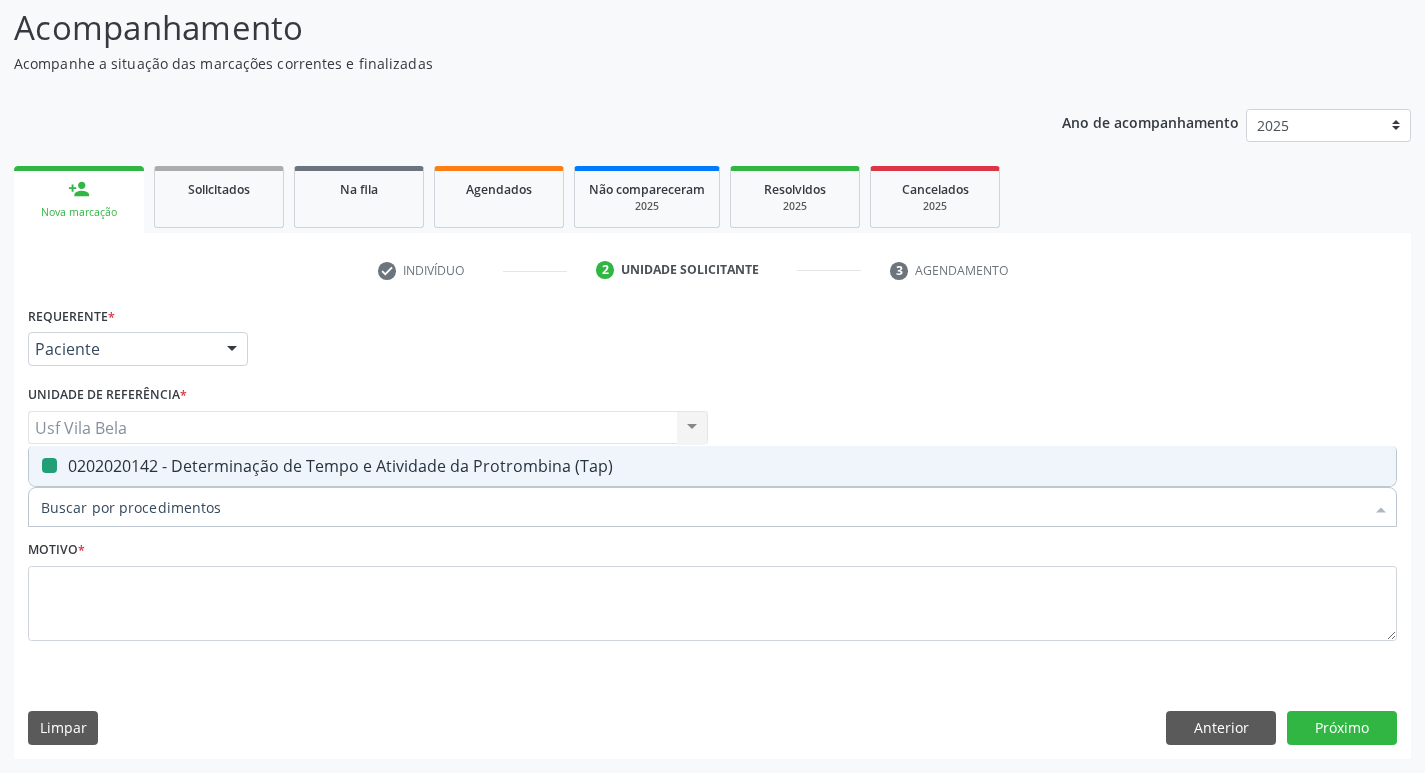 checkbox on "false" 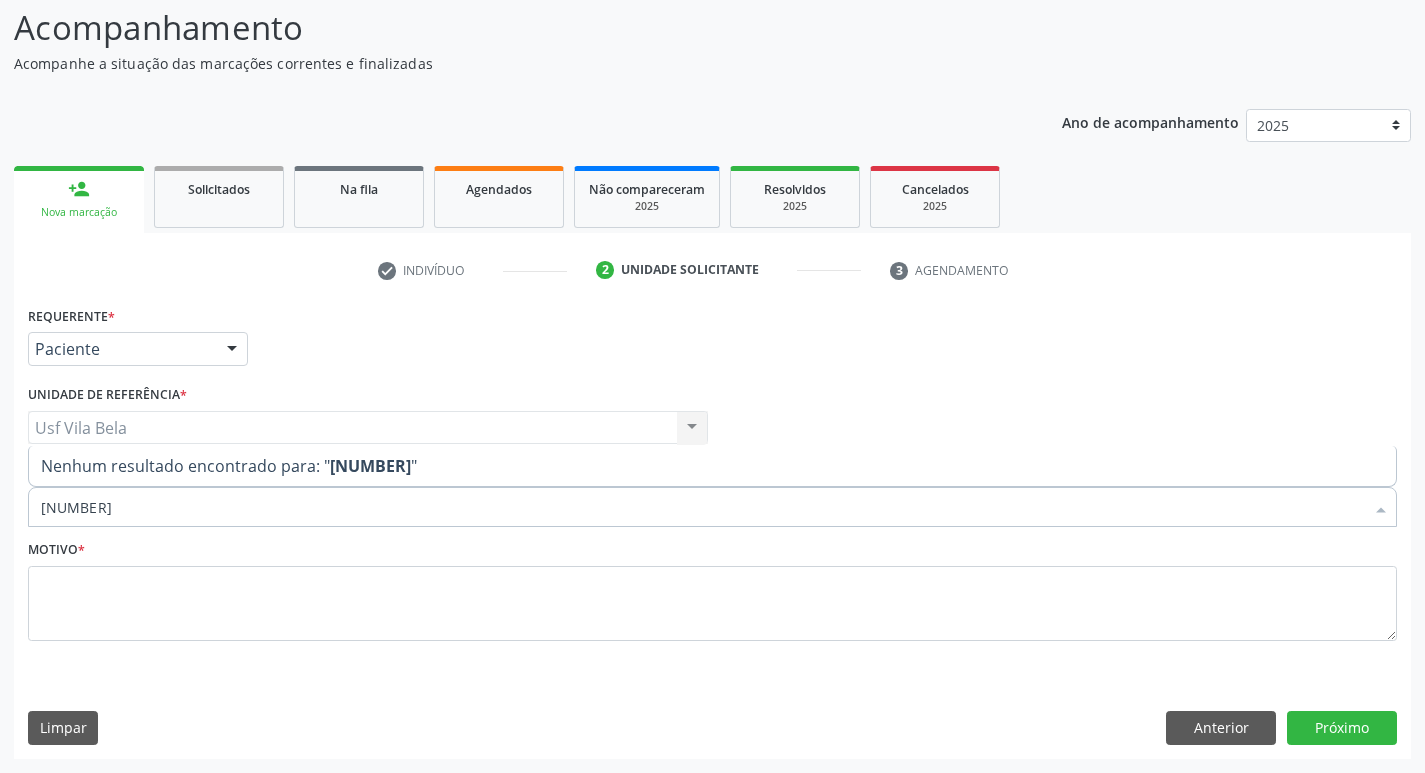type on "[NUMBER]" 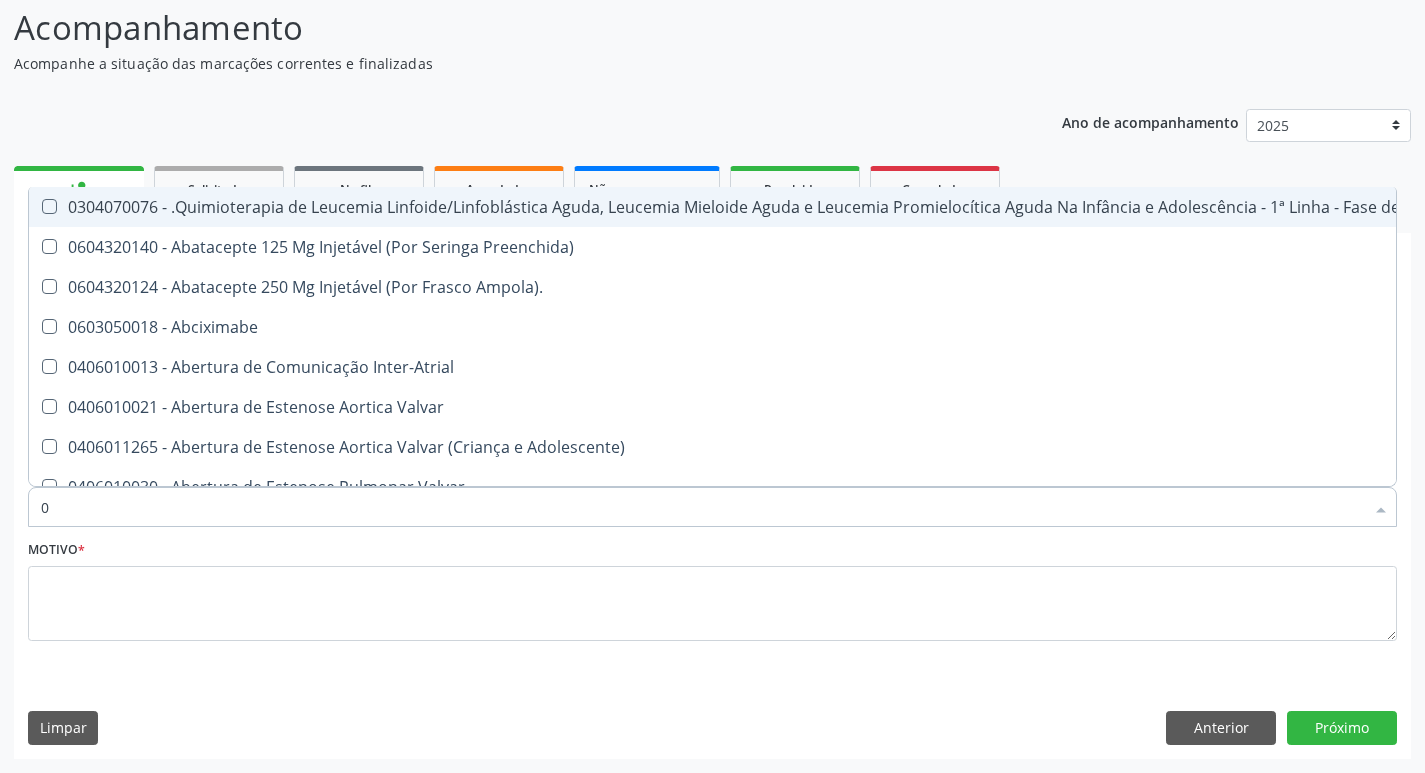 type on "02" 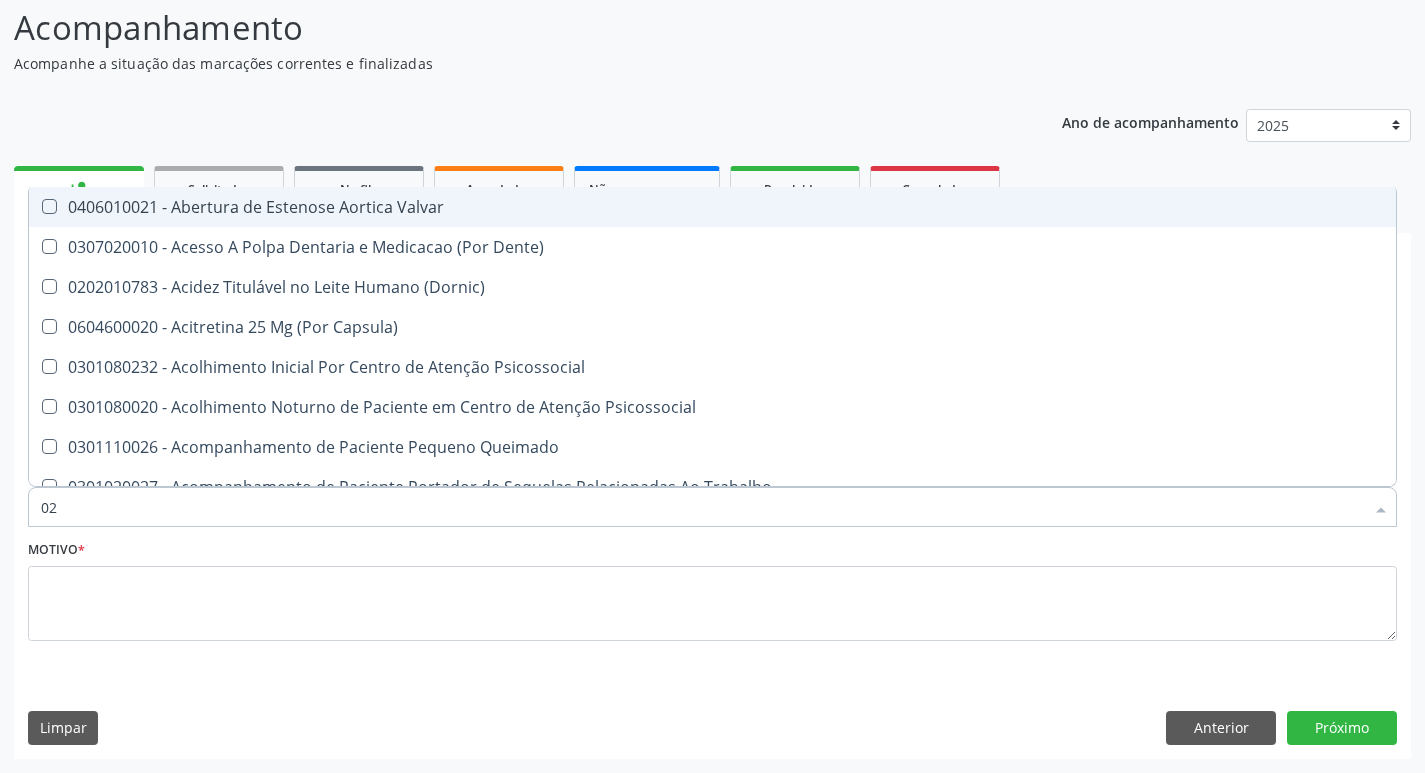 type on "020" 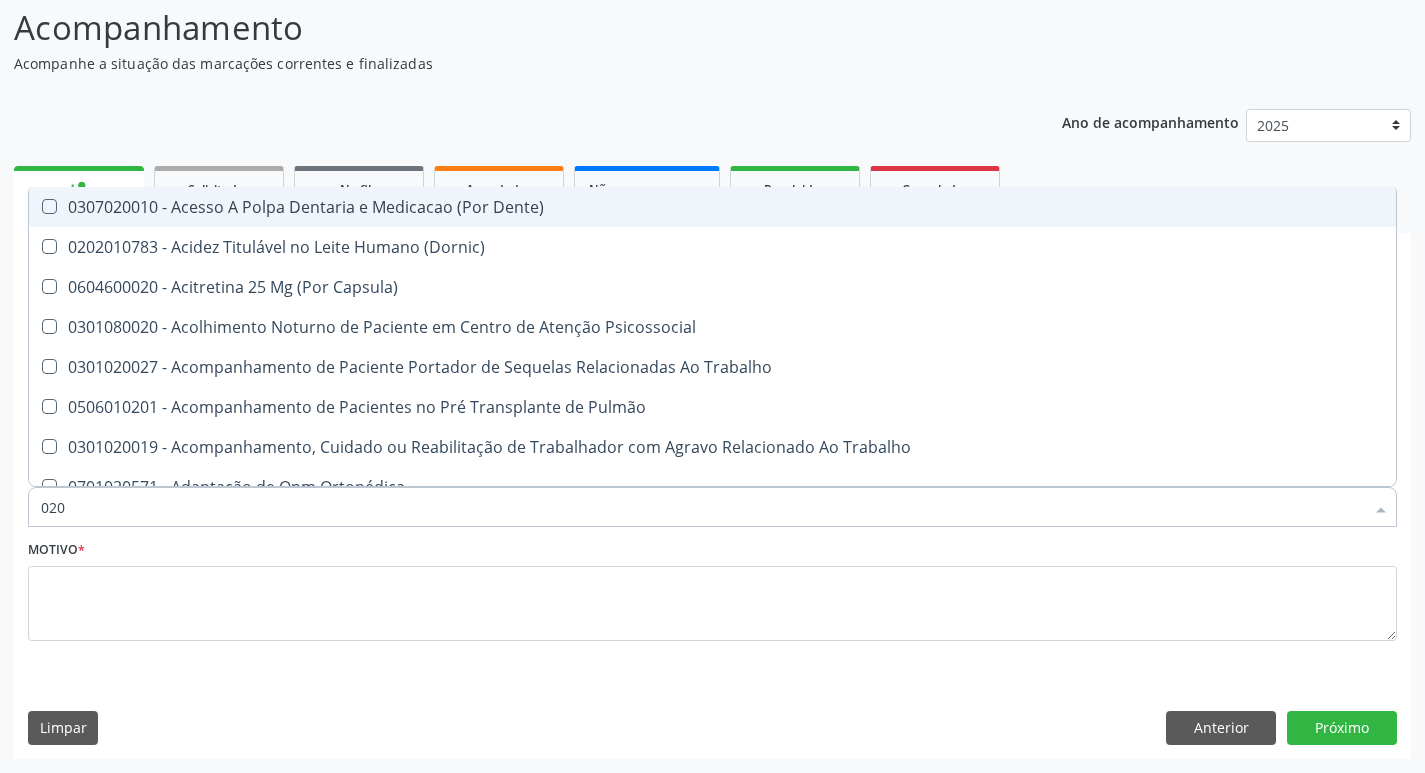 type on "0202" 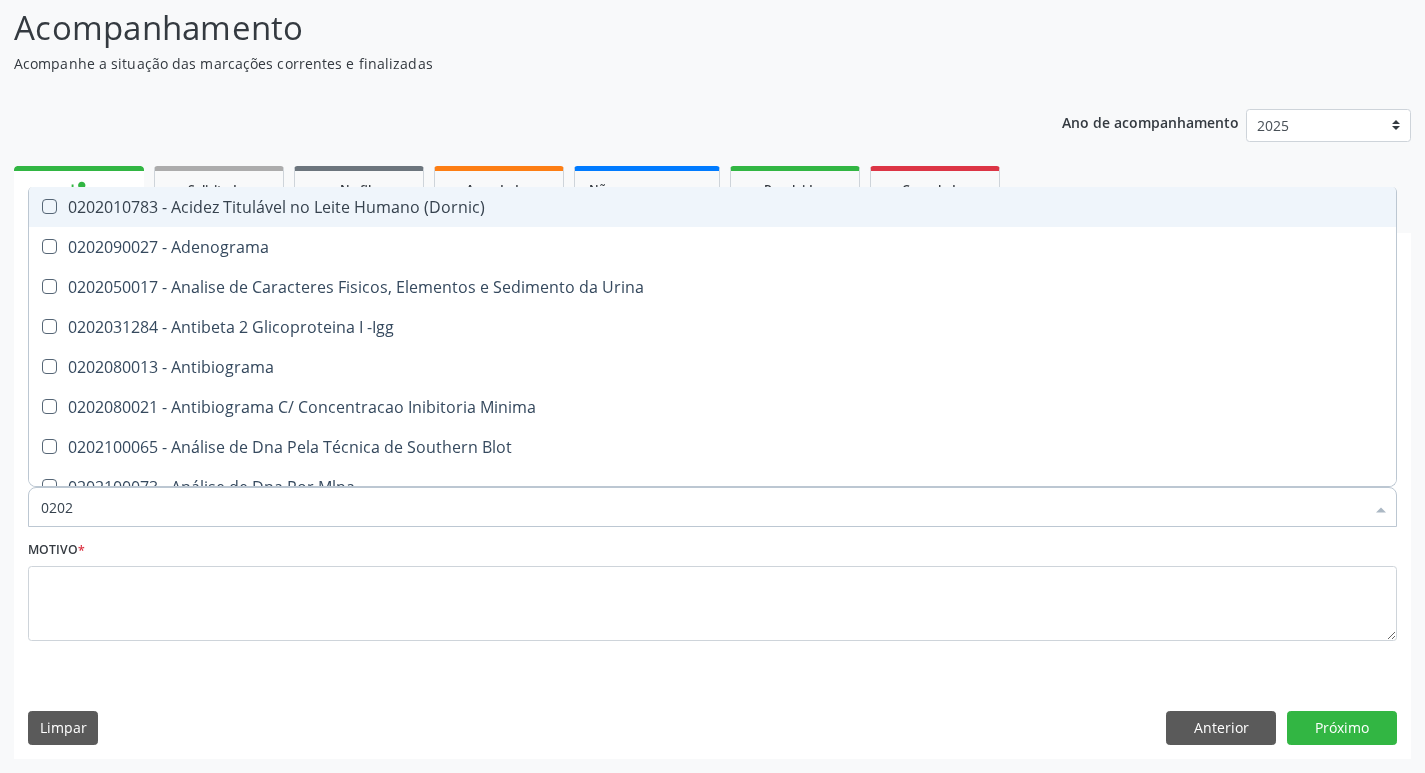 type on "02020" 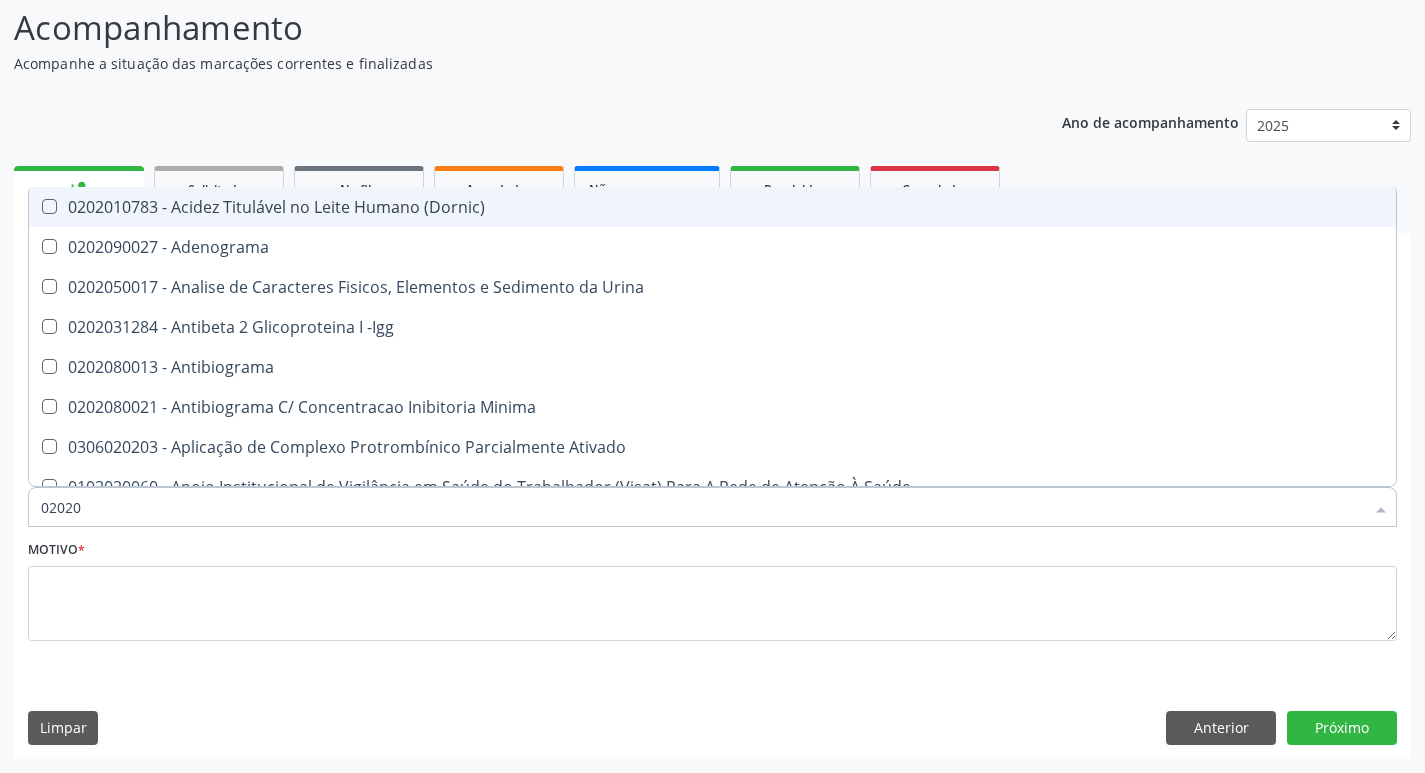 type on "020201" 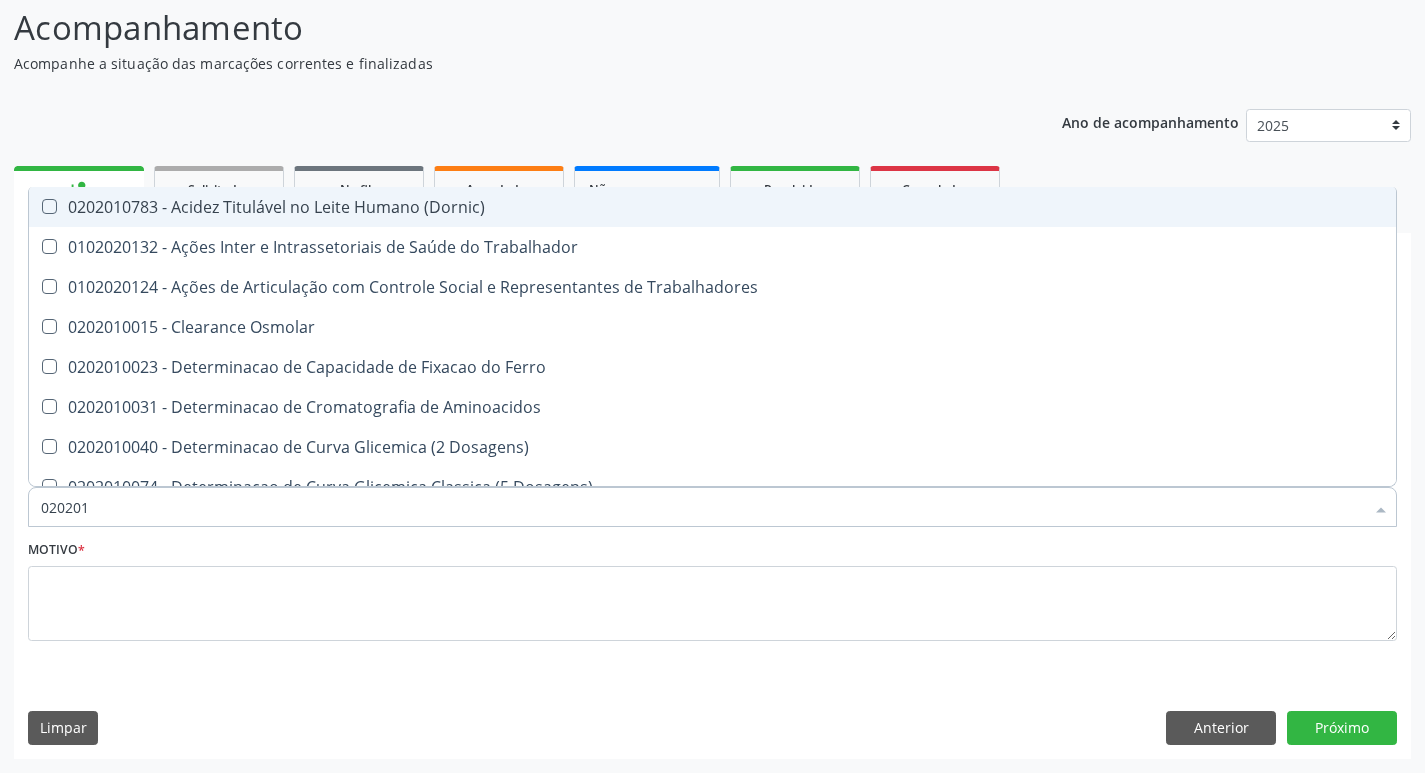 type on "0202010" 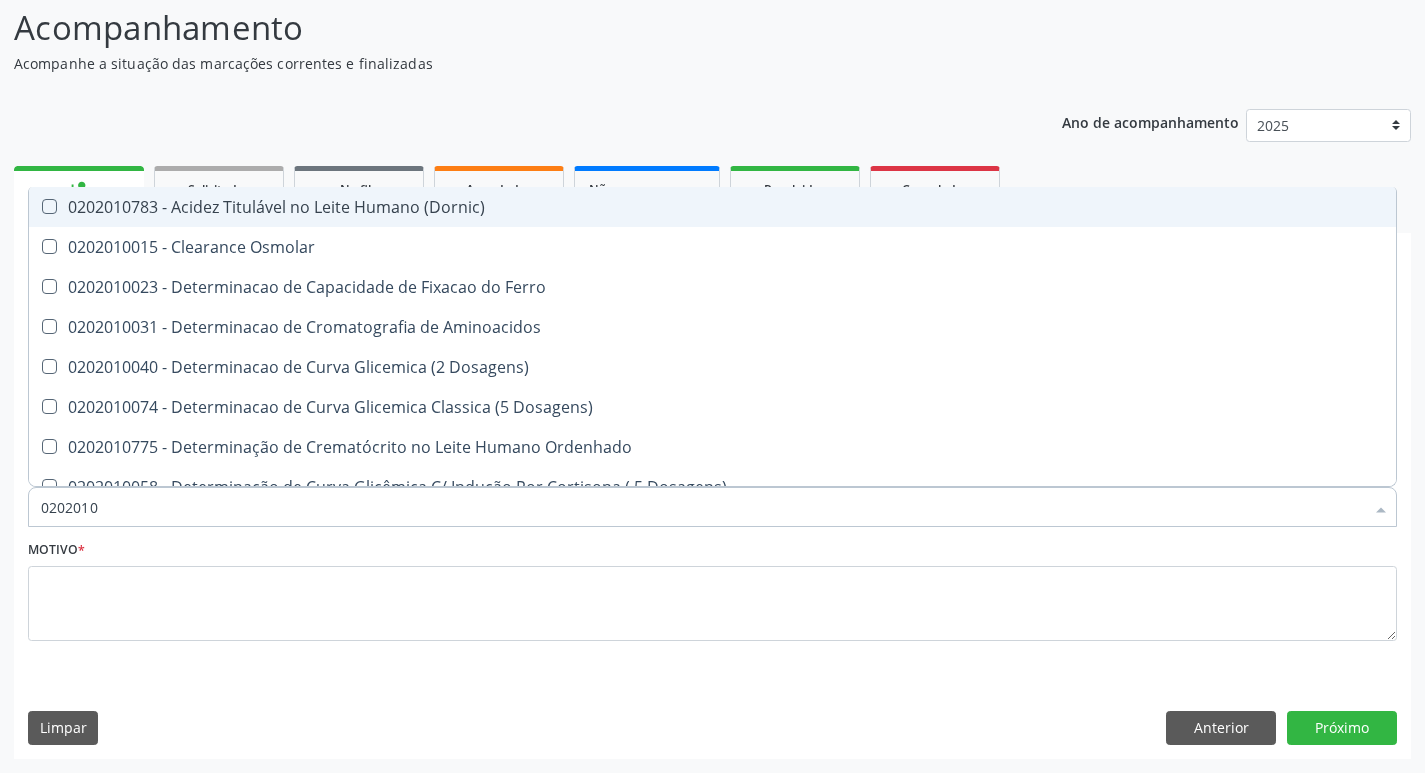 type on "02020102" 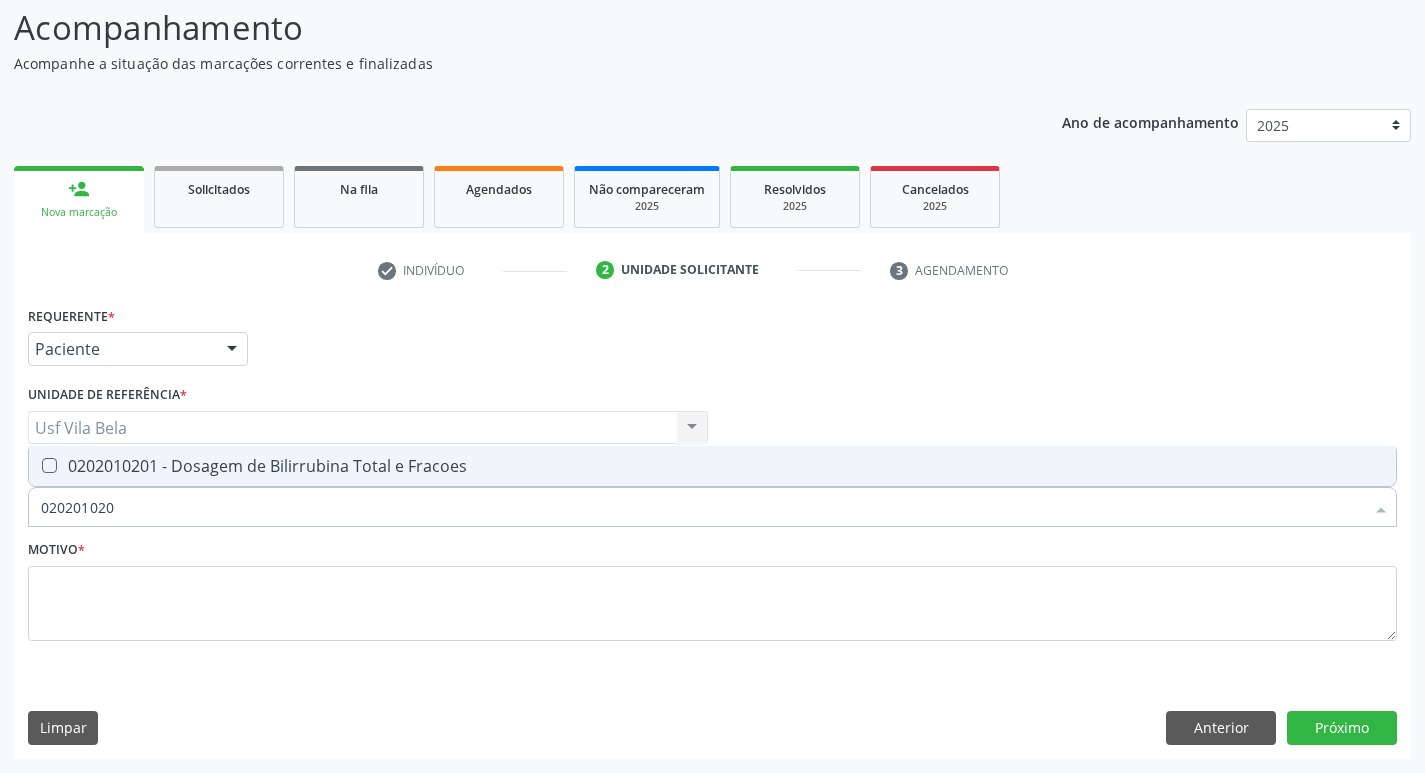 type on "0202010201" 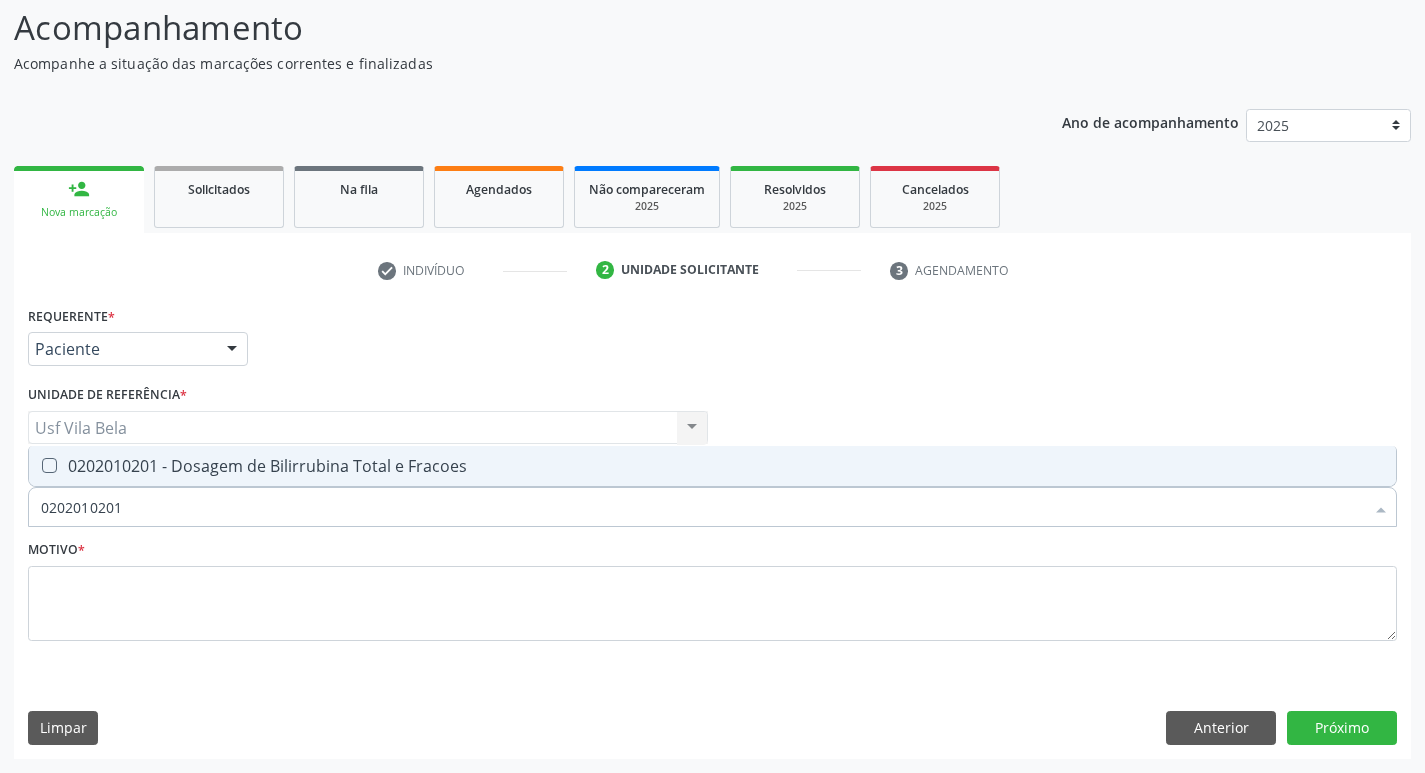 click on "0202010201 - Dosagem de Bilirrubina Total e Fracoes" at bounding box center (712, 466) 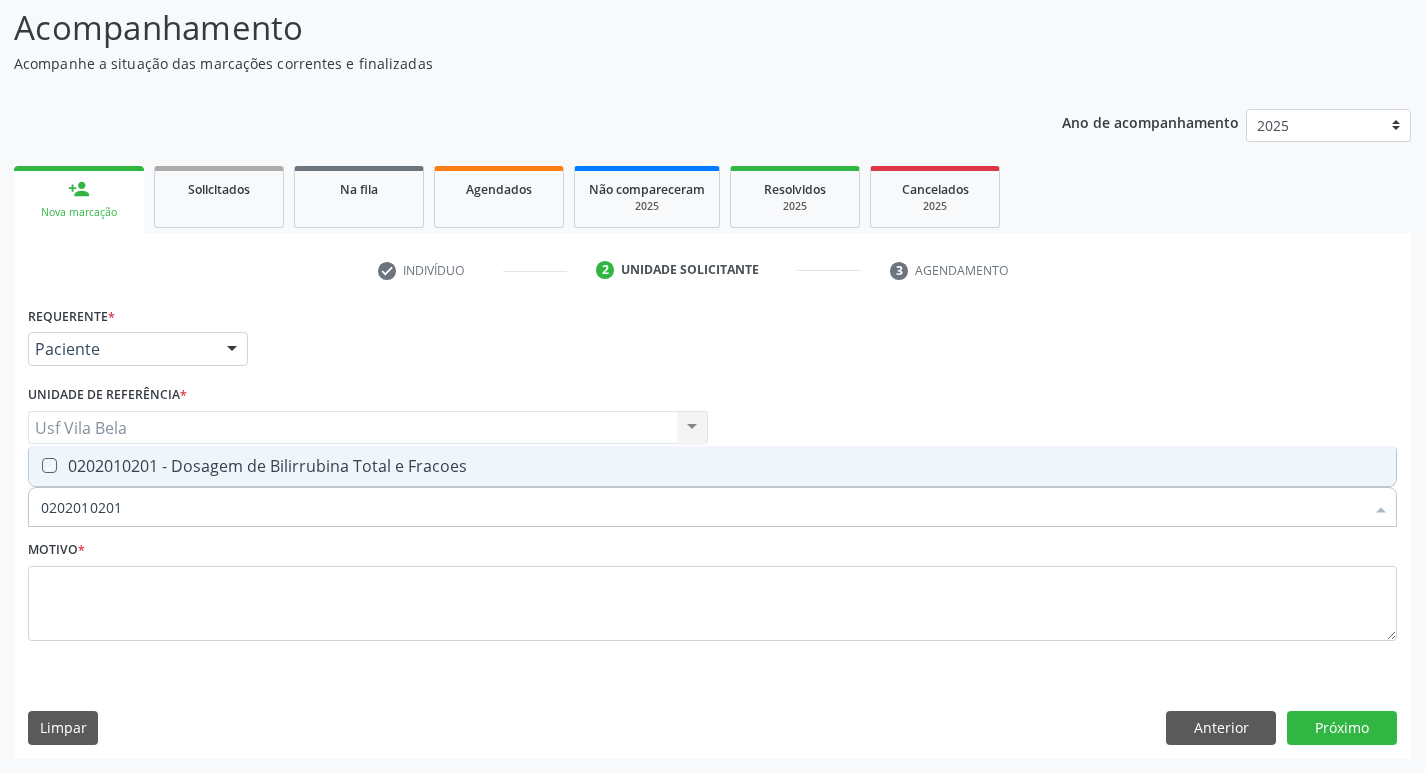 checkbox on "true" 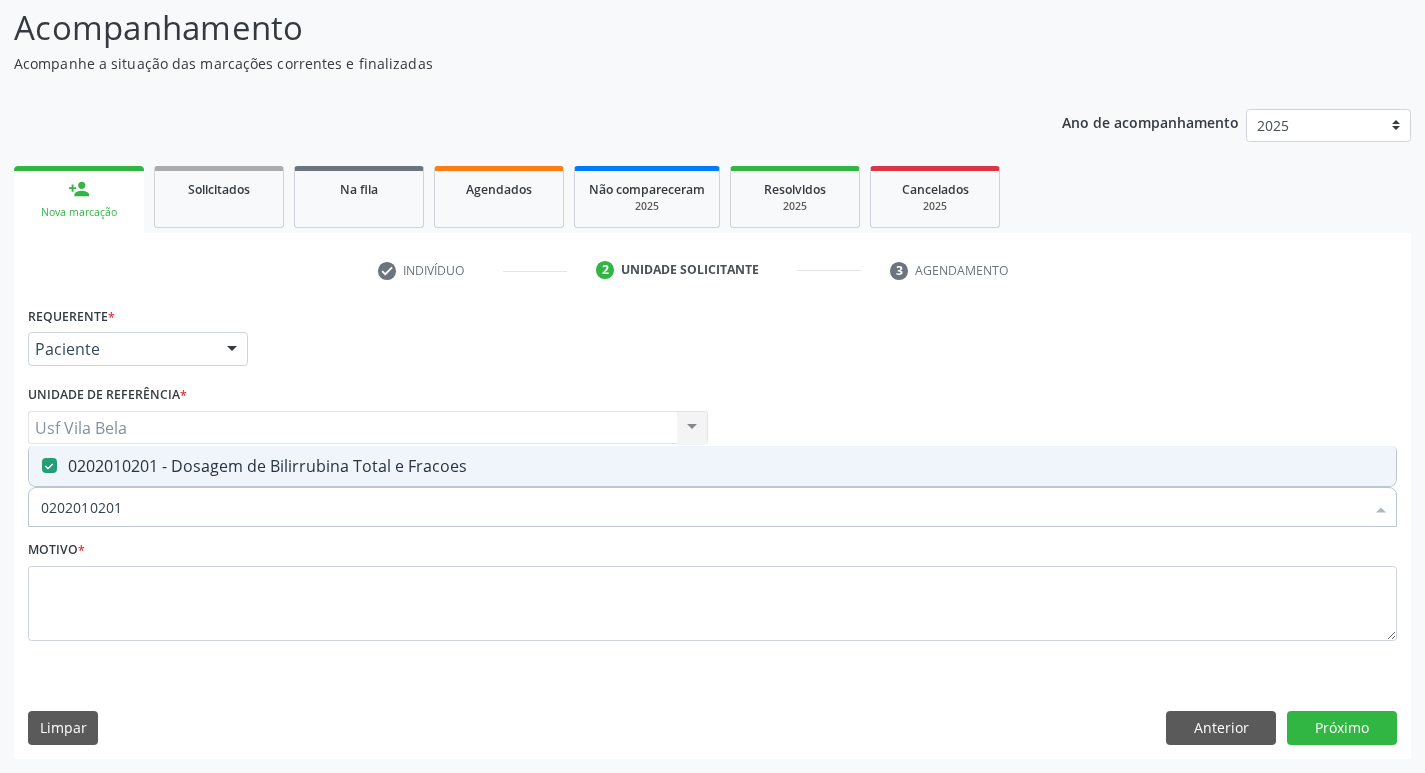 drag, startPoint x: 145, startPoint y: 495, endPoint x: 1, endPoint y: 481, distance: 144.67896 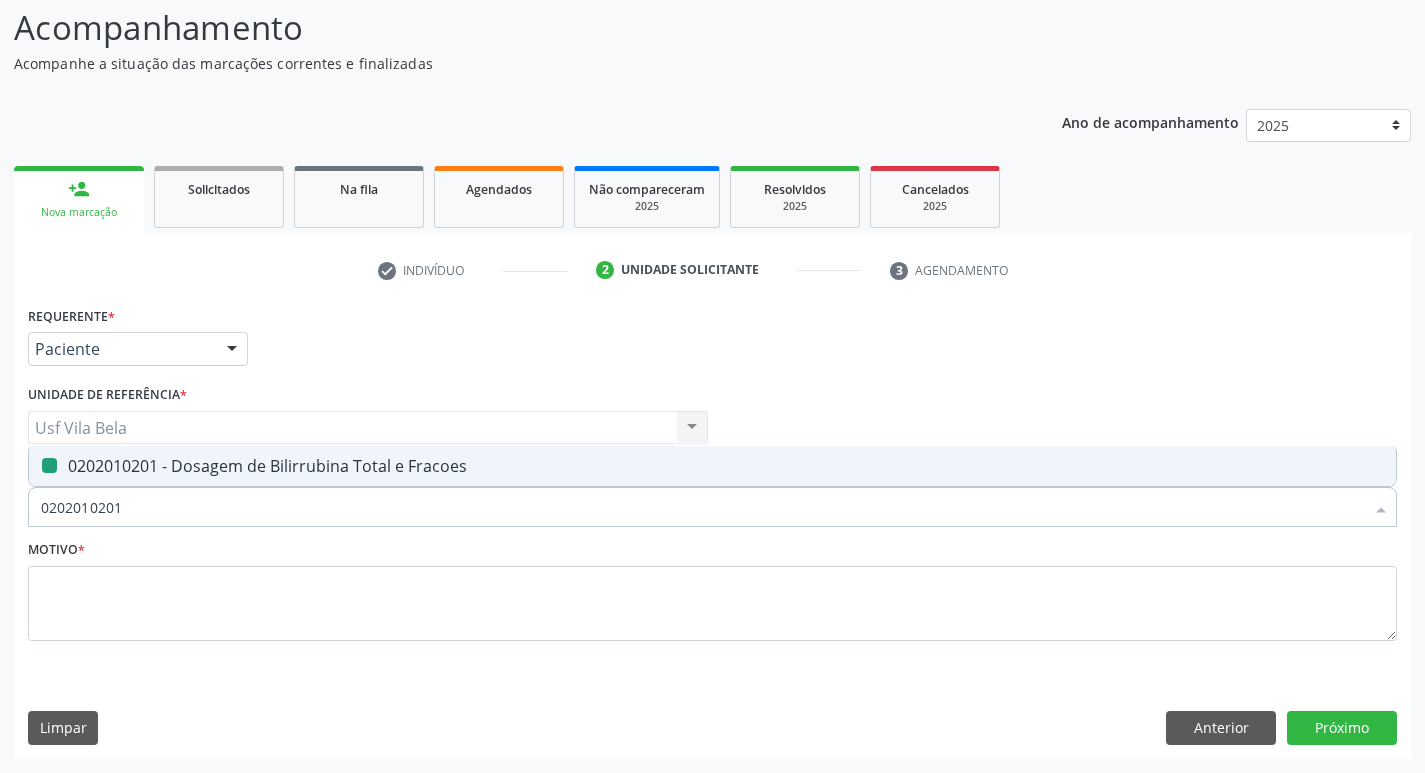 type 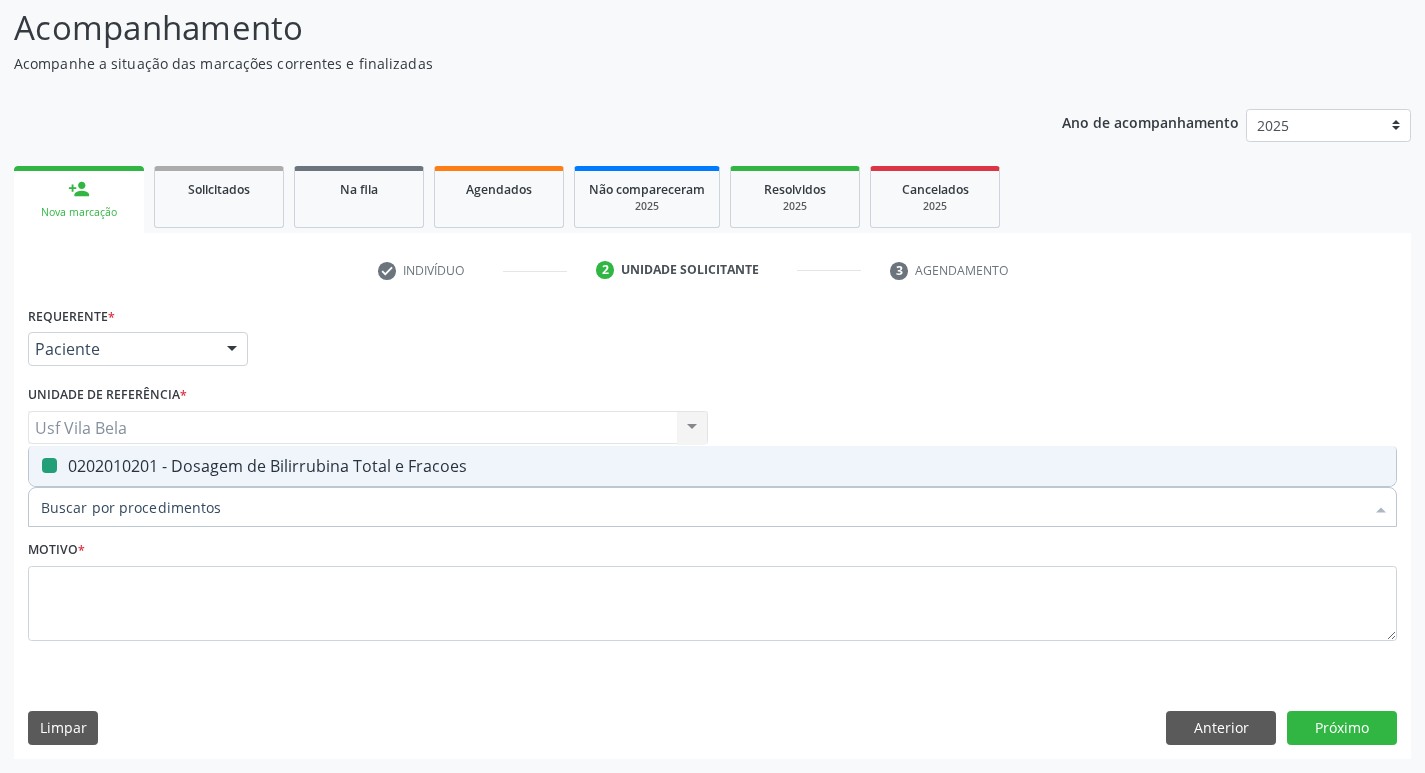 checkbox on "false" 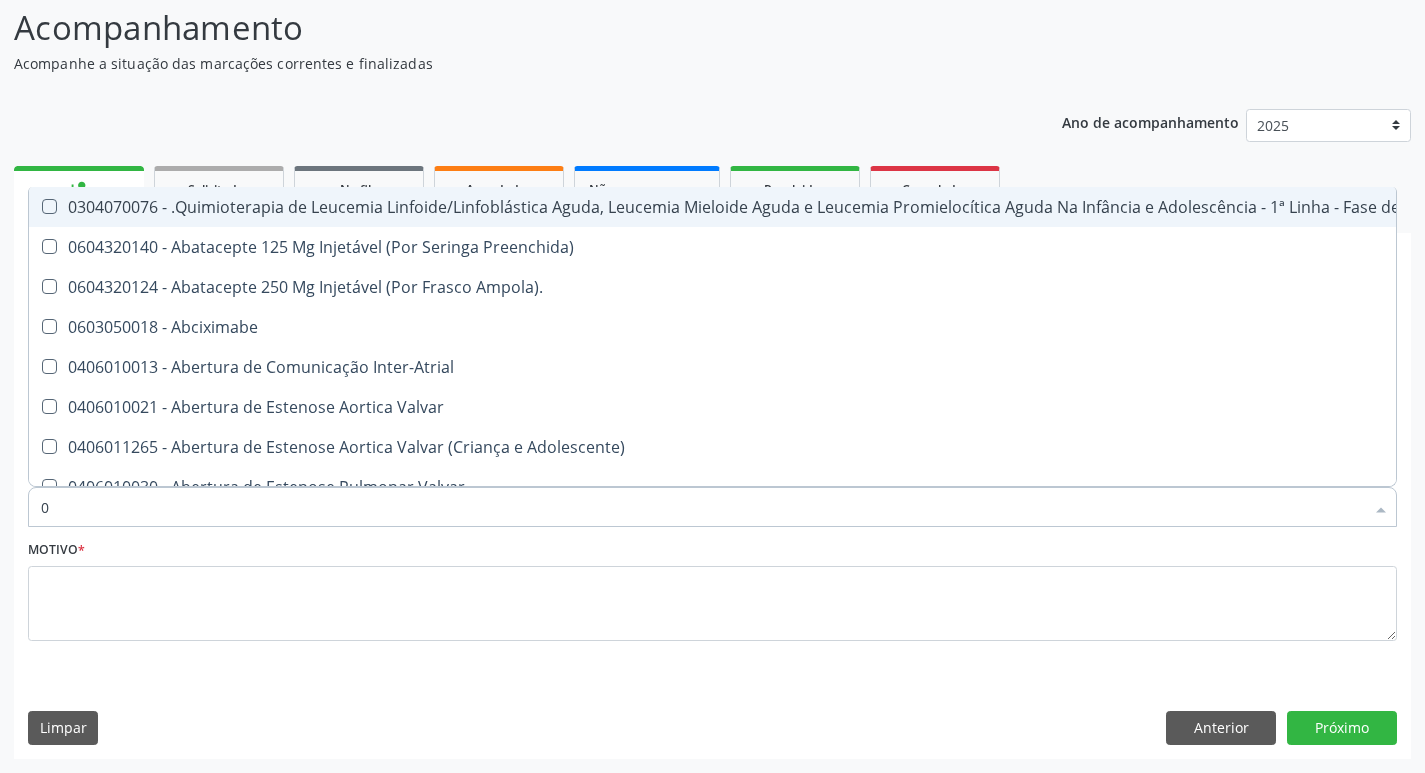 type on "02" 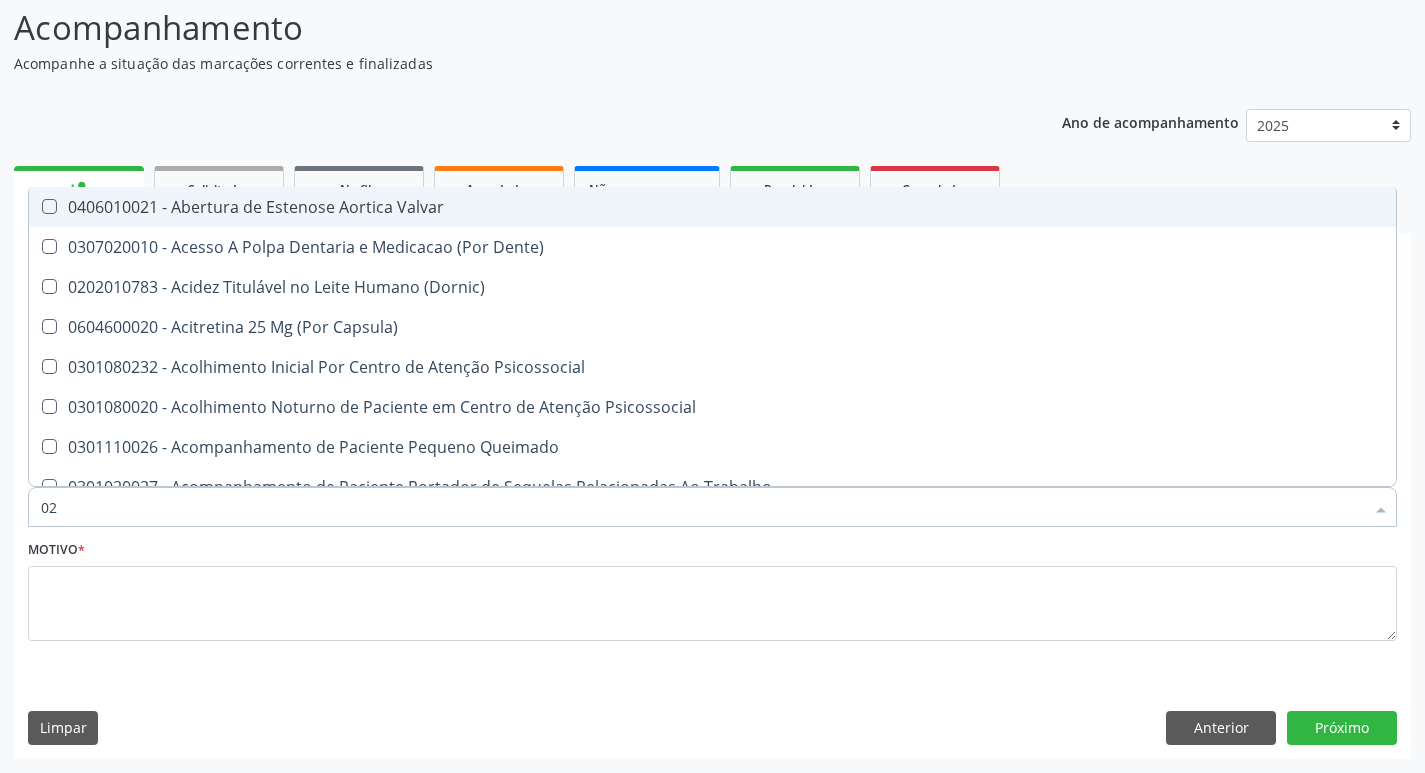 type on "020" 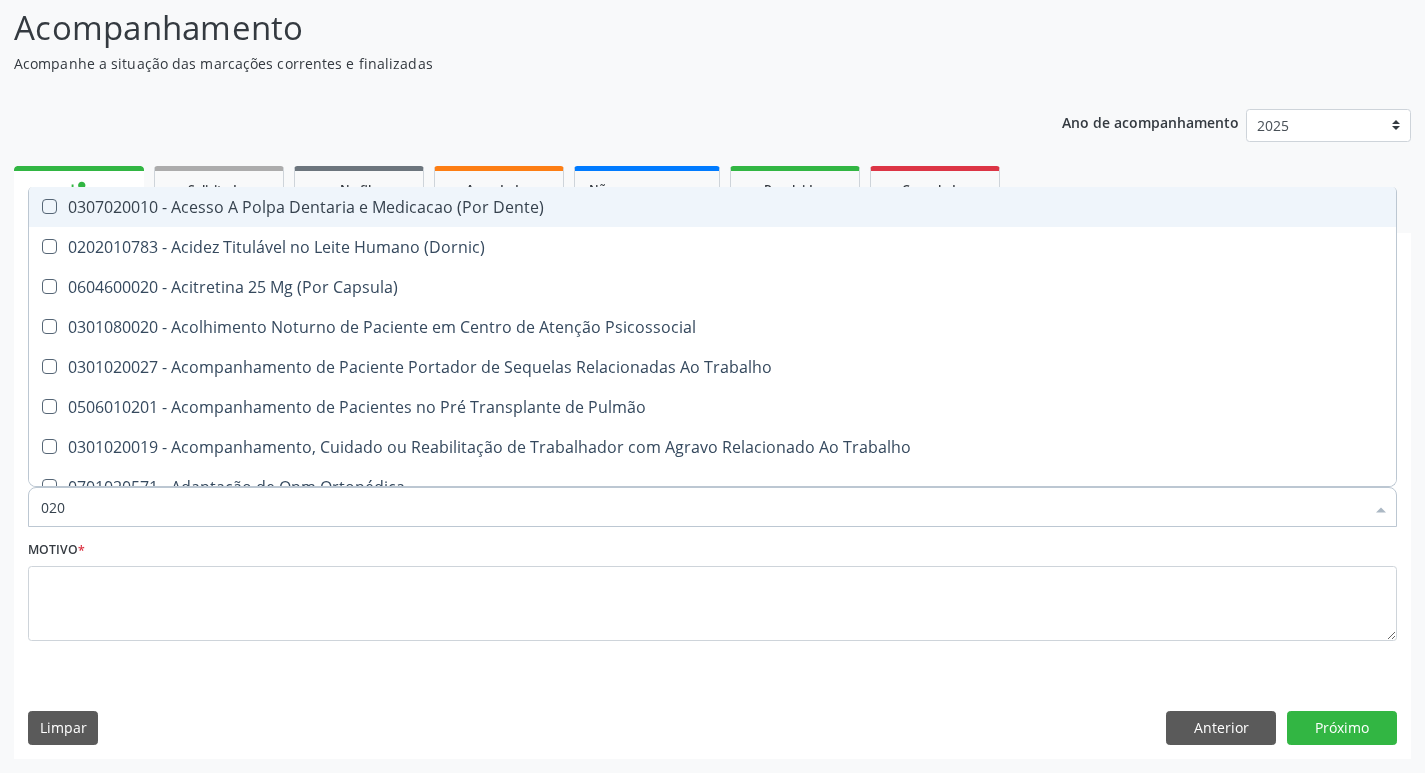 type on "0202" 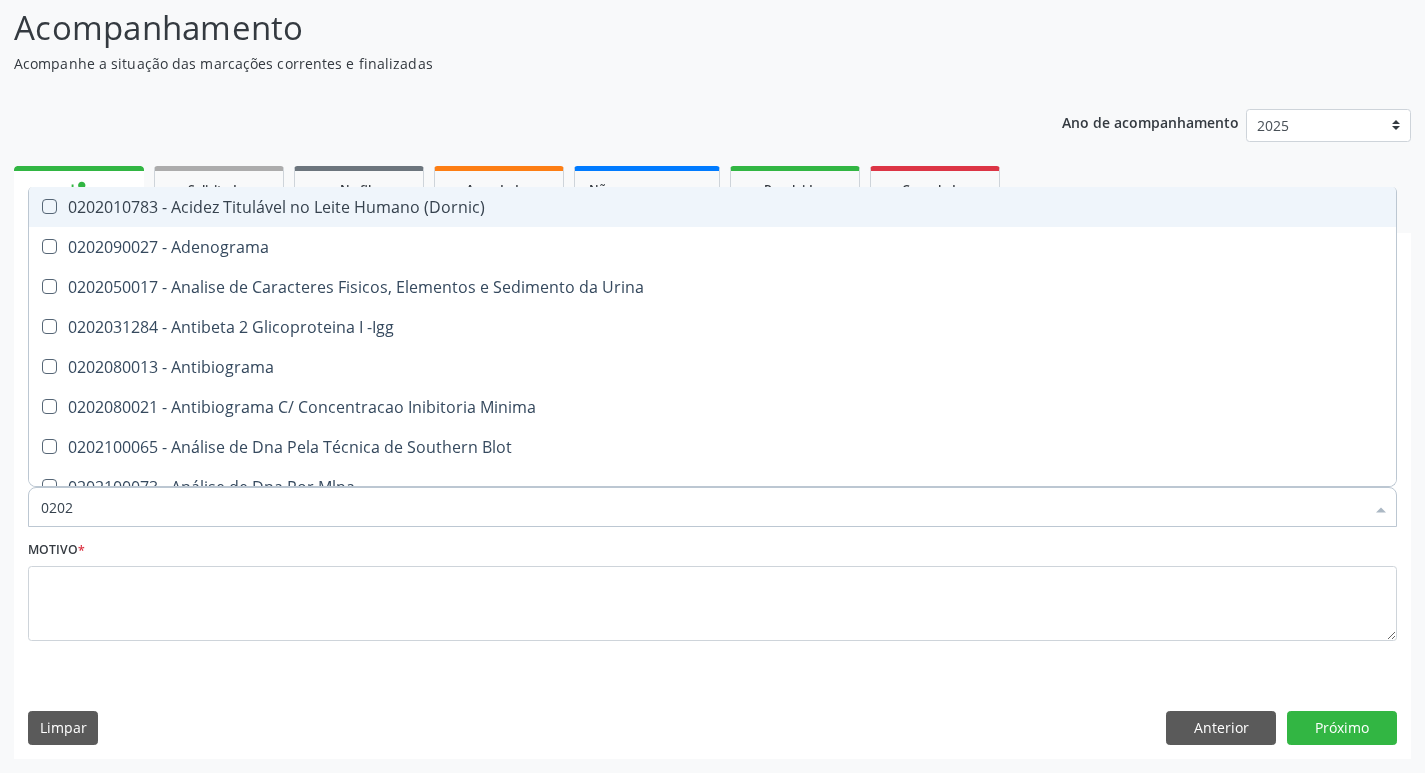 type on "02020" 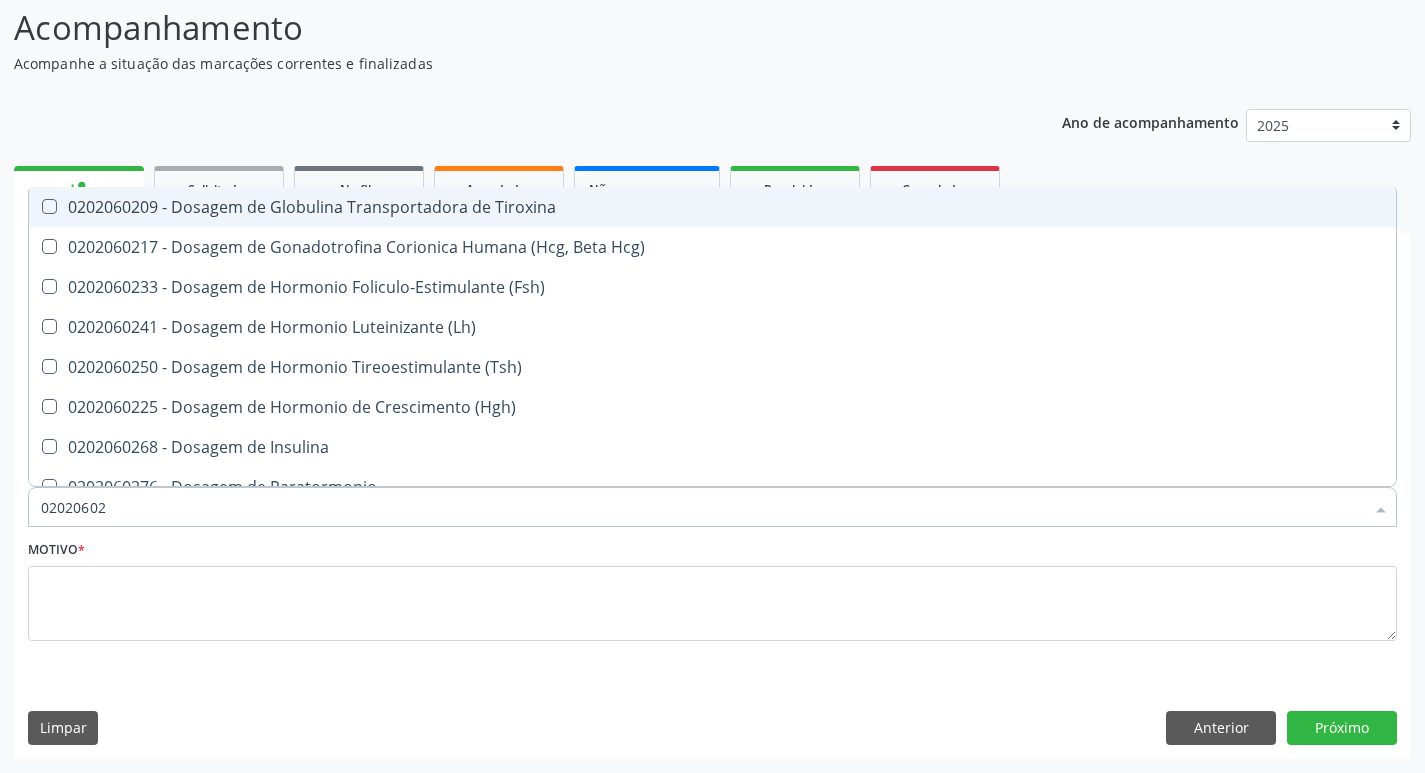 type on "020206025" 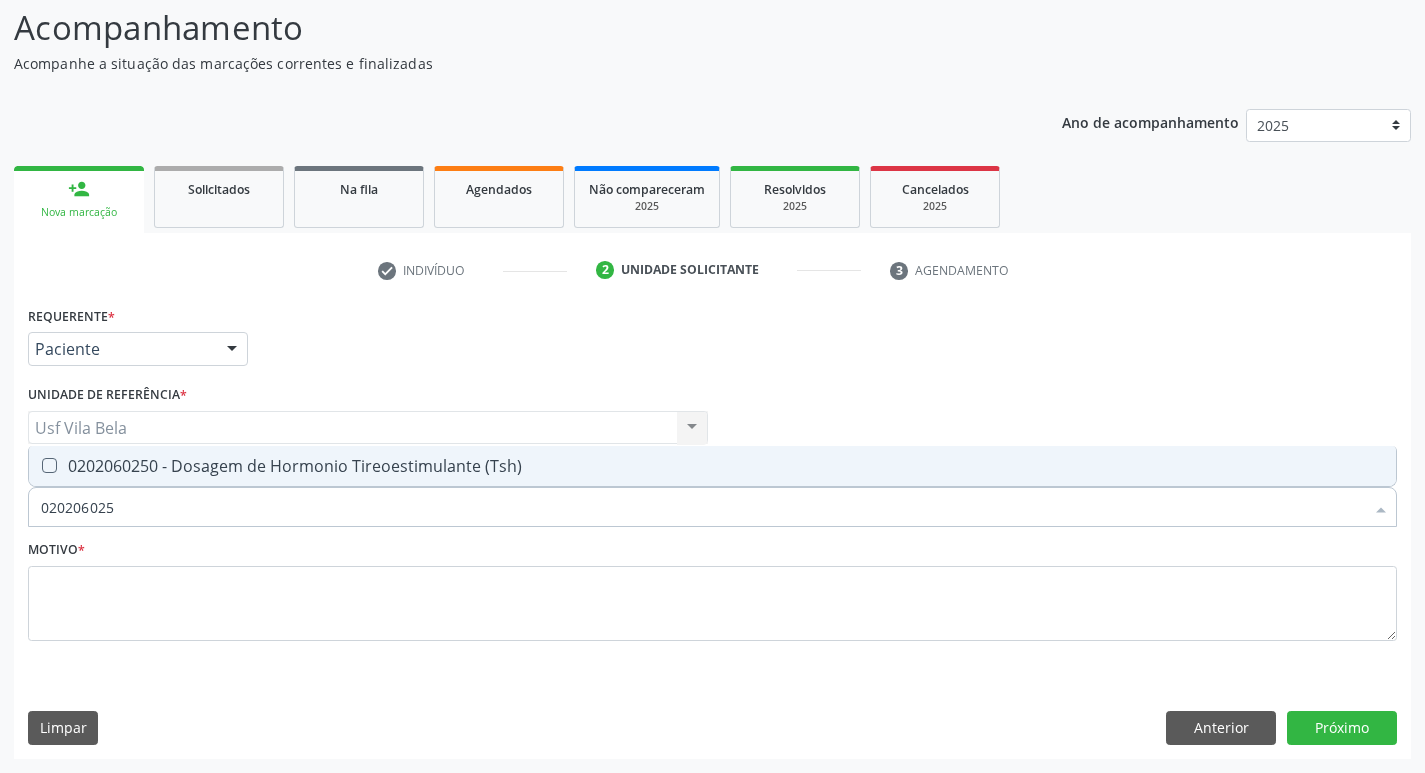 click on "0202060250 - Dosagem de Hormonio Tireoestimulante (Tsh)" at bounding box center [712, 466] 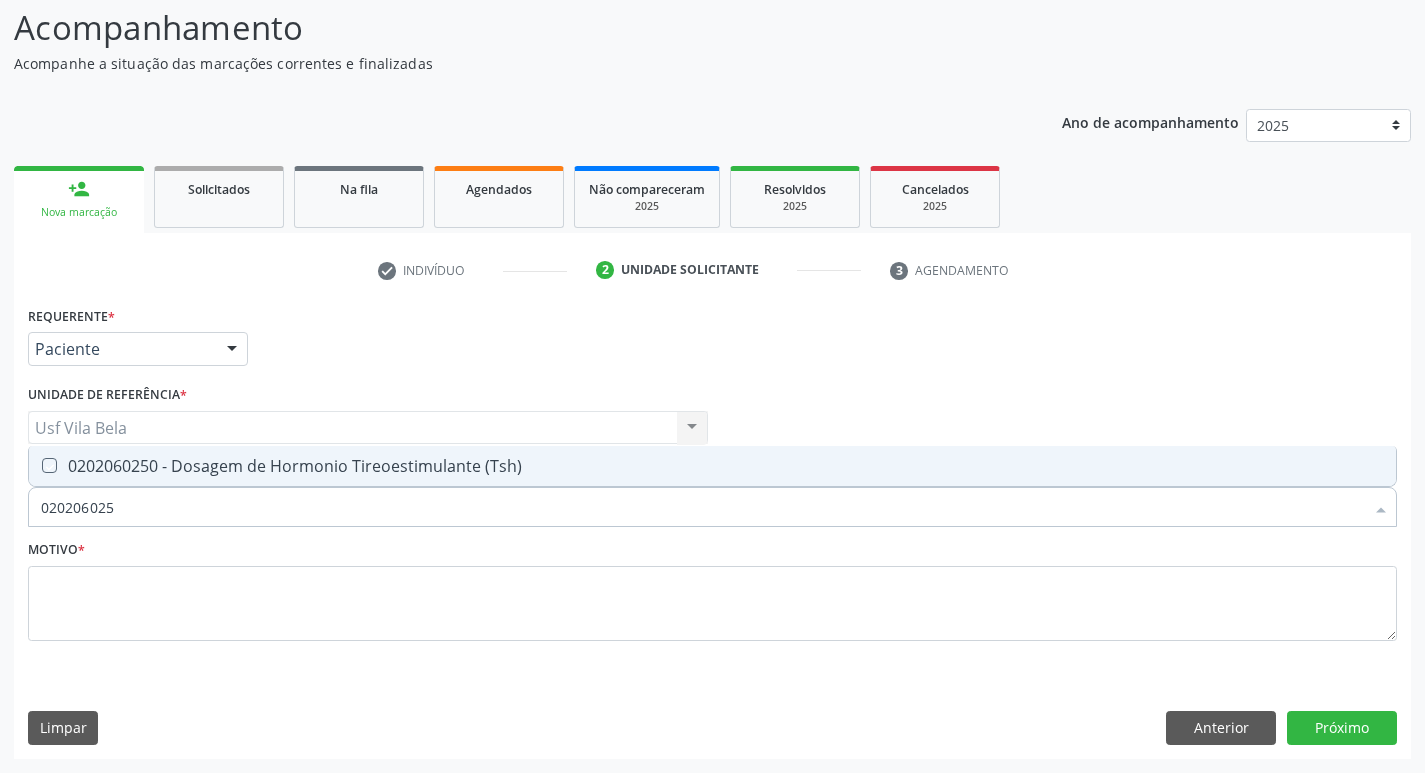 checkbox on "true" 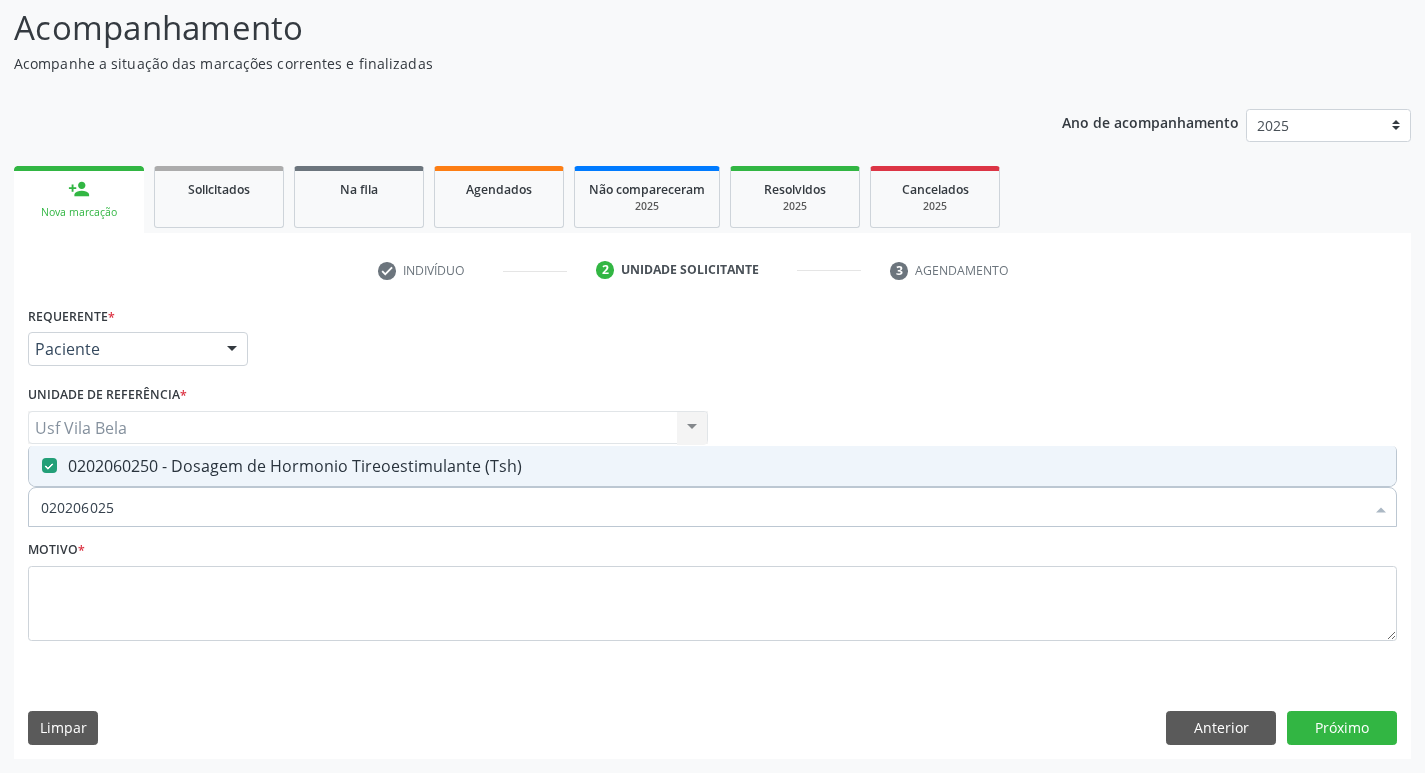 drag, startPoint x: 147, startPoint y: 501, endPoint x: 20, endPoint y: 510, distance: 127.3185 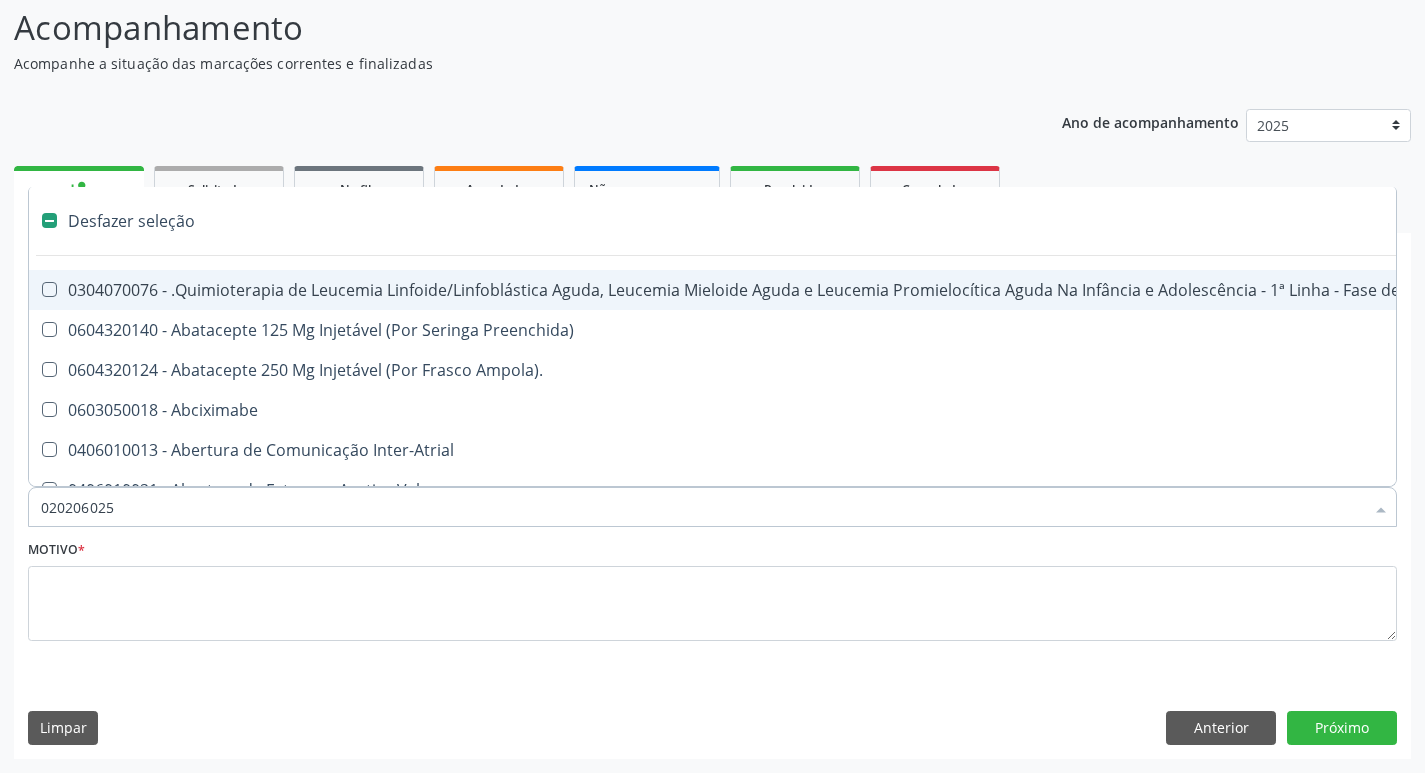 type 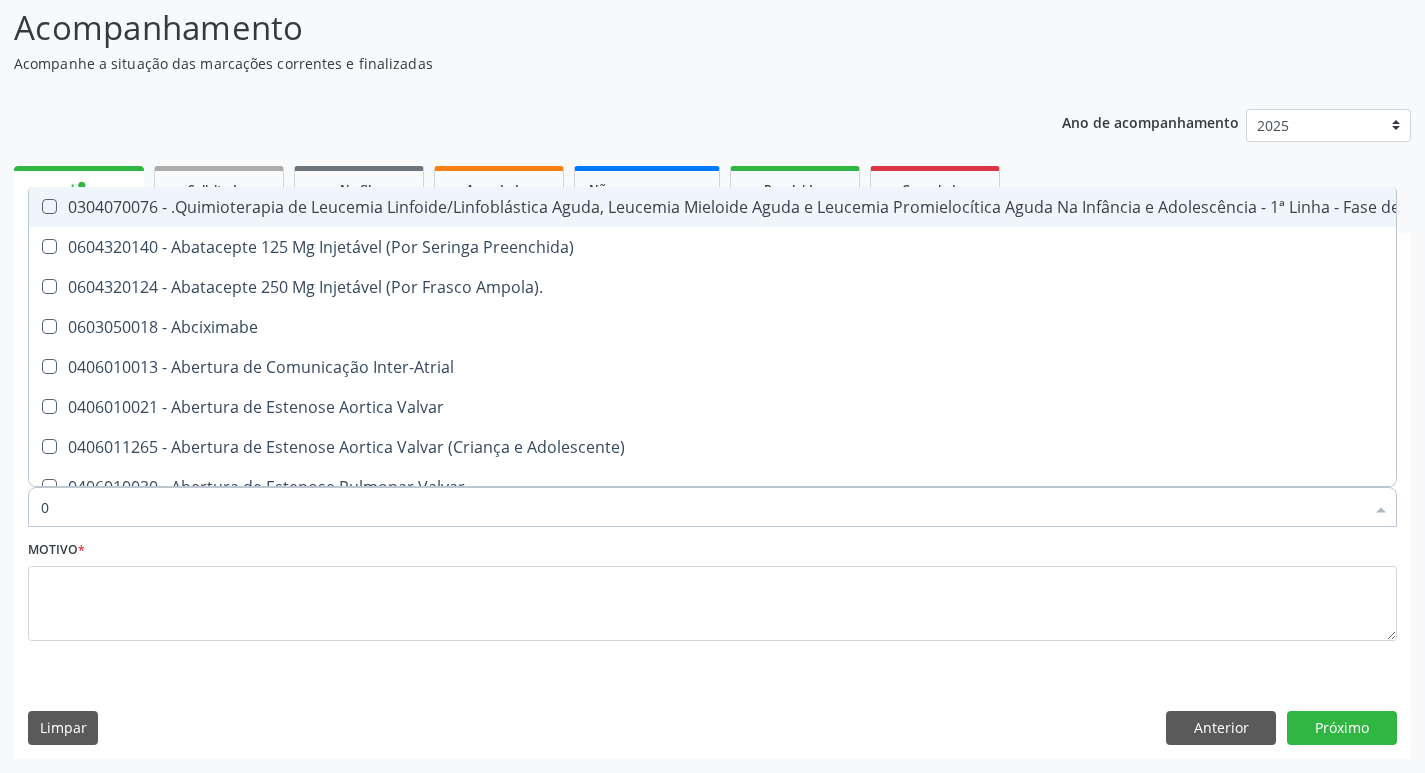 type on "02" 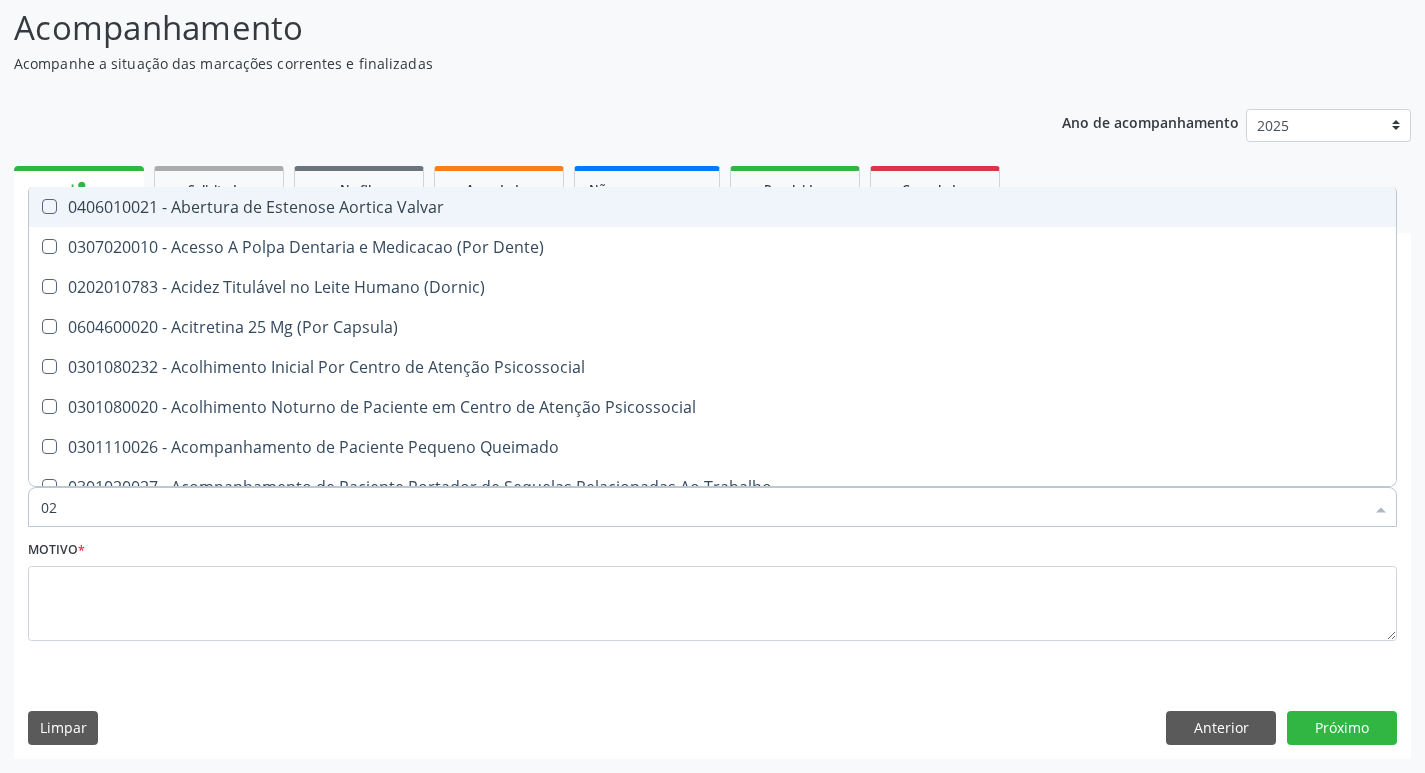 type on "020" 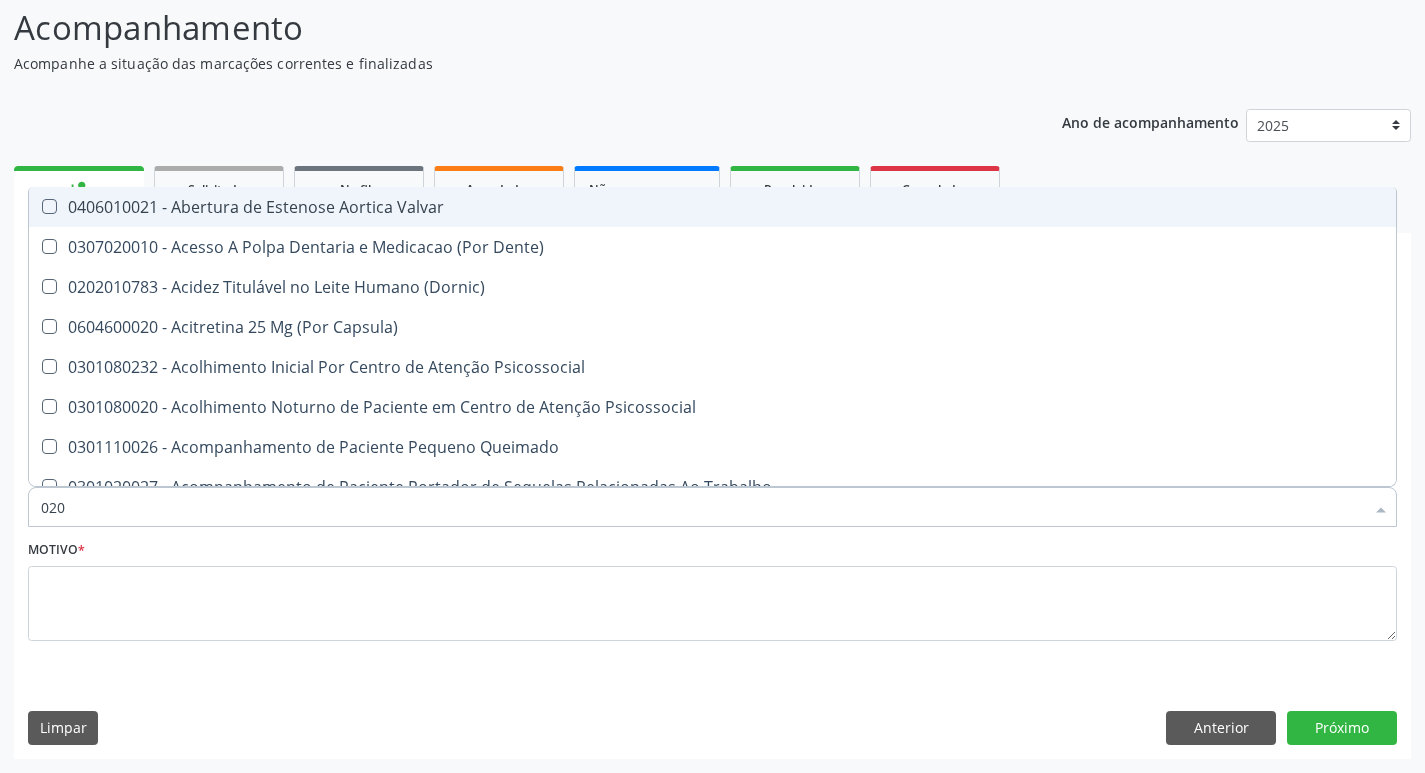 checkbox on "true" 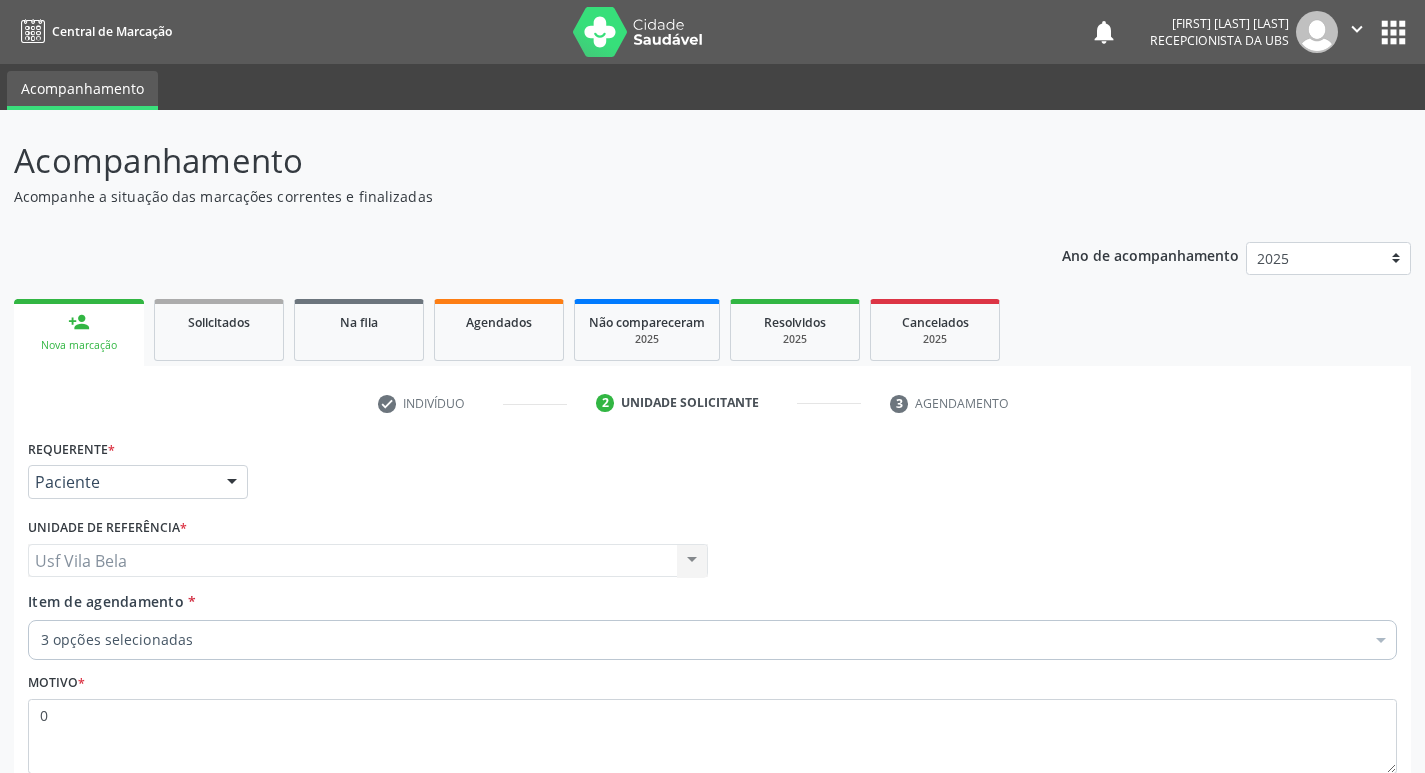 scroll, scrollTop: 133, scrollLeft: 0, axis: vertical 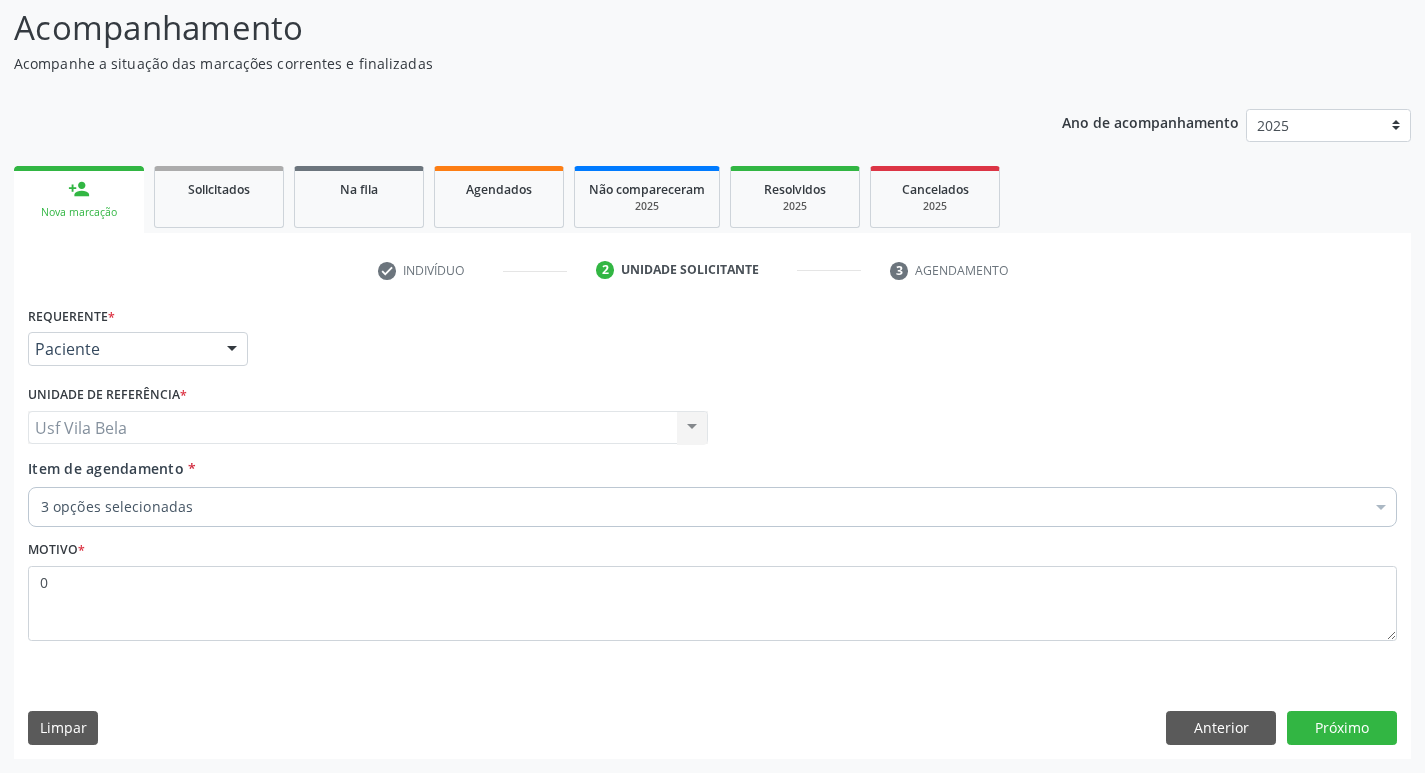 type on "0" 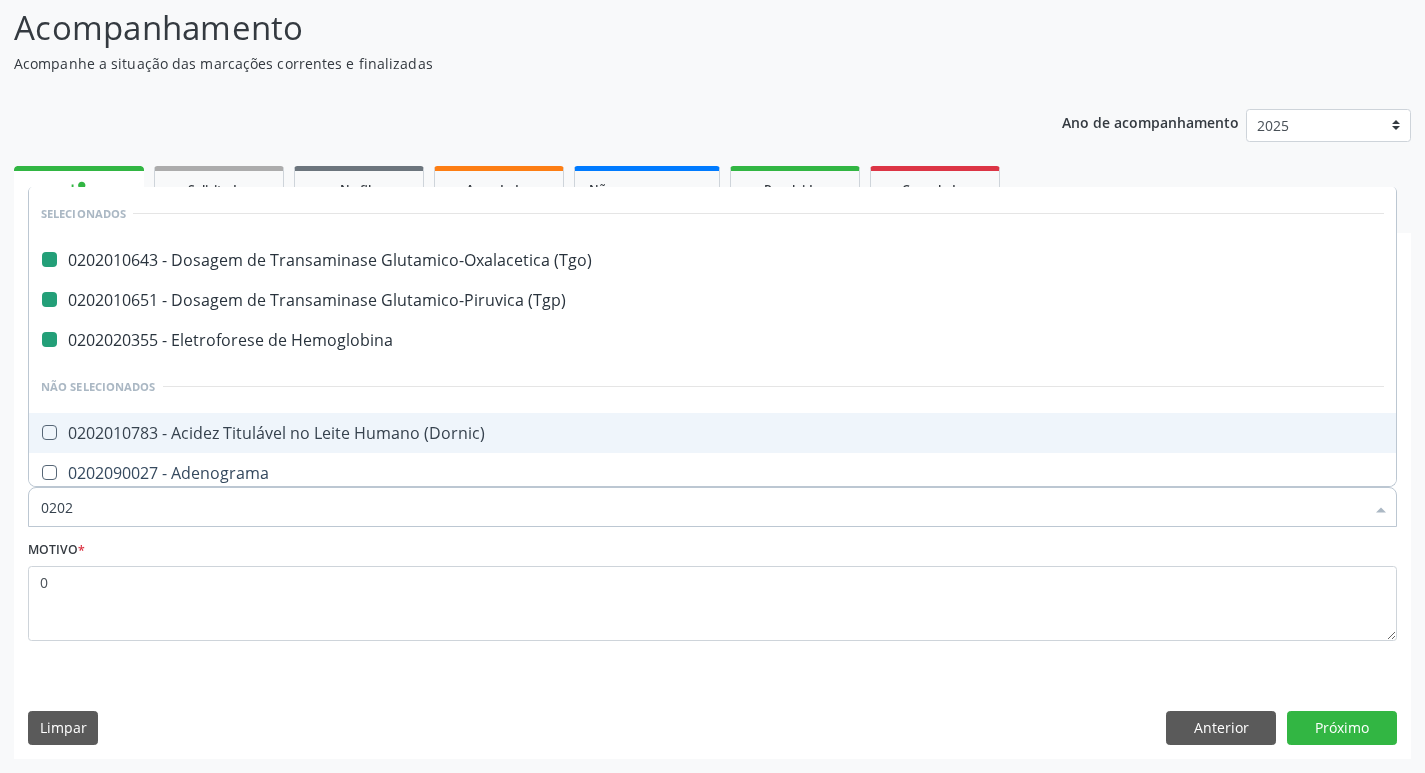 type on "02021" 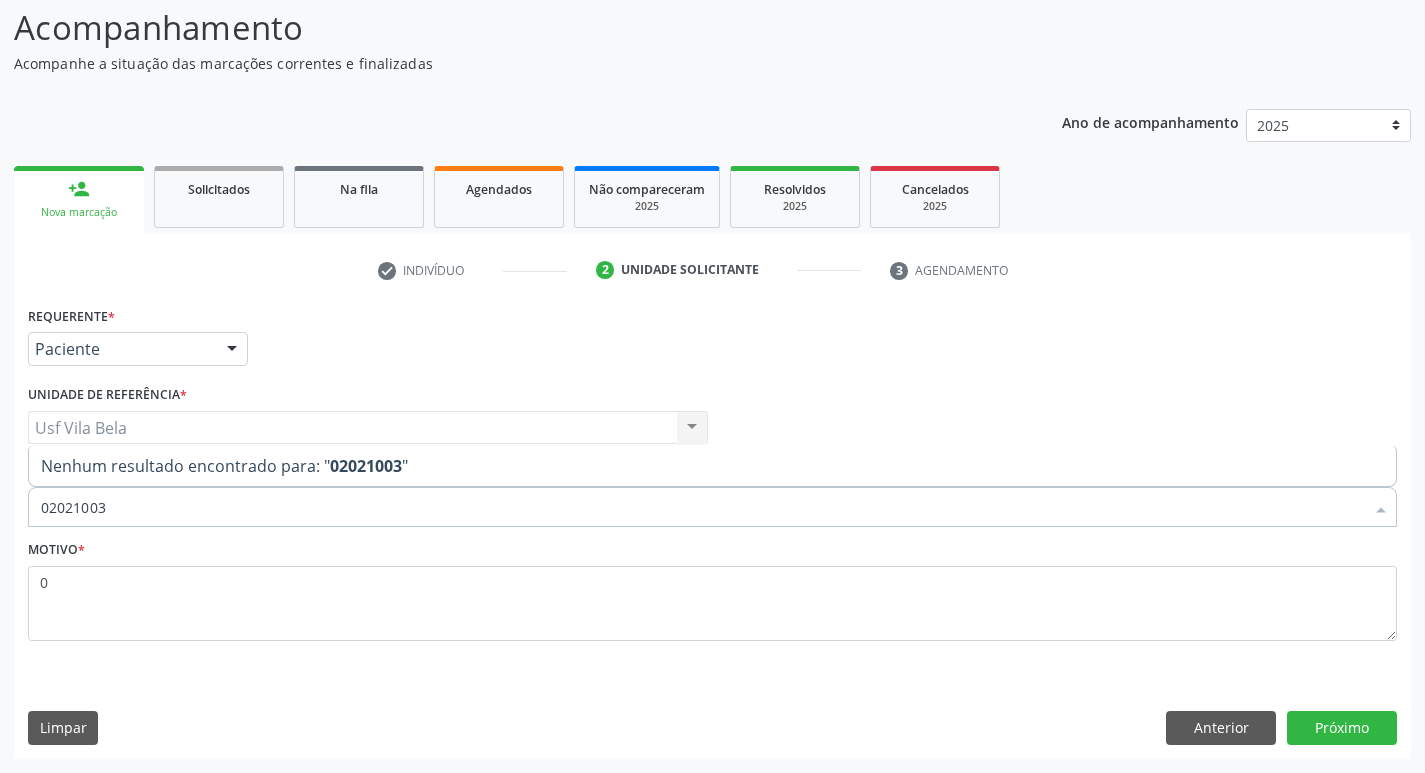 type on "020210032" 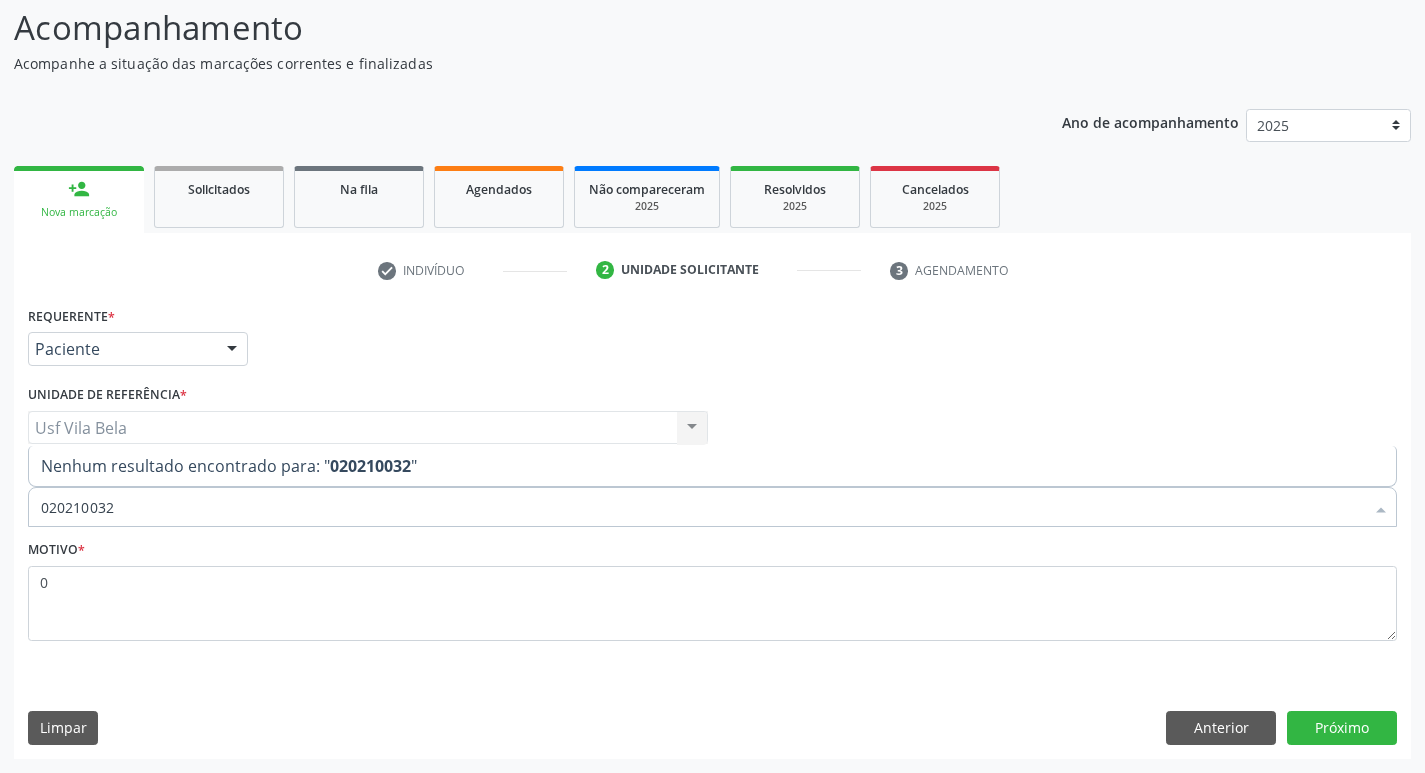 drag, startPoint x: 120, startPoint y: 507, endPoint x: 0, endPoint y: 468, distance: 126.178444 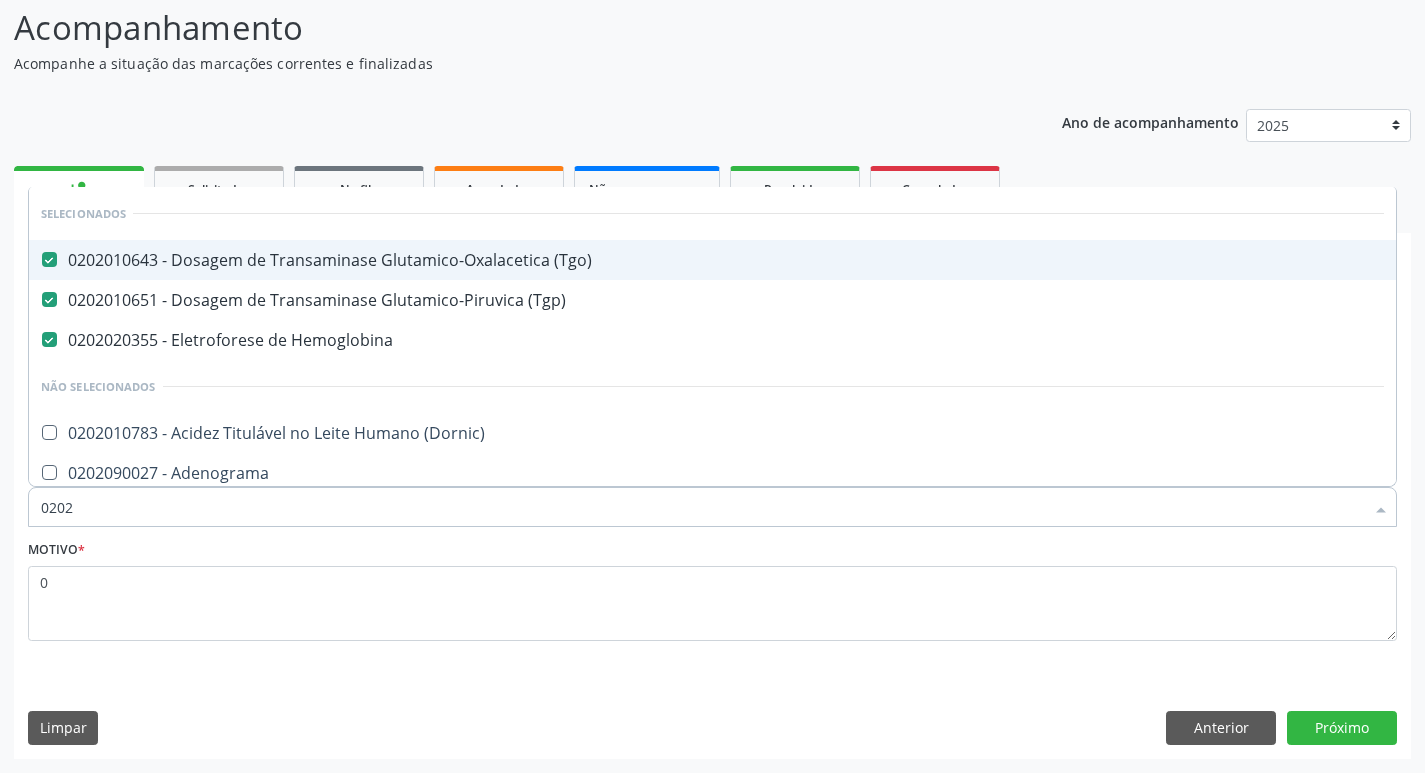 type on "02021" 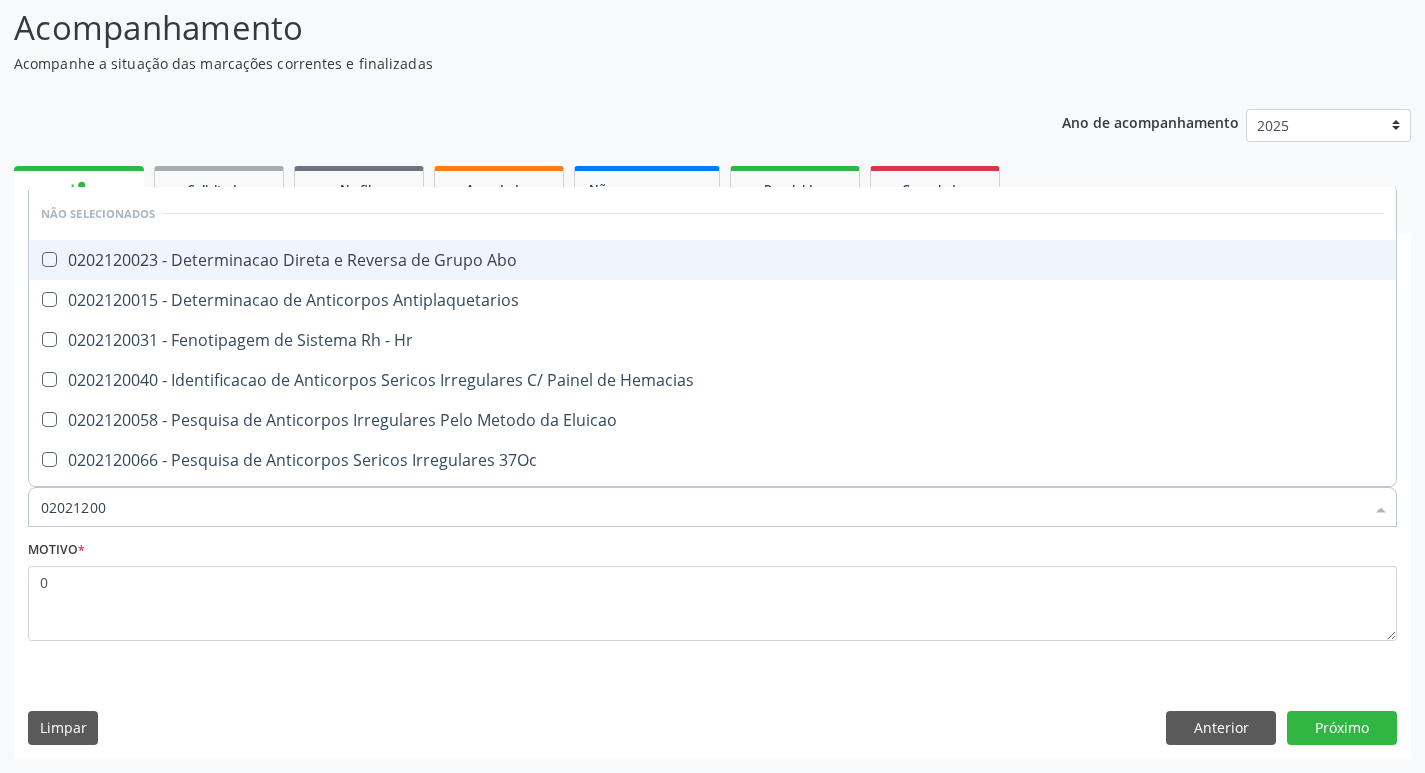 type on "020212002" 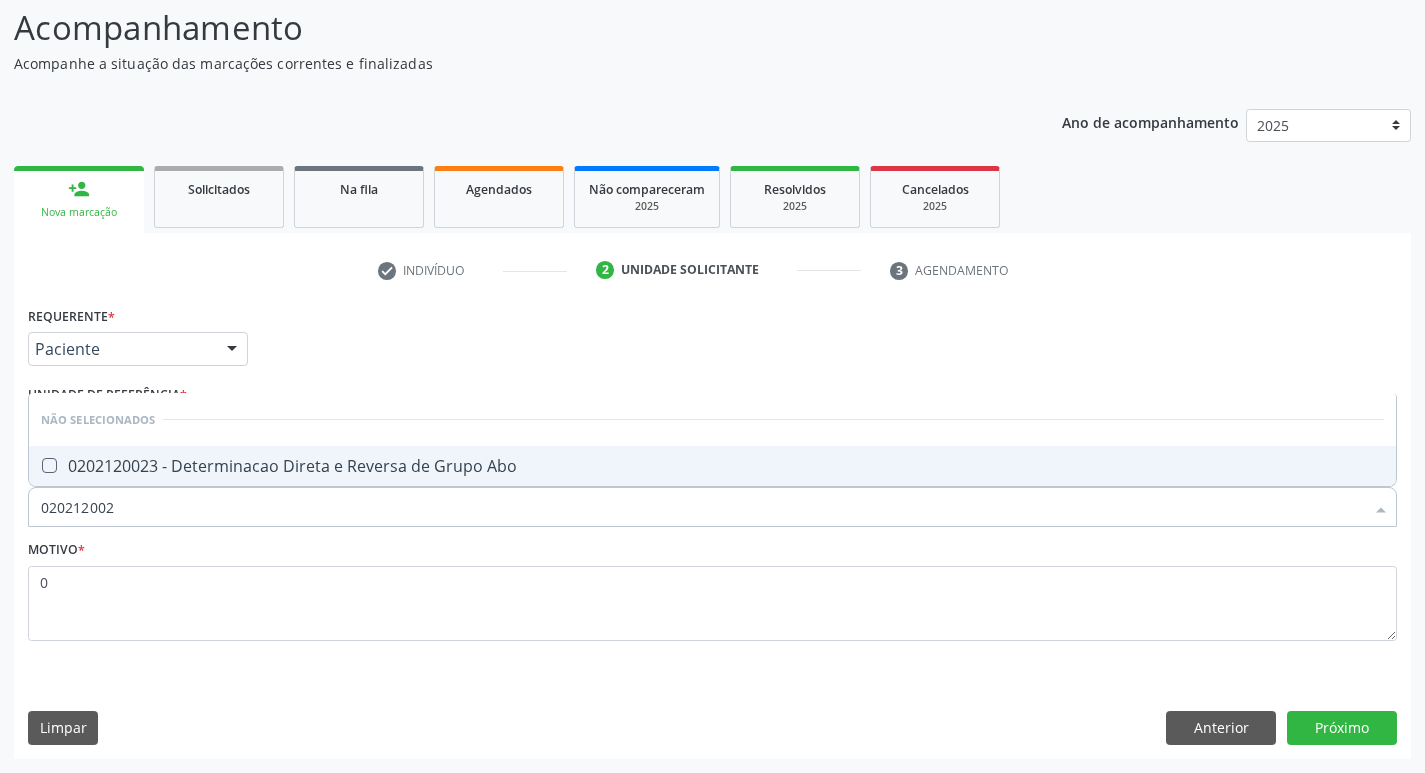 click on "0202120023 - Determinacao Direta e Reversa de Grupo Abo" at bounding box center [712, 466] 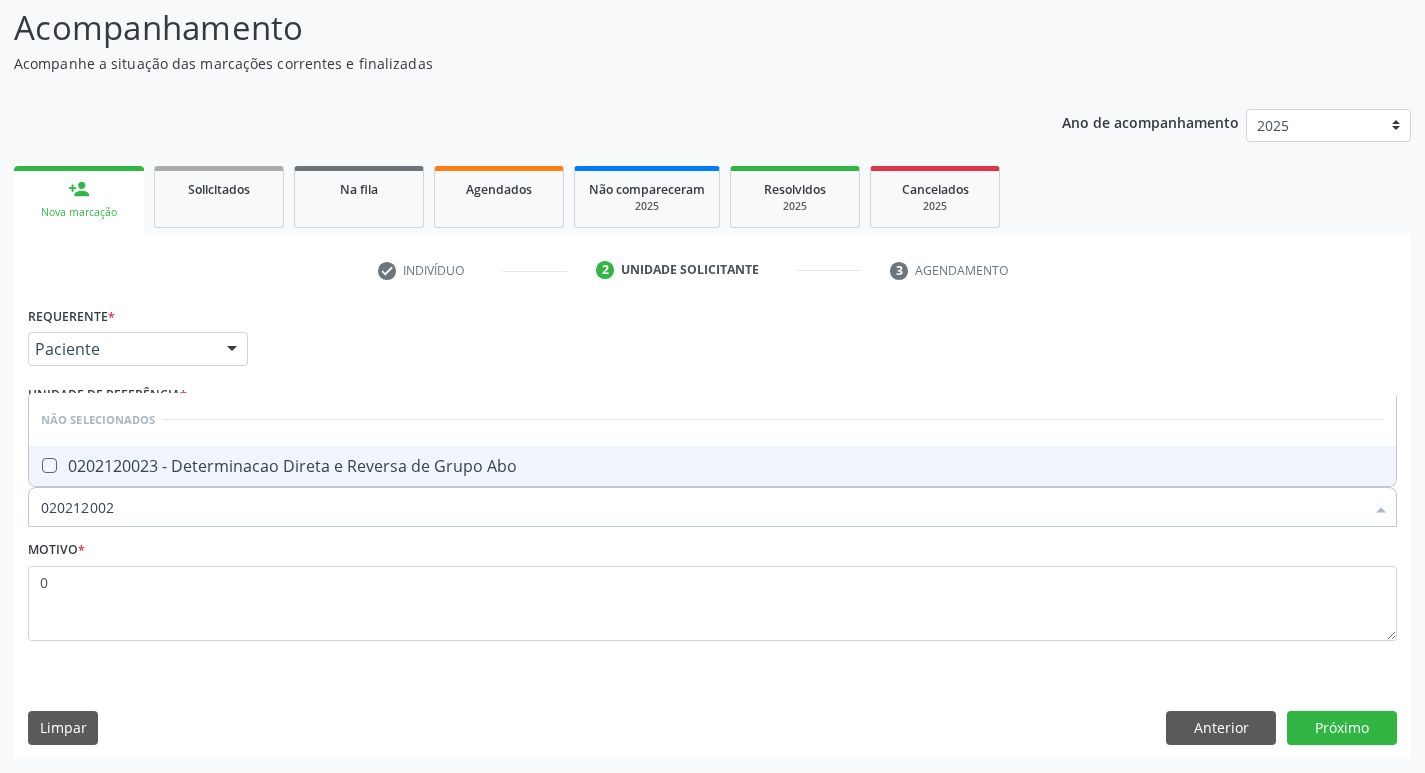 checkbox on "true" 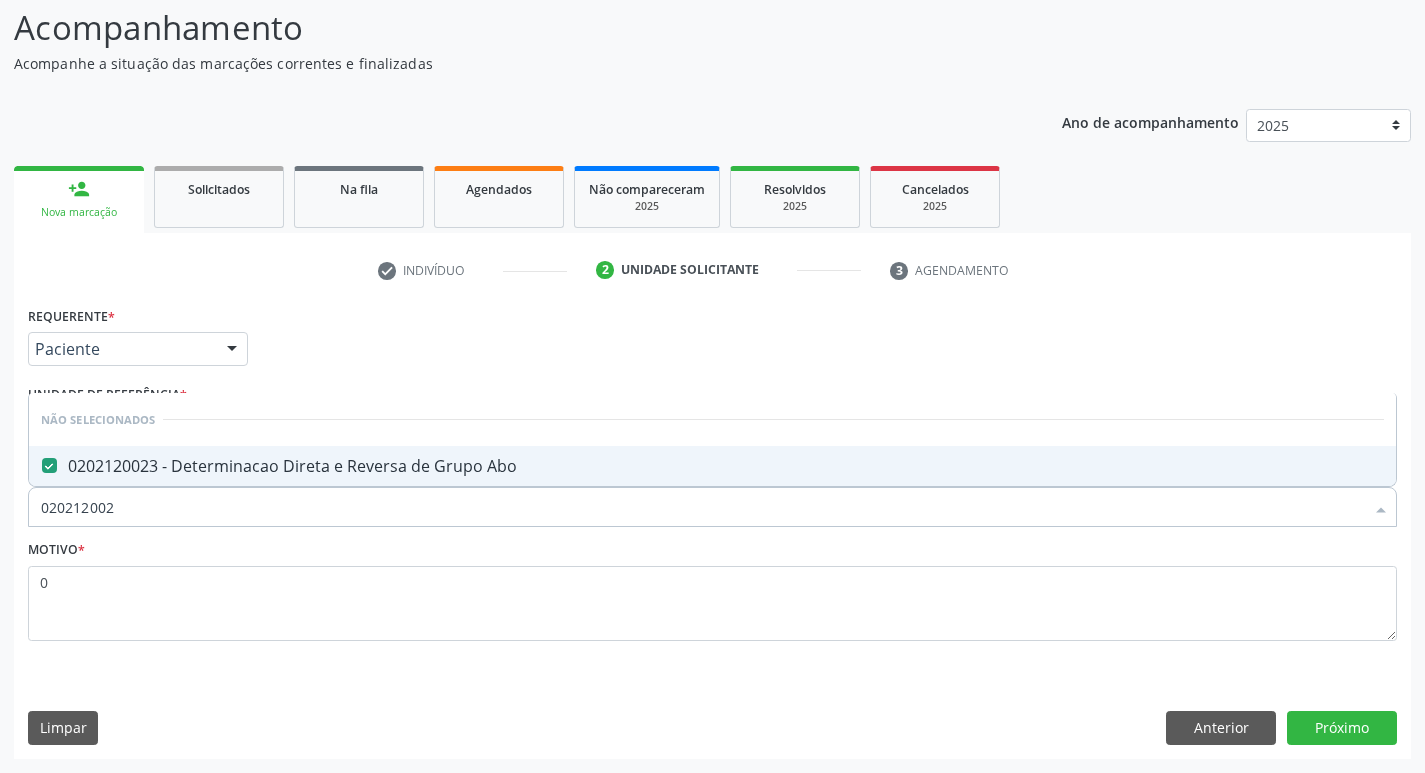drag, startPoint x: 107, startPoint y: 511, endPoint x: 41, endPoint y: 510, distance: 66.007576 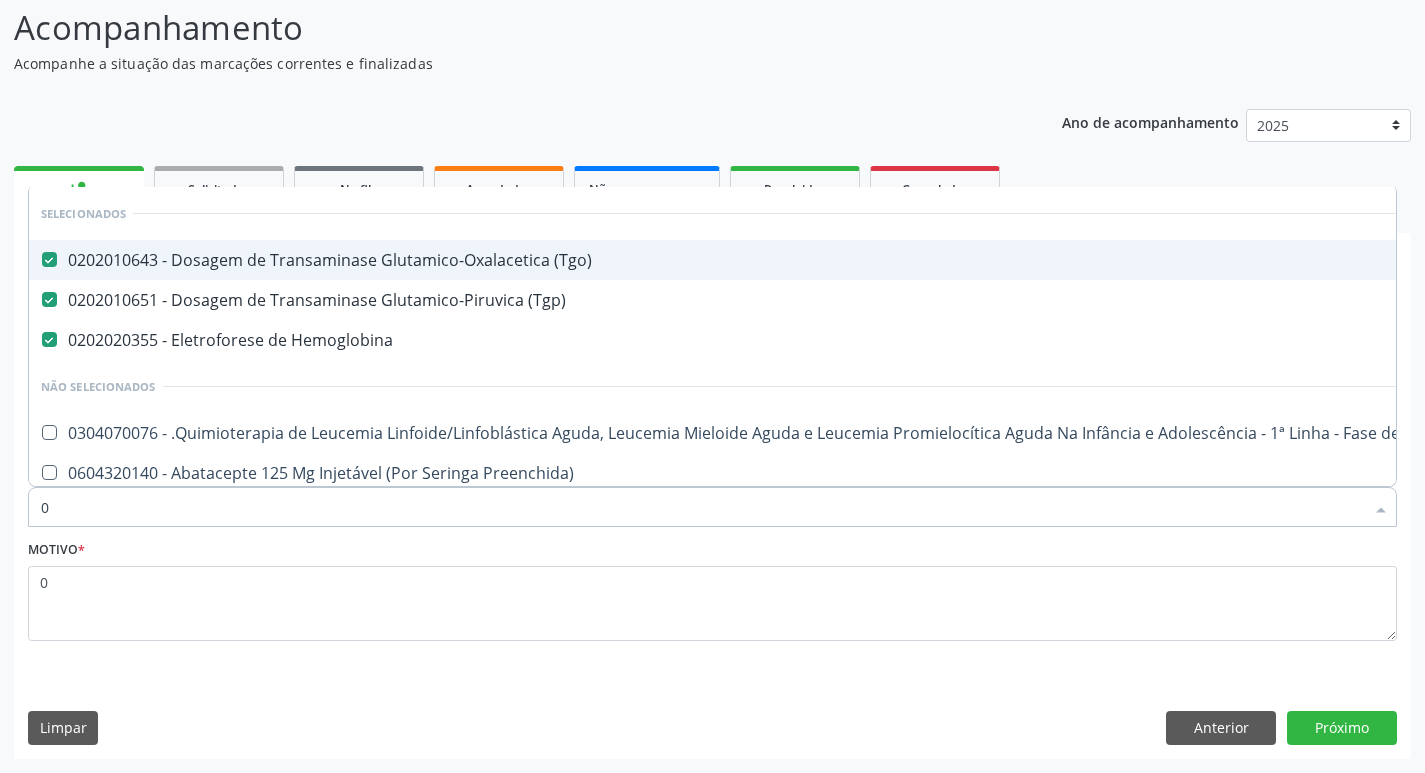 type on "02" 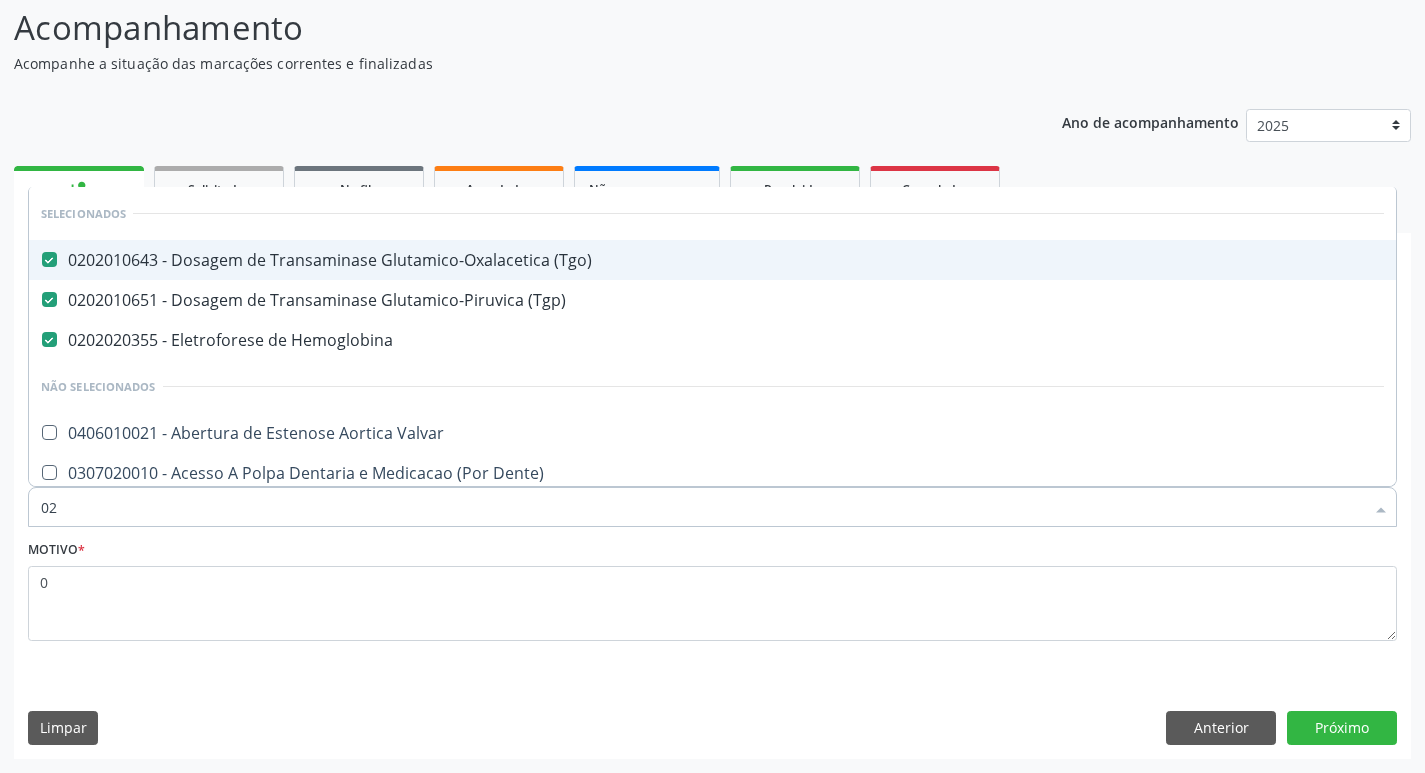 type on "020" 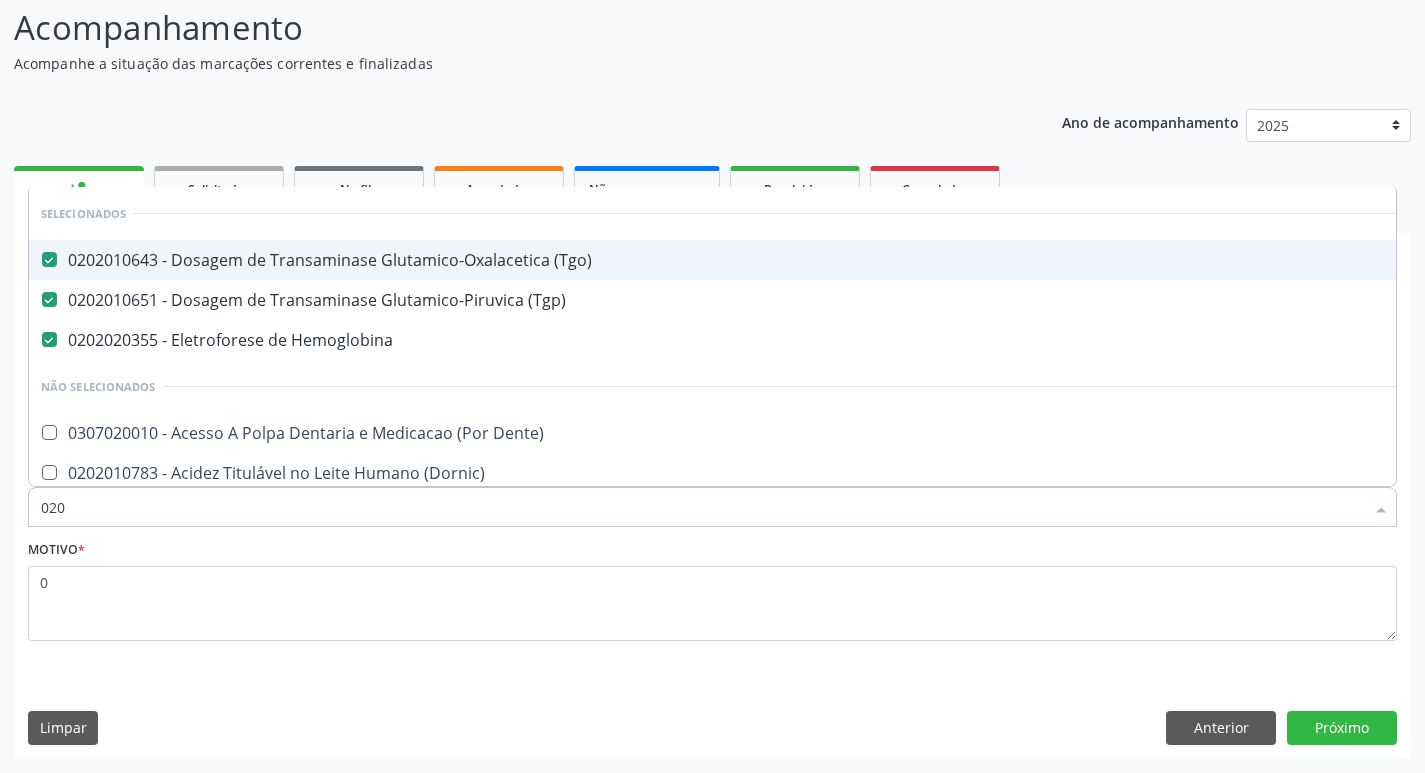 type on "0202" 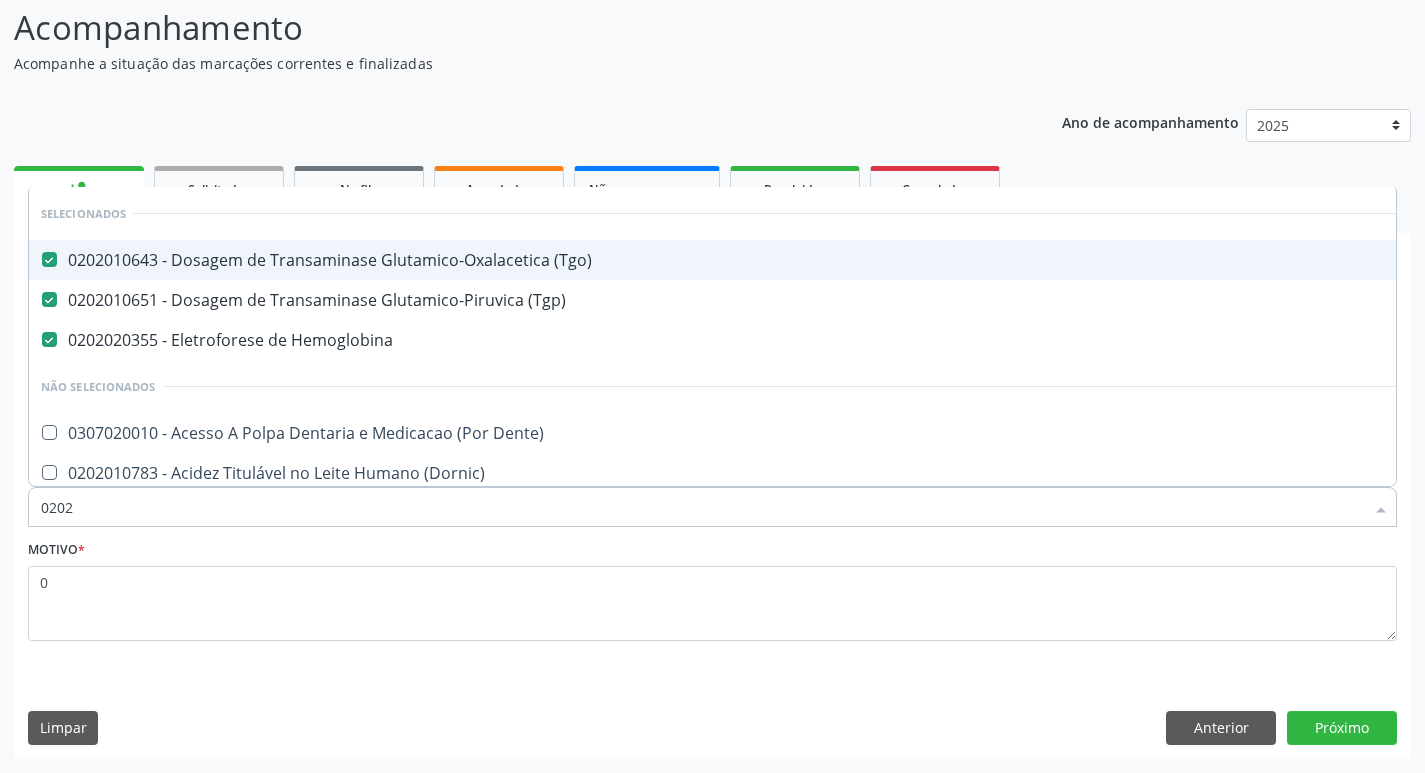checkbox on "true" 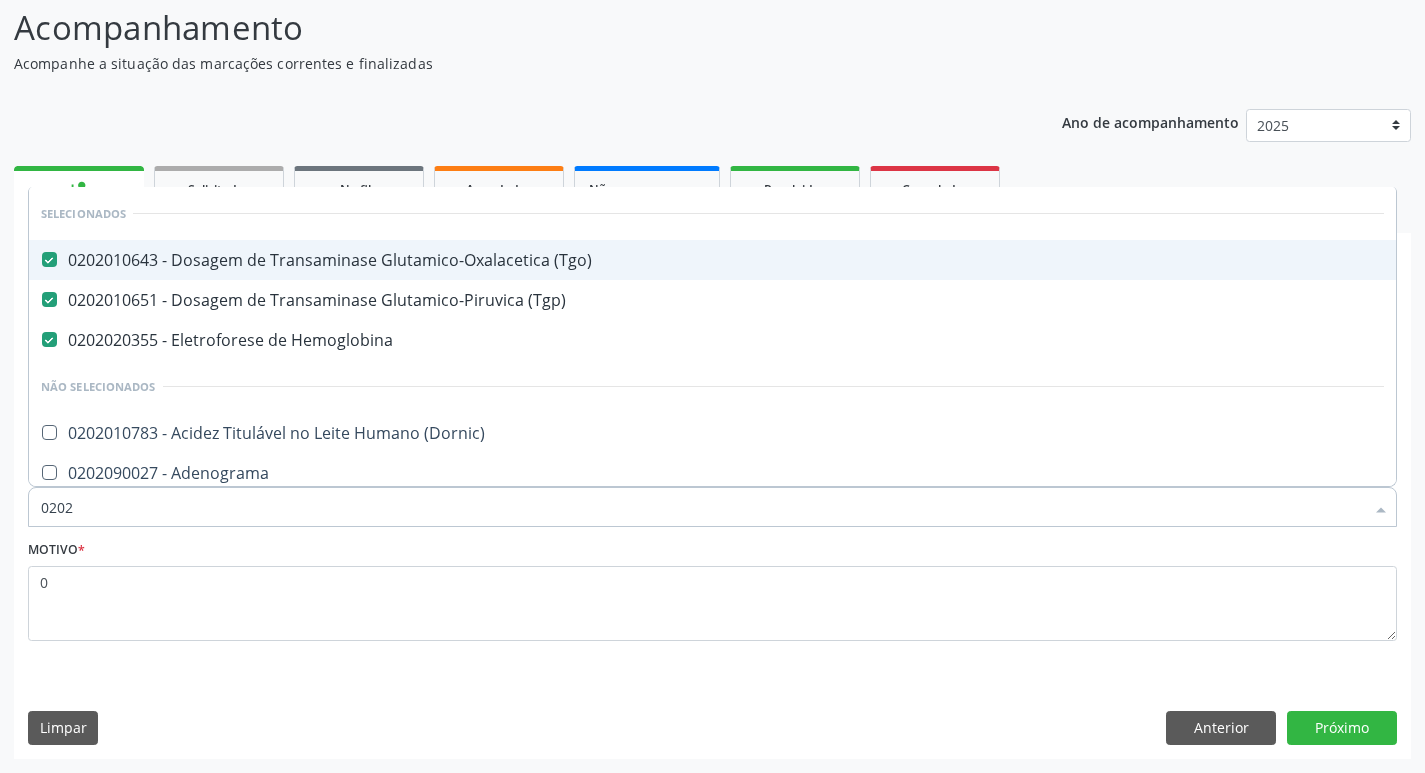 type on "02020" 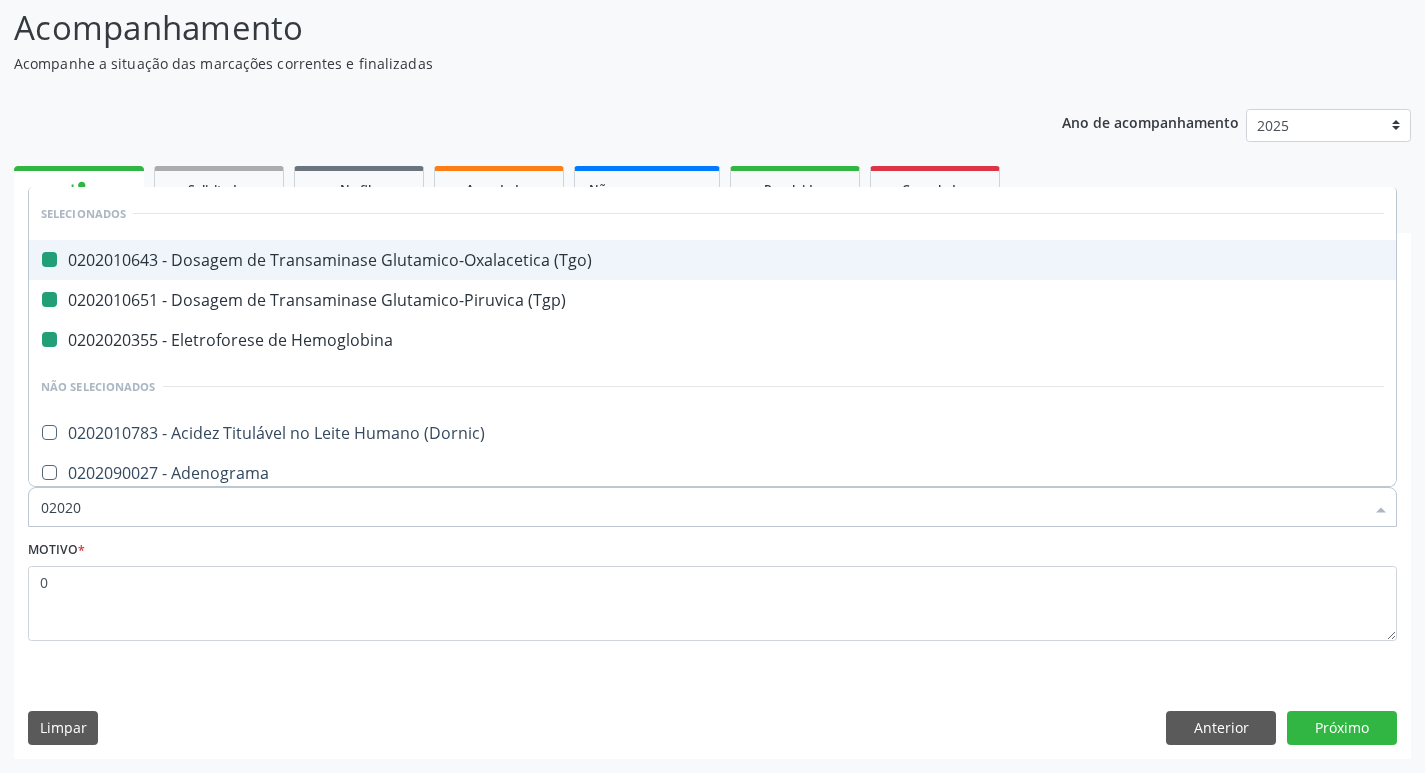 type on "020205" 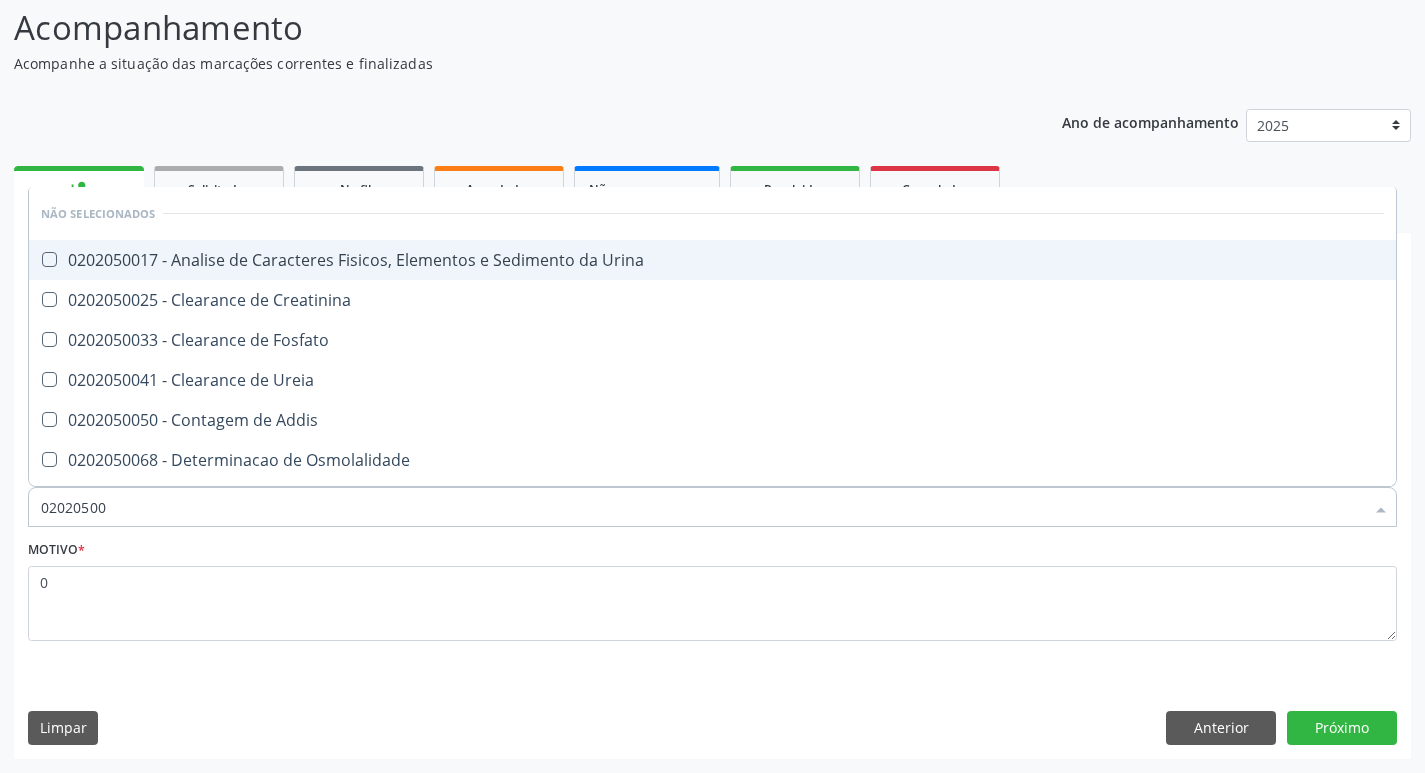 type on "020205001" 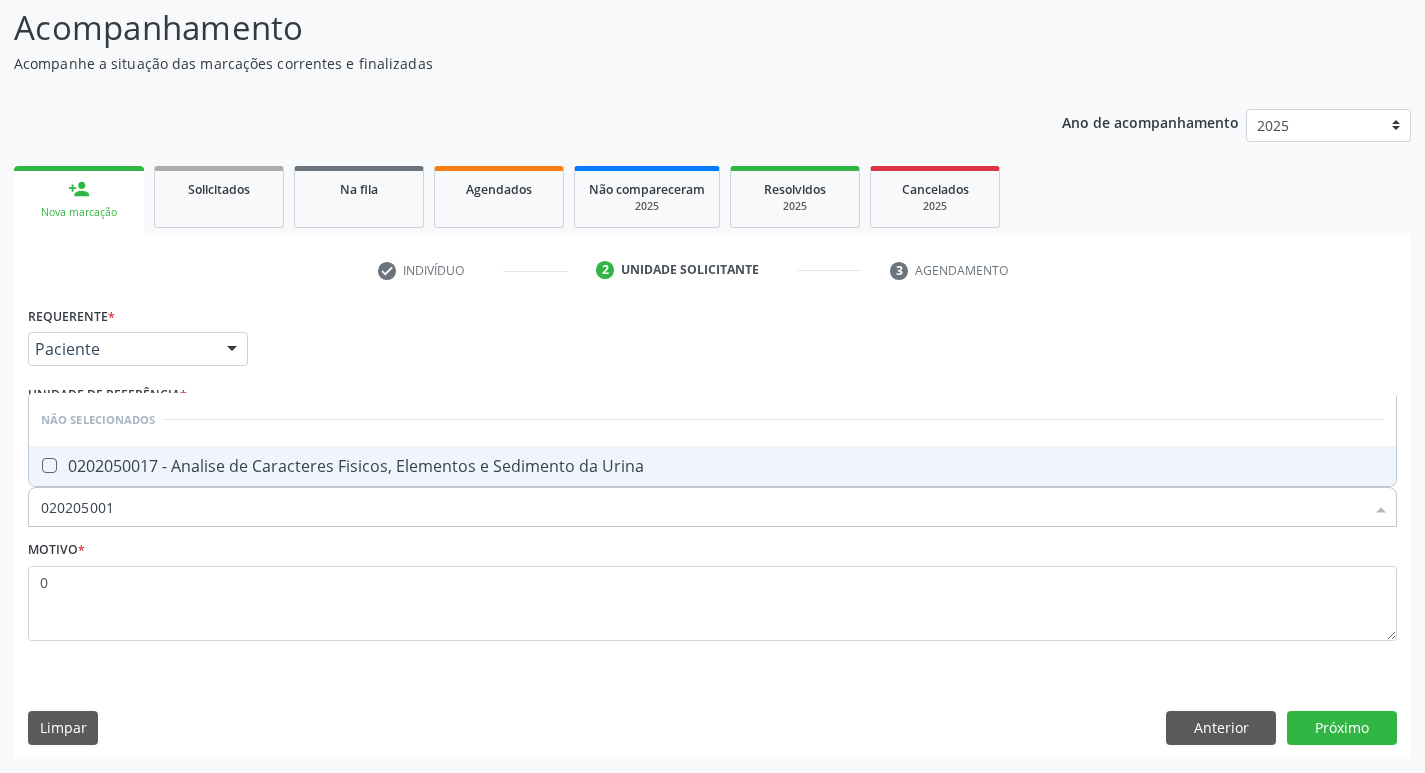 drag, startPoint x: 96, startPoint y: 466, endPoint x: 104, endPoint y: 501, distance: 35.902645 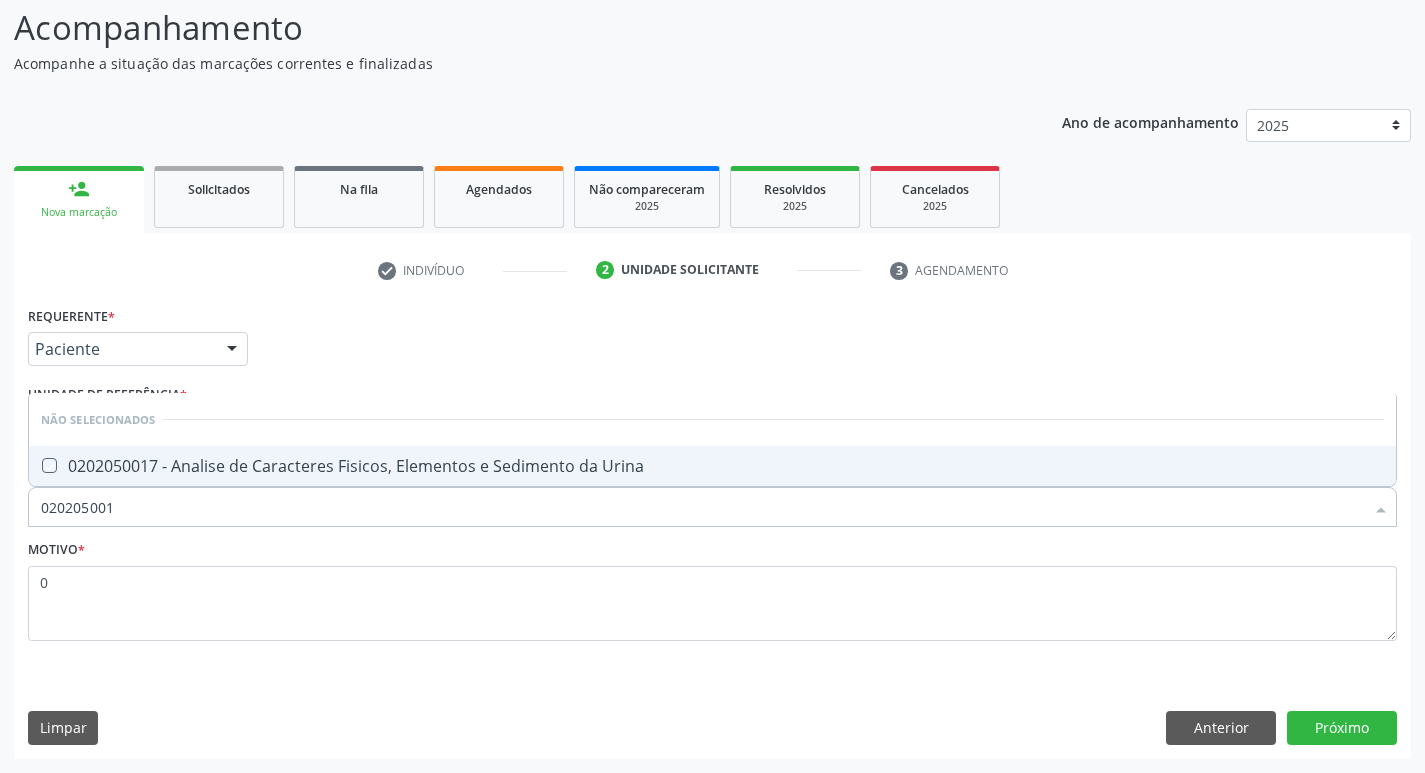 checkbox on "true" 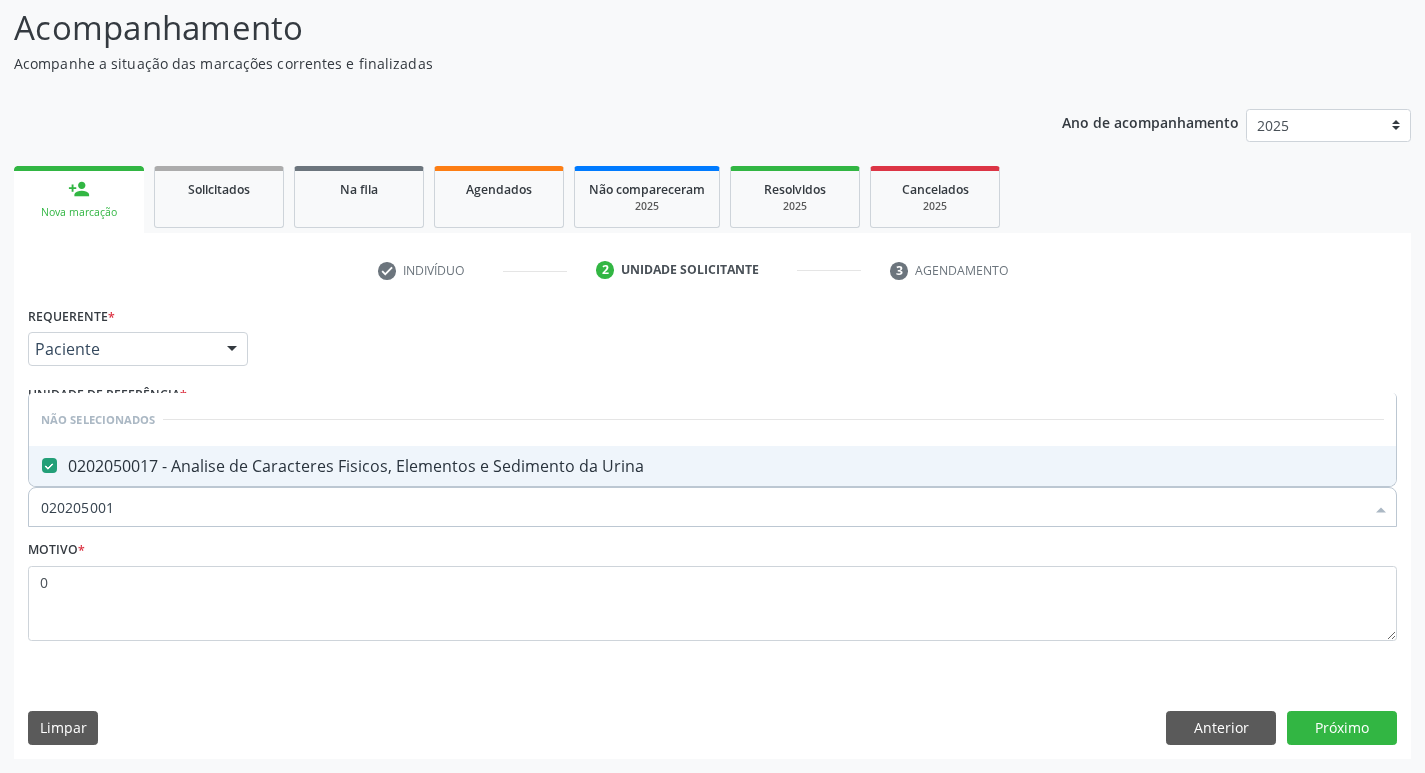 drag, startPoint x: 125, startPoint y: 487, endPoint x: 4, endPoint y: 488, distance: 121.004135 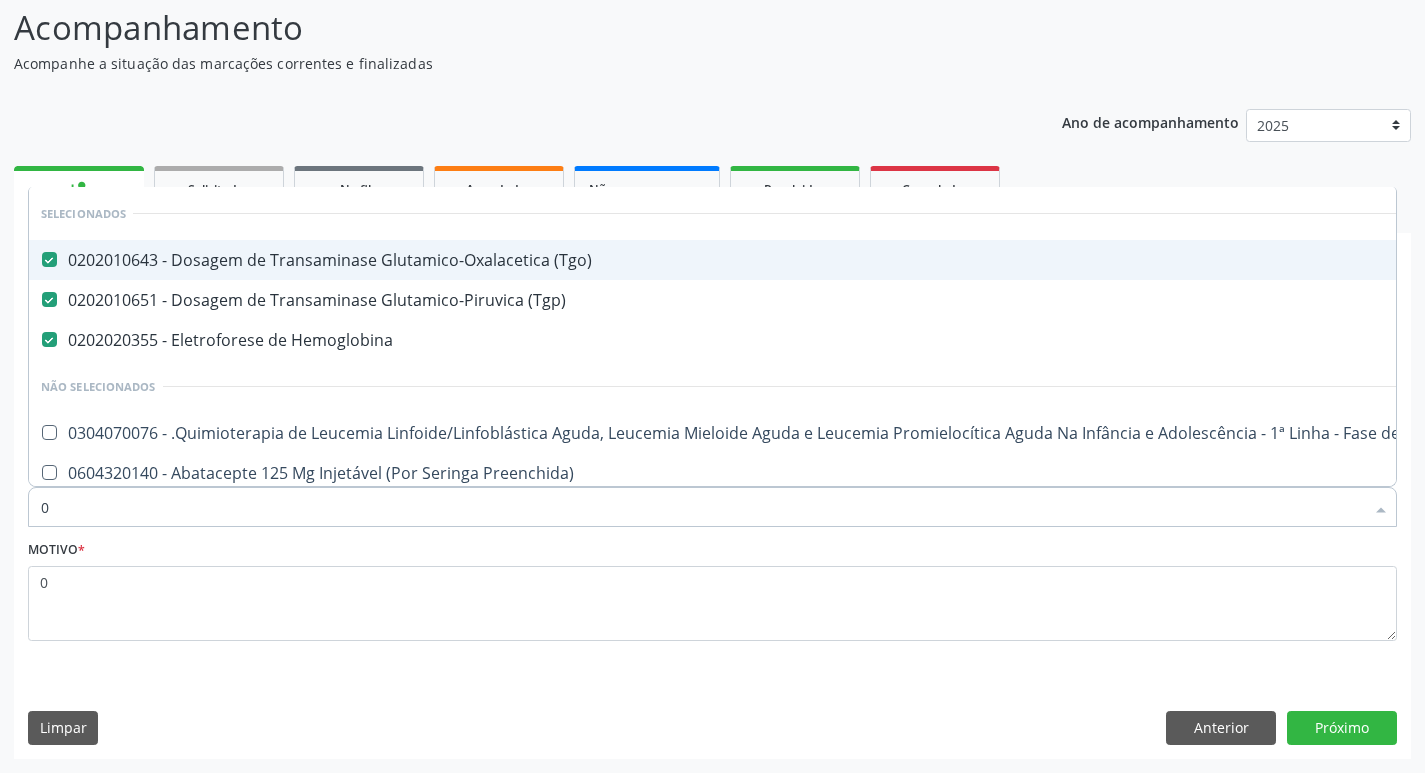type on "02" 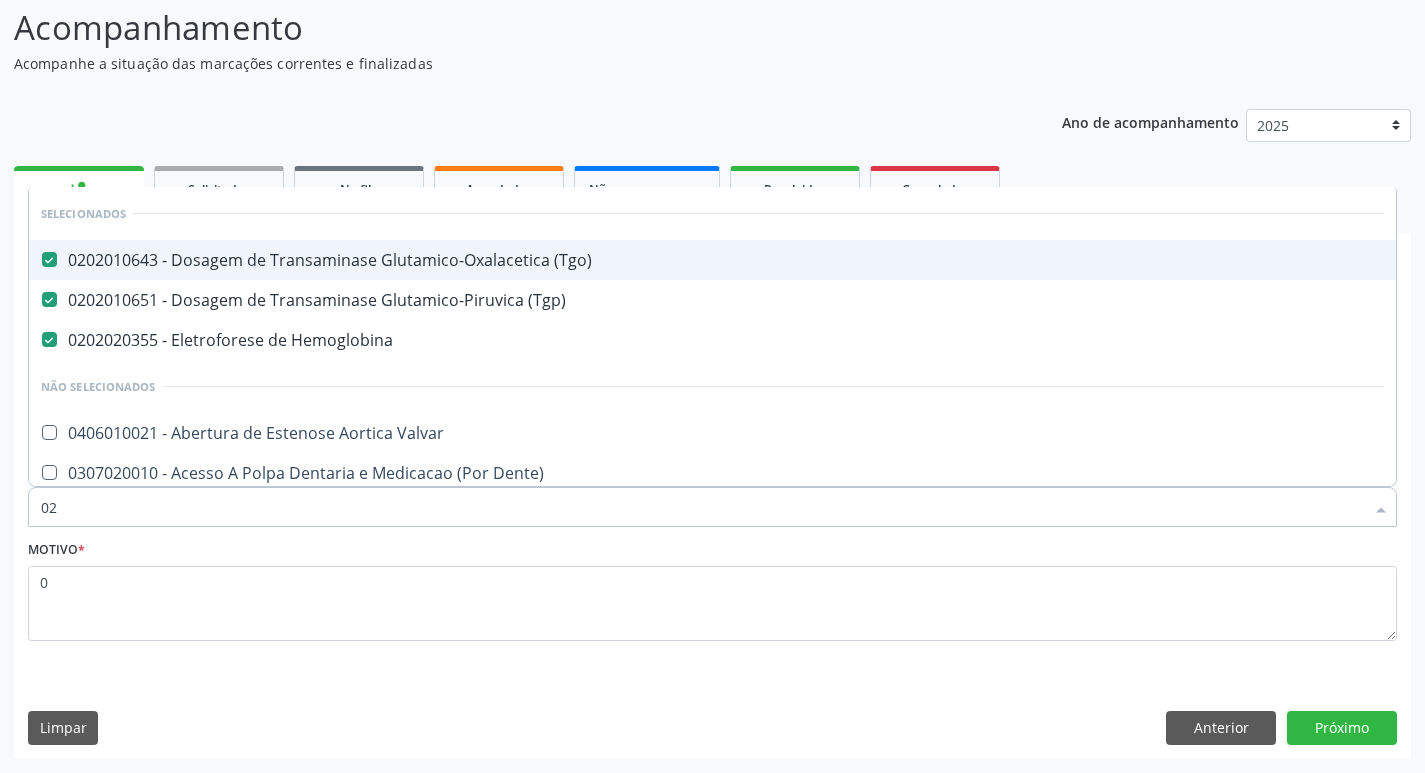 type on "020" 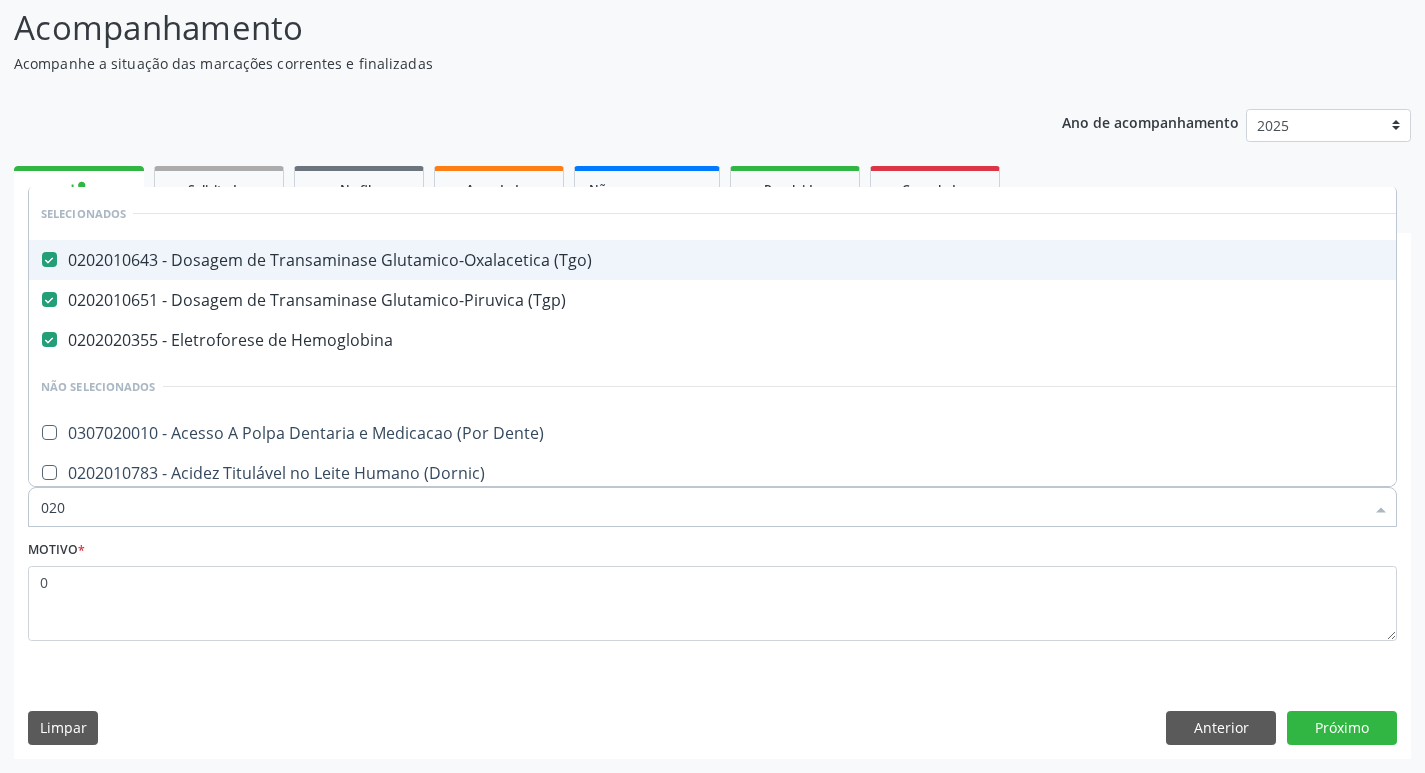 checkbox on "true" 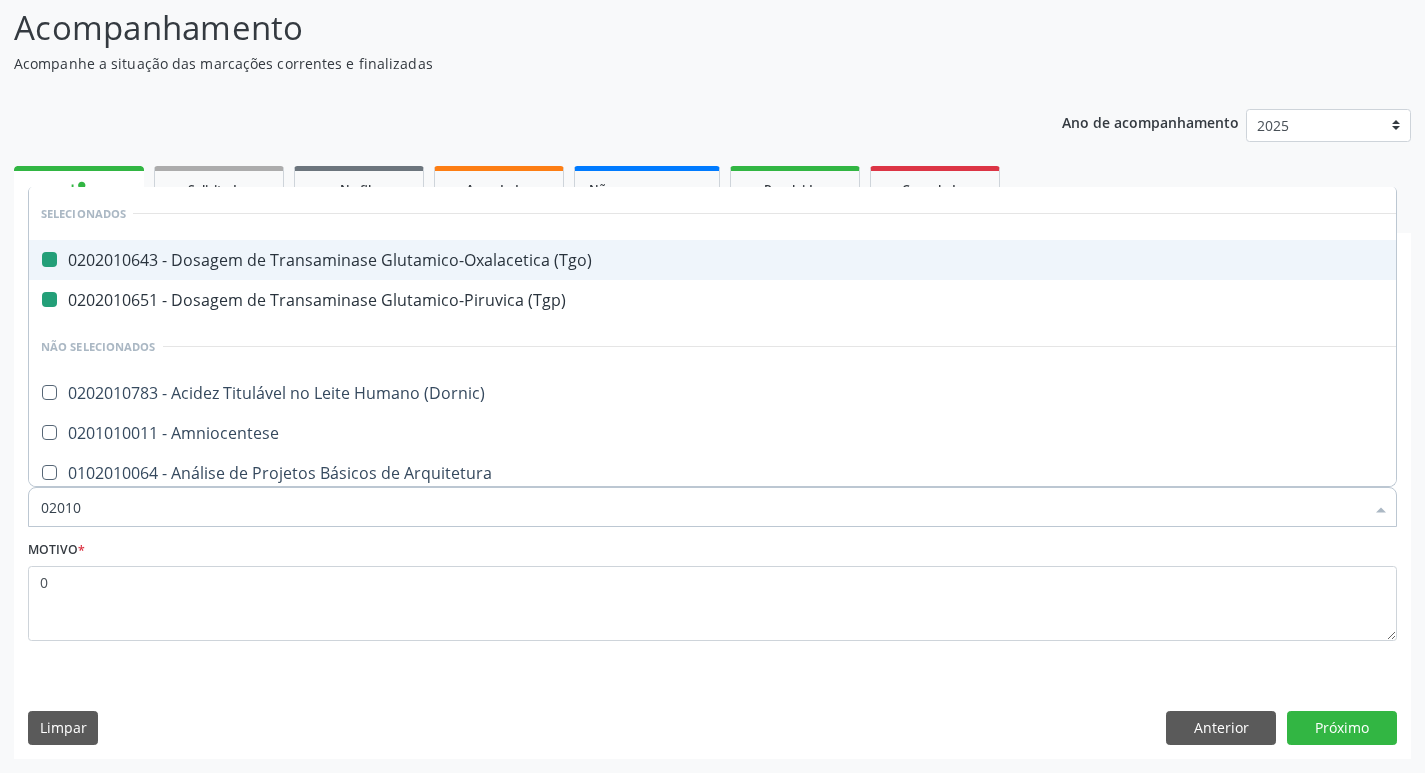 type on "020104" 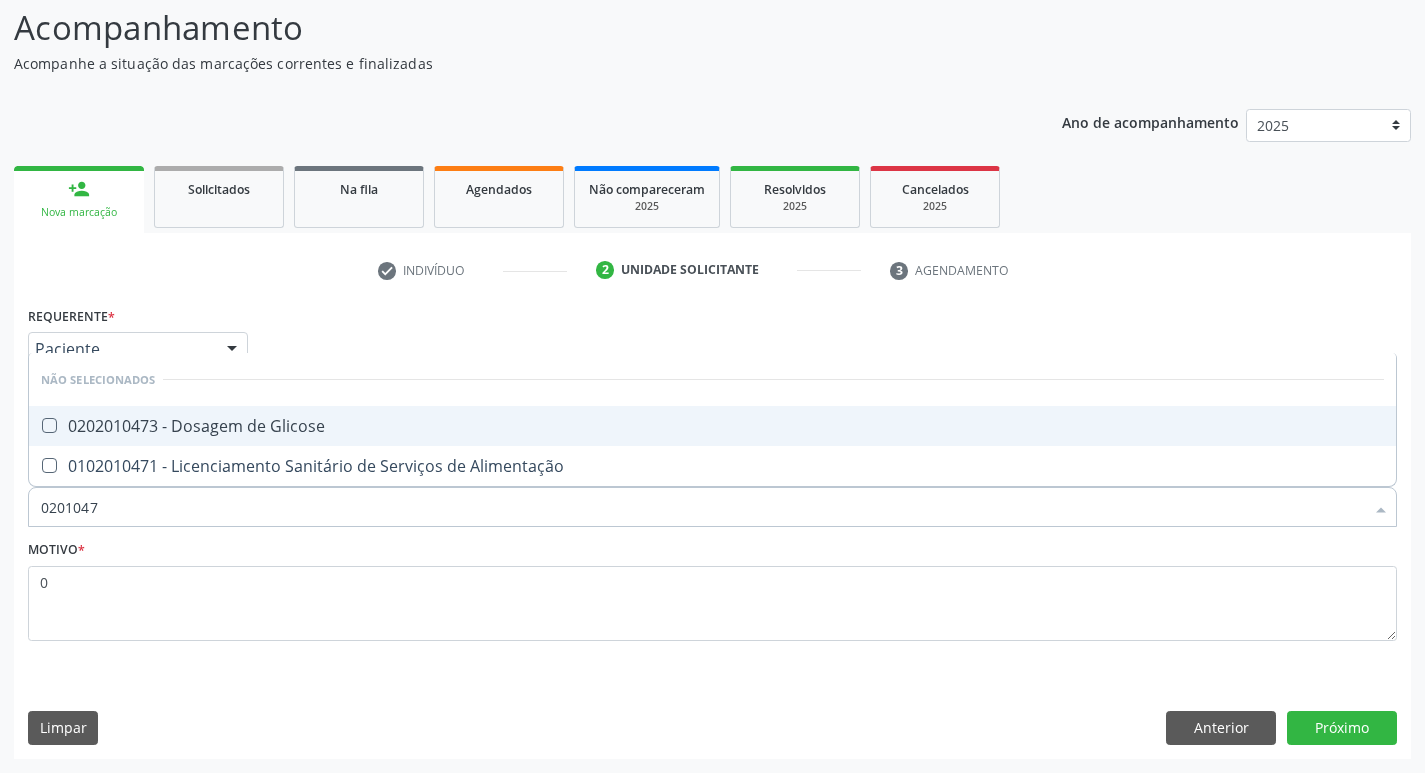 type on "02010473" 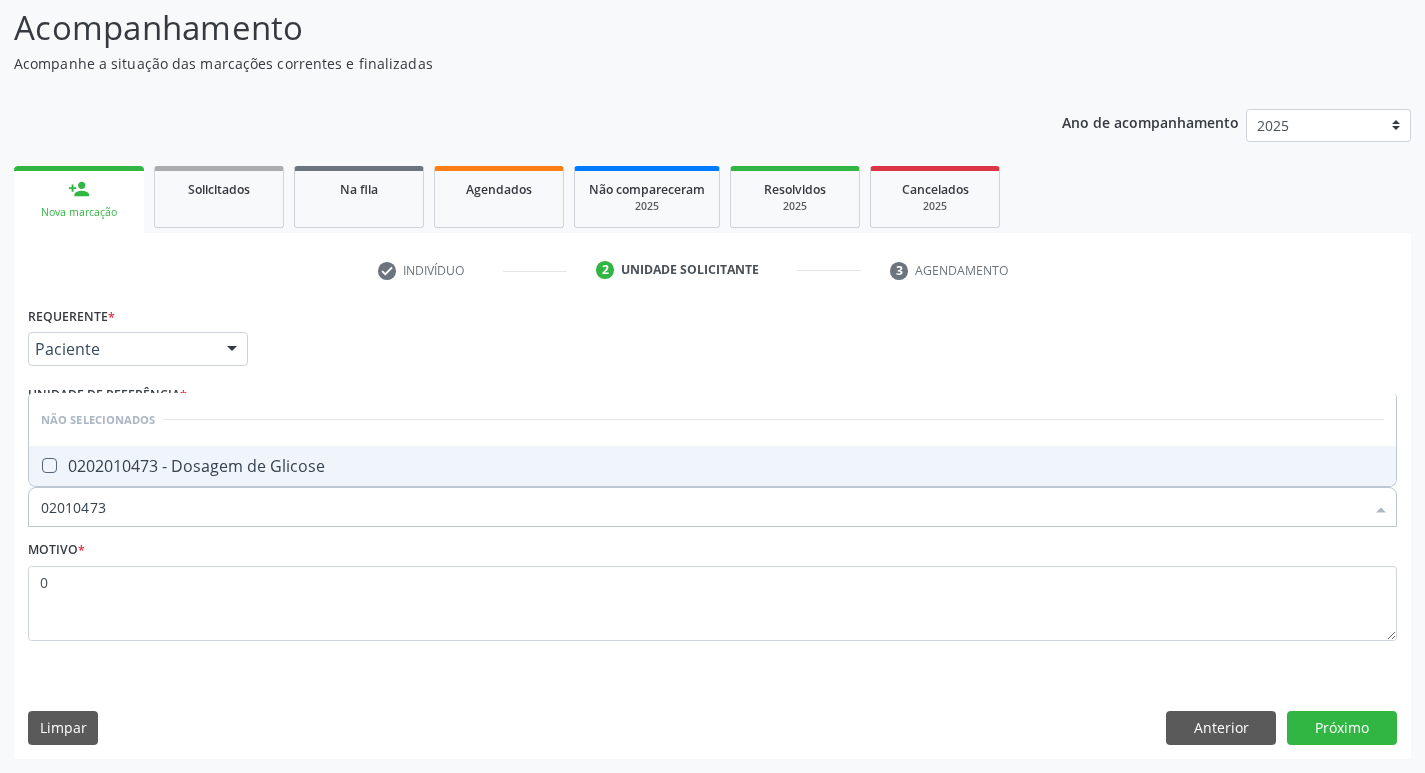 click on "0202010473 - Dosagem de Glicose" at bounding box center [712, 466] 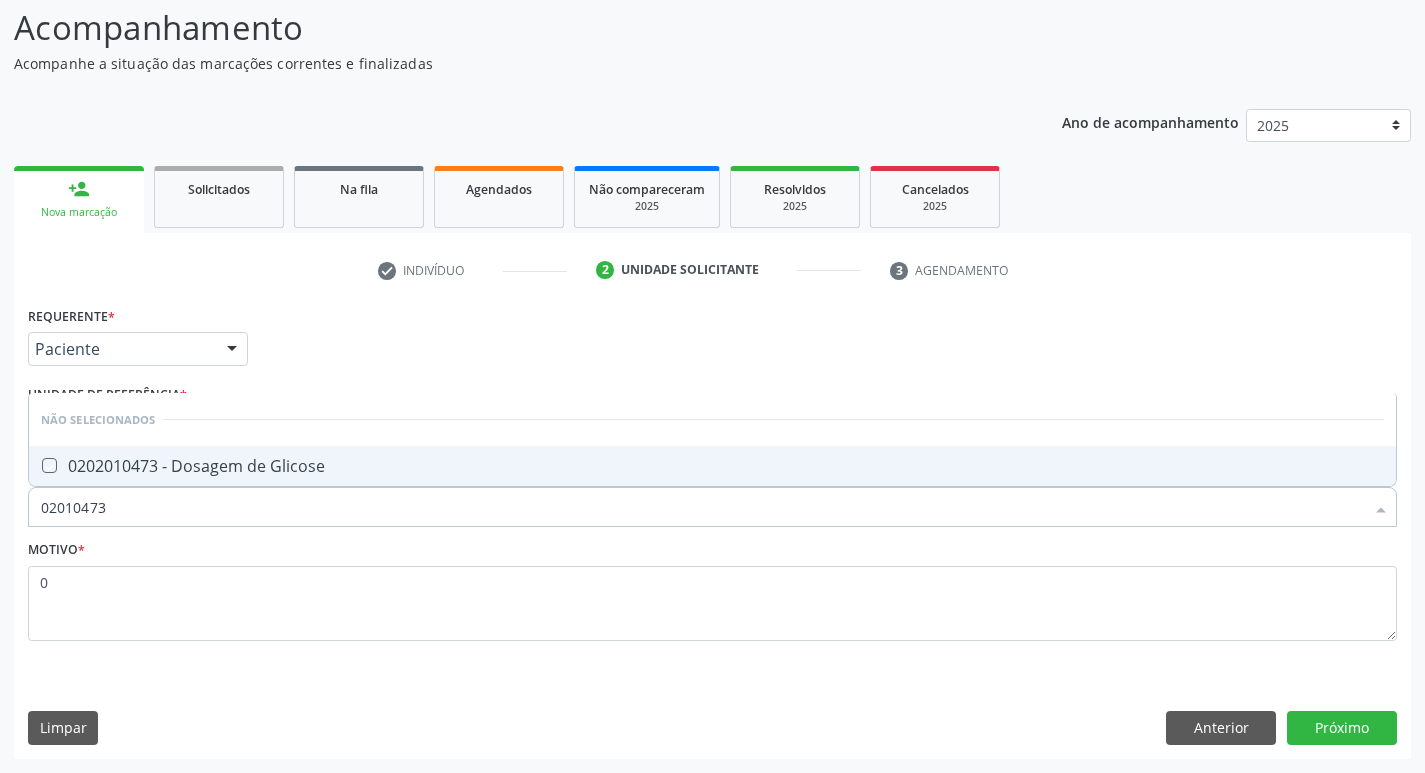 checkbox on "true" 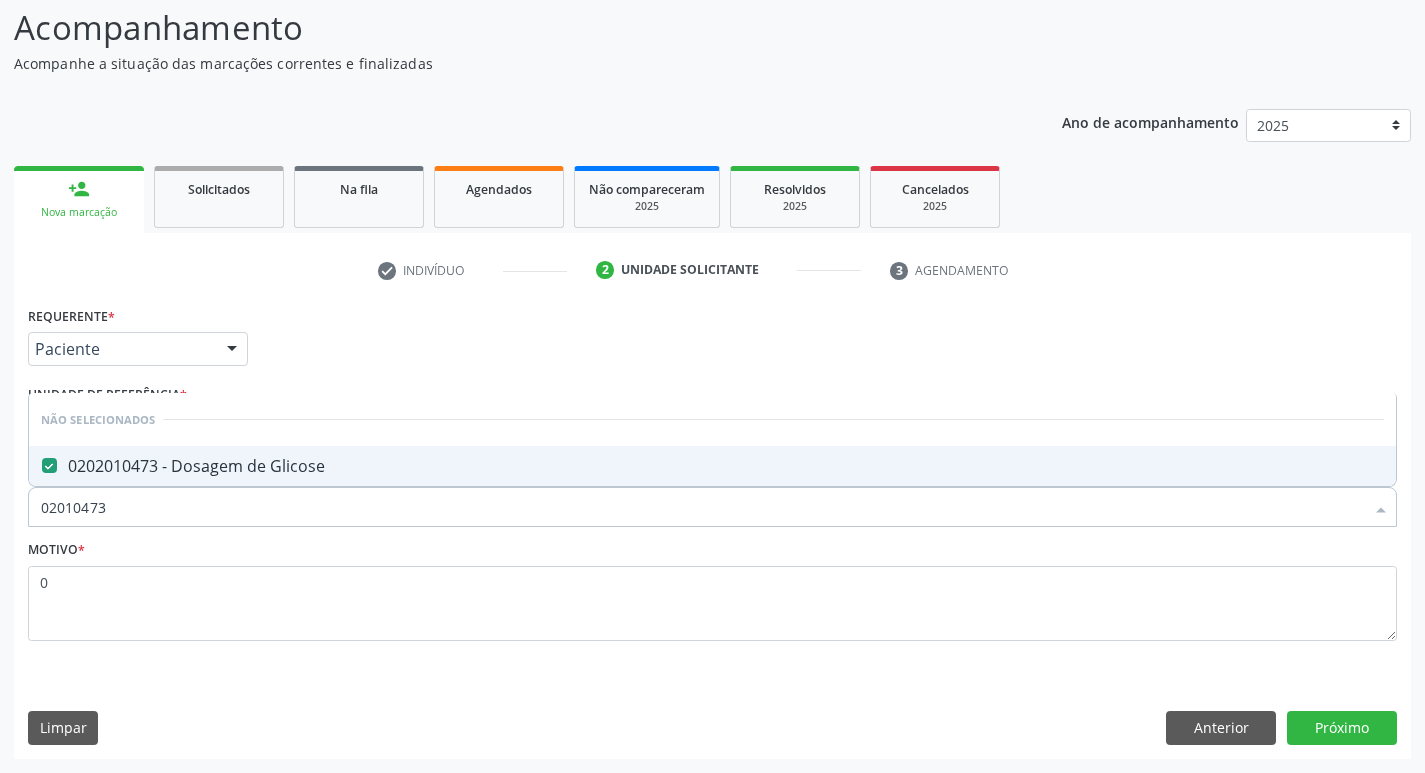 drag, startPoint x: 124, startPoint y: 509, endPoint x: 32, endPoint y: 528, distance: 93.941475 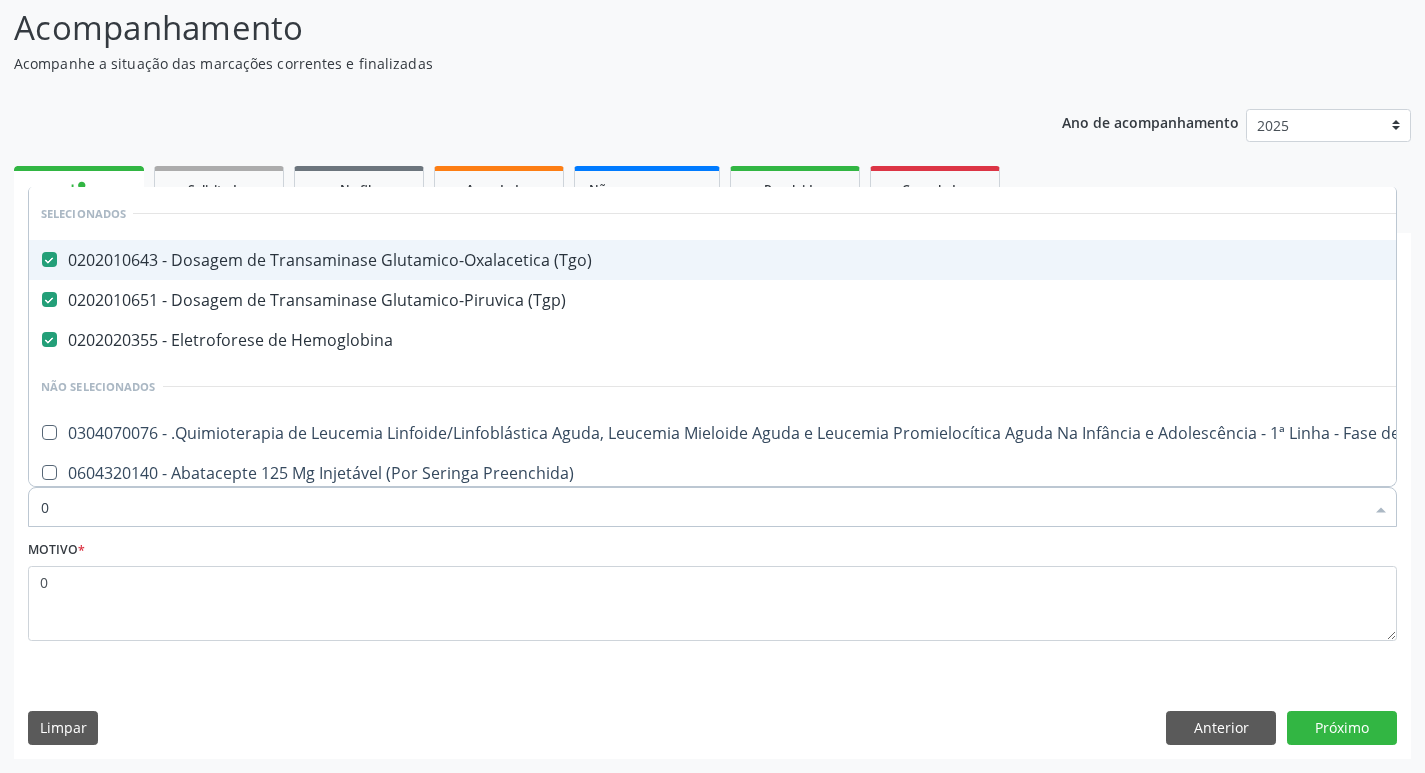 type on "02" 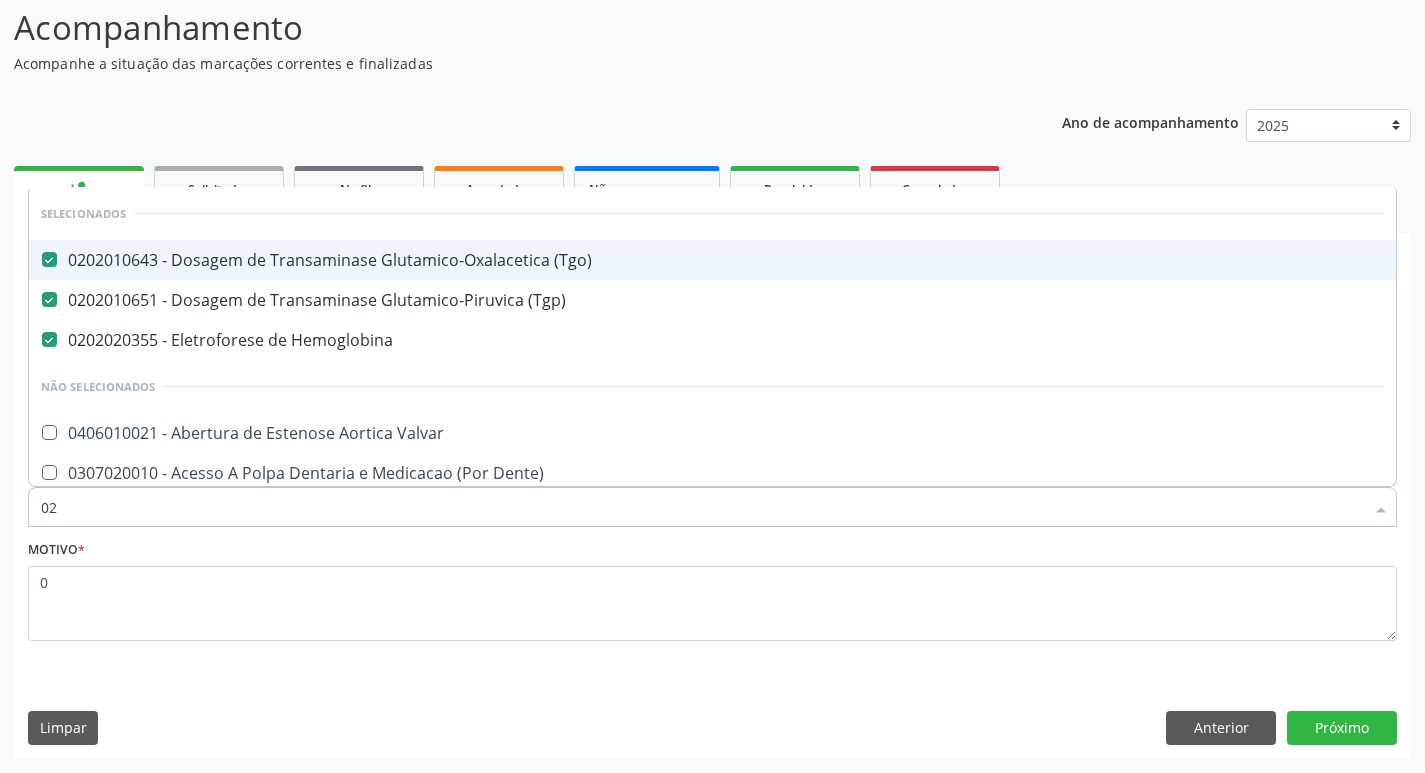 type on "020" 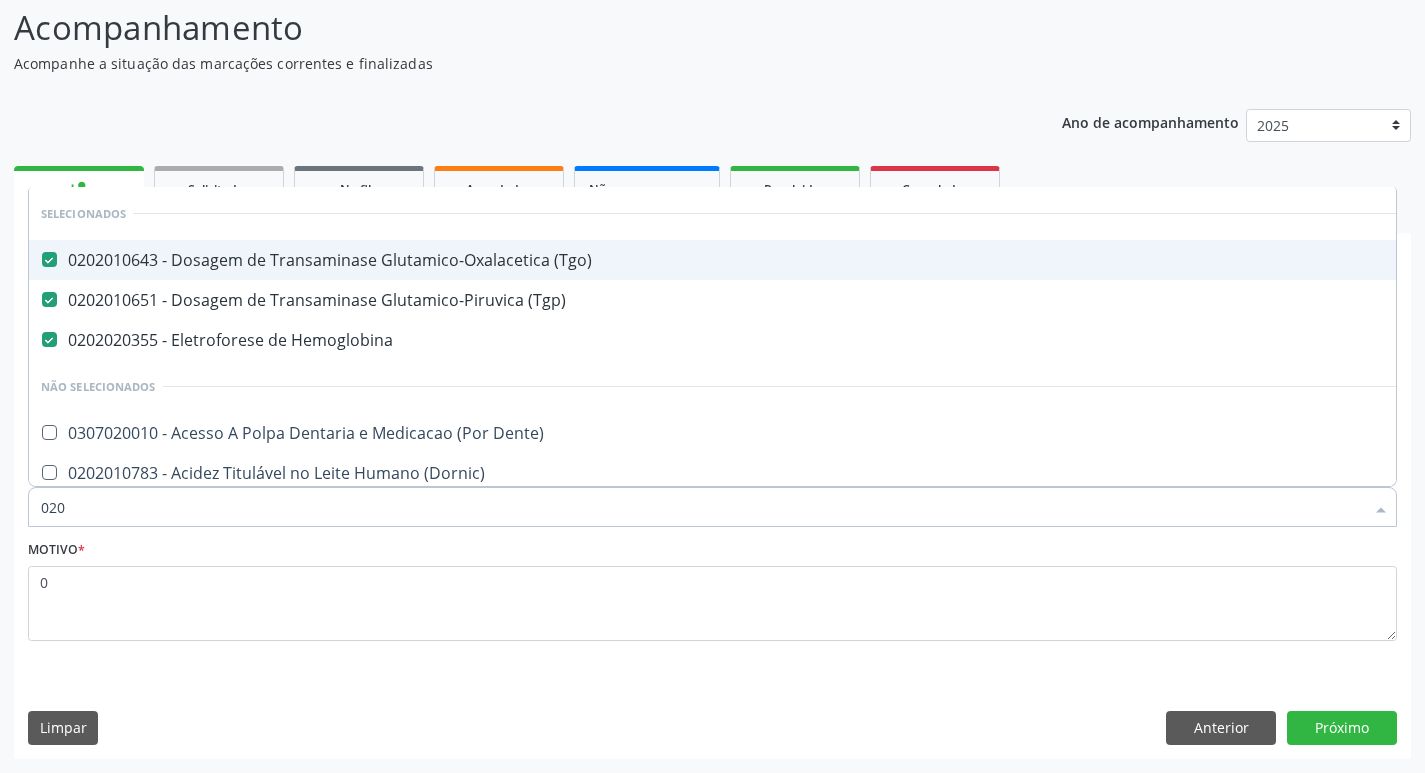 type on "0202" 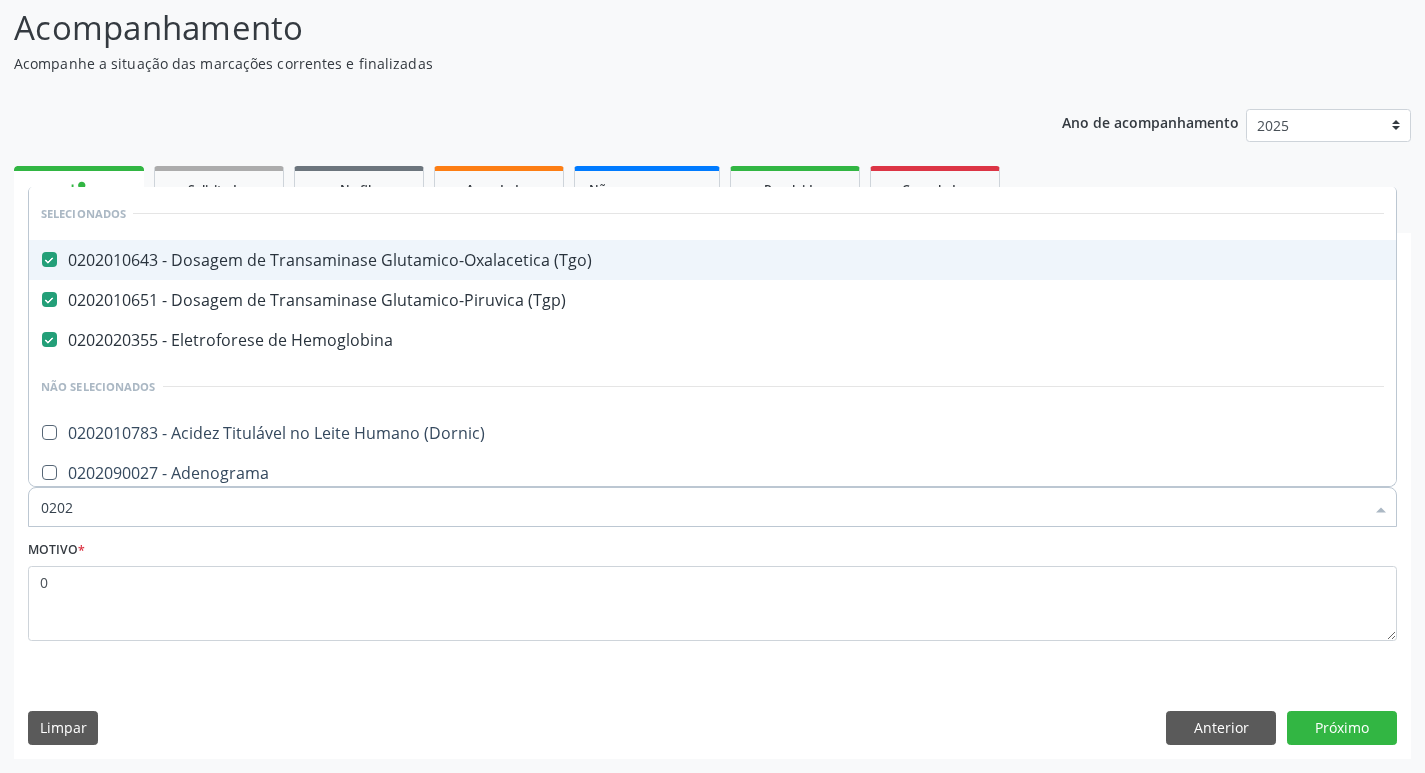 type on "02020" 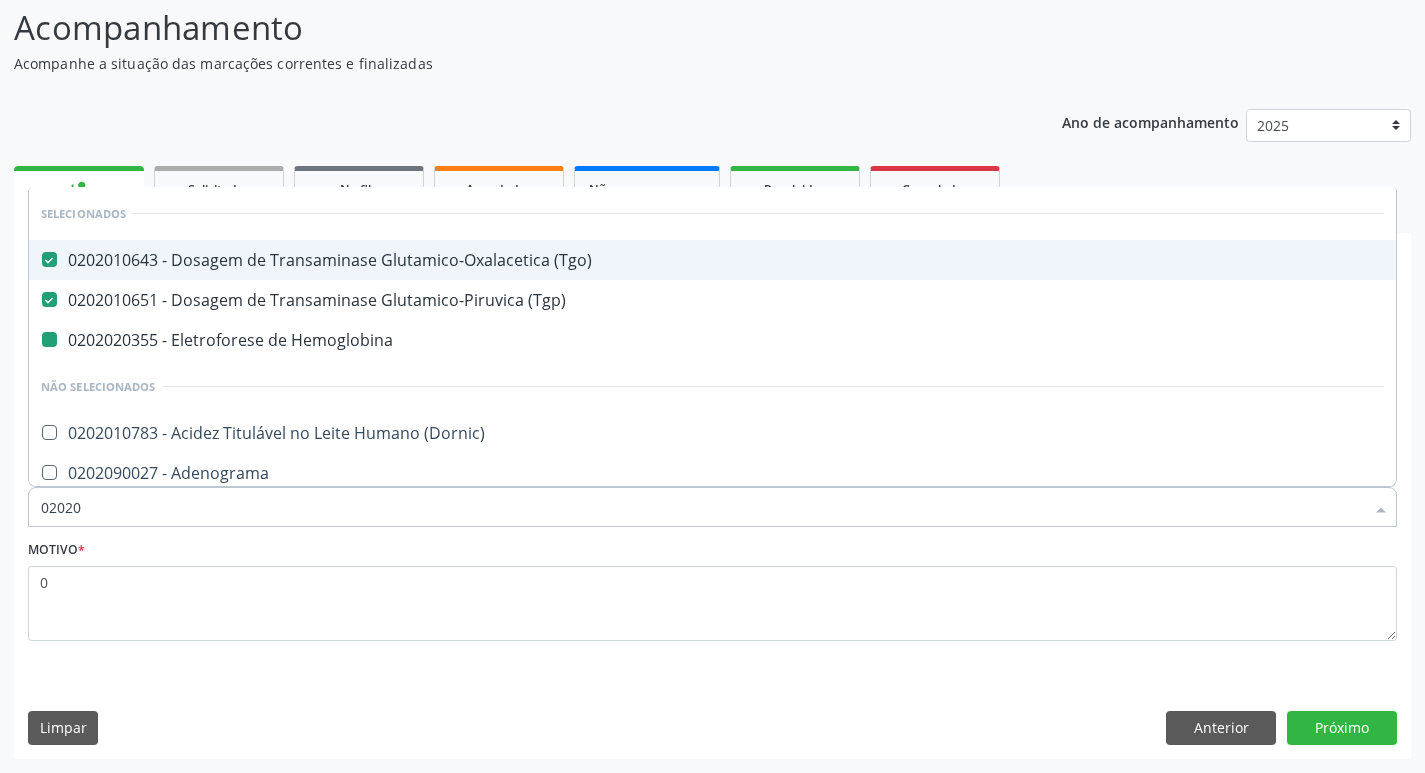 type on "020203" 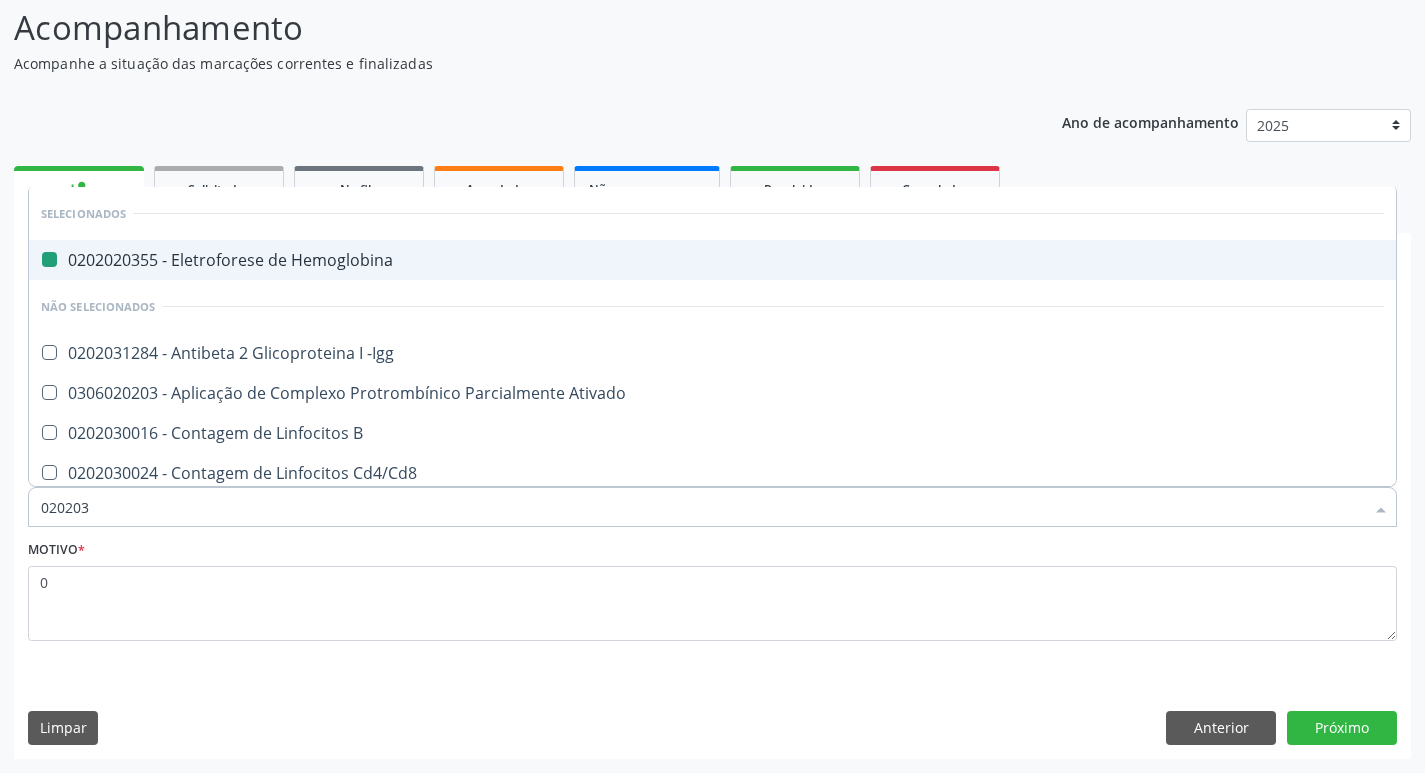 type on "0202038" 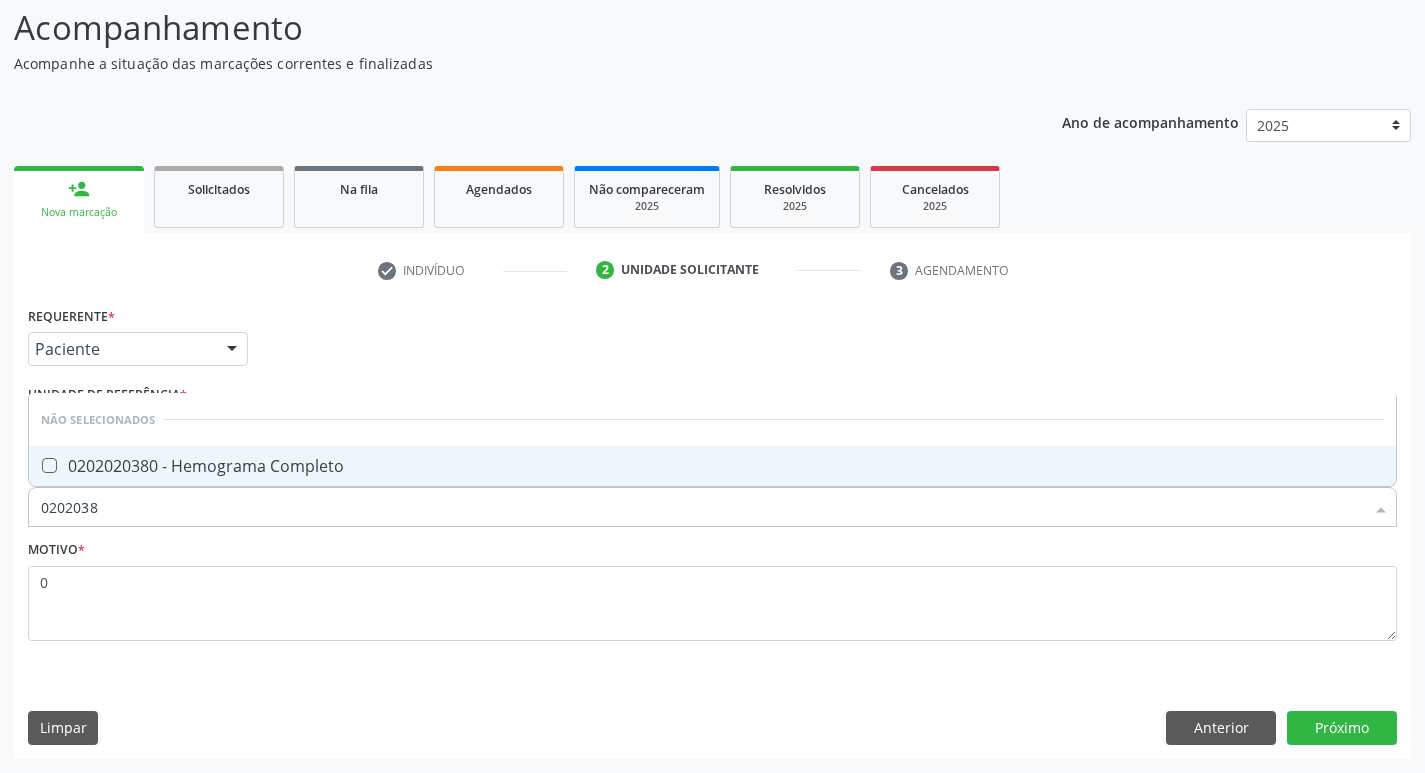 drag, startPoint x: 169, startPoint y: 459, endPoint x: 86, endPoint y: 535, distance: 112.53888 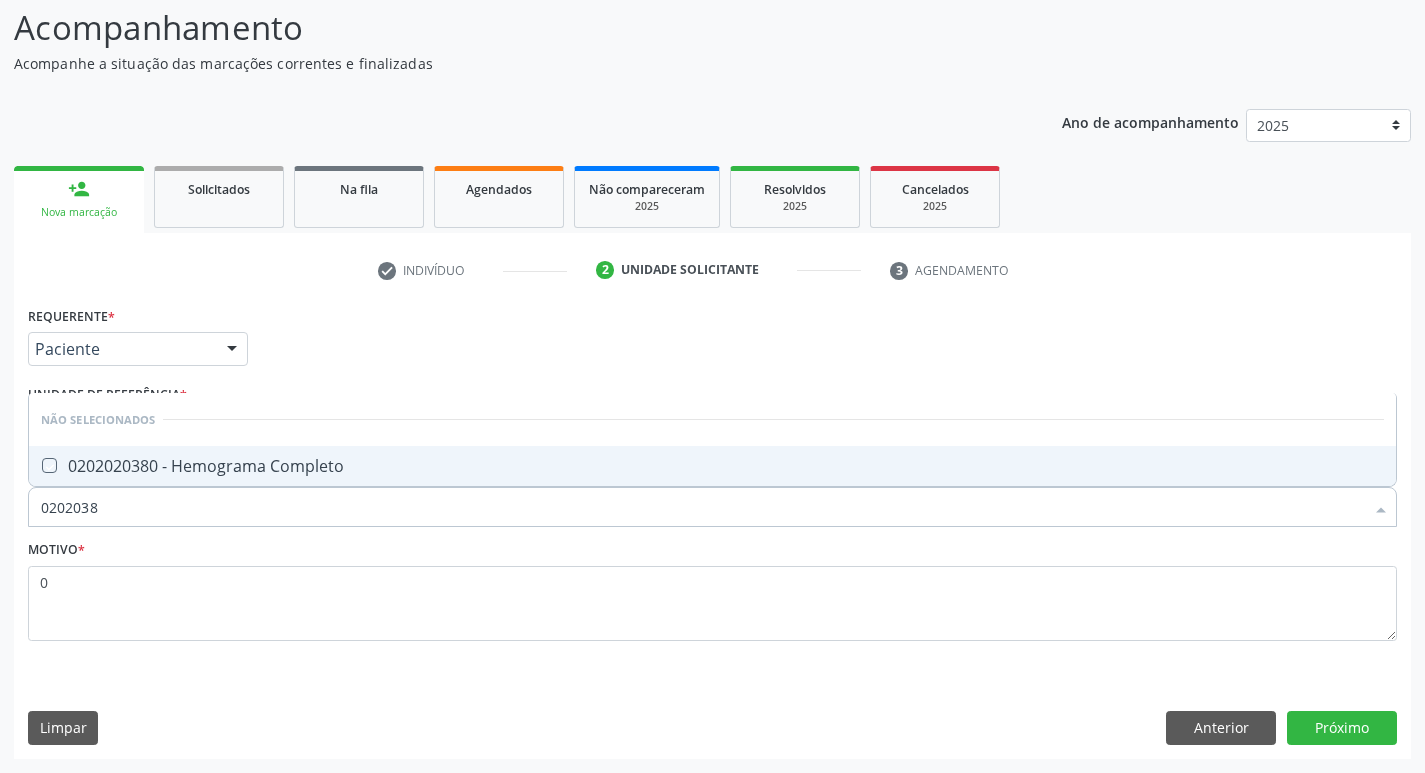 click on "Requerente
*
Paciente         Médico(a)   Enfermeiro(a)   Paciente
Nenhum resultado encontrado para: "   "
Não há nenhuma opção para ser exibida.
UF
PE         PE
Nenhum resultado encontrado para: "   "
Não há nenhuma opção para ser exibida.
Município
Serra Talhada         Serra Talhada
Nenhum resultado encontrado para: "   "
Não há nenhuma opção para ser exibida.
Médico Solicitante
Por favor, selecione a Unidade de Atendimento primeiro
Nenhum resultado encontrado para: "   "
Não há nenhuma opção para ser exibida.
Unidade de referência
*
Usf Vila Bela         Usf Vila Bela
Nenhum resultado encontrado para: "   "
Não há nenhuma opção para ser exibida.
Item de agendamento
*" at bounding box center [712, 485] 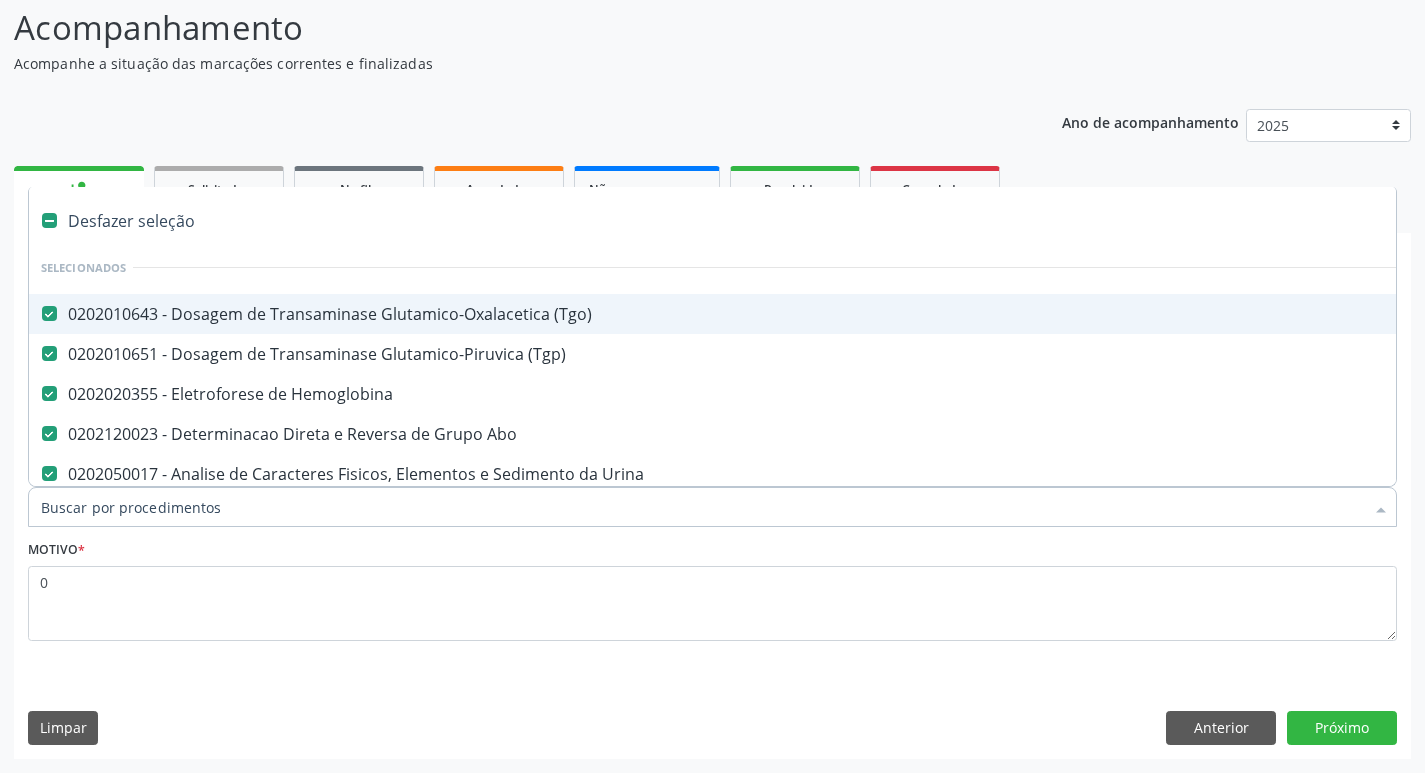 drag, startPoint x: 109, startPoint y: 502, endPoint x: 98, endPoint y: 502, distance: 11 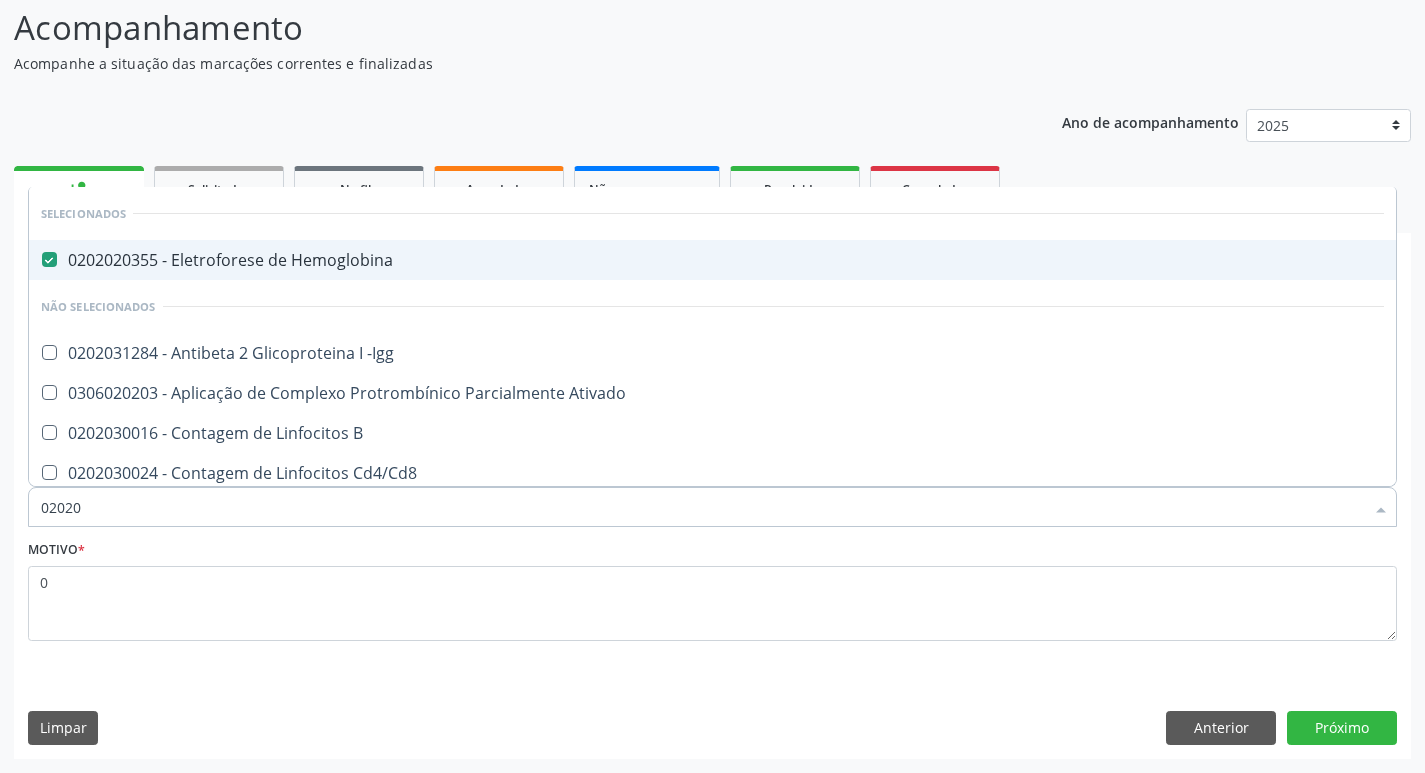 type on "020203" 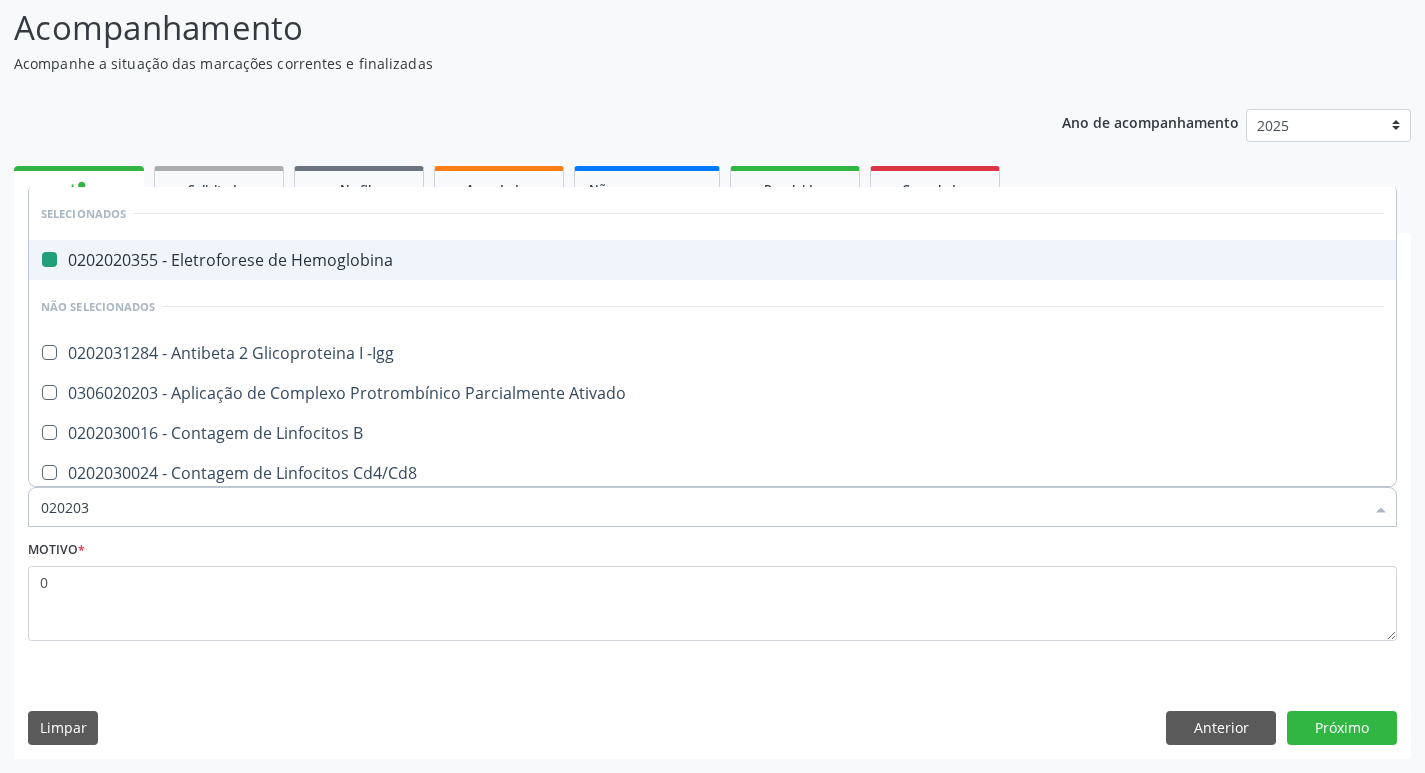 type on "0202030" 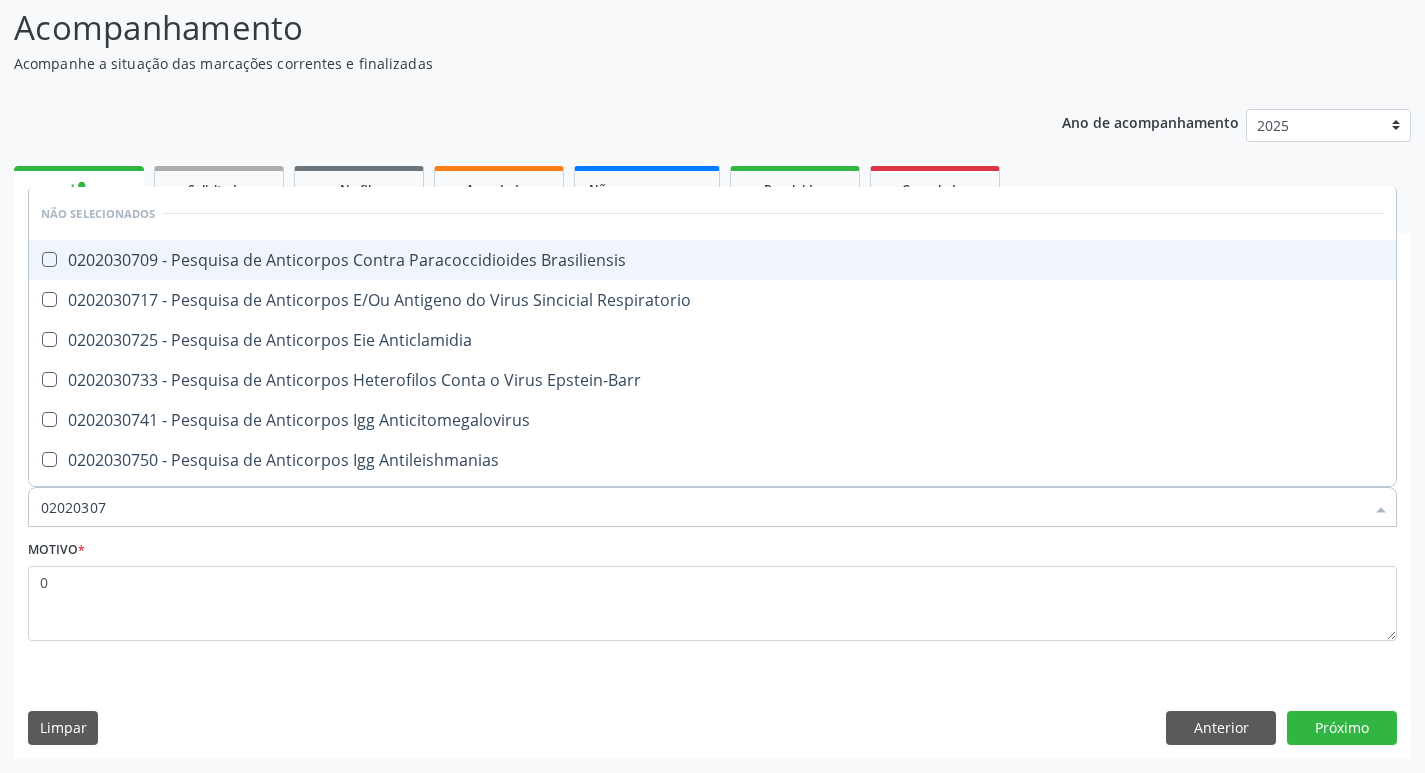type on "020203076" 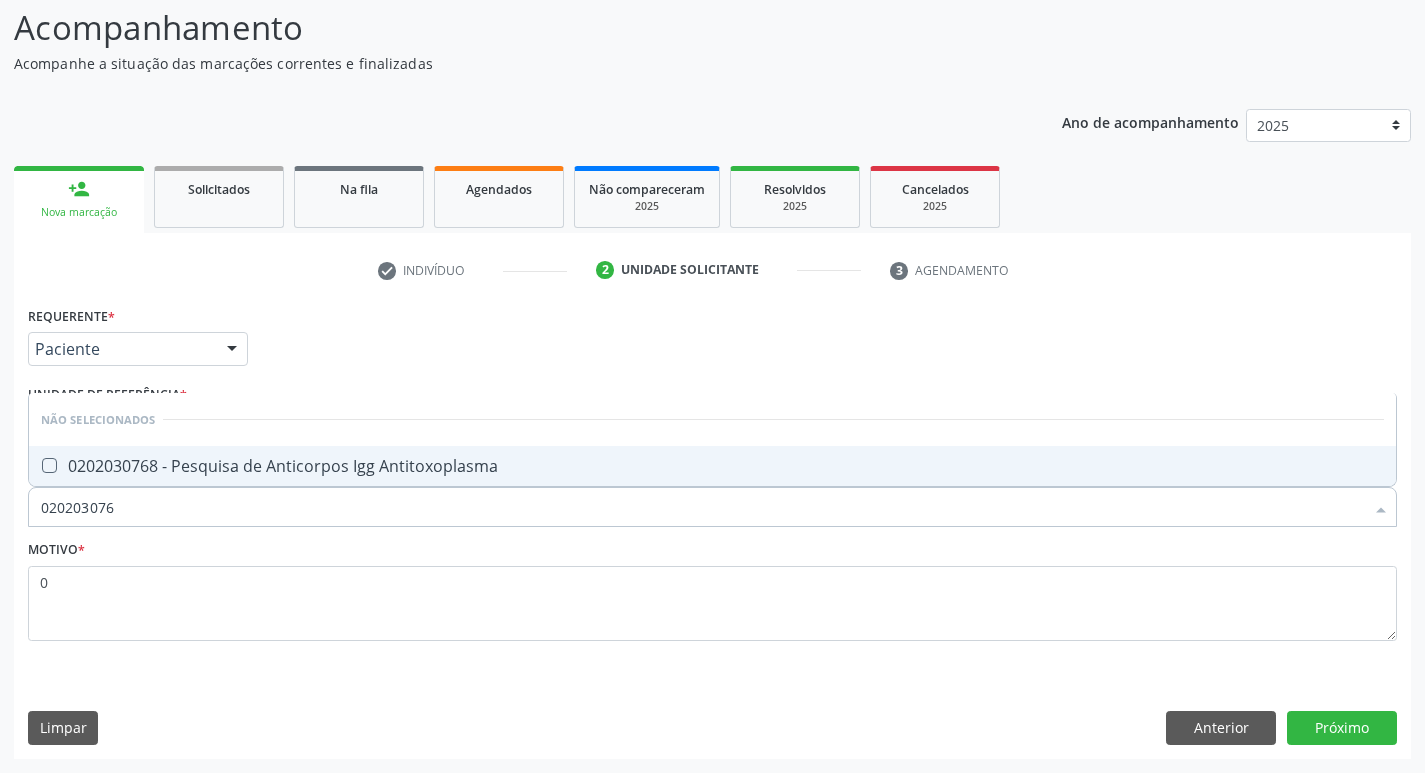 drag, startPoint x: 278, startPoint y: 463, endPoint x: 267, endPoint y: 470, distance: 13.038404 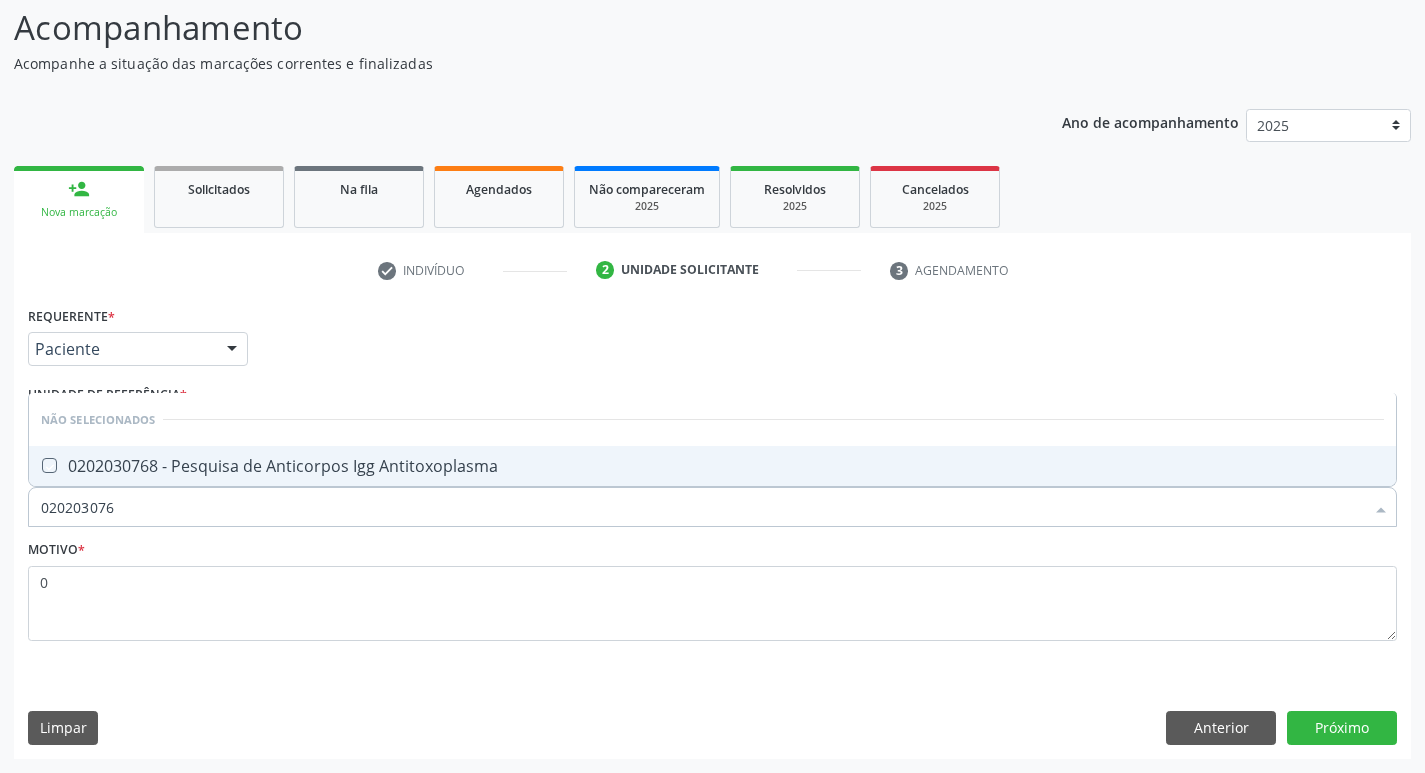checkbox on "true" 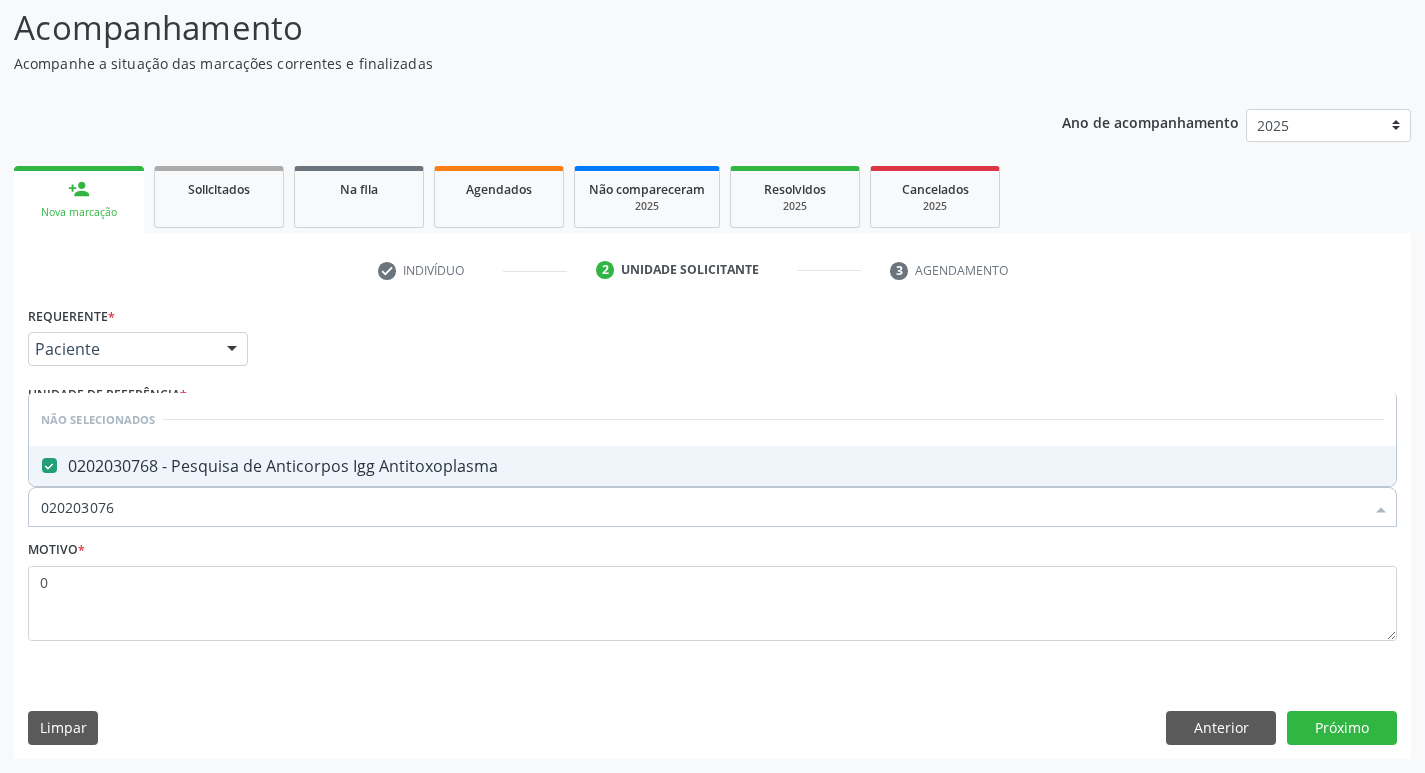 drag, startPoint x: 103, startPoint y: 510, endPoint x: 39, endPoint y: 513, distance: 64.070274 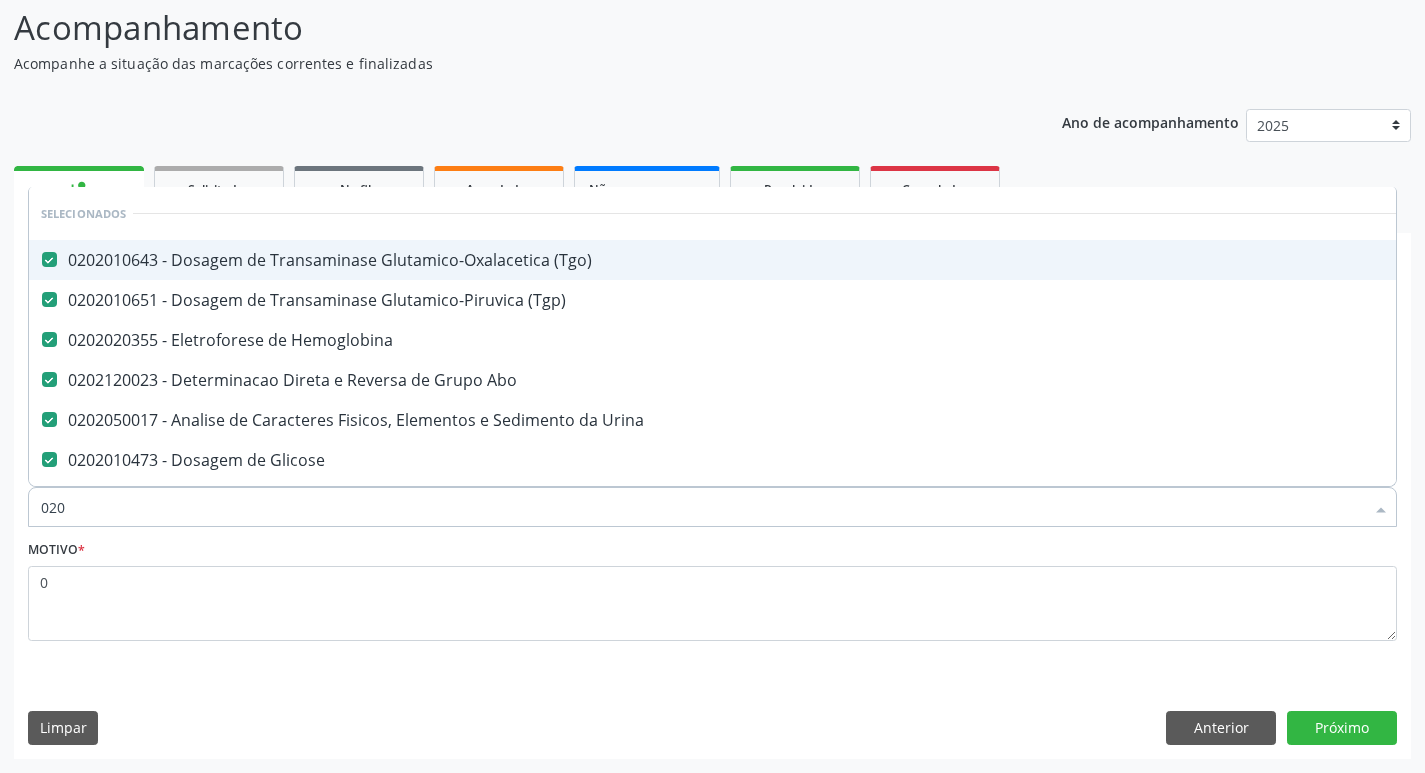 type on "0202" 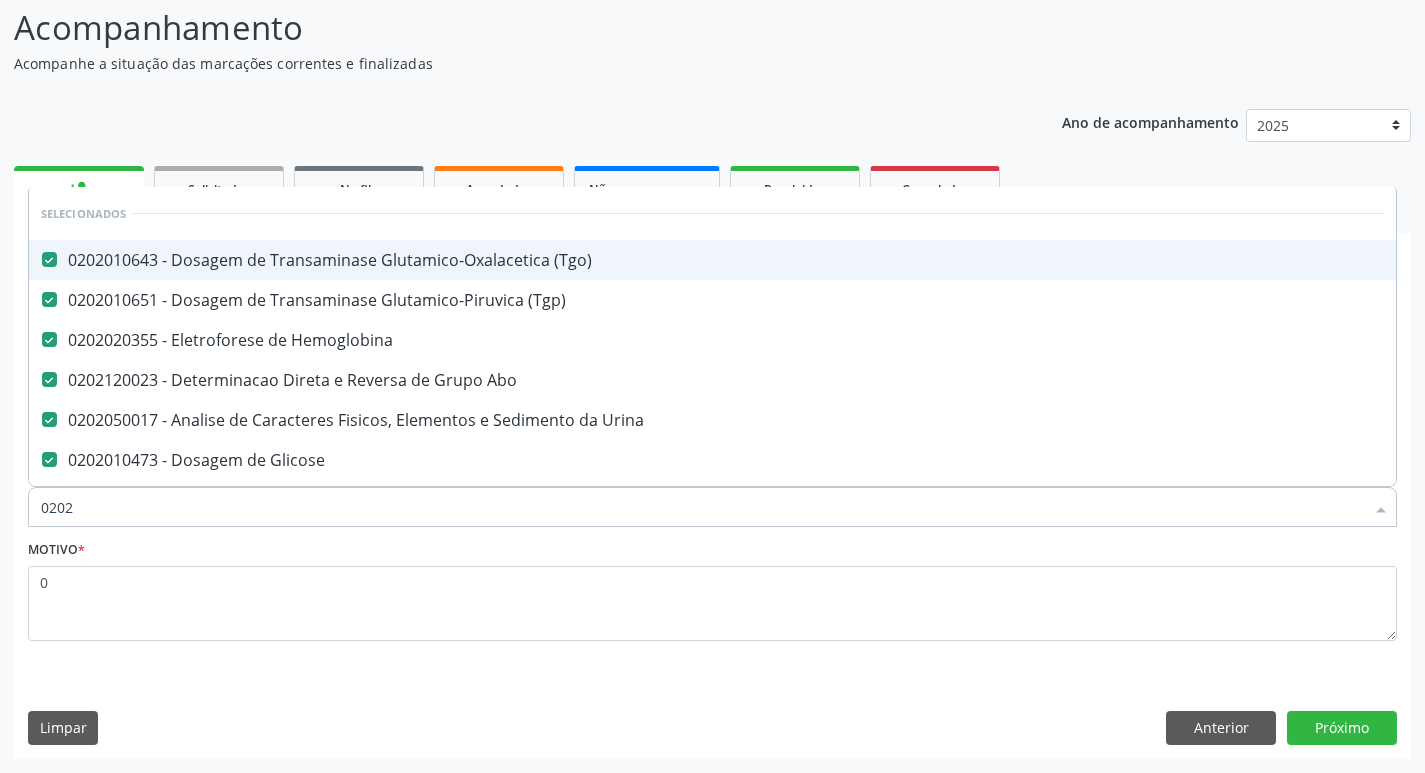 type on "02020" 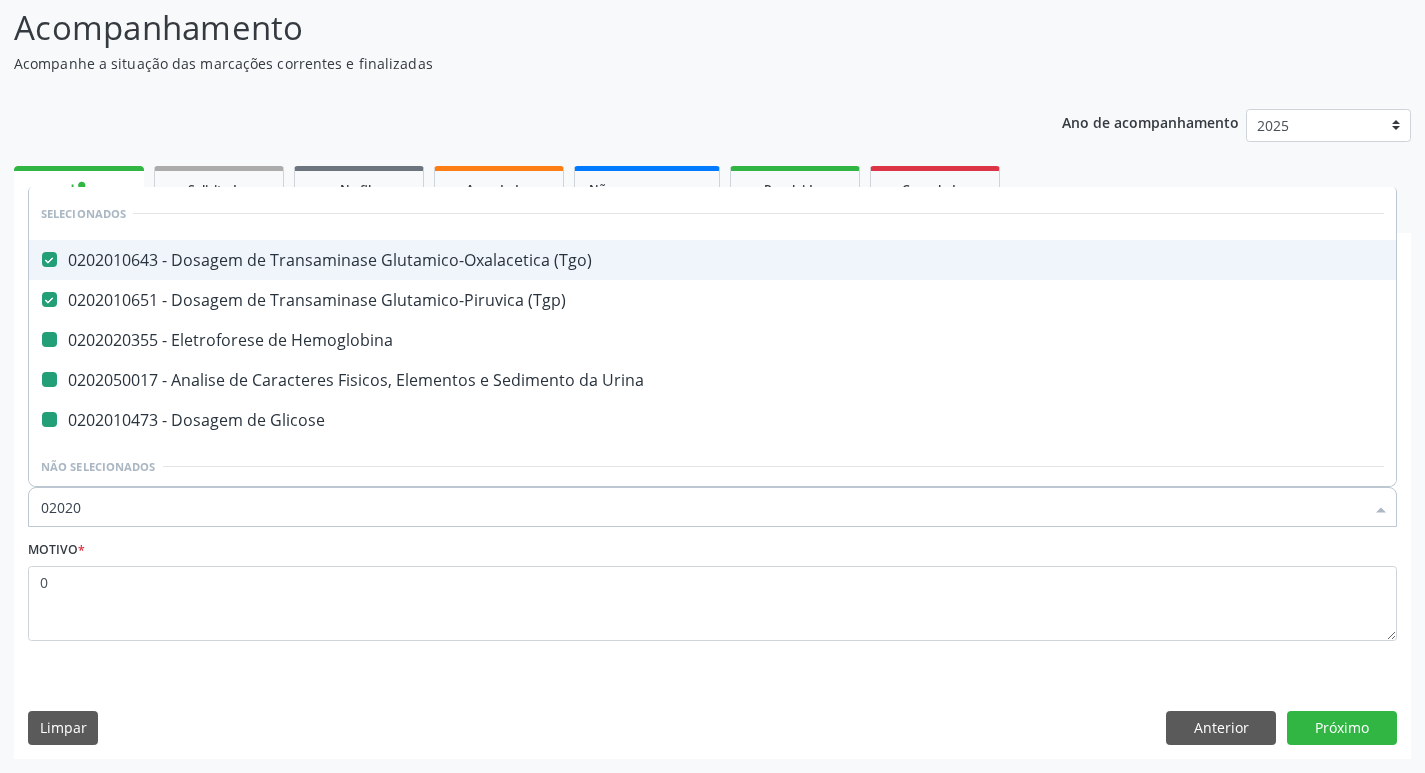 type on "020203" 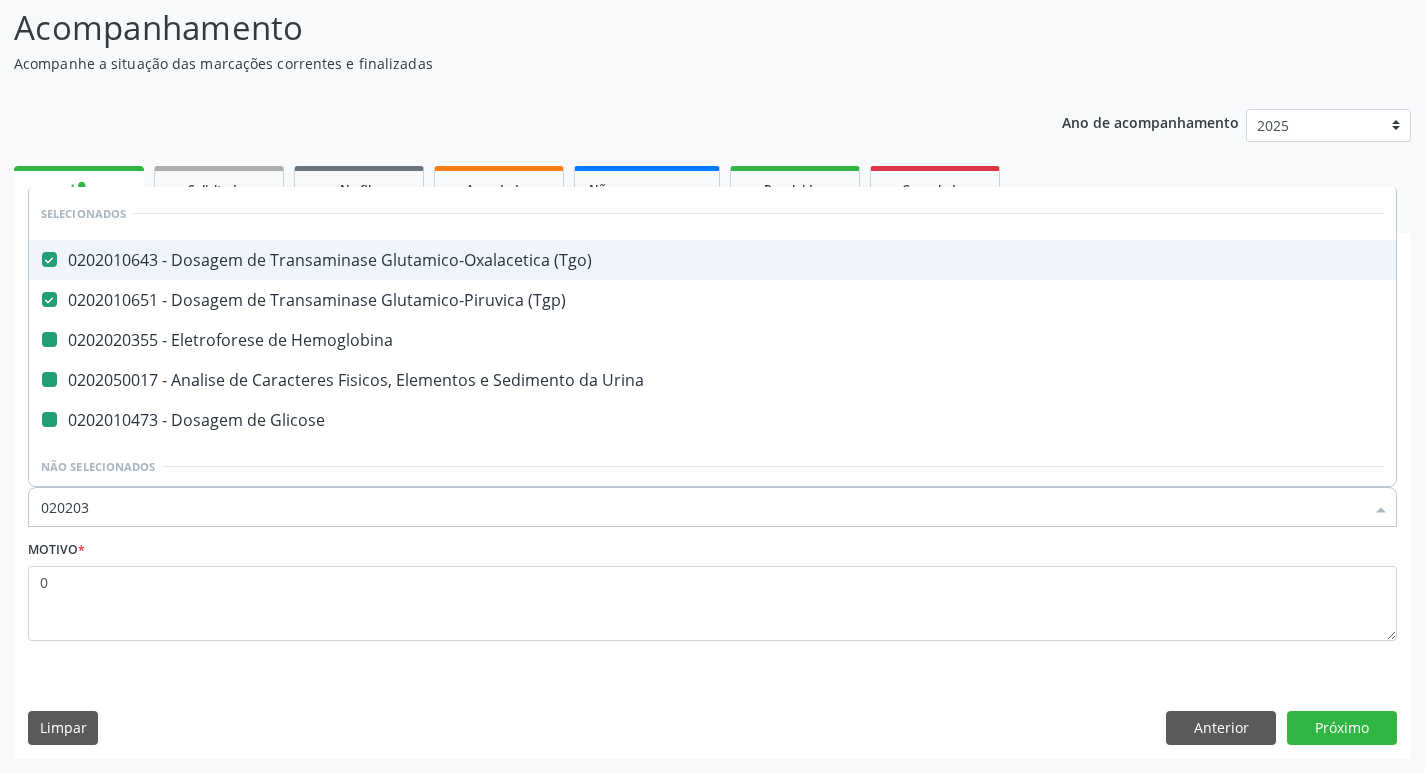 checkbox on "false" 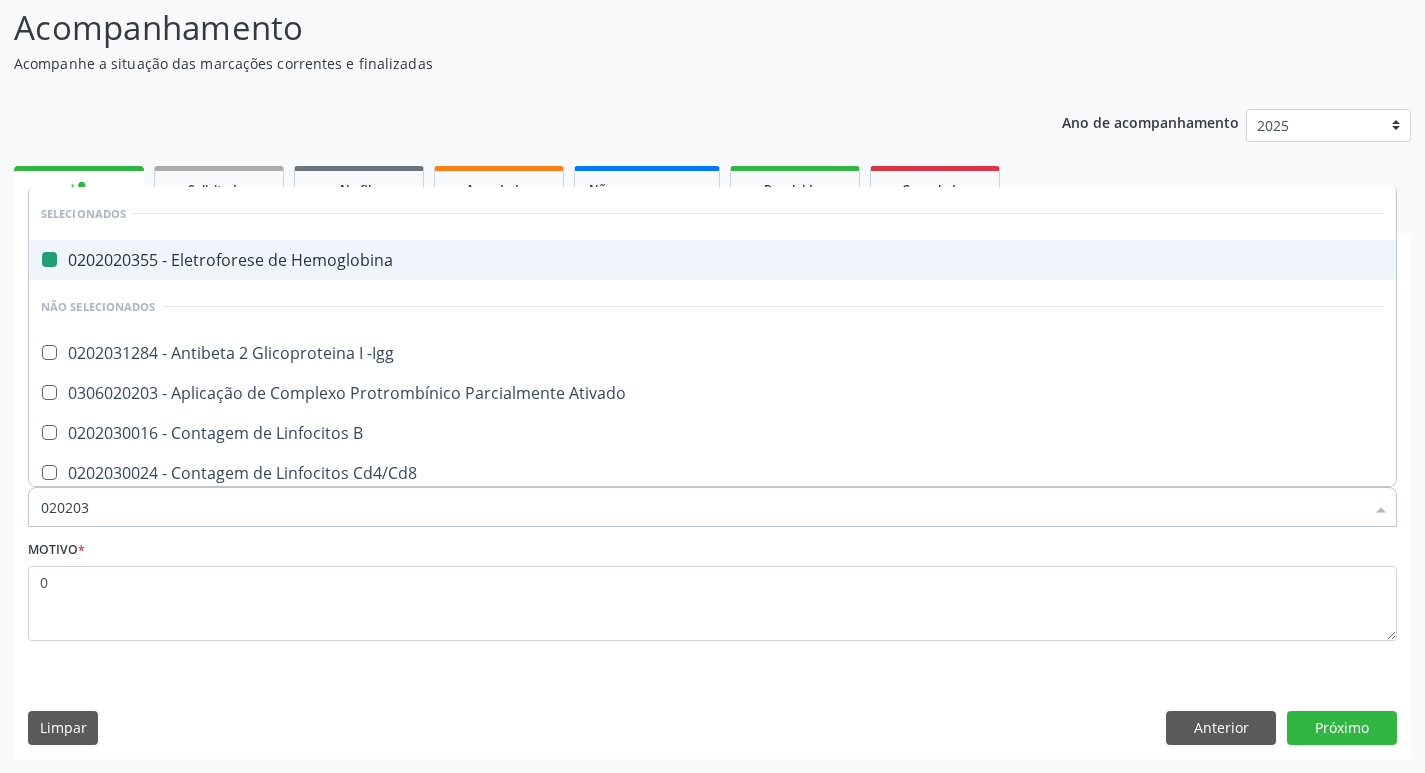 type on "0202030" 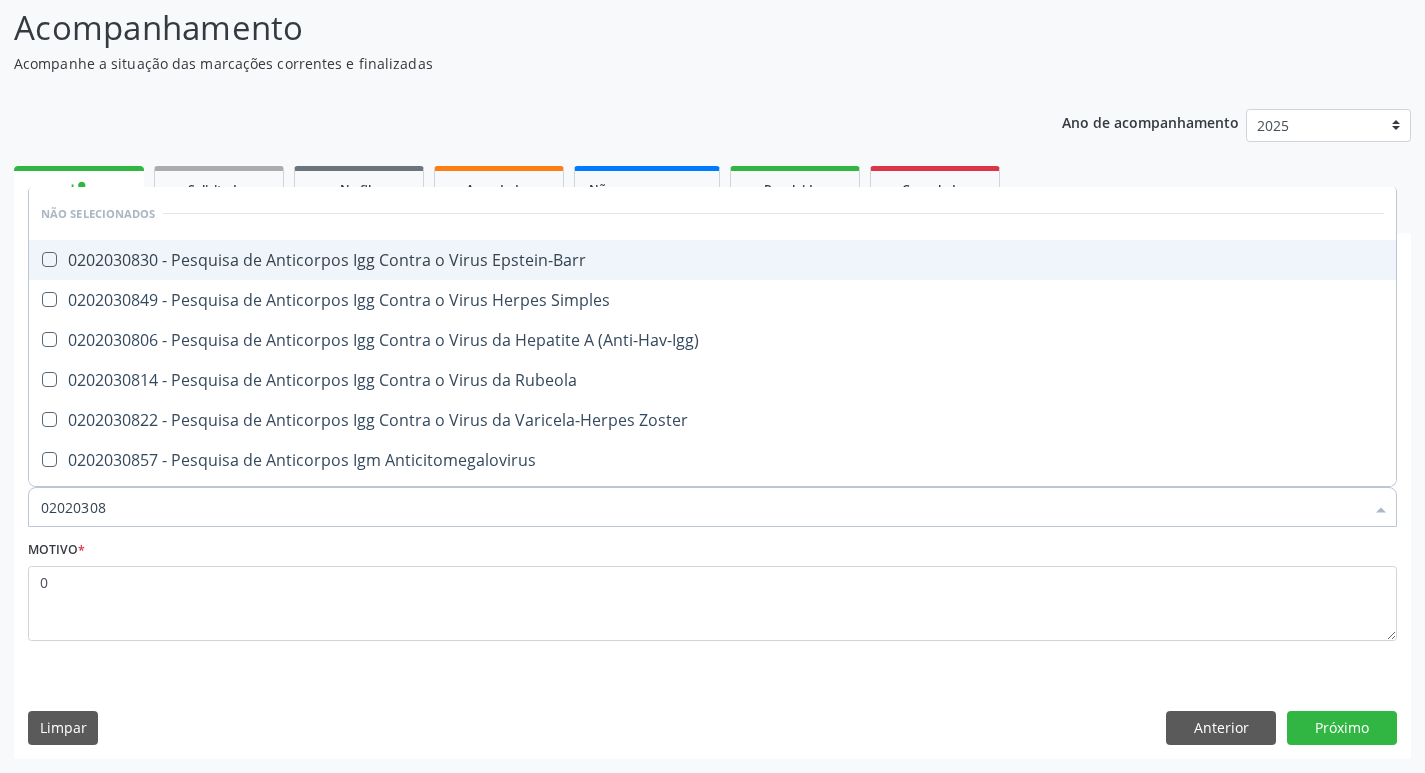 type on "020203087" 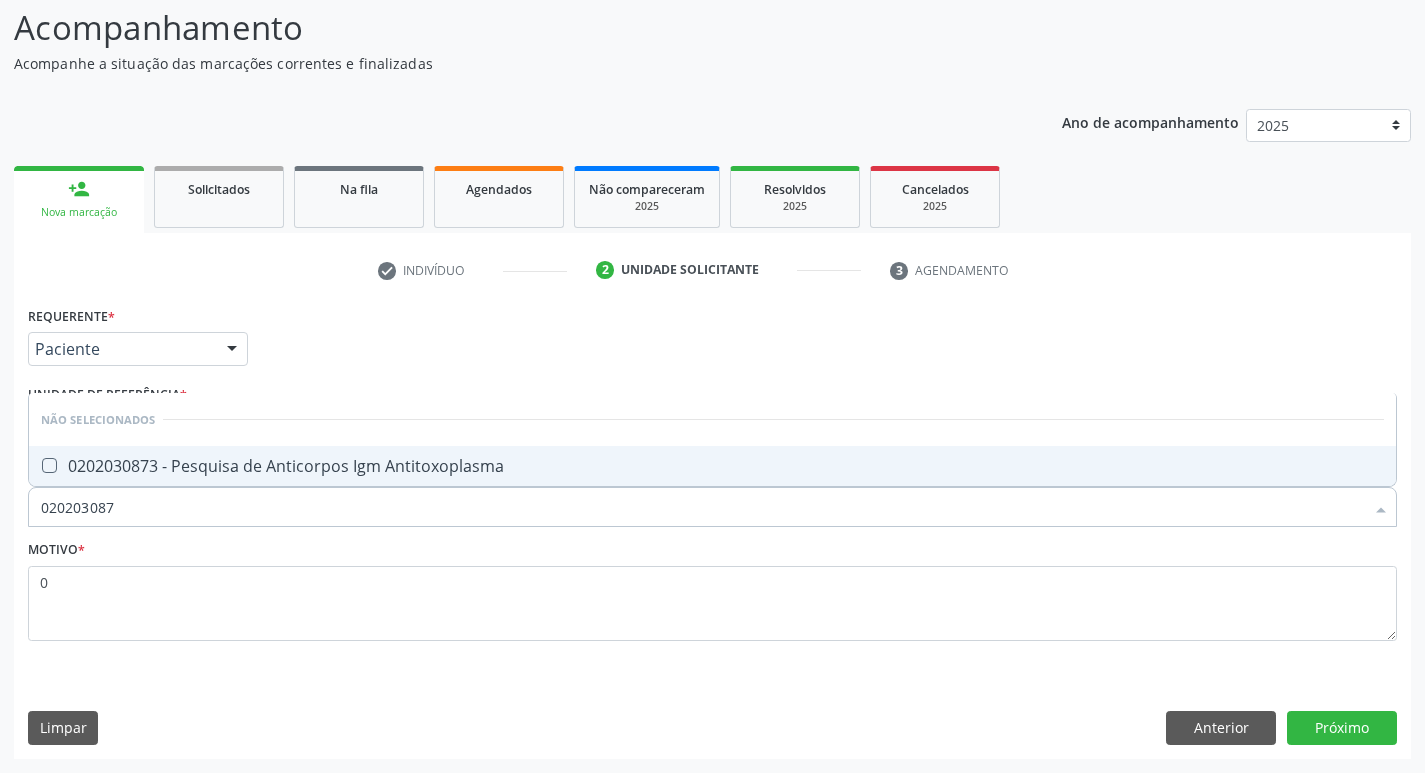 drag, startPoint x: 73, startPoint y: 459, endPoint x: 84, endPoint y: 473, distance: 17.804493 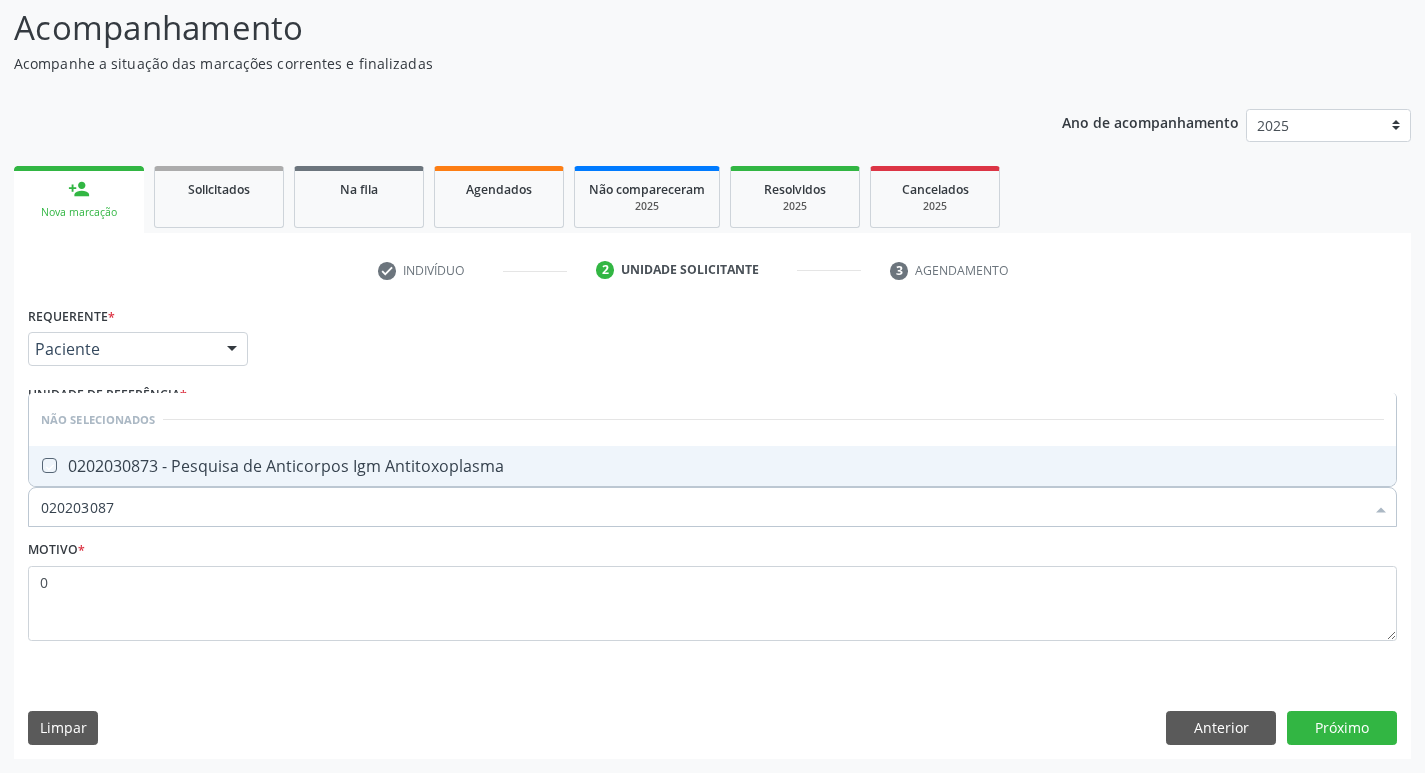 checkbox on "true" 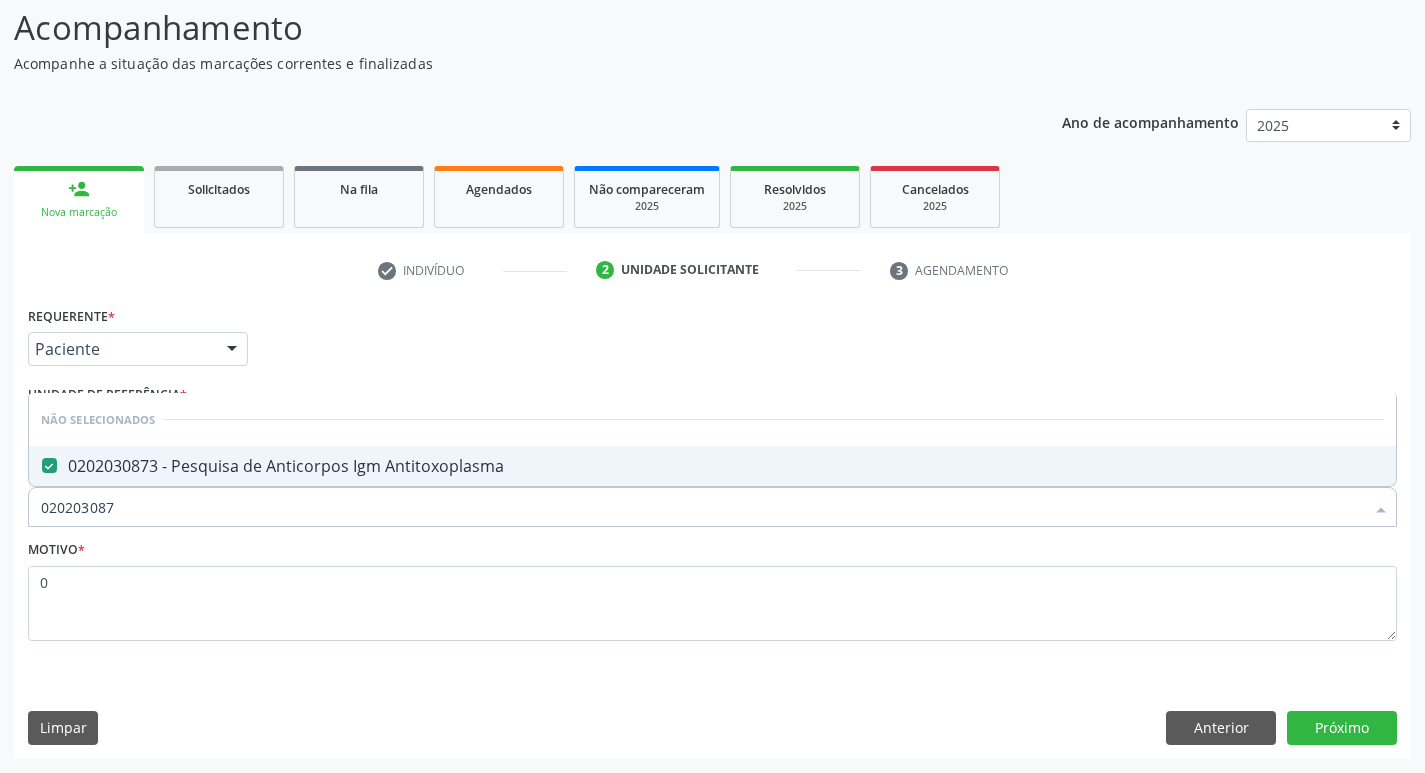 drag, startPoint x: 120, startPoint y: 514, endPoint x: 0, endPoint y: 517, distance: 120.03749 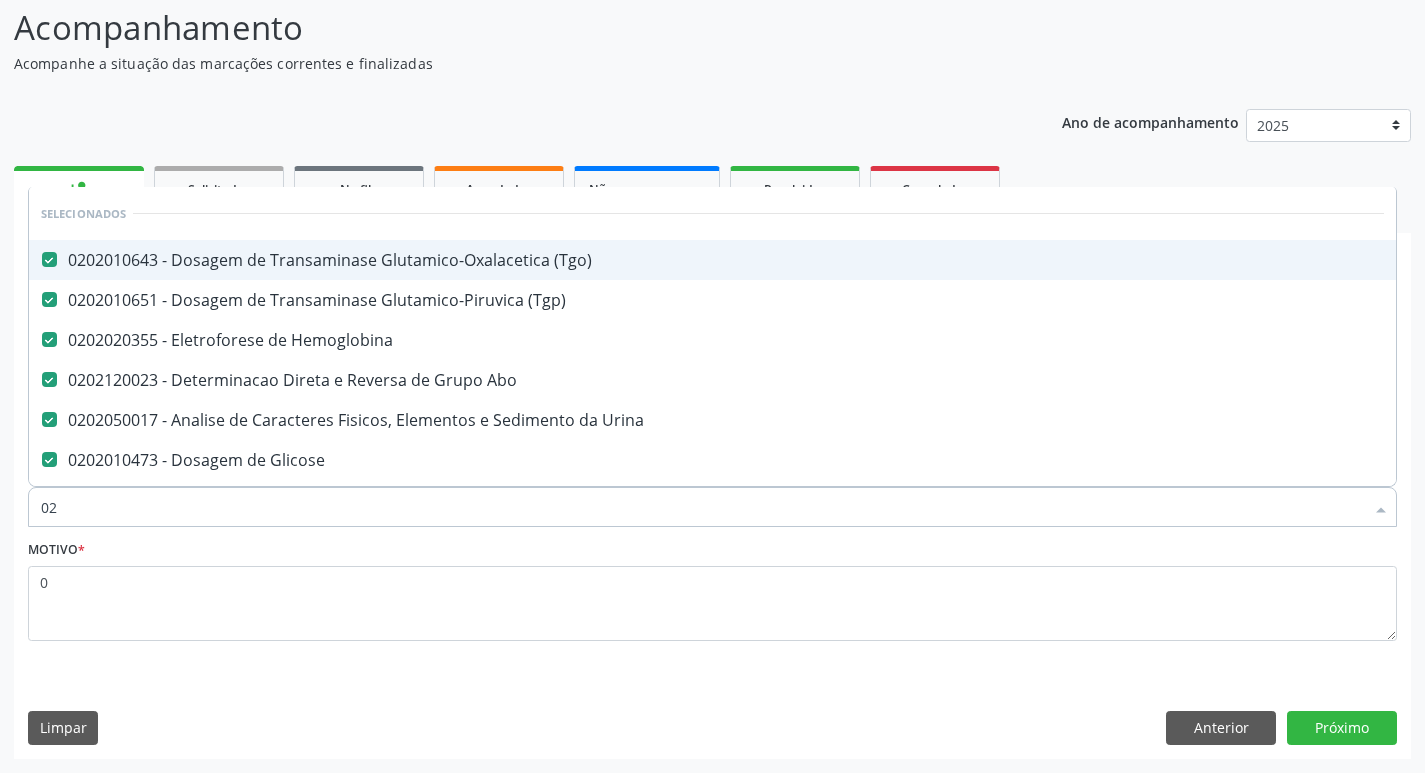 type on "020" 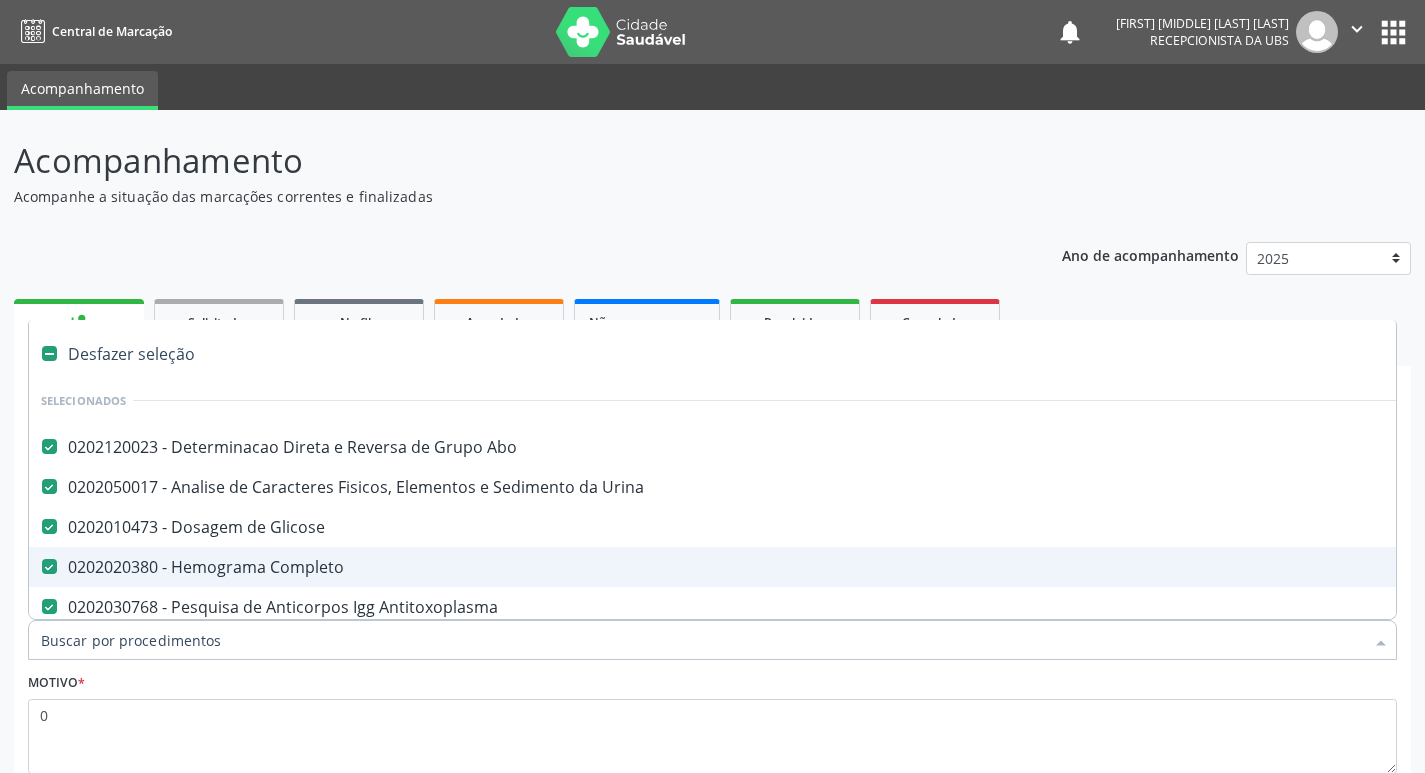 scroll, scrollTop: 133, scrollLeft: 0, axis: vertical 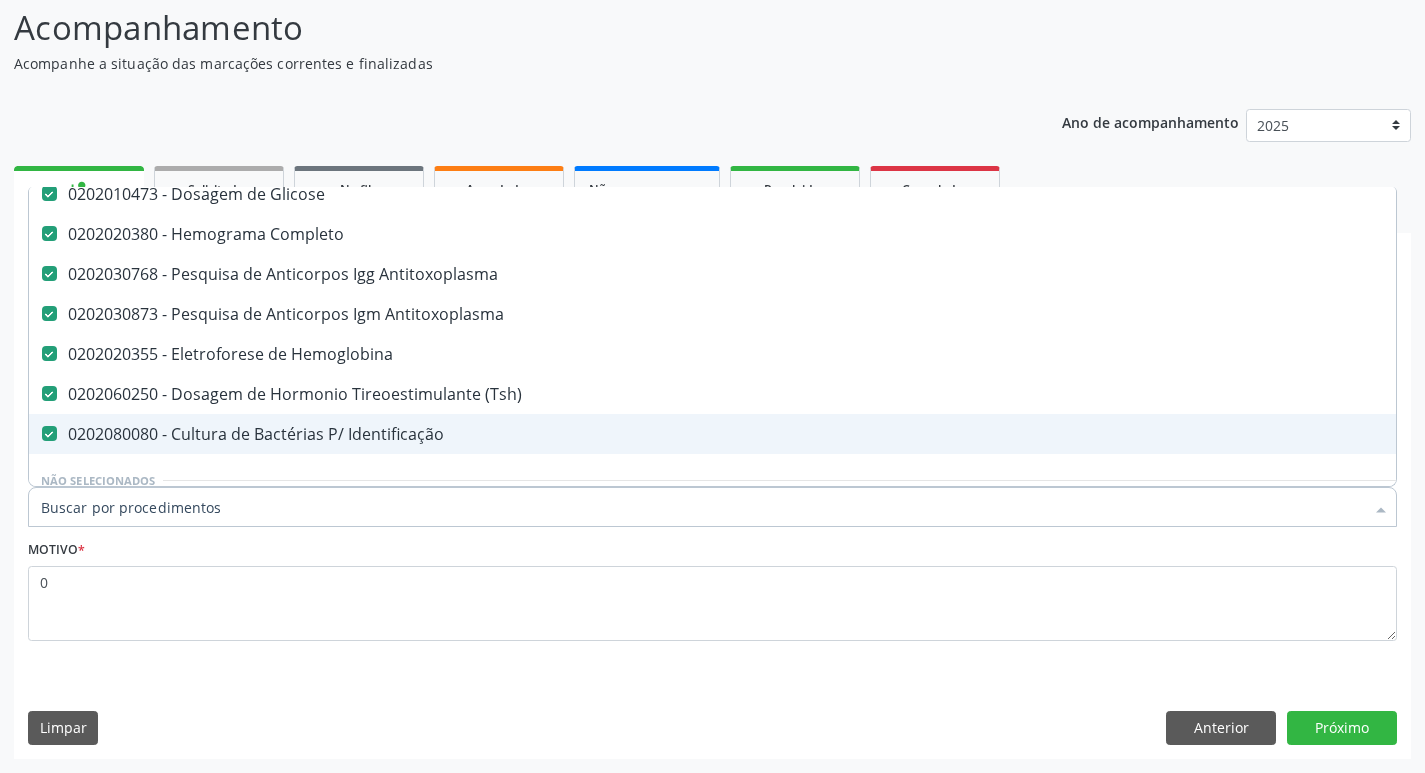 click on "Item de agendamento
*" at bounding box center (702, 507) 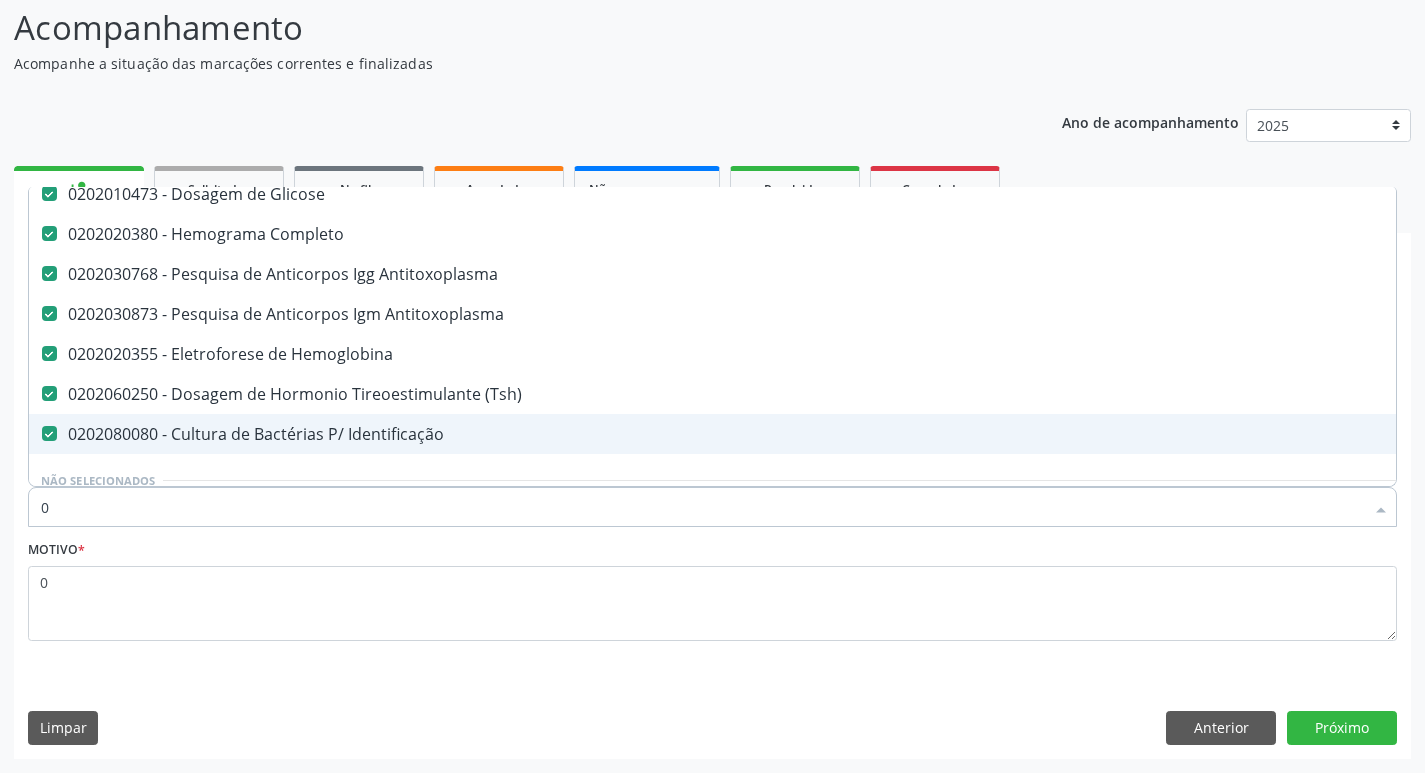 scroll, scrollTop: 146, scrollLeft: 0, axis: vertical 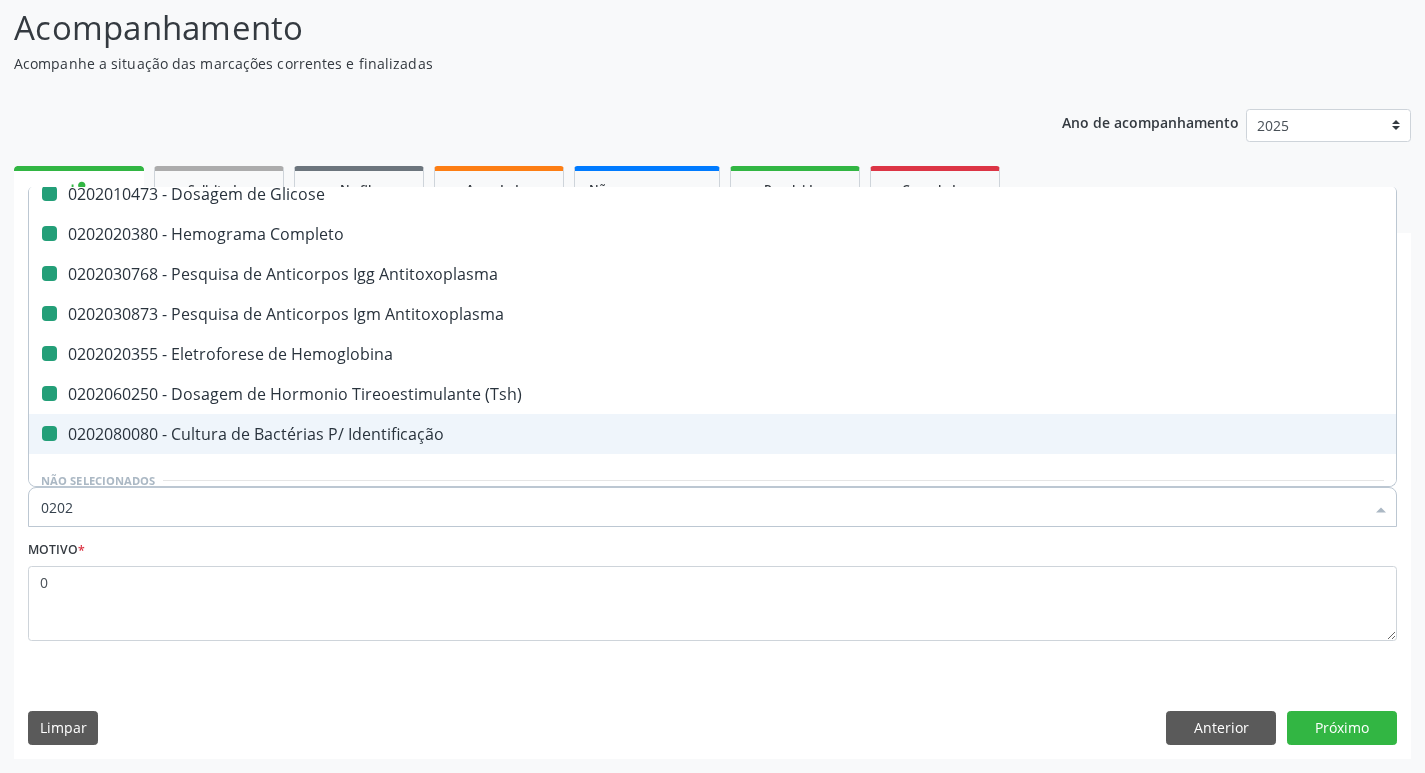 type on "02021" 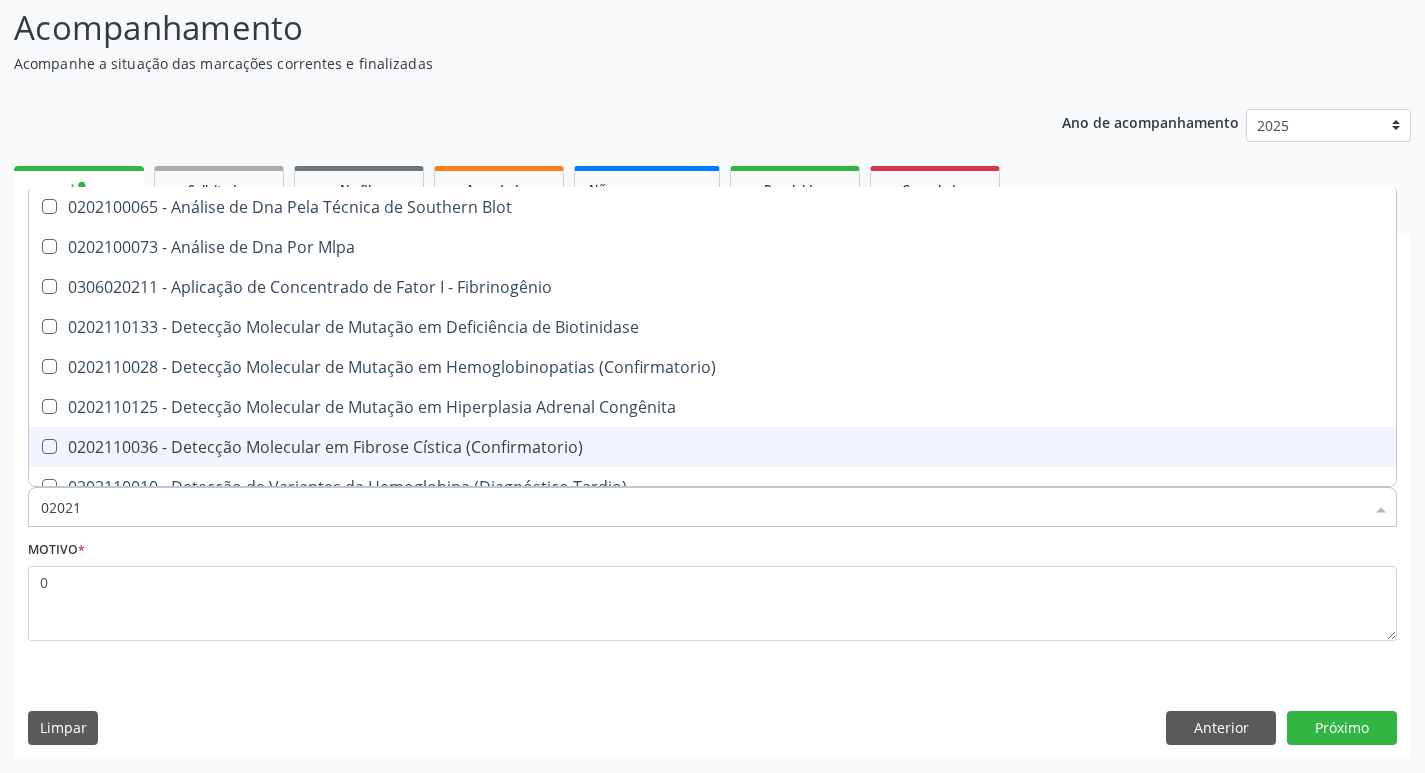 scroll, scrollTop: 159, scrollLeft: 0, axis: vertical 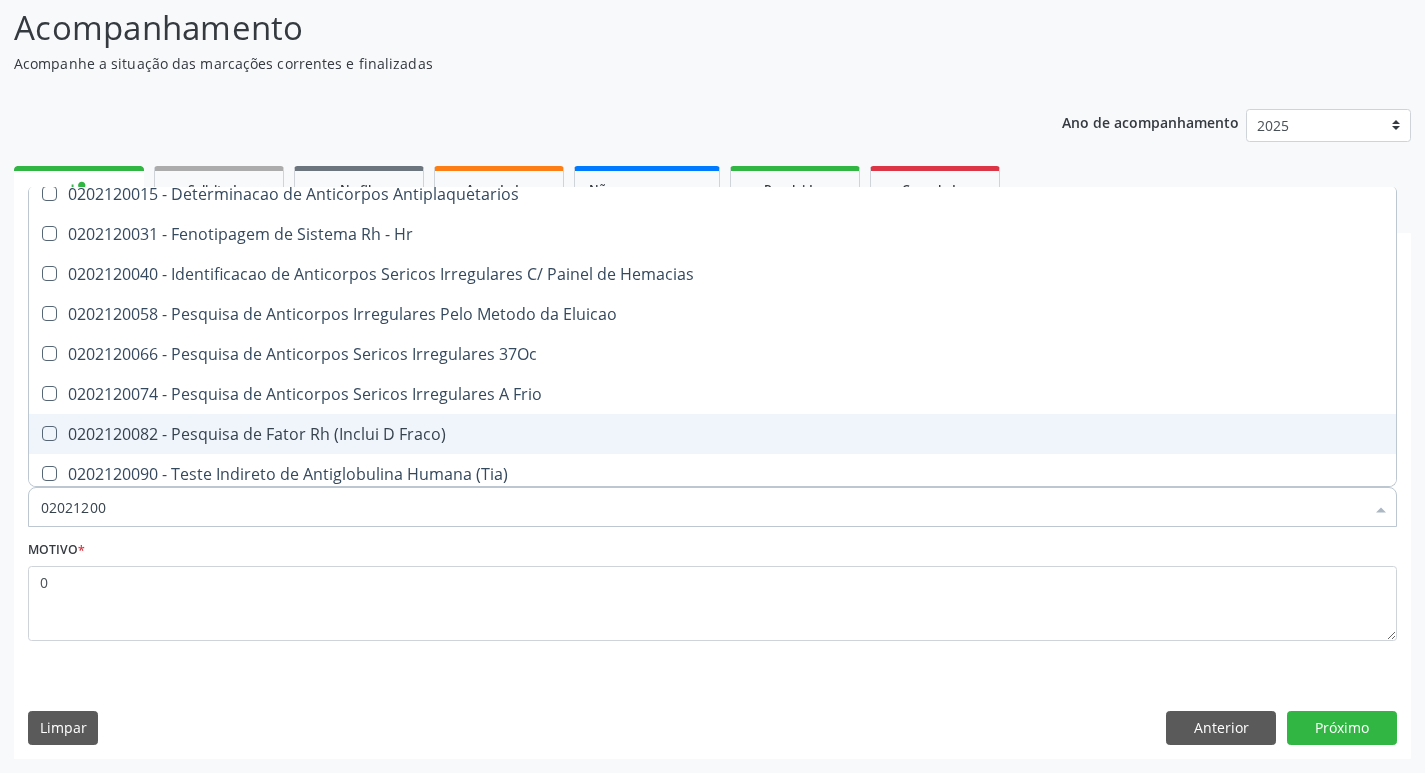 type on "020212008" 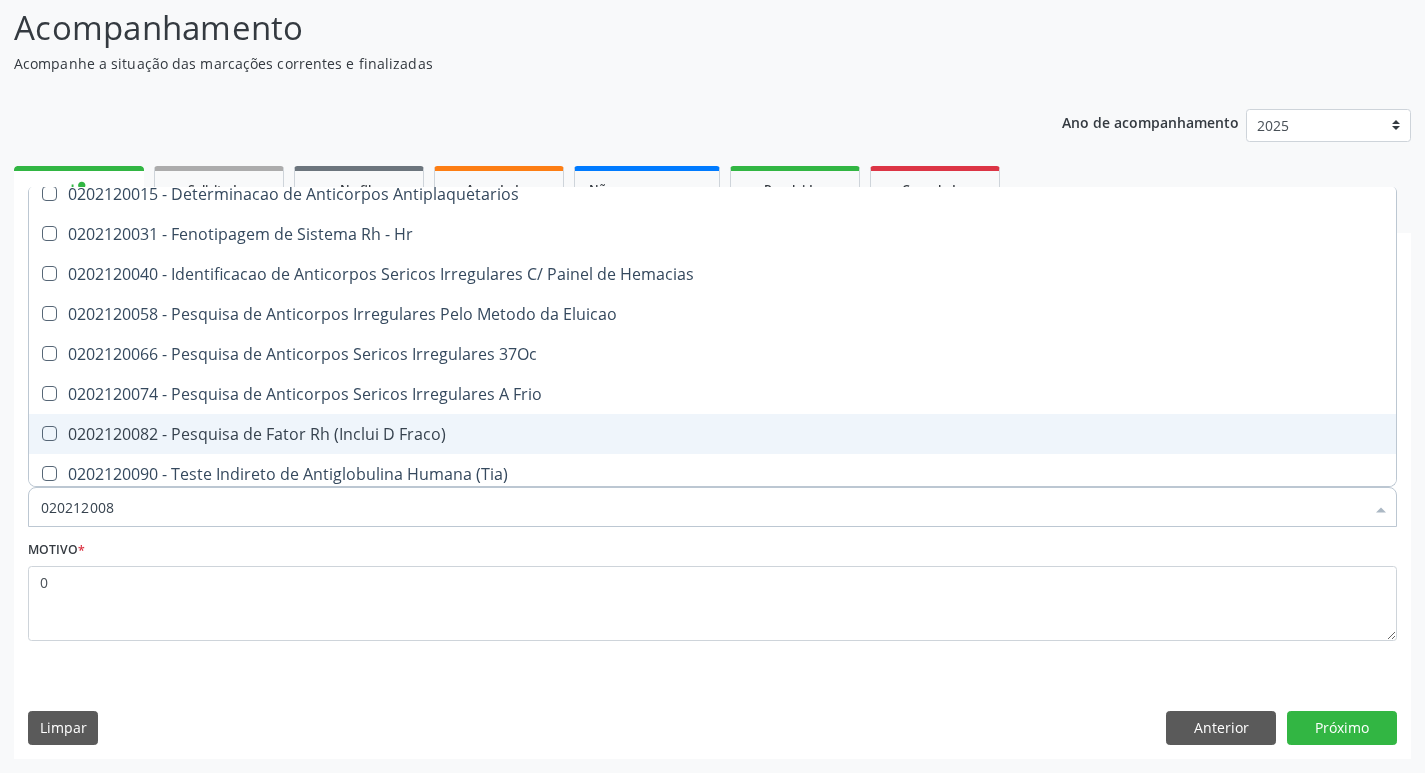 scroll, scrollTop: 0, scrollLeft: 0, axis: both 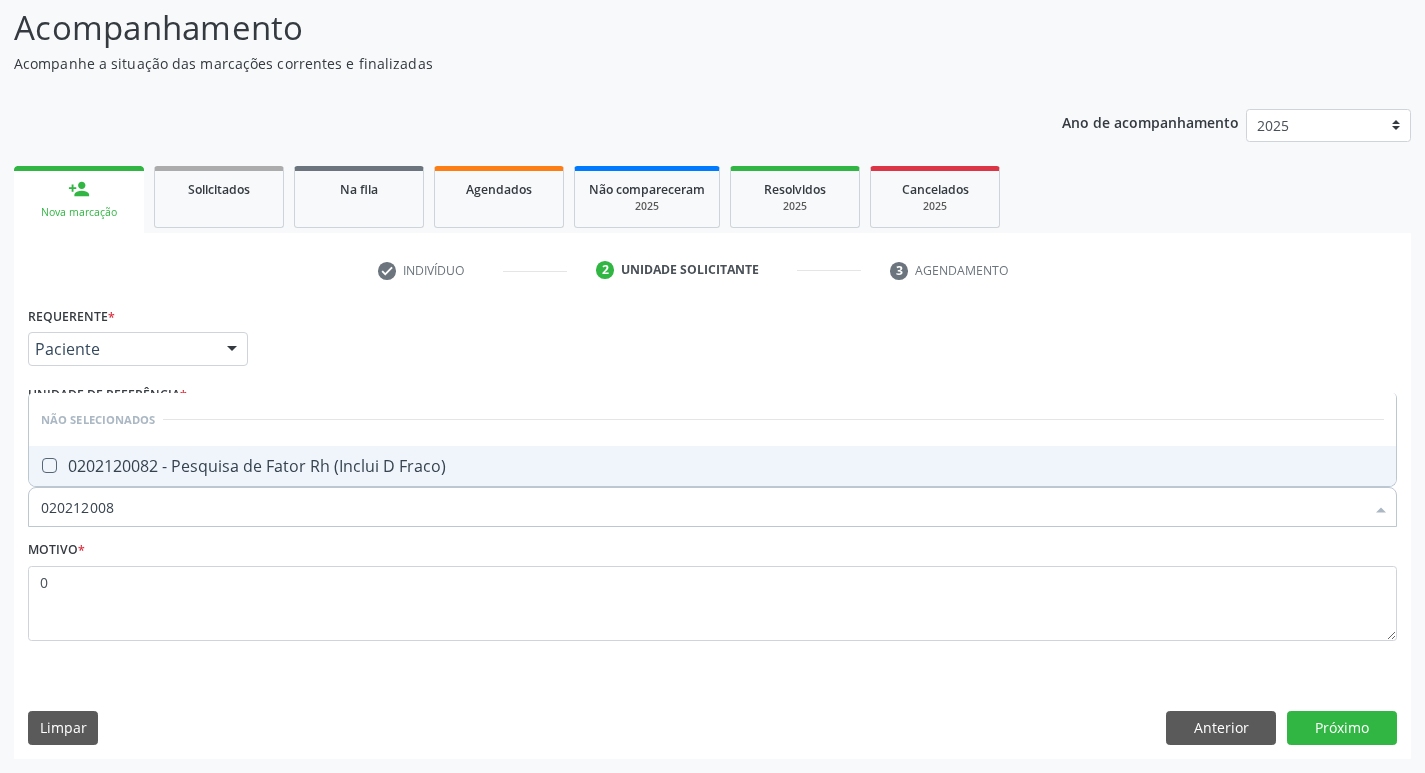 type on "0202120082" 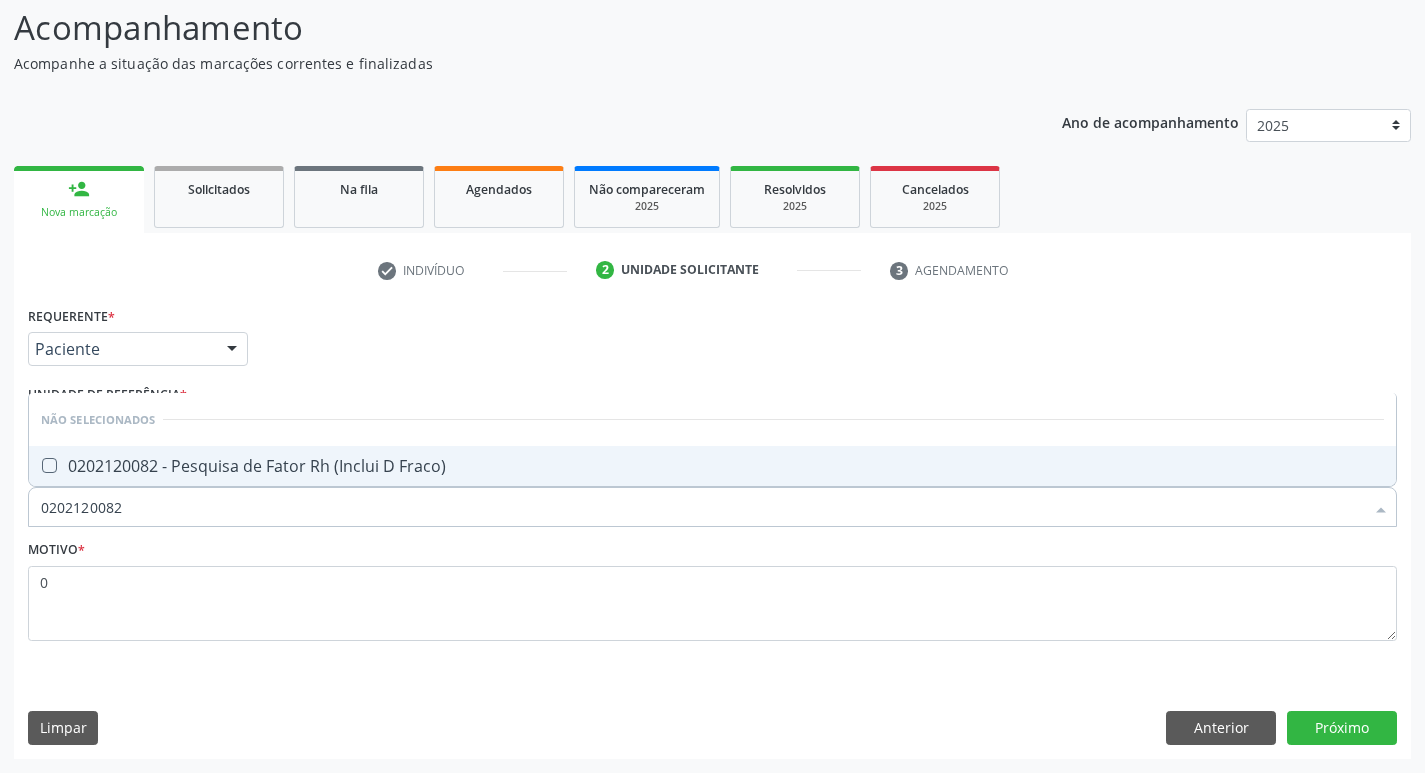 click on "0202120082 - Pesquisa de Fator Rh (Inclui D Fraco)" at bounding box center [712, 466] 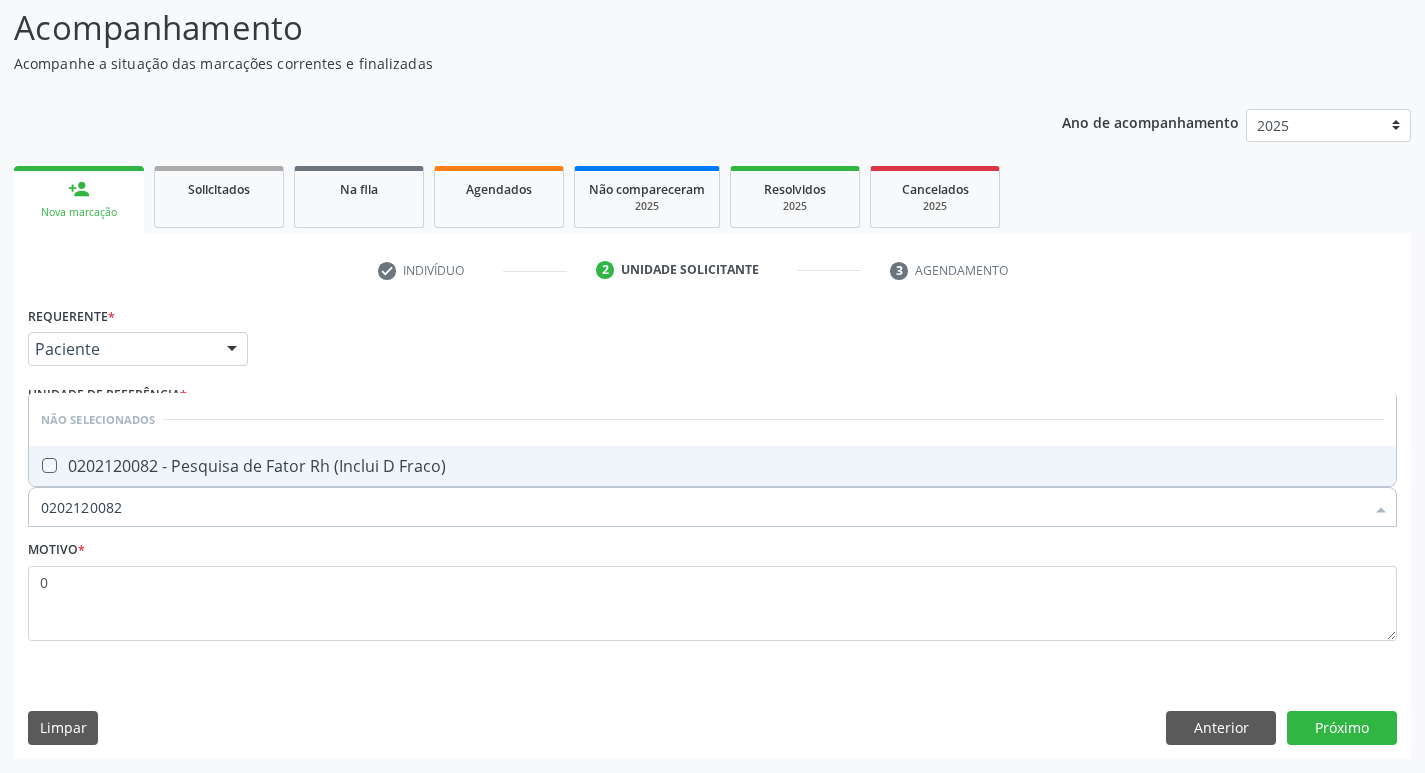 checkbox on "true" 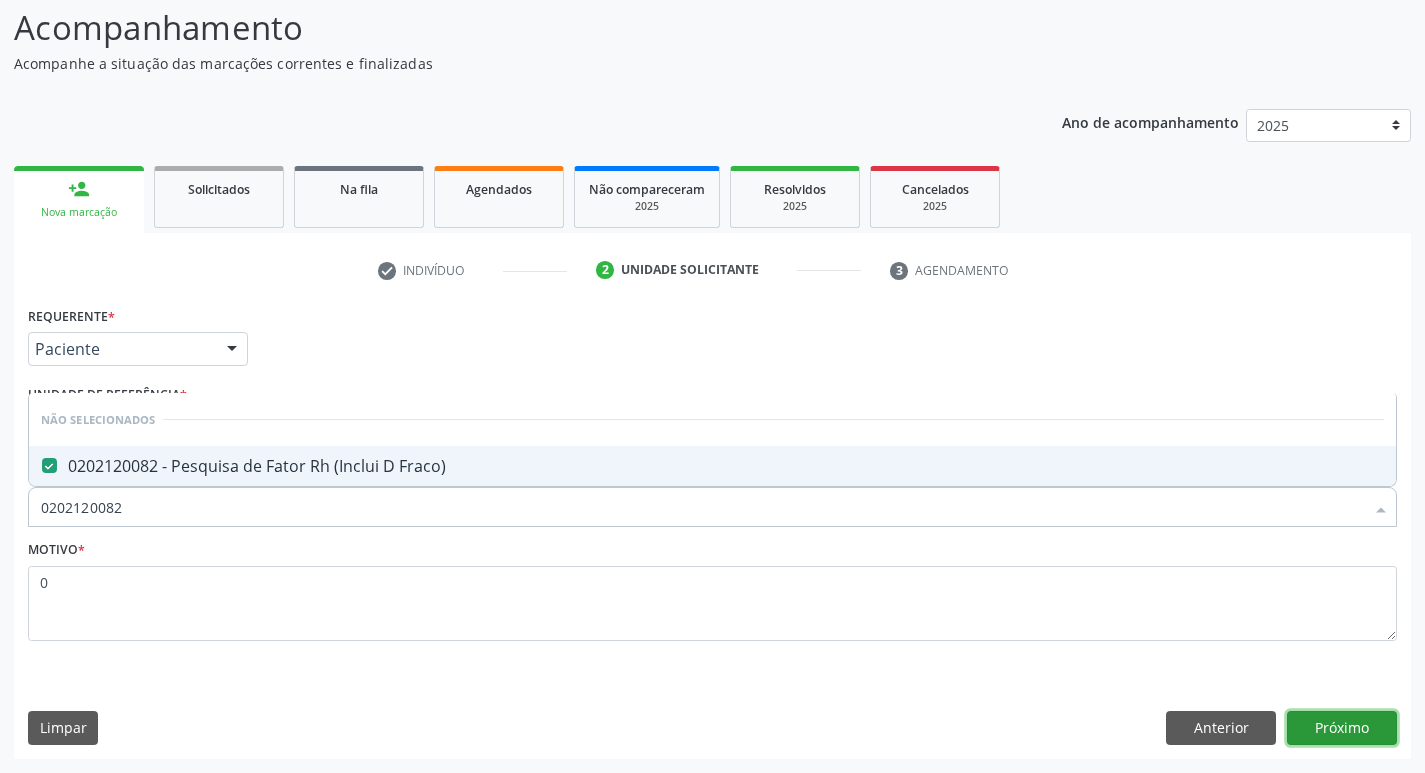 click on "Próximo" at bounding box center [1342, 728] 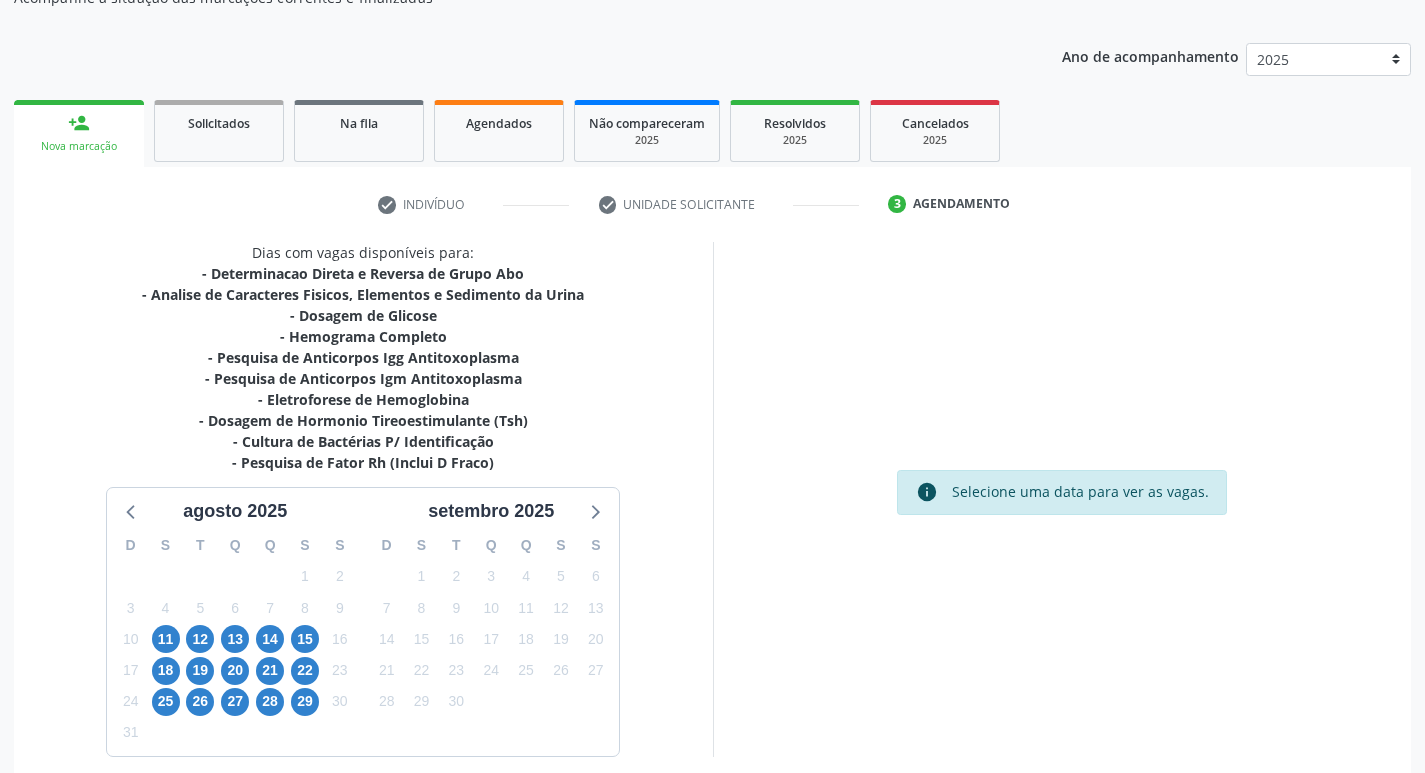 scroll, scrollTop: 286, scrollLeft: 0, axis: vertical 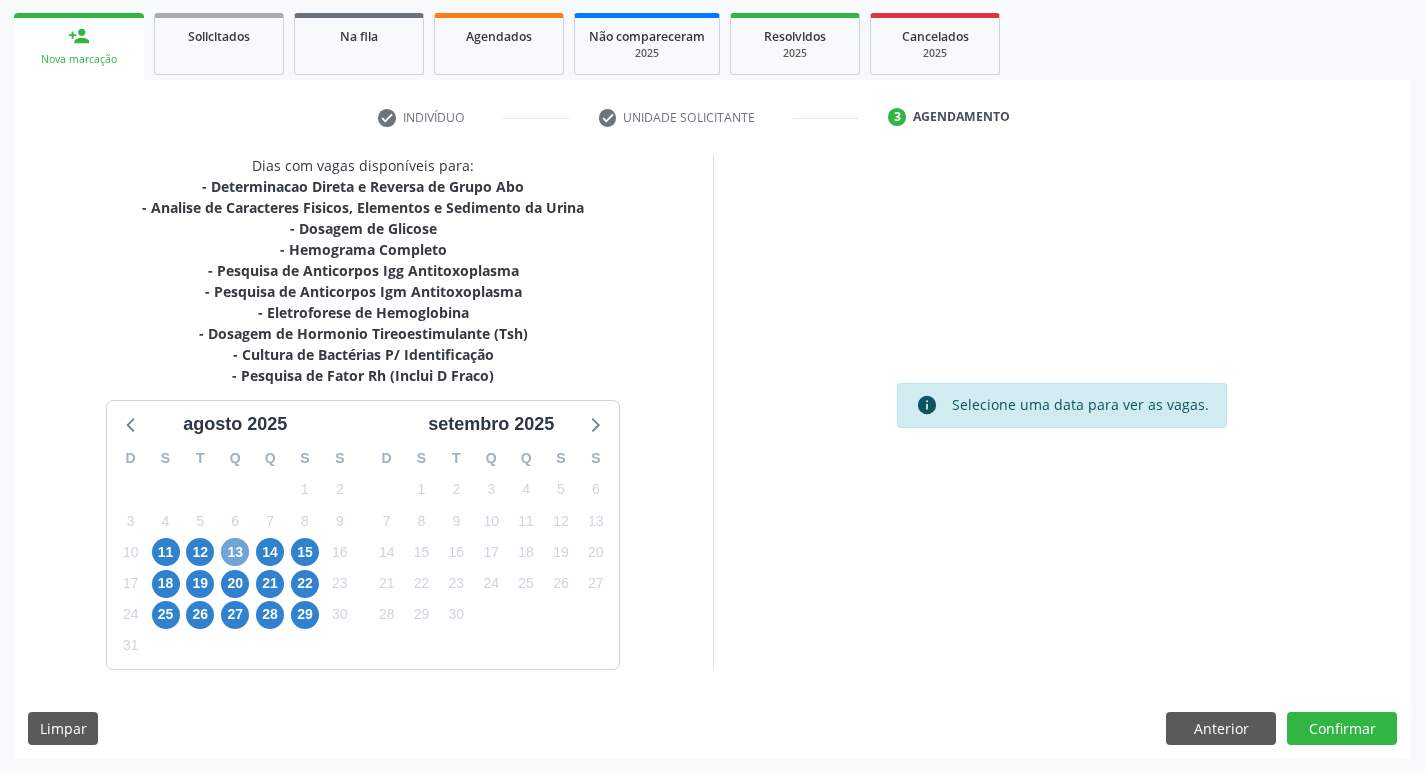 click on "13" at bounding box center (235, 552) 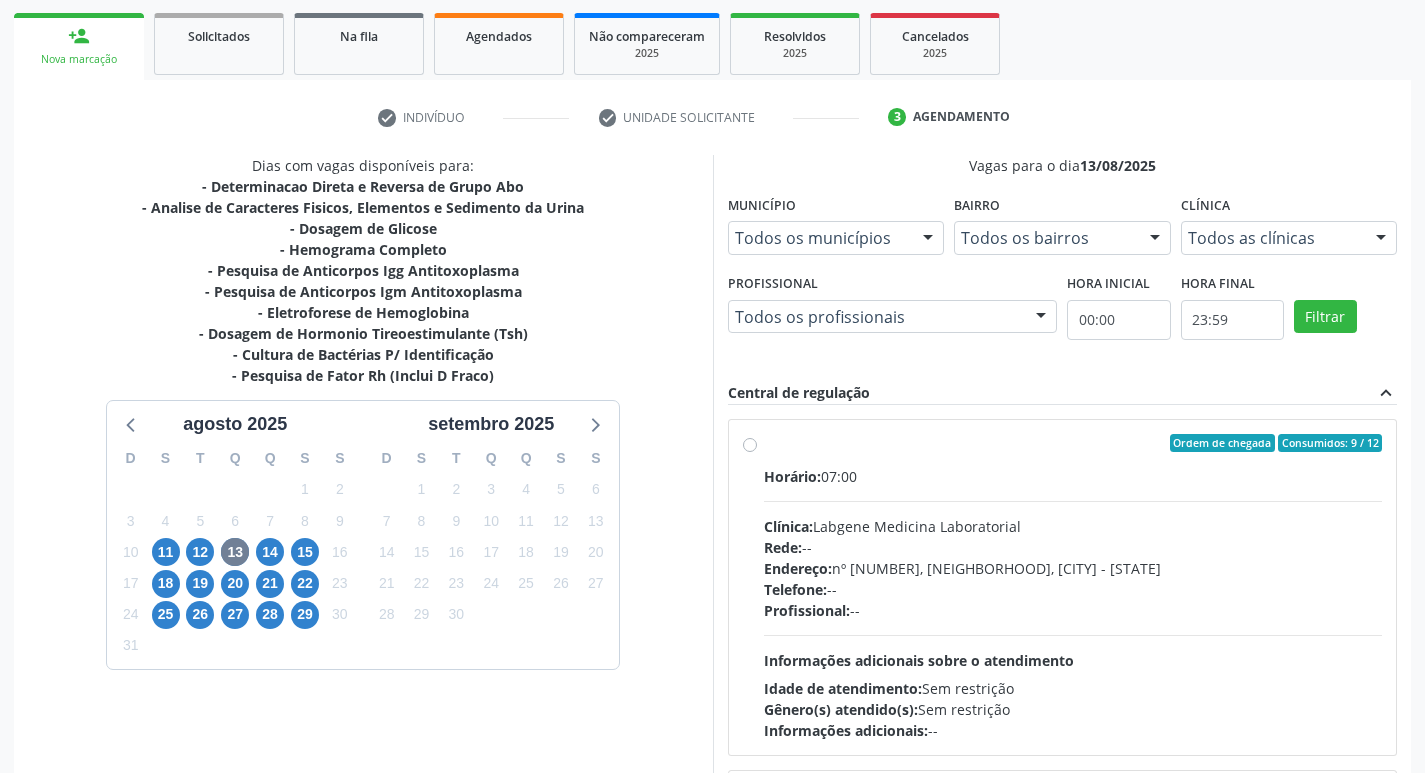 click at bounding box center [1073, 635] 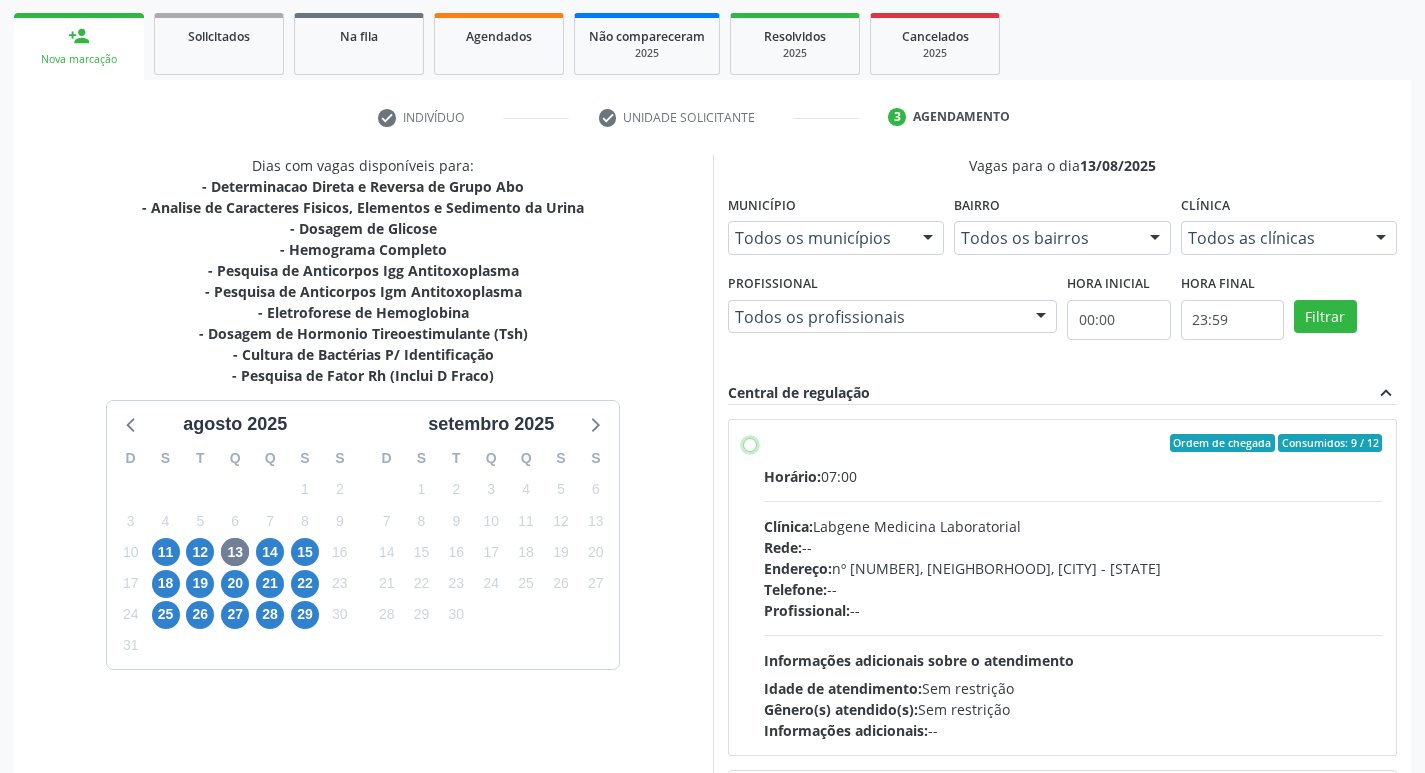 click on "Ordem de chegada
Consumidos: 9 / 12
Horário:   07:00
Clínica:  Labgene Medicina Laboratorial
Rede:
--
Endereço:   nº 531, Nossa Senhora da Pen, Serra Talhada - PE
Telefone:   --
Profissional:
--
Informações adicionais sobre o atendimento
Idade de atendimento:
Sem restrição
Gênero(s) atendido(s):
Sem restrição
Informações adicionais:
--" at bounding box center (750, 443) 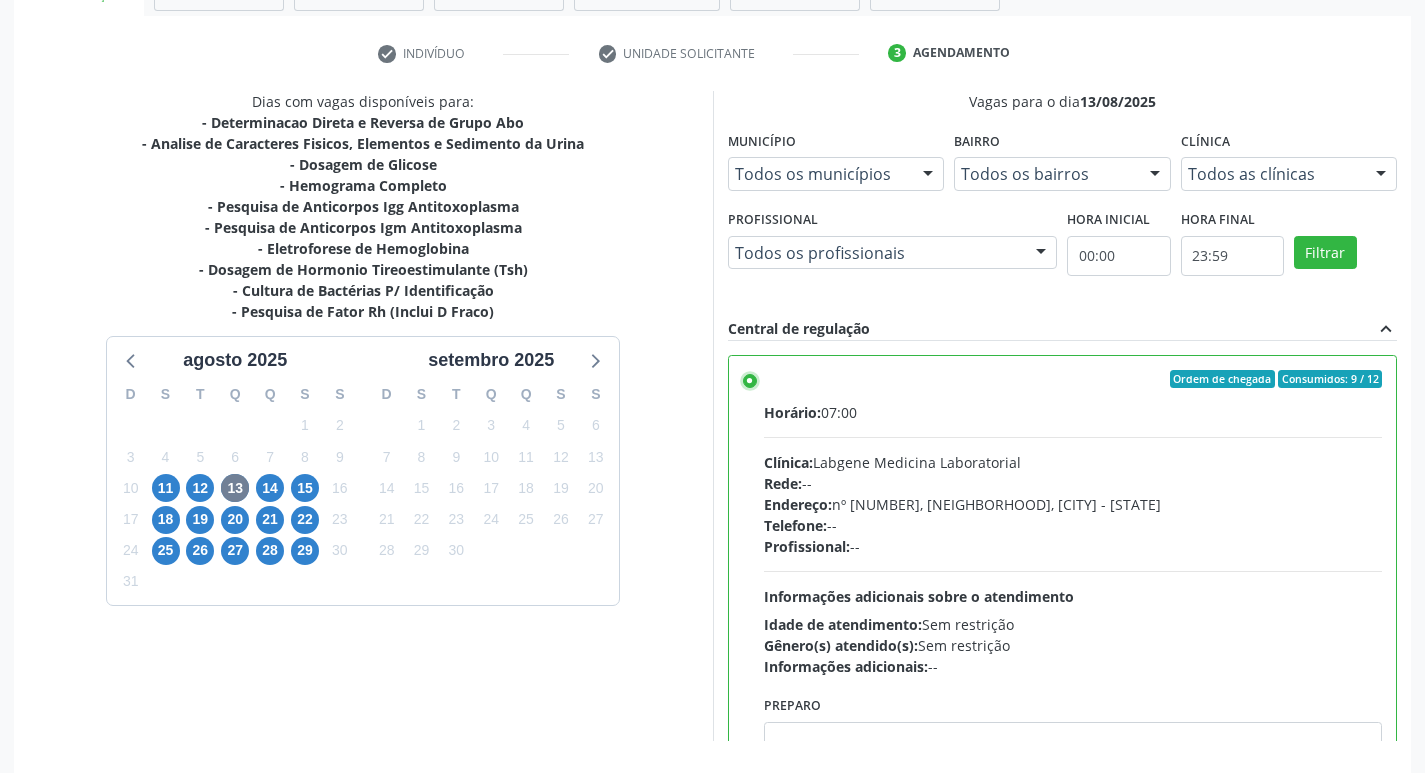 scroll, scrollTop: 422, scrollLeft: 0, axis: vertical 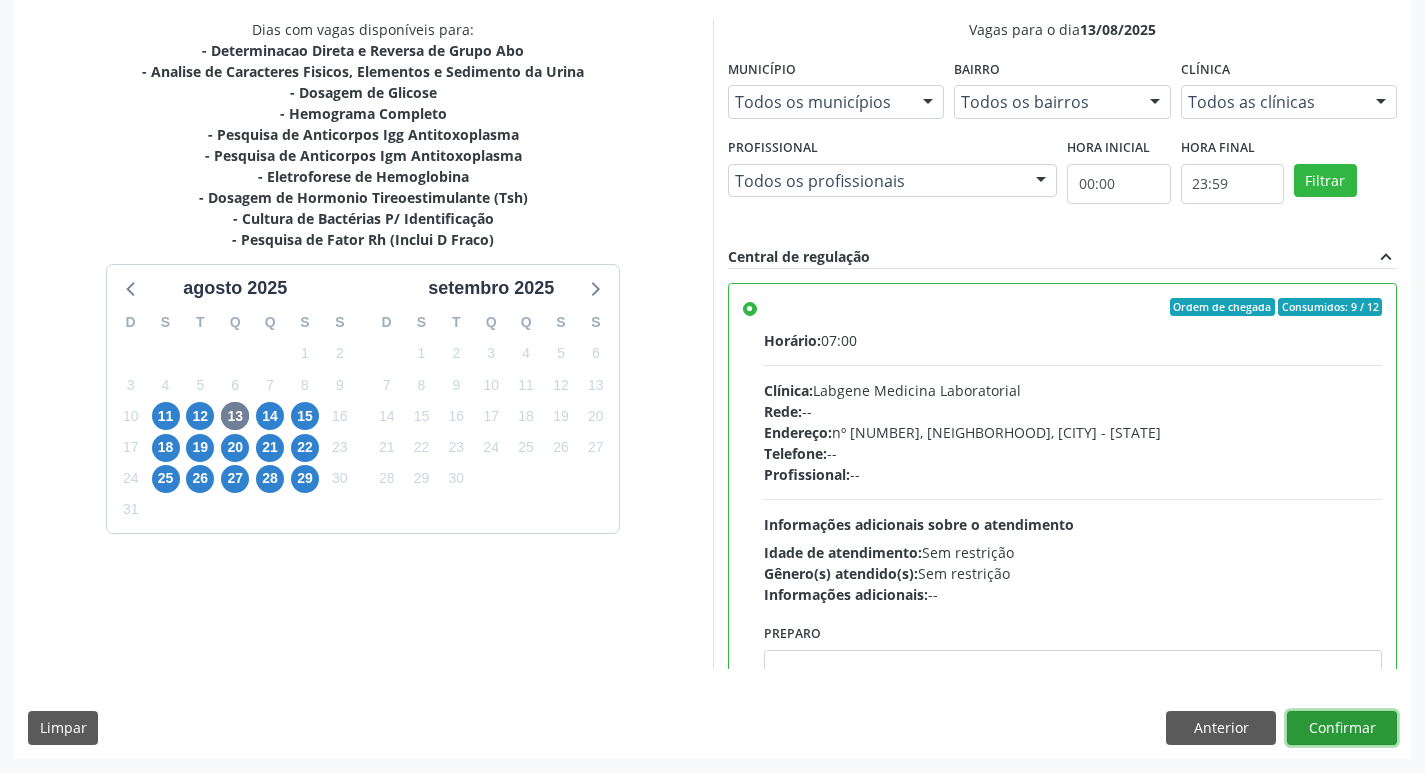 click on "Confirmar" at bounding box center [1342, 728] 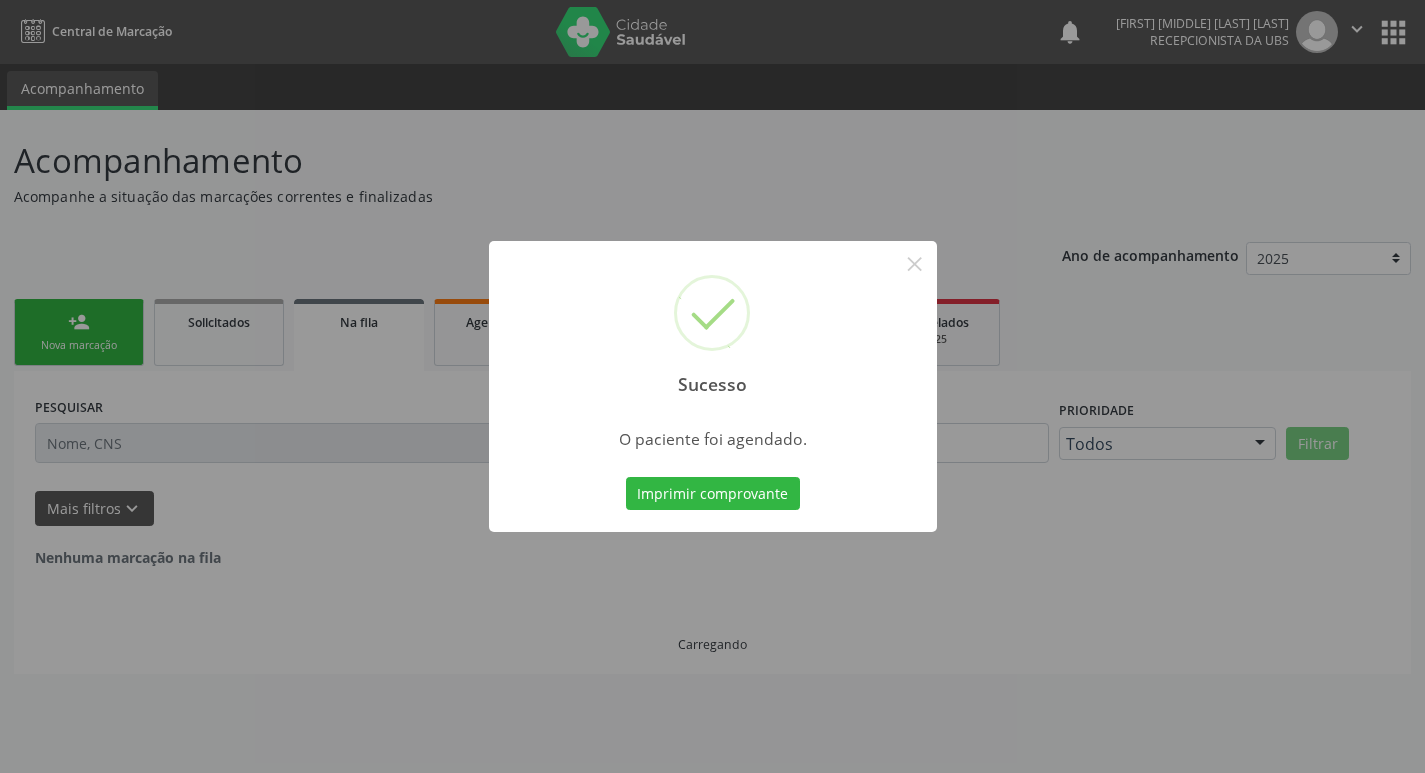scroll, scrollTop: 0, scrollLeft: 0, axis: both 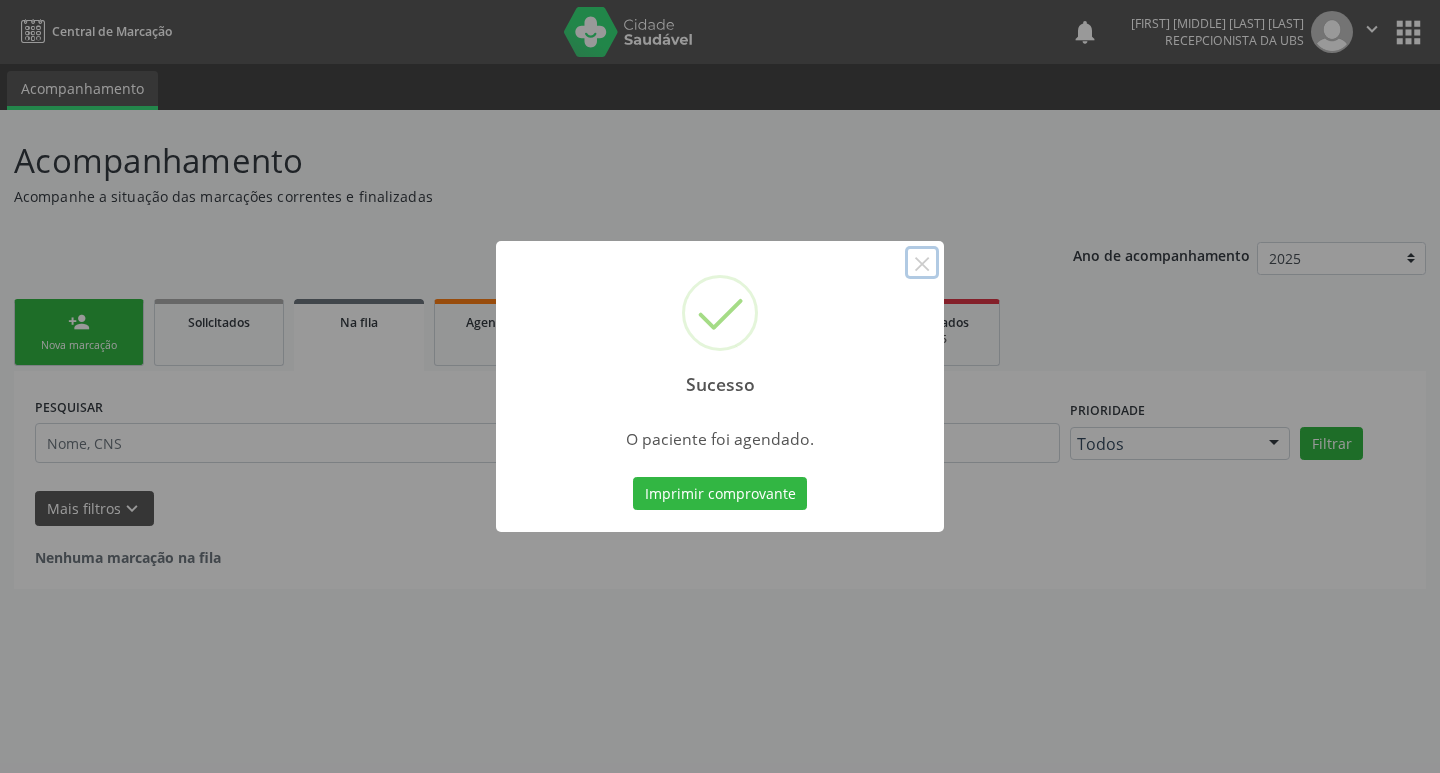 drag, startPoint x: 924, startPoint y: 261, endPoint x: 91, endPoint y: 276, distance: 833.1351 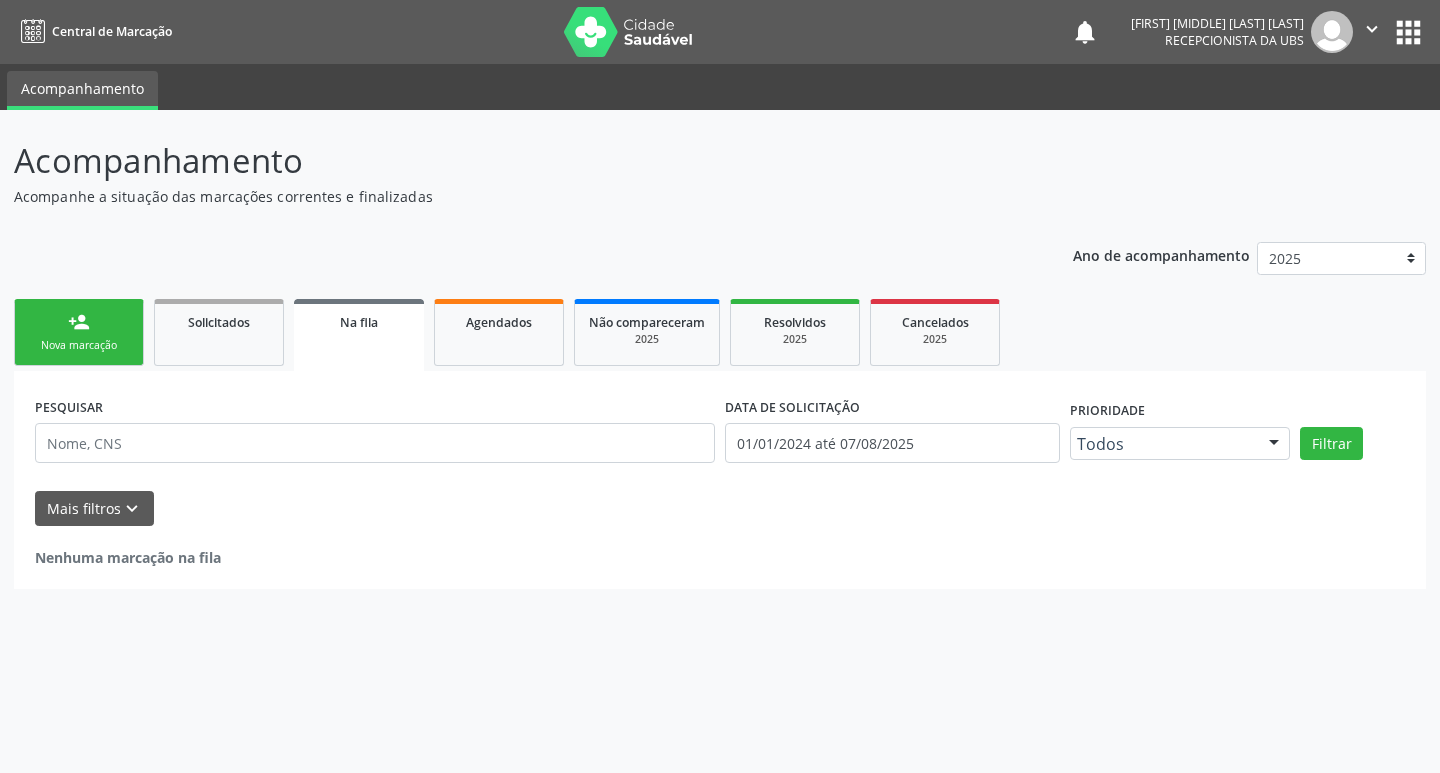click on "person_add
Nova marcação" at bounding box center [79, 332] 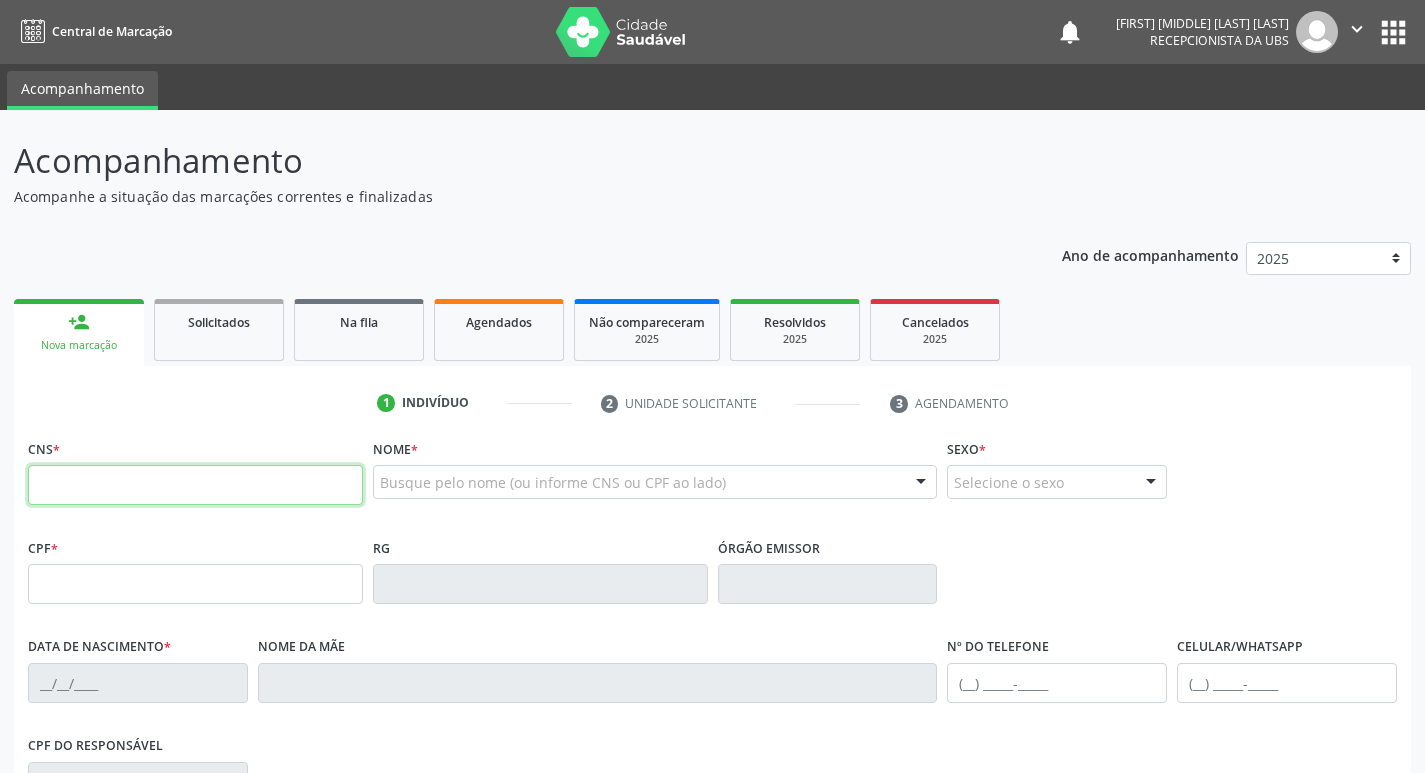 drag, startPoint x: 151, startPoint y: 504, endPoint x: 98, endPoint y: 525, distance: 57.00877 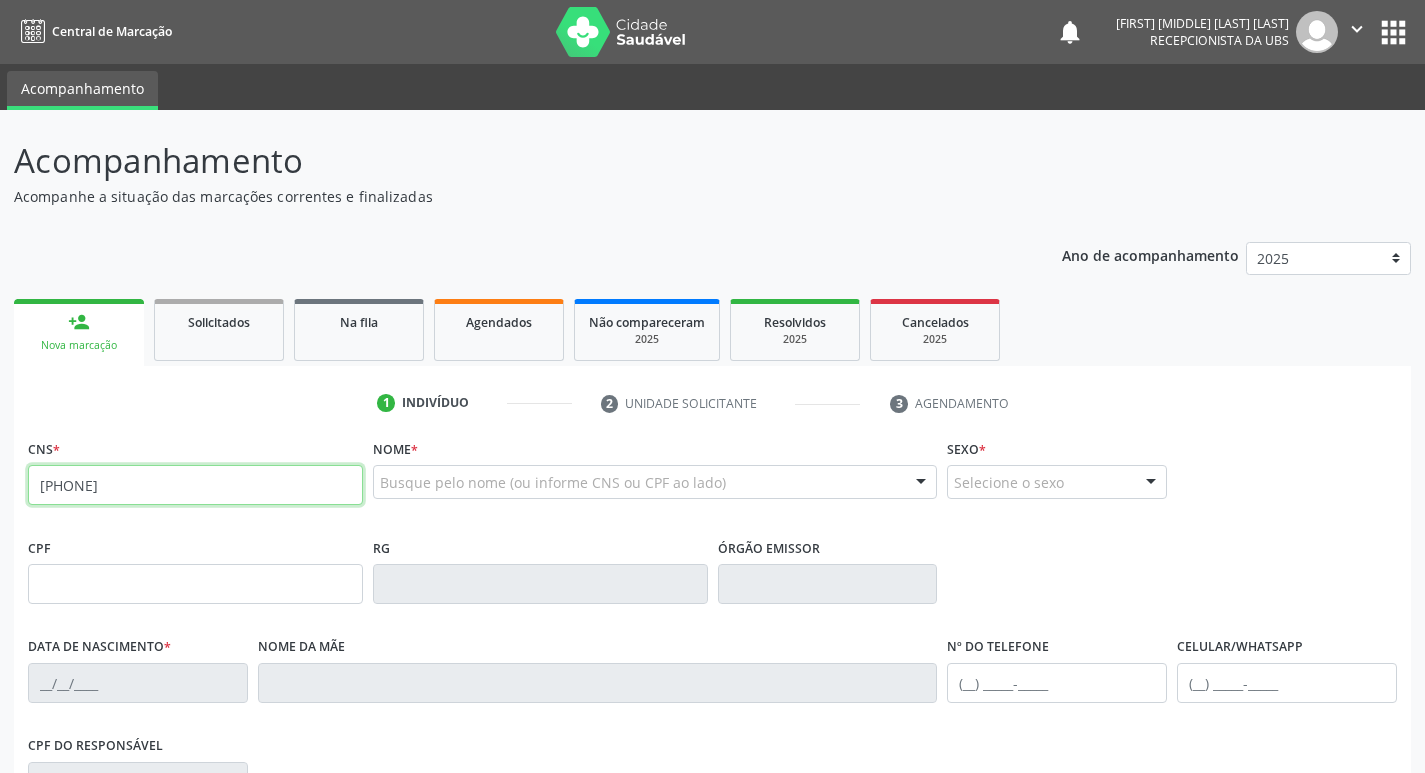 type on "702 7051 7219 8460" 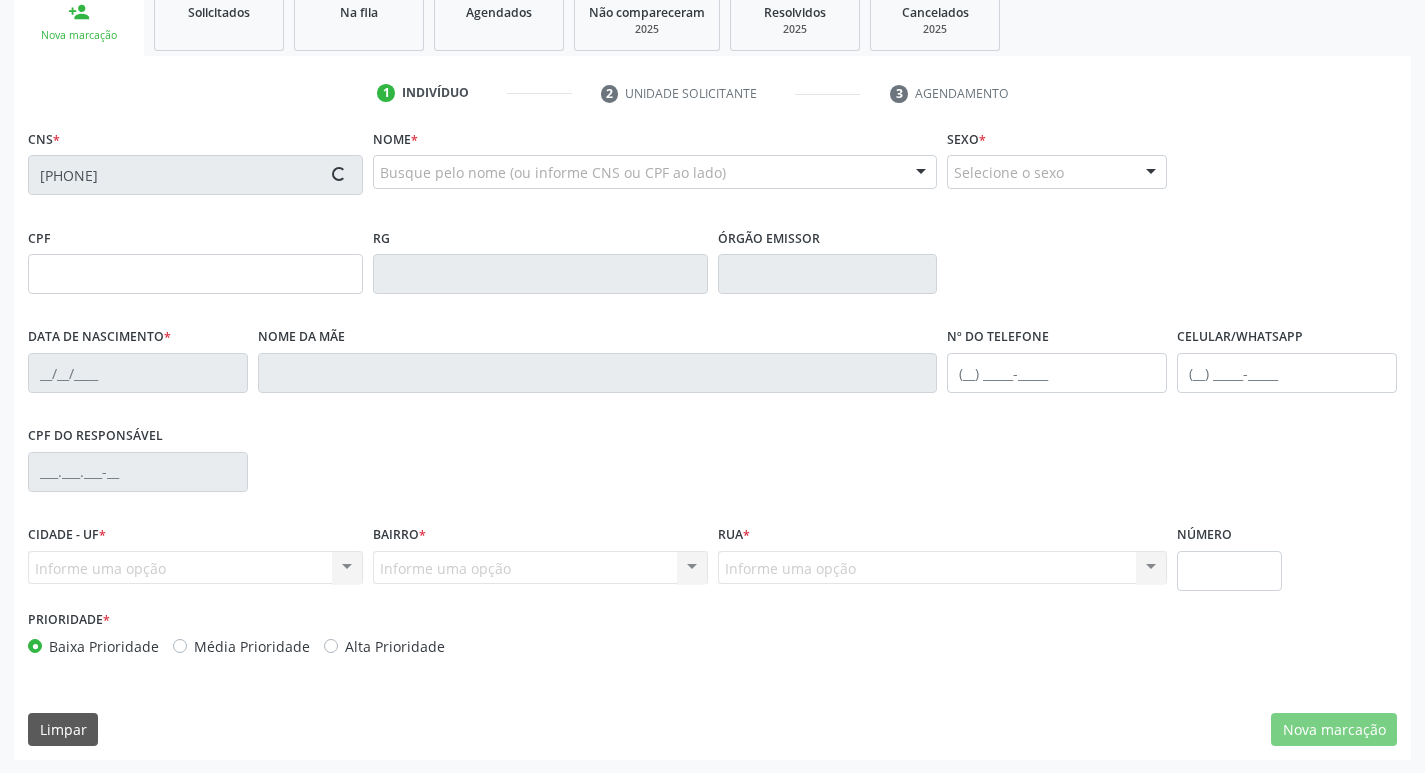 scroll, scrollTop: 311, scrollLeft: 0, axis: vertical 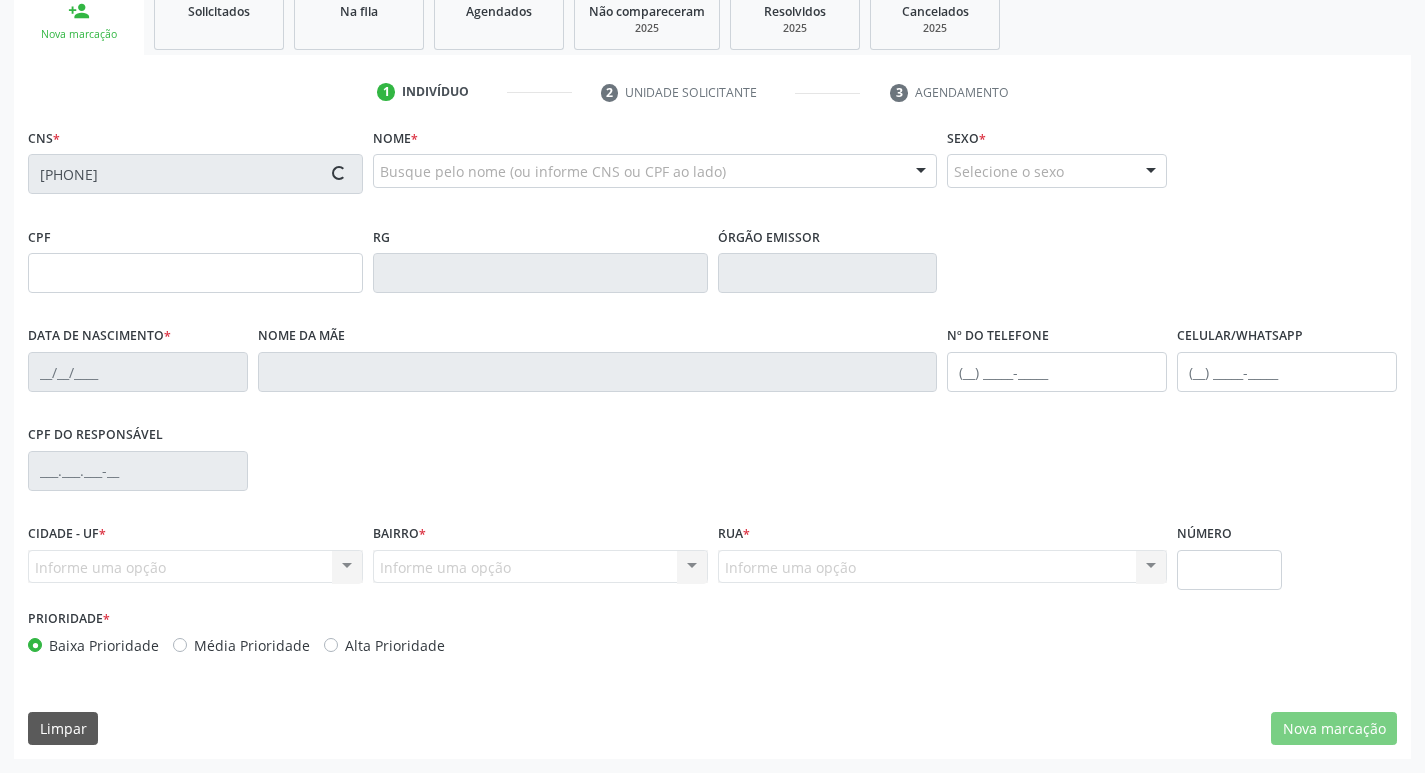 type on "037.363.364-54" 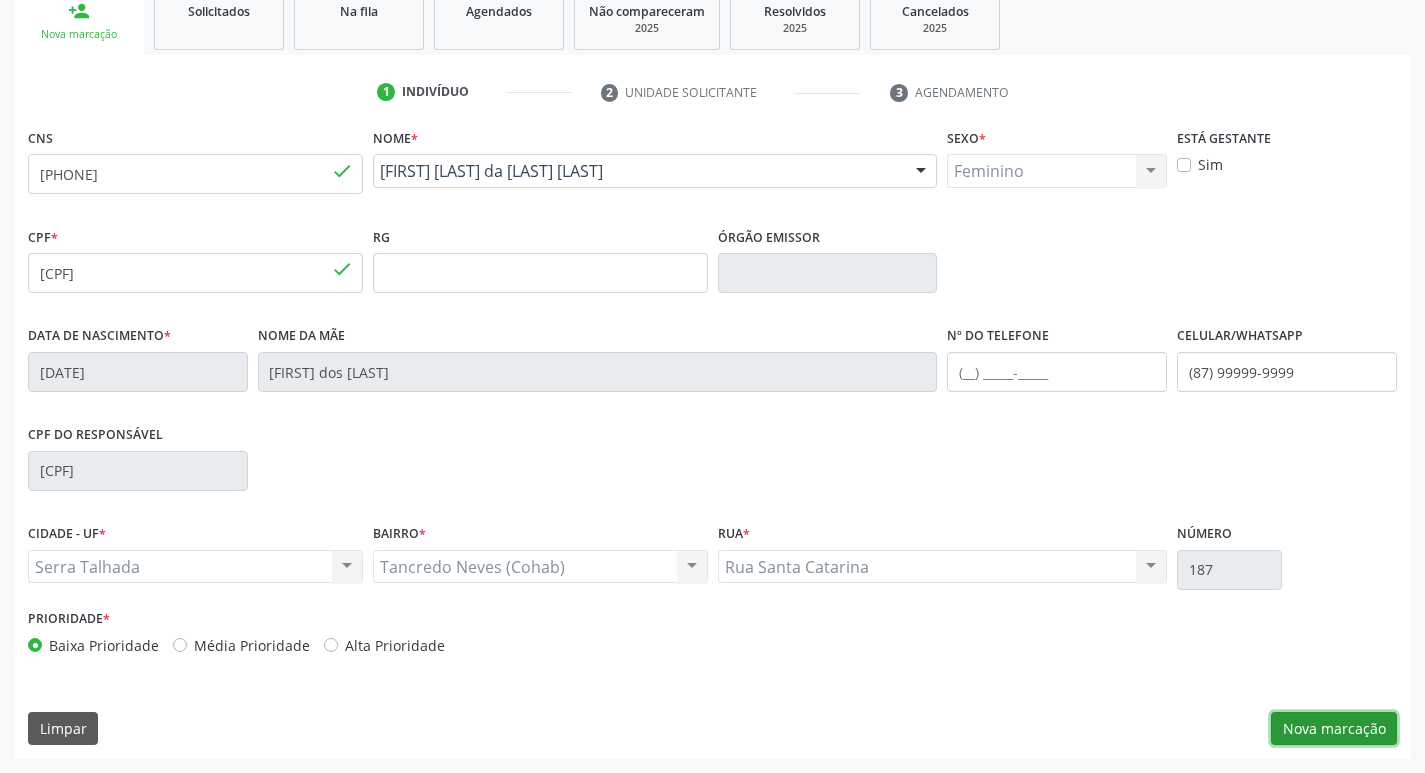 click on "Nova marcação" at bounding box center (1334, 729) 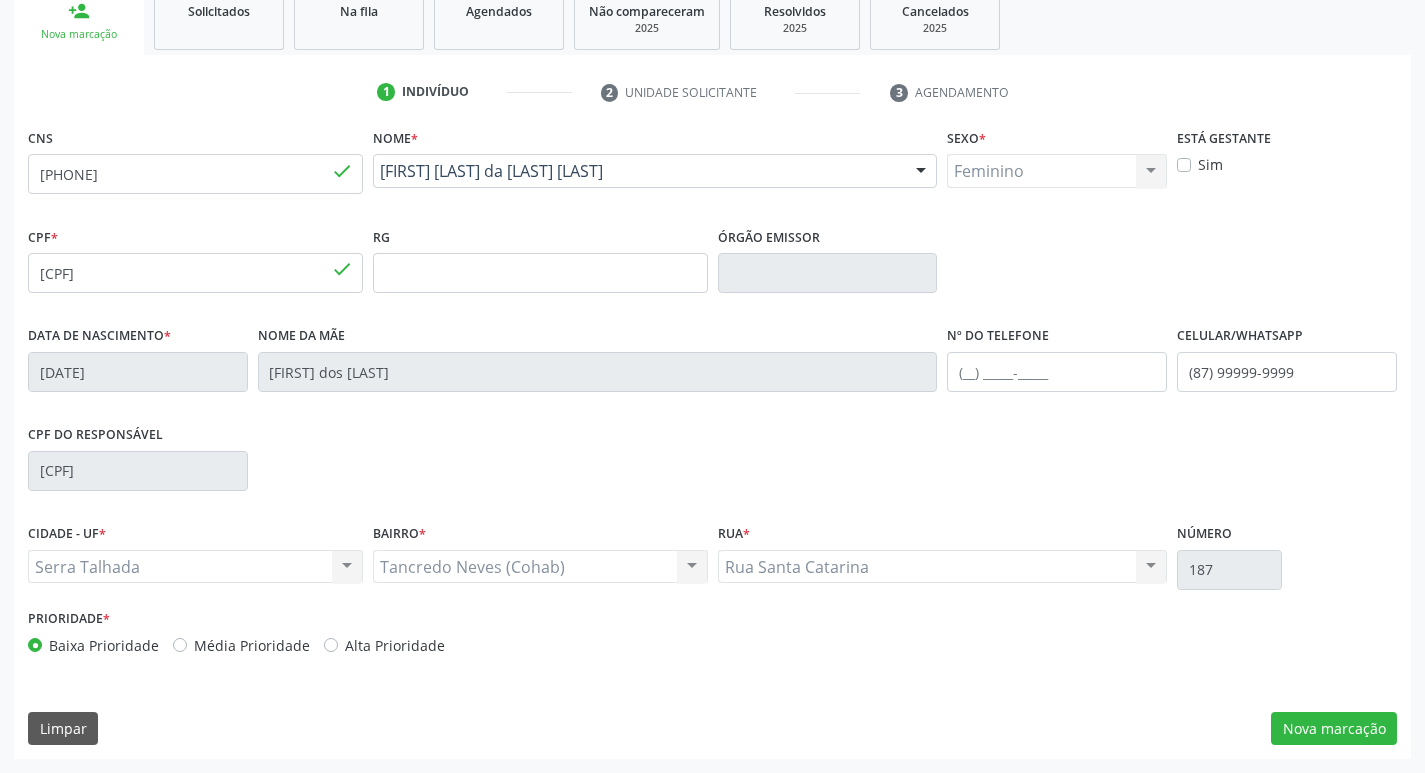 scroll, scrollTop: 133, scrollLeft: 0, axis: vertical 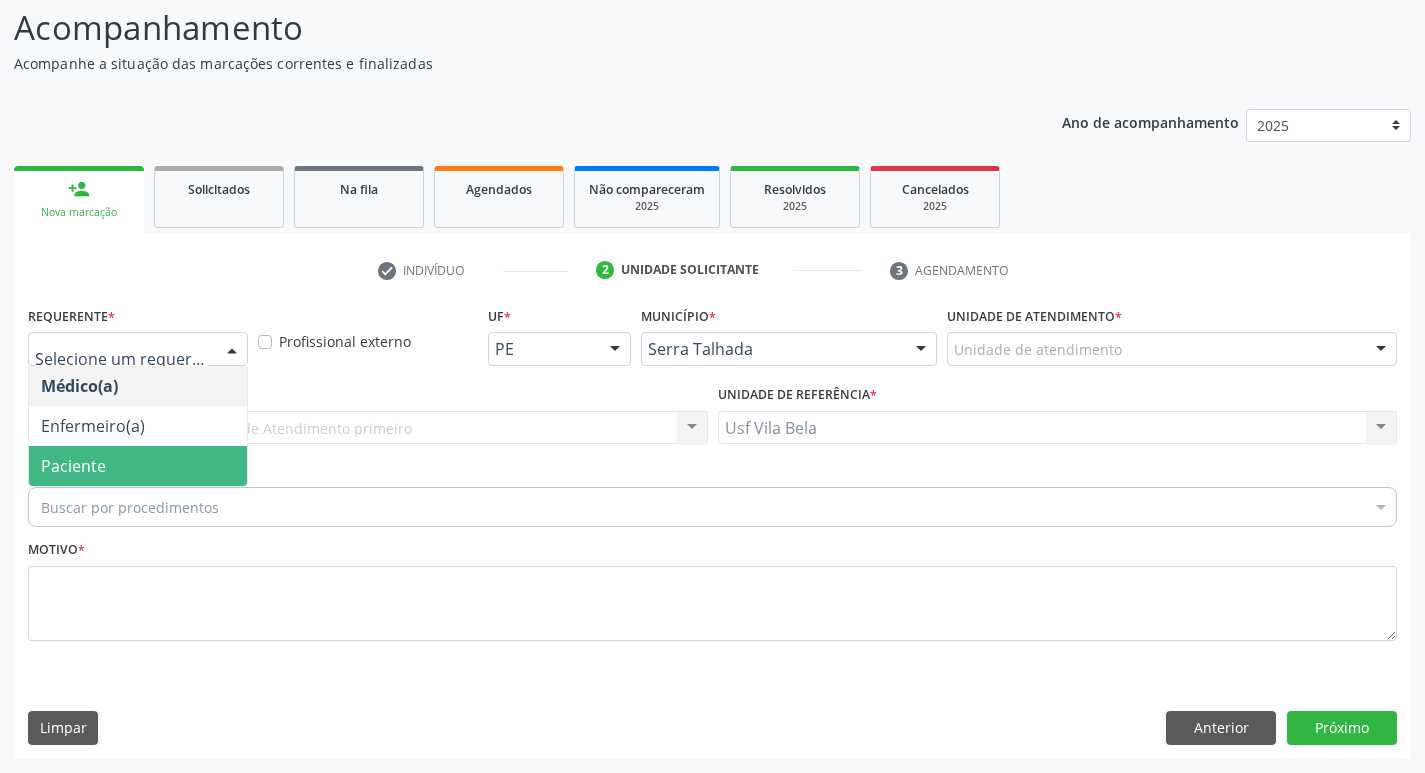 click on "Paciente" at bounding box center [138, 466] 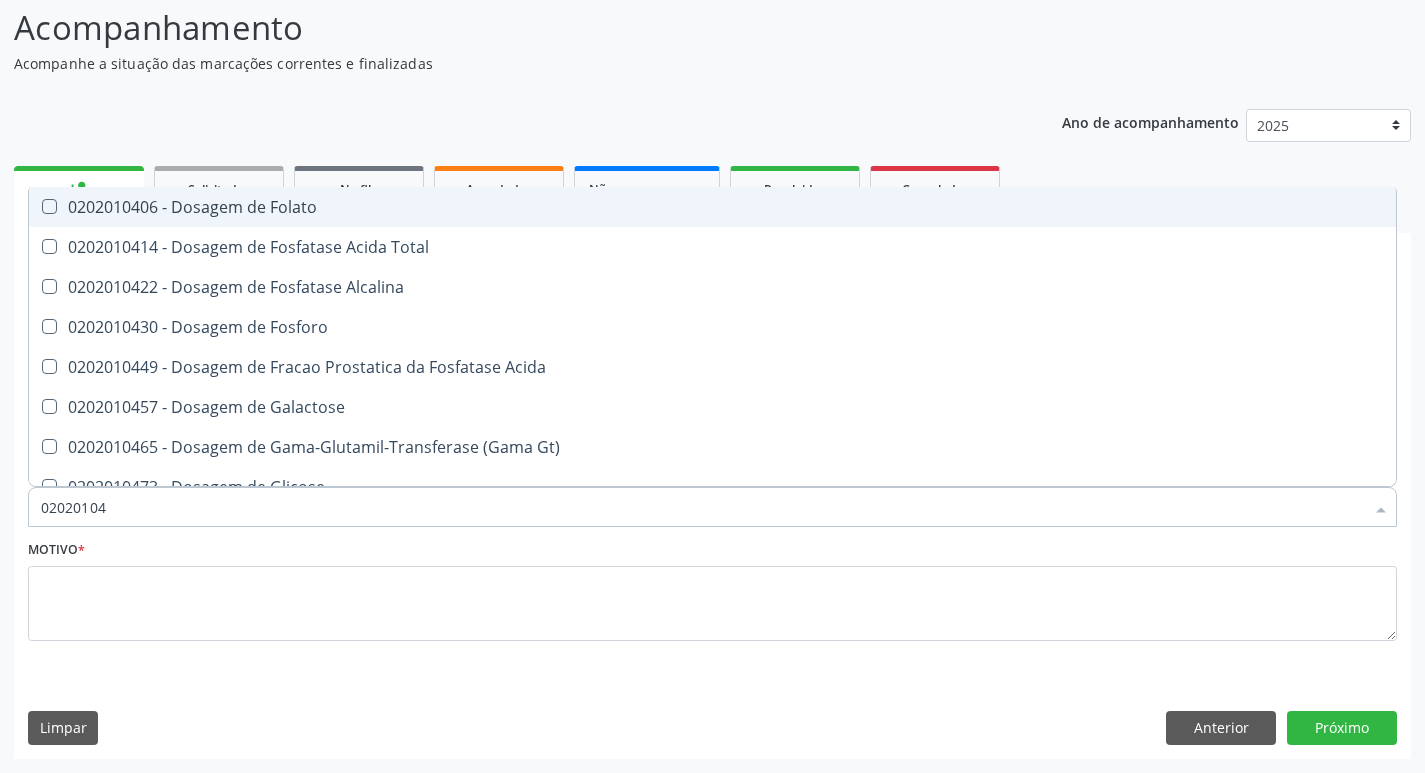 type on "020201047" 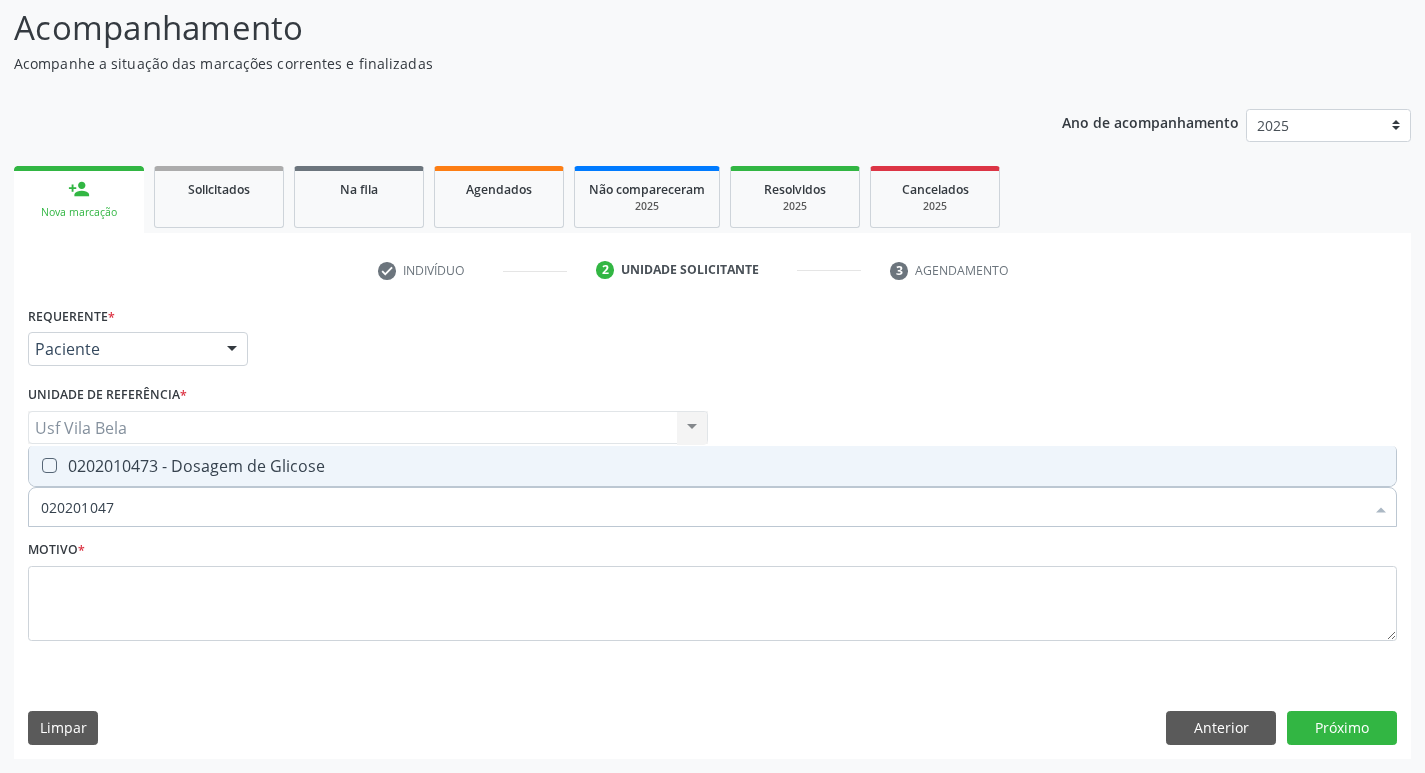 drag, startPoint x: 380, startPoint y: 471, endPoint x: 361, endPoint y: 471, distance: 19 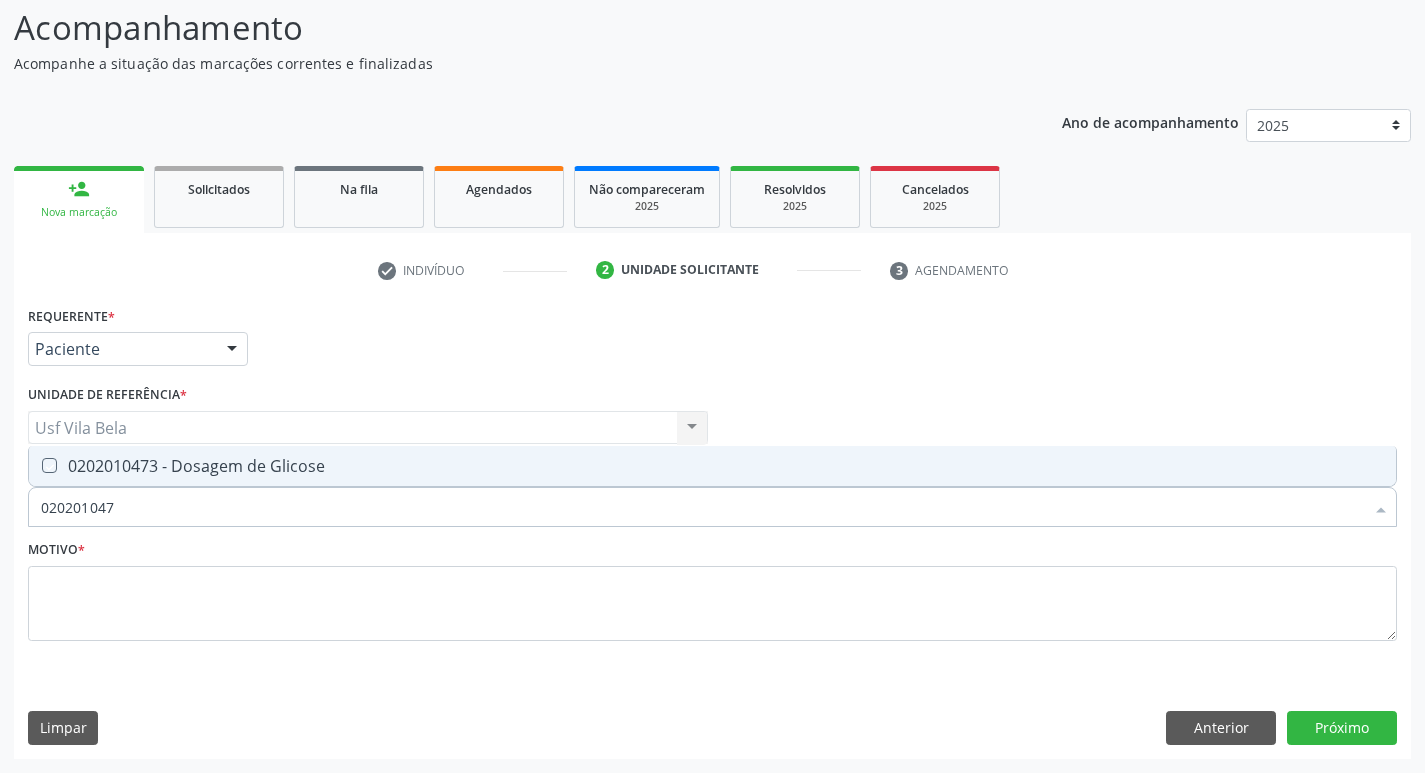 checkbox on "true" 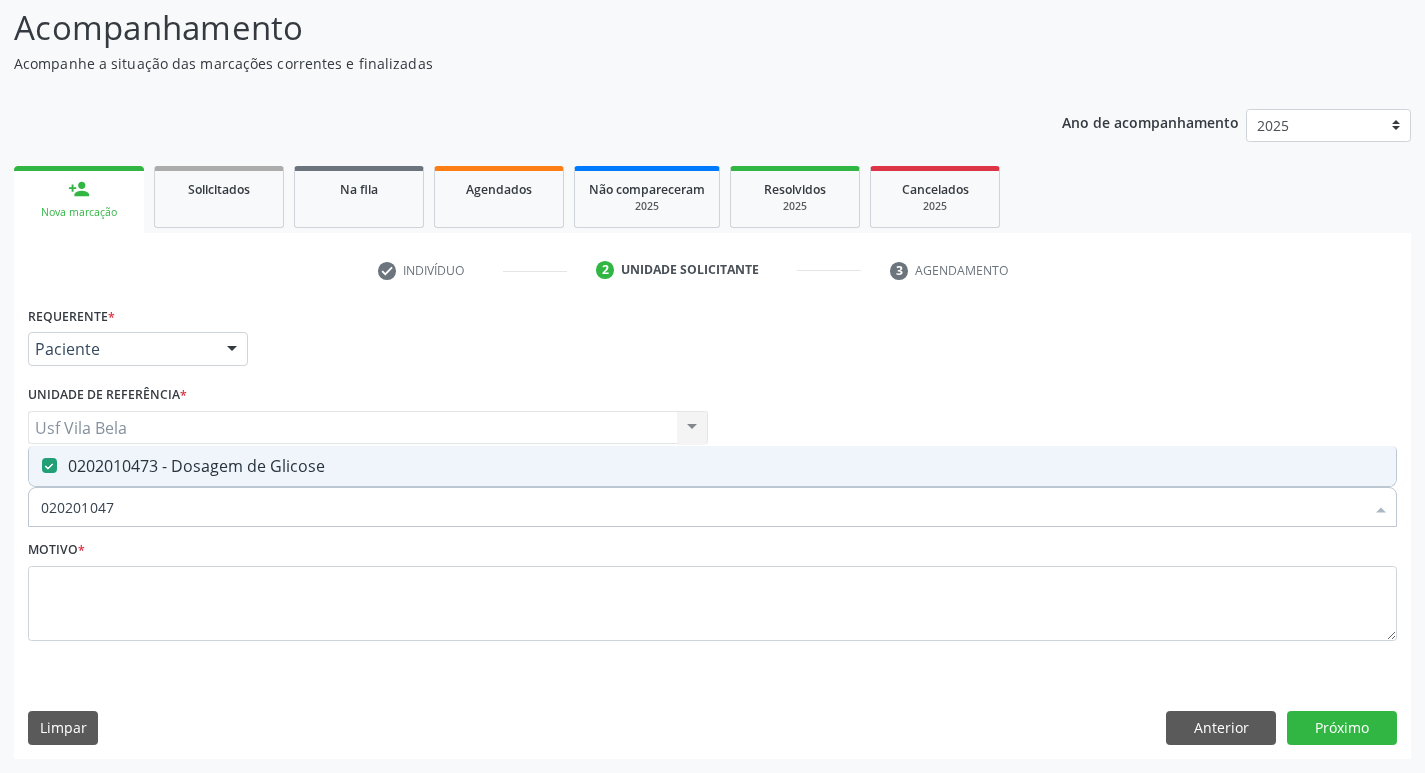 drag, startPoint x: 192, startPoint y: 488, endPoint x: 43, endPoint y: 491, distance: 149.0302 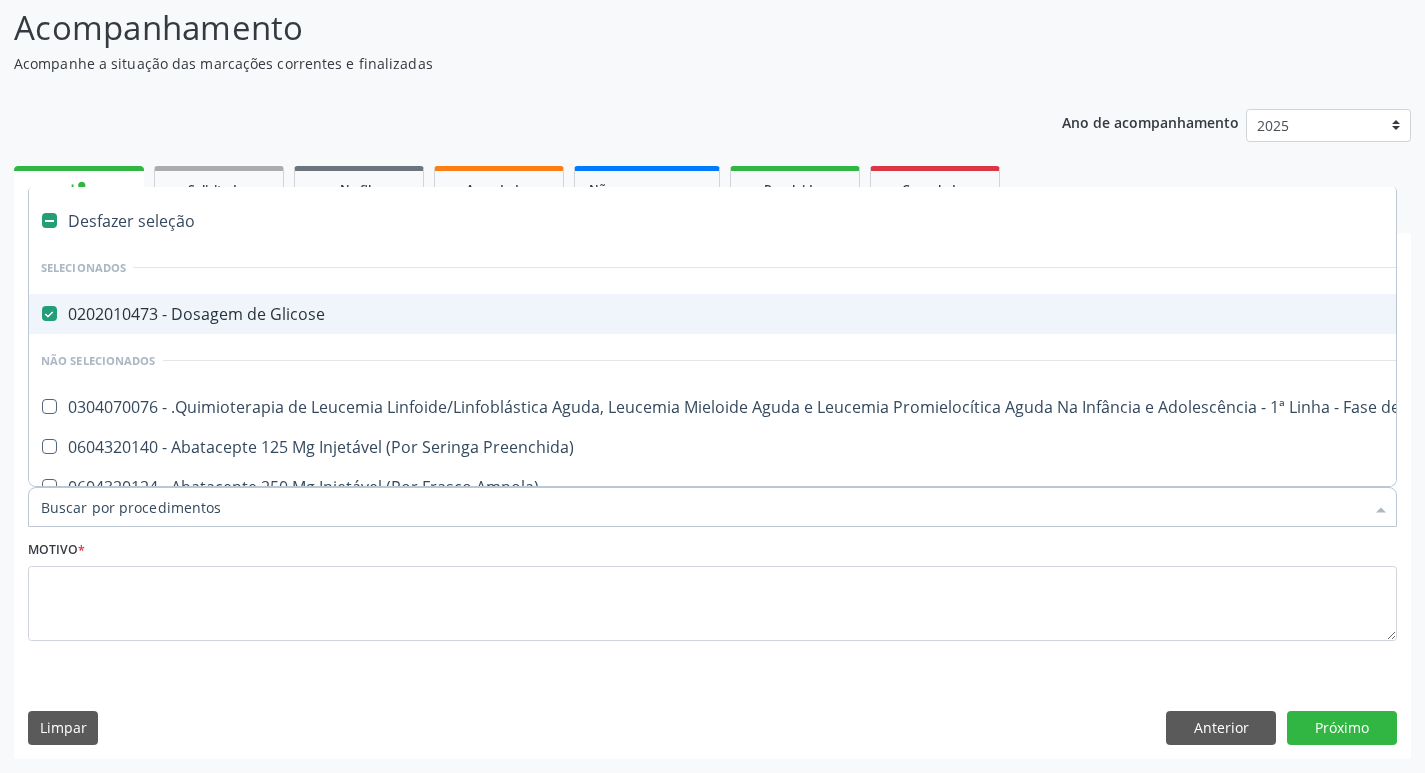 drag, startPoint x: 118, startPoint y: 500, endPoint x: 0, endPoint y: 504, distance: 118.06778 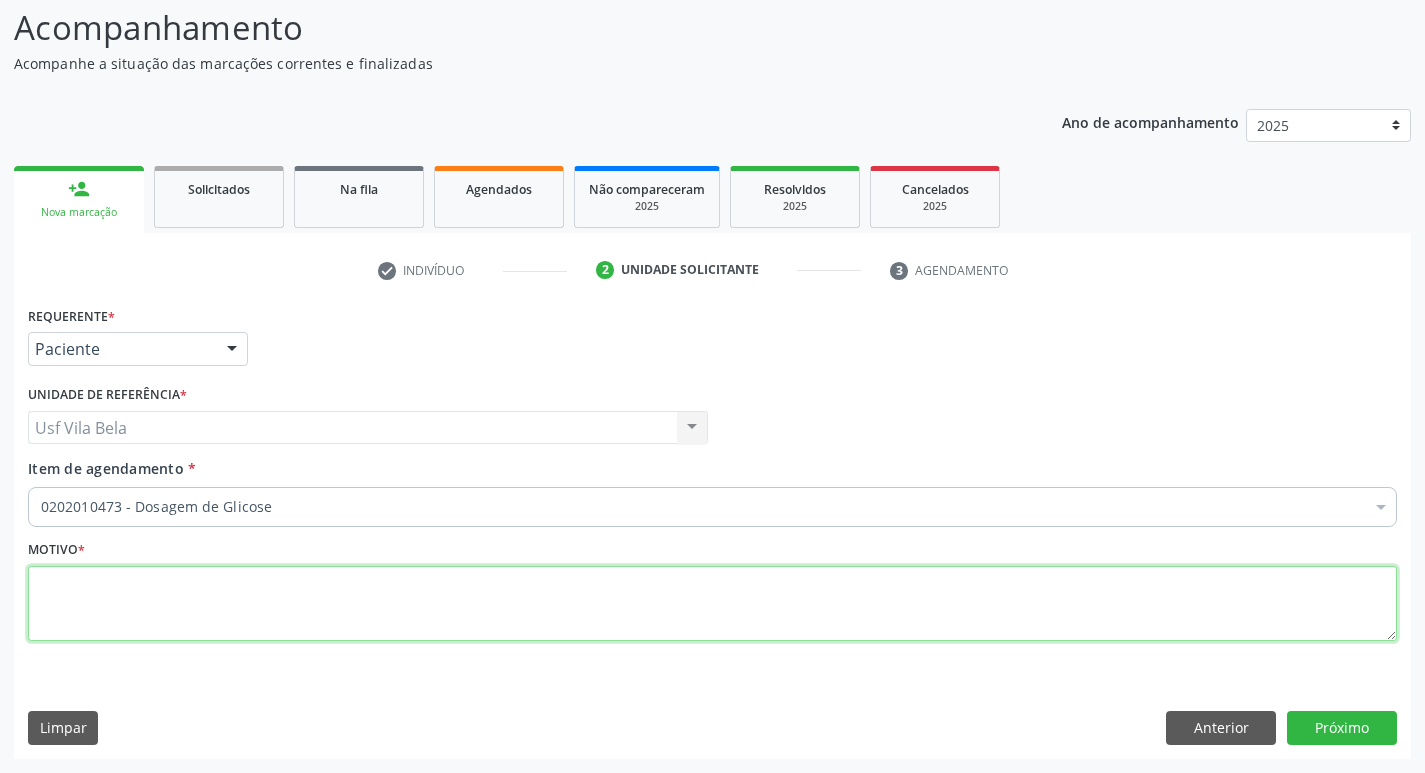 click at bounding box center (712, 604) 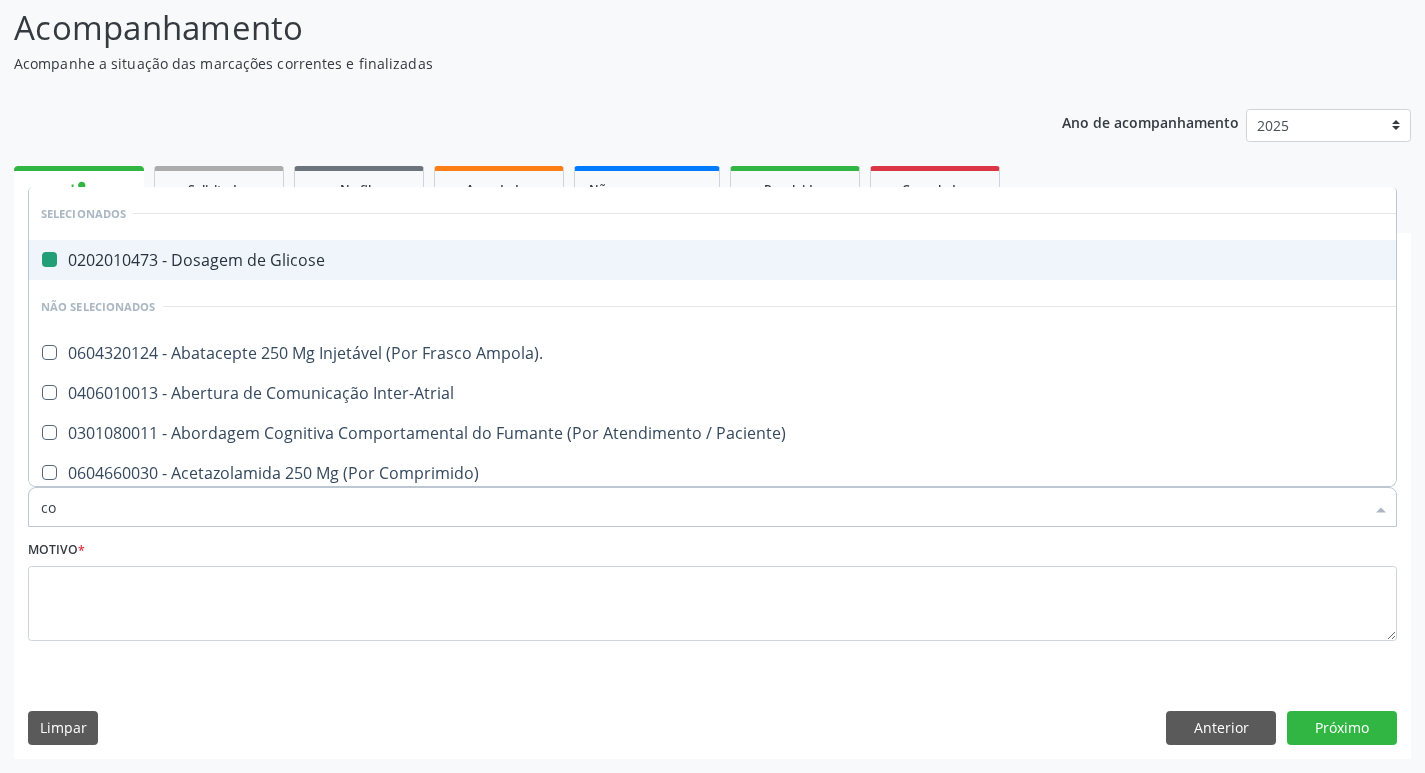 type on "col" 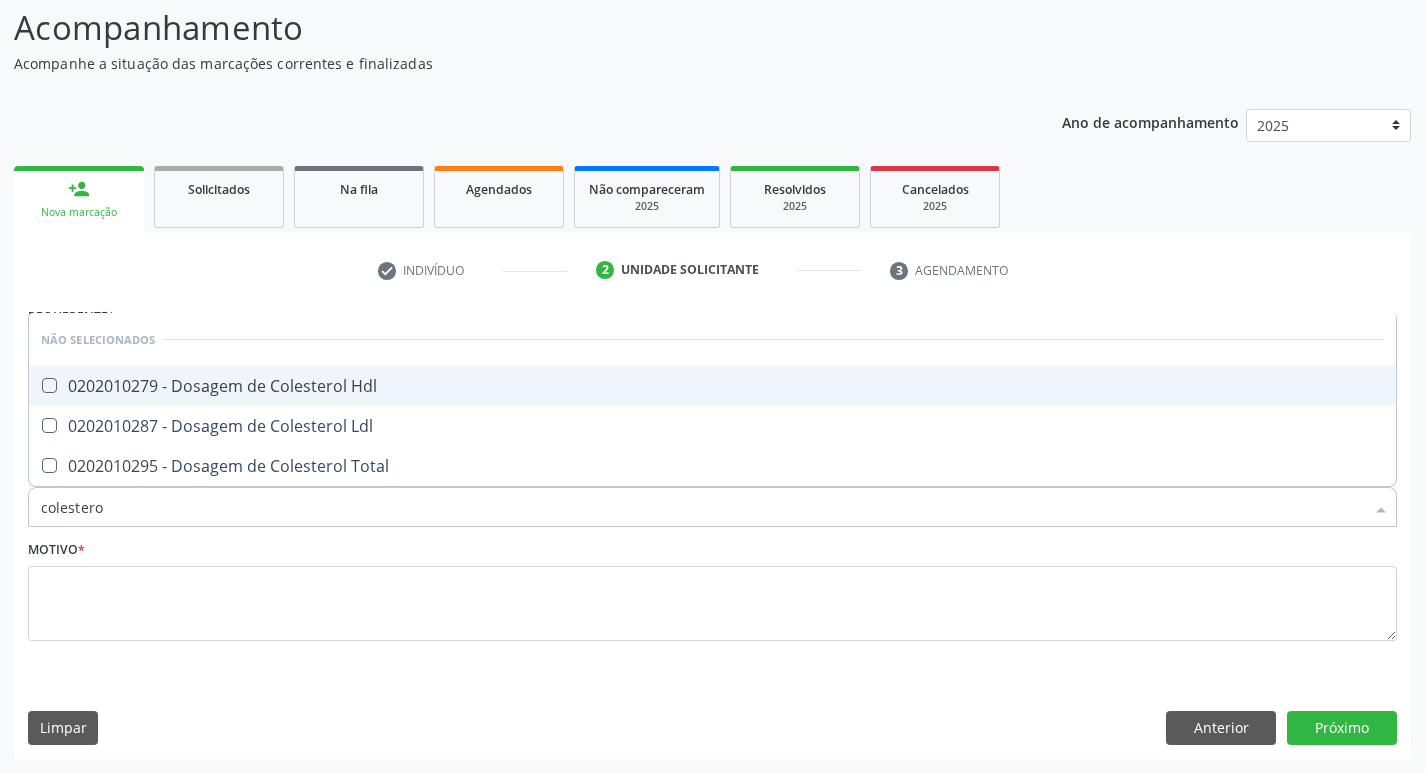 type on "colesterol" 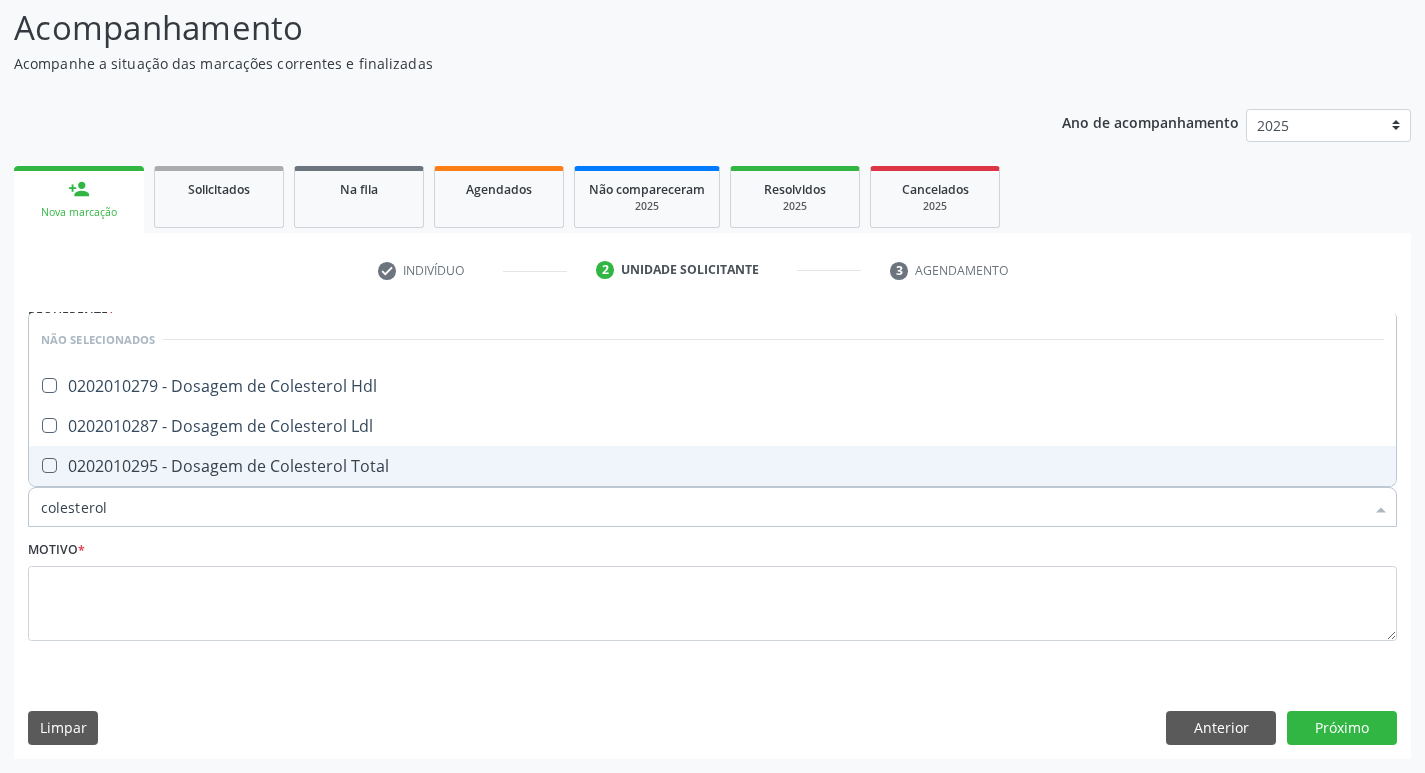 drag, startPoint x: 277, startPoint y: 462, endPoint x: 196, endPoint y: 506, distance: 92.17918 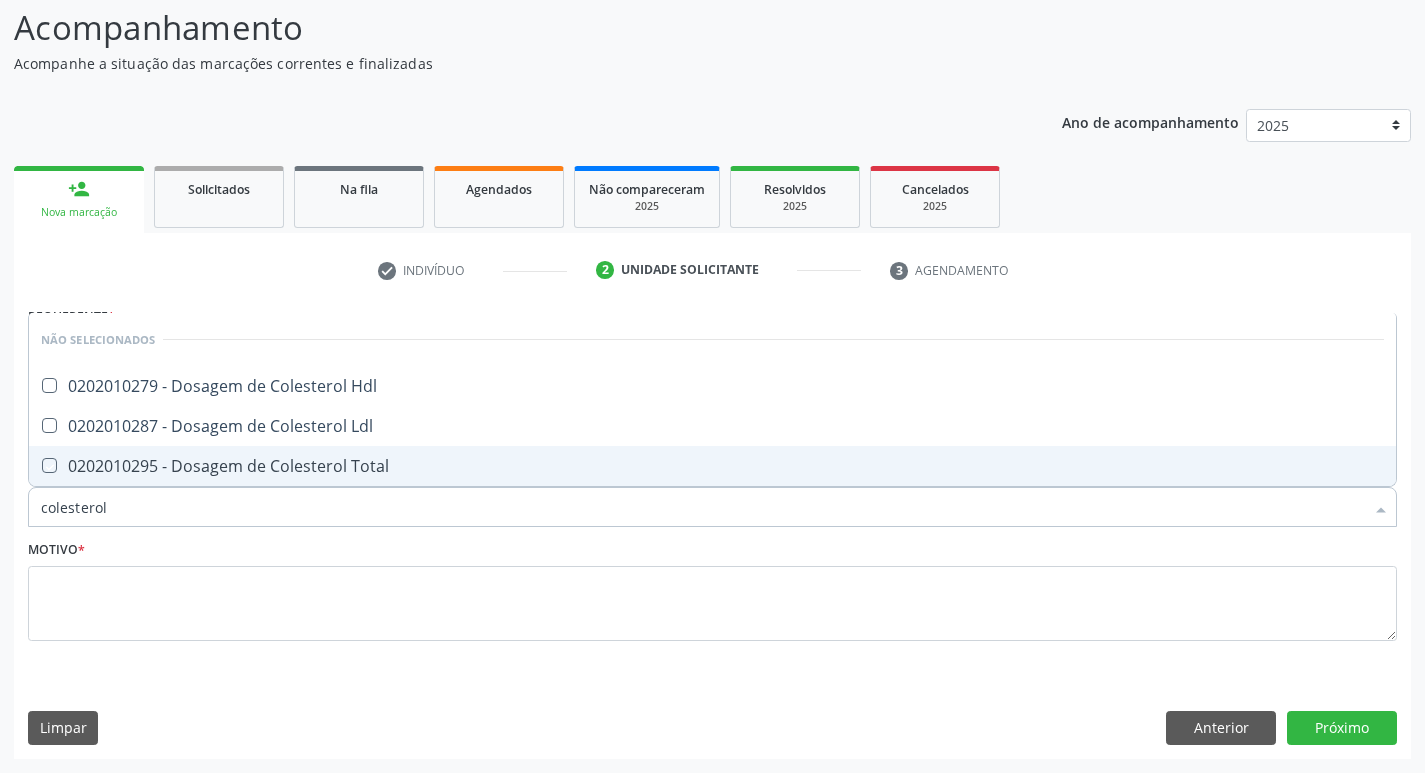 checkbox on "true" 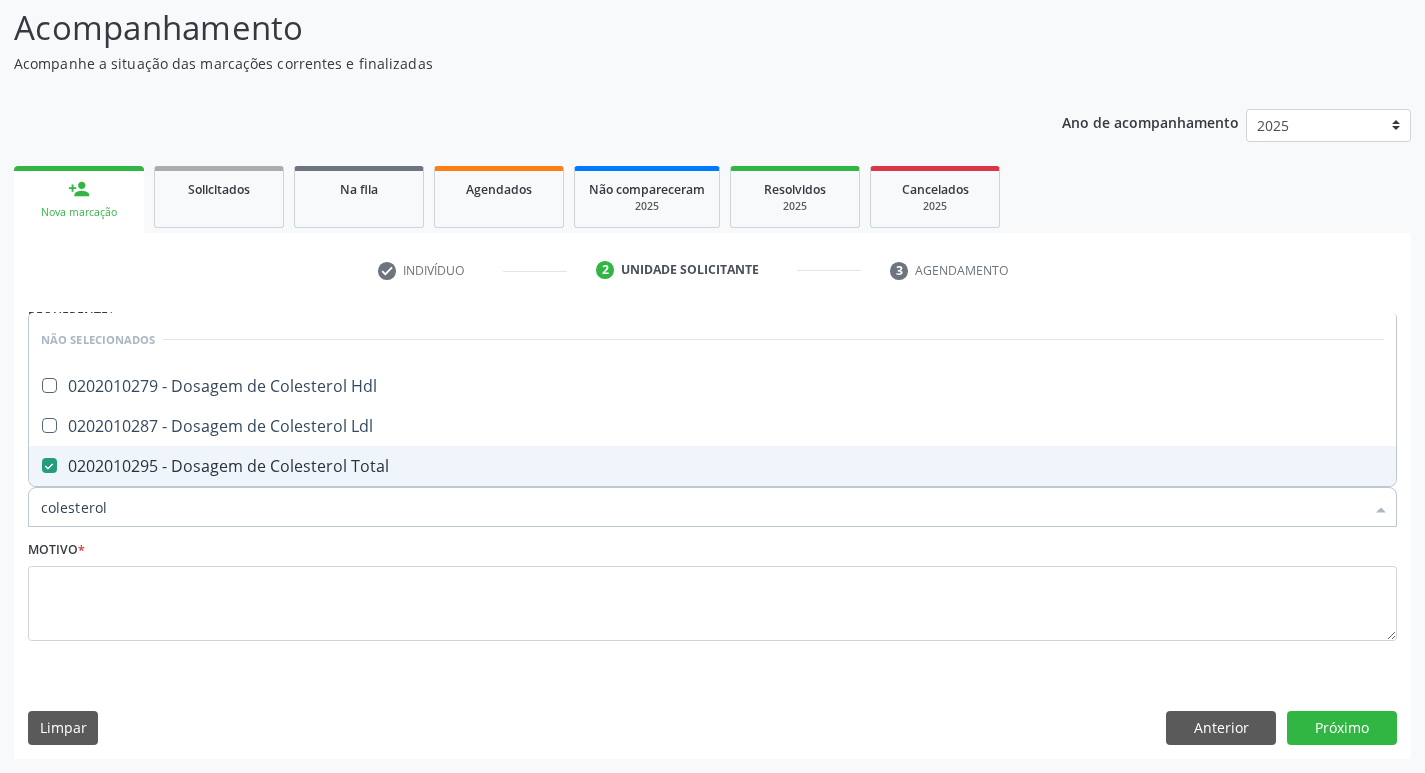 drag, startPoint x: 118, startPoint y: 523, endPoint x: 0, endPoint y: 551, distance: 121.27654 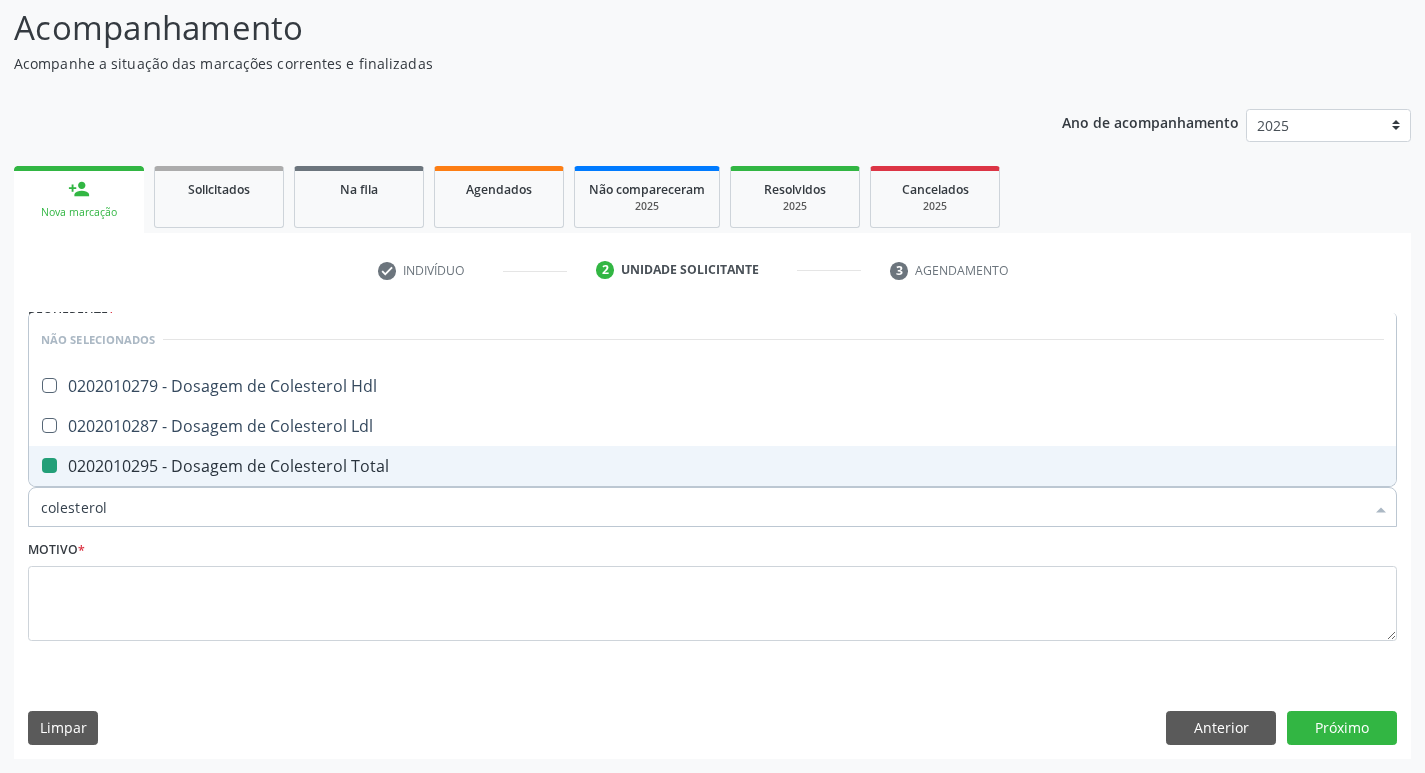 type 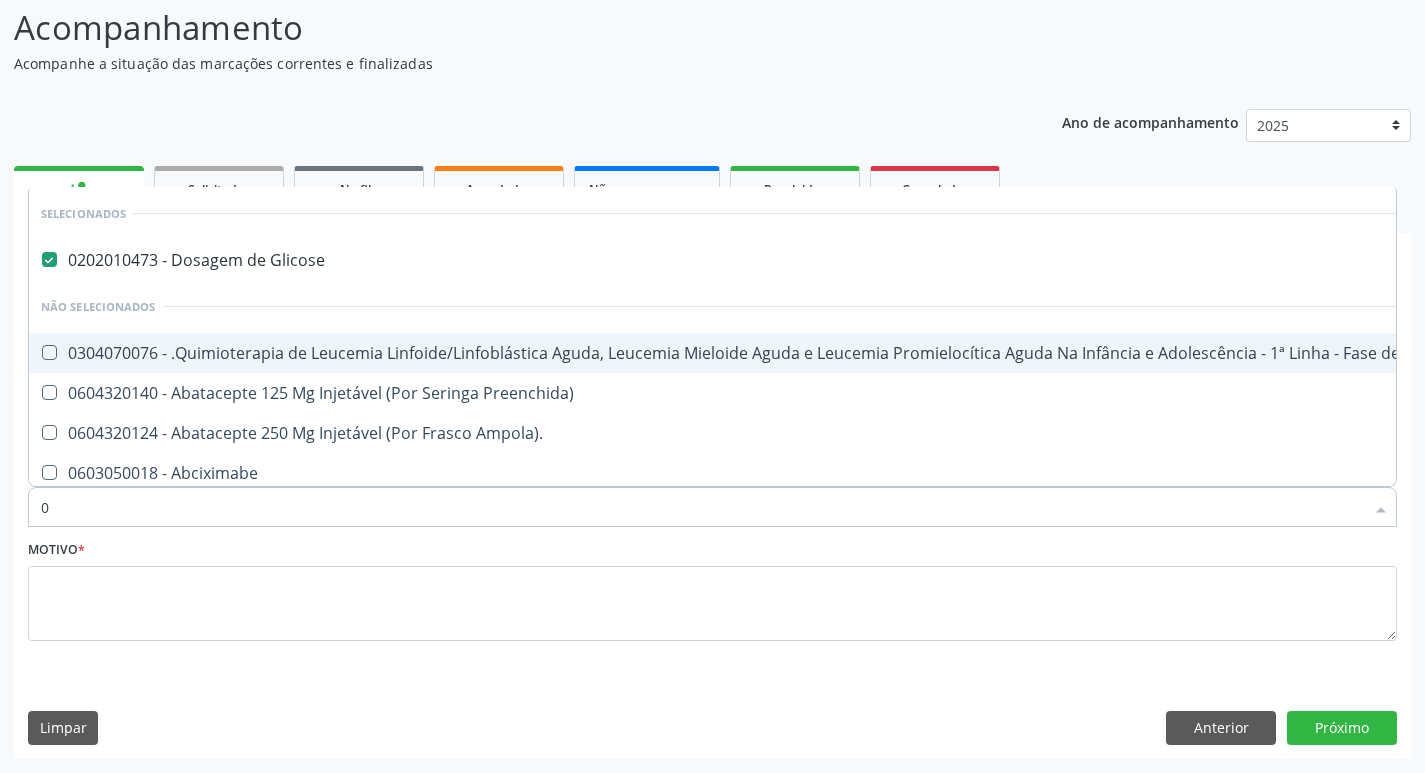 type on "02" 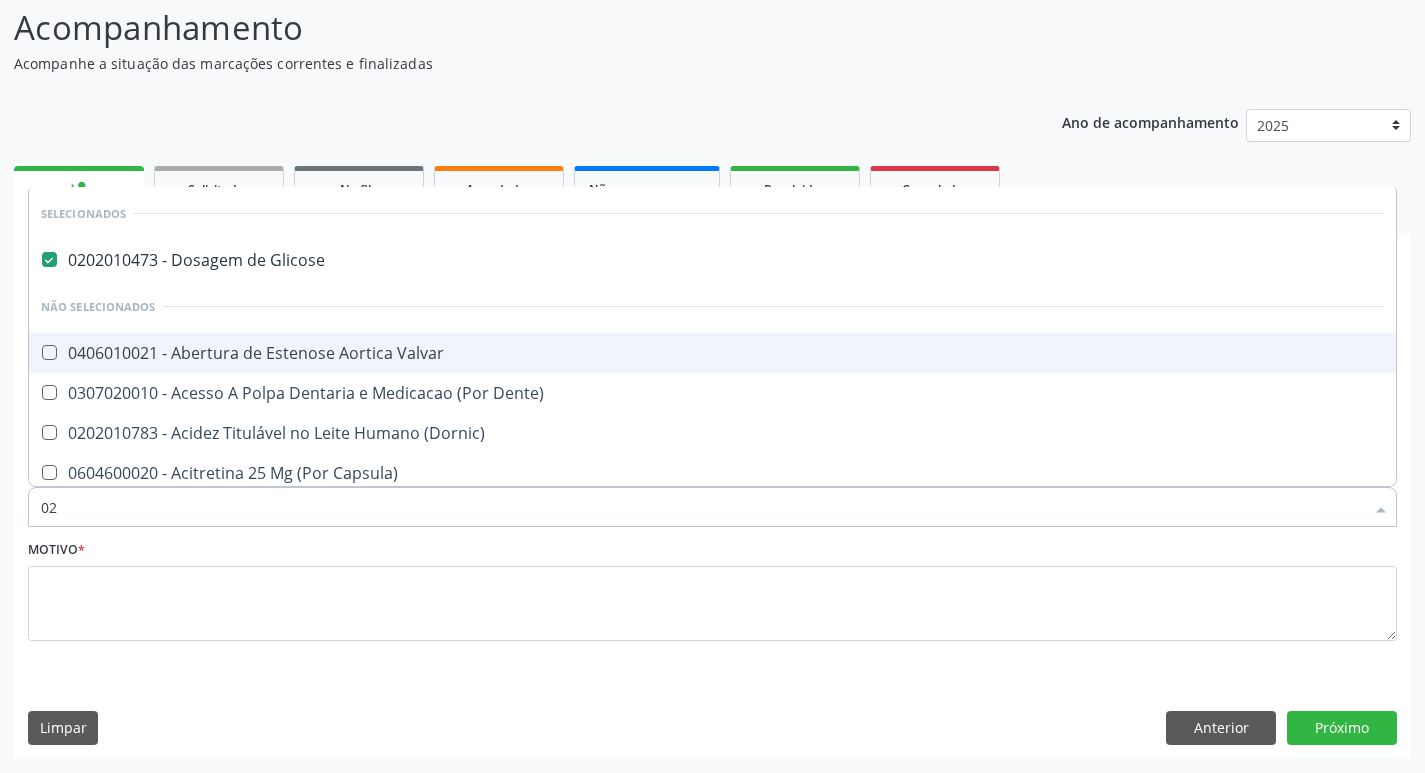 type on "020" 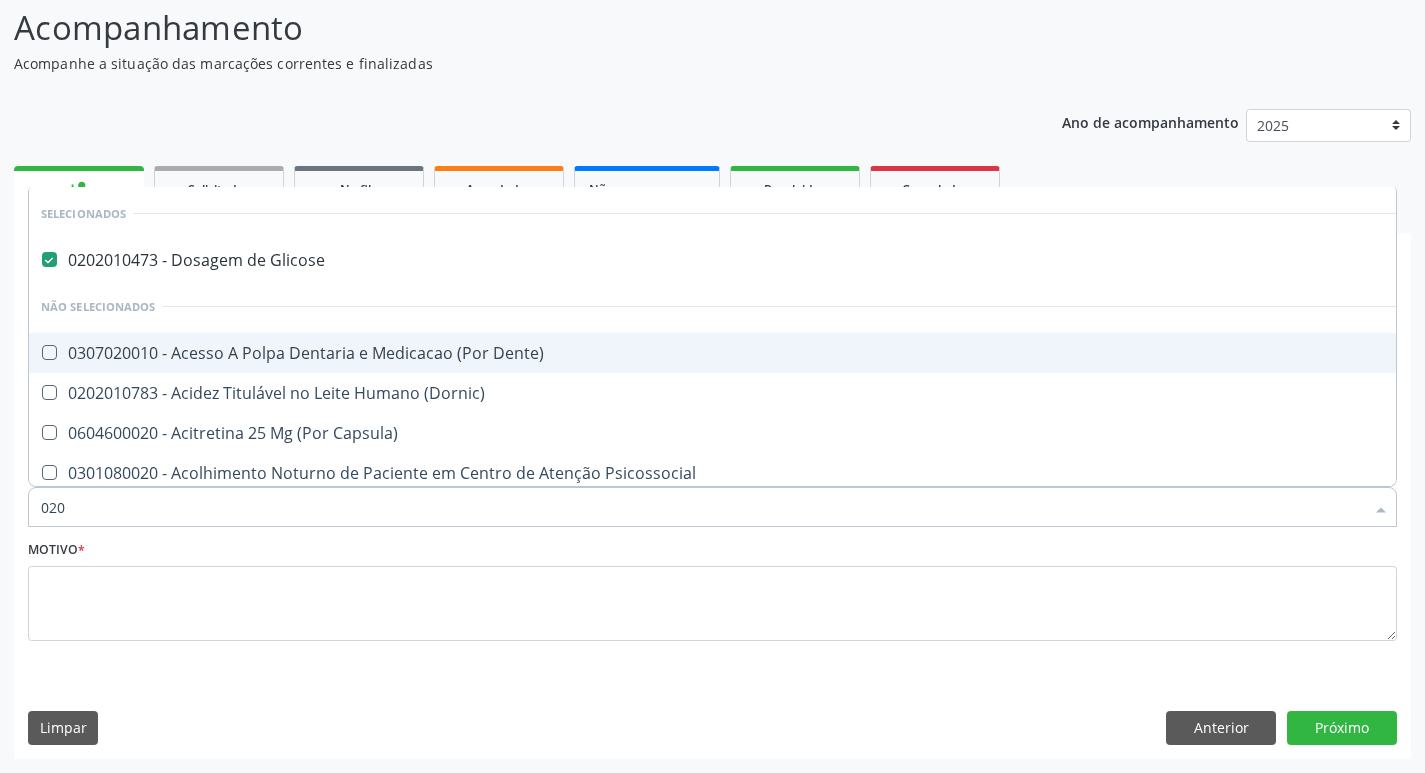 type on "0202" 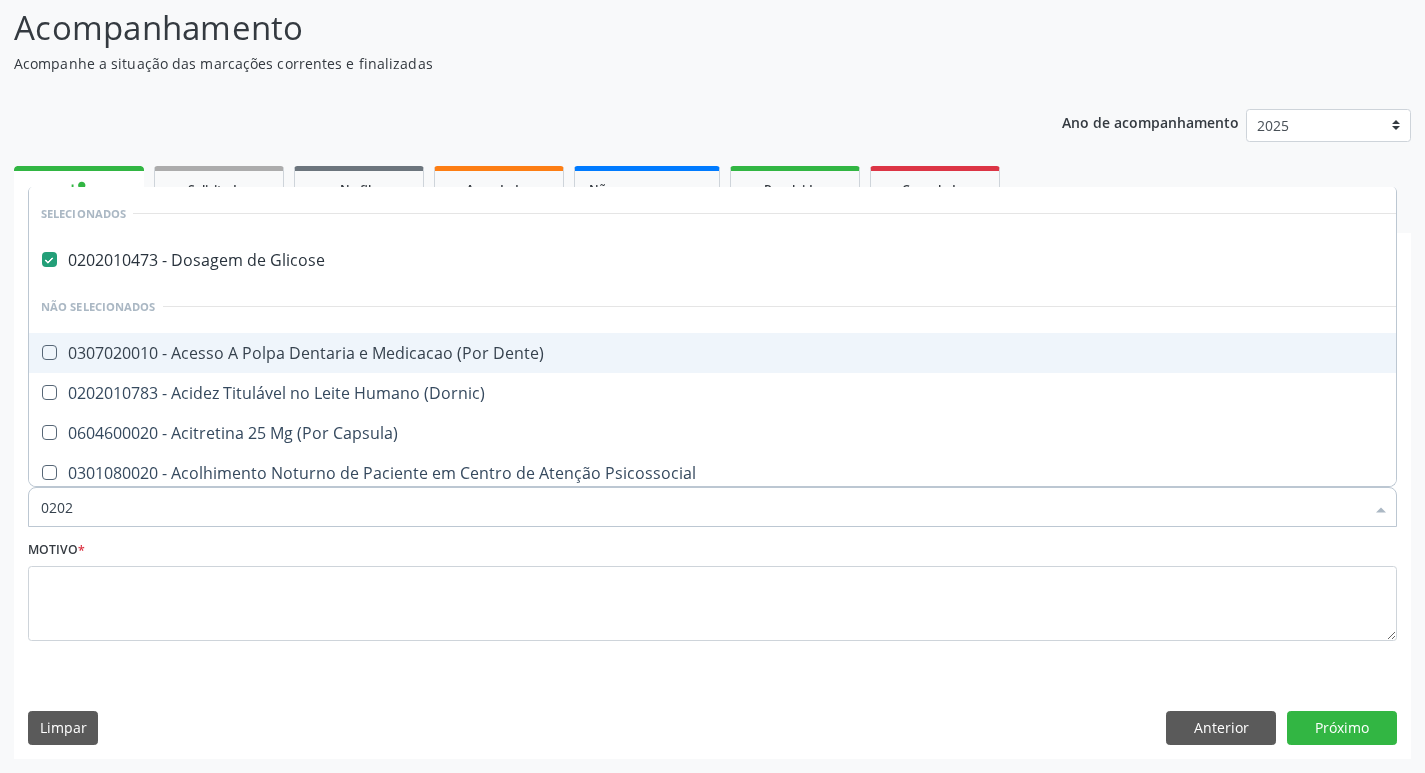 checkbox on "true" 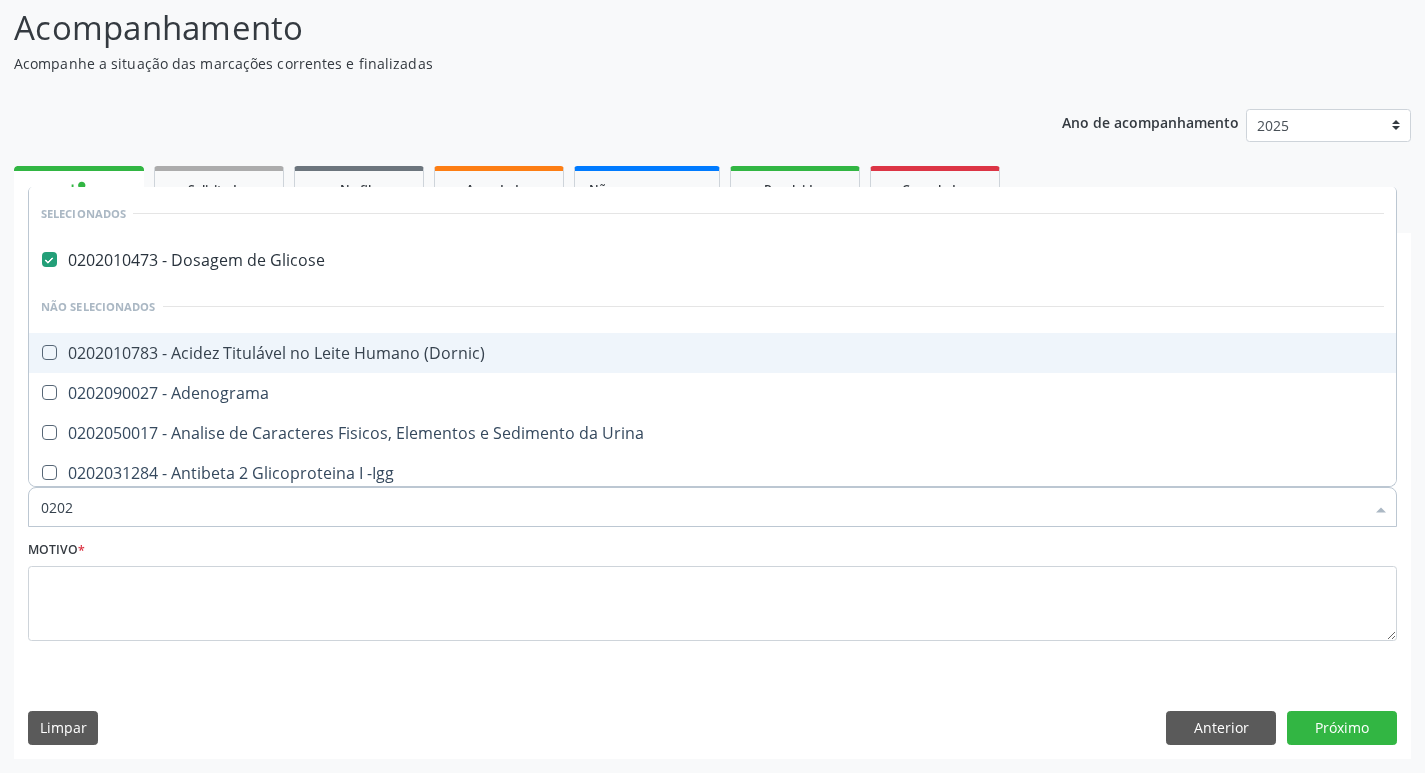 type on "02020" 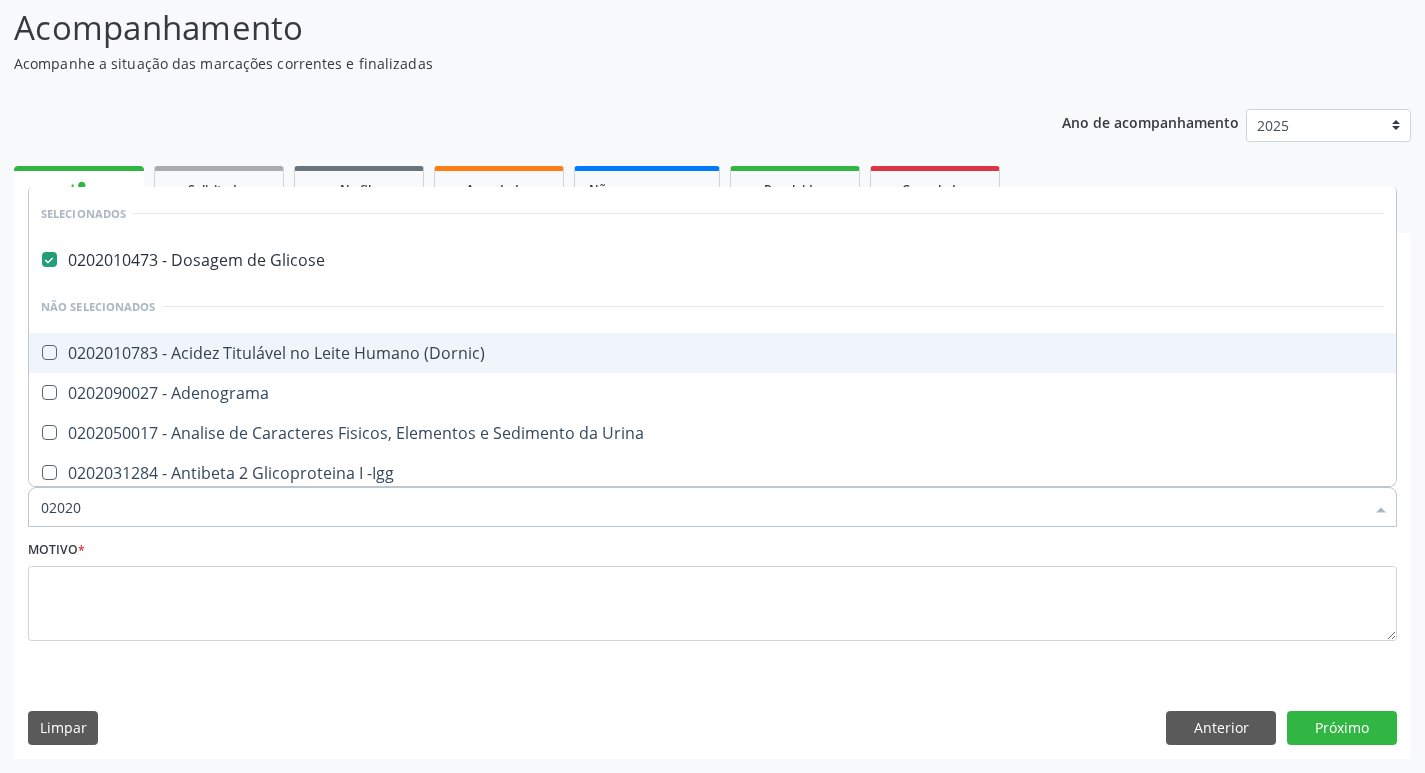 type on "020201" 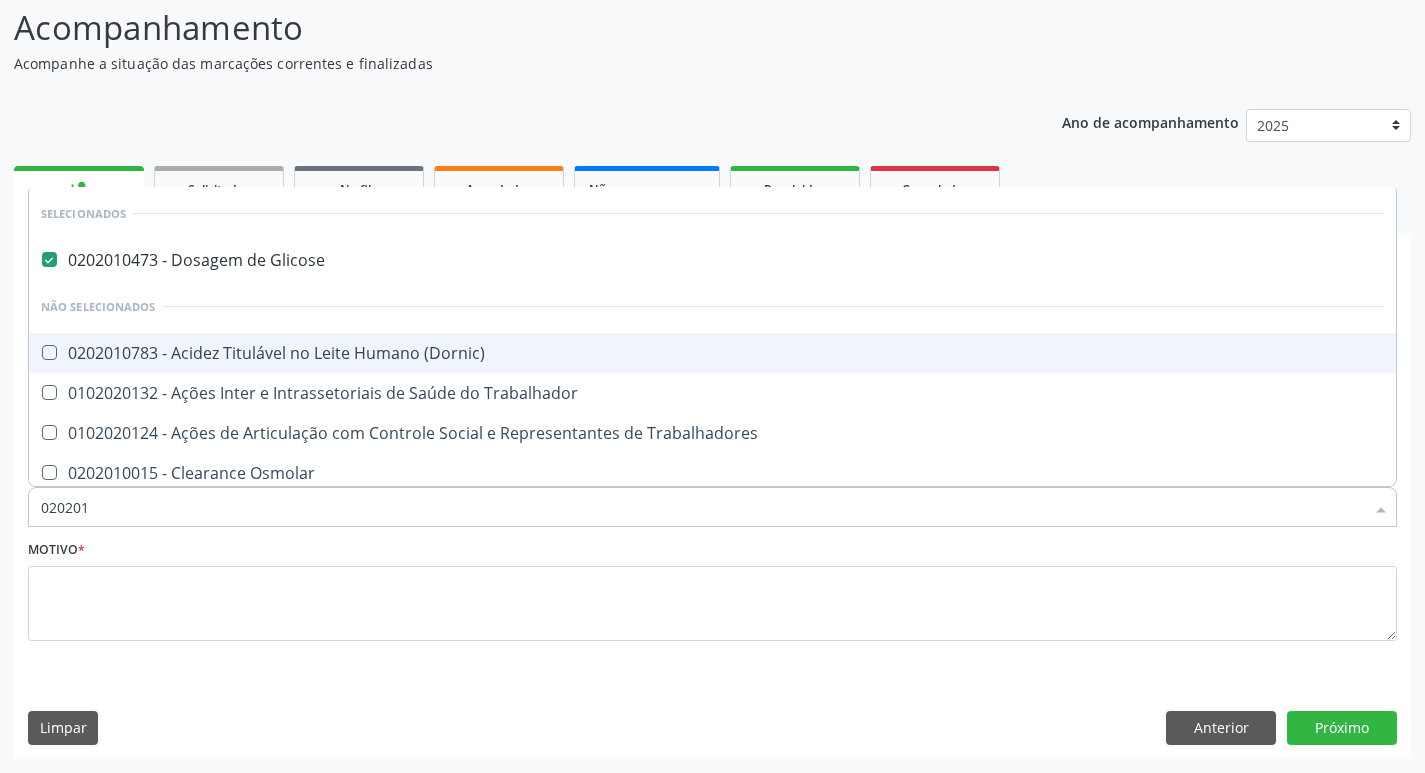 type on "0202010" 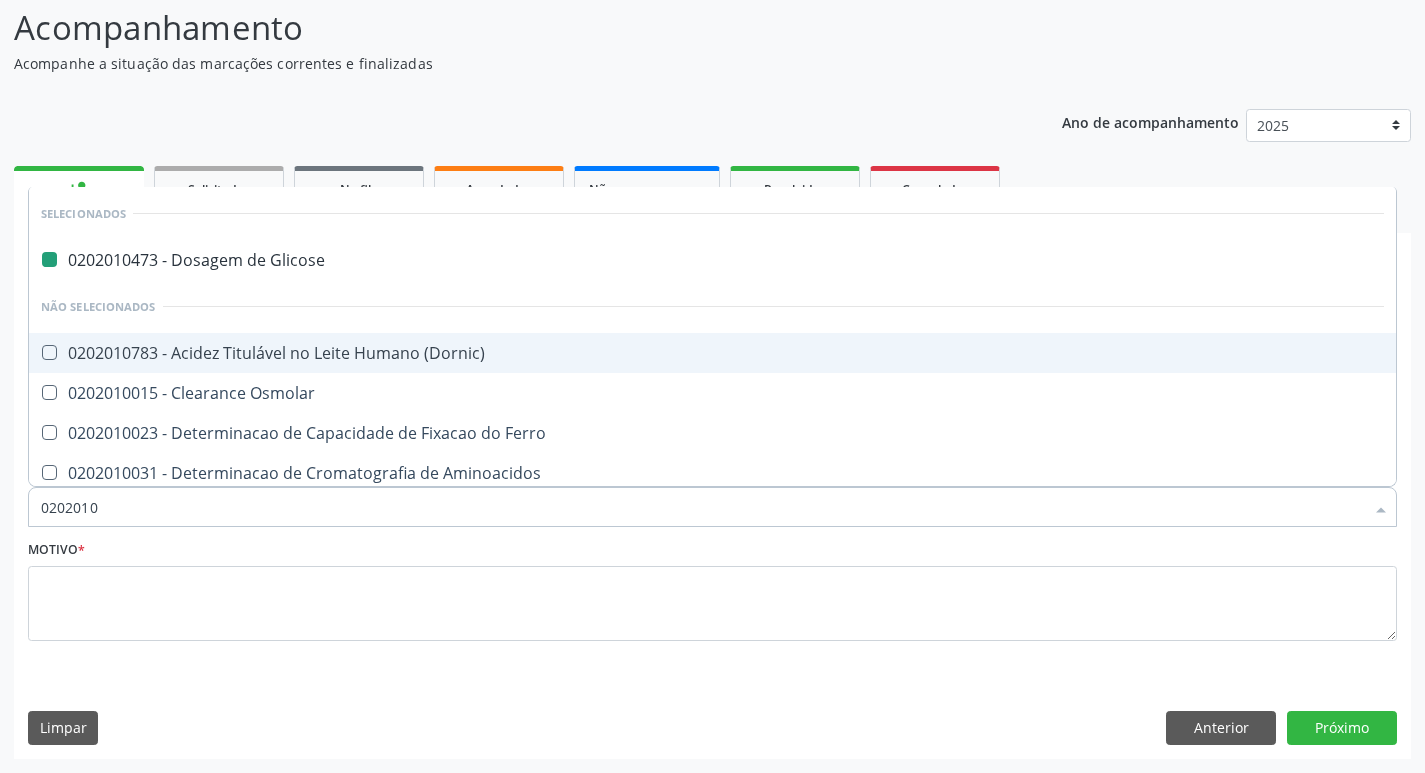type on "02020106" 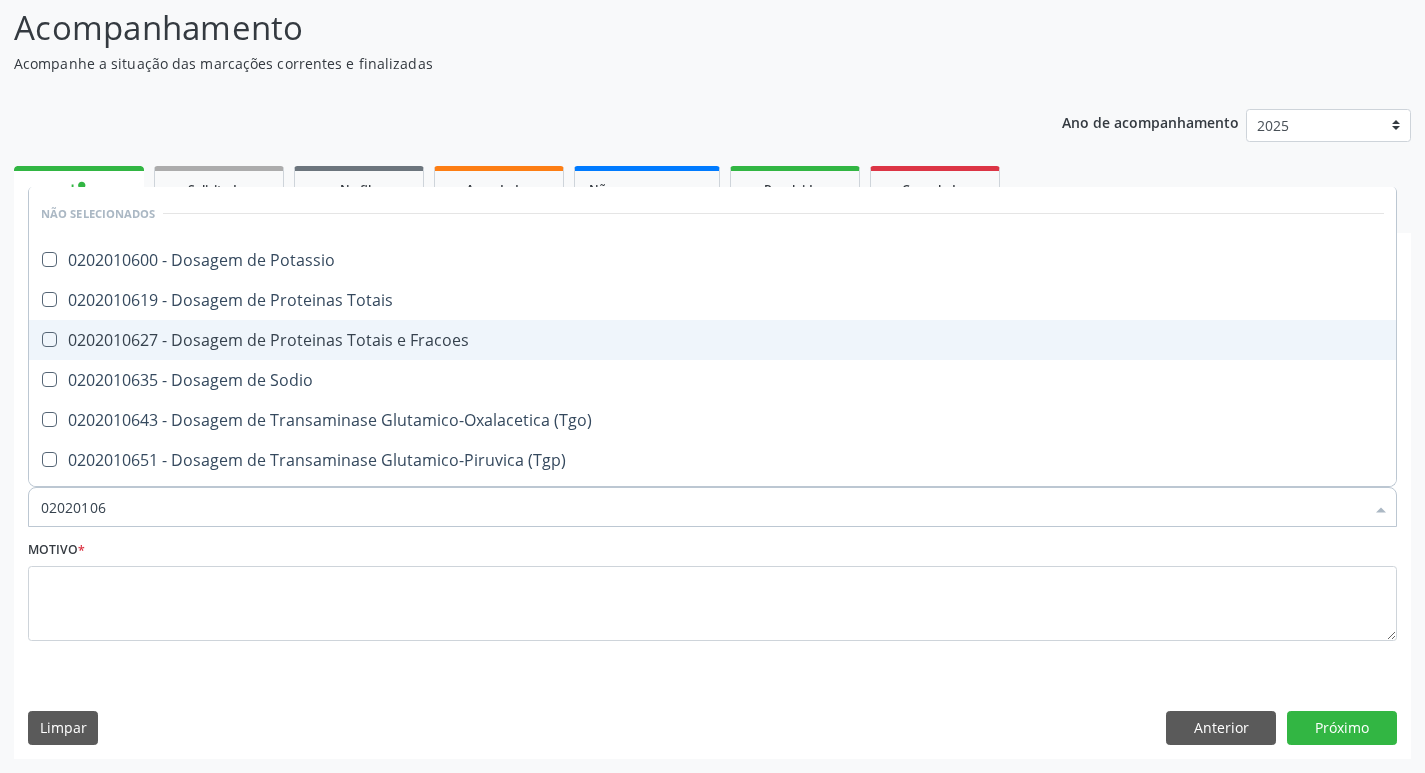 type on "020201067" 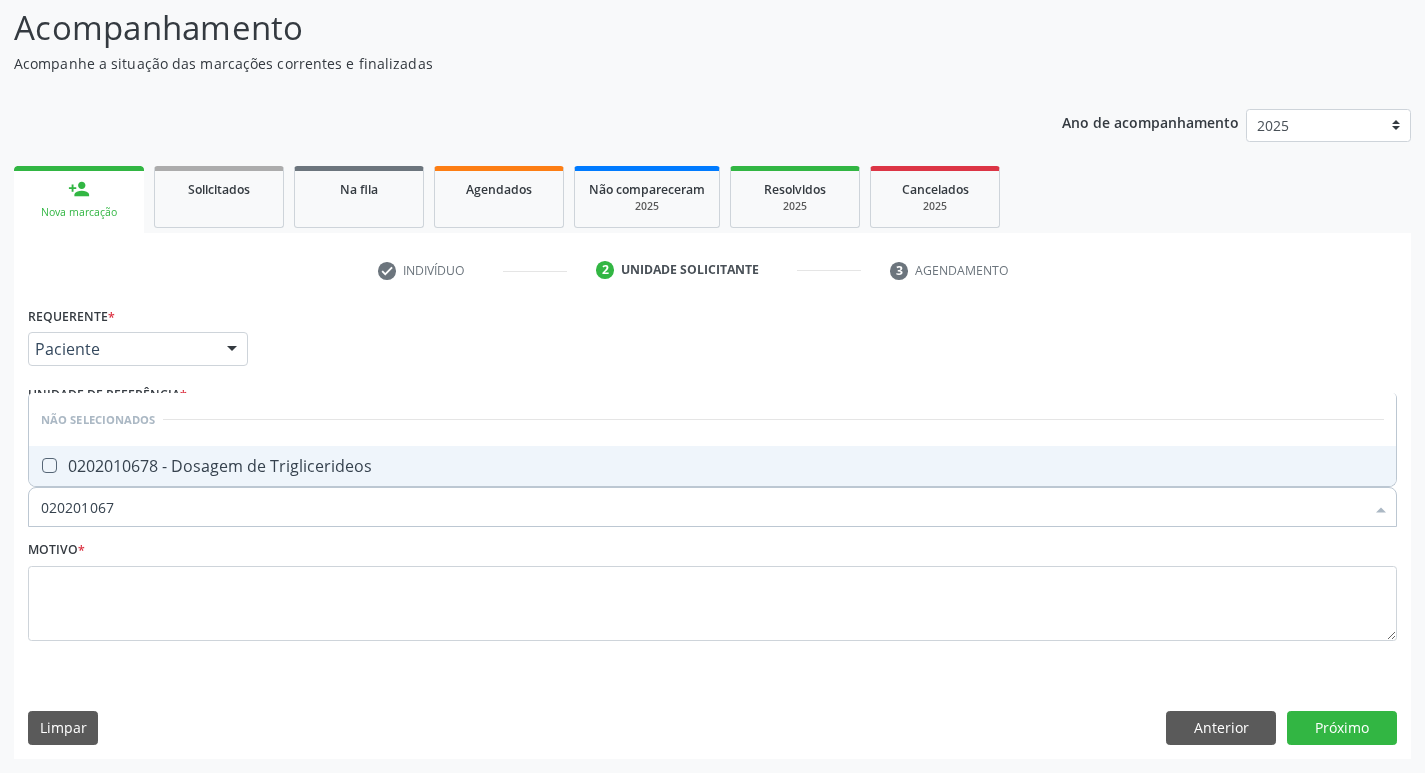 click on "0202010678 - Dosagem de Triglicerideos" at bounding box center (712, 466) 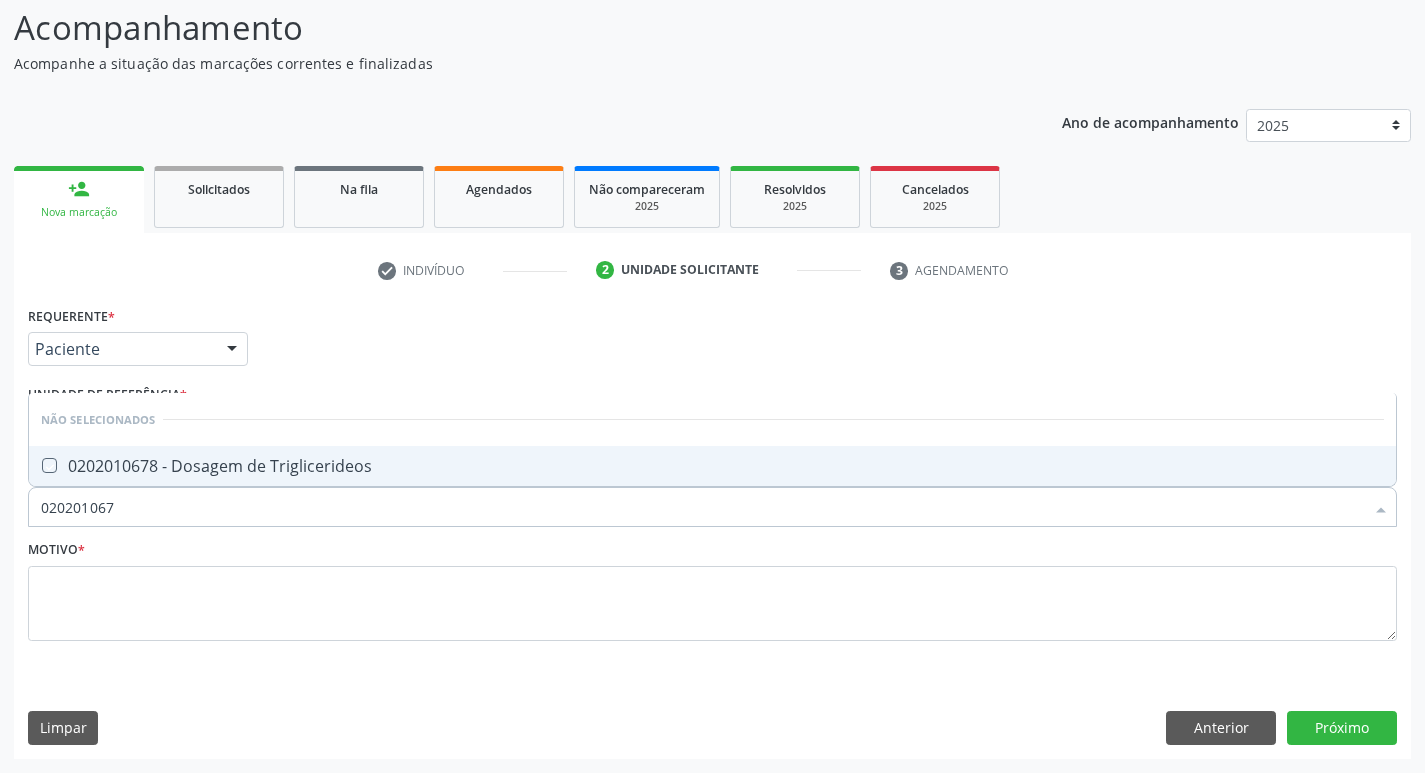 checkbox on "true" 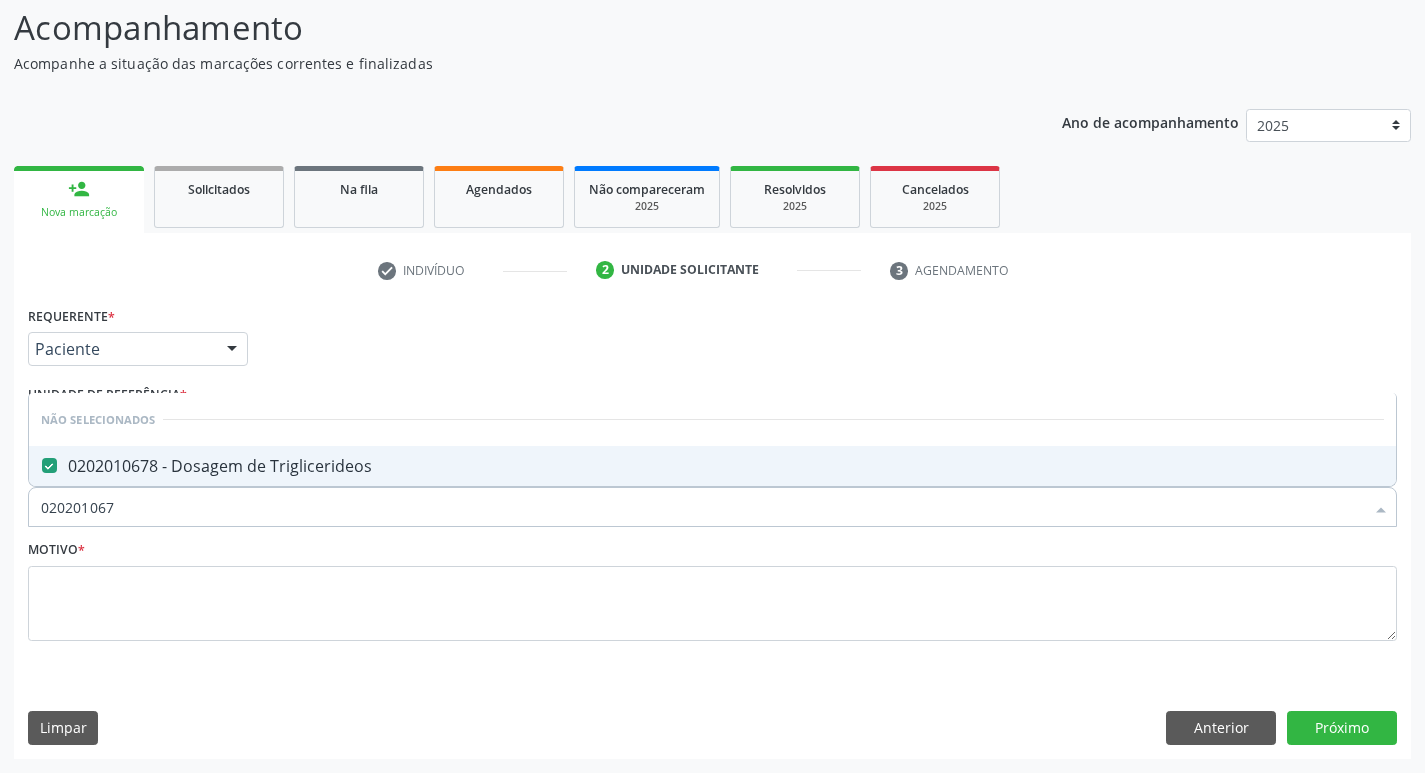 click on "020201067
Desfazer seleção
Não selecionados
0202010678 - Dosagem de Triglicerideos
Nenhum resultado encontrado para: " 020201067  "
Não há nenhuma opção para ser exibida." at bounding box center (712, 504) 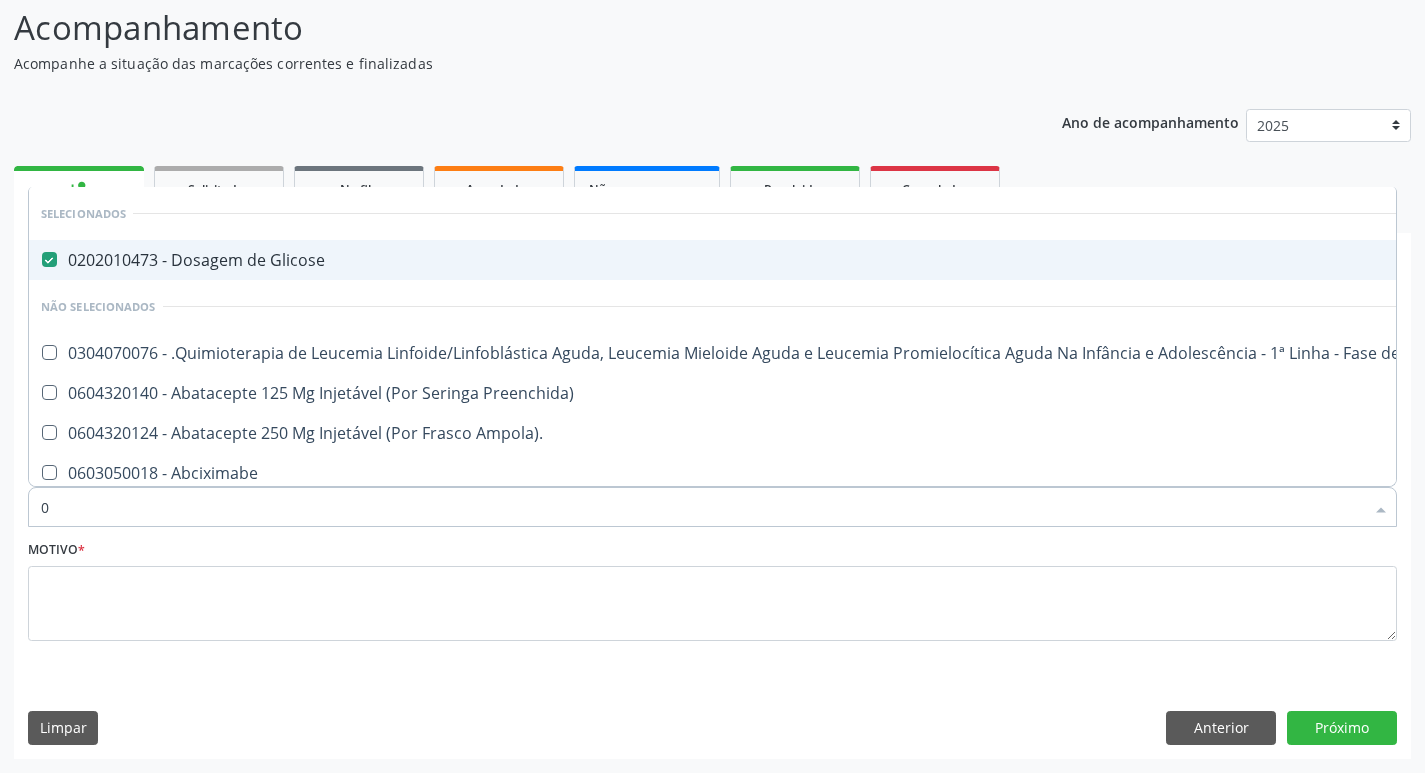 type on "02" 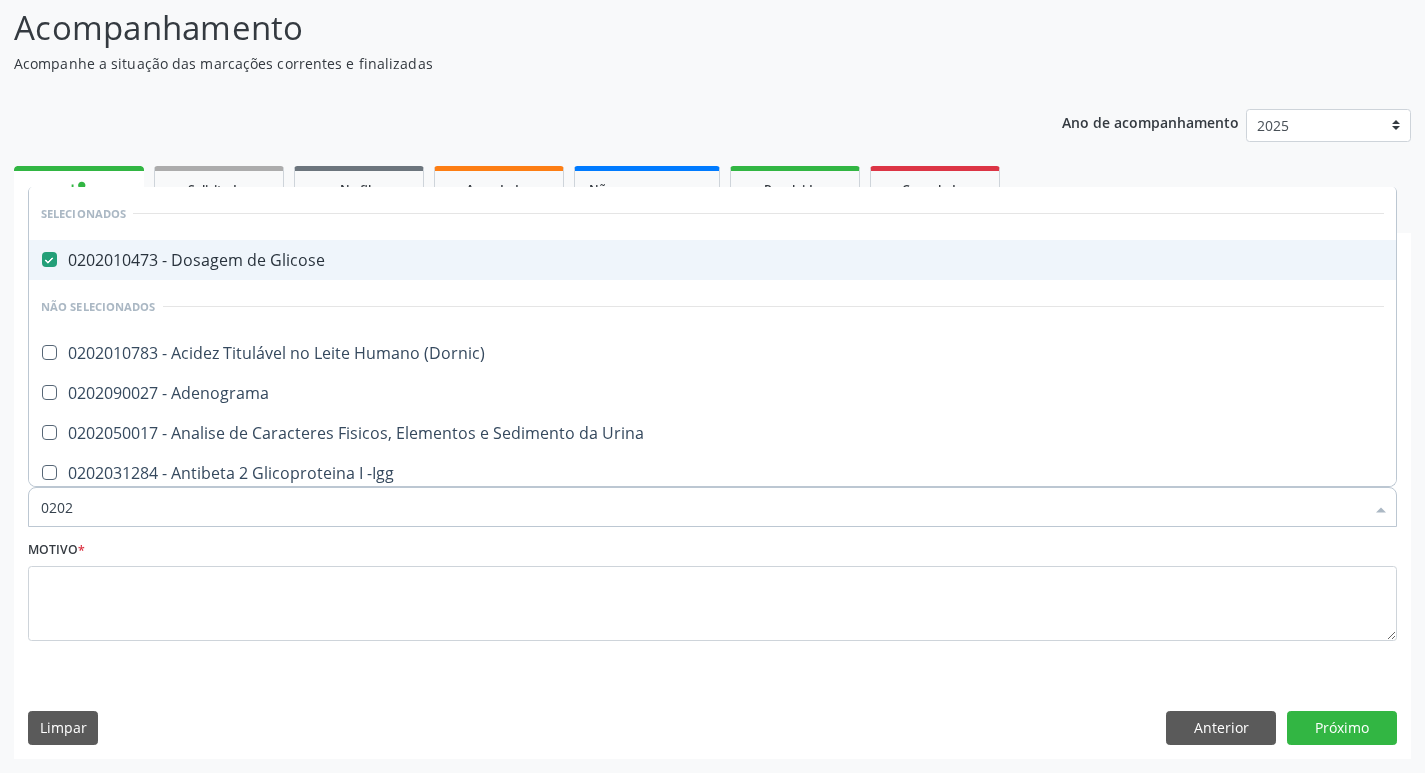 type on "02020" 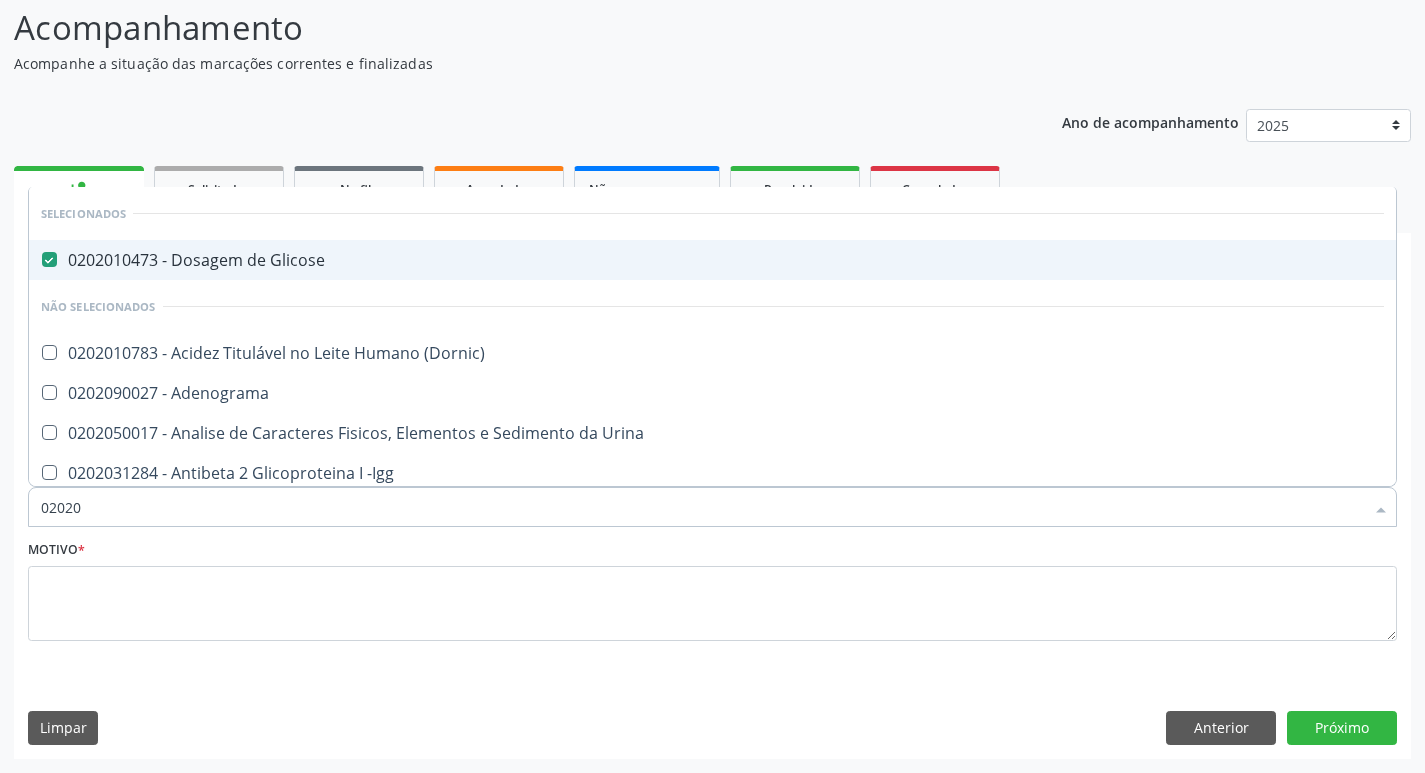 type on "020201" 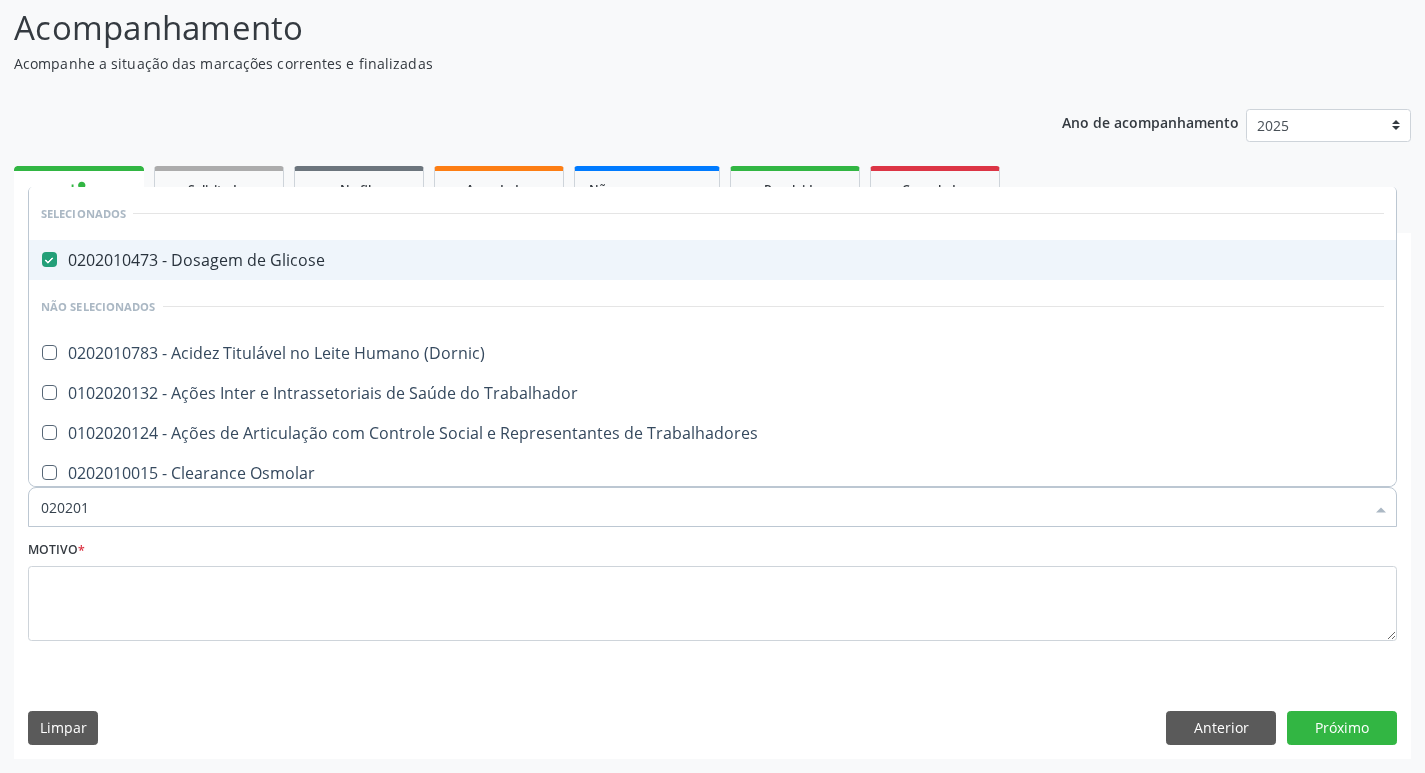 type on "0202010" 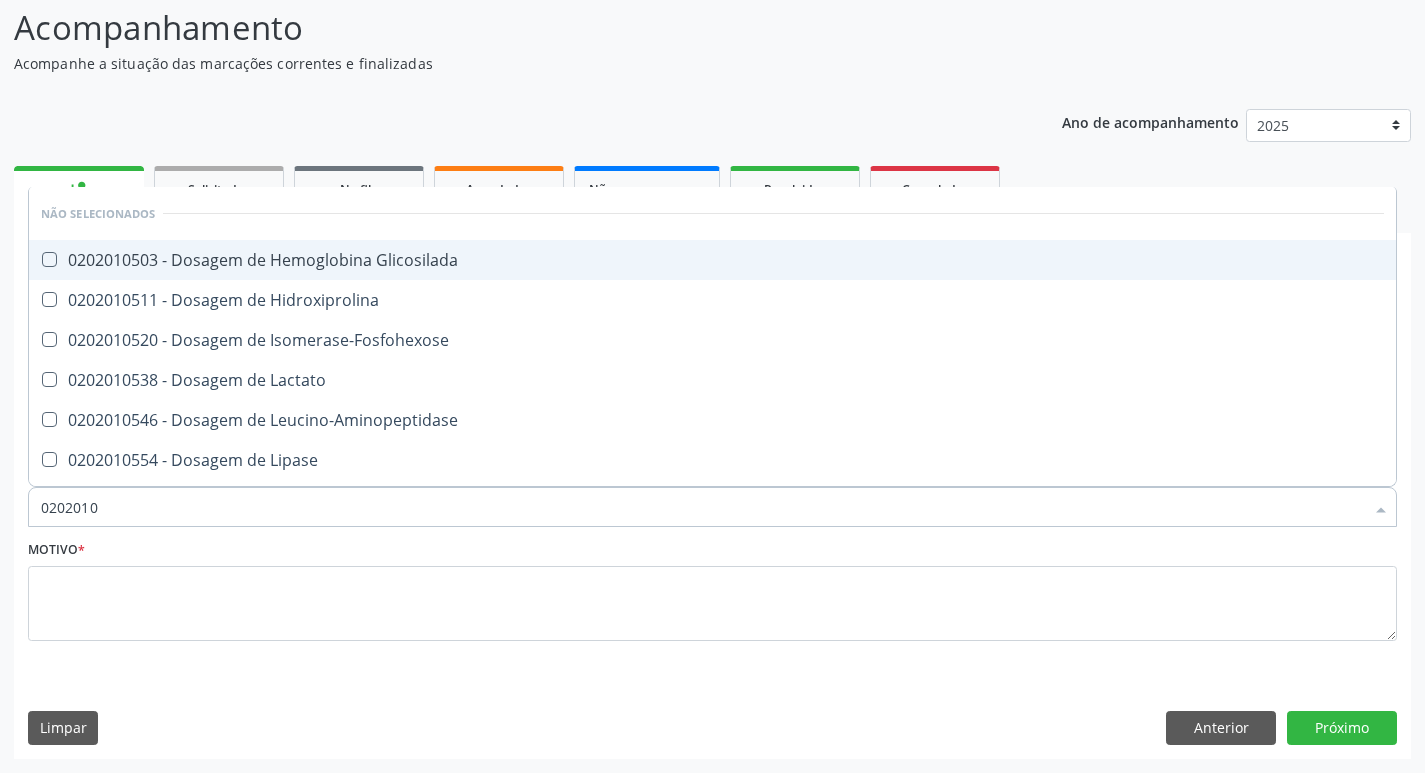 type on "02020105" 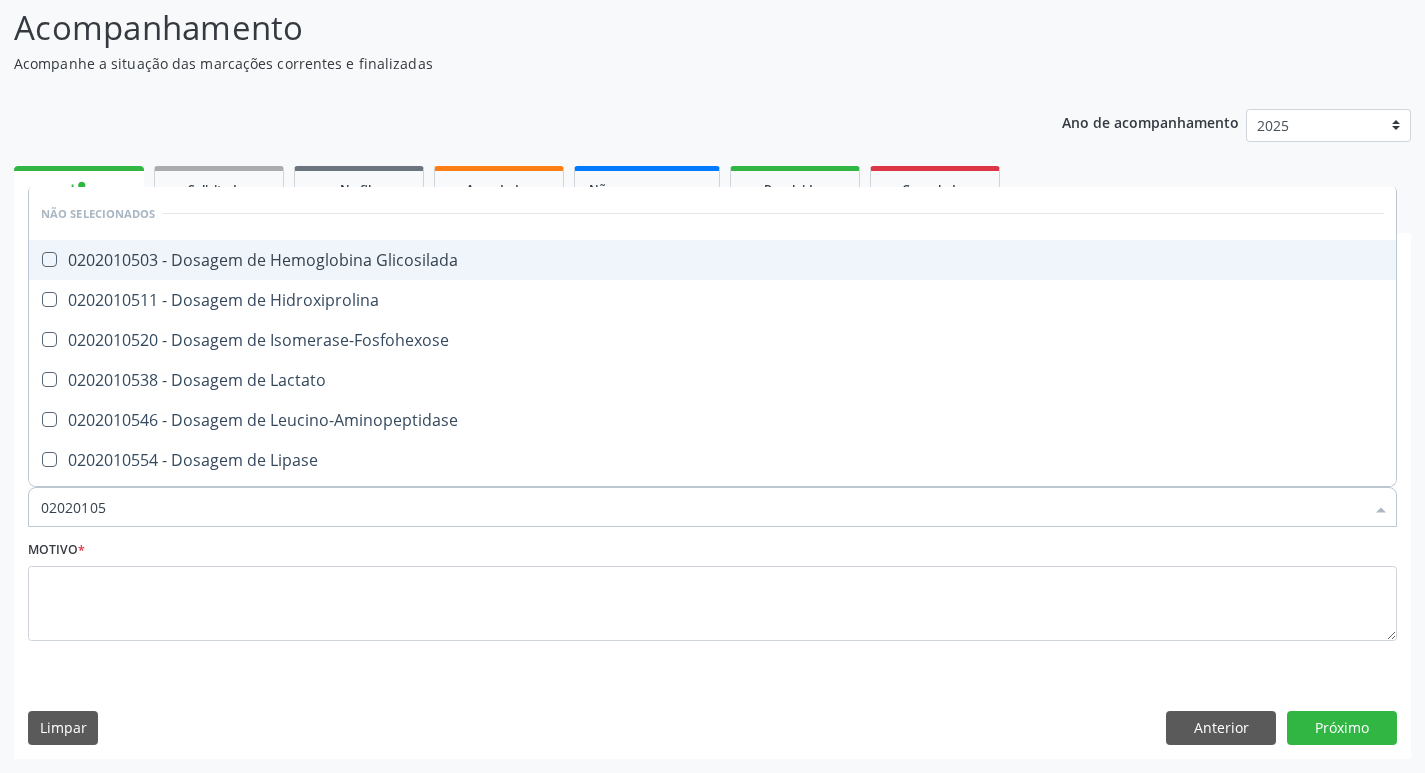 type on "020201050" 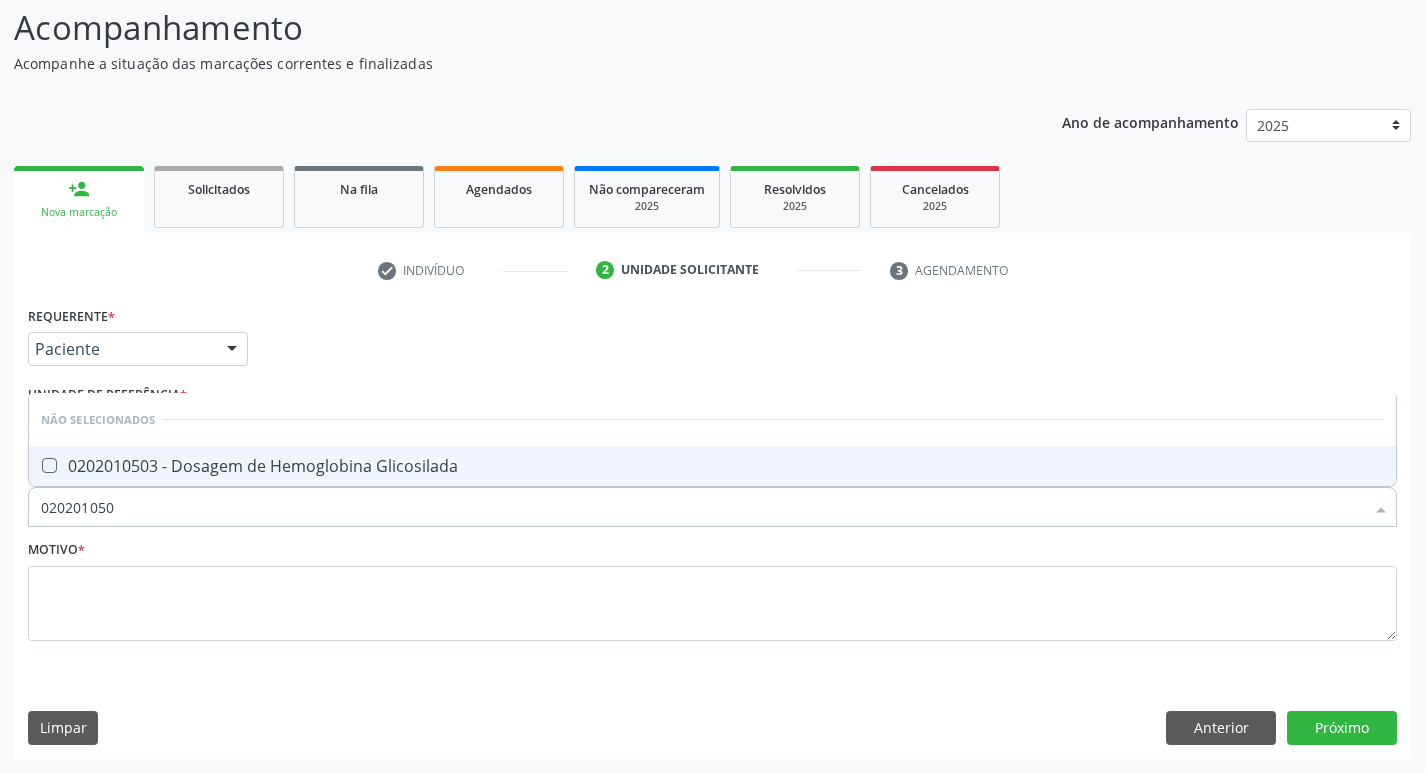 drag, startPoint x: 228, startPoint y: 466, endPoint x: 180, endPoint y: 502, distance: 60 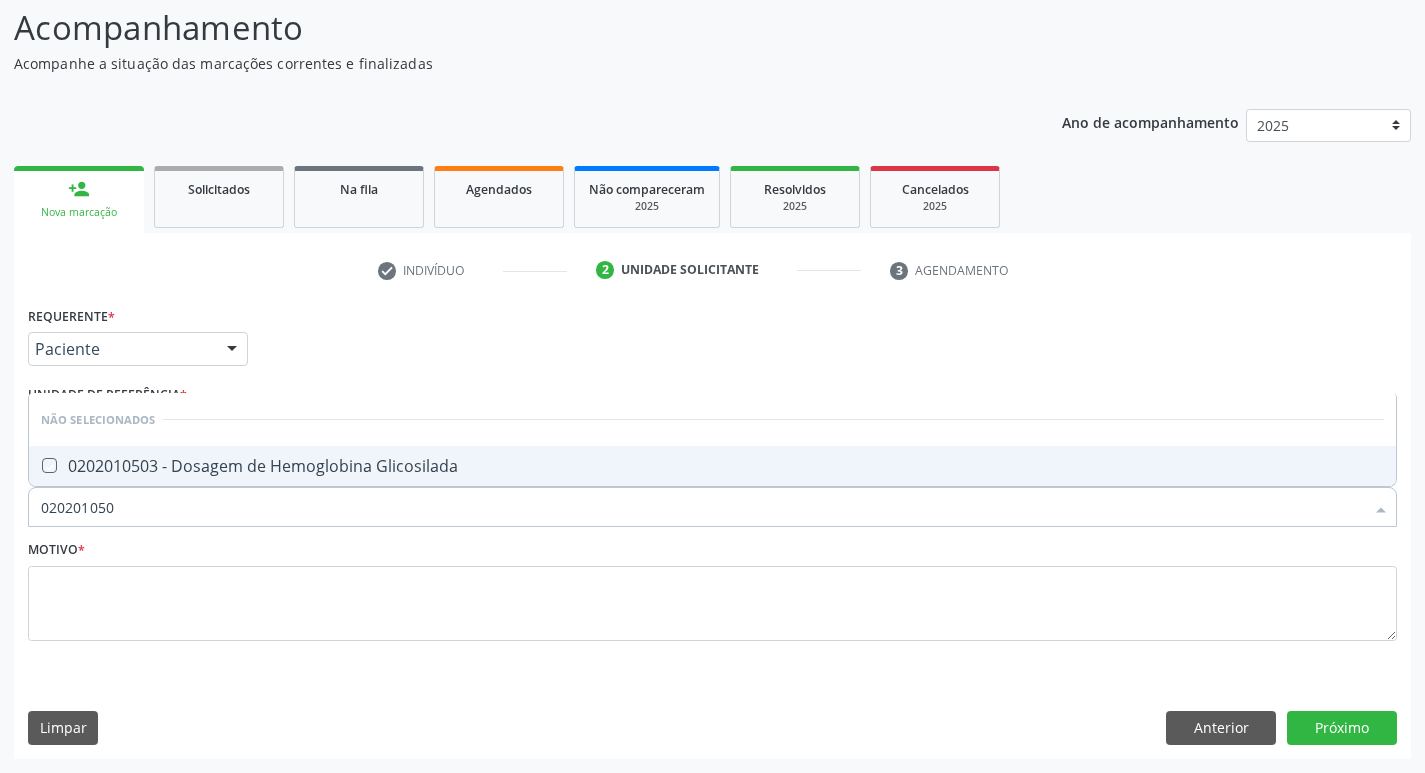checkbox on "true" 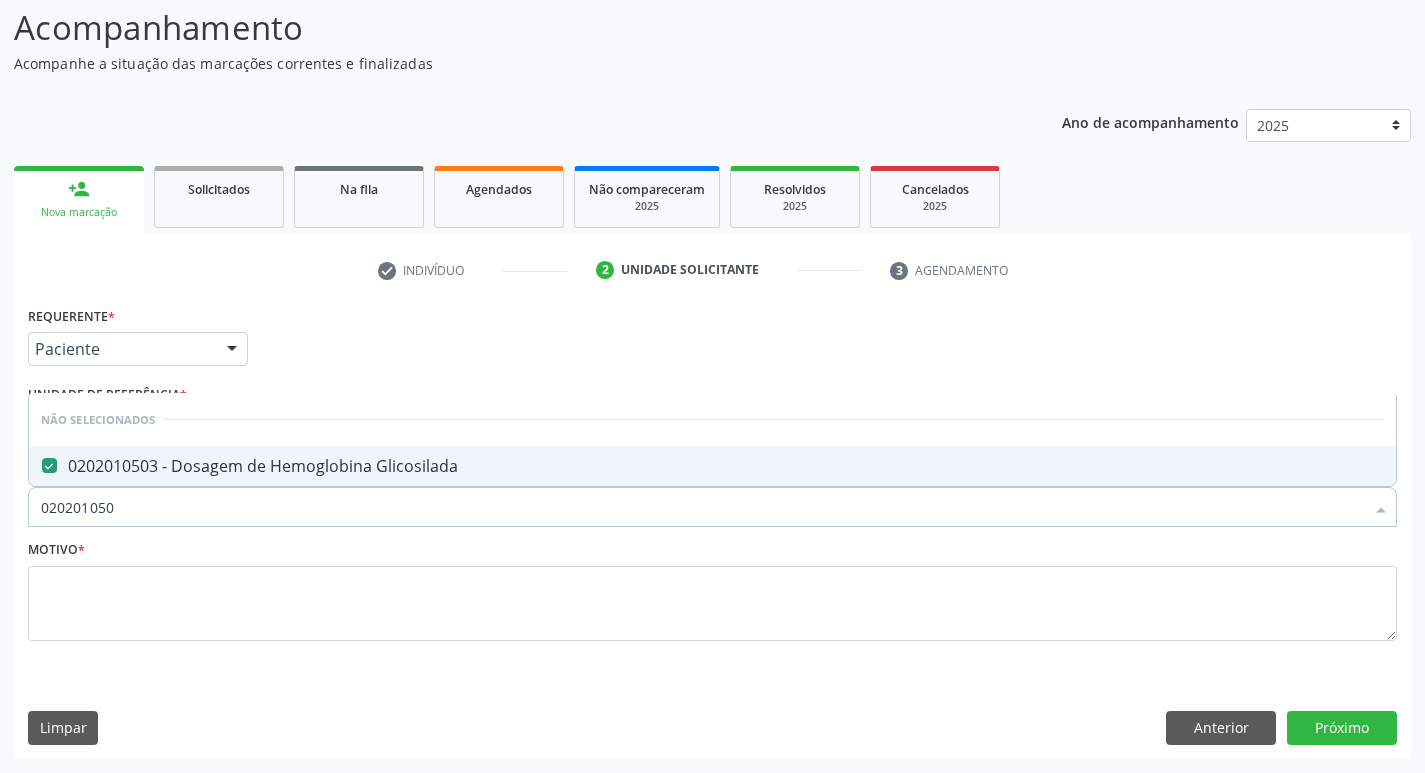 drag, startPoint x: 29, startPoint y: 511, endPoint x: 0, endPoint y: 511, distance: 29 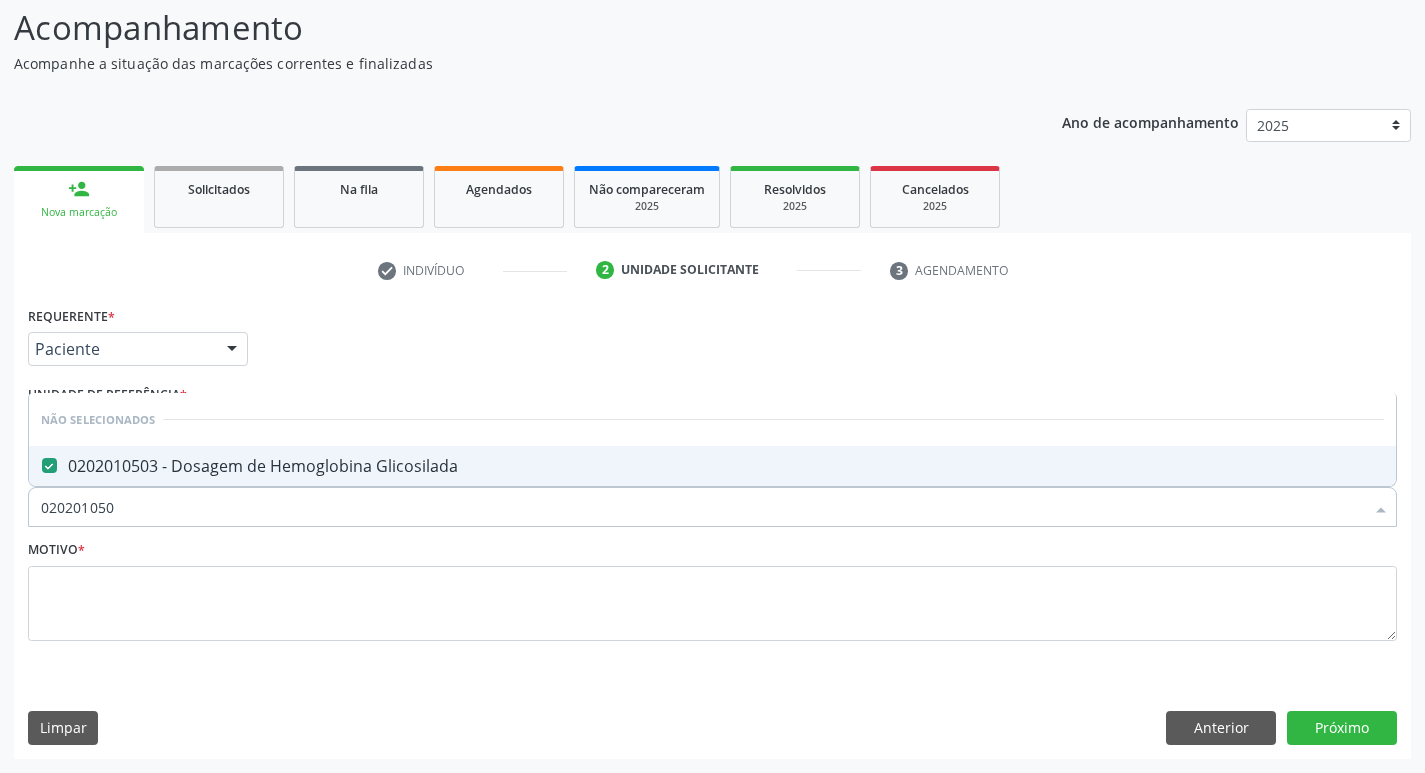 drag, startPoint x: 168, startPoint y: 504, endPoint x: 30, endPoint y: 509, distance: 138.09055 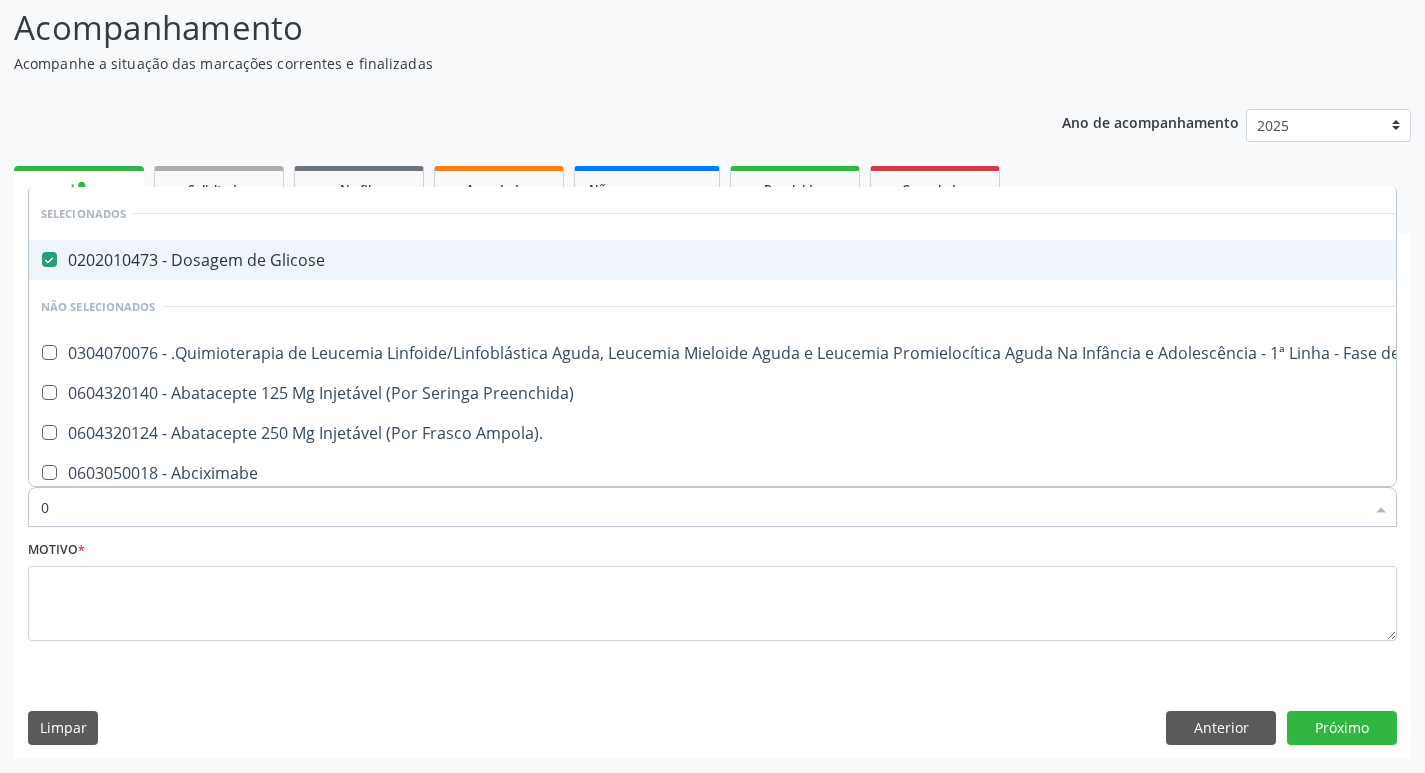 type on "02" 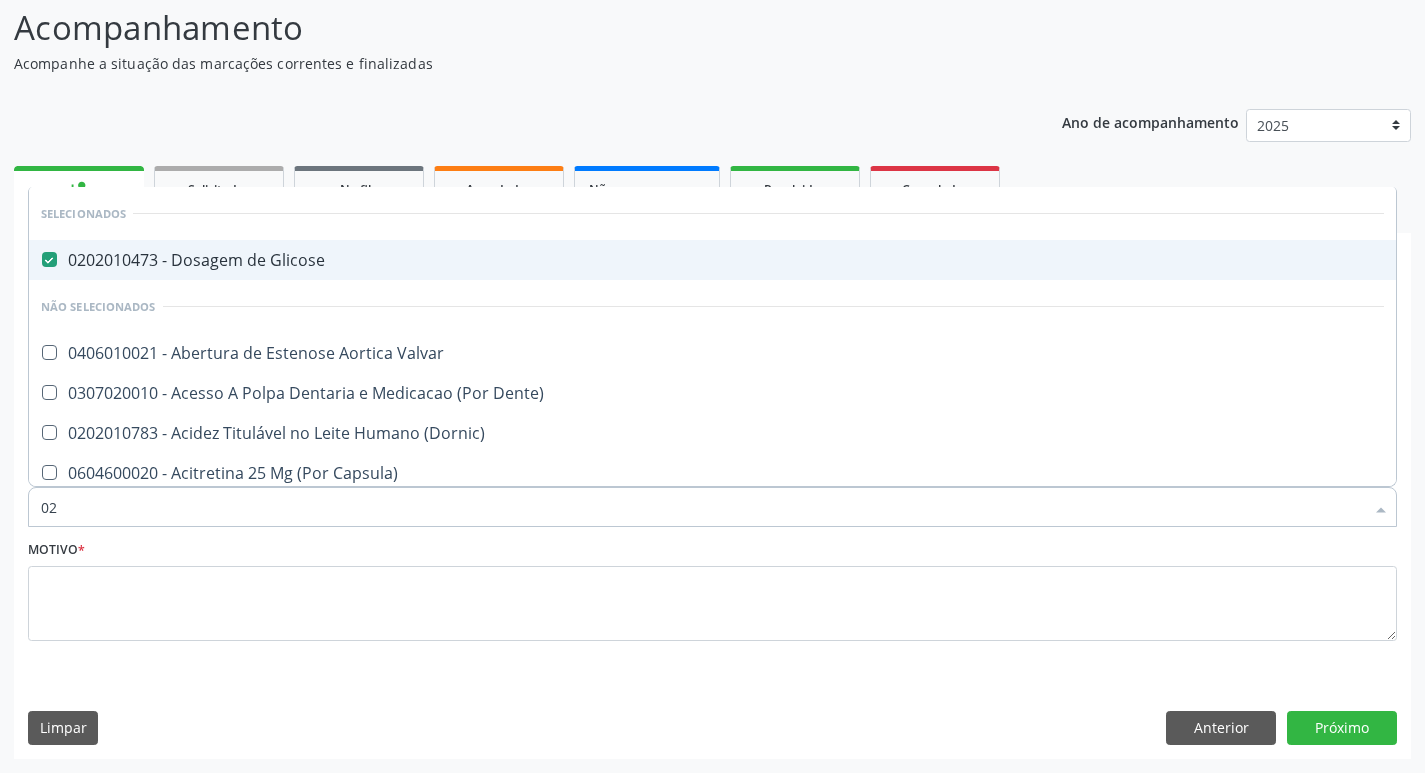 type on "020" 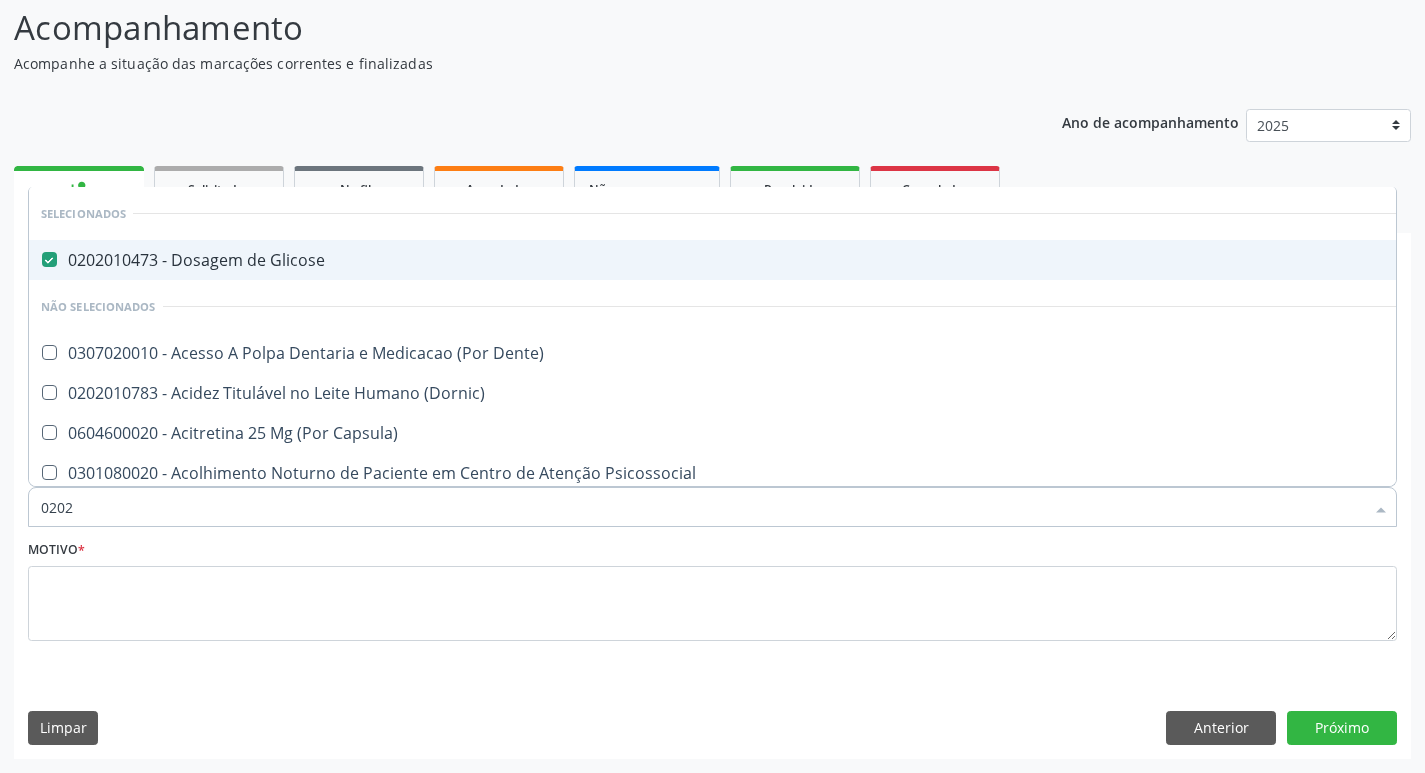 type on "02020" 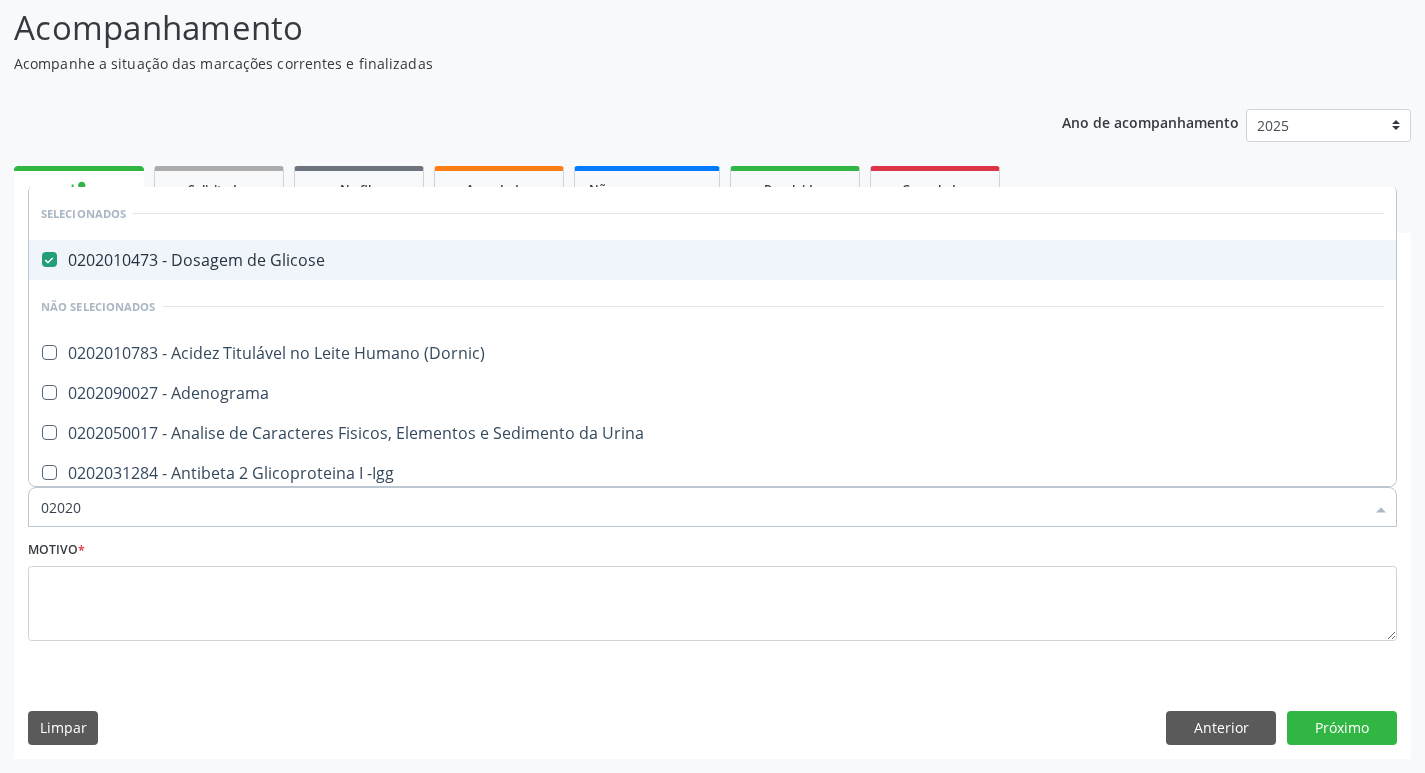 checkbox on "true" 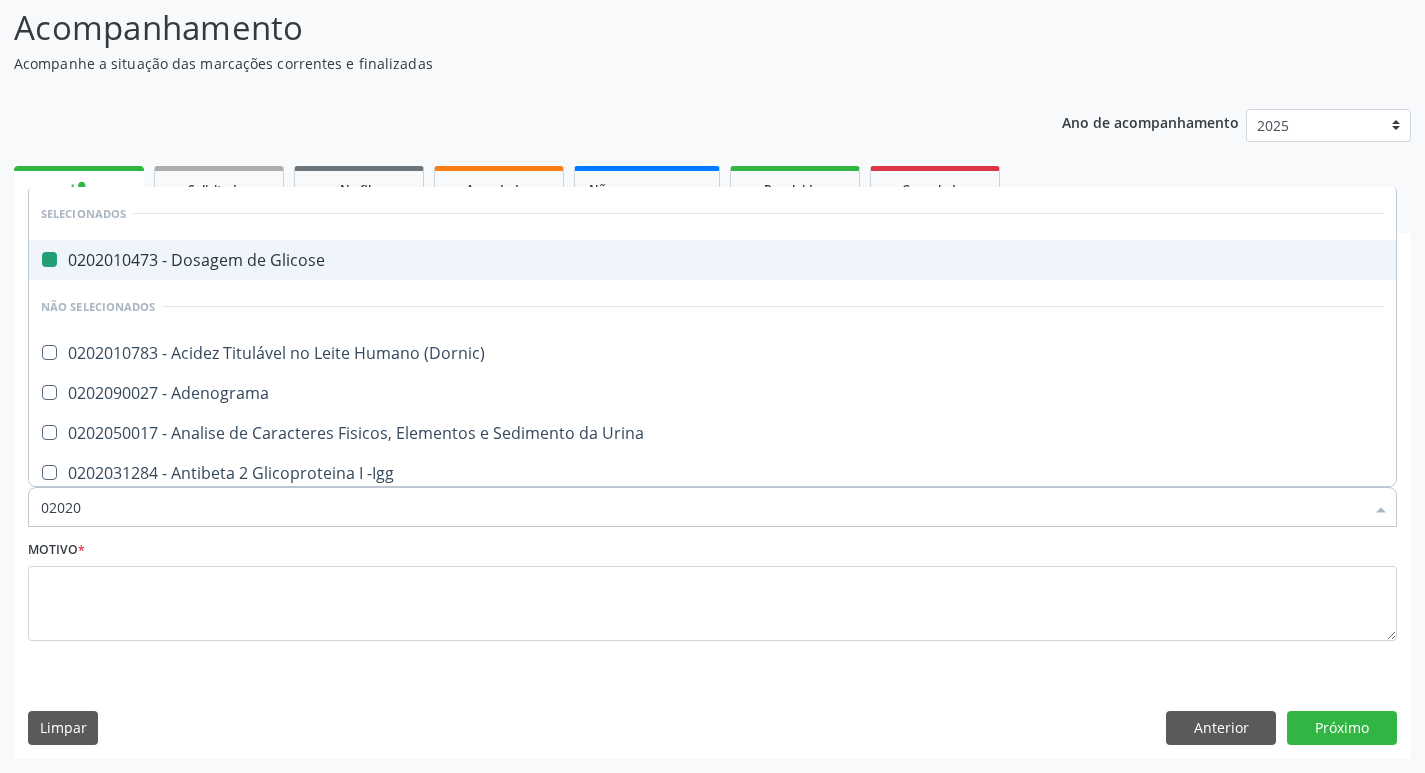 type on "020208" 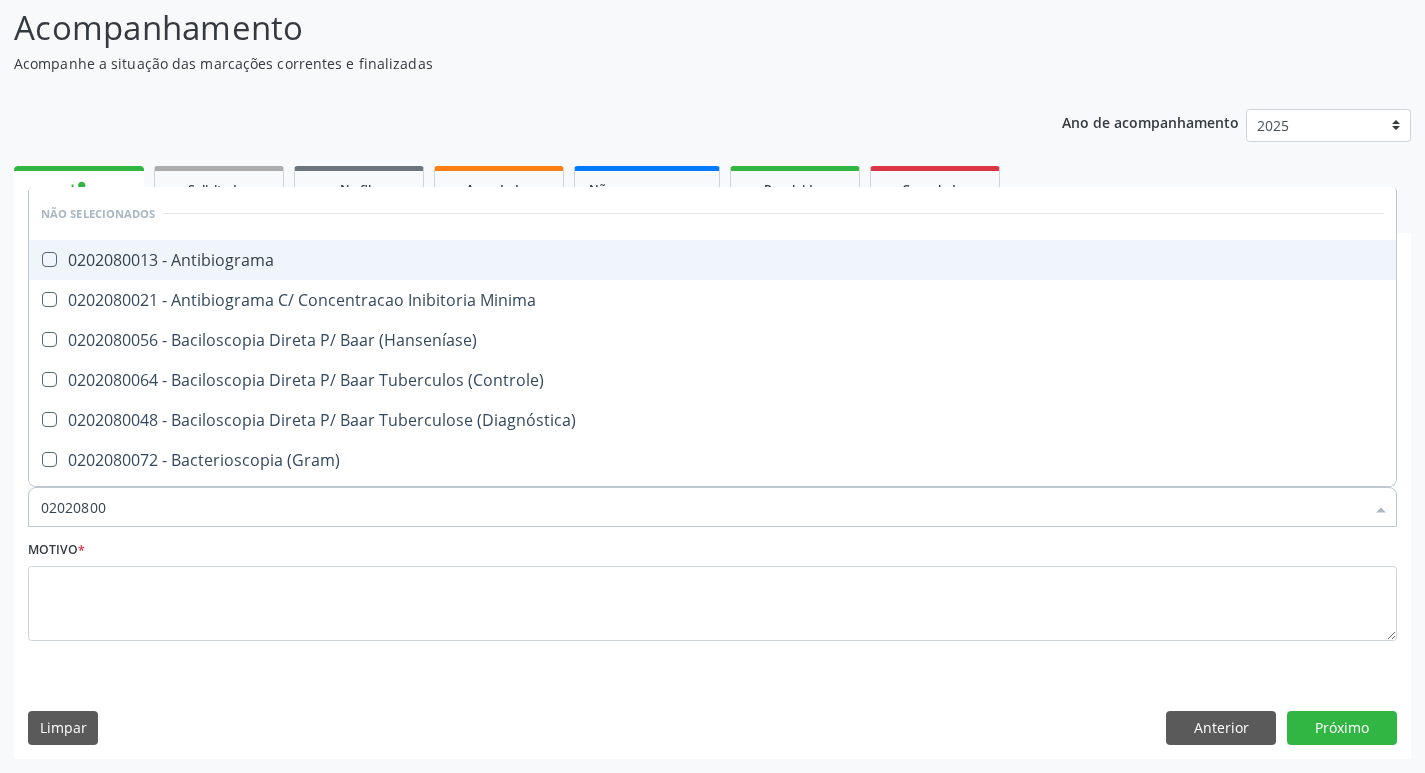 type on "020208008" 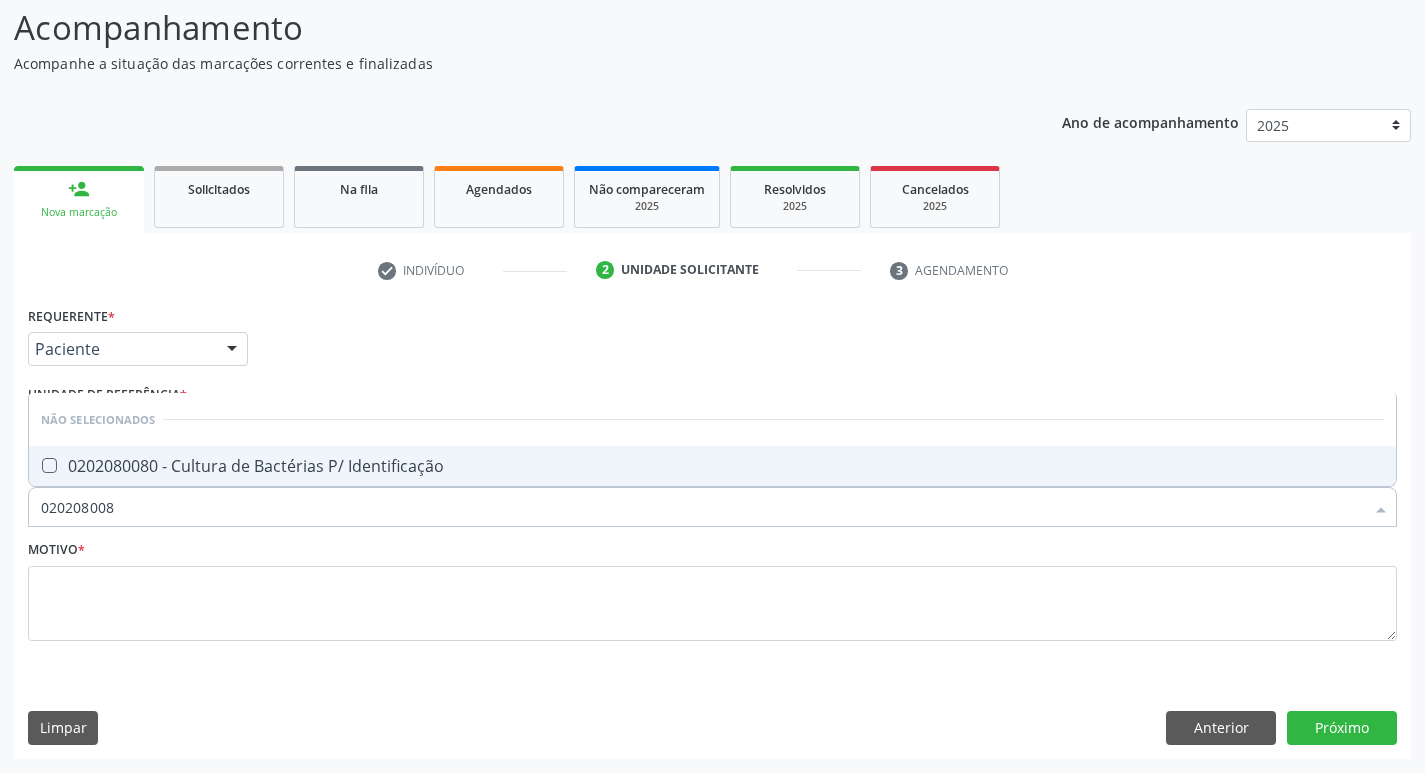 drag, startPoint x: 311, startPoint y: 458, endPoint x: 197, endPoint y: 491, distance: 118.680244 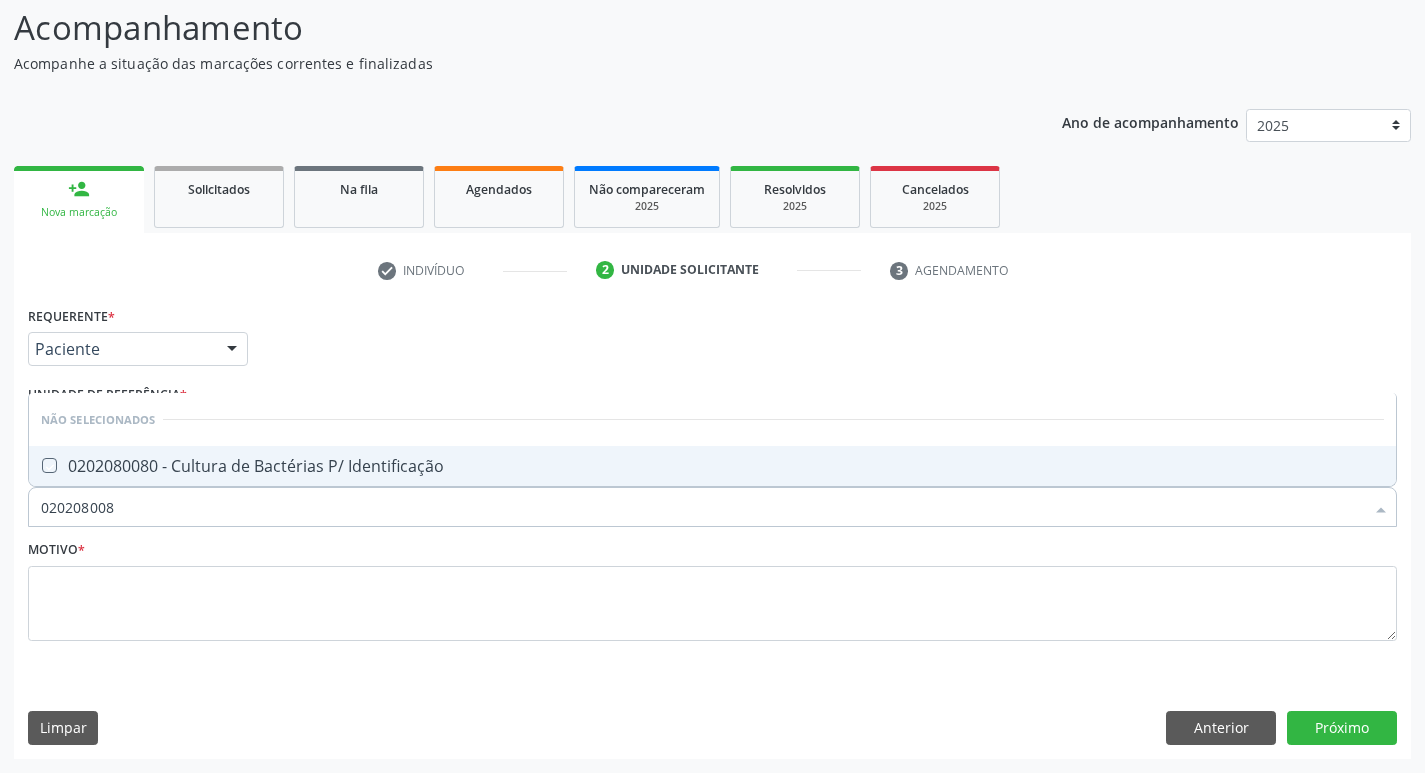 checkbox on "true" 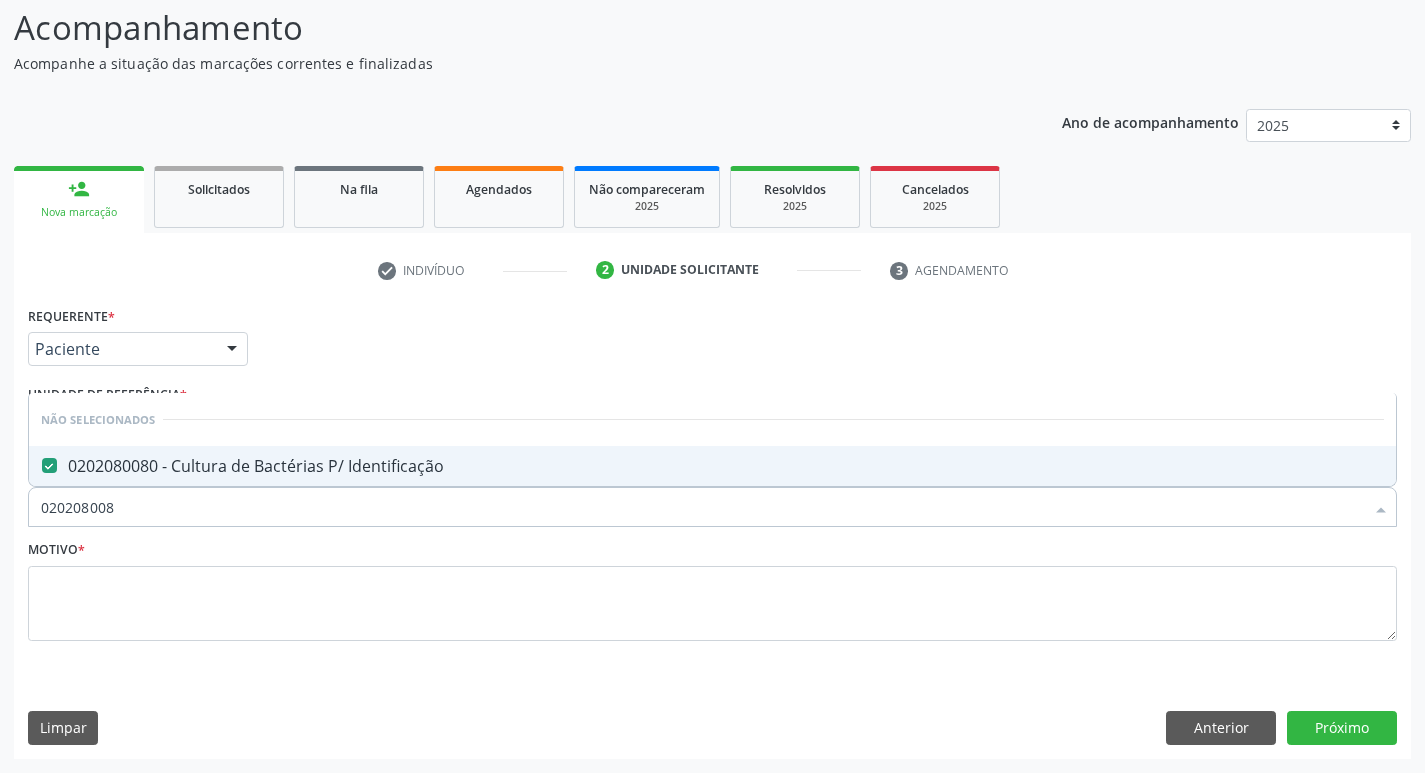 drag, startPoint x: 103, startPoint y: 508, endPoint x: 28, endPoint y: 504, distance: 75.10659 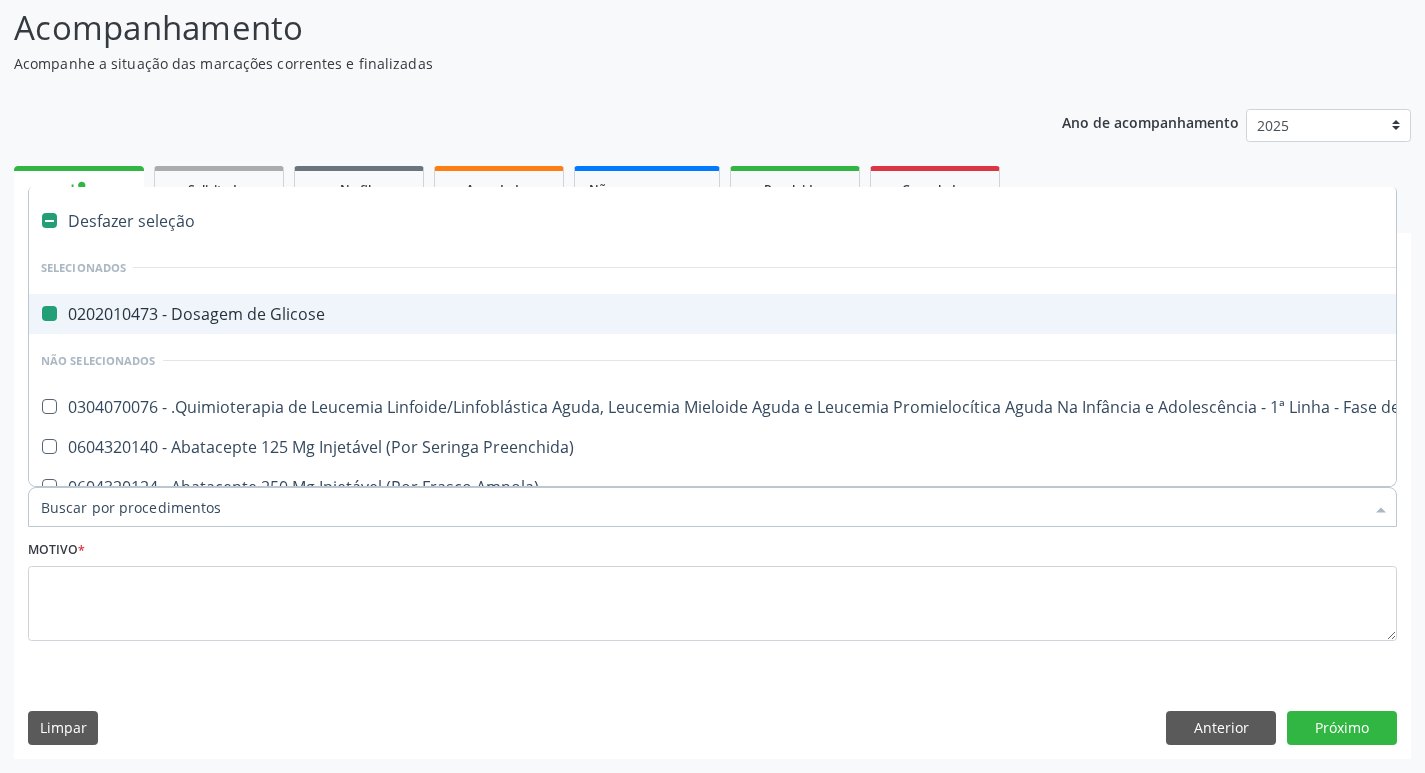 type on "h" 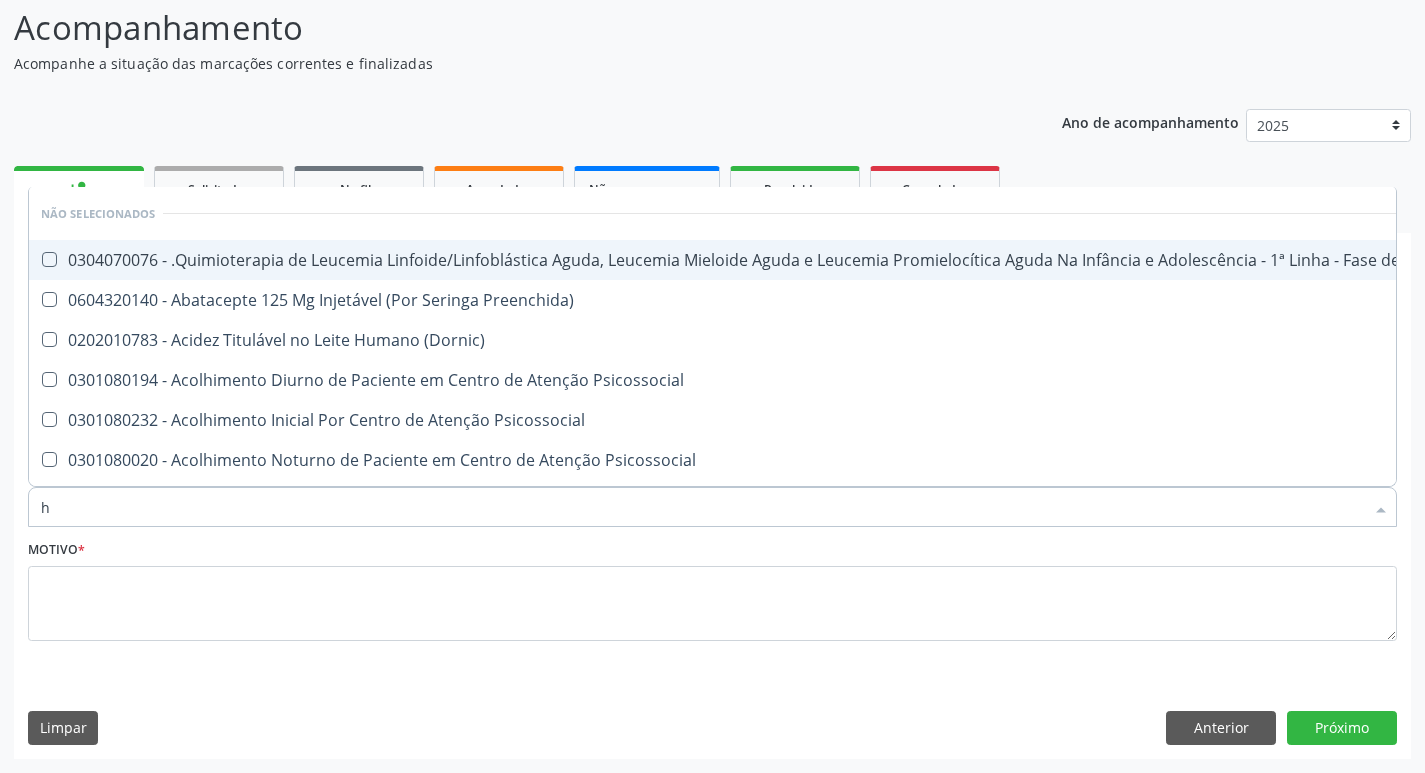 type on "he" 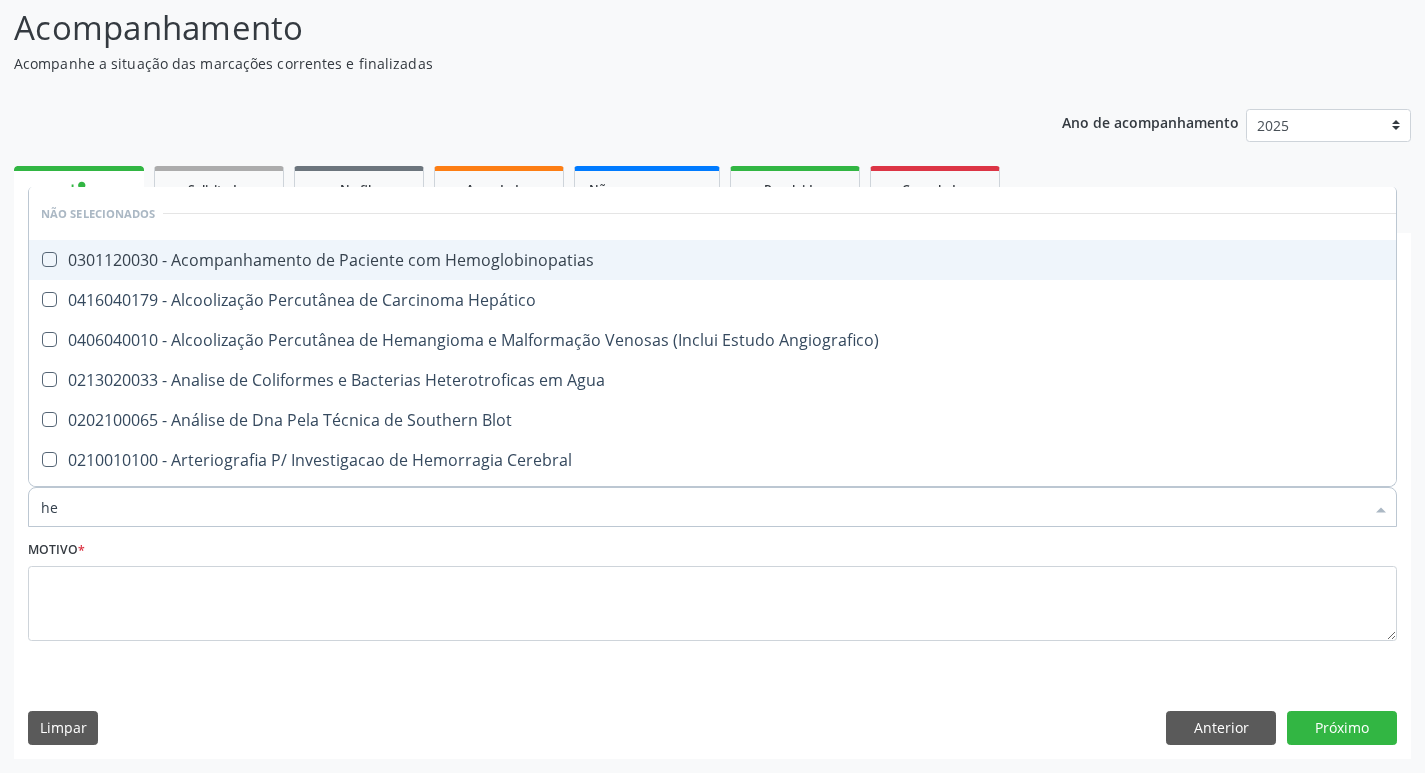 type on "hem" 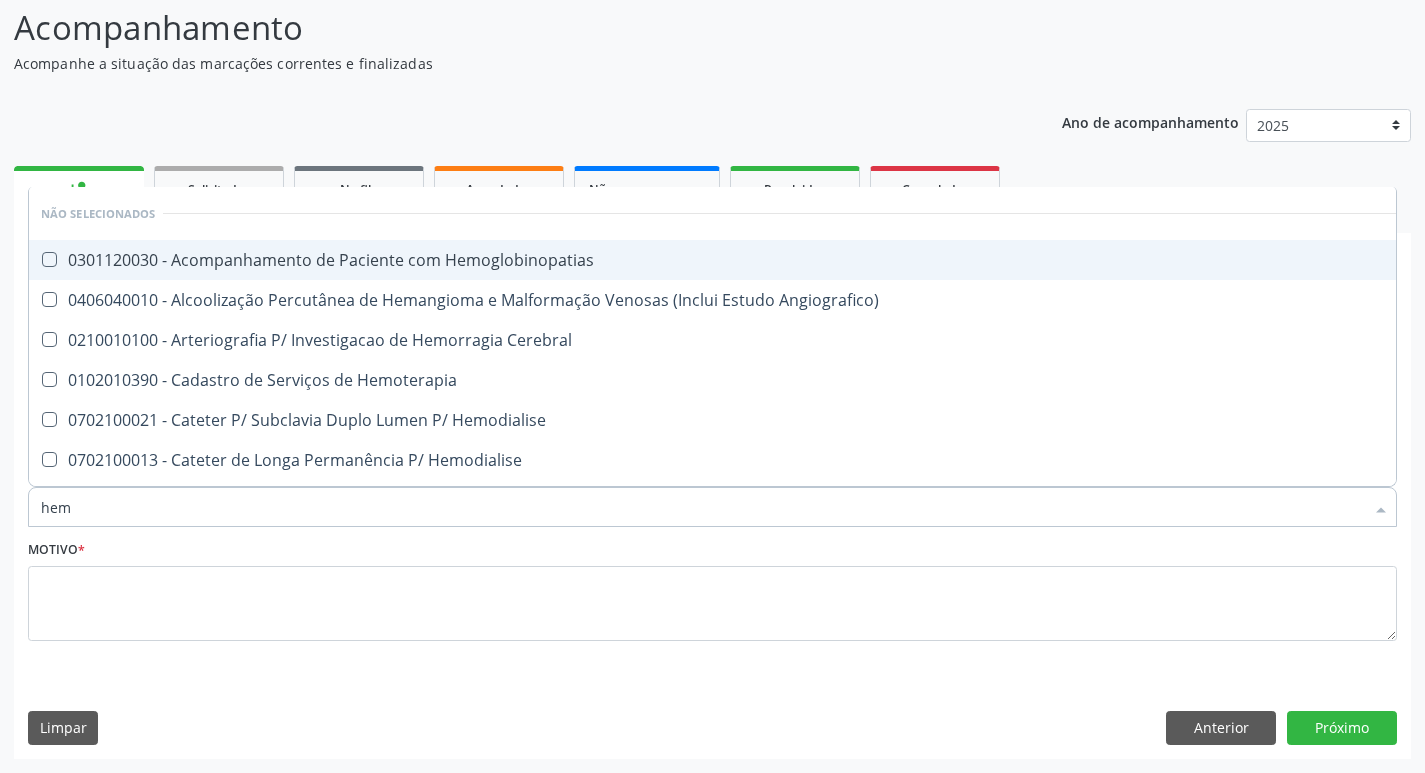 type on "hemo" 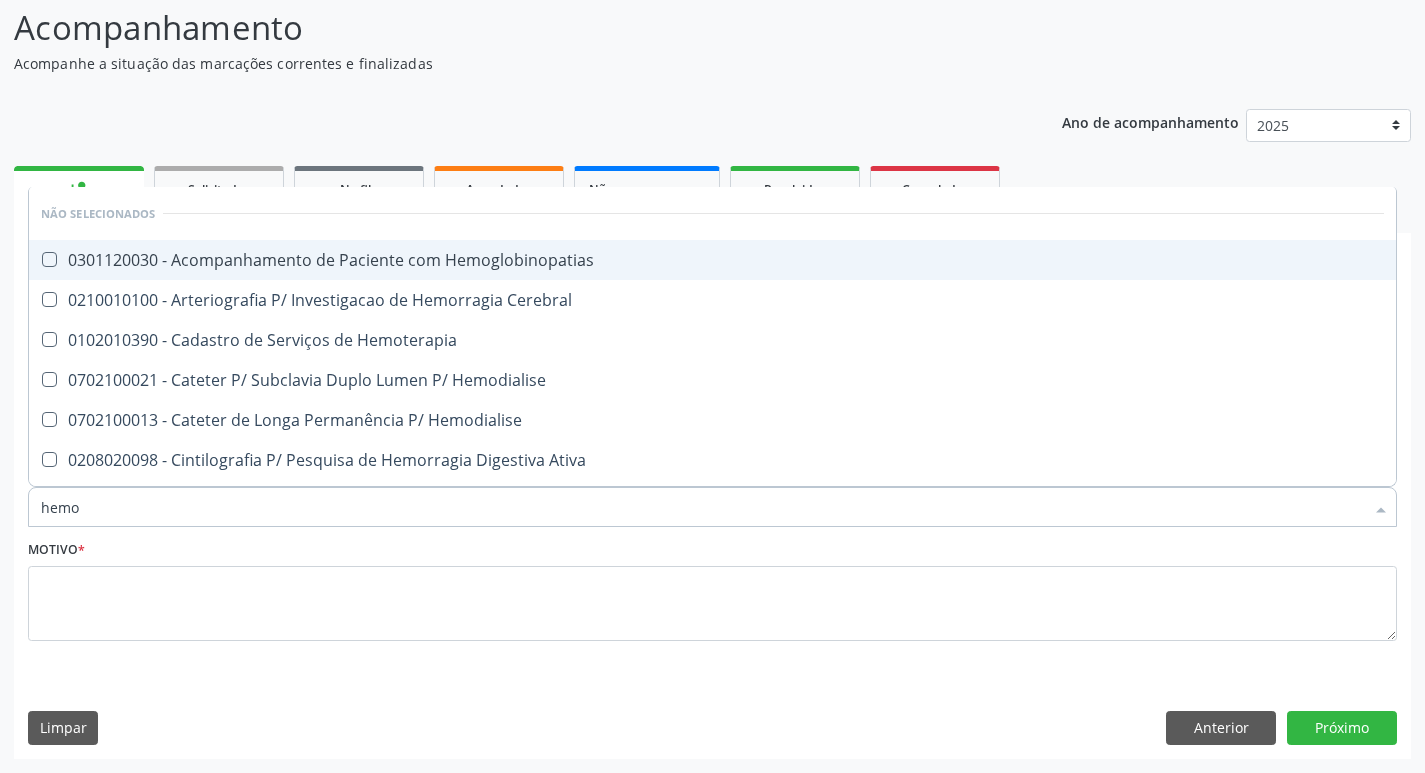 type on "hemog" 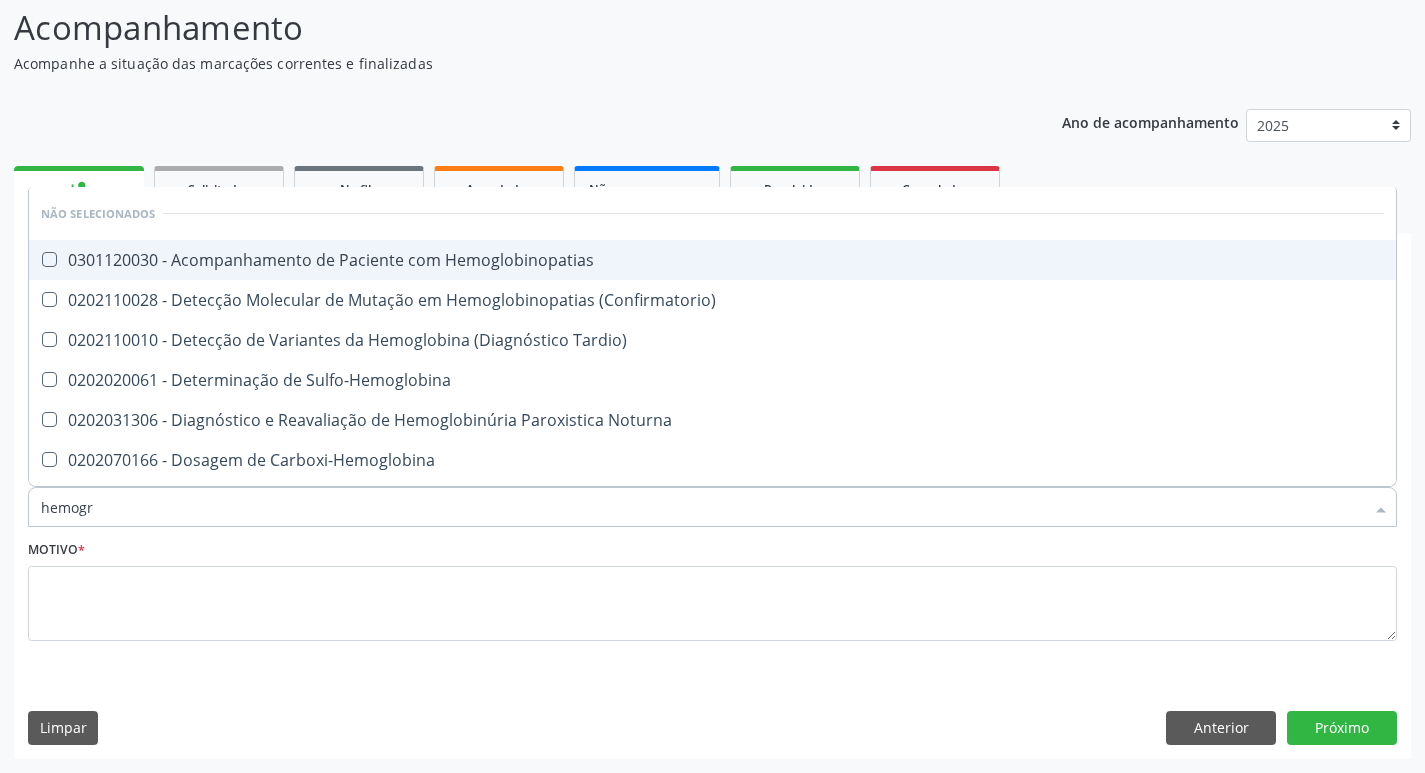 type on "hemogra" 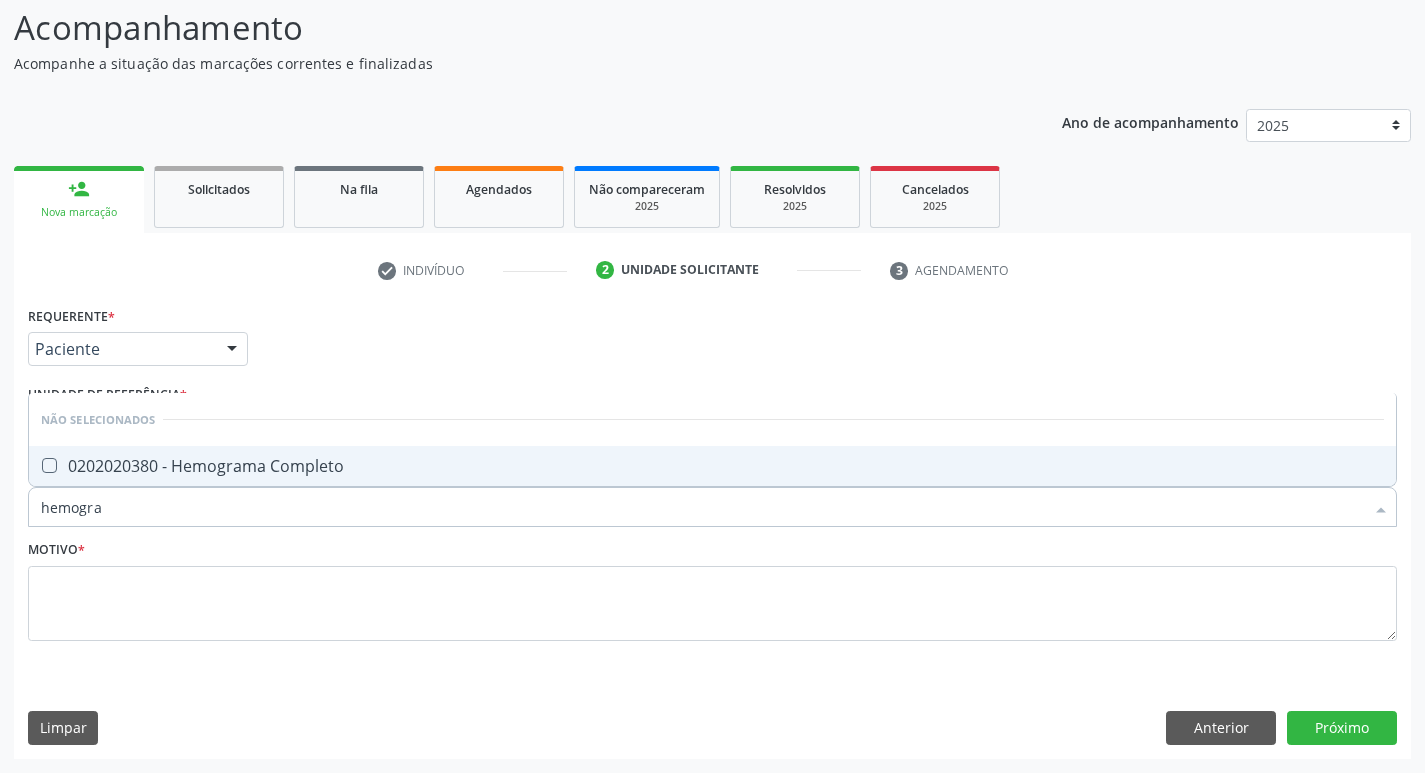 drag, startPoint x: 167, startPoint y: 464, endPoint x: 104, endPoint y: 532, distance: 92.69843 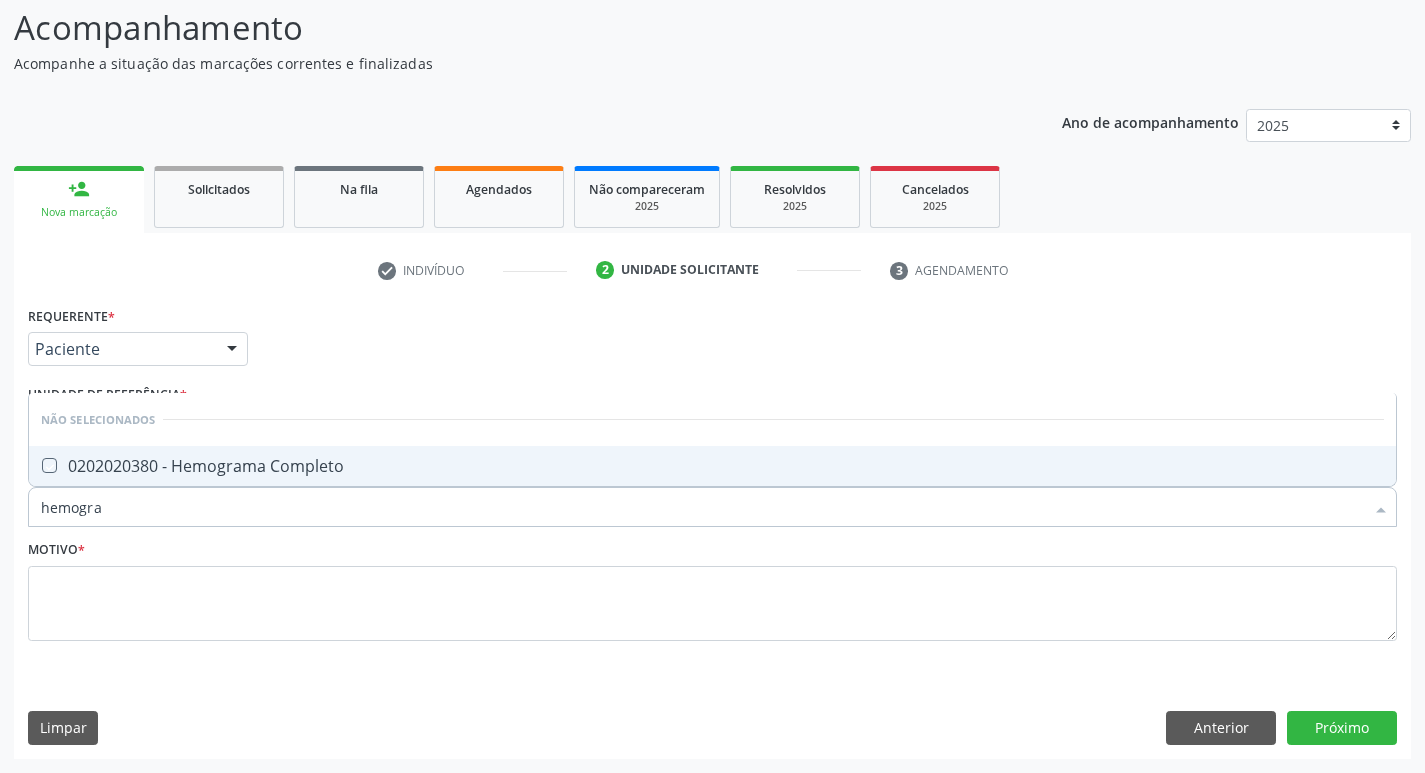 checkbox on "true" 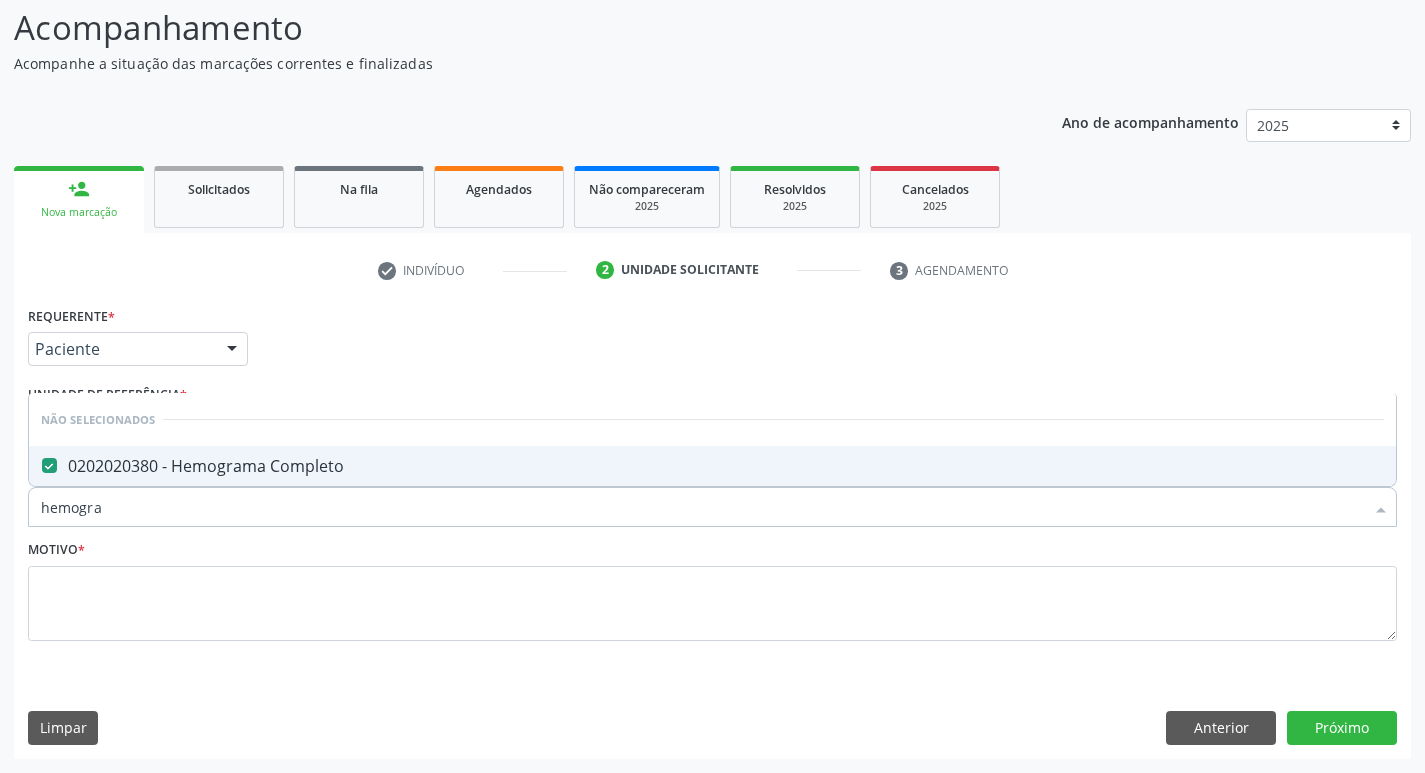 type on "hemogra" 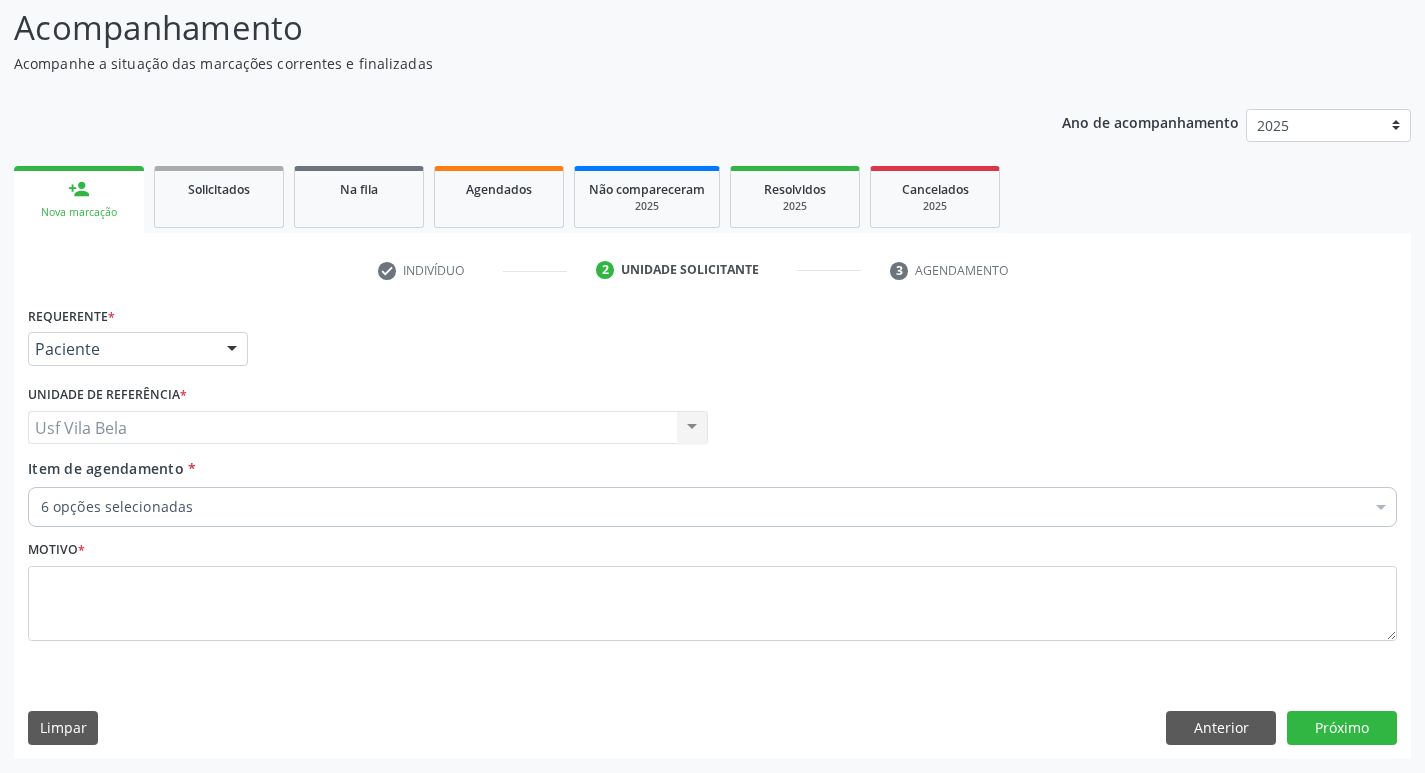 drag, startPoint x: 94, startPoint y: 531, endPoint x: 71, endPoint y: 505, distance: 34.713108 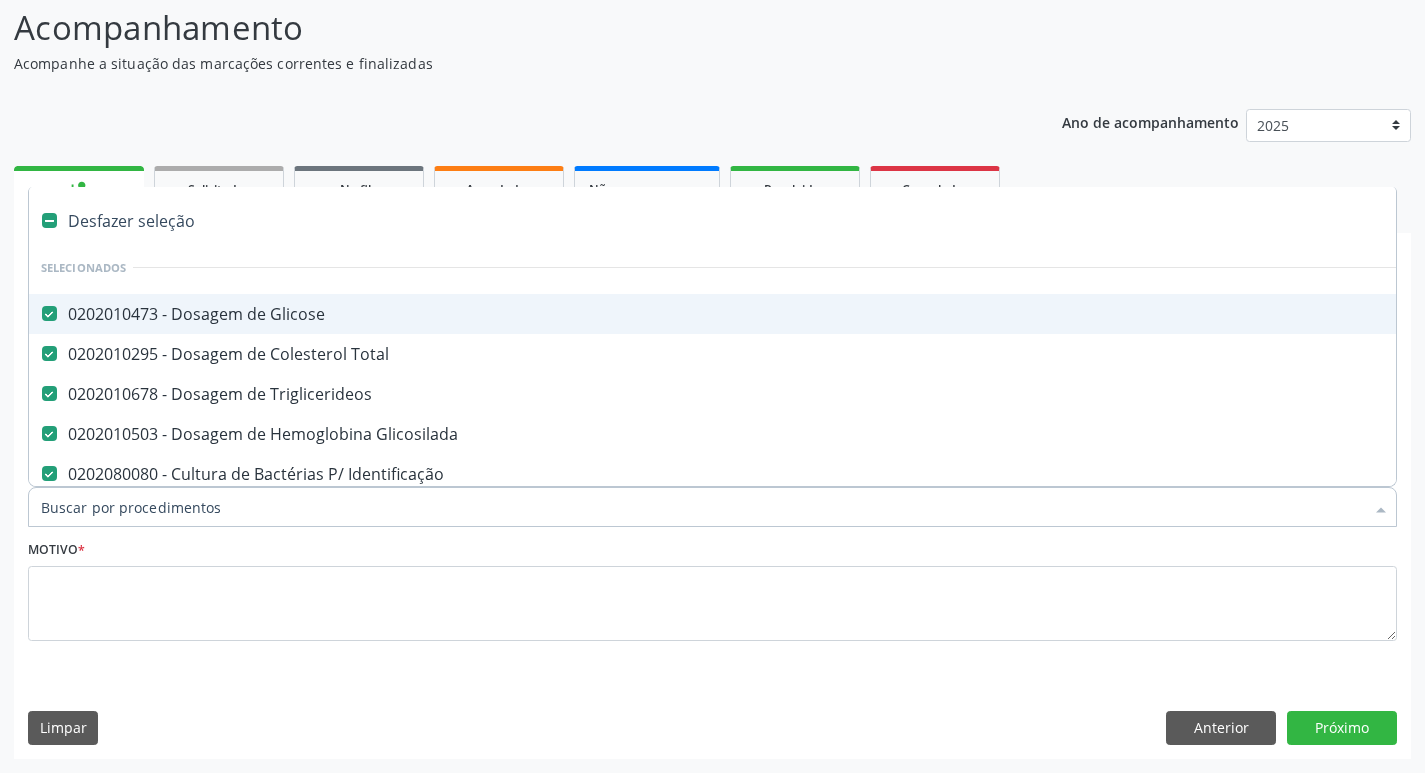 click on "Item de agendamento
*" at bounding box center [702, 507] 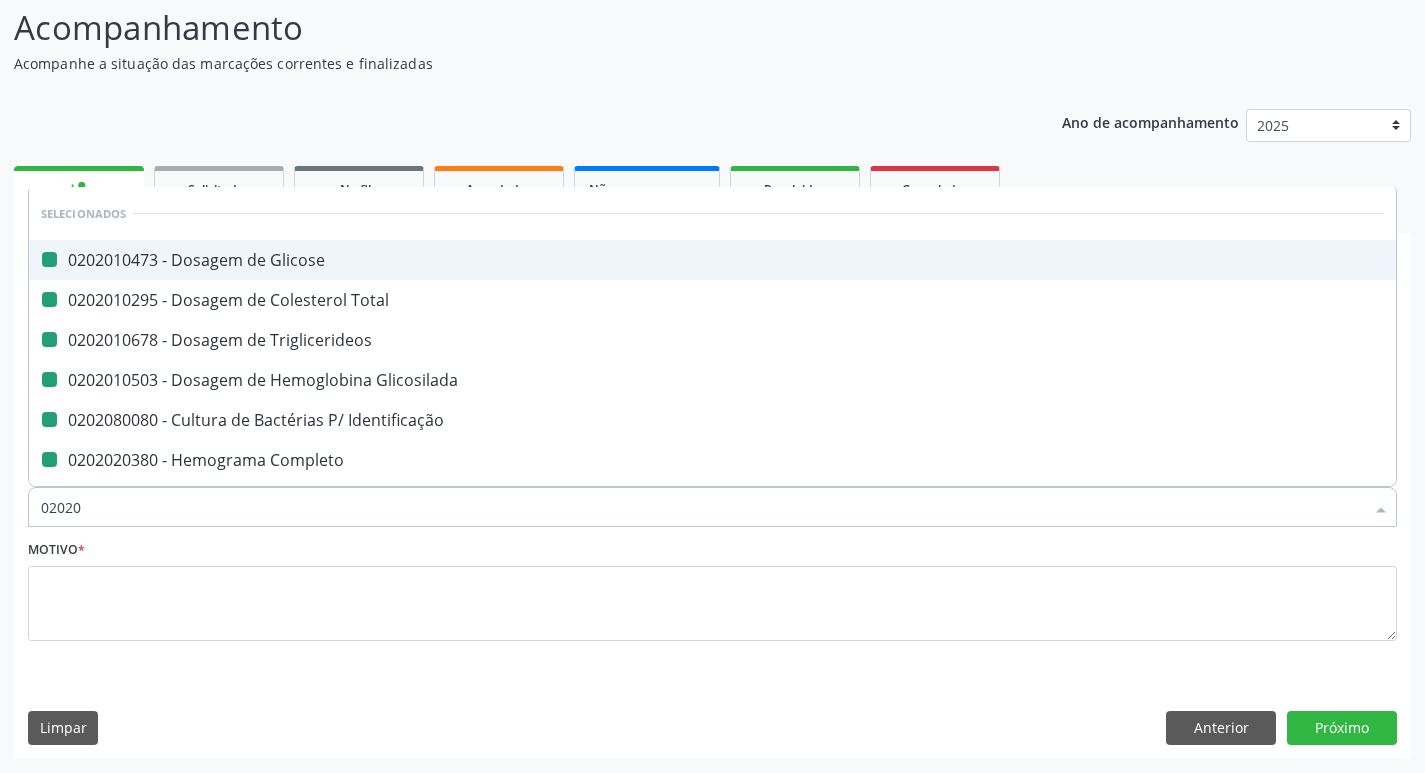type on "020205" 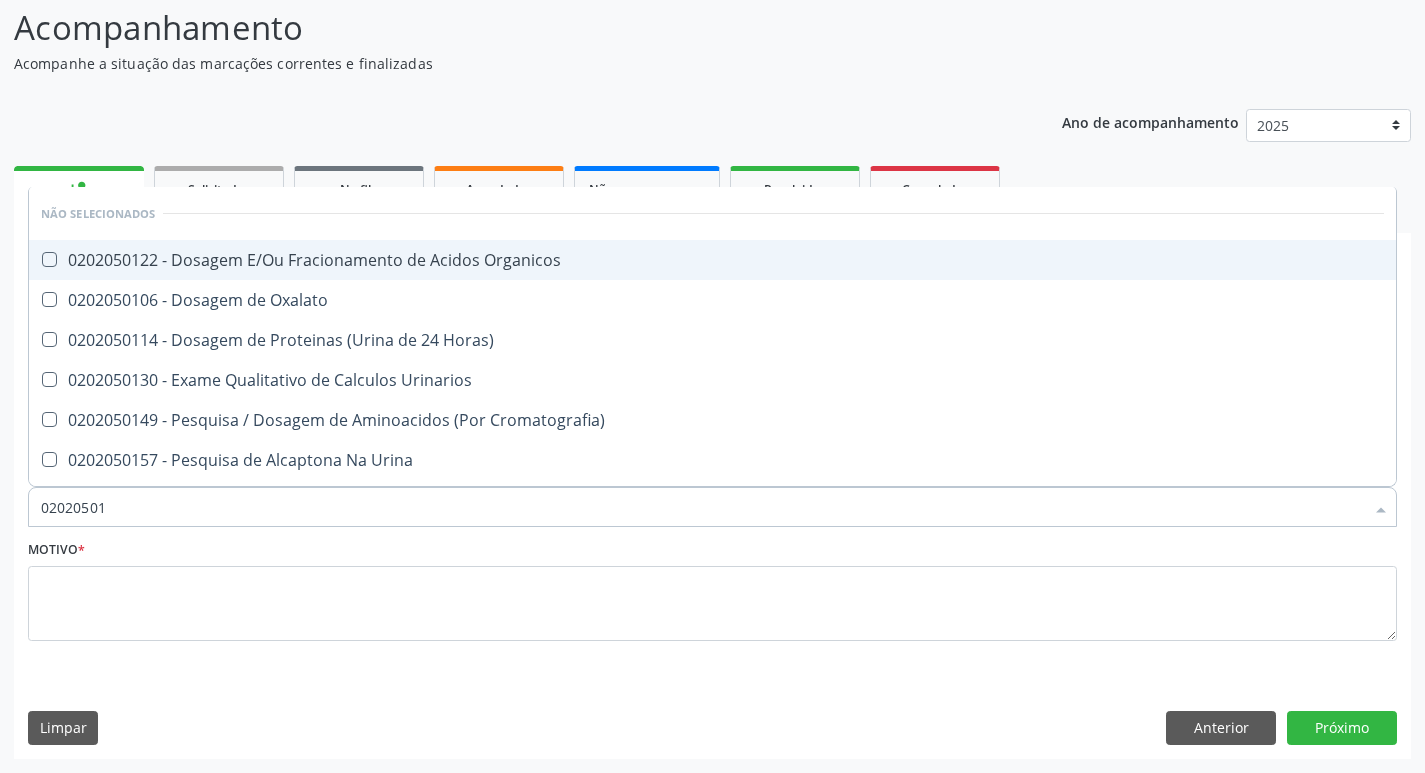 type on "020205017" 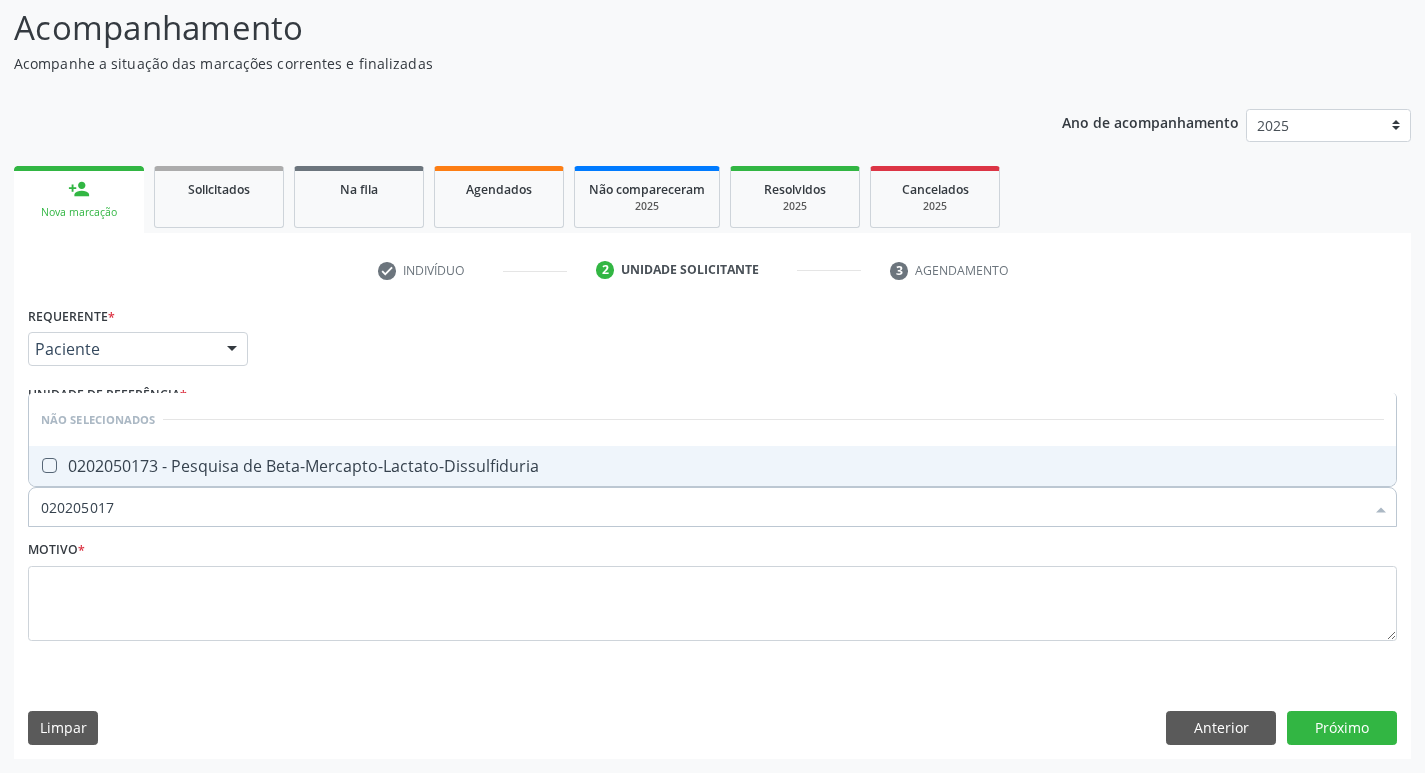 drag, startPoint x: 112, startPoint y: 514, endPoint x: 0, endPoint y: 498, distance: 113.137085 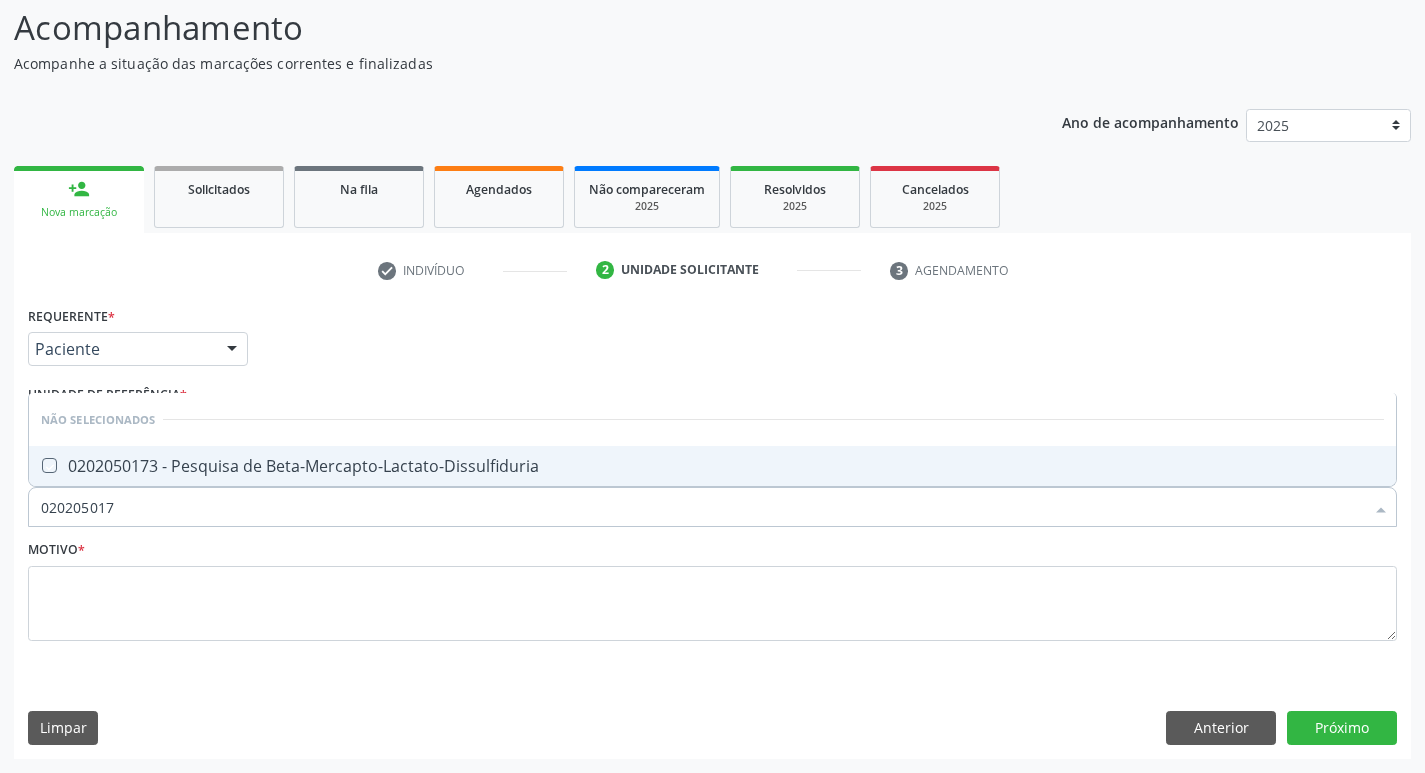 type 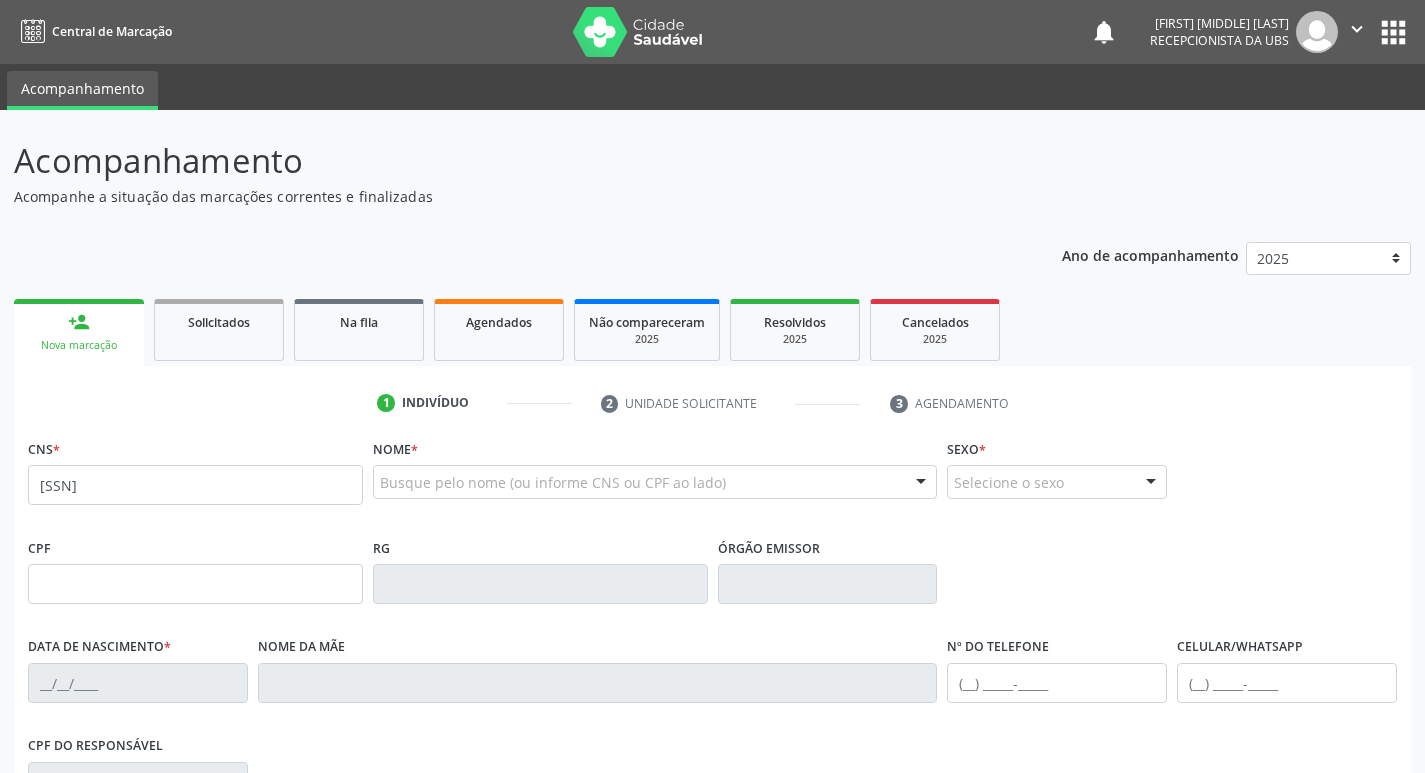 scroll, scrollTop: 0, scrollLeft: 0, axis: both 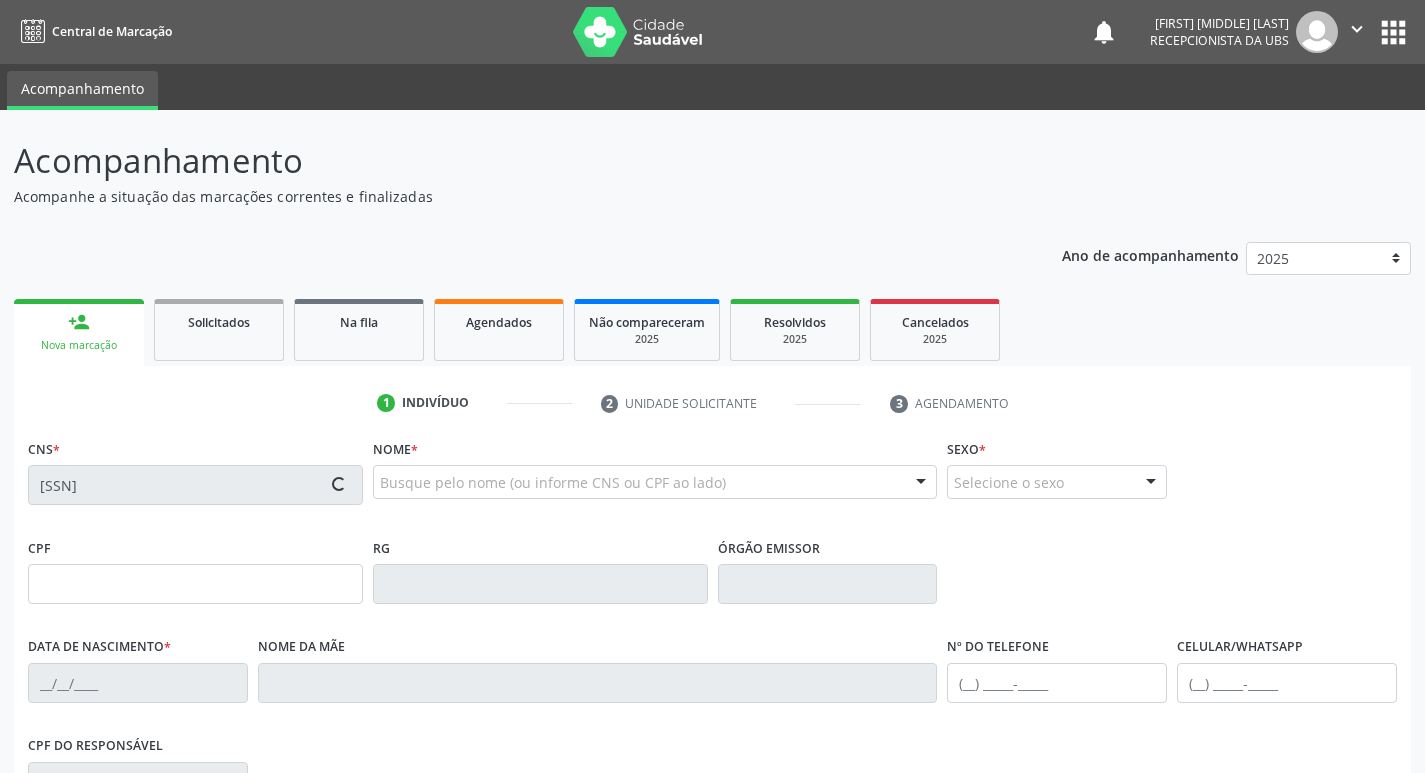 type on "[DATE]" 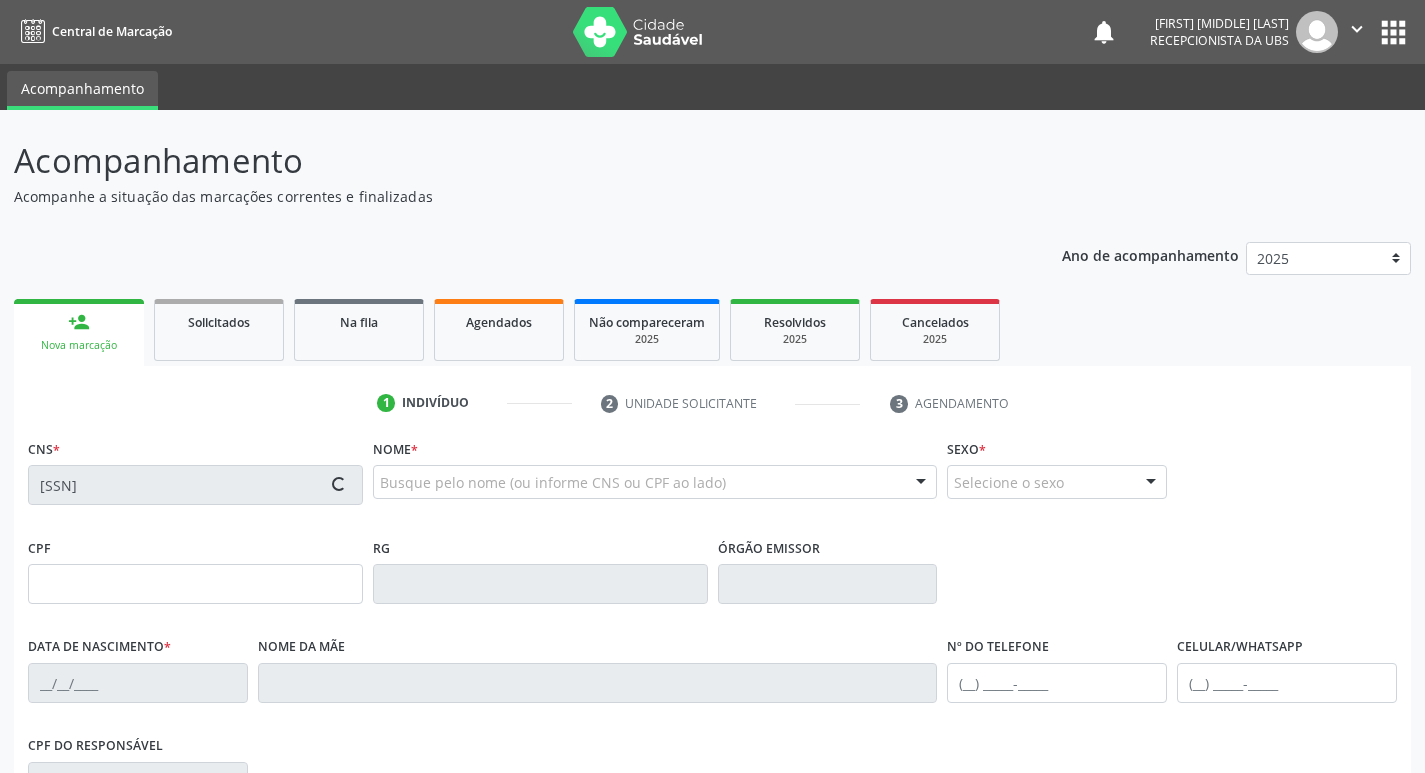 type on "S/N" 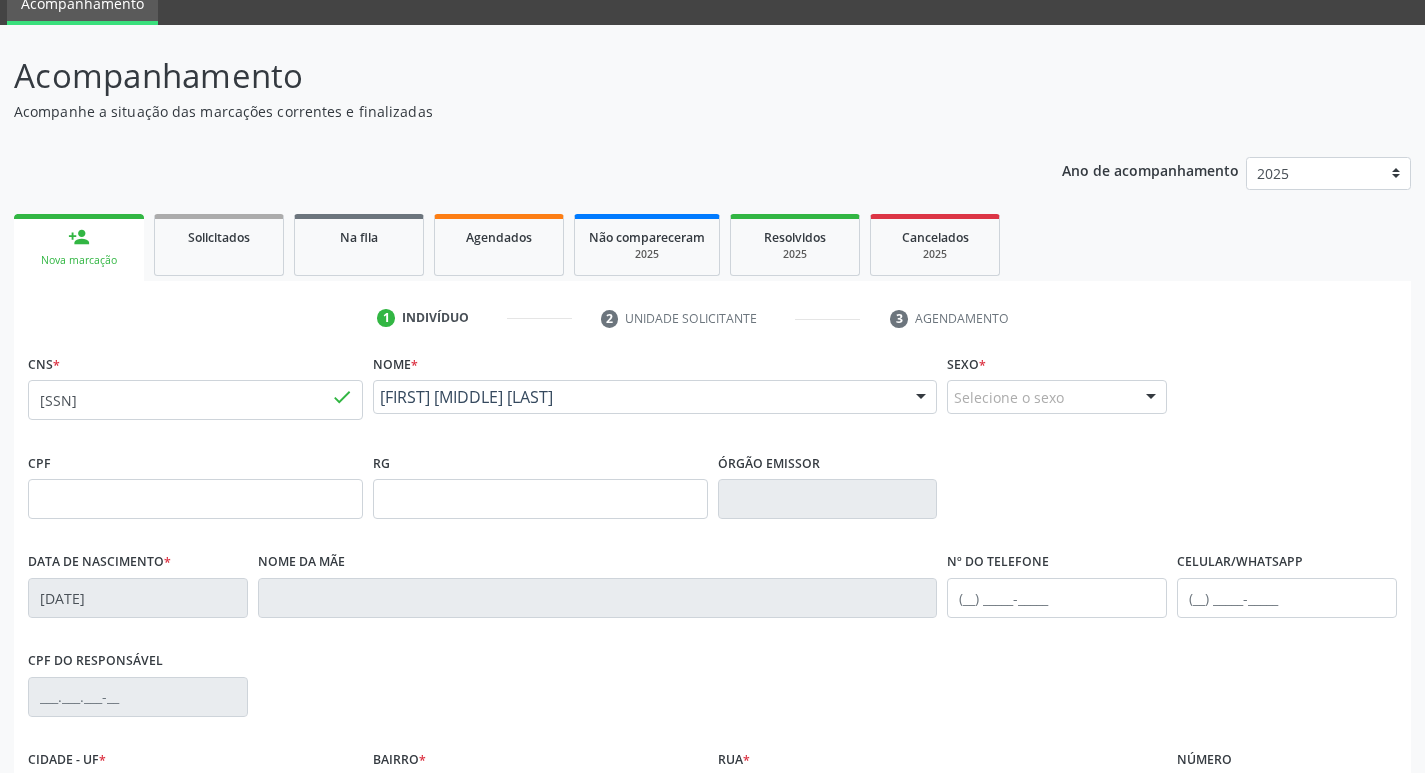 scroll, scrollTop: 200, scrollLeft: 0, axis: vertical 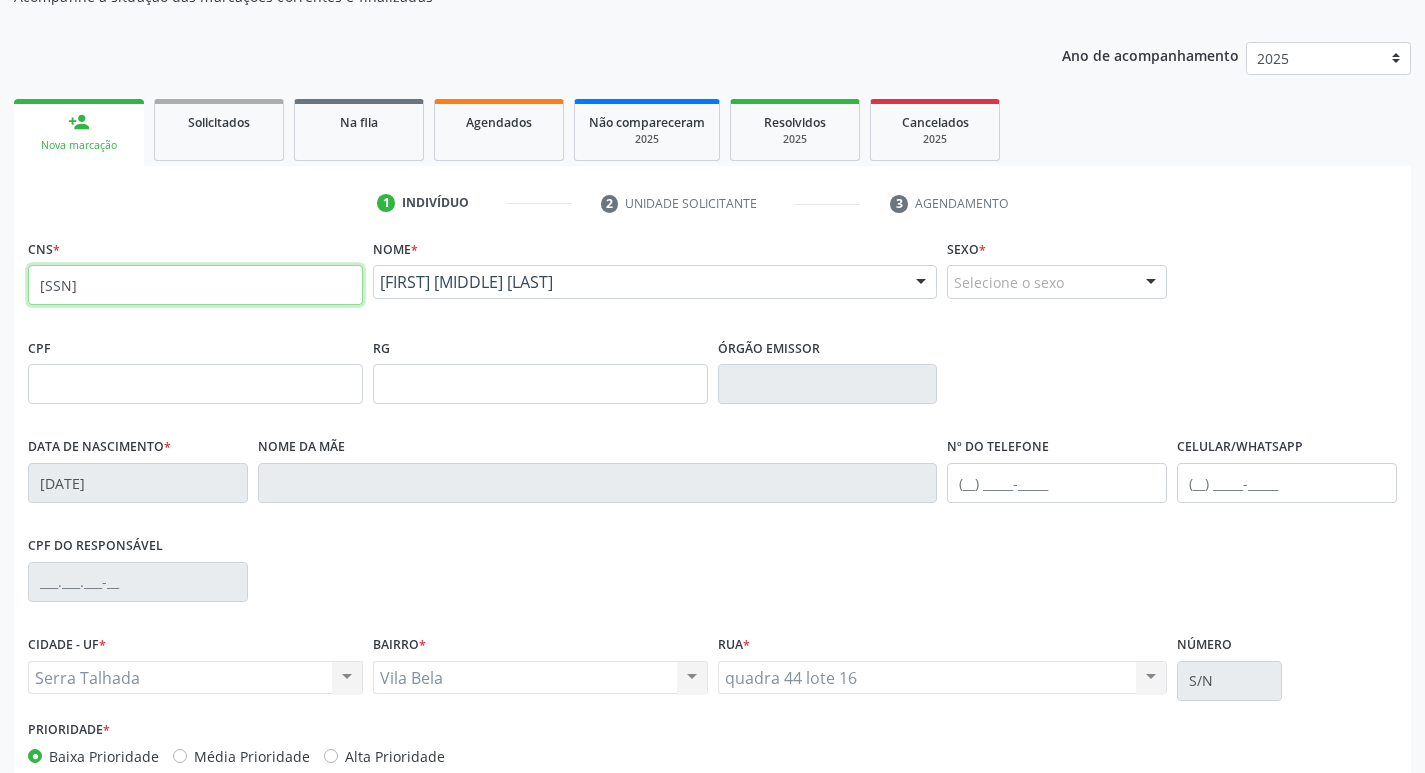 drag, startPoint x: 213, startPoint y: 288, endPoint x: 59, endPoint y: 302, distance: 154.63506 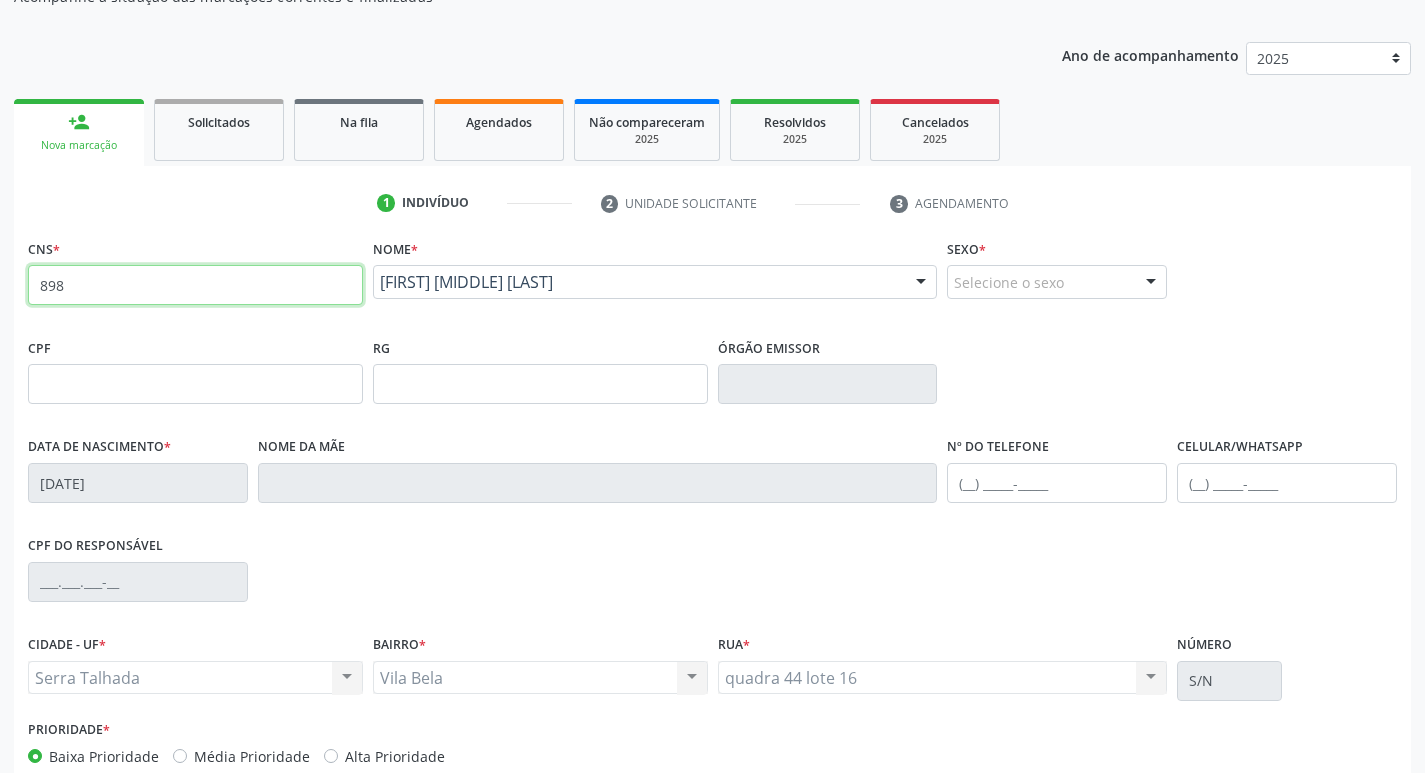 drag, startPoint x: 84, startPoint y: 288, endPoint x: 0, endPoint y: 290, distance: 84.0238 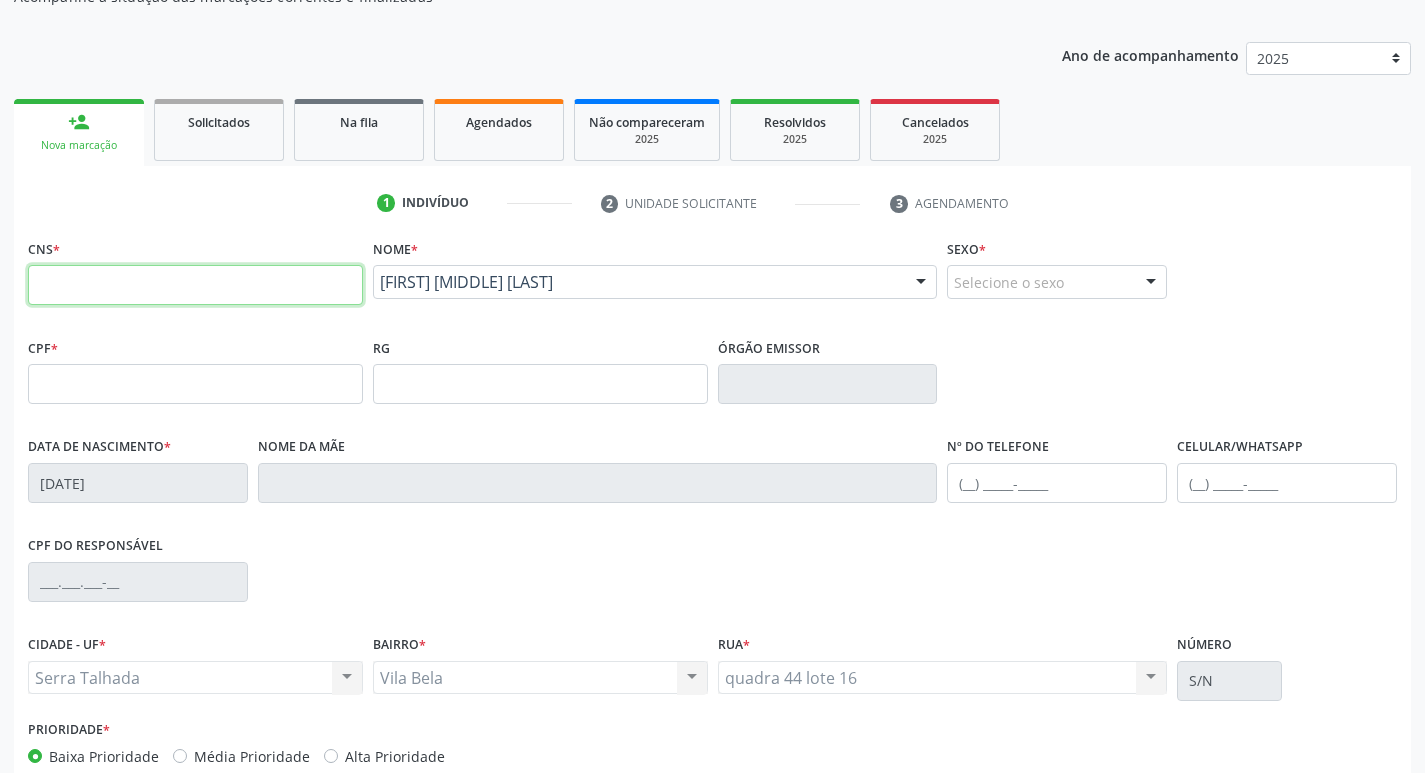 drag, startPoint x: 160, startPoint y: 266, endPoint x: 161, endPoint y: 282, distance: 16.03122 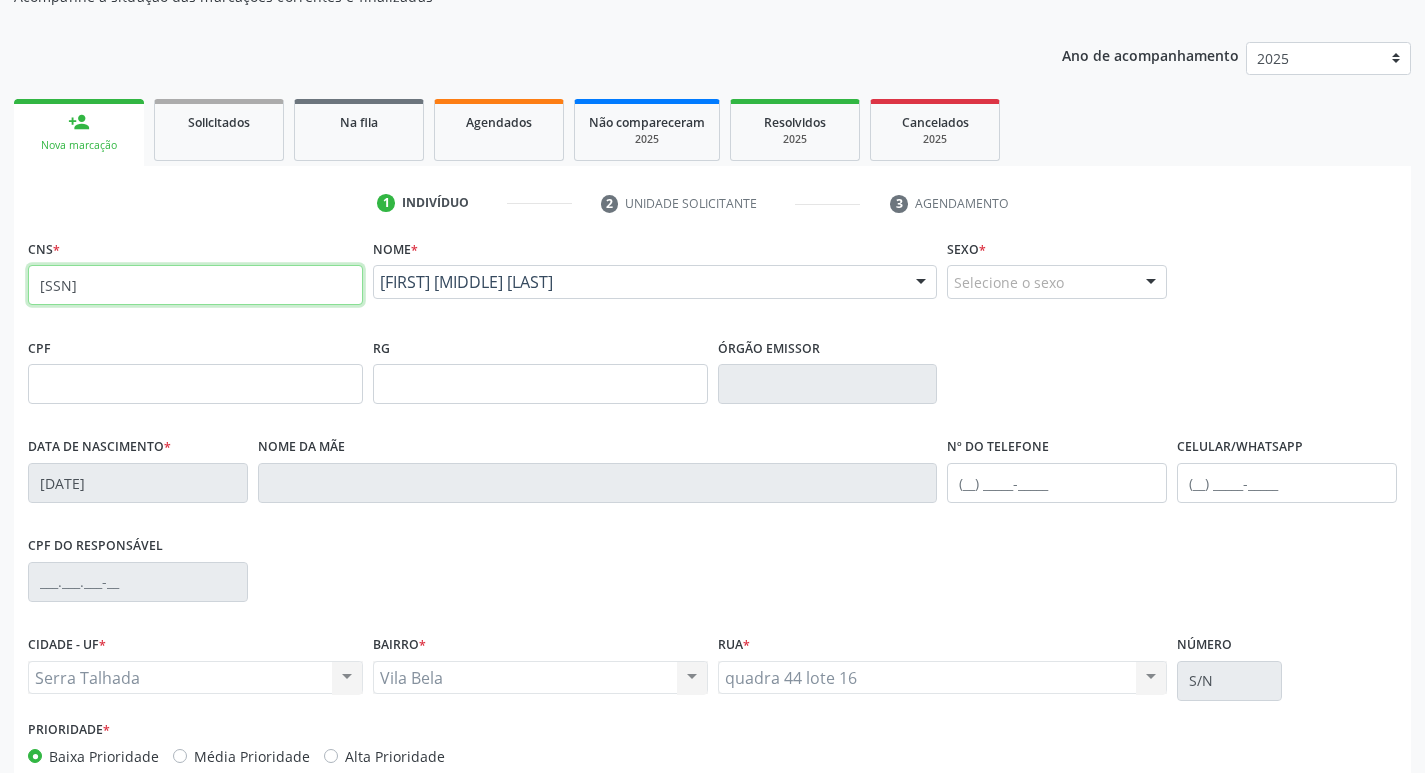 type on "[SSN]" 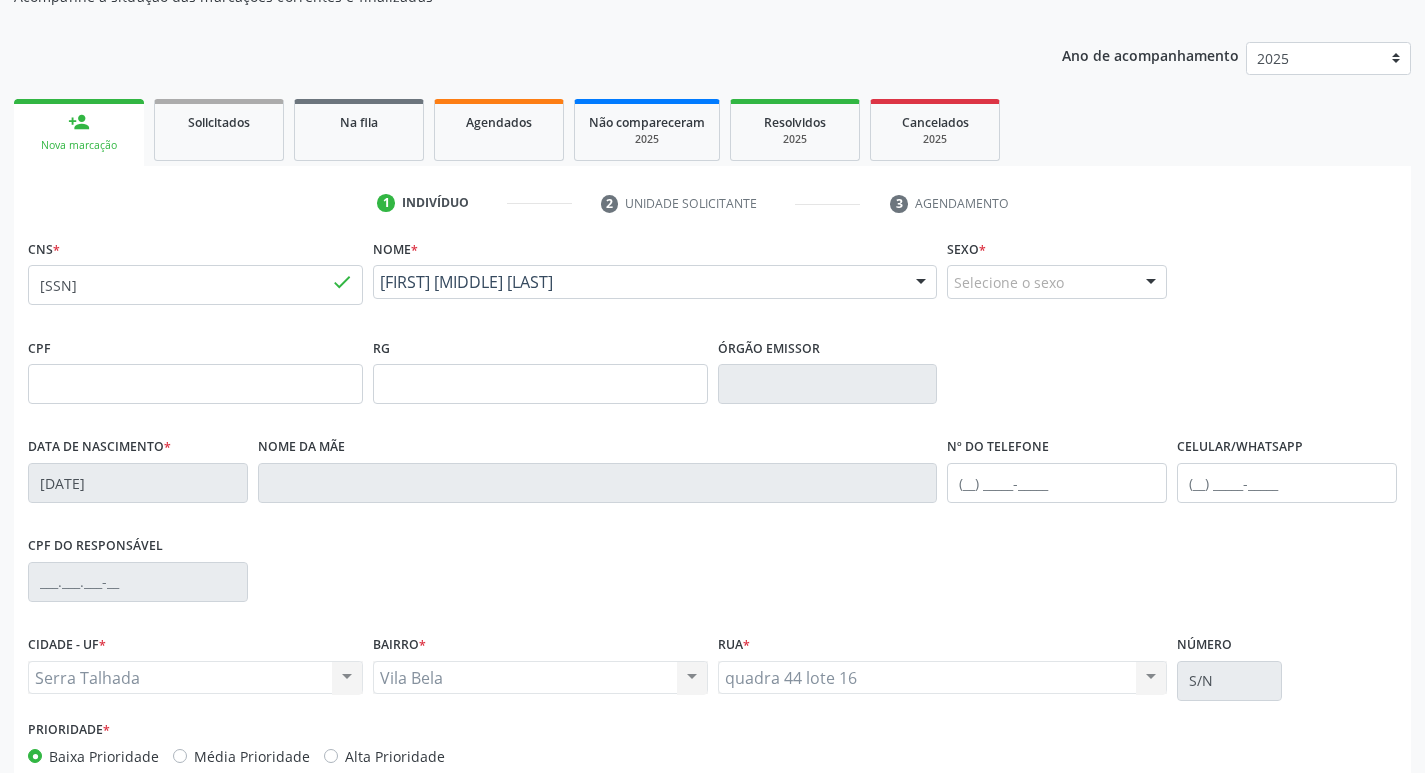 type 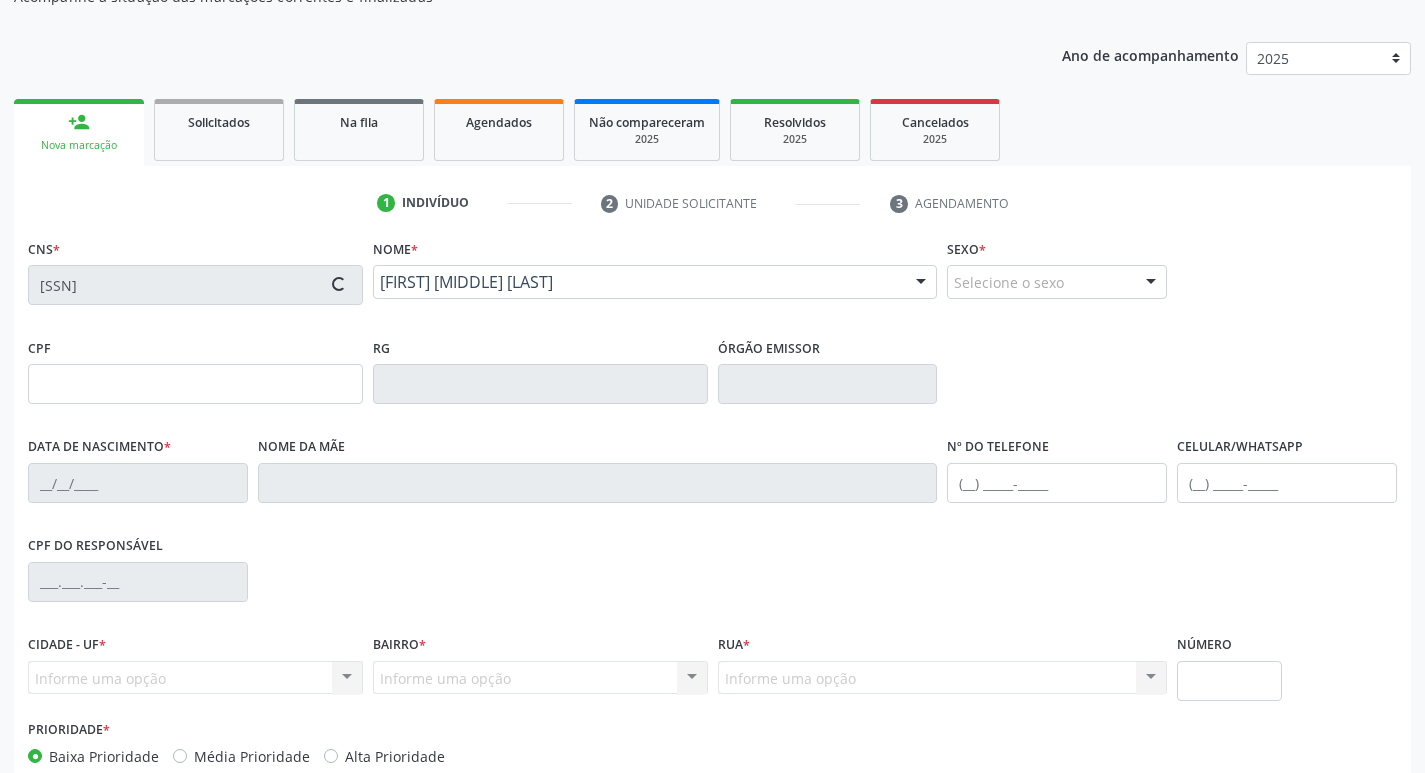 type on "[DATE]" 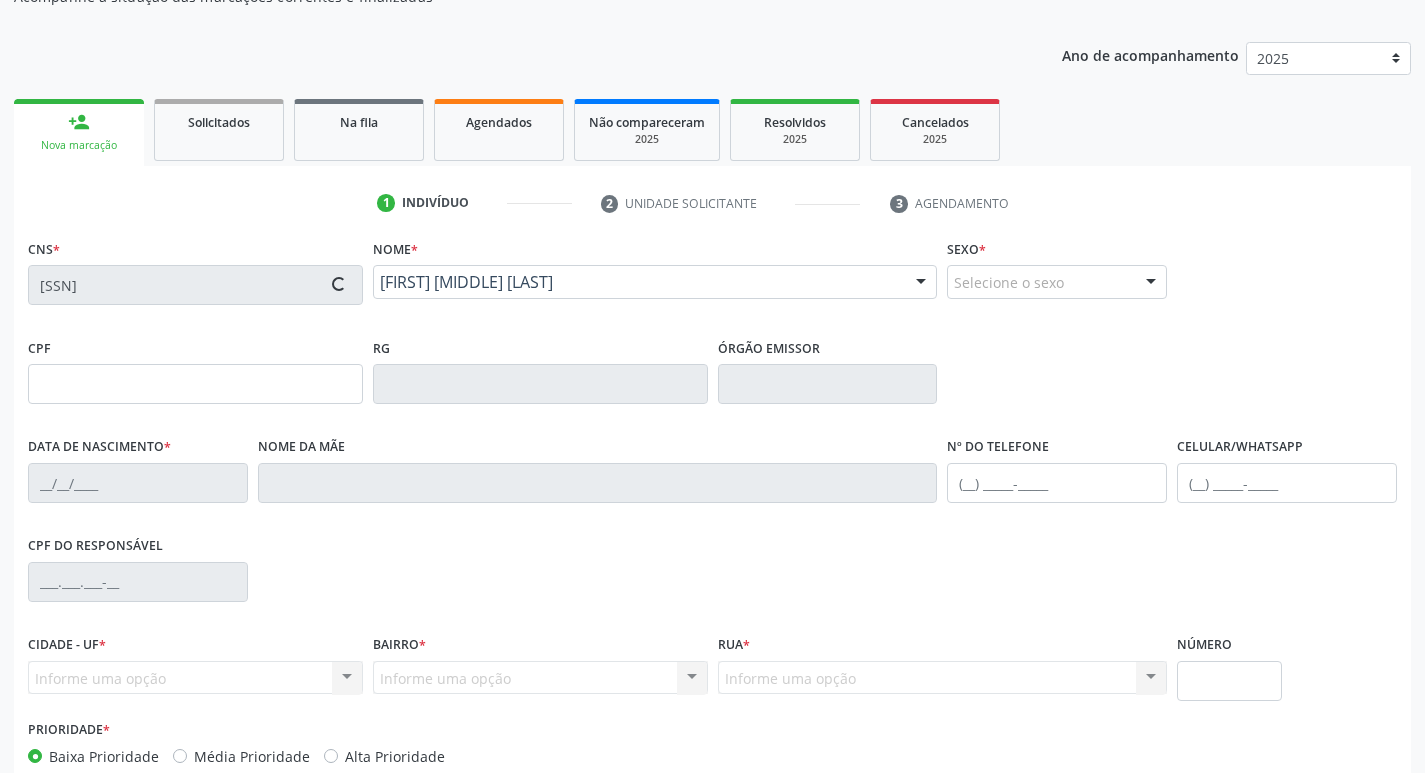 type on "[FIRST] [MIDDLE] [LAST]" 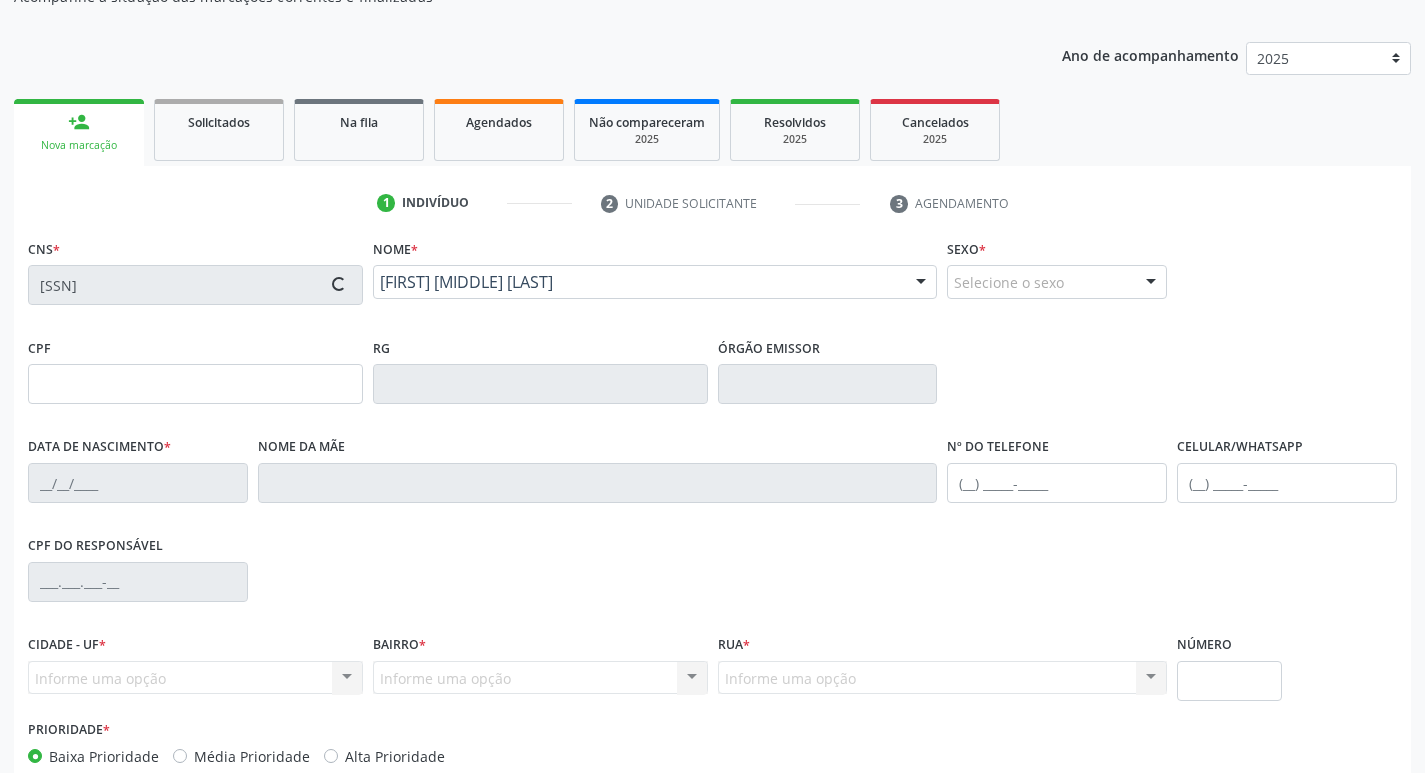 type on "[PHONE]" 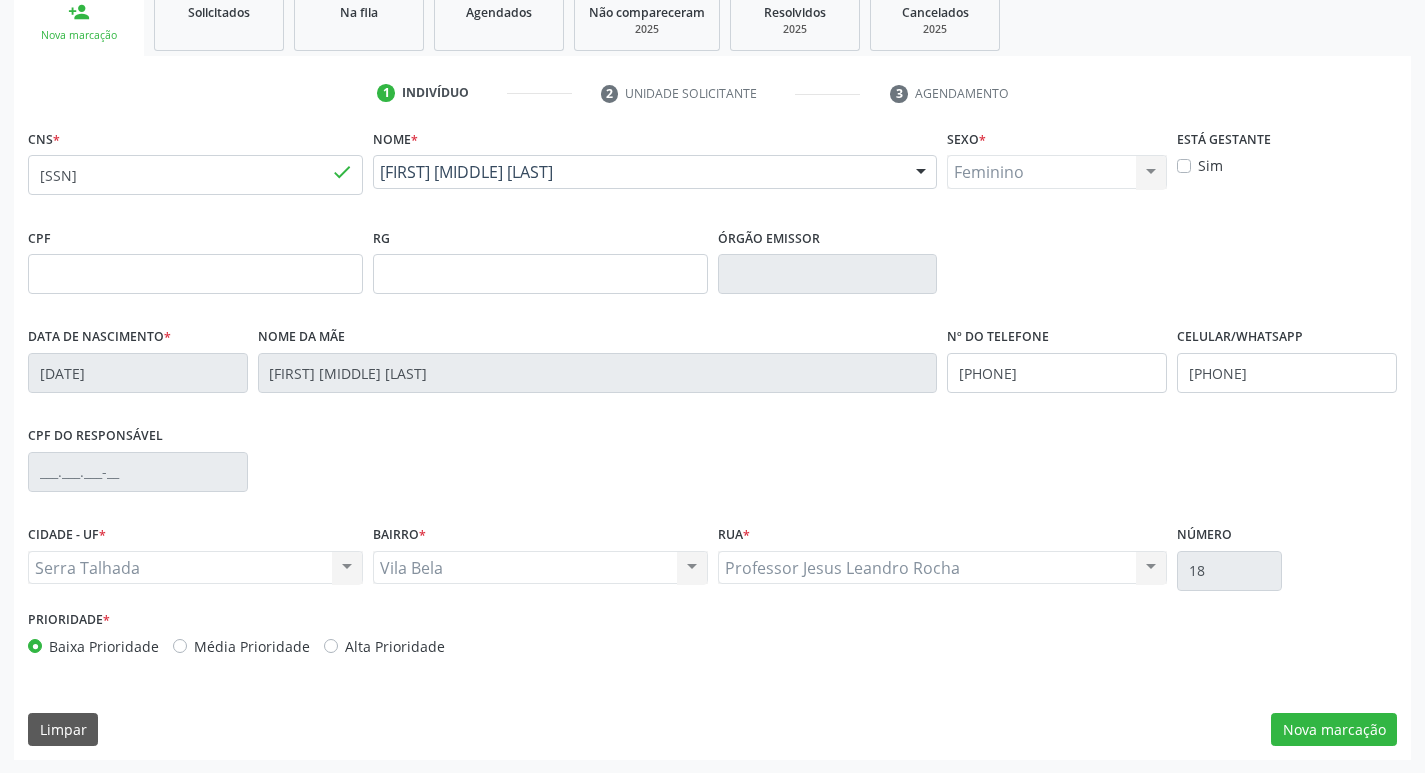 scroll, scrollTop: 311, scrollLeft: 0, axis: vertical 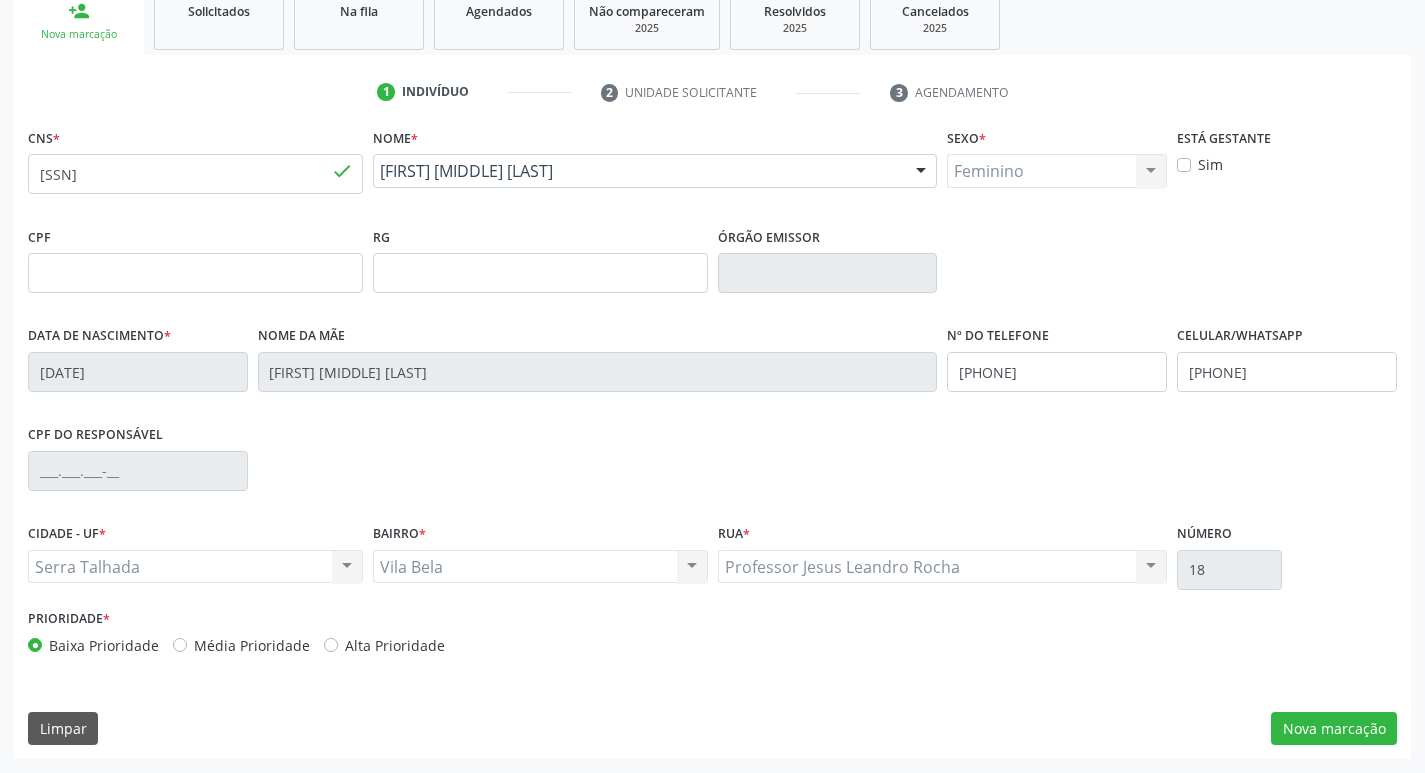 click on "CNS
*
[SSN]       done
Nome
*
[FIRST] [MIDDLE] [LAST]
[FIRST] [MIDDLE] [LAST]
CNS:
[SSN]
CPF:    --   Nascimento:
[DATE]
Nenhum resultado encontrado para: "   "
Digite o nome
Sexo
*
Feminino         Masculino   Feminino
Nenhum resultado encontrado para: "   "
Está gestante
Sim
CPF
RG
Órgão emissor
Data de nascimento
*
[DATE]
Nome da mãe
[FIRST] [MIDDLE] [LAST]
Nº do Telefone
[PHONE]
Celular/WhatsApp
[PHONE]
CPF do responsável
CIDADE - UF
*" at bounding box center [712, 441] 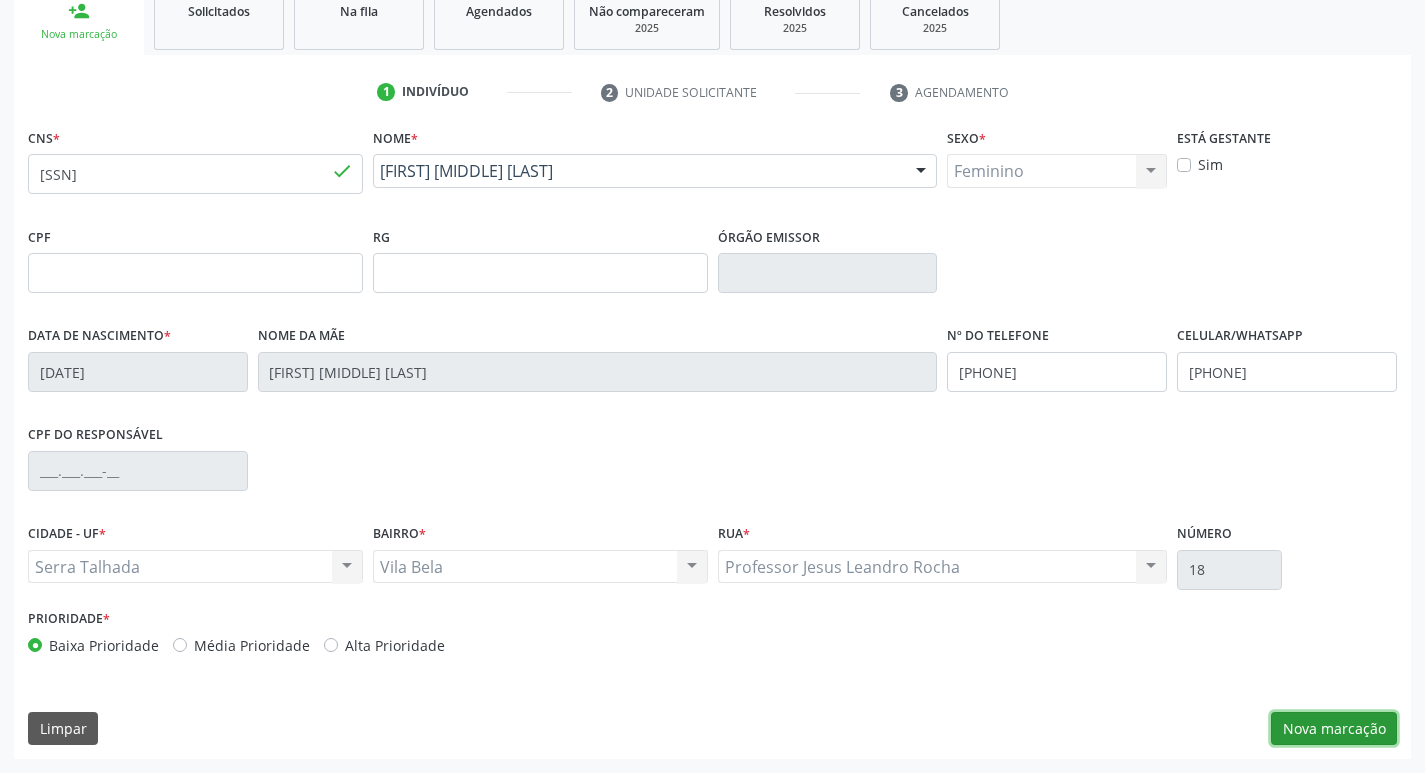 click on "Nova marcação" at bounding box center [1334, 729] 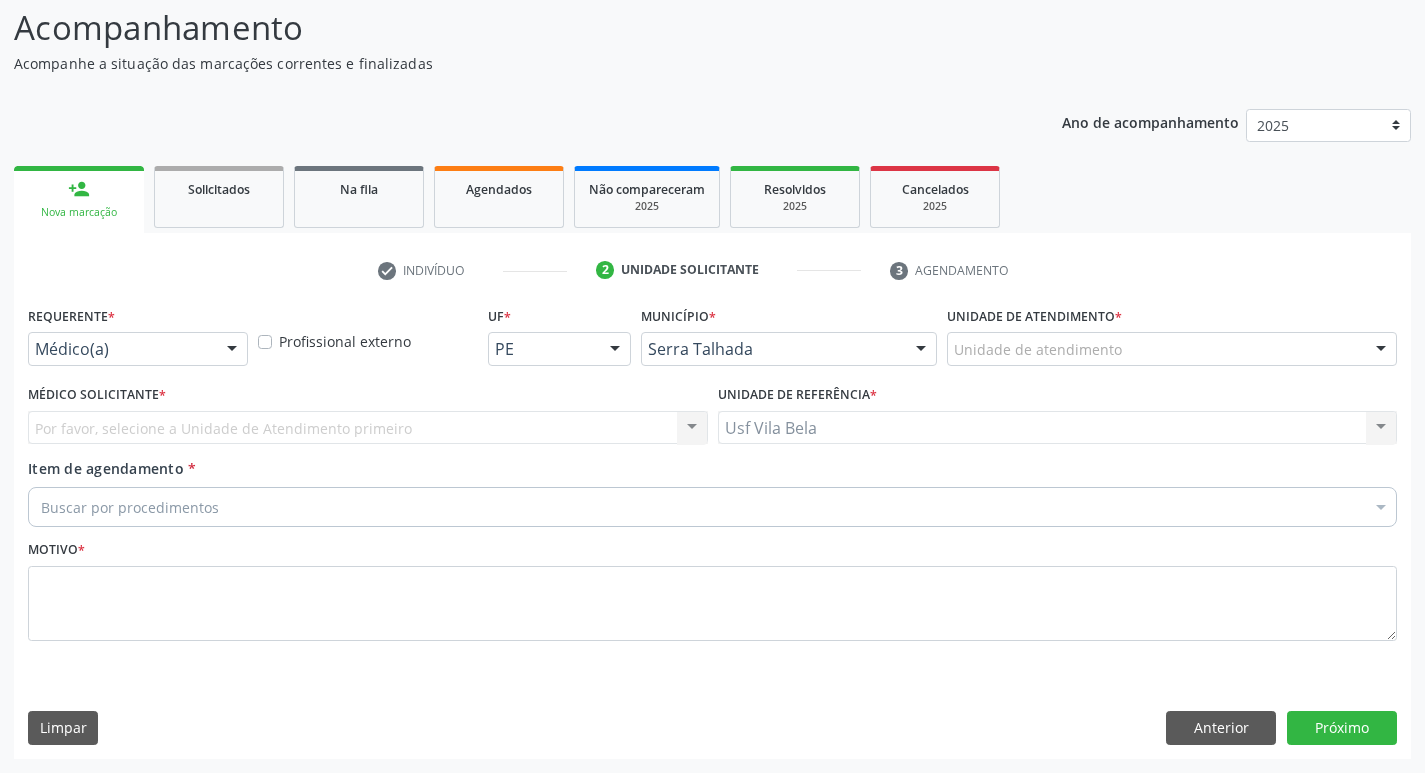 scroll, scrollTop: 133, scrollLeft: 0, axis: vertical 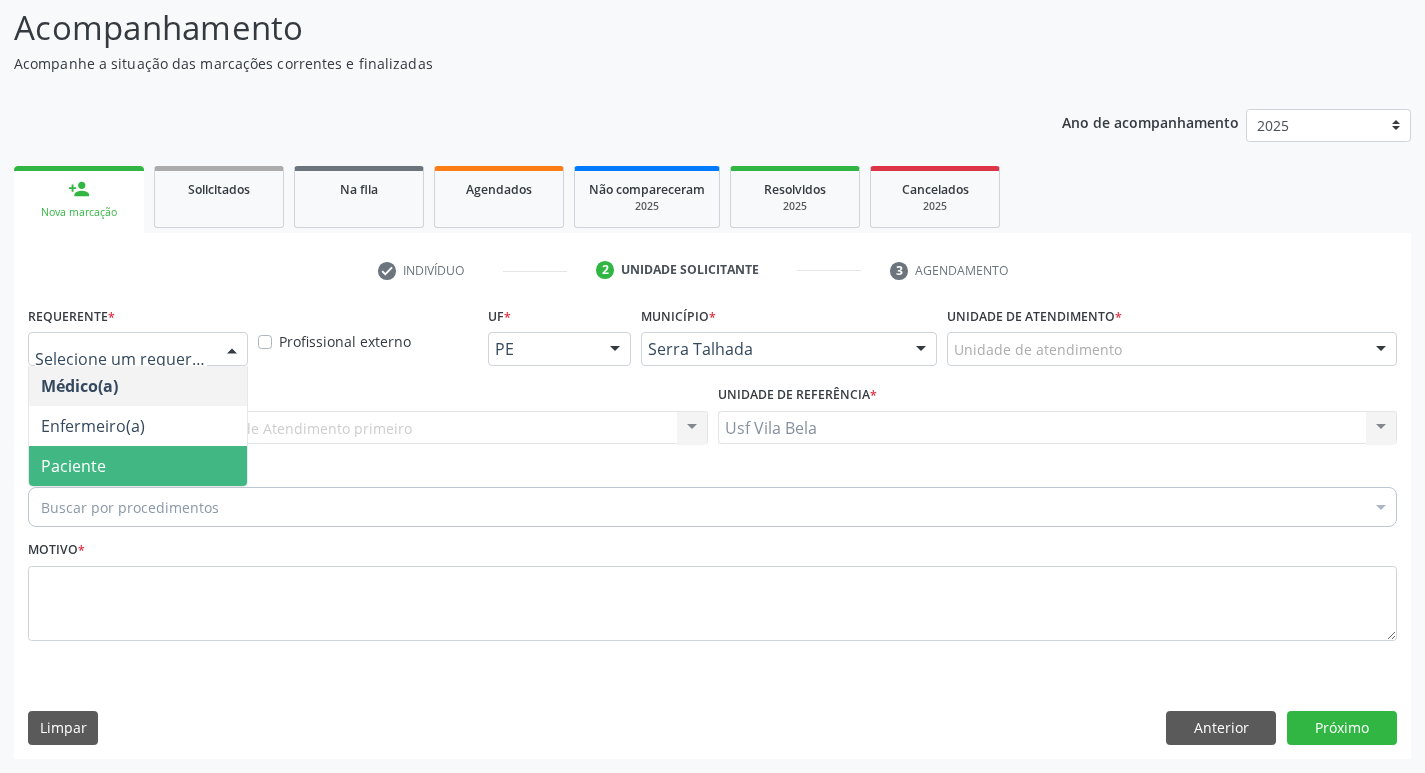 click on "Paciente" at bounding box center [138, 466] 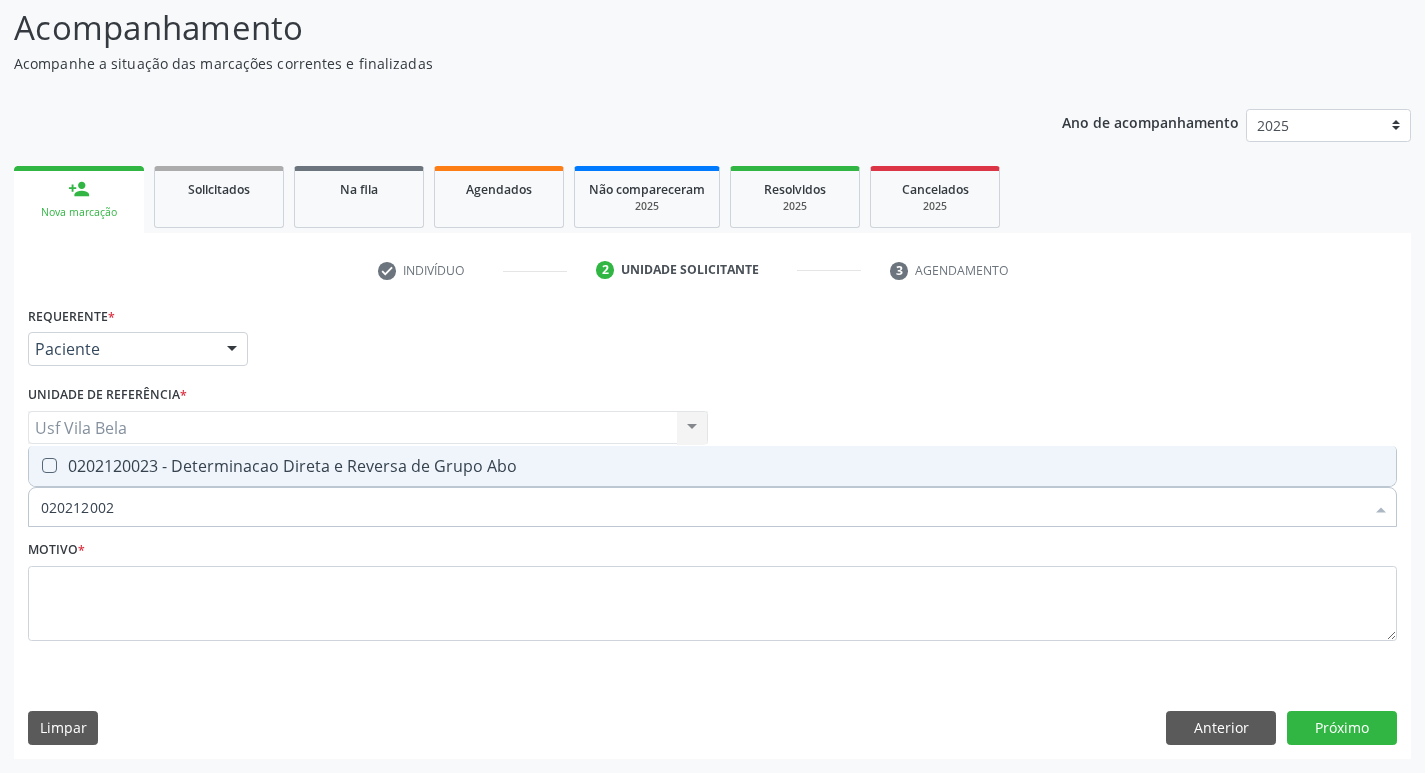 type on "0202120023" 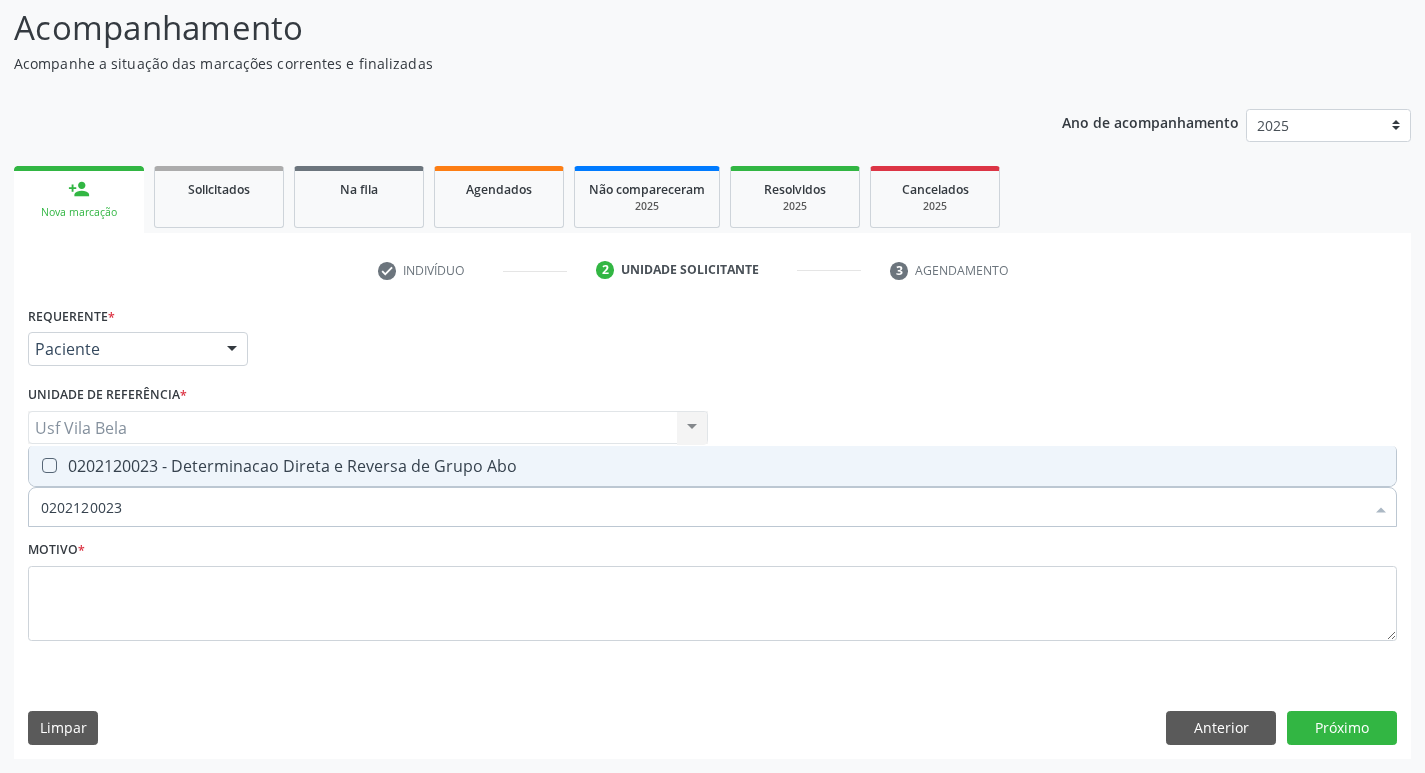 drag, startPoint x: 158, startPoint y: 466, endPoint x: 139, endPoint y: 504, distance: 42.48529 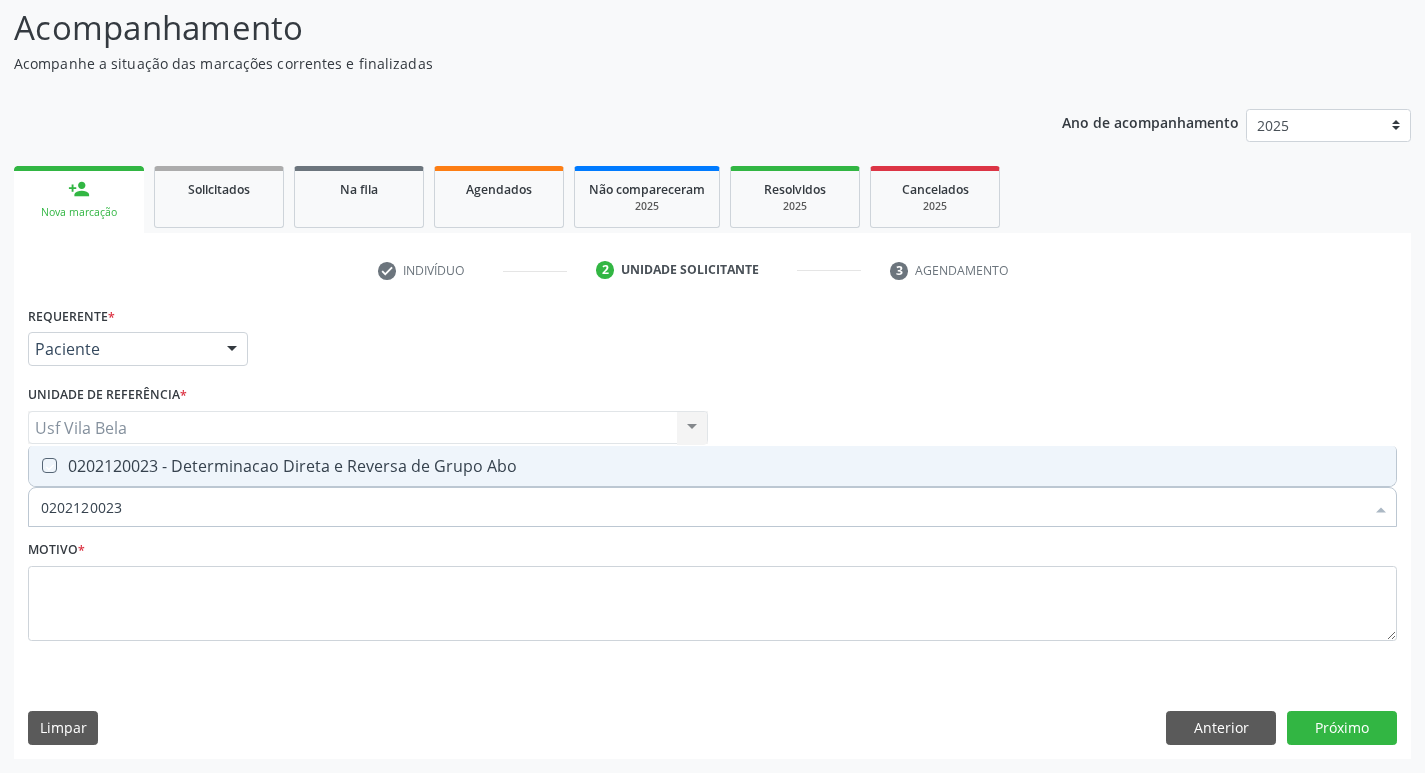 checkbox on "true" 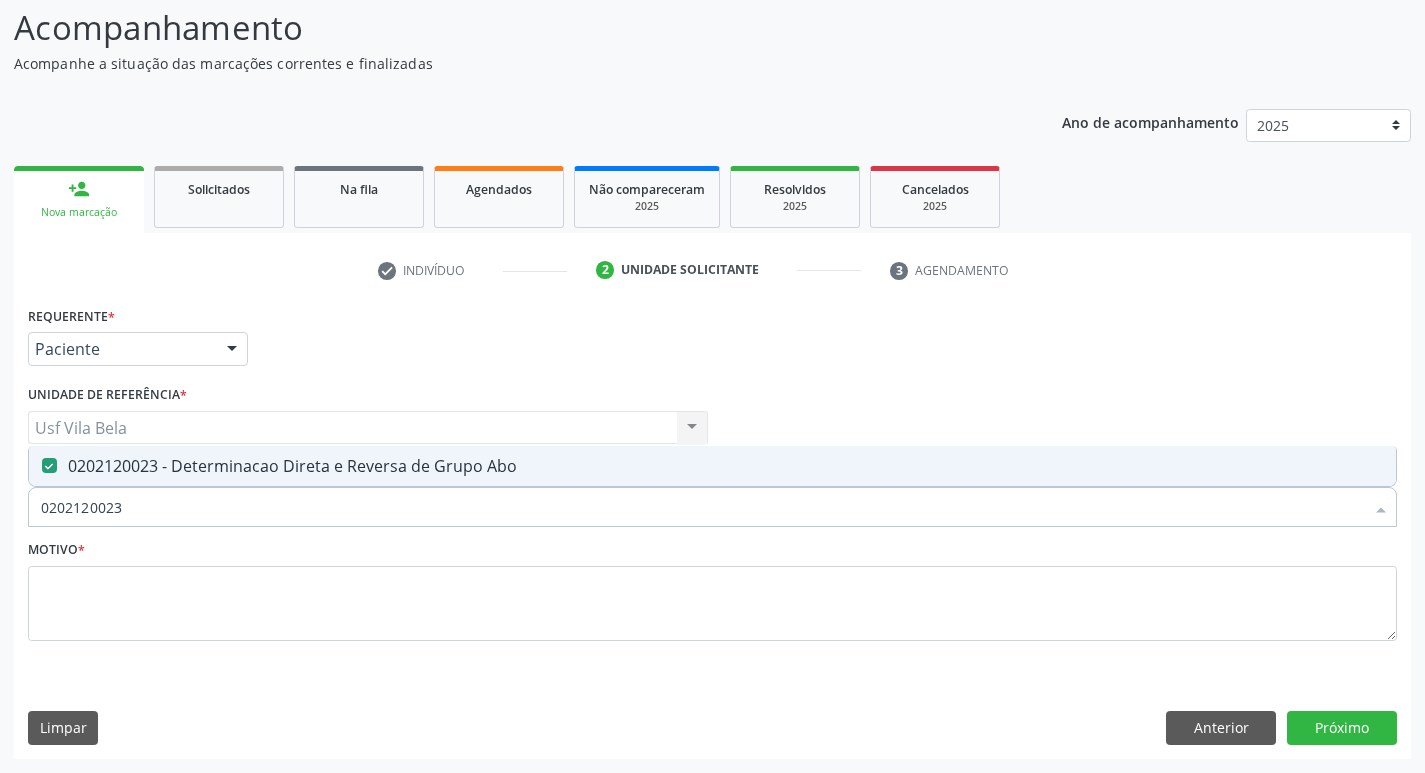 drag, startPoint x: 138, startPoint y: 510, endPoint x: 30, endPoint y: 496, distance: 108.903625 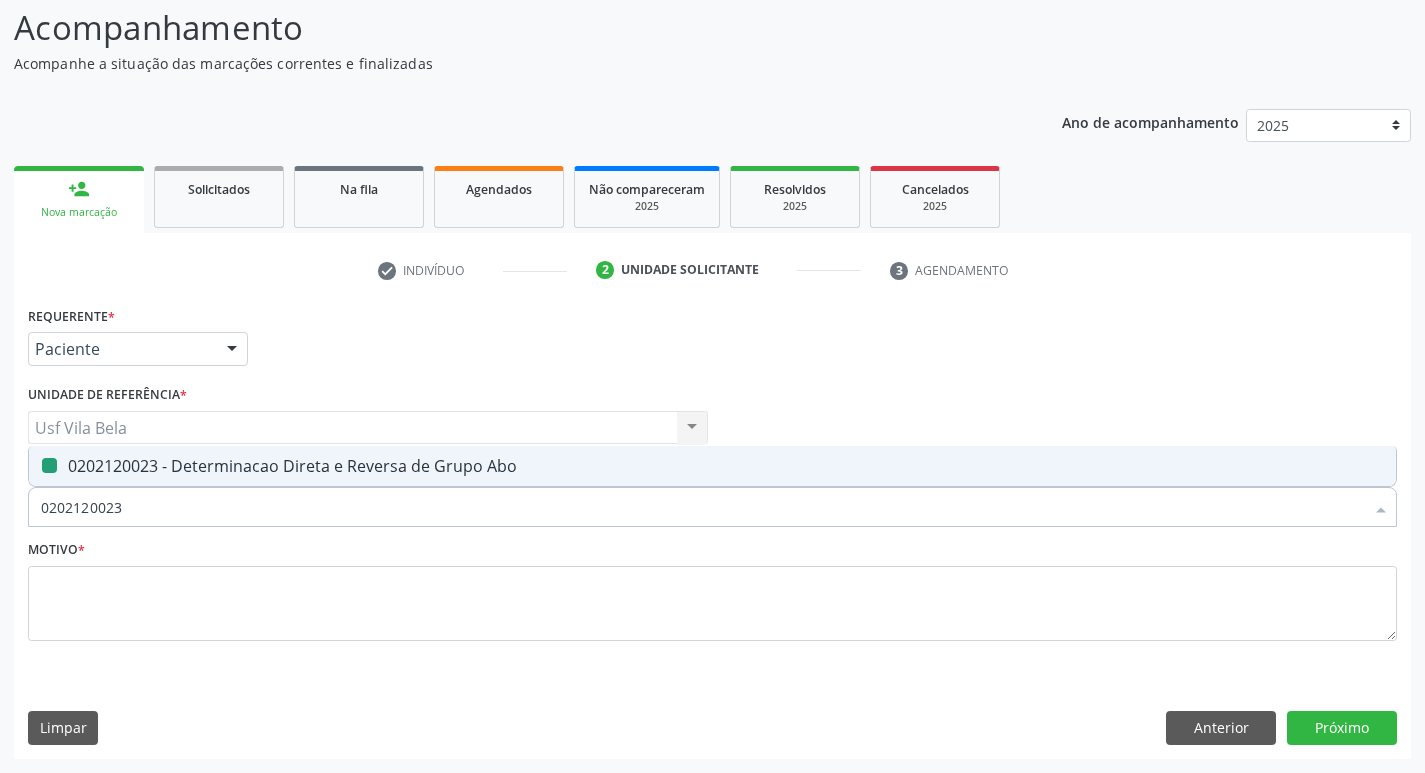 type 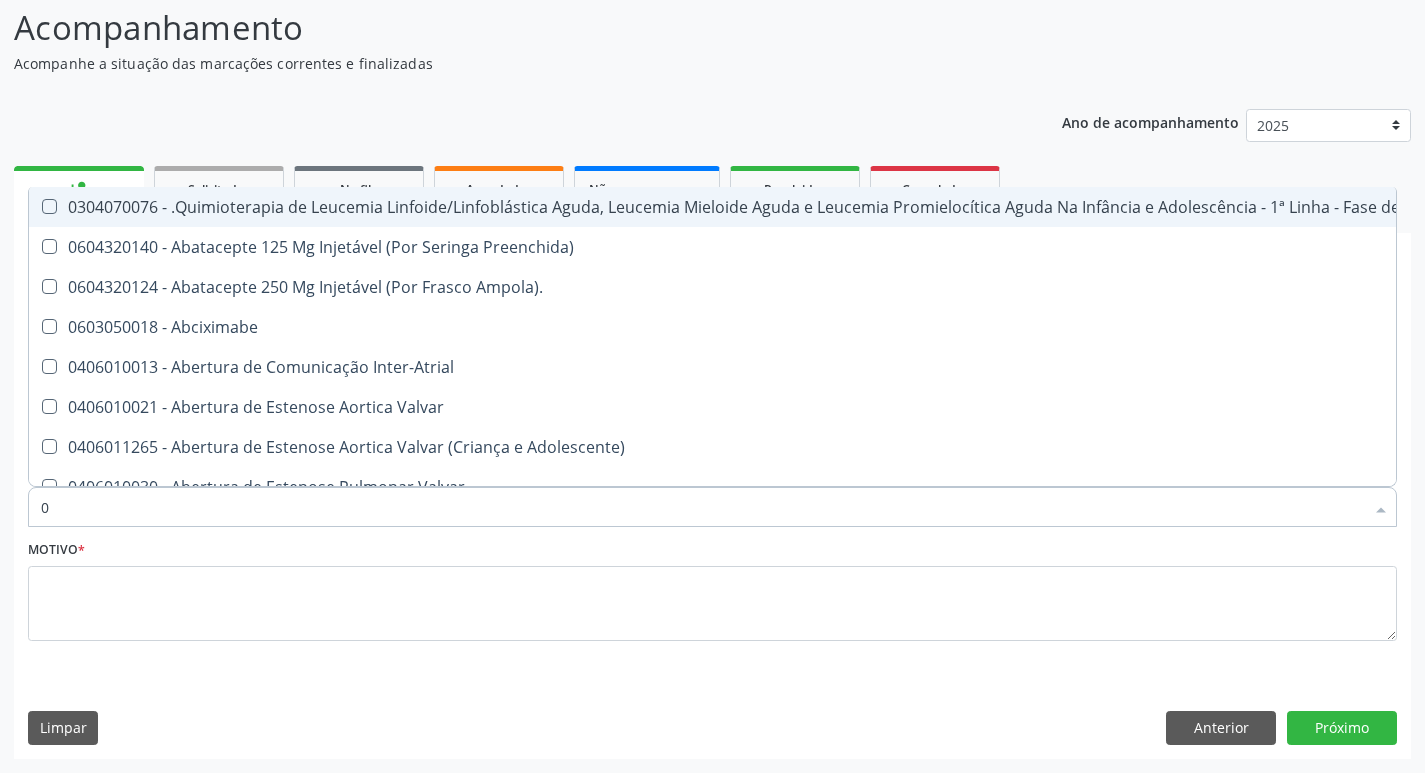 type on "02" 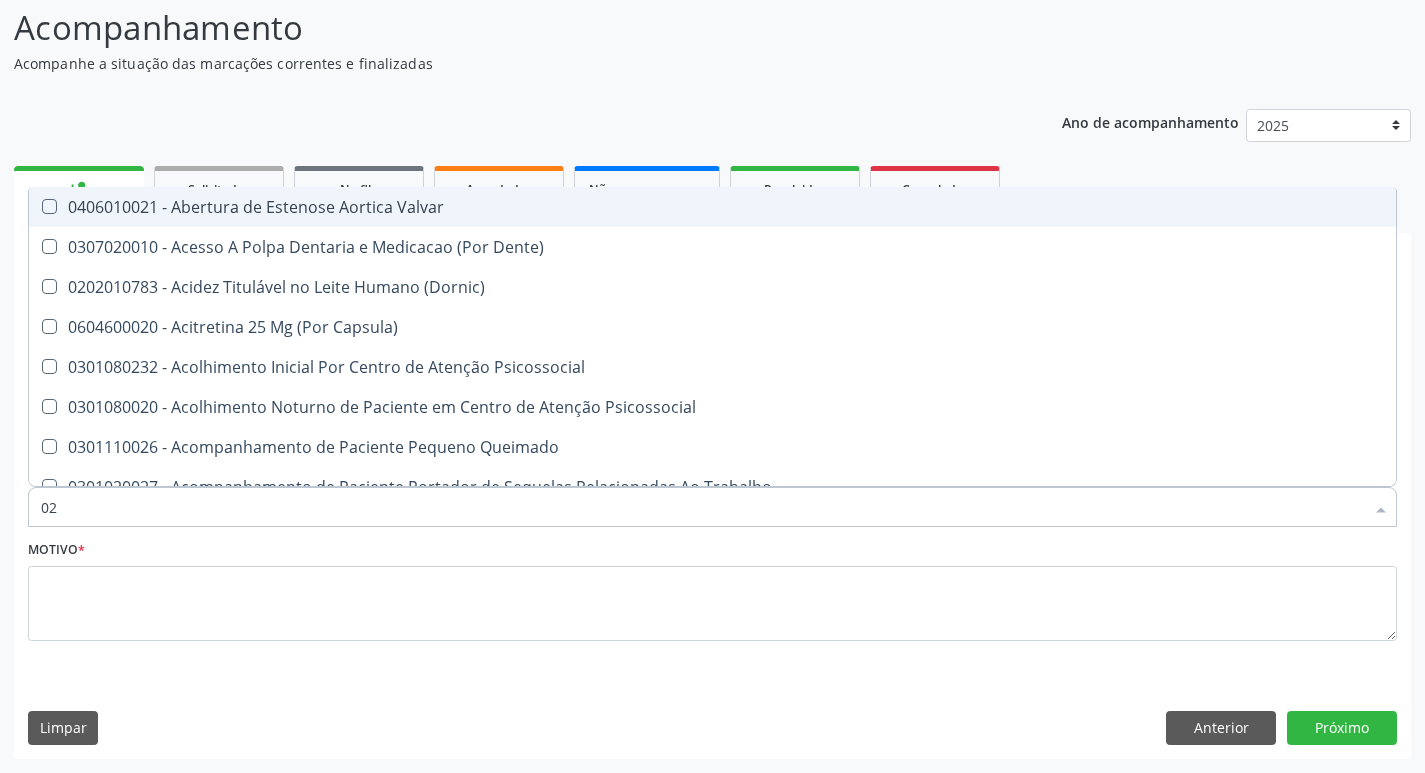 type on "020" 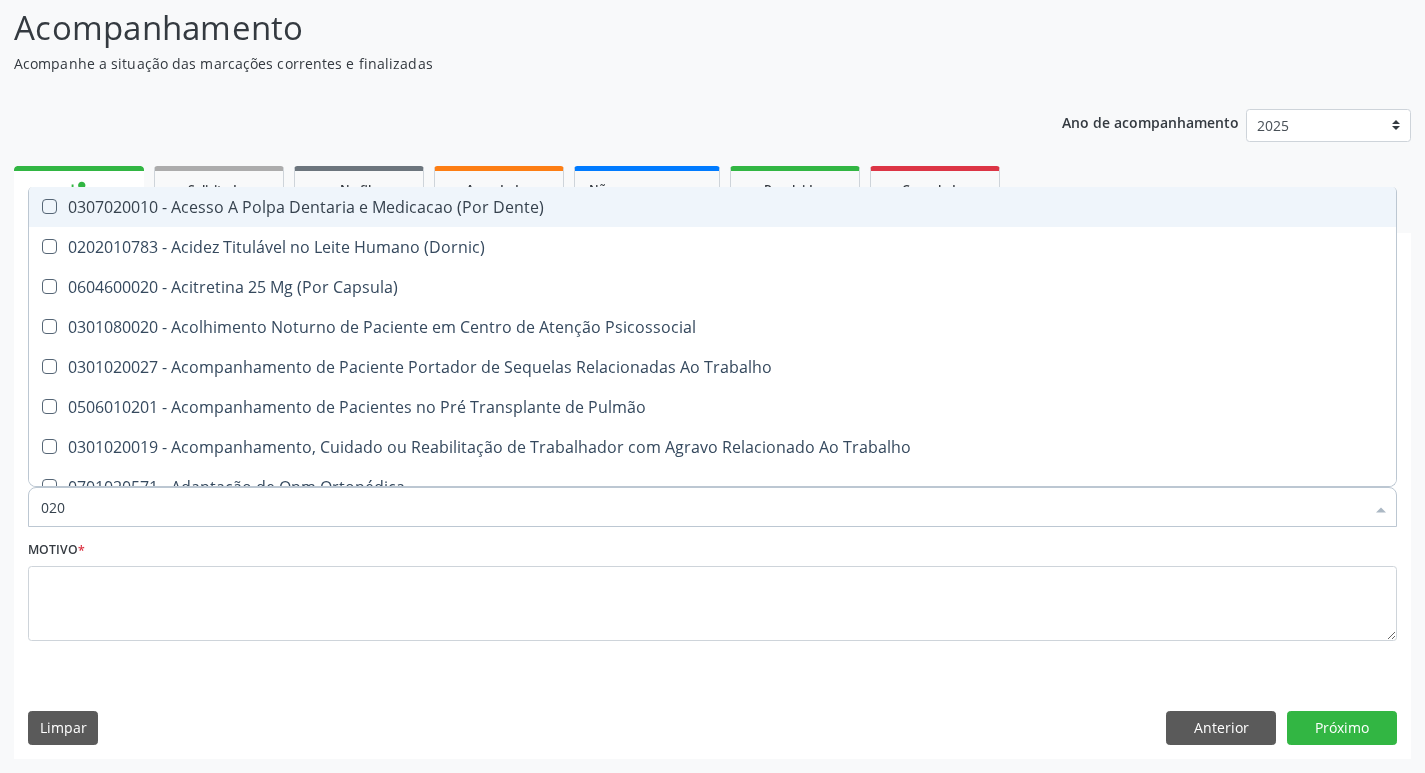 type on "0202" 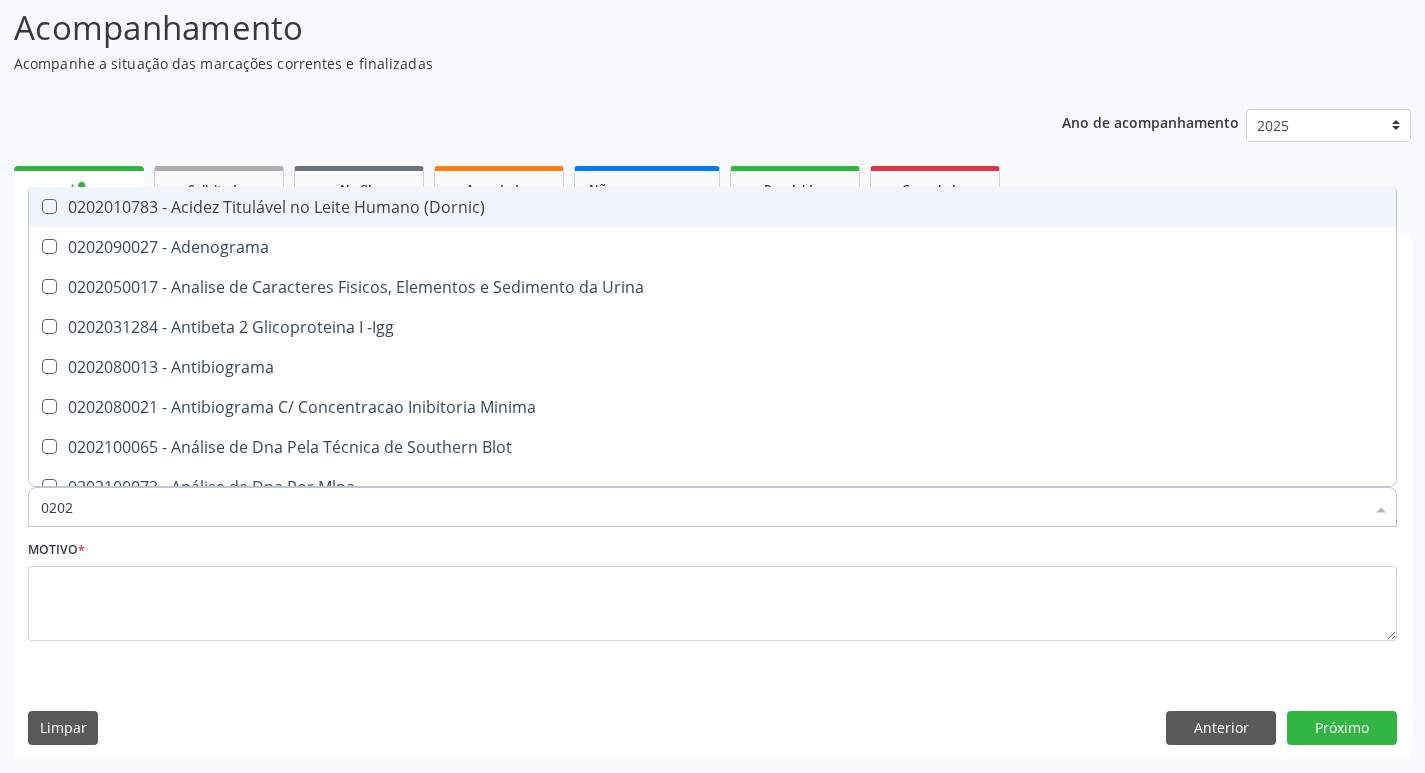 type on "02020" 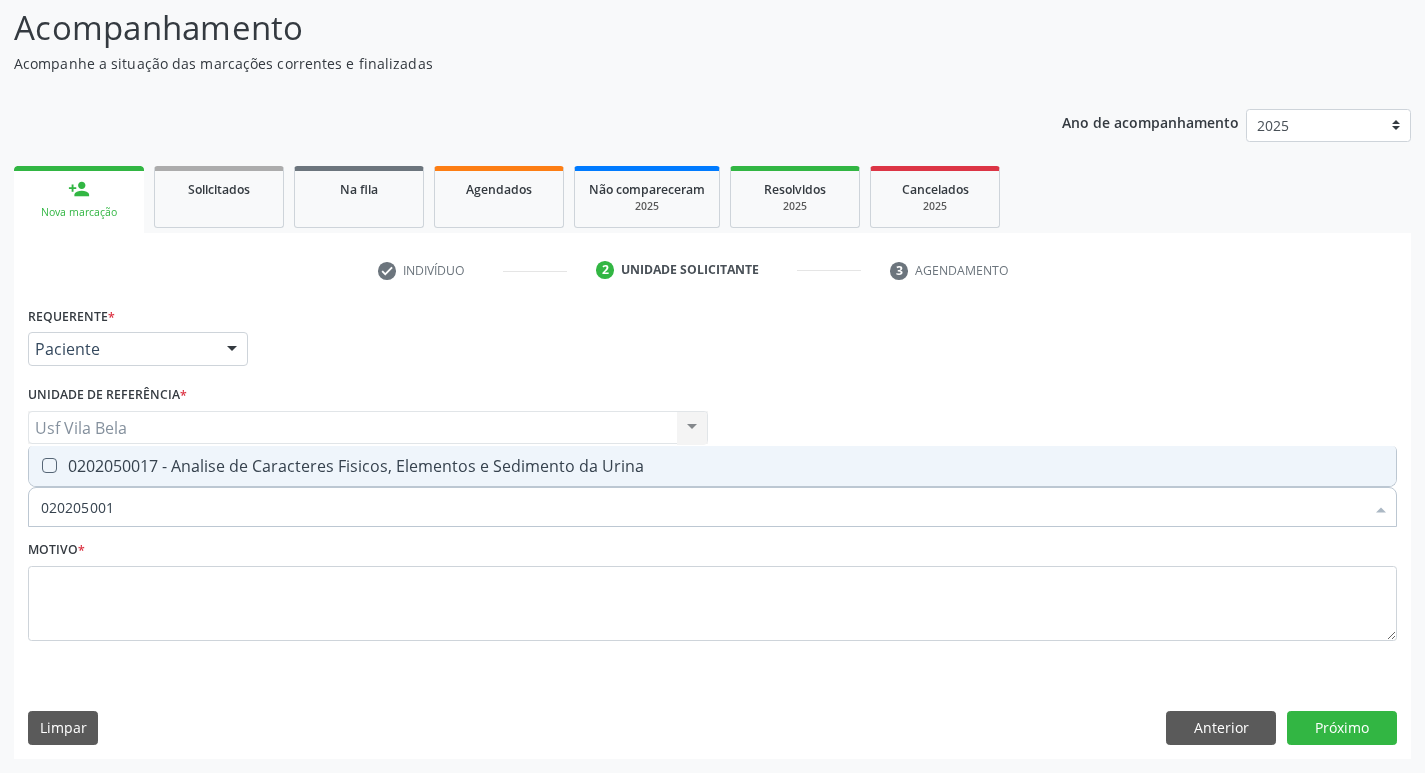 type on "0202050017" 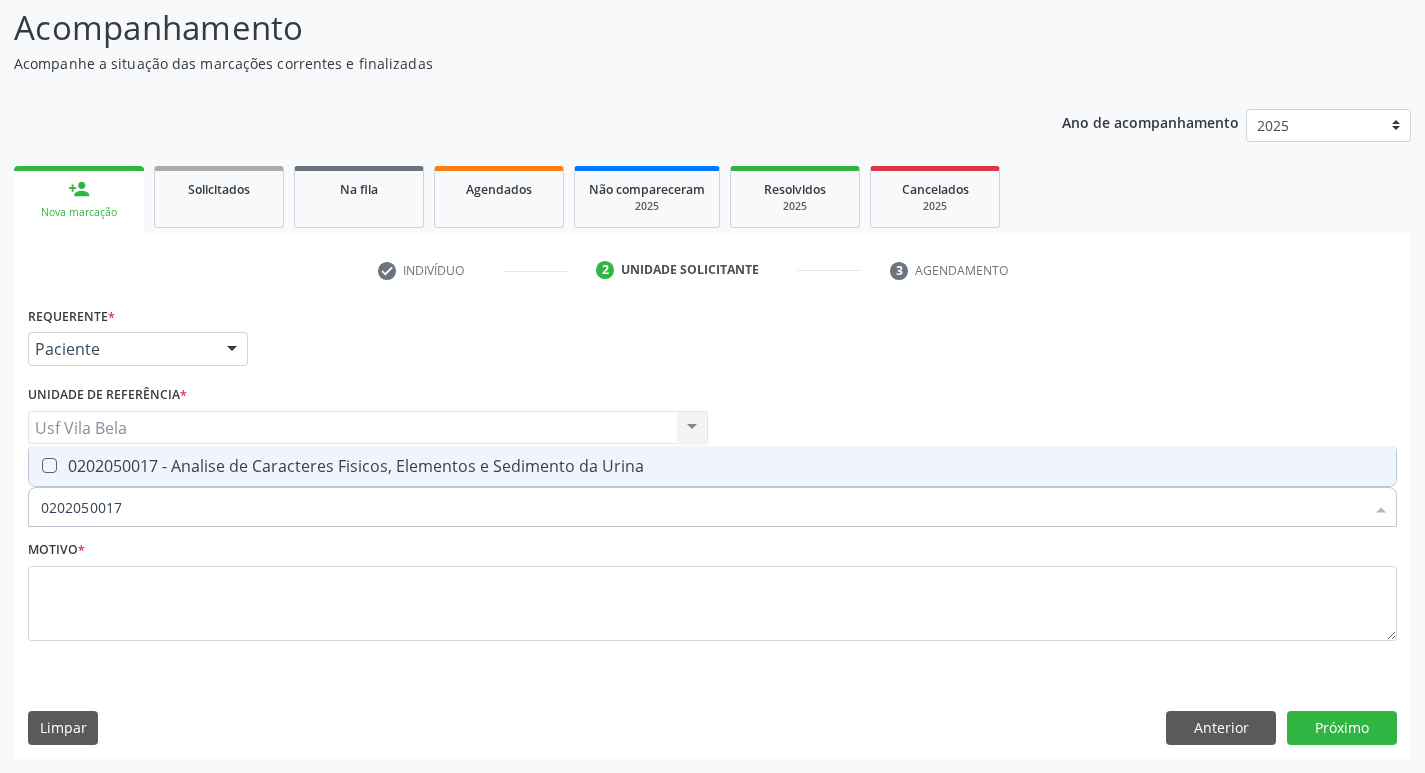 click on "0202050017 - Analise de Caracteres Fisicos, Elementos e Sedimento da Urina" at bounding box center [712, 466] 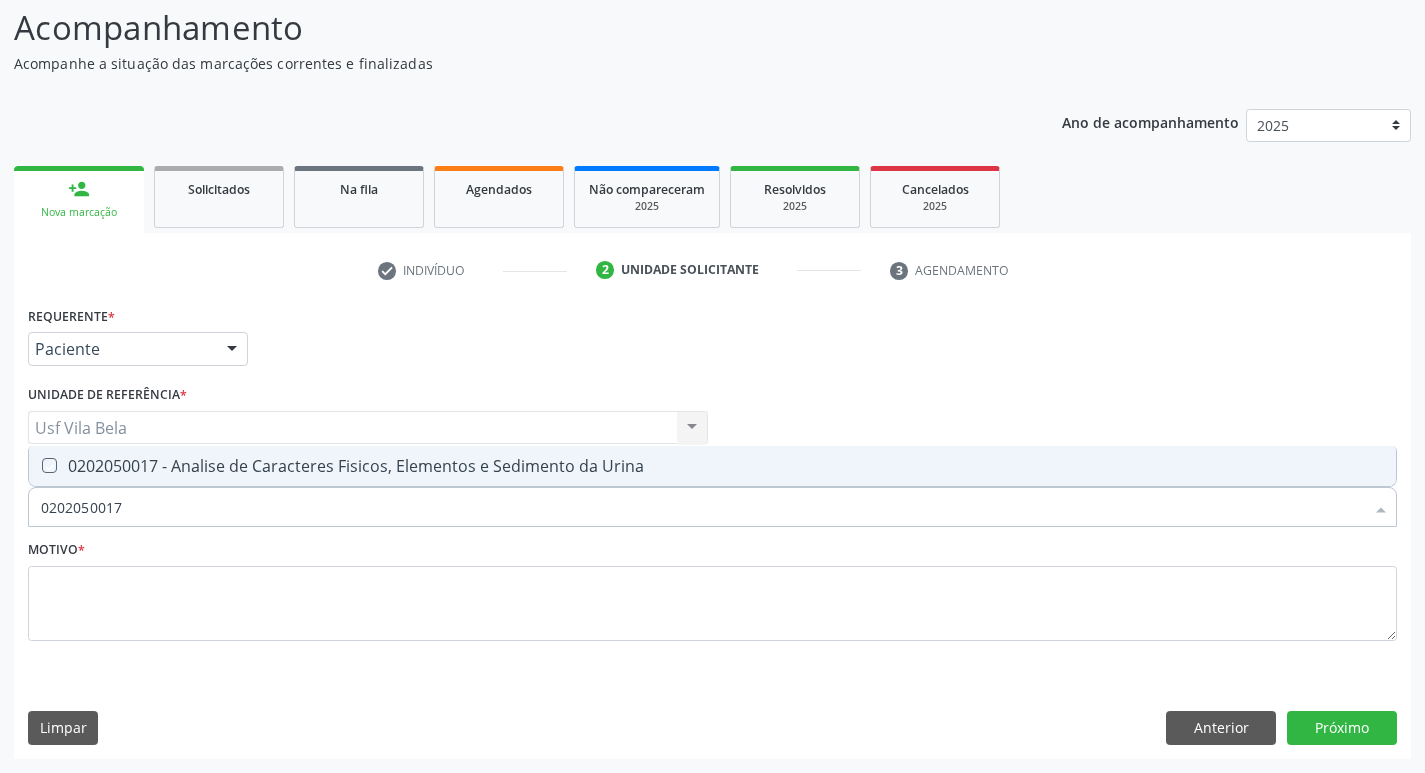 checkbox on "true" 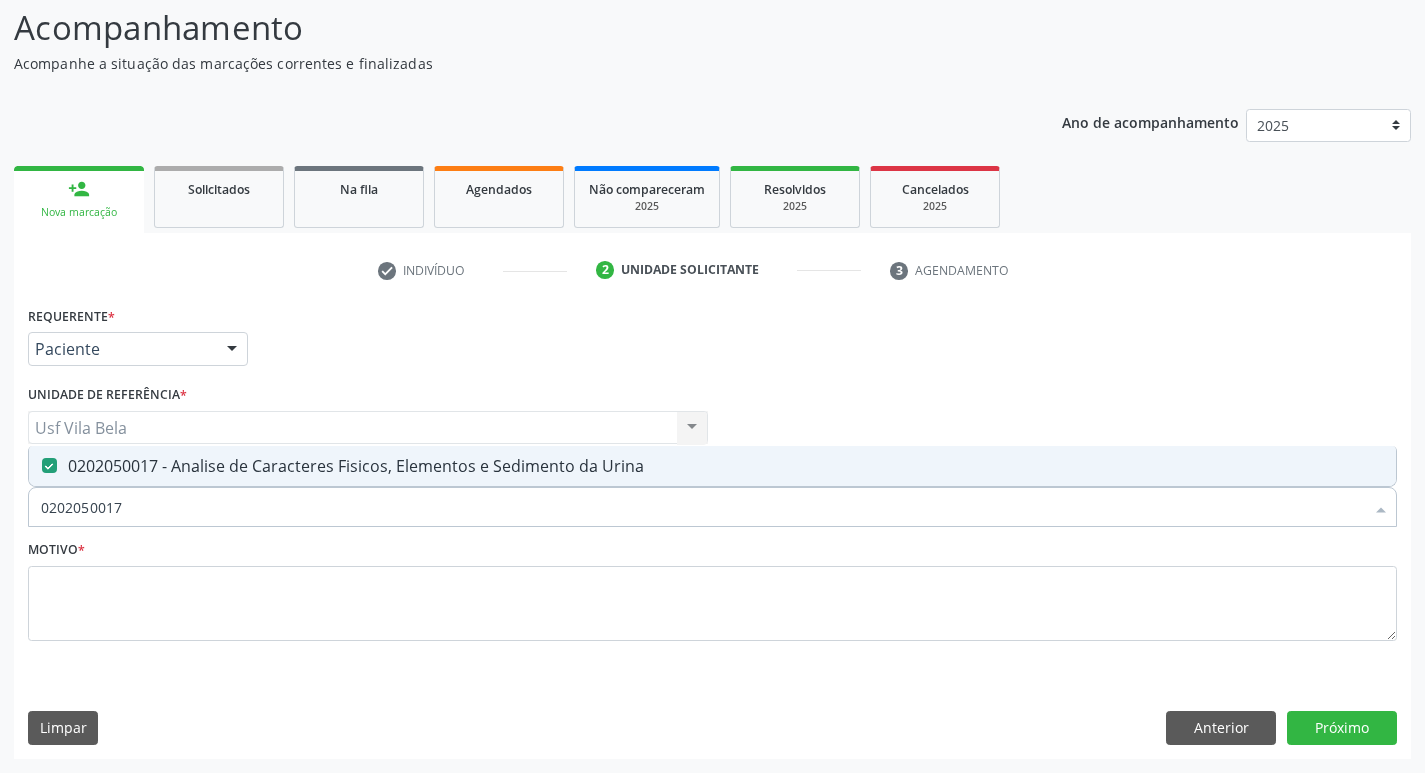 drag, startPoint x: 154, startPoint y: 516, endPoint x: 0, endPoint y: 494, distance: 155.56349 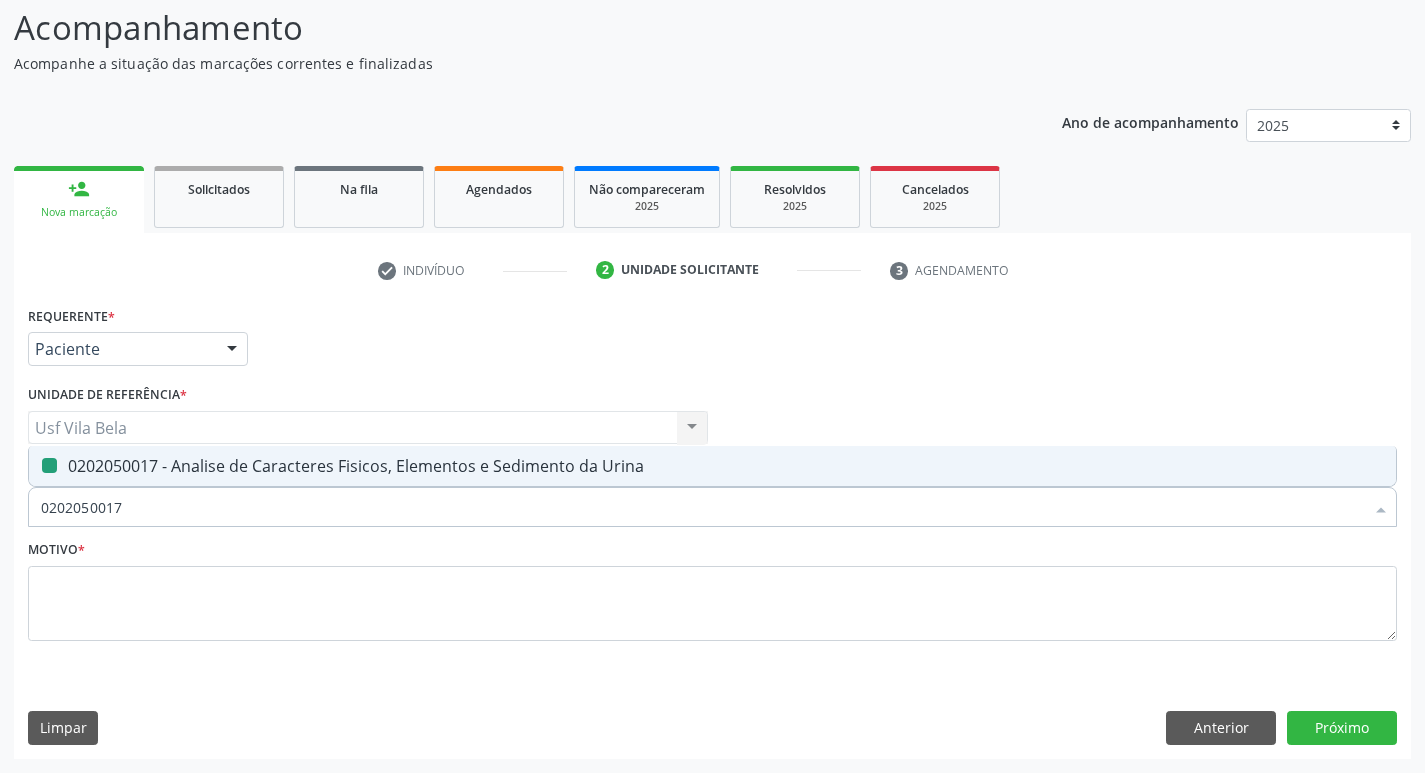 type 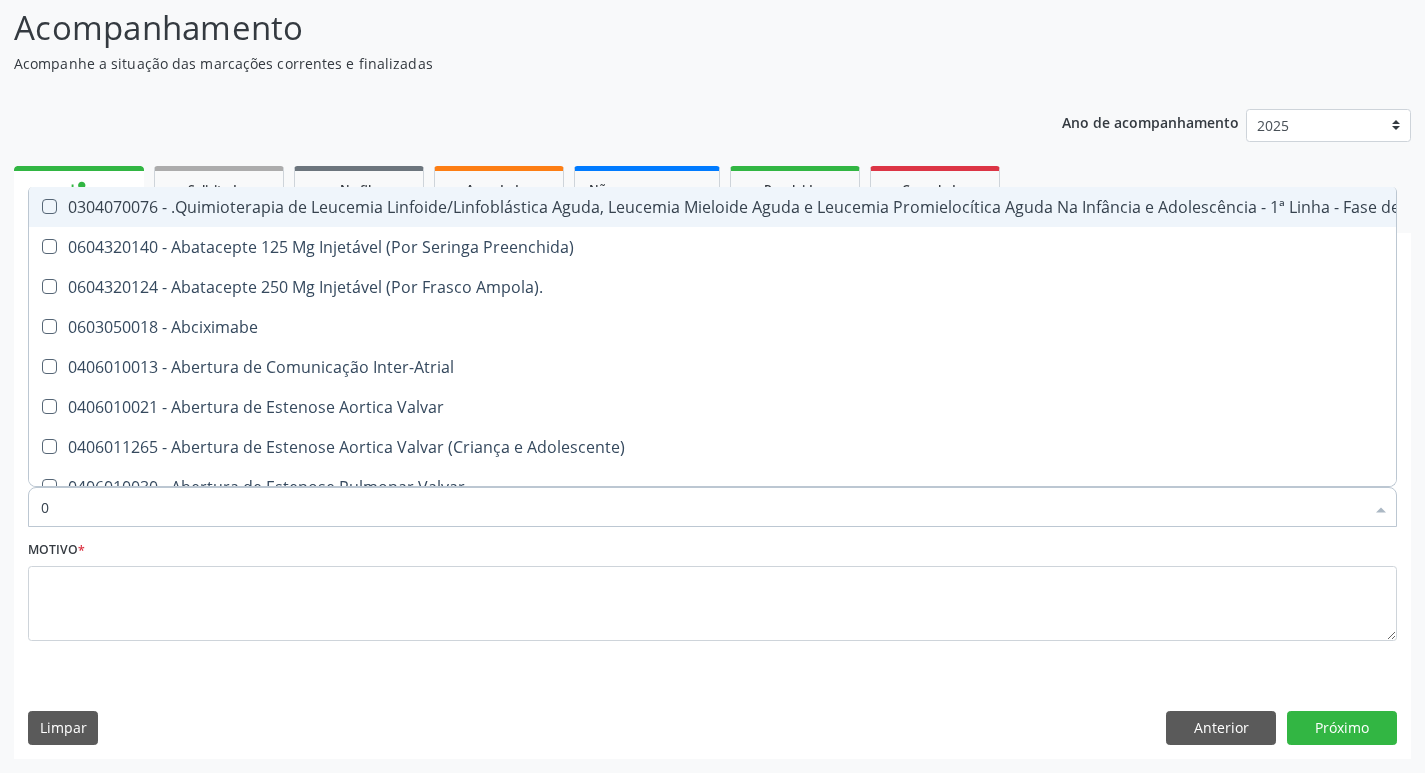 type on "02" 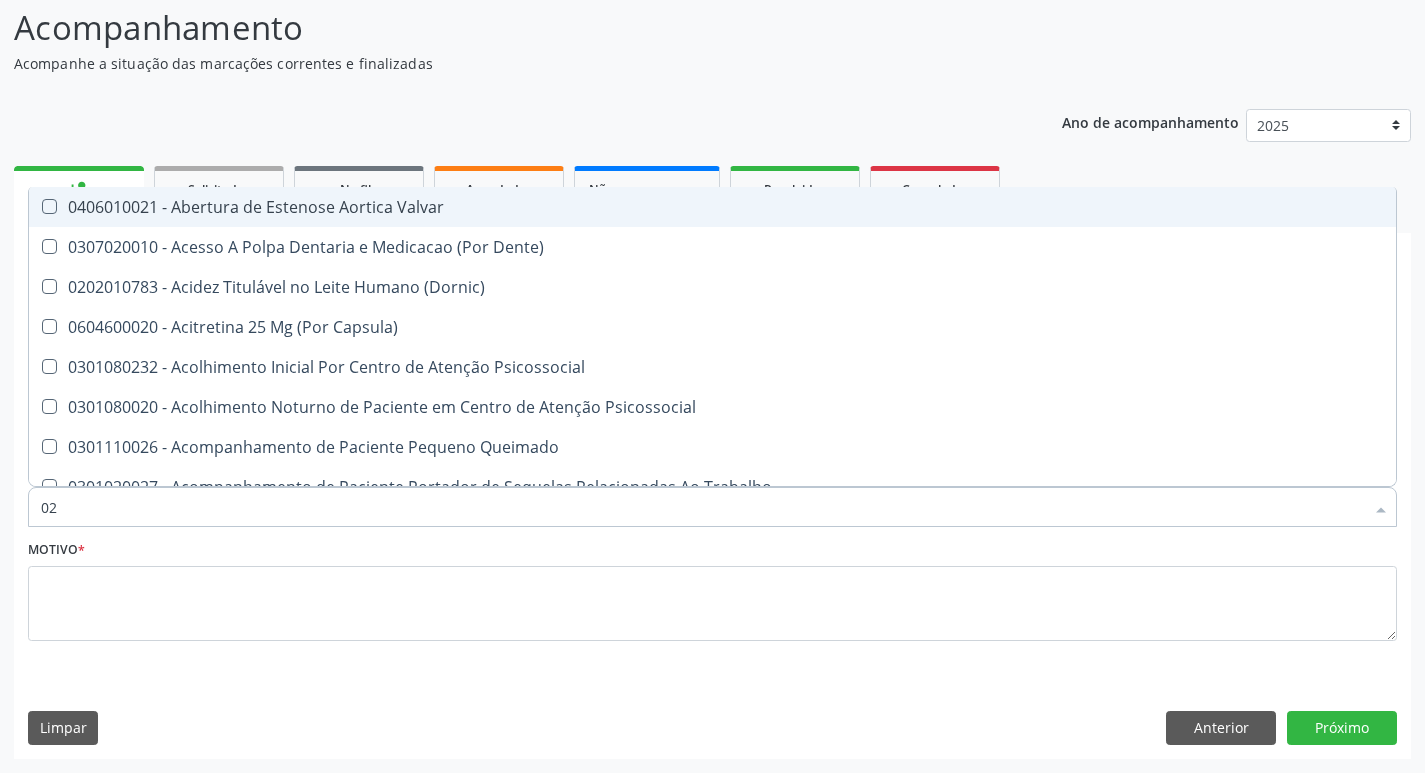 type on "020" 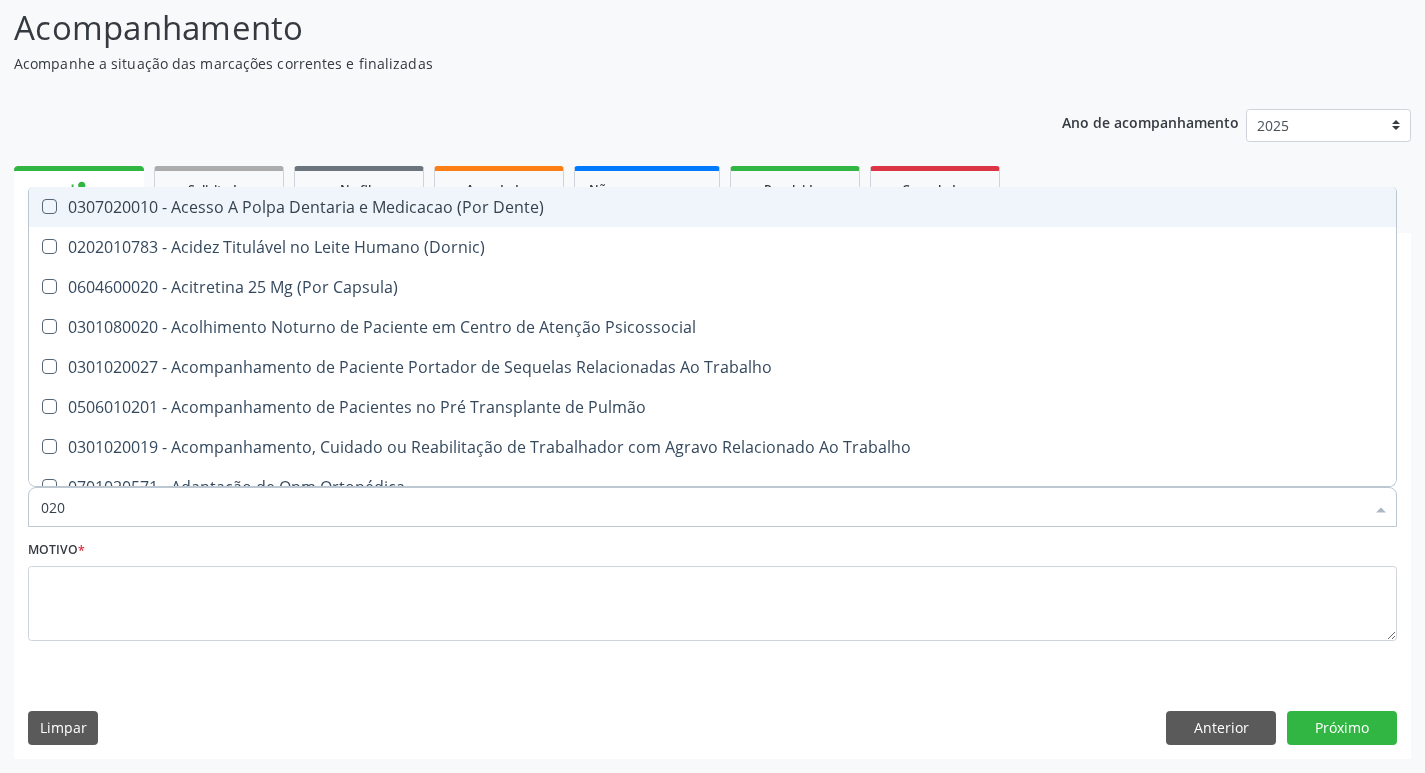 type on "0202" 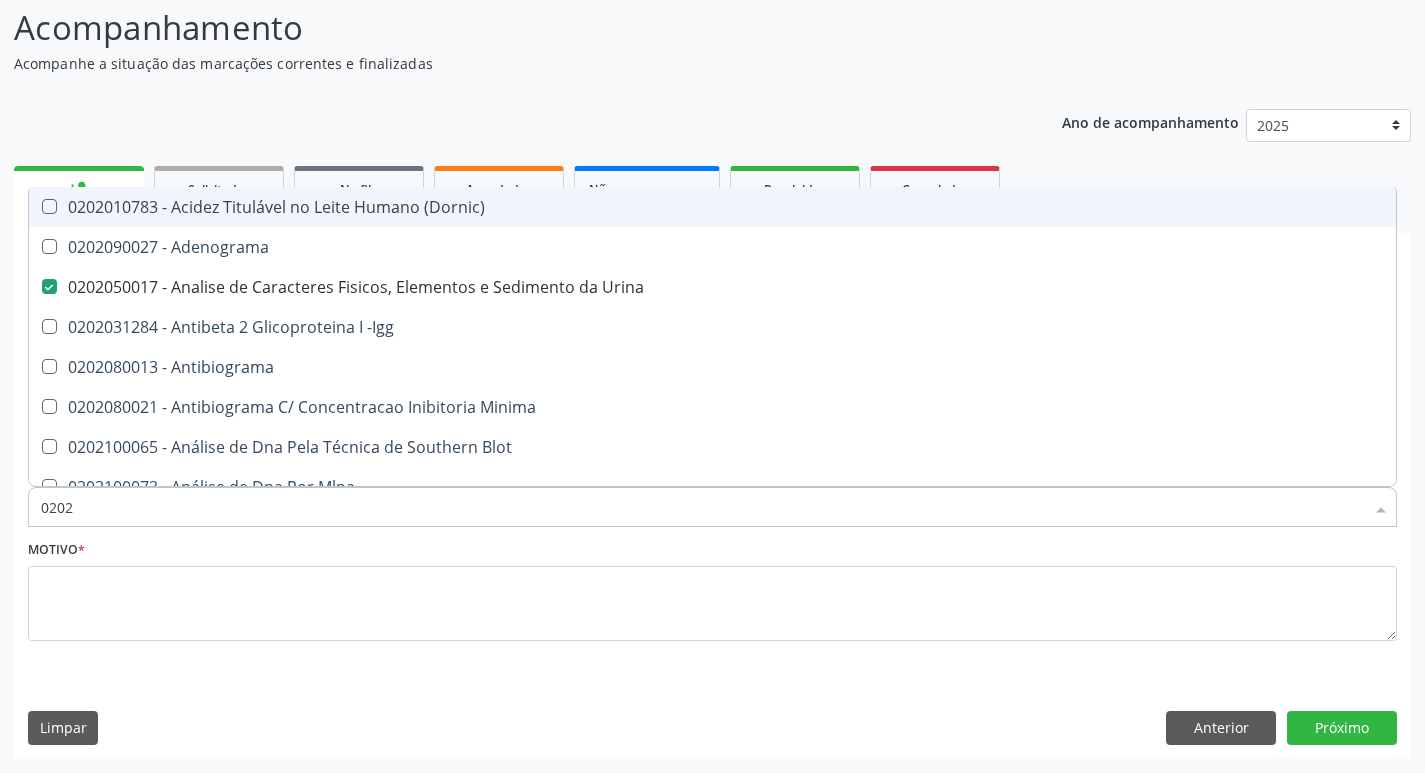 type on "02020" 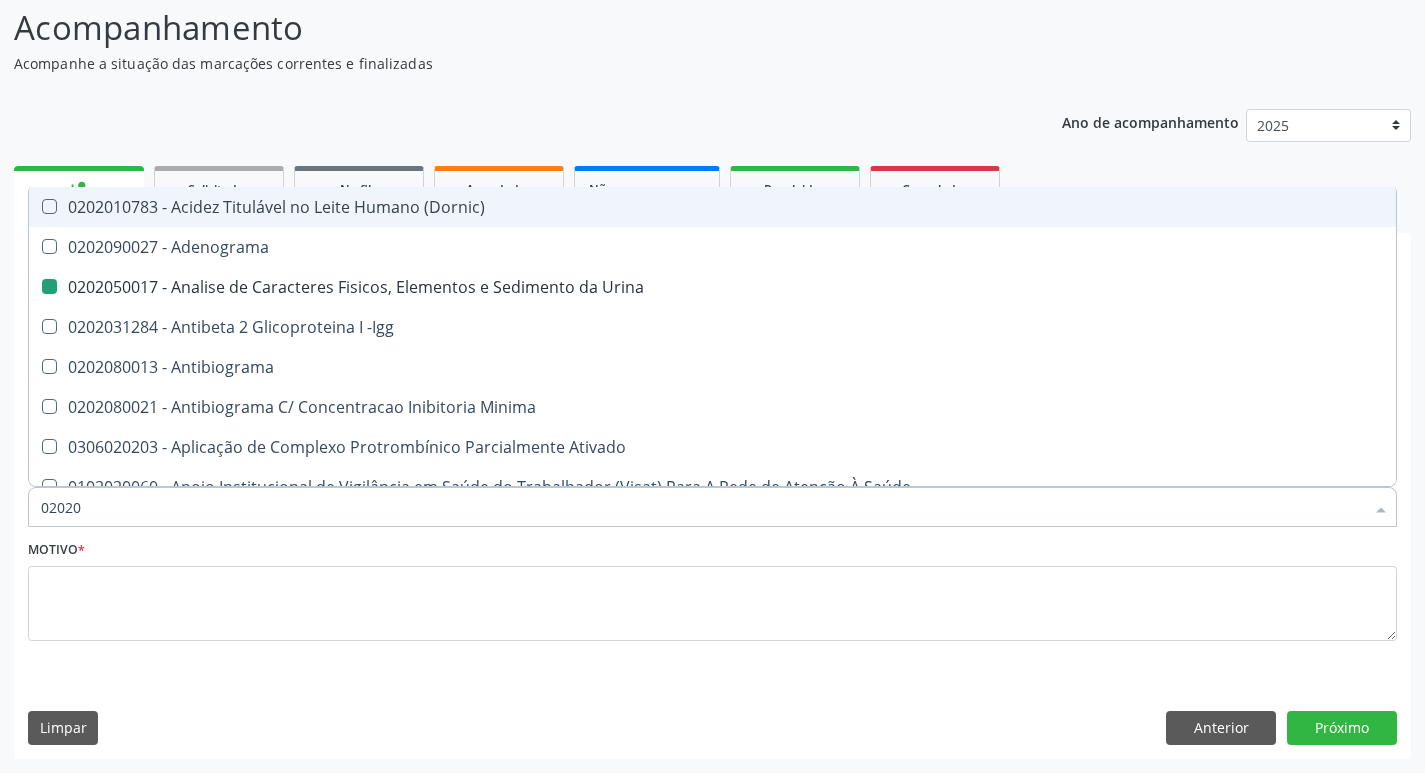 type on "020201" 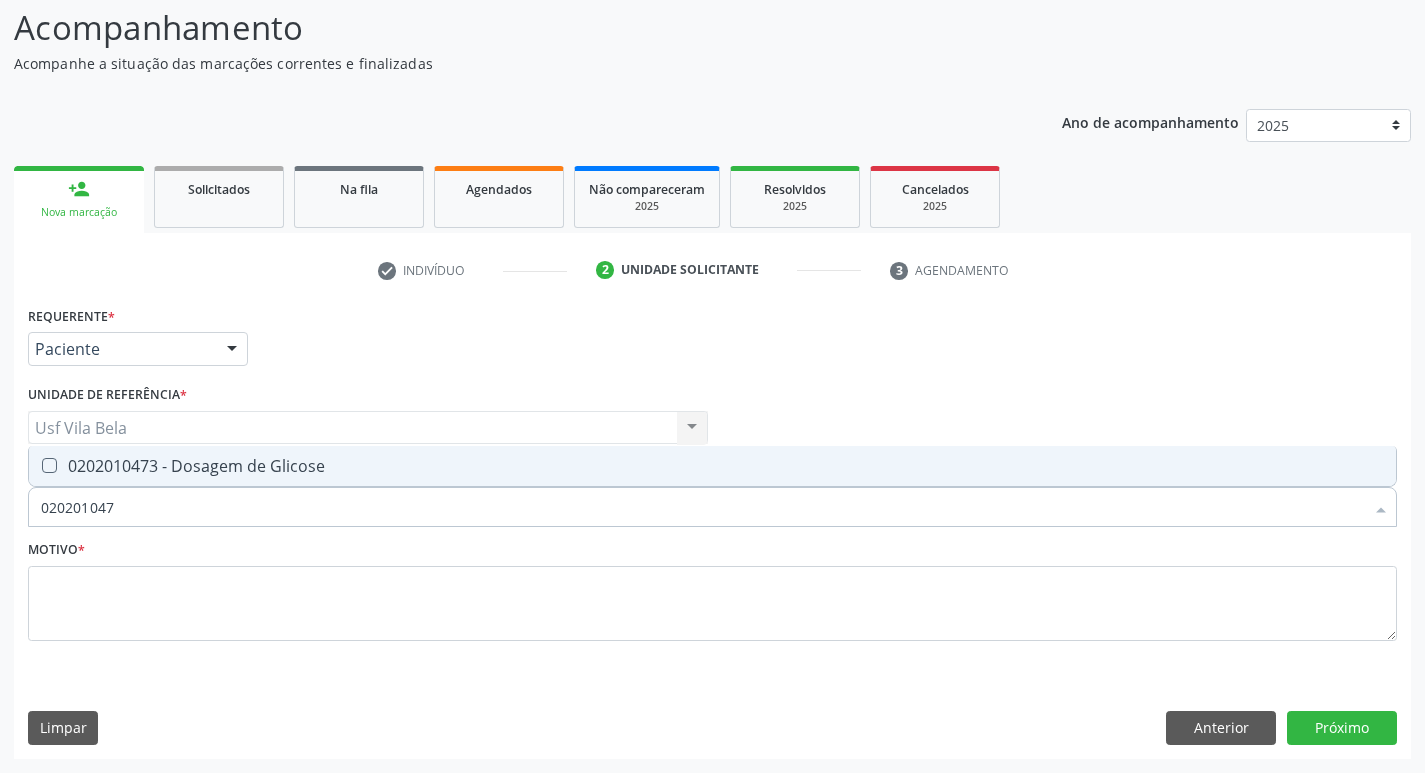type on "0202010473" 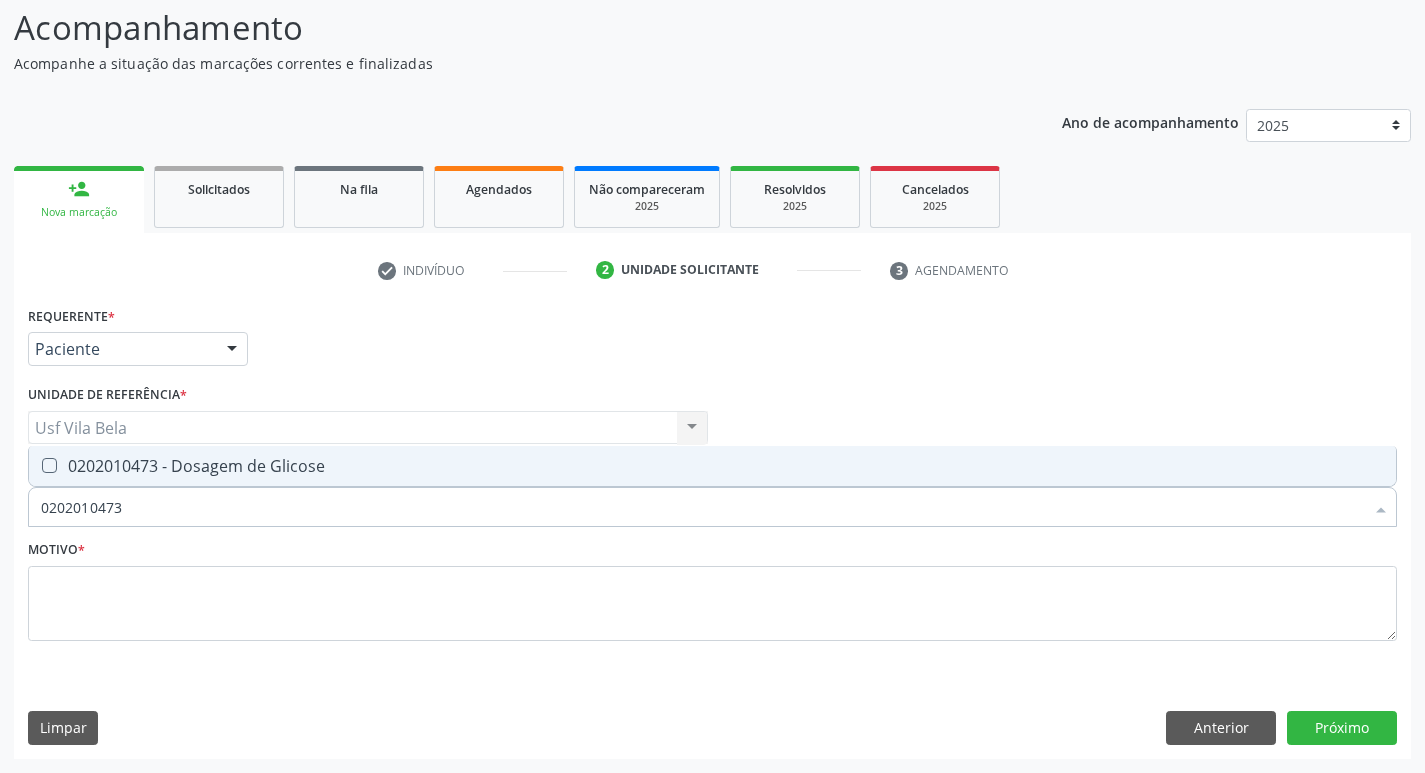 drag, startPoint x: 76, startPoint y: 478, endPoint x: 98, endPoint y: 493, distance: 26.627054 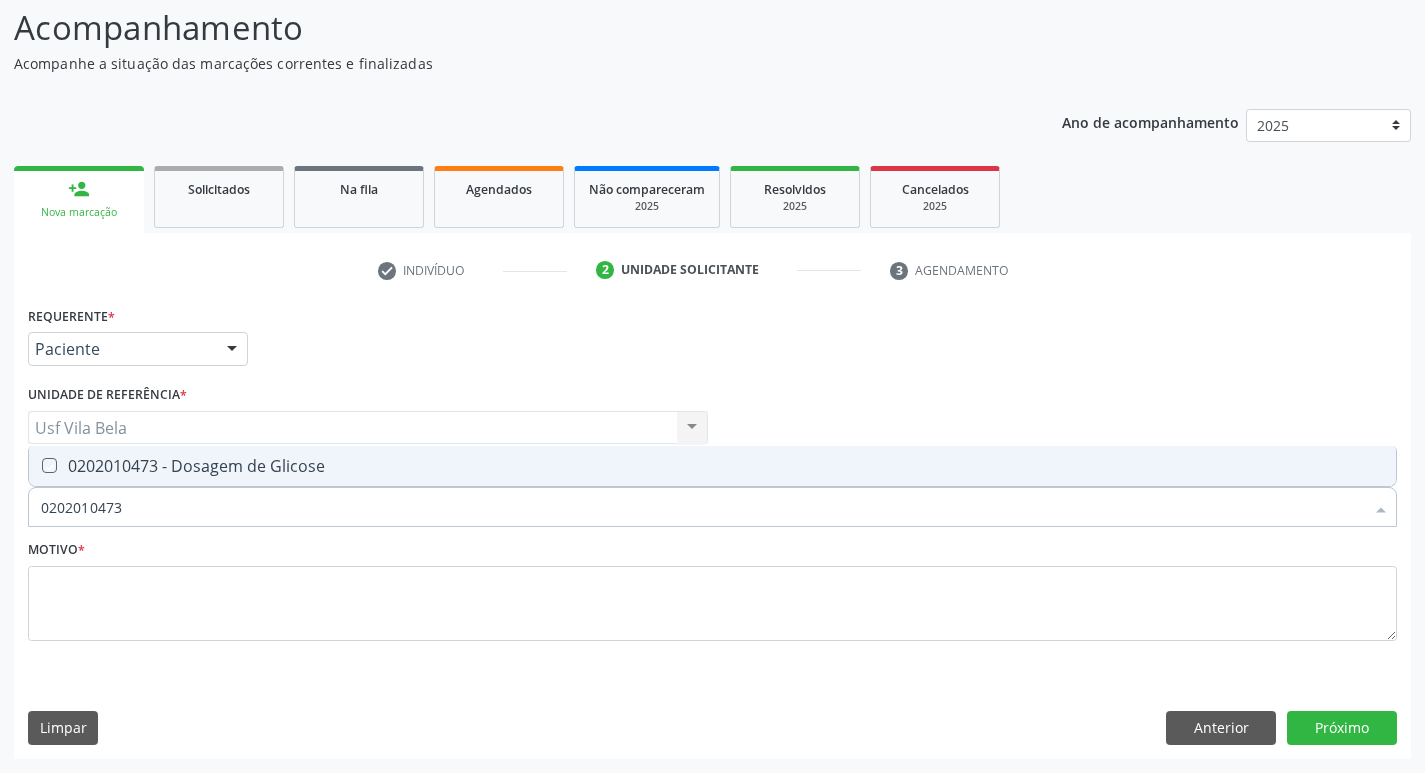 checkbox on "true" 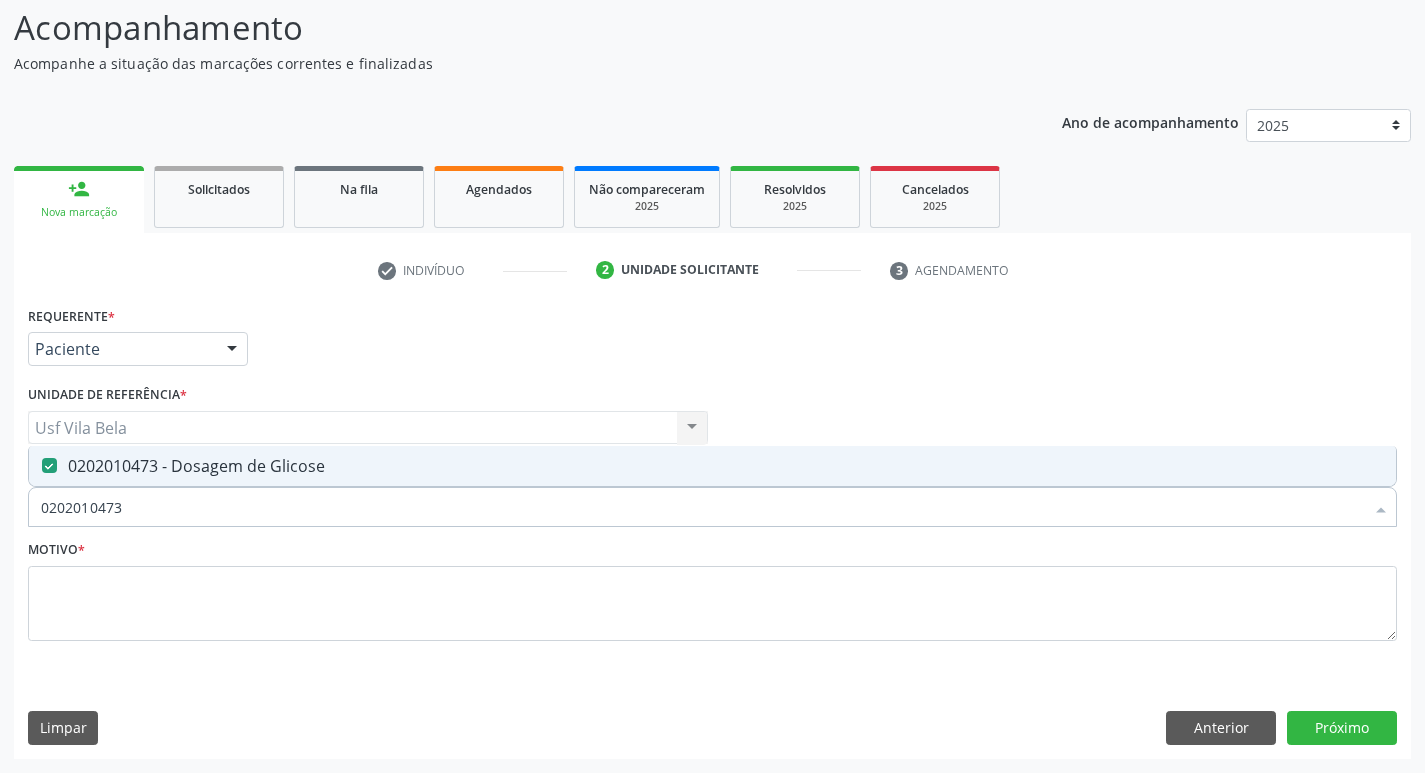 drag, startPoint x: 136, startPoint y: 519, endPoint x: 0, endPoint y: 490, distance: 139.05754 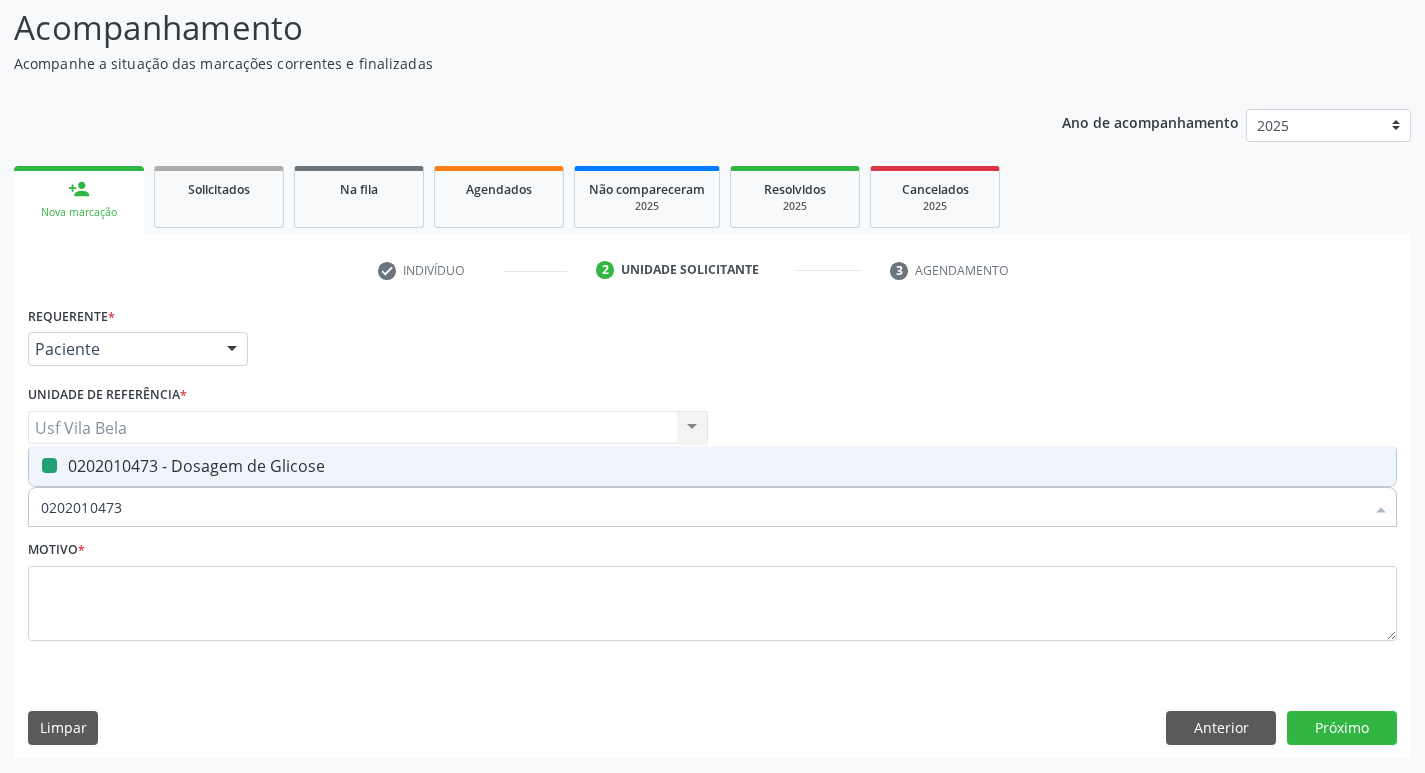 type 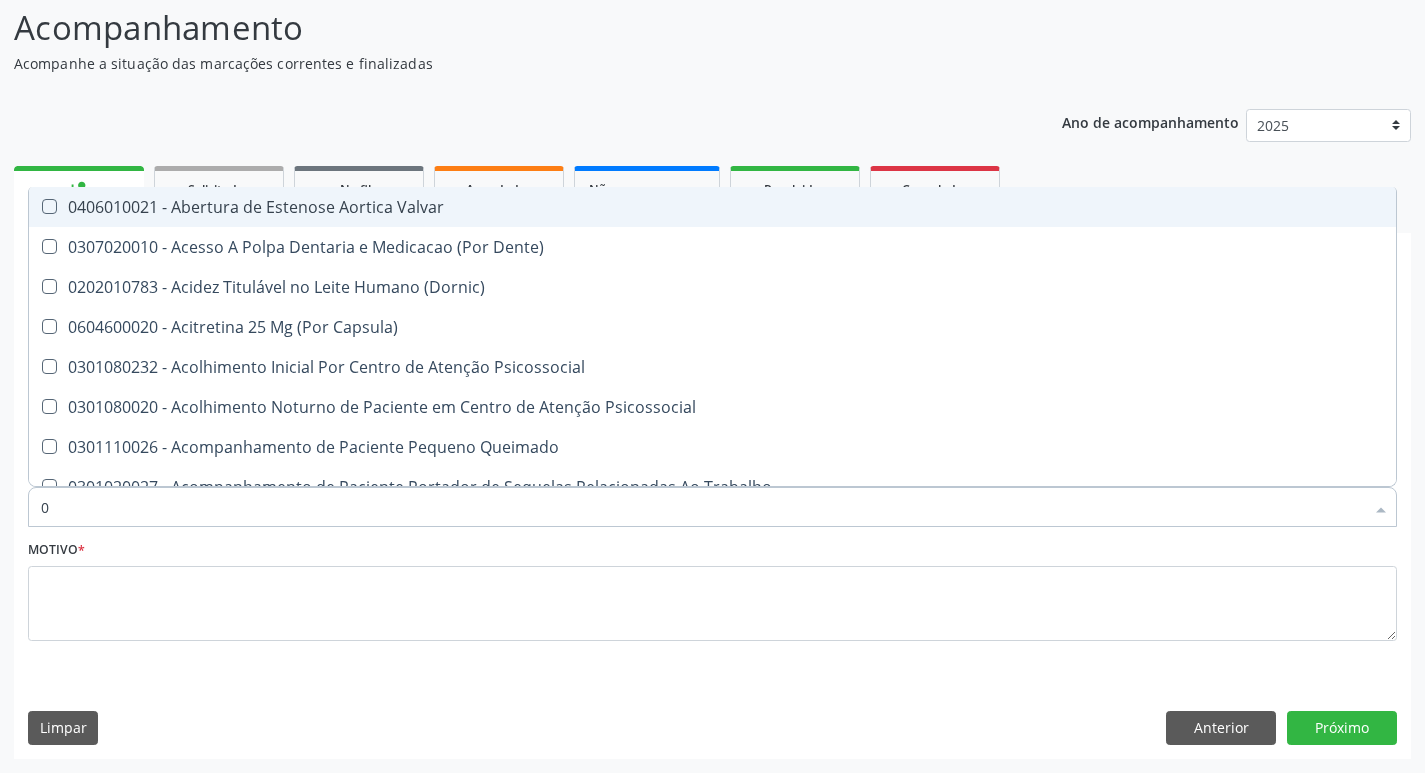 type on "02" 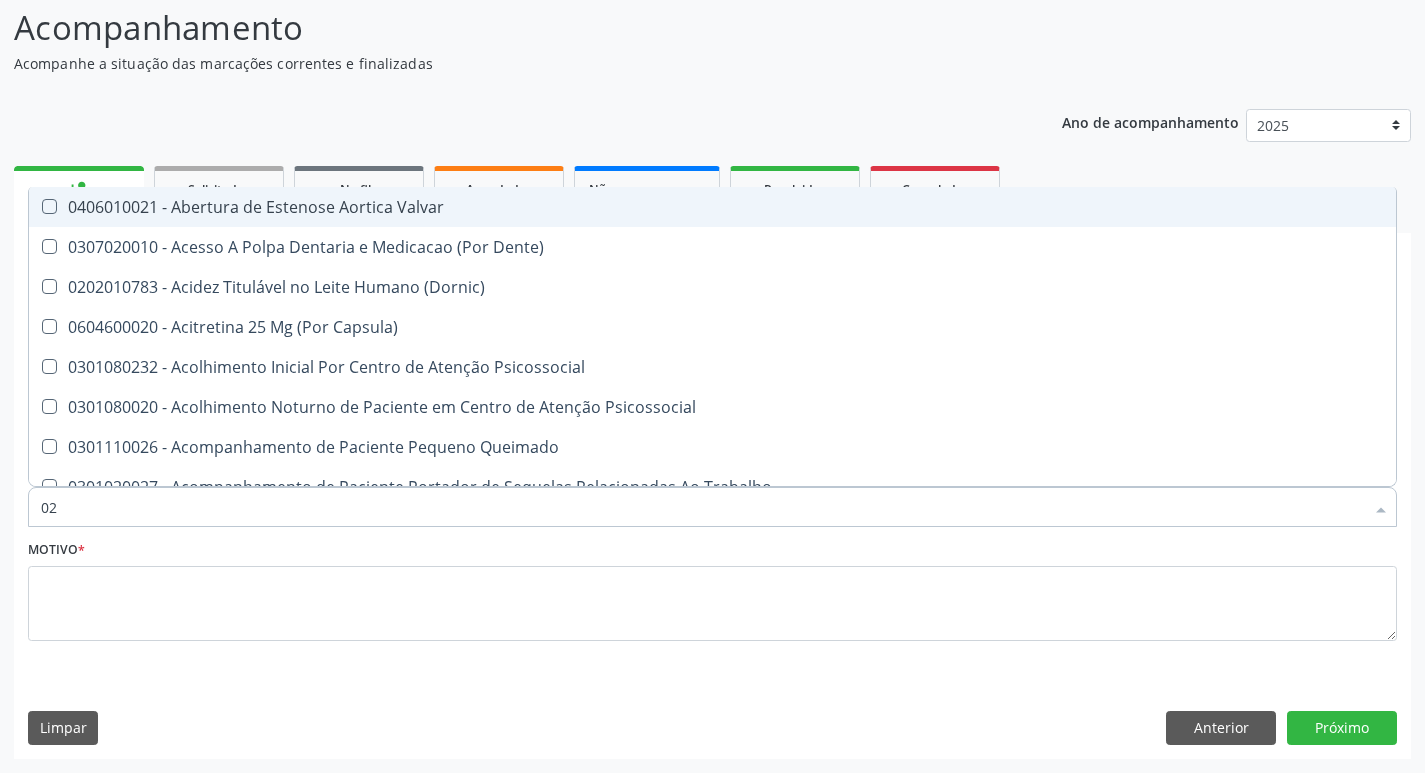 type on "020" 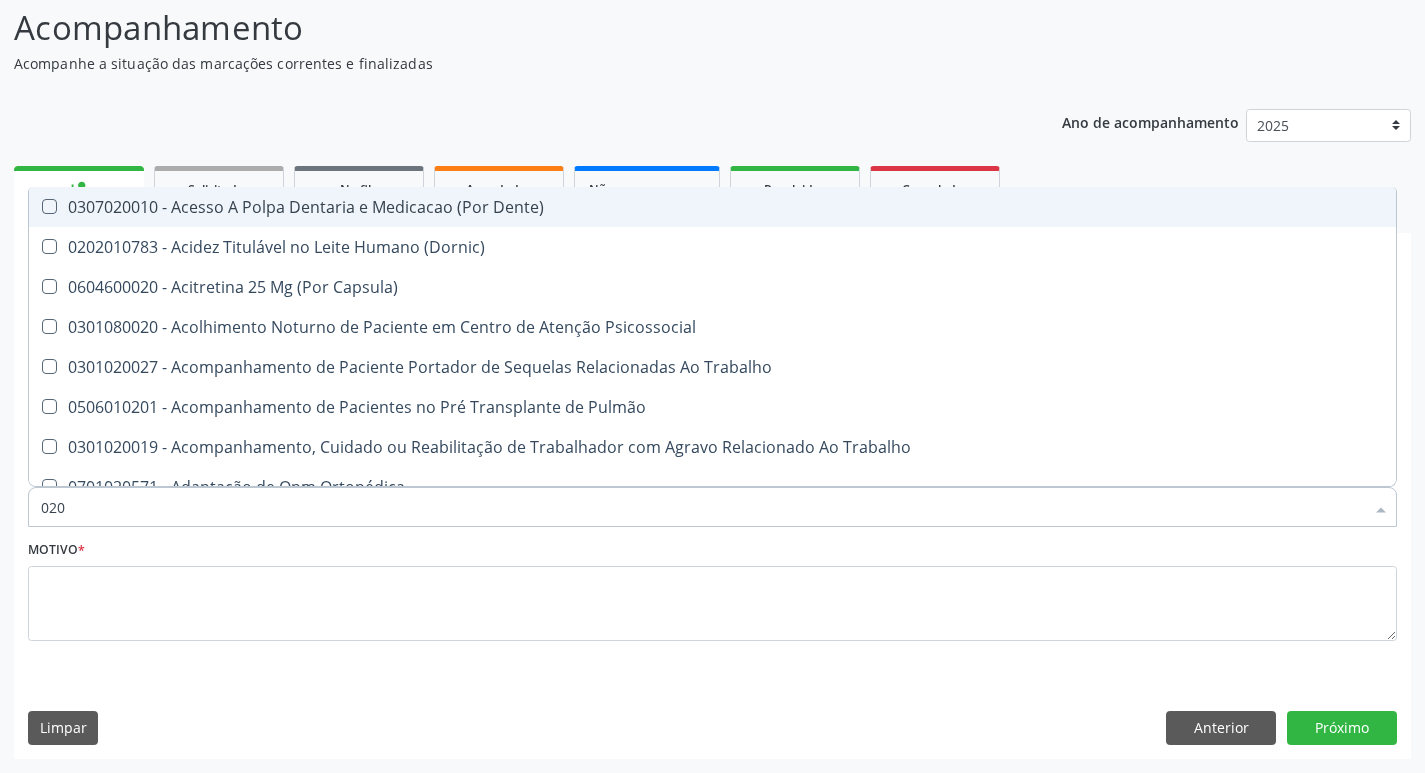 type on "0202" 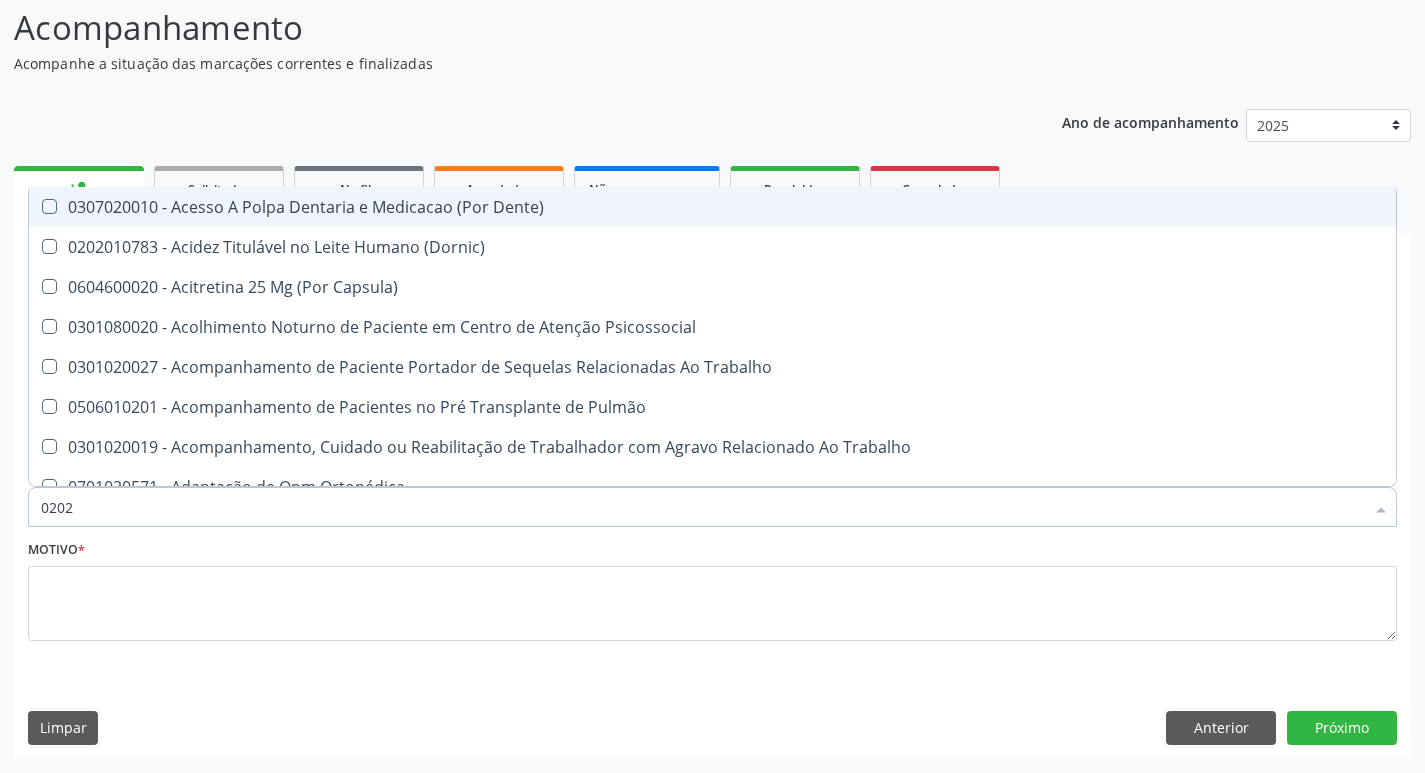 checkbox on "true" 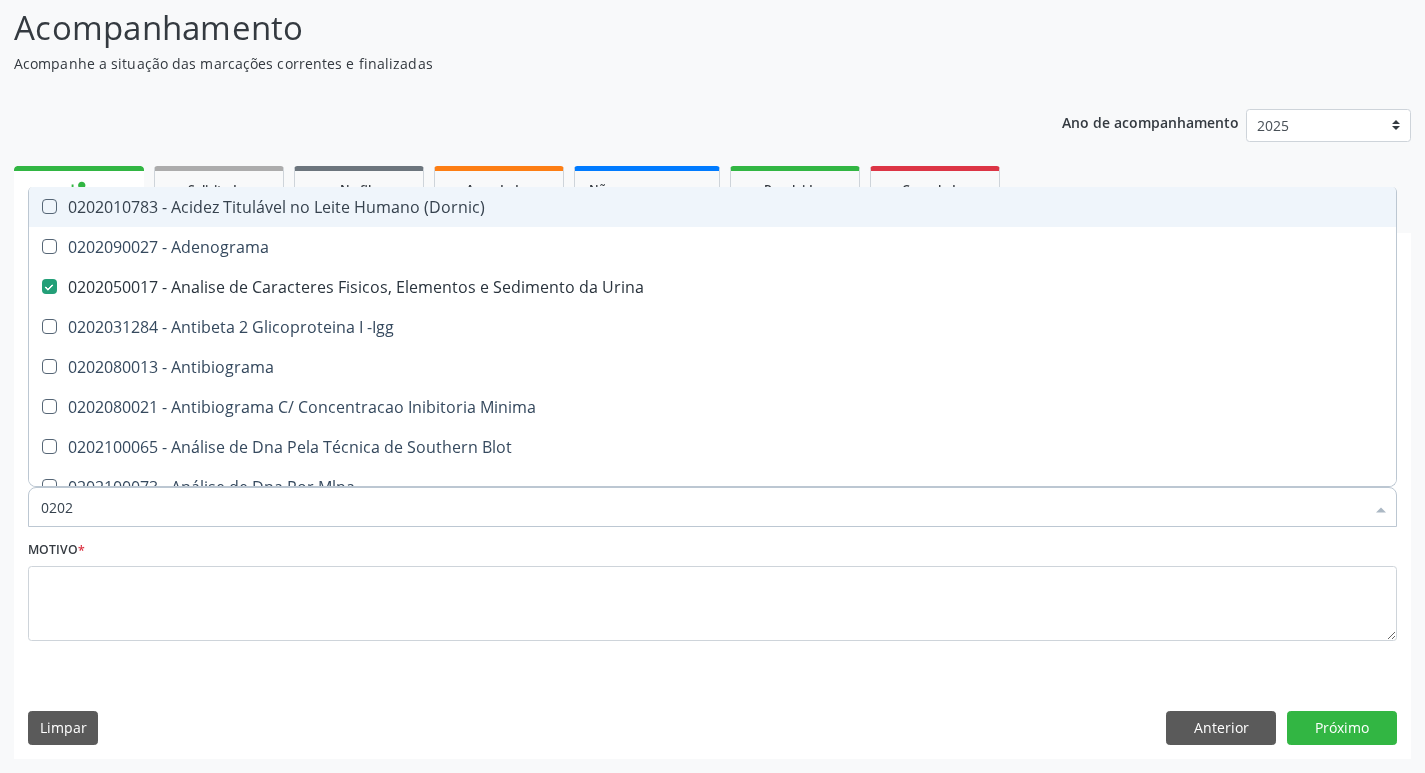type on "02020" 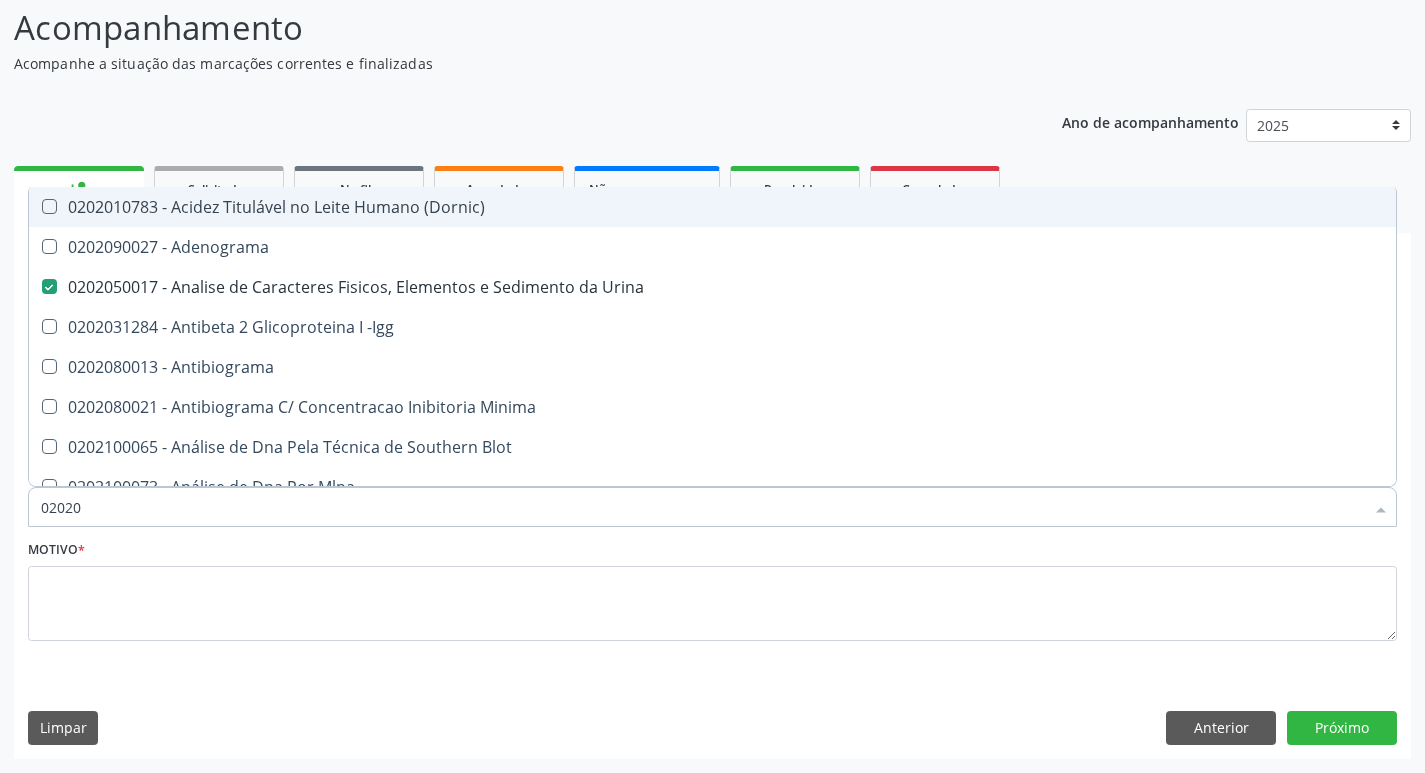 checkbox on "false" 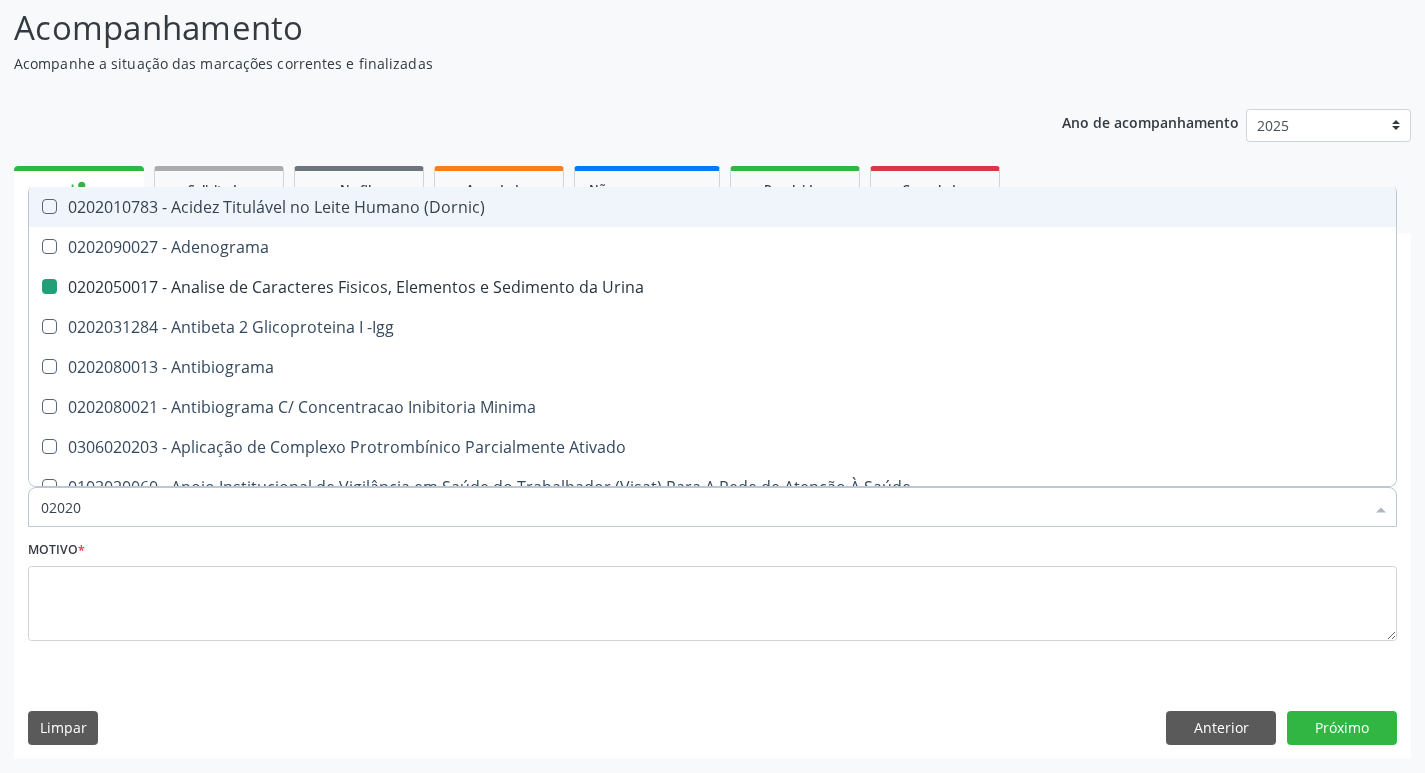 type on "020203" 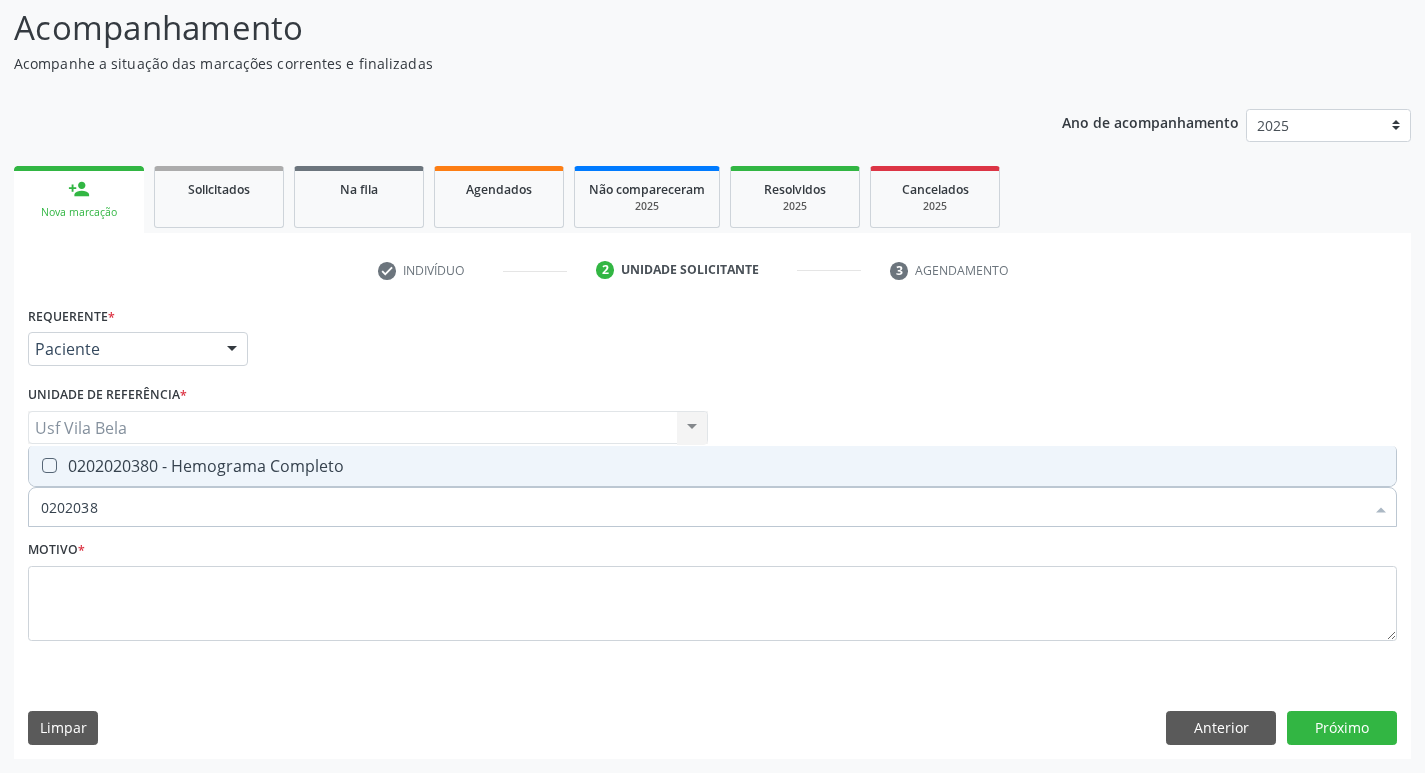 type on "[SSN]" 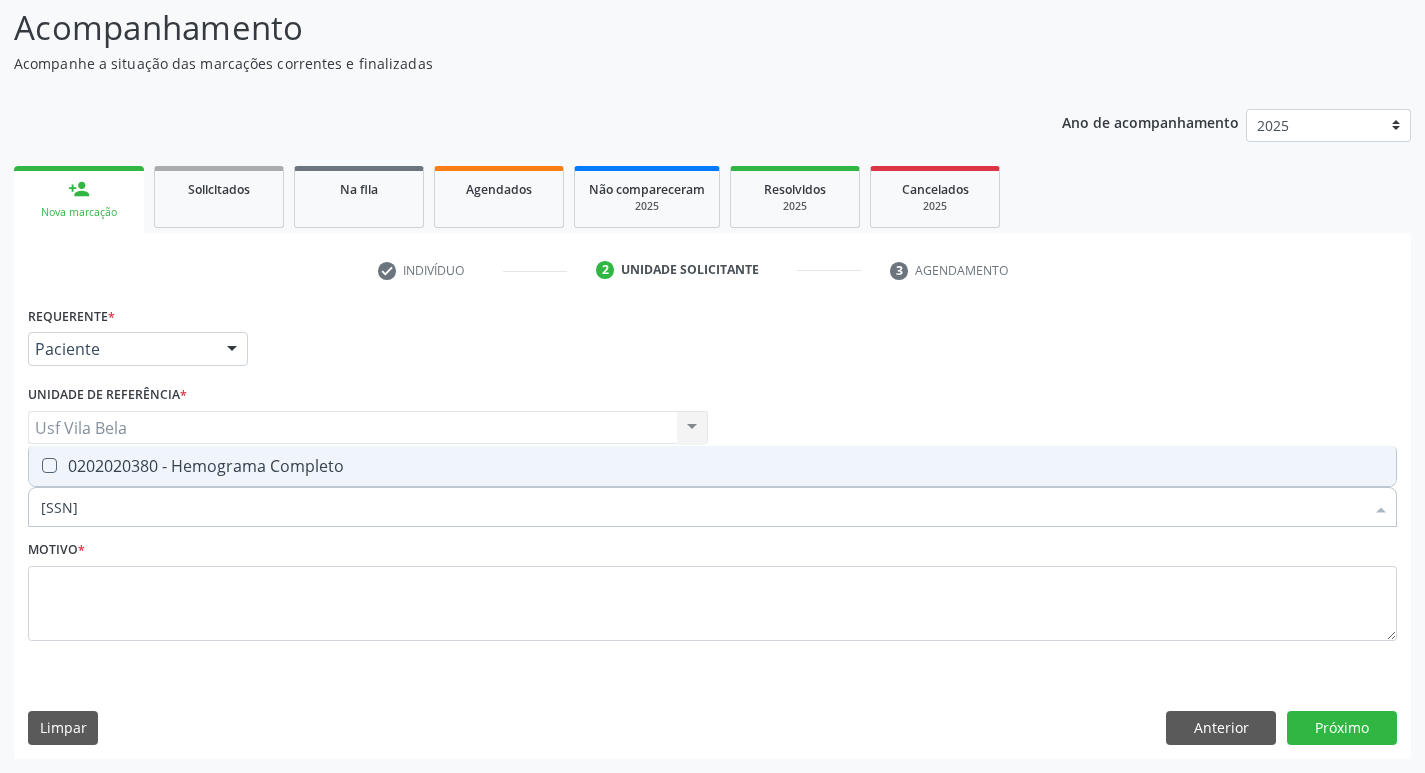 click on "0202020380 - Hemograma Completo" at bounding box center [712, 466] 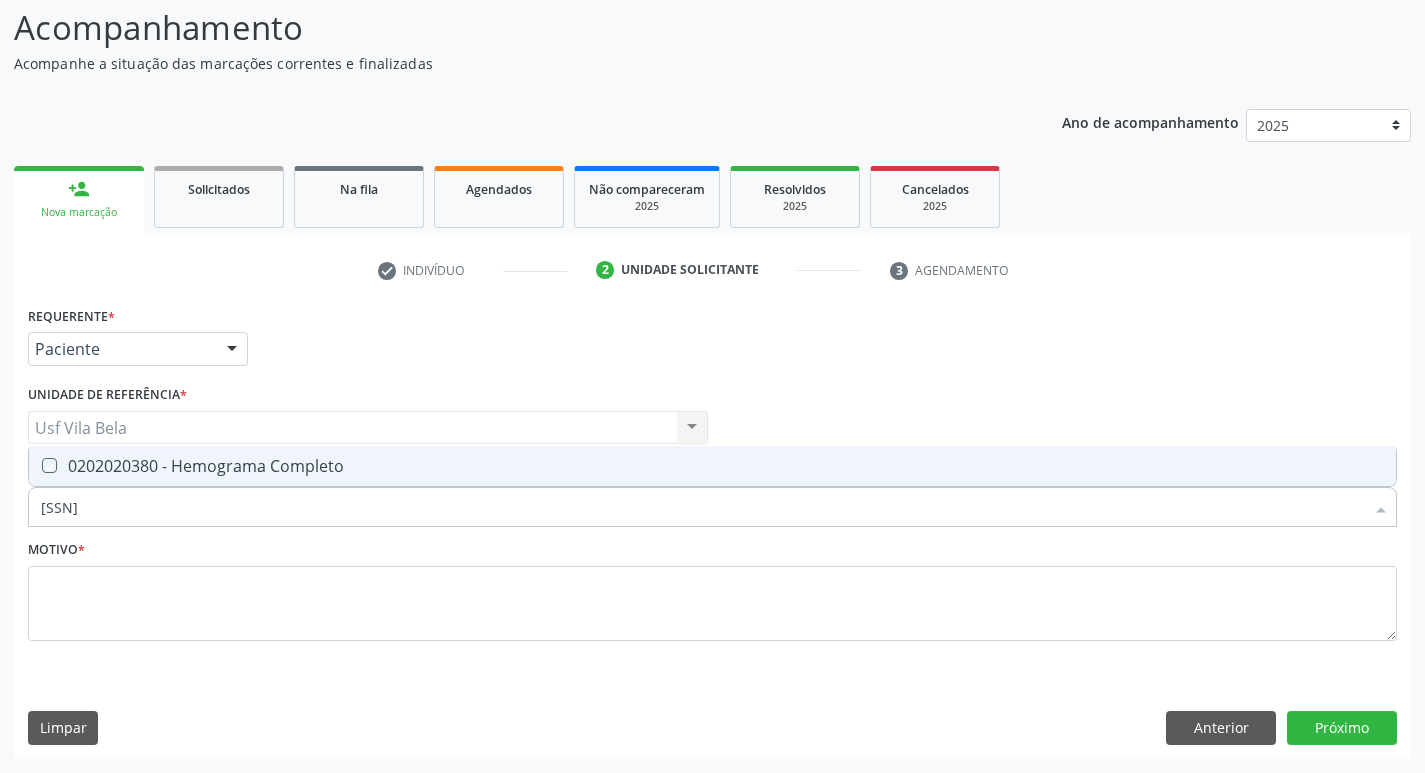checkbox on "true" 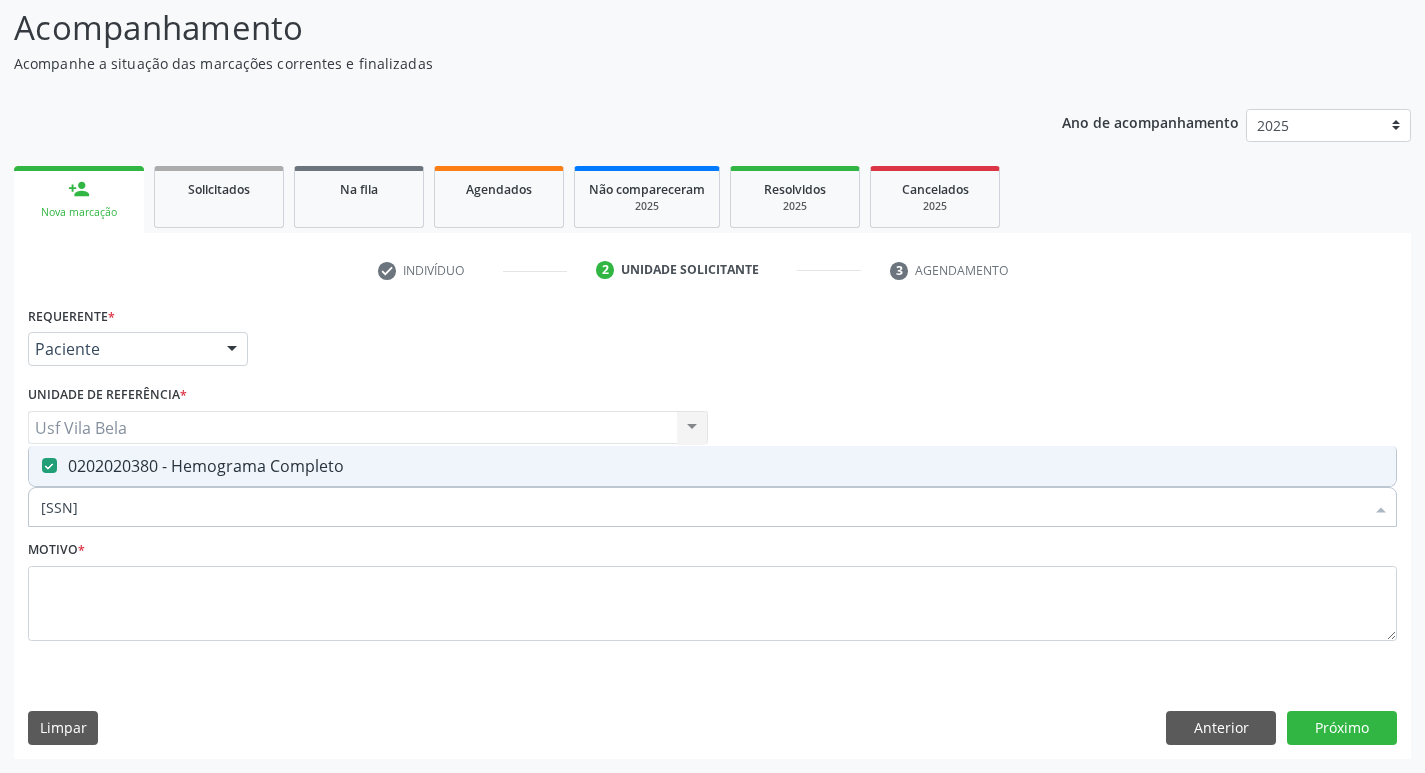 drag, startPoint x: 119, startPoint y: 506, endPoint x: 0, endPoint y: 479, distance: 122.02459 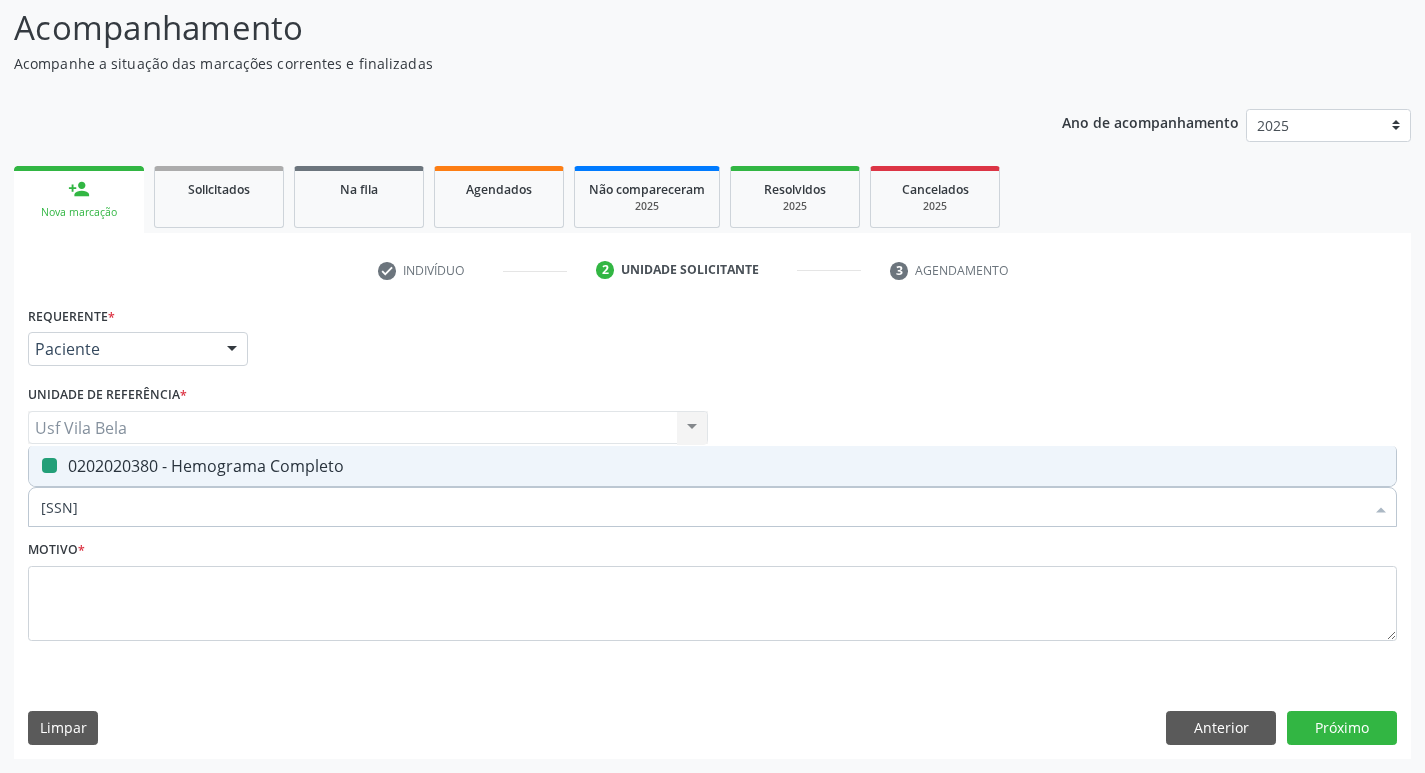 type 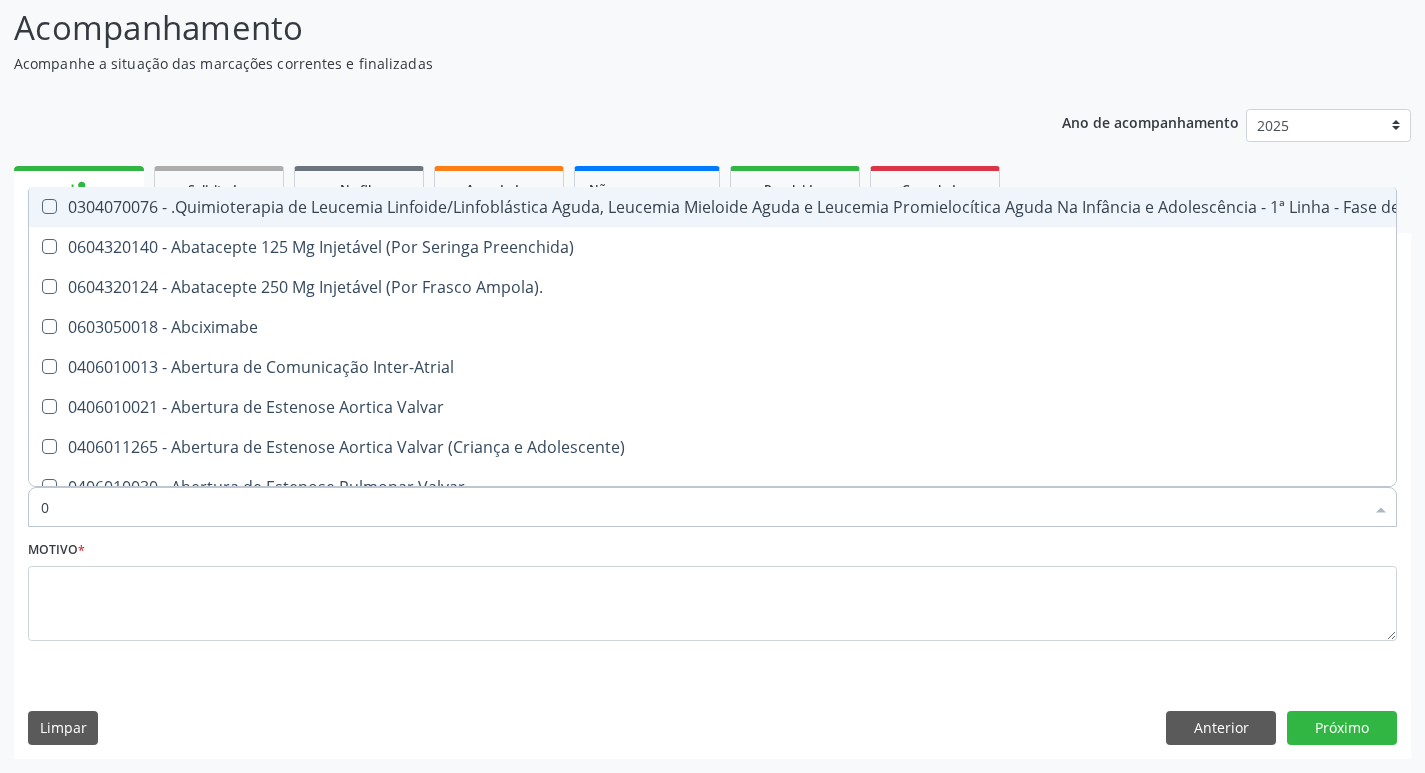 type on "02" 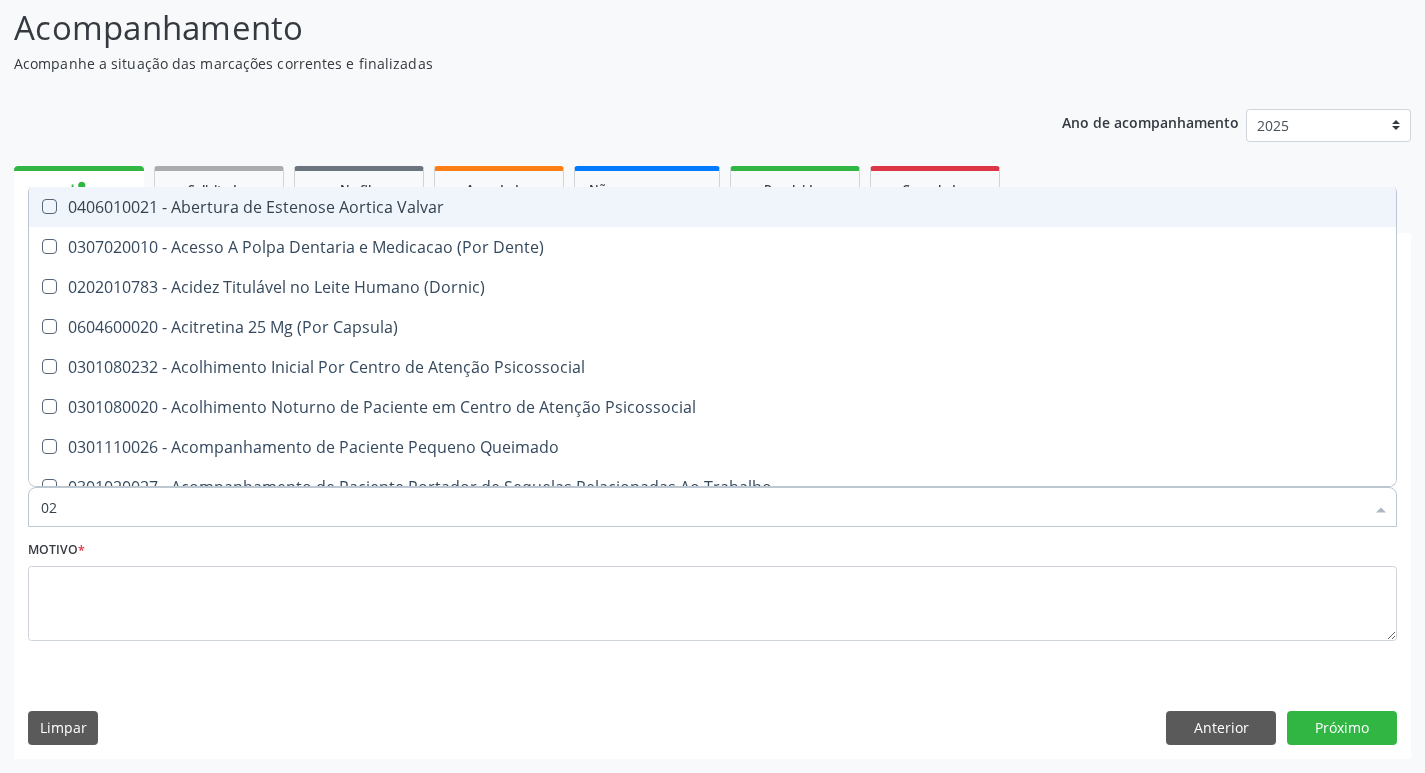 type on "020" 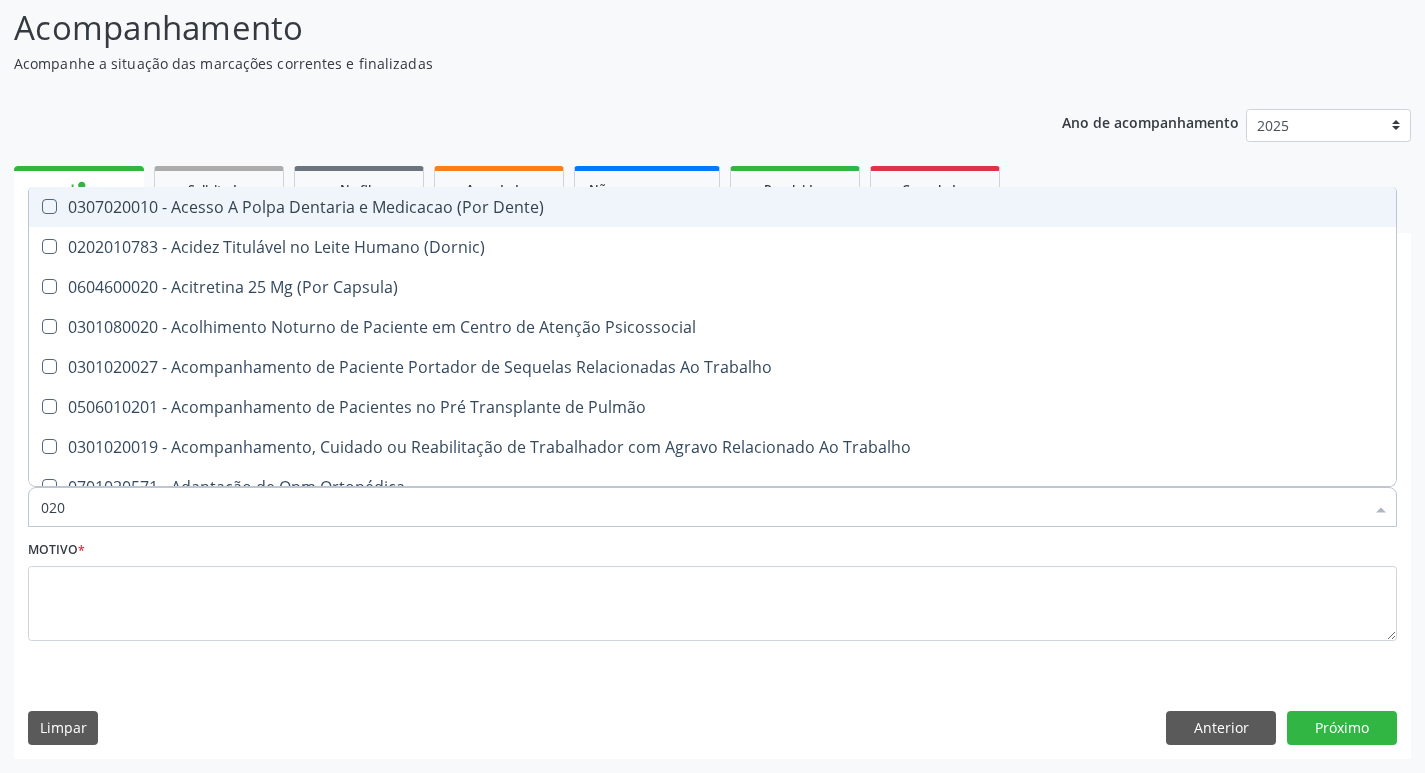 type on "0202" 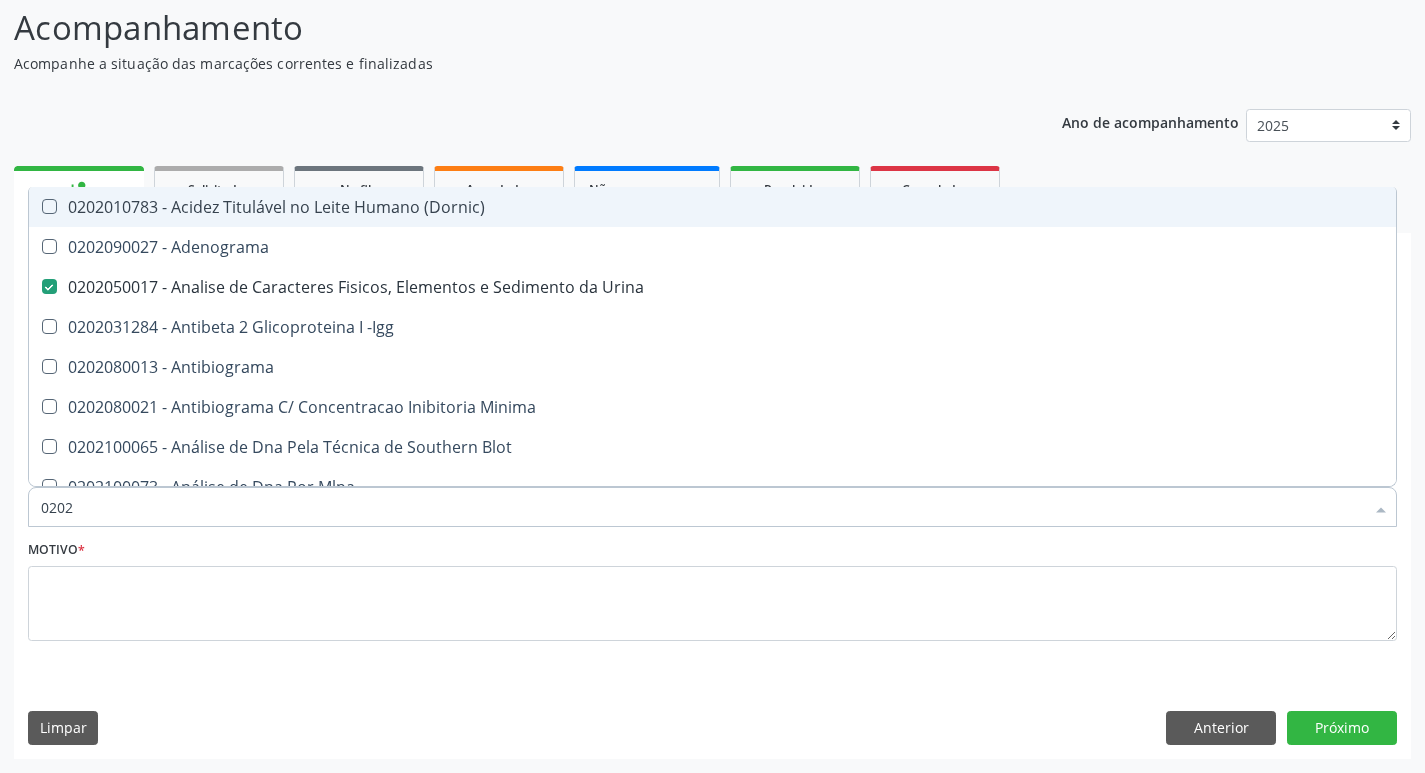 type on "02020" 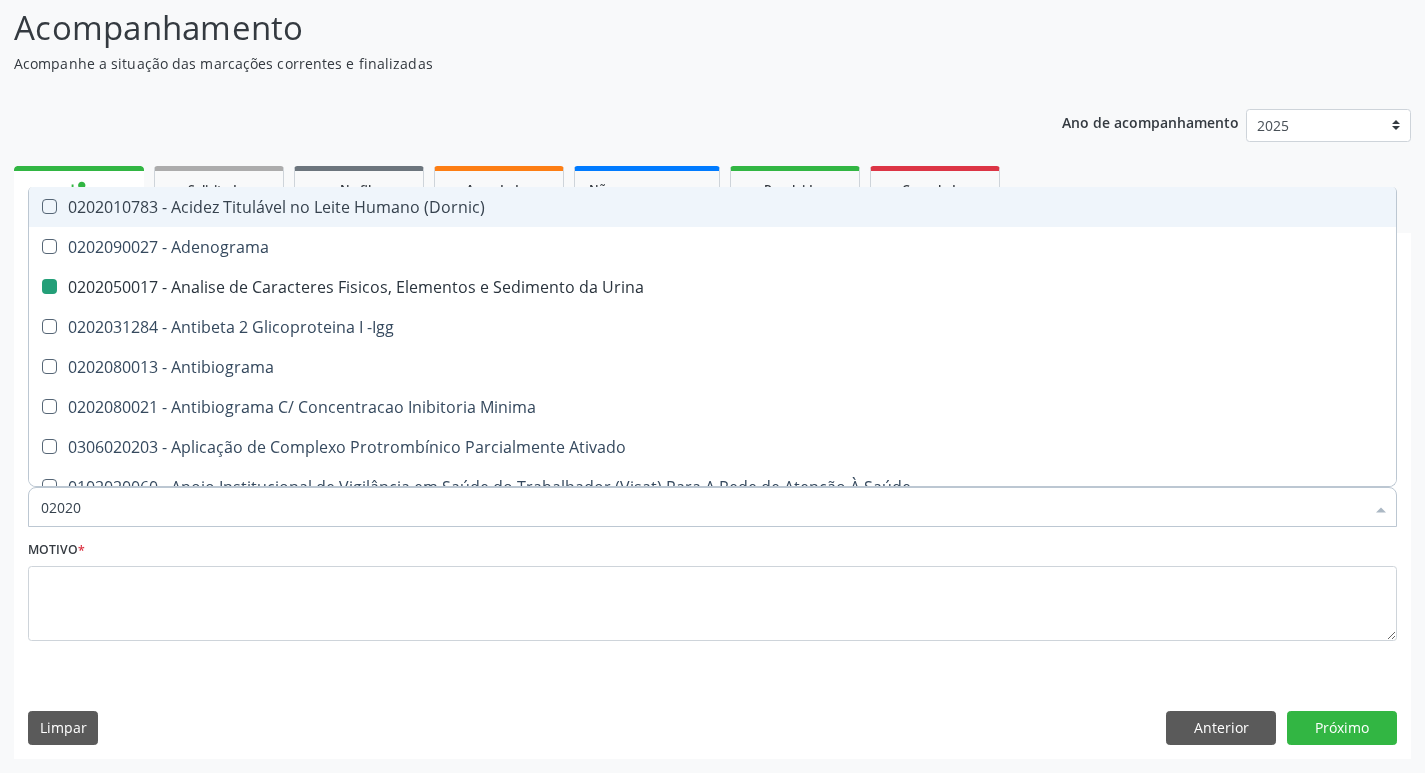 type on "020203" 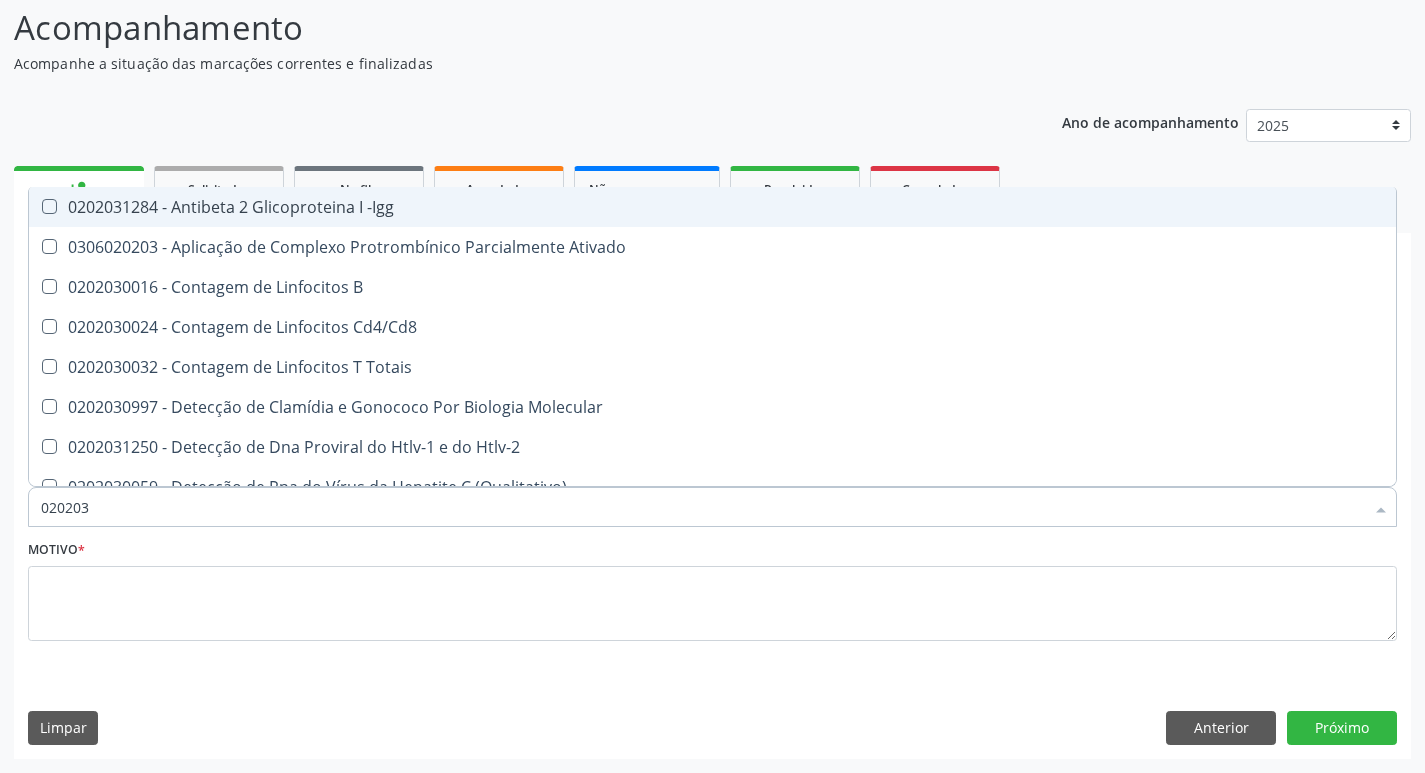 type on "0202030" 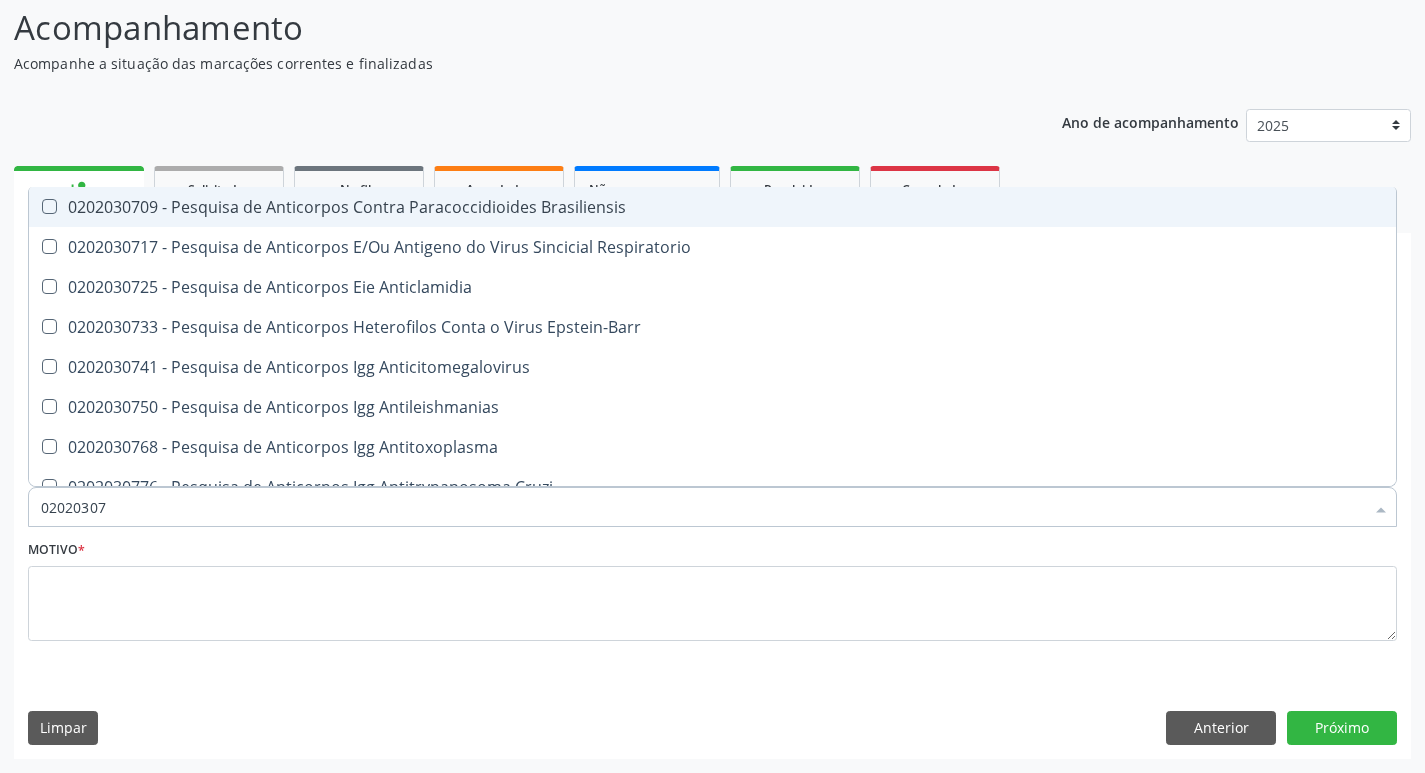 type on "020203076" 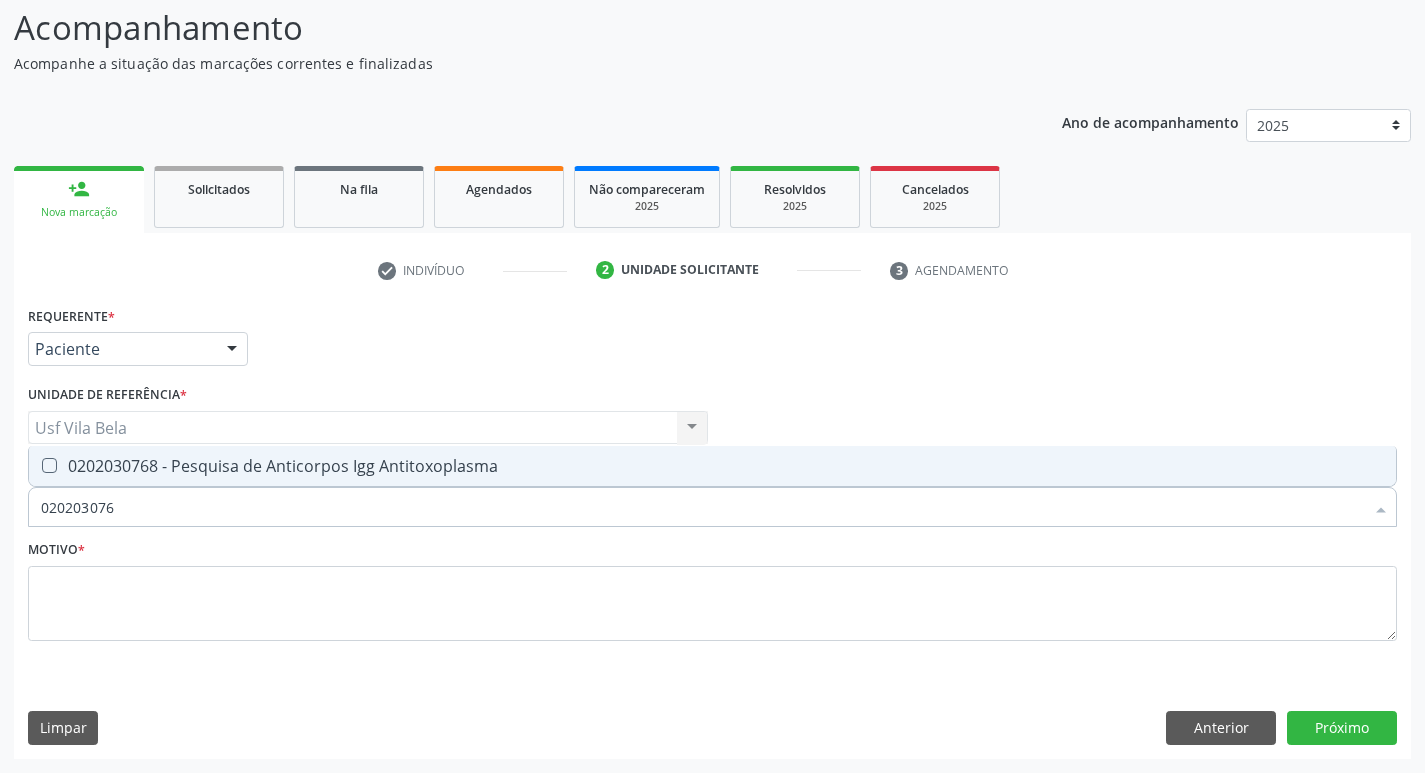 click on "0202030768 - Pesquisa de Anticorpos Igg Antitoxoplasma" at bounding box center (712, 466) 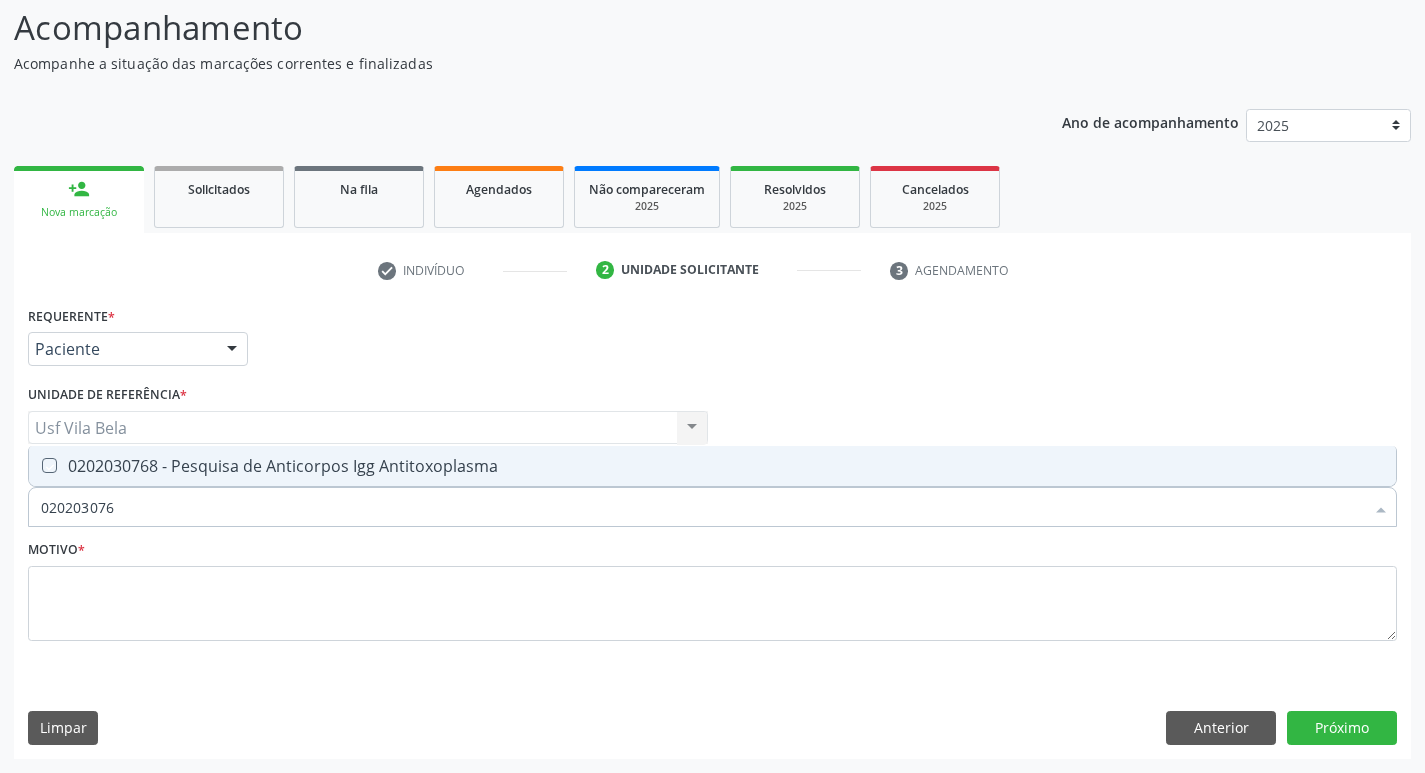 checkbox on "true" 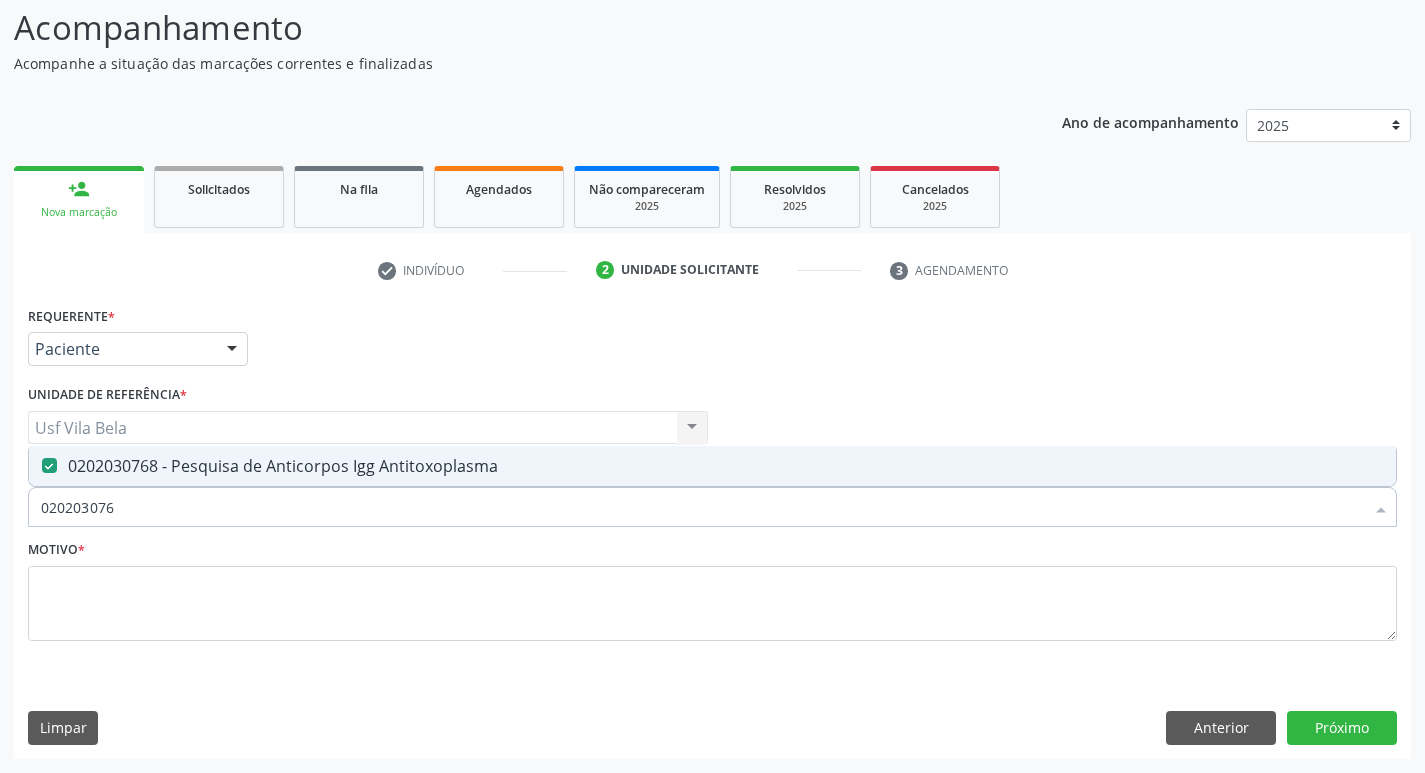 drag, startPoint x: 65, startPoint y: 486, endPoint x: 97, endPoint y: 516, distance: 43.863426 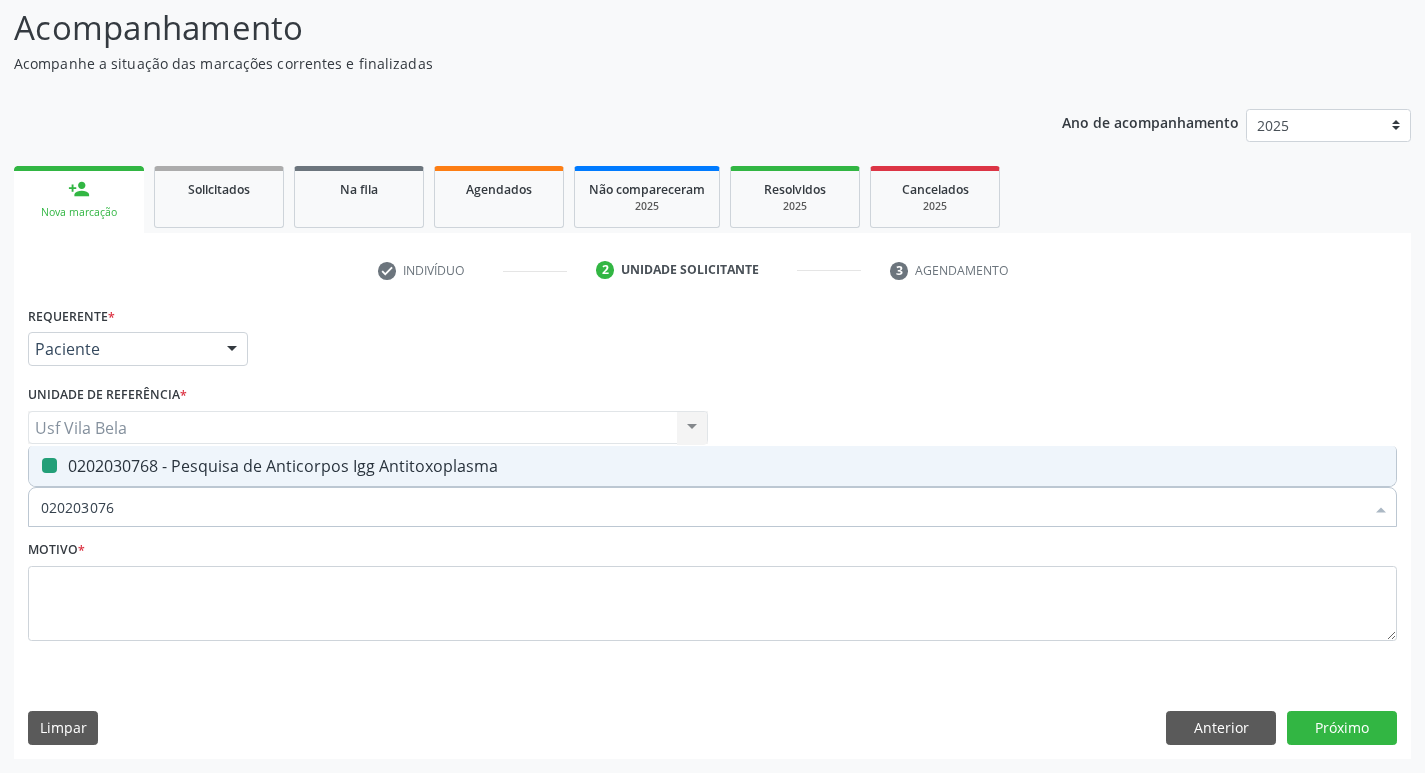 type 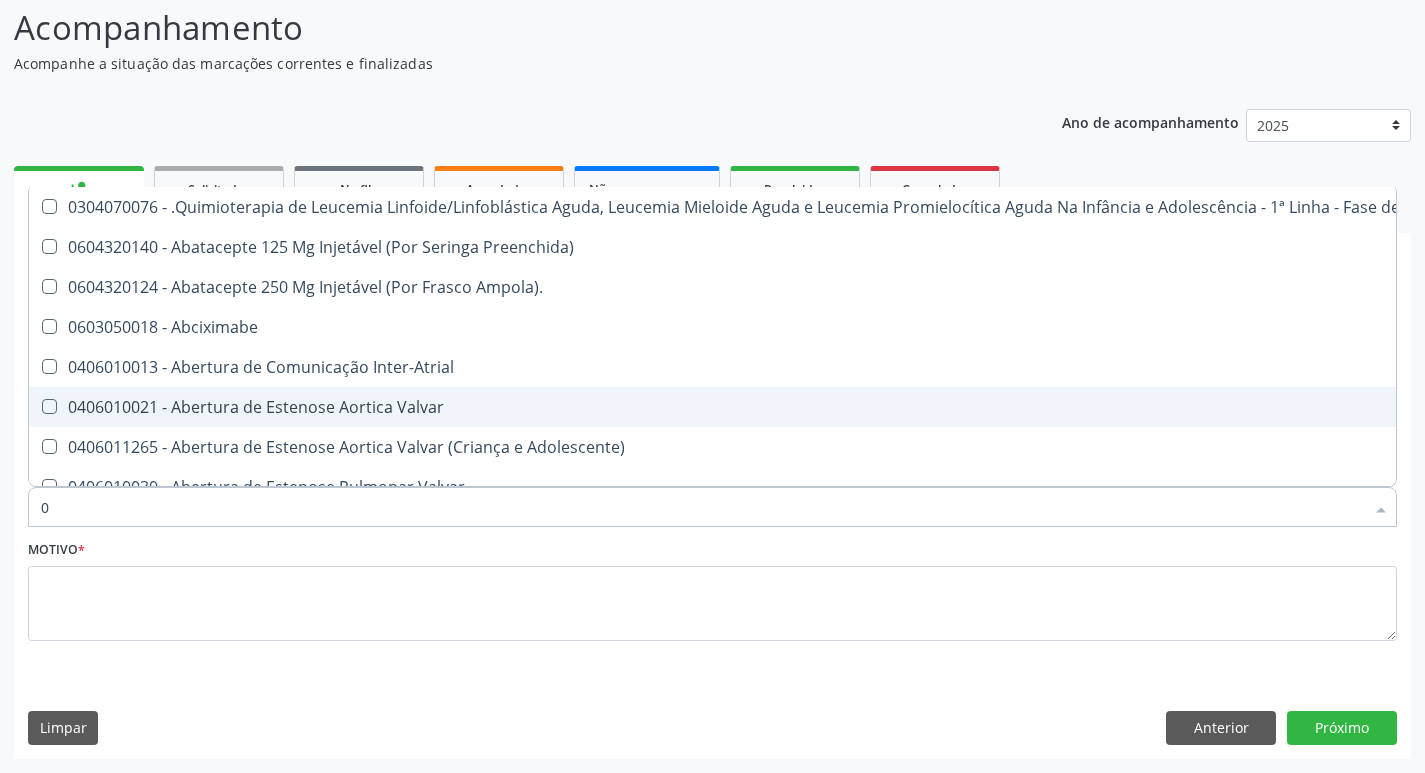 type on "02" 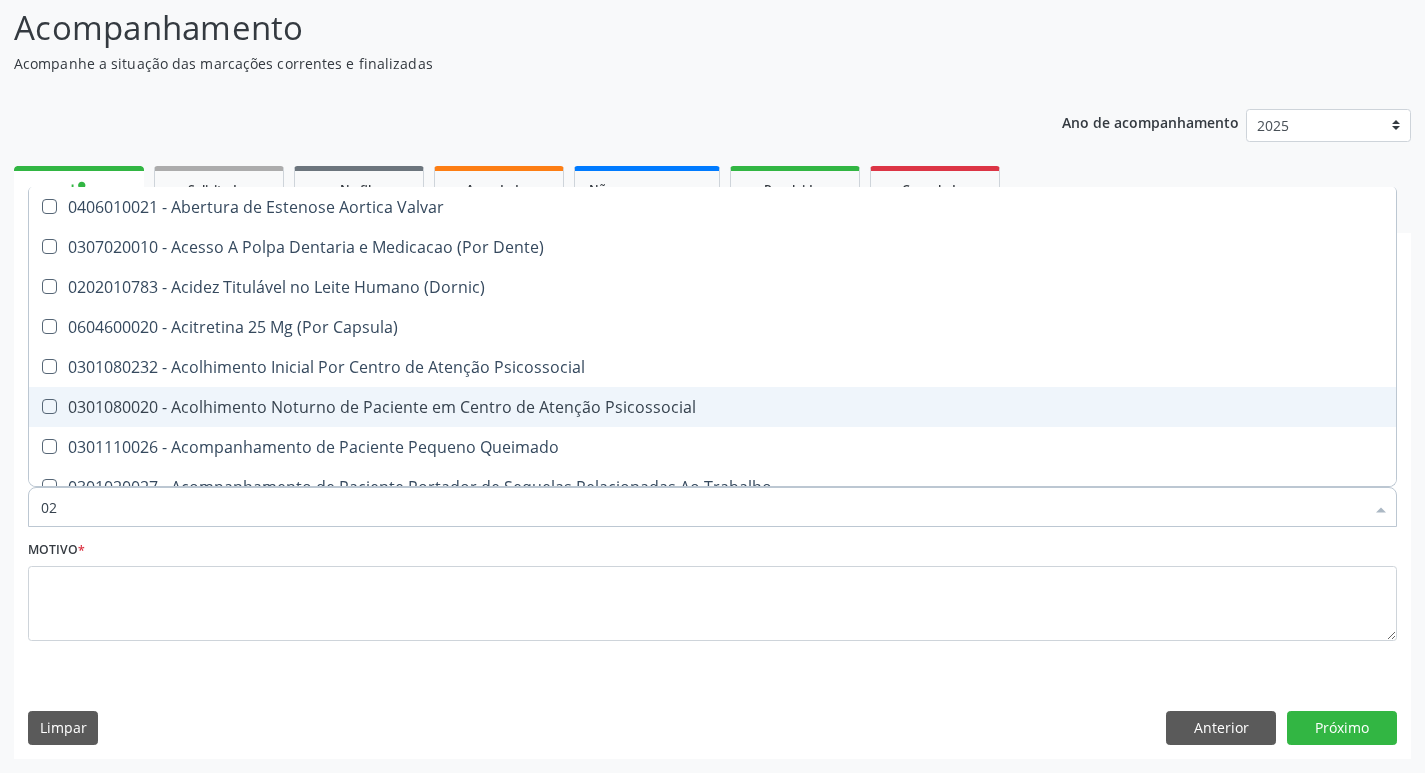 type on "020" 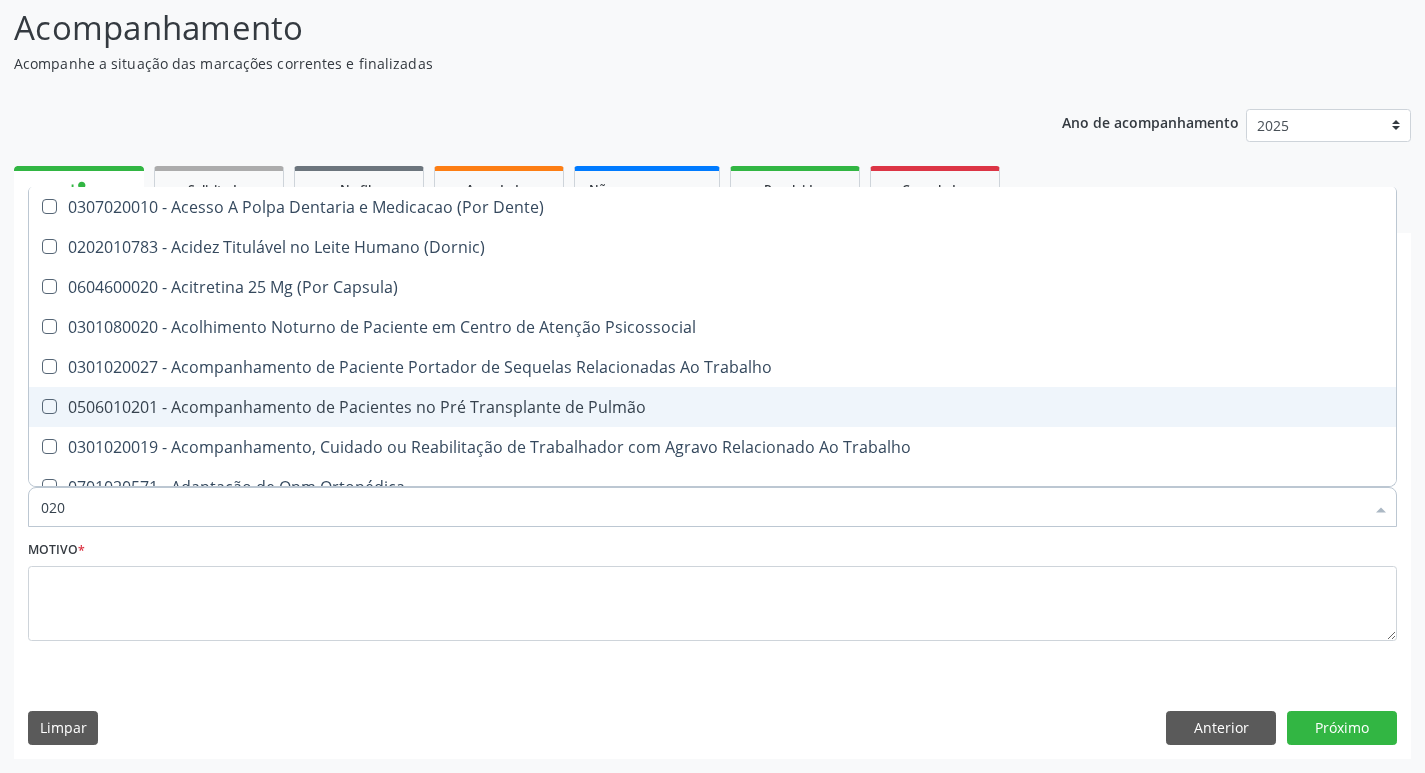 type on "0202" 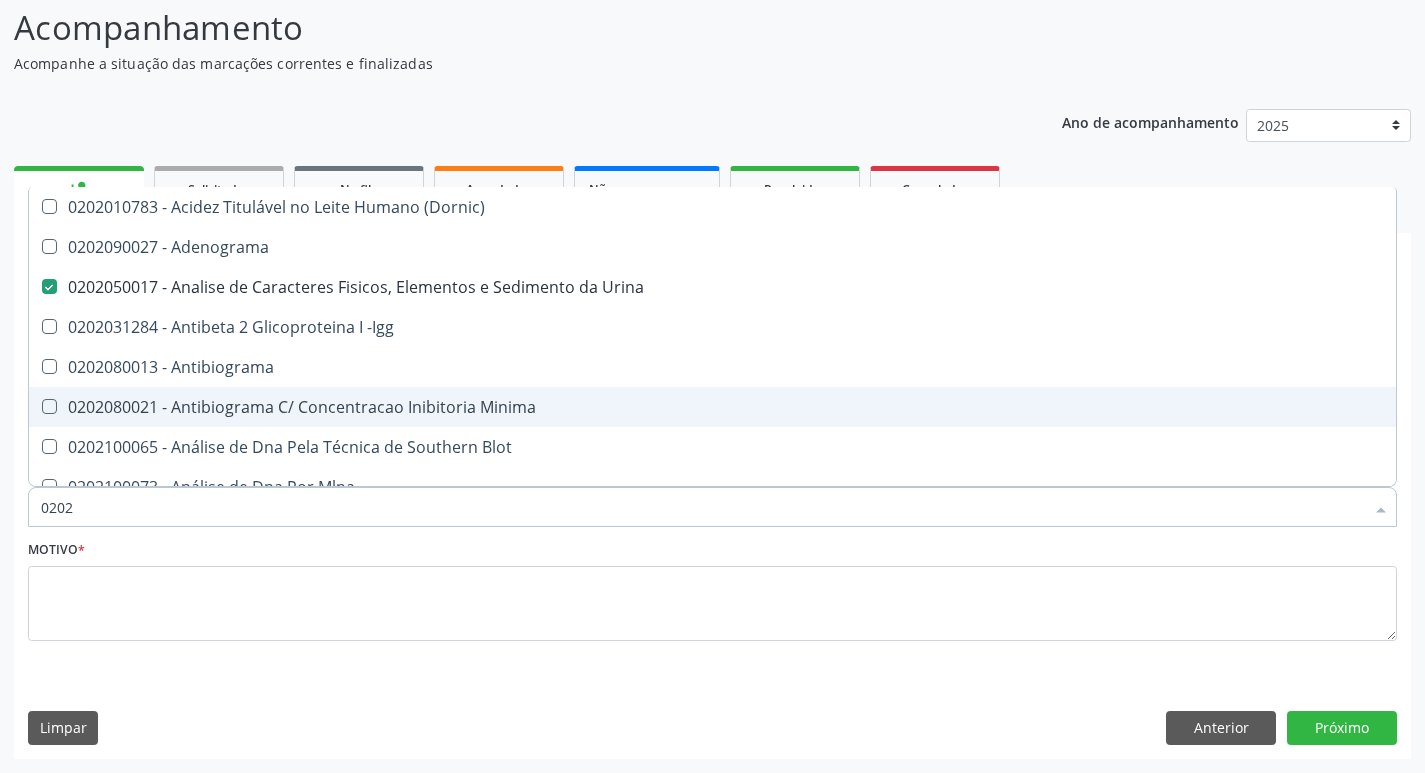 type on "02020" 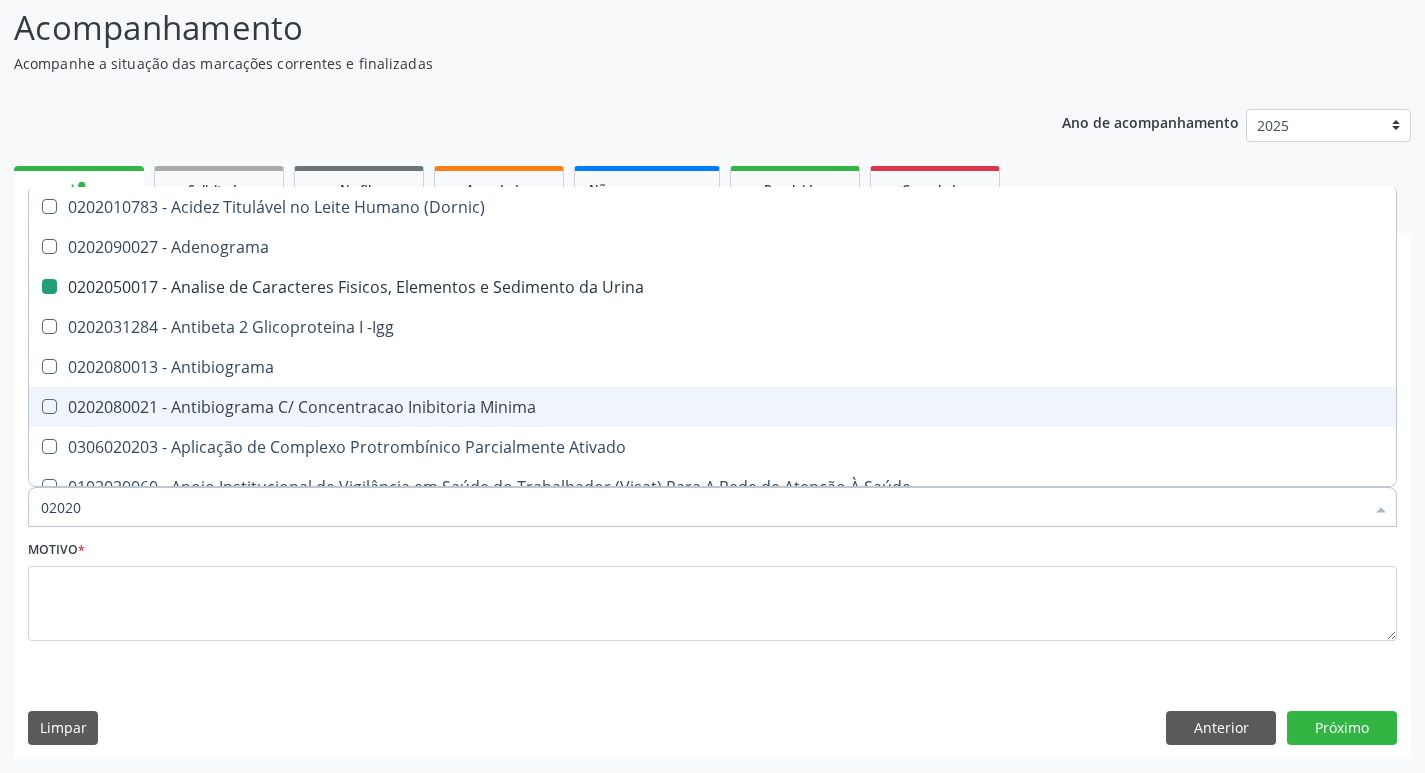 type on "020203" 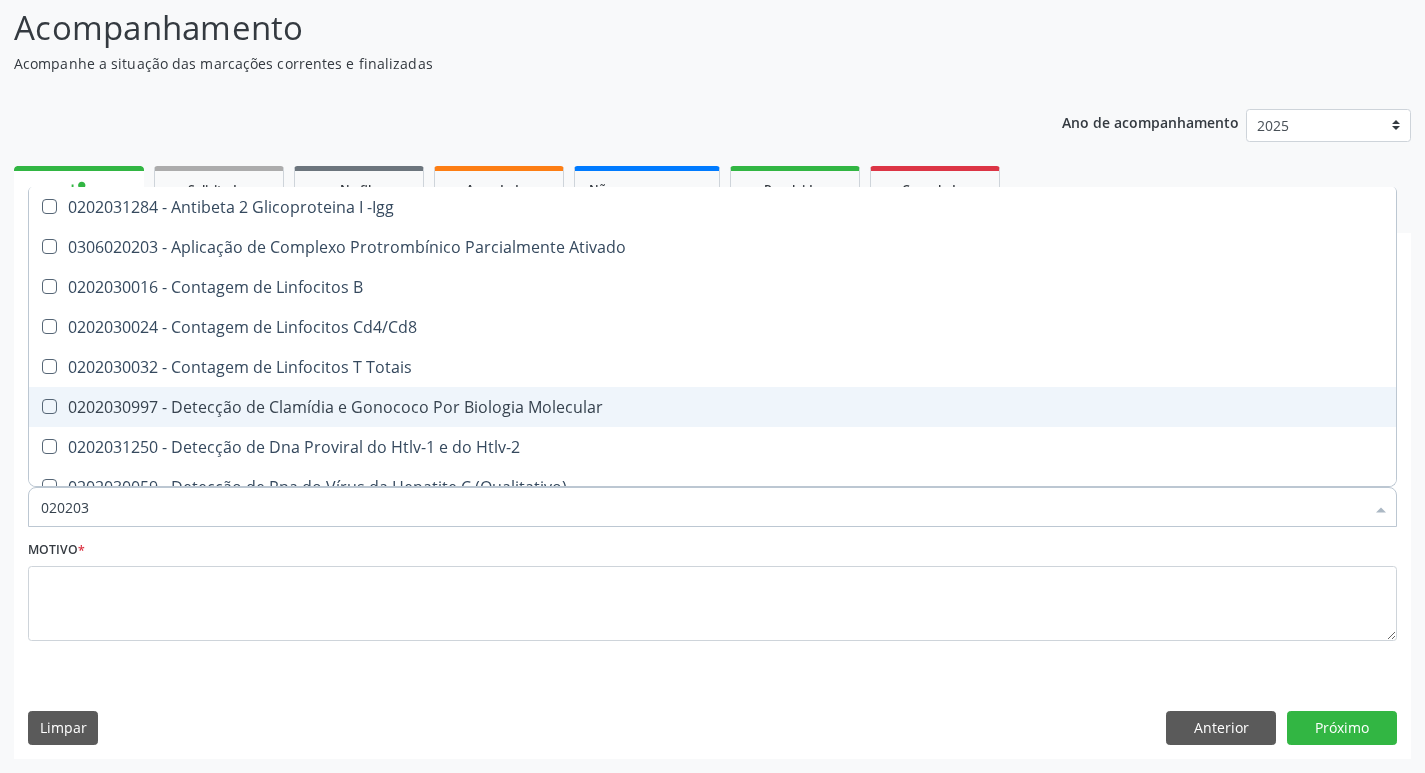type on "0202030" 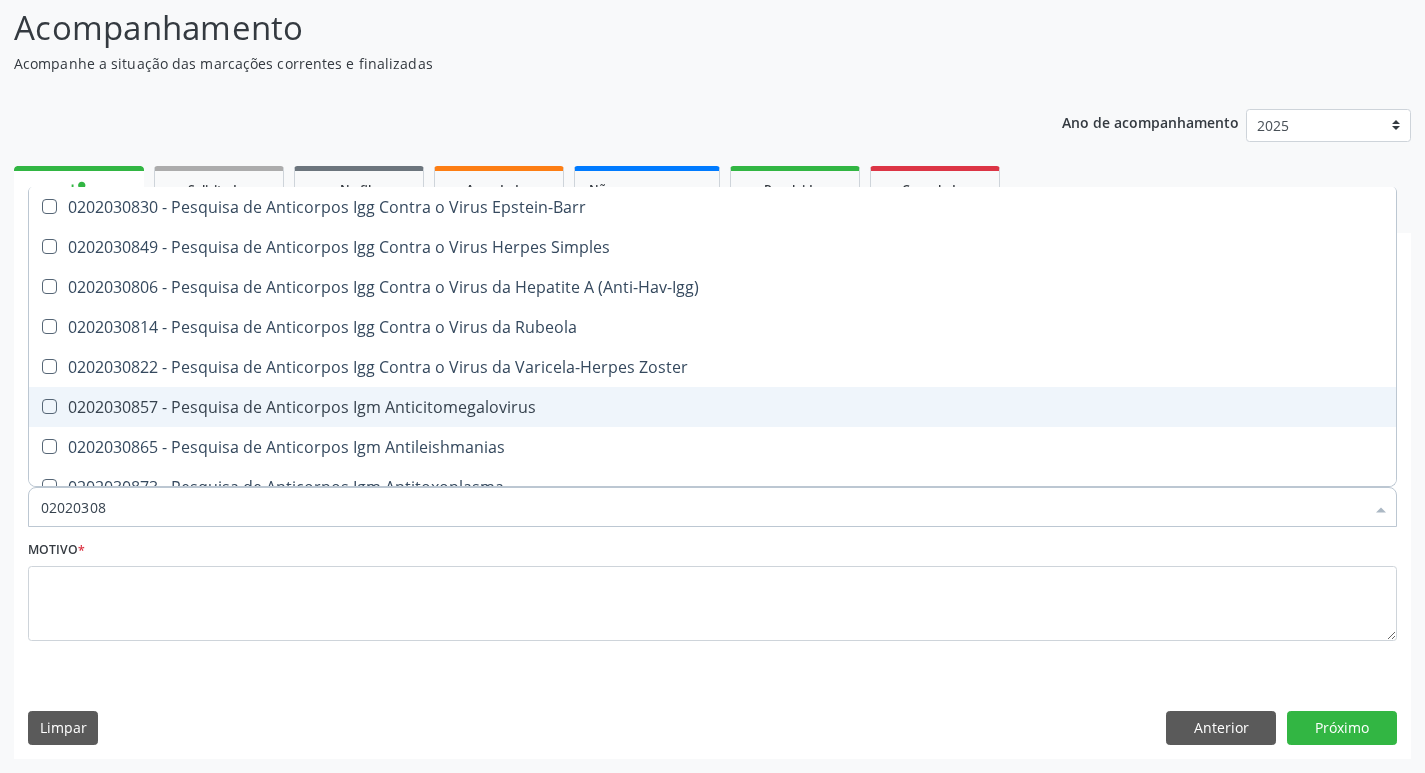 type on "020203087" 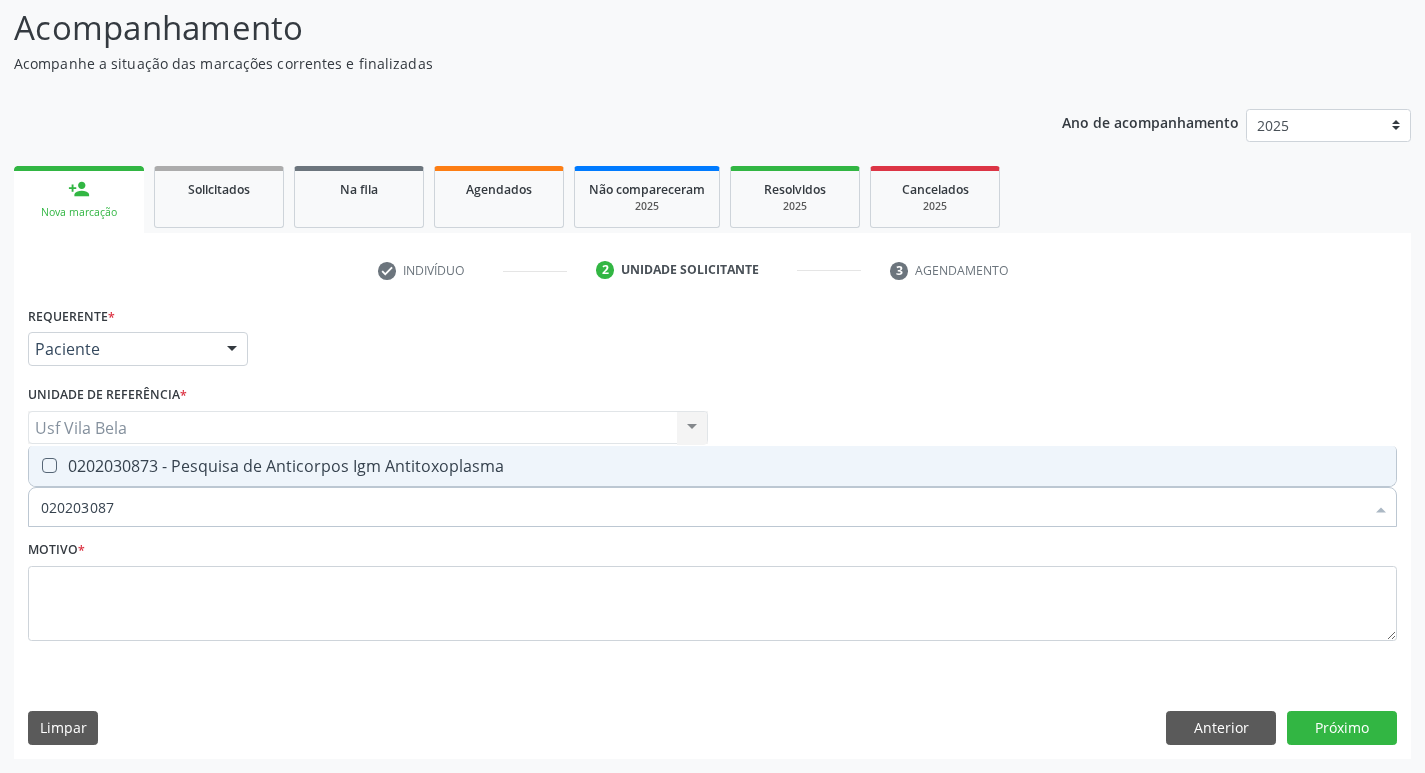 click on "0202030873 - Pesquisa de Anticorpos Igm Antitoxoplasma" at bounding box center [712, 466] 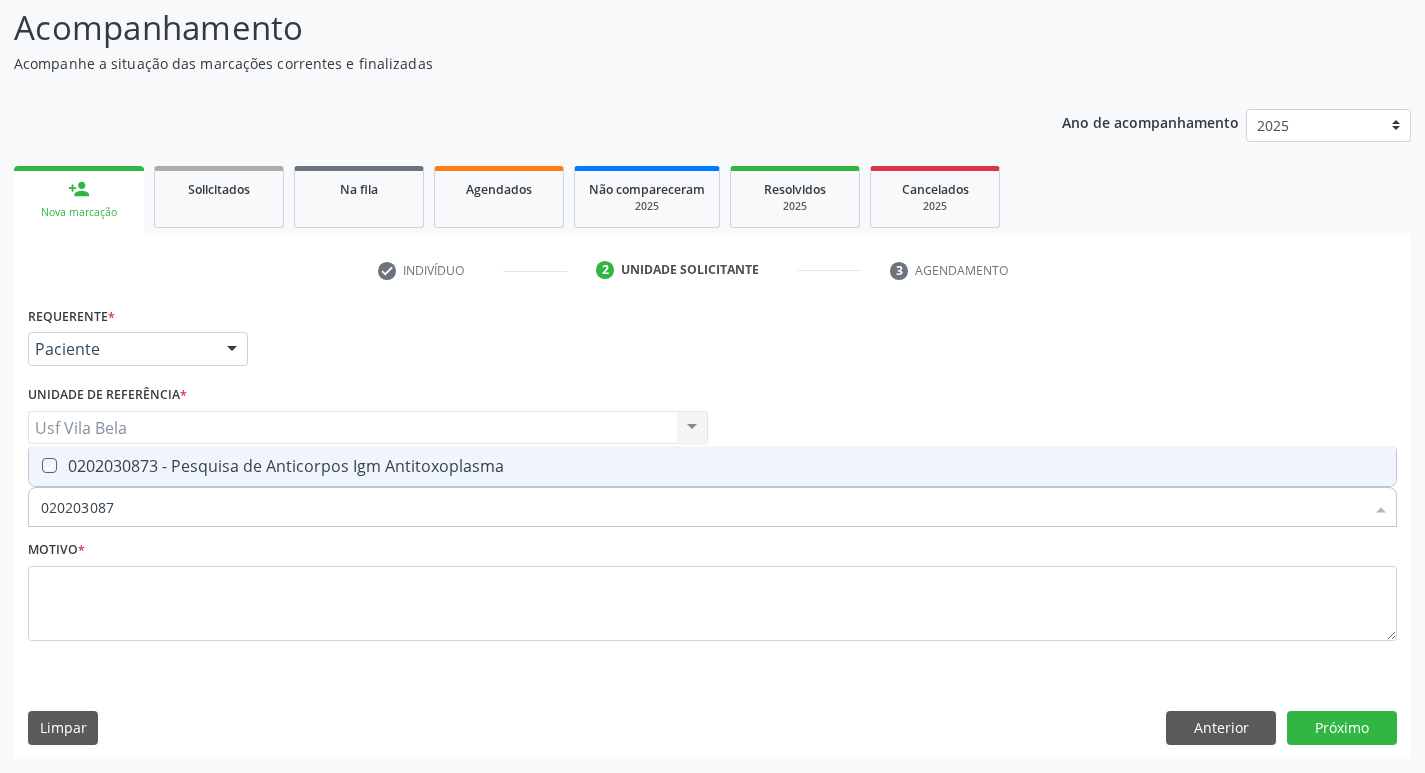 checkbox on "true" 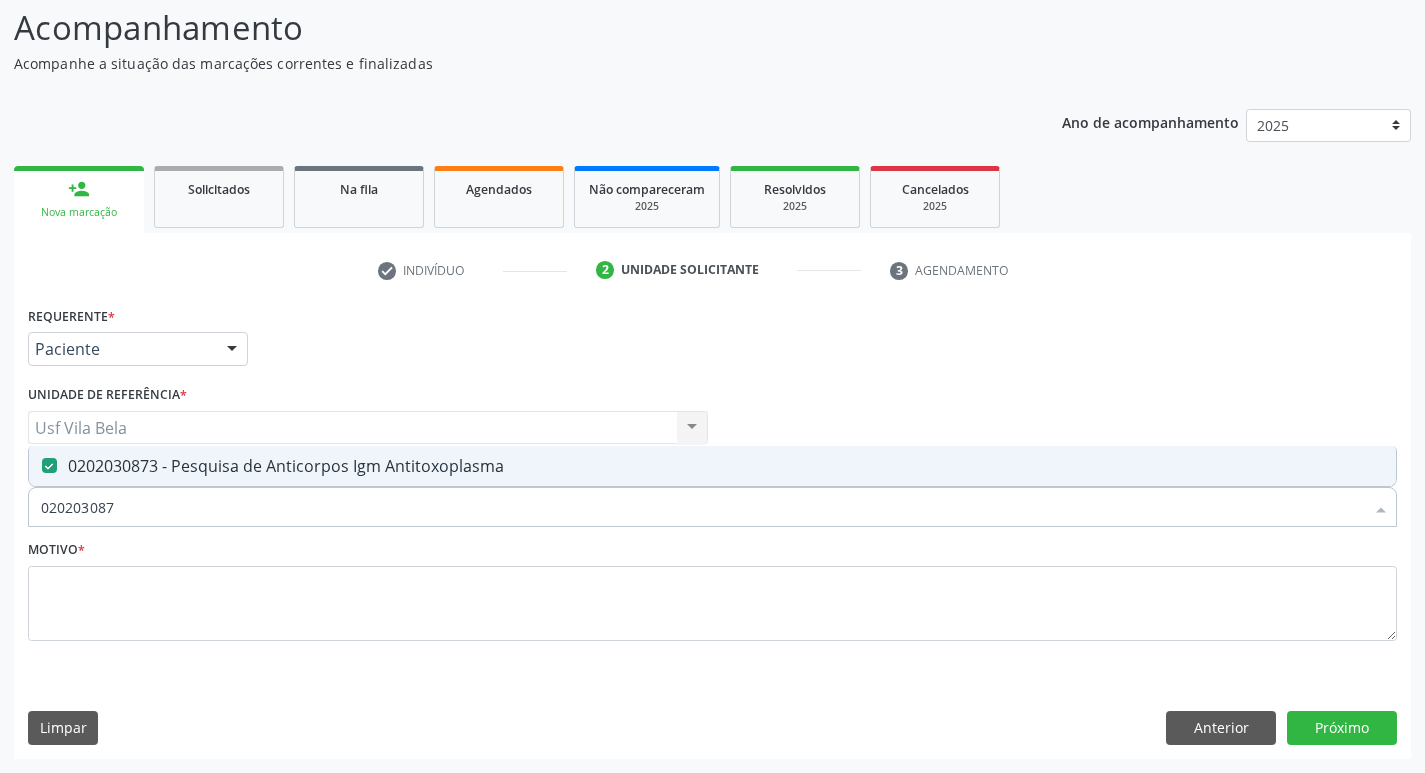 click on "Acompanhamento
Acompanhe a situação das marcações correntes e finalizadas
Relatórios
Ano de acompanhamento
2025 2024
person_add
Nova marcação
Solicitados   Na fila   Agendados   Não compareceram
2025
Resolvidos
2025
Cancelados
2025
check
Indivíduo
2
Unidade solicitante
3
Agendamento
CNS
*
898 0037 3858 7898       done
Nome
*
Maria Eduarda dos Santos Carvalho
Maria Eduarda dos Santos Carvalho
CNS:
898 0037 3858 7898
CPF:    --   Nascimento:
23/07/2004
Nenhum resultado encontrado para: "   "
Digite o nome
Sexo
*
Feminino         Masculino   Feminino
Nenhum resultado encontrado para: "   "
Está gestante" at bounding box center [712, 375] 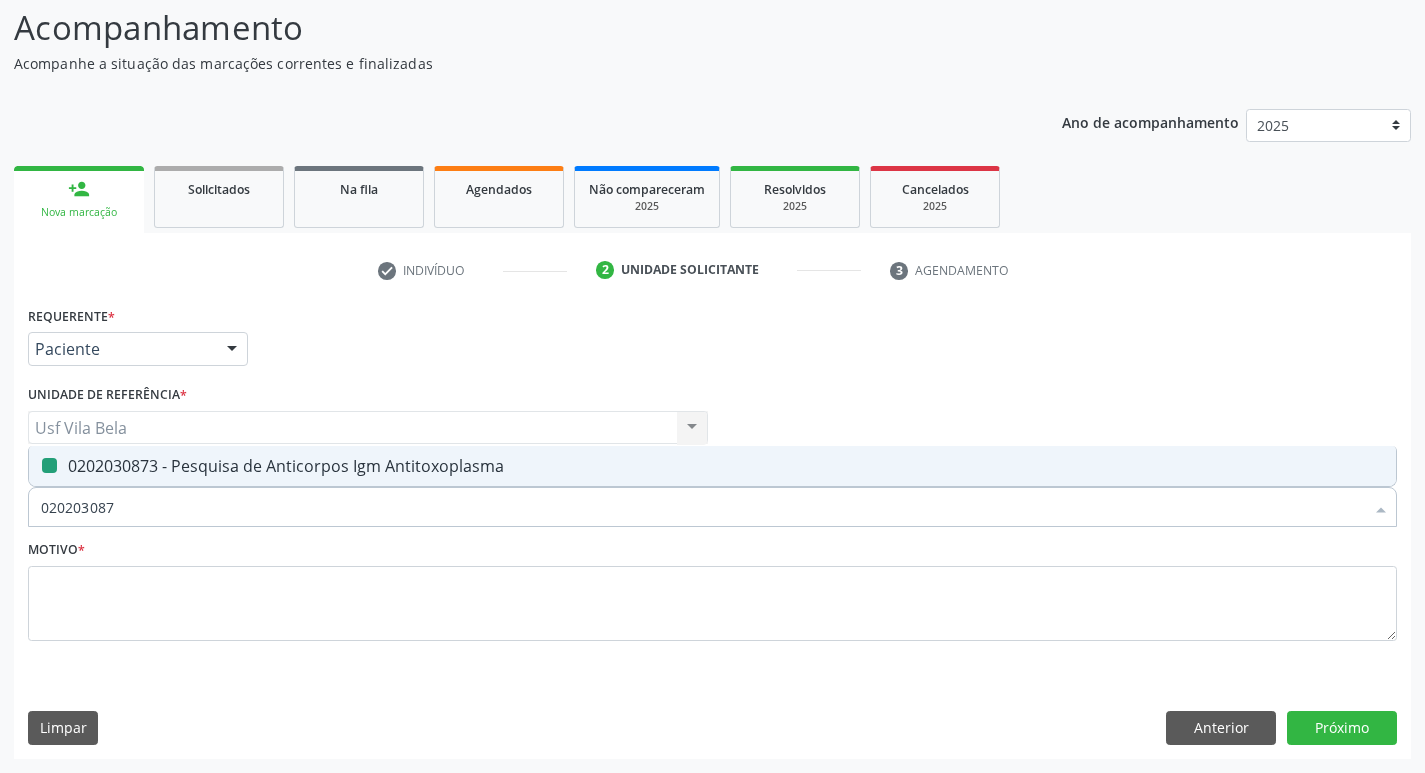 type 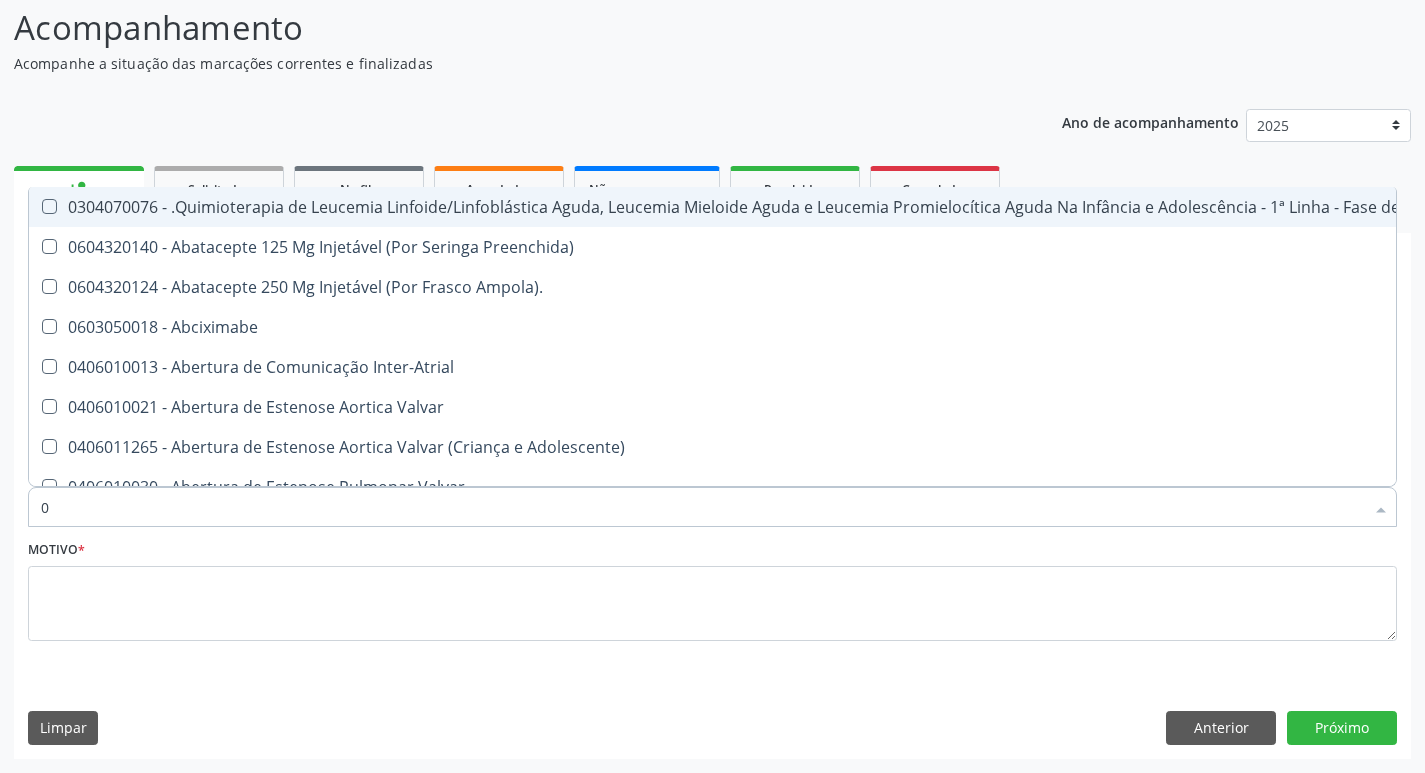 type on "02" 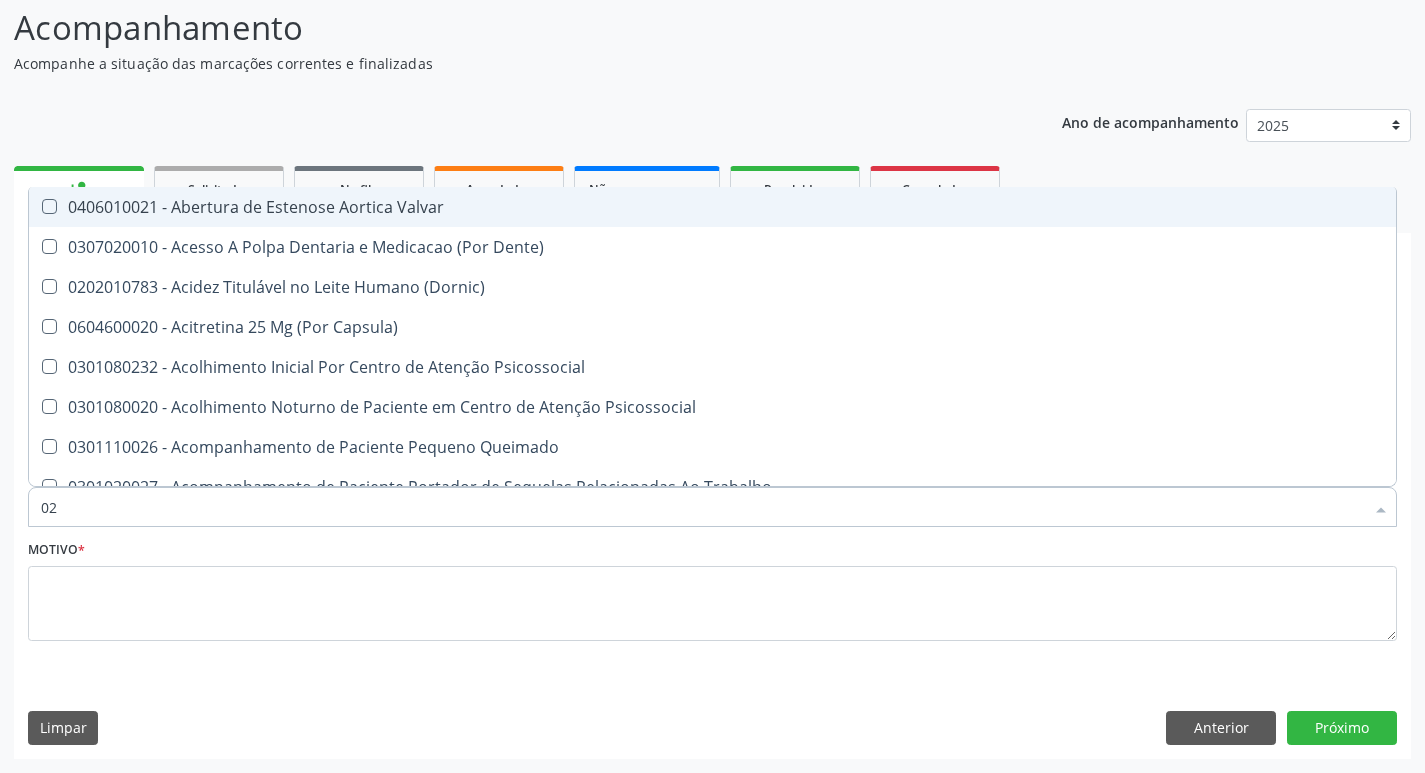 type on "020" 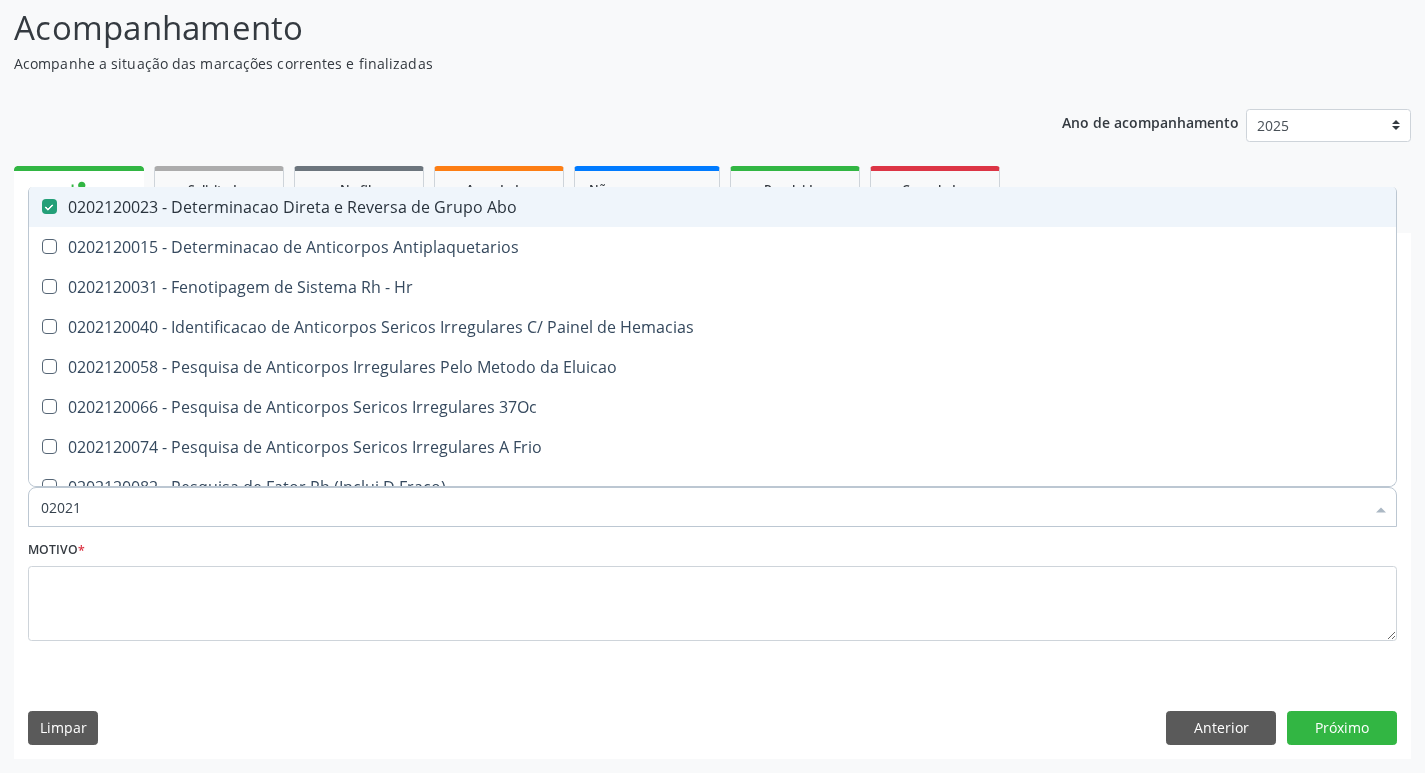 type on "020212" 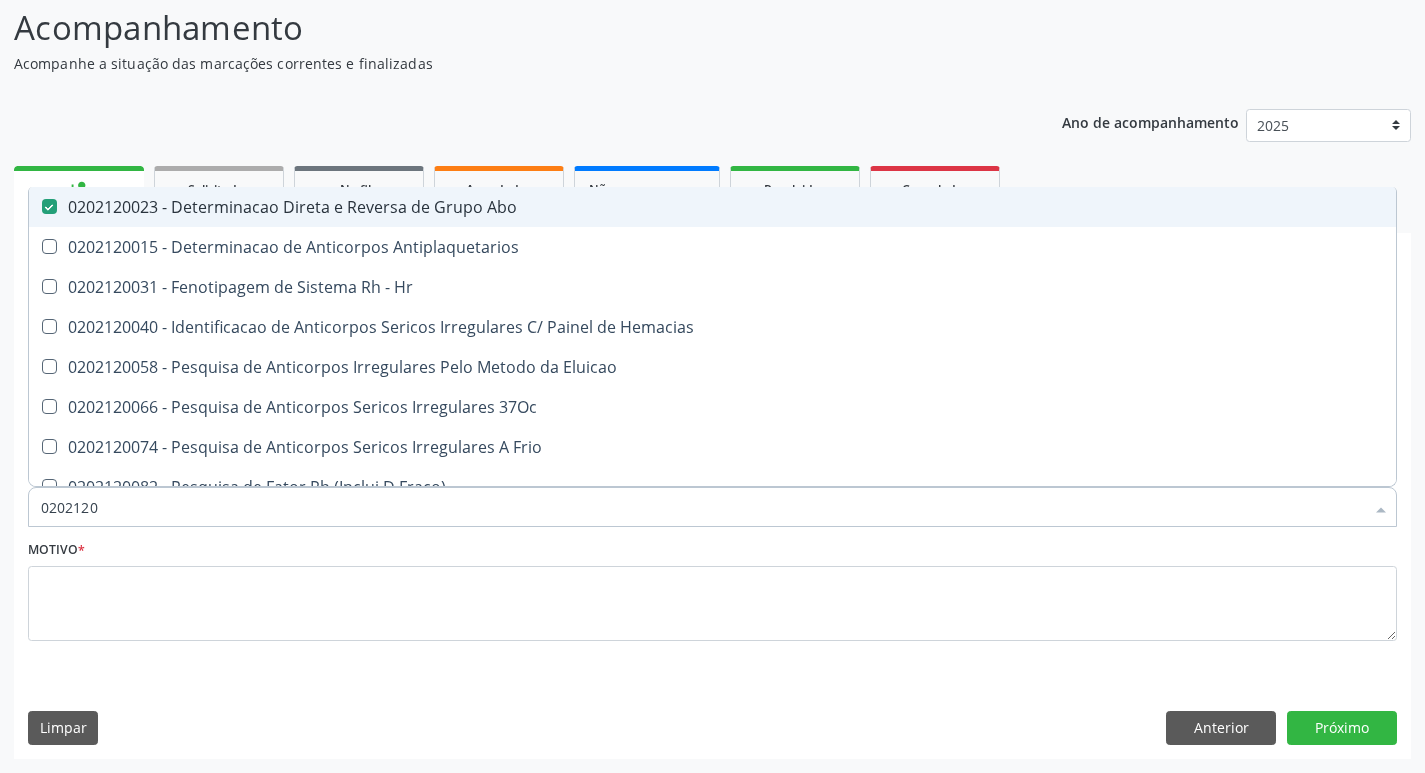 type on "02021208" 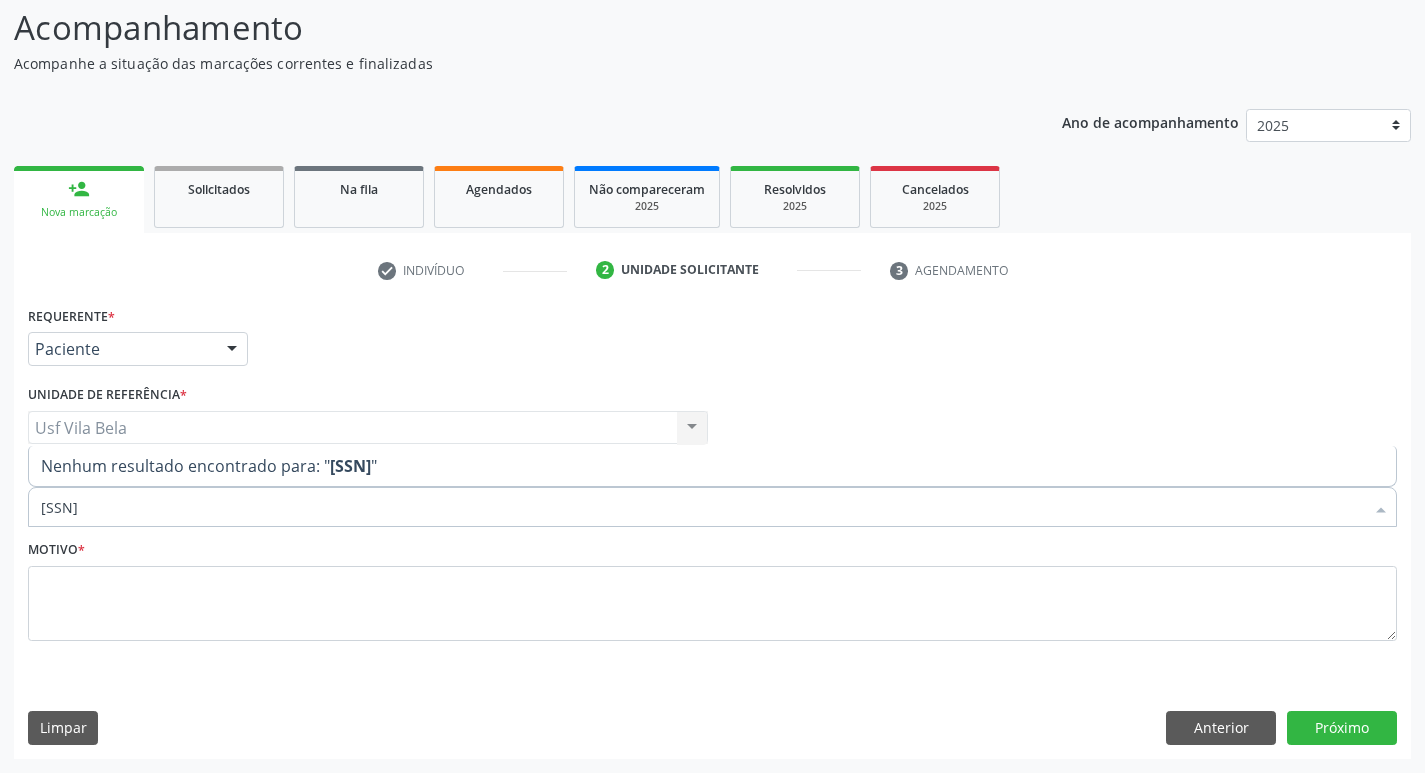 drag, startPoint x: 125, startPoint y: 509, endPoint x: 0, endPoint y: 484, distance: 127.47549 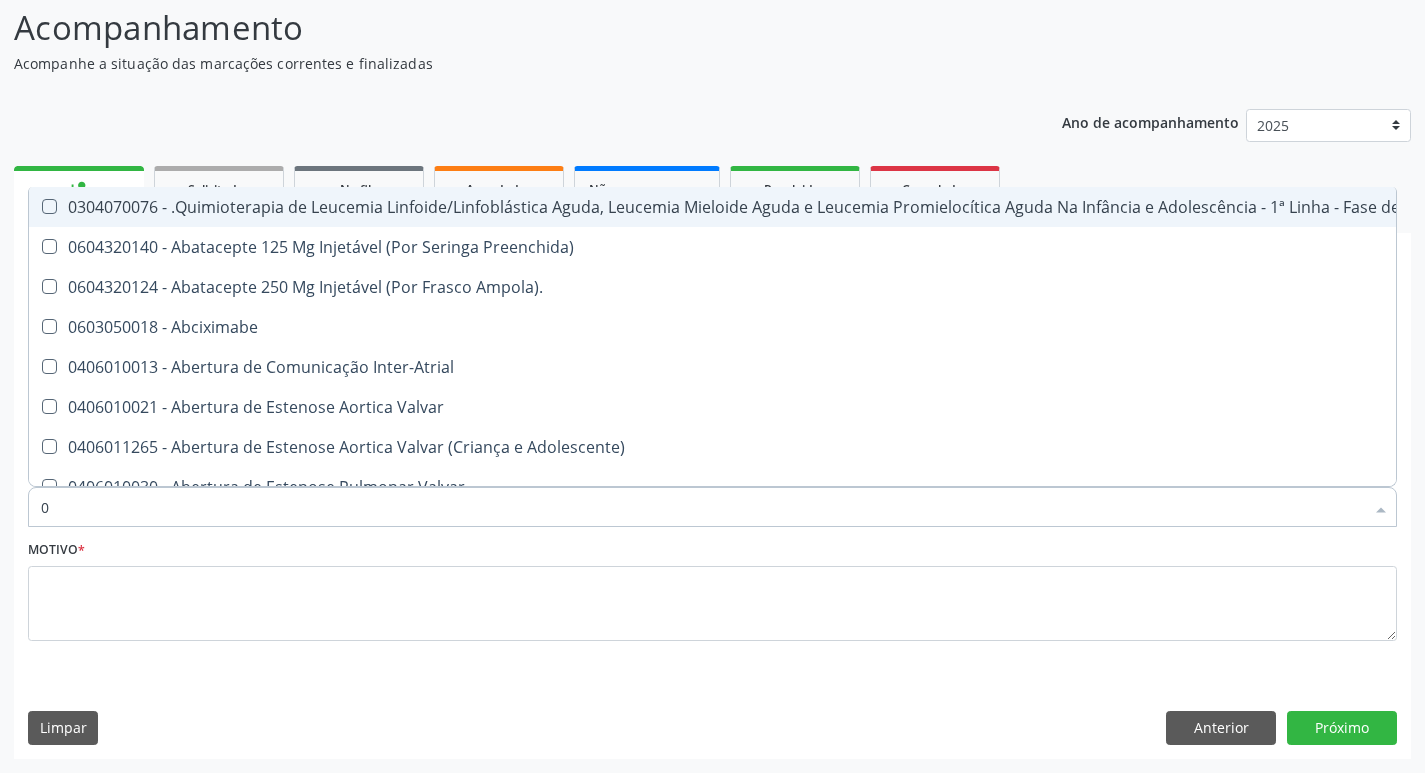 type on "02" 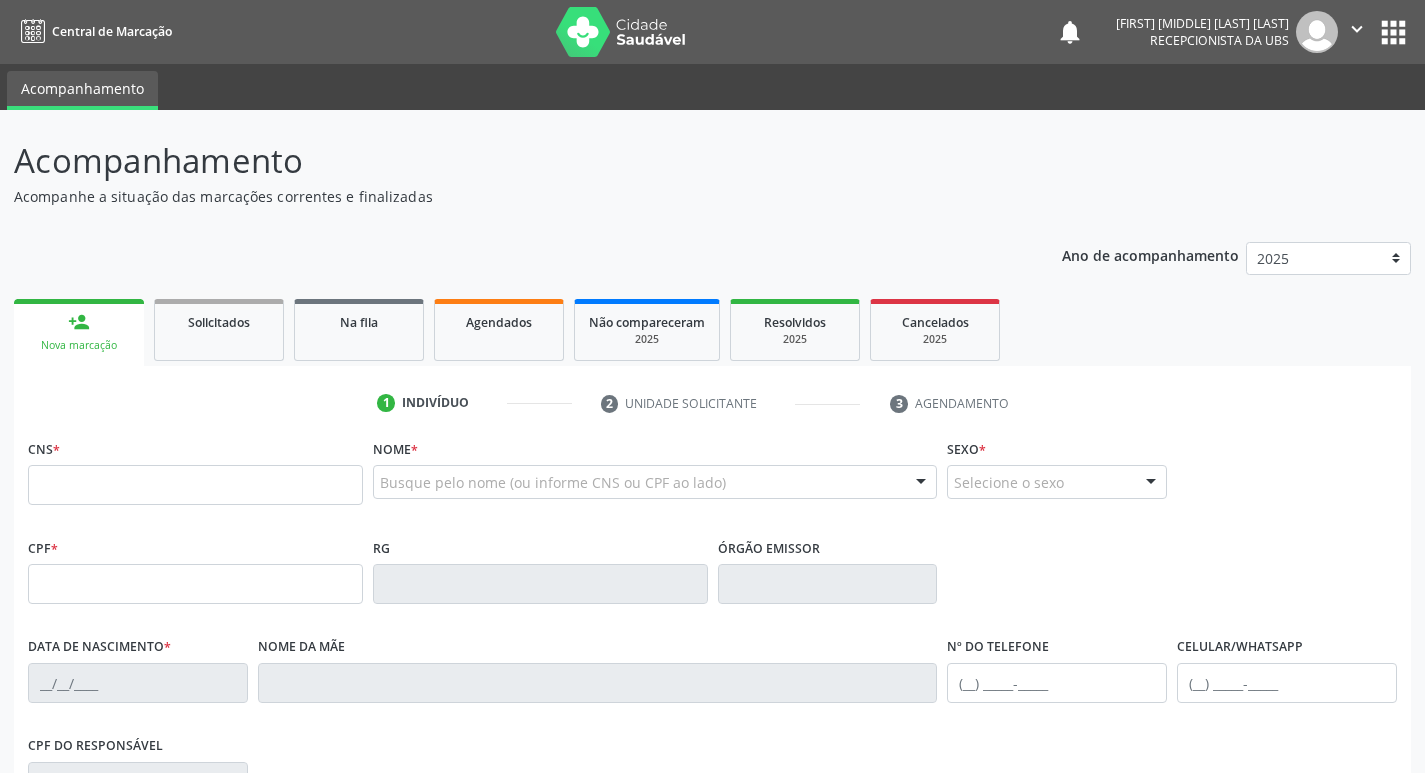 scroll, scrollTop: 0, scrollLeft: 0, axis: both 